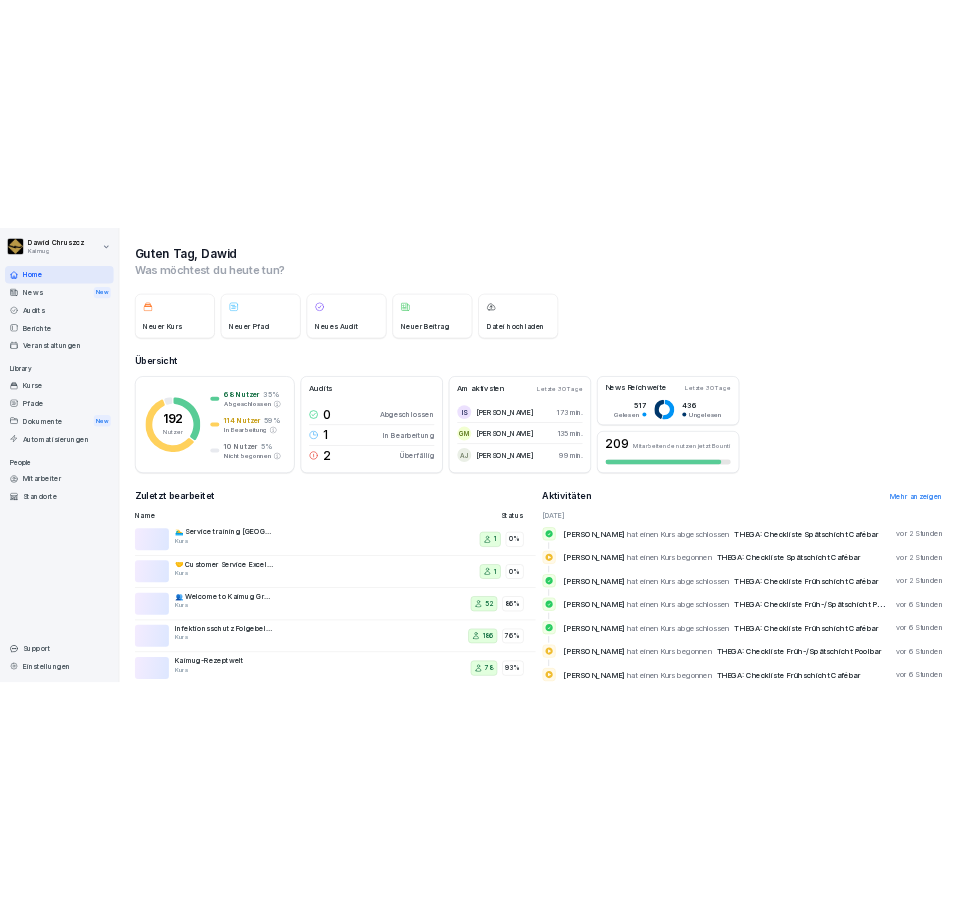 scroll, scrollTop: 0, scrollLeft: 0, axis: both 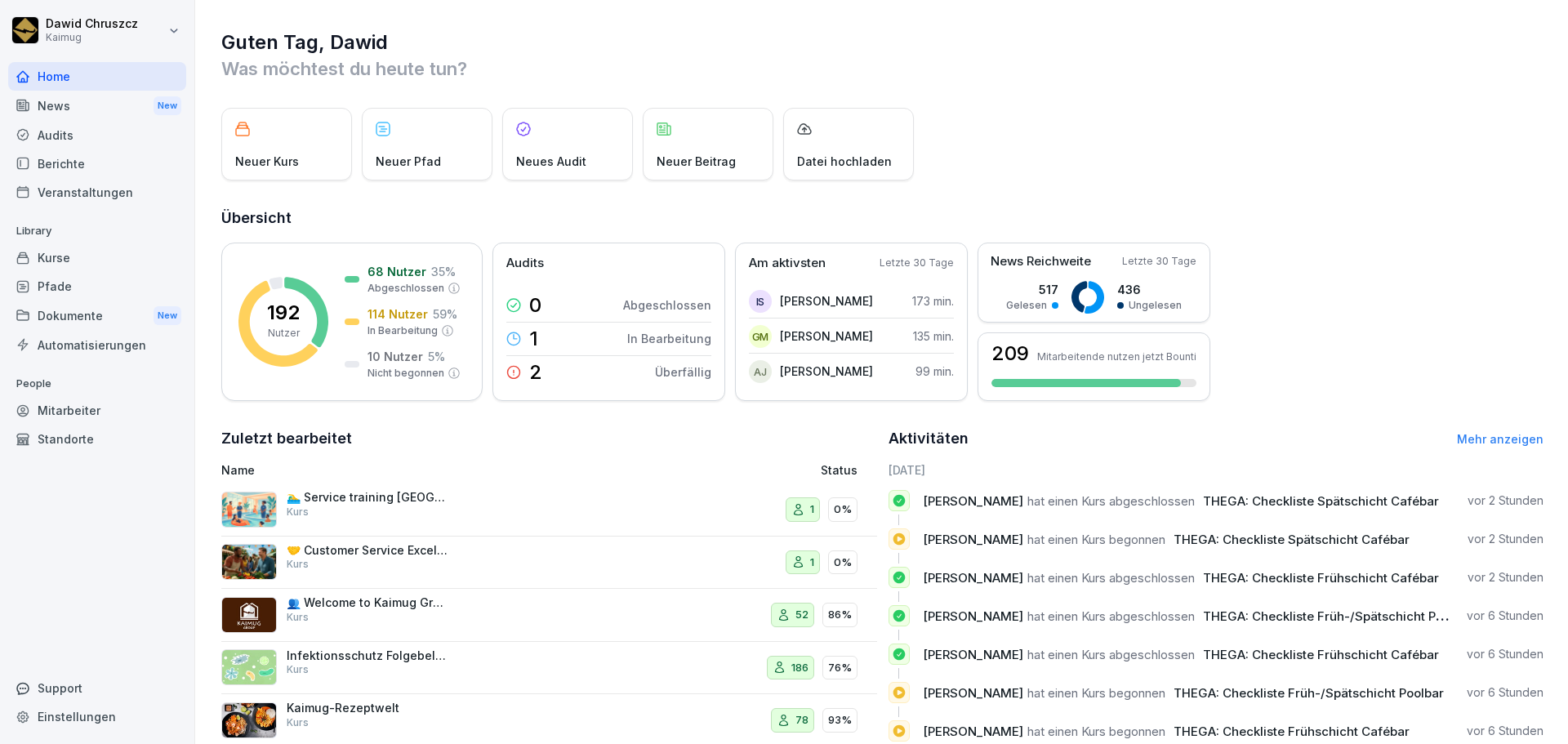 click on "Kurse" at bounding box center [97, 257] 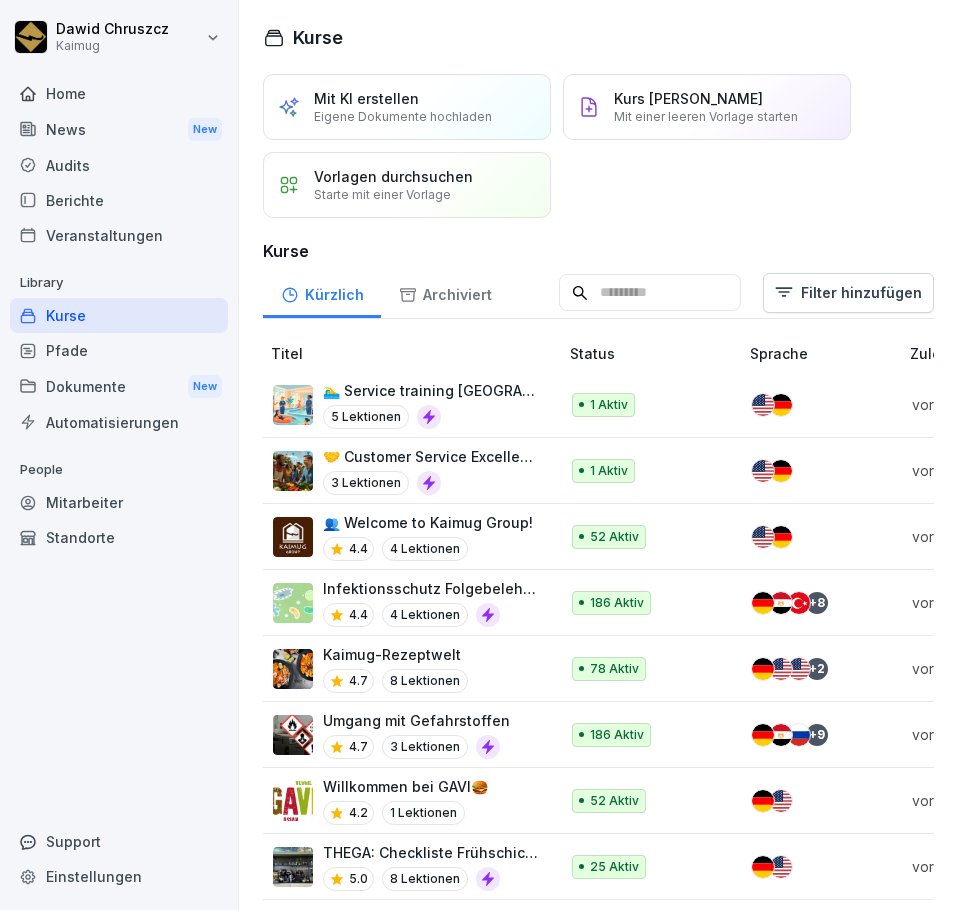 click on "Mit einer leeren Vorlage starten" at bounding box center (706, 116) 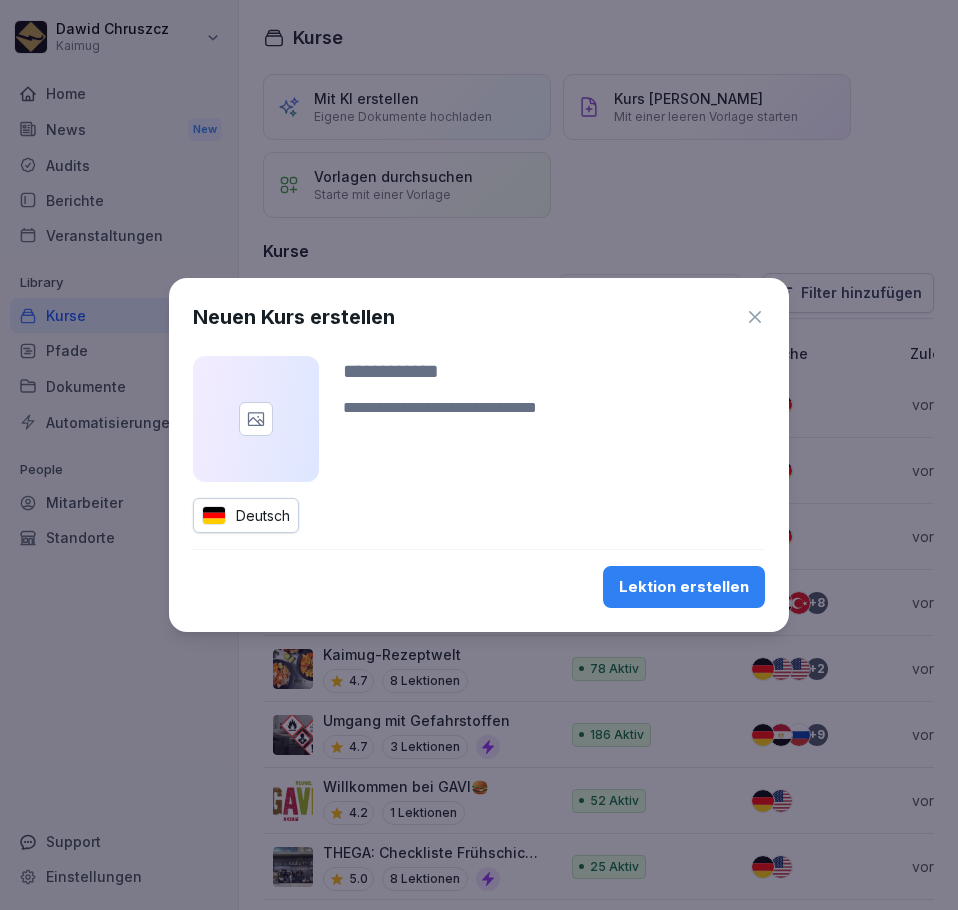 click at bounding box center (554, 371) 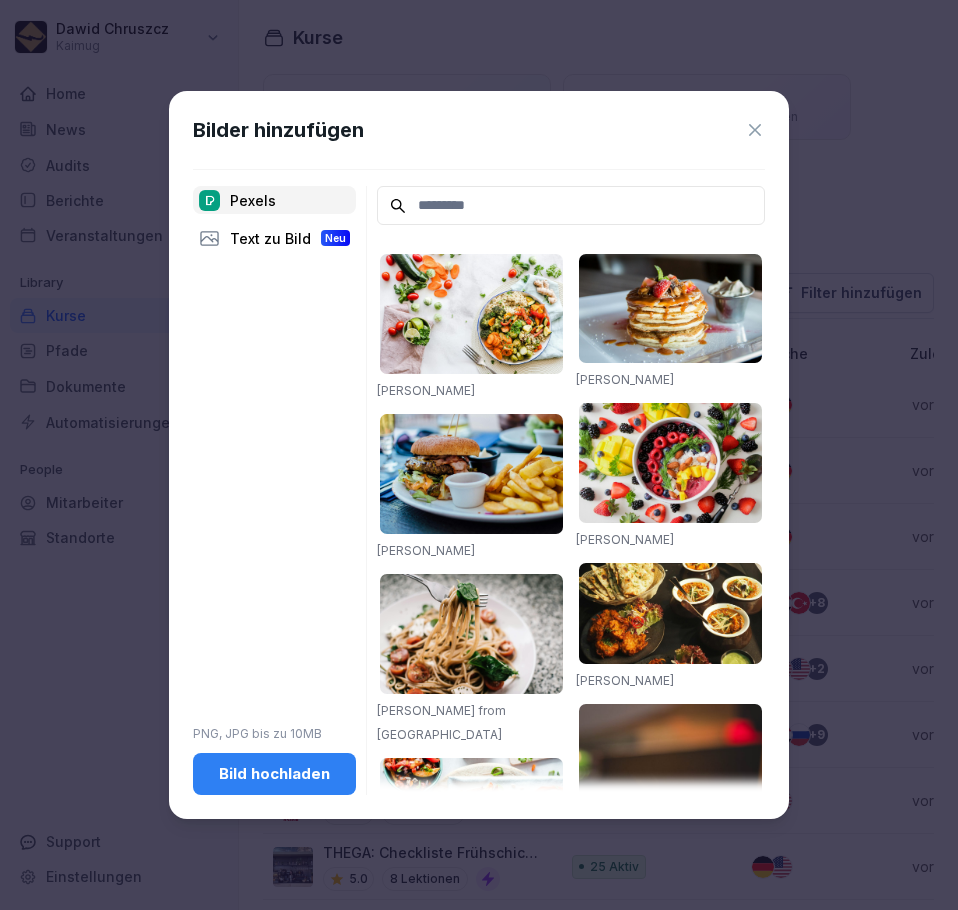 click 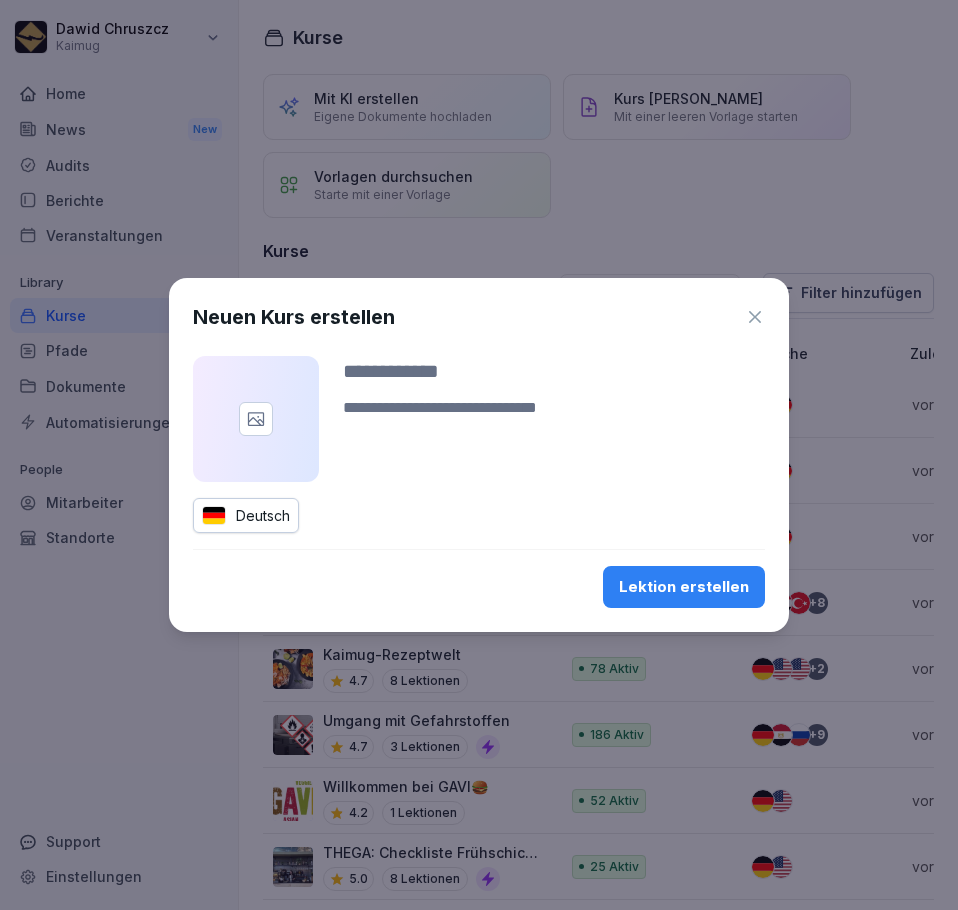 click at bounding box center [256, 419] 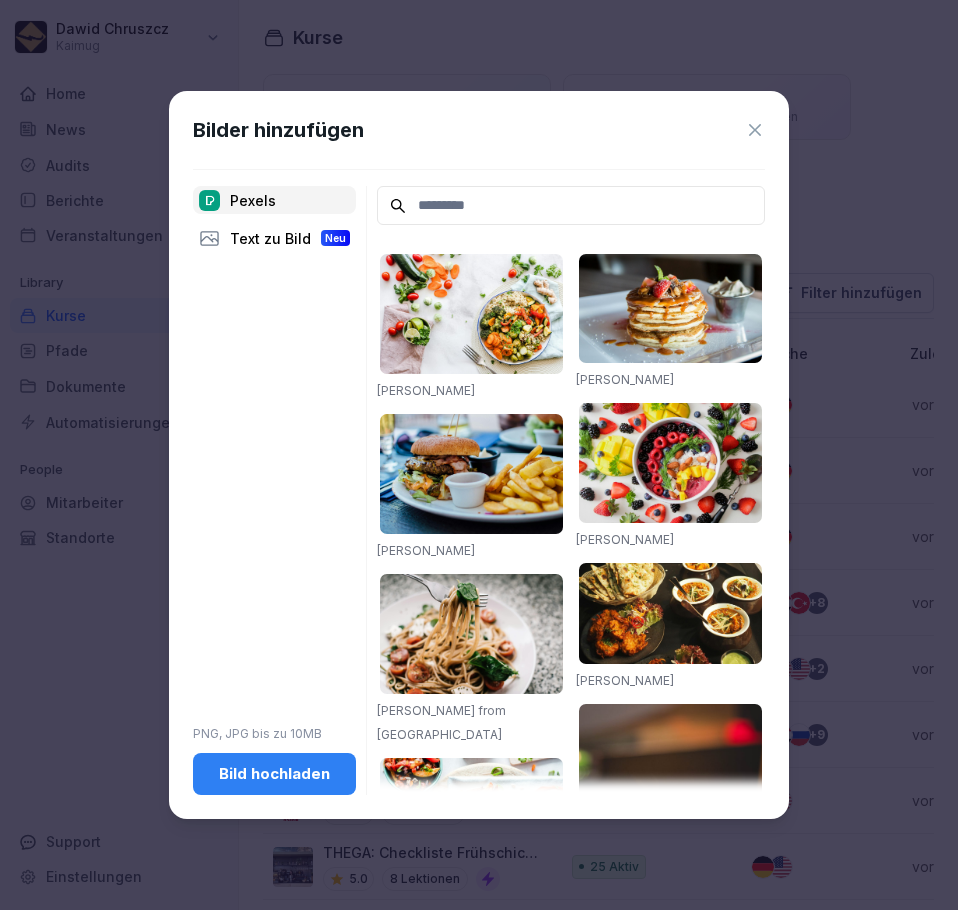 click on "Bild hochladen" at bounding box center [274, 774] 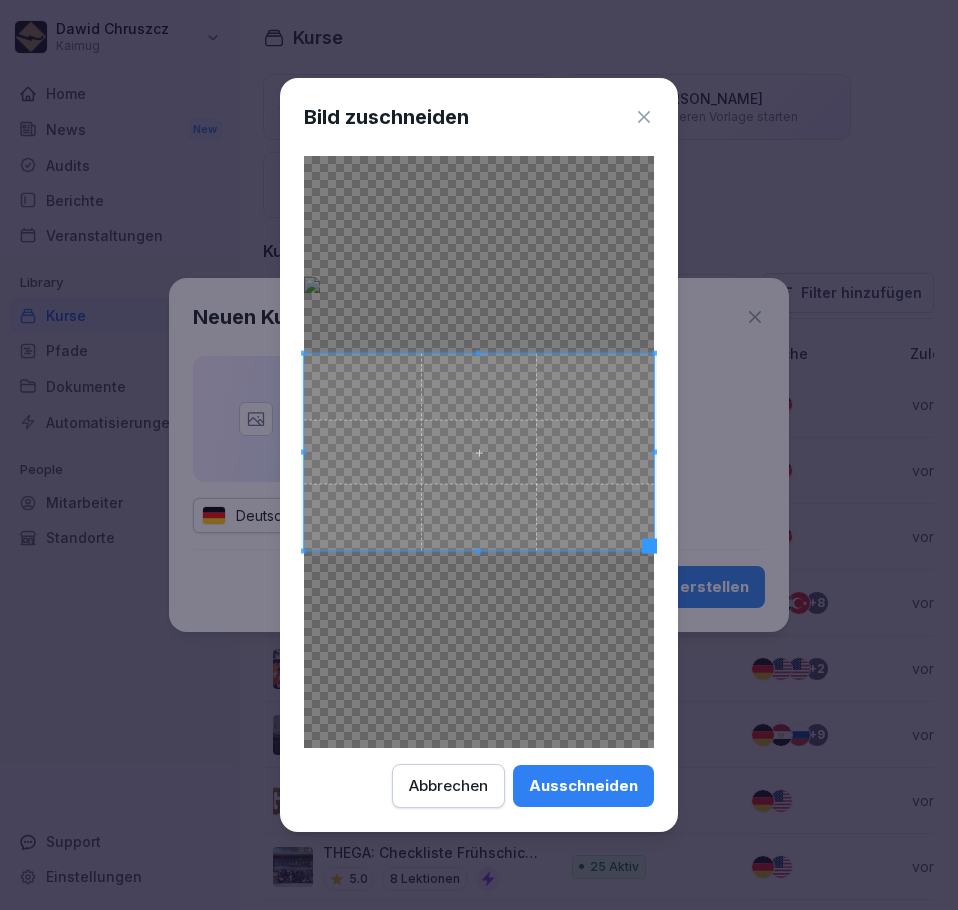 click on "Ausschneiden" at bounding box center [583, 786] 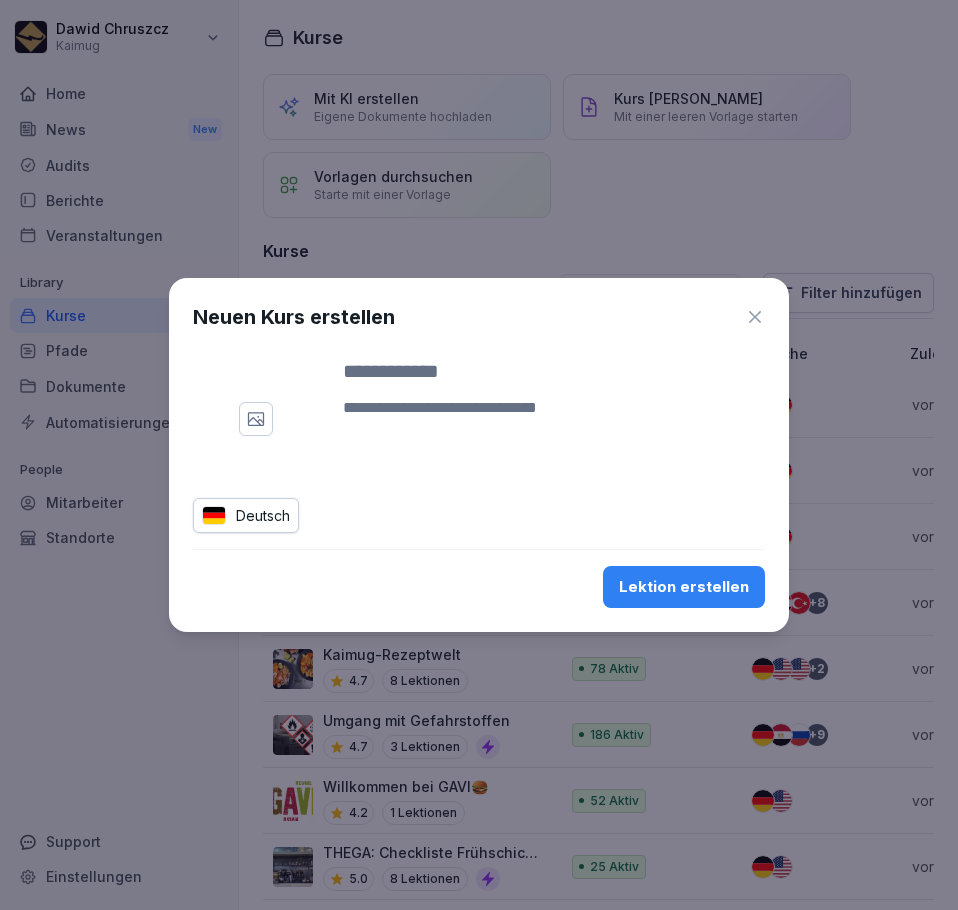 click at bounding box center (554, 371) 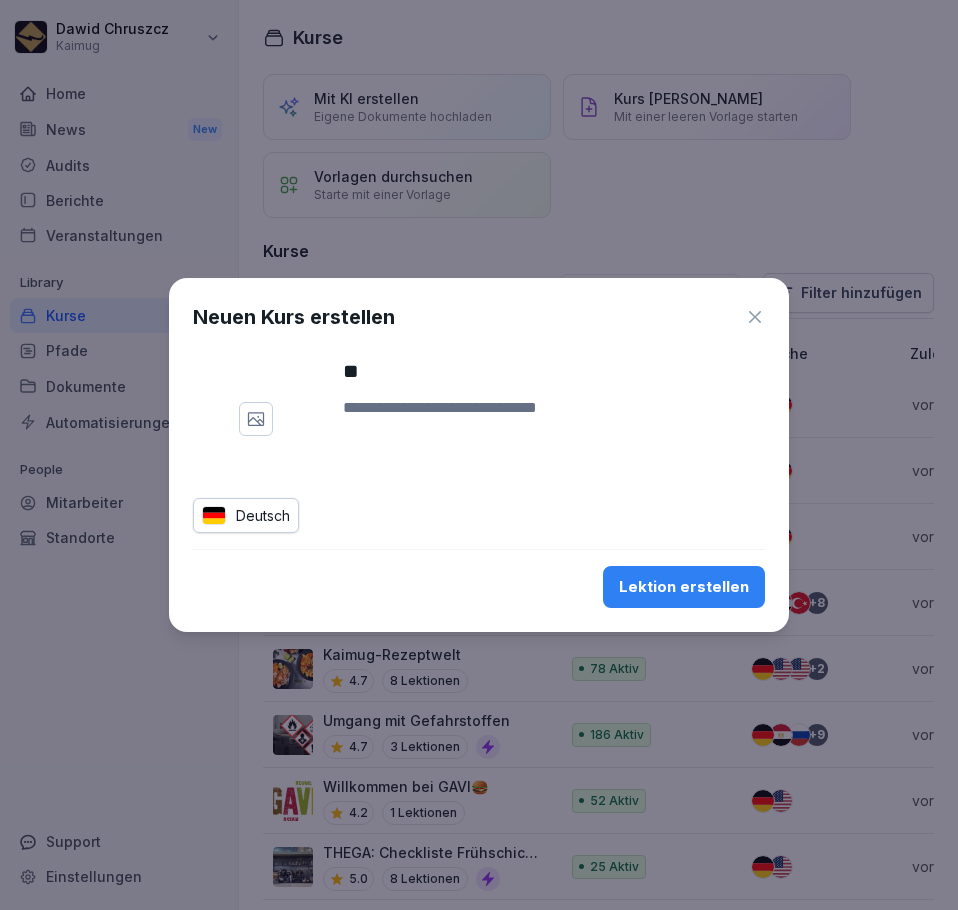 type on "*" 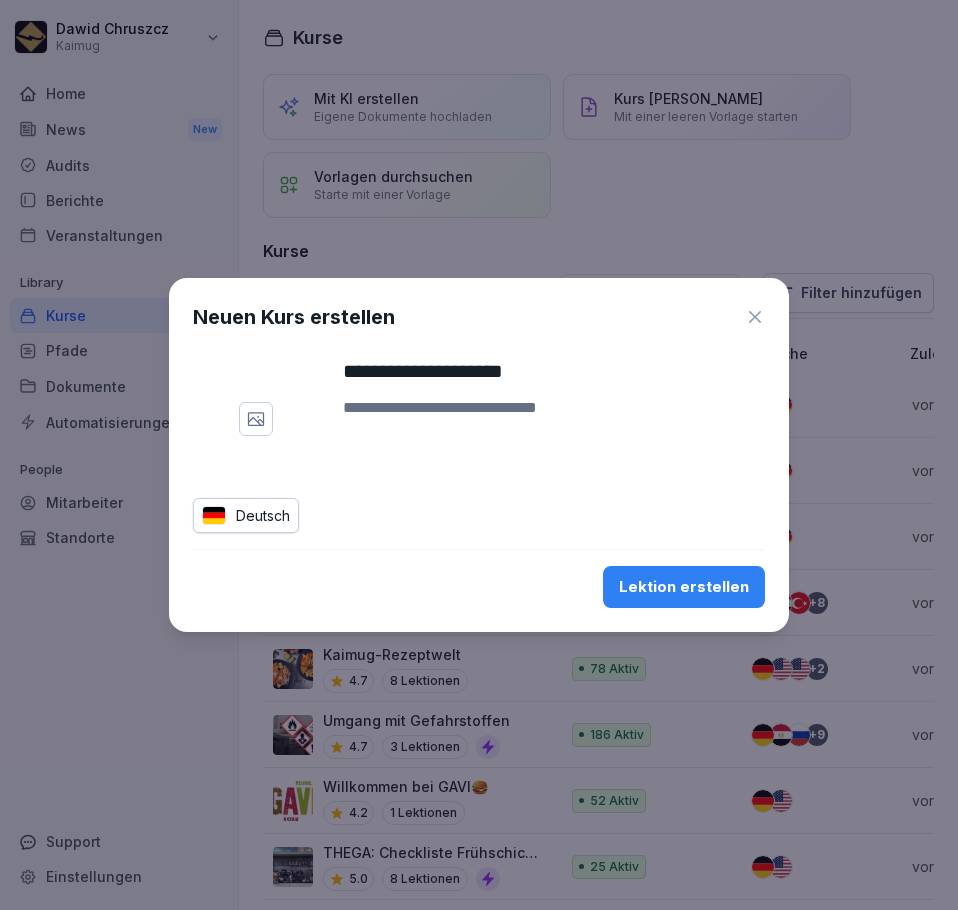 type on "**********" 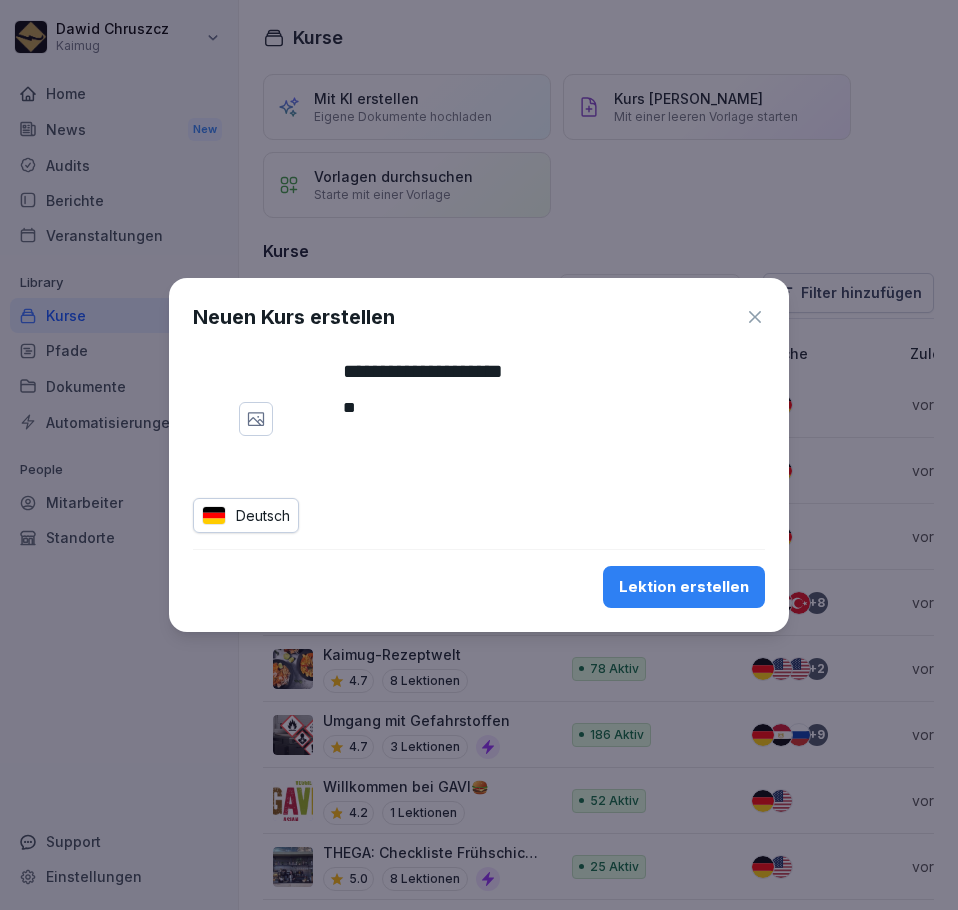 type on "*" 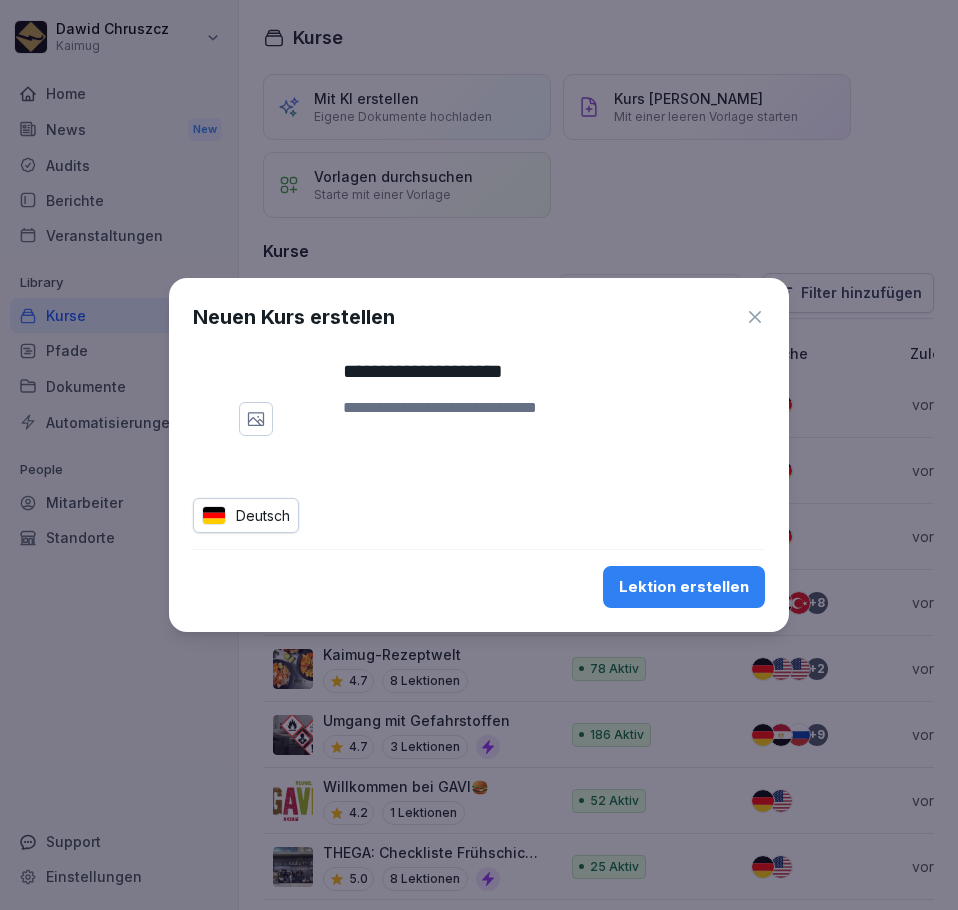 click at bounding box center [554, 420] 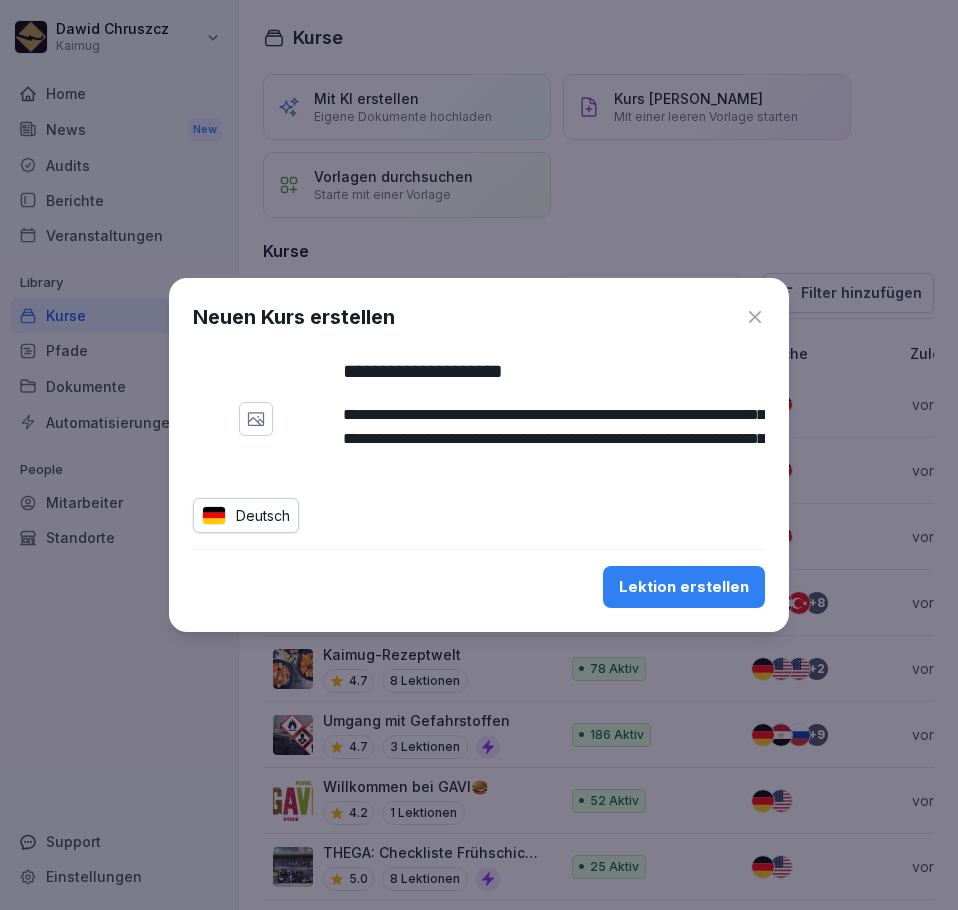 scroll, scrollTop: 0, scrollLeft: 0, axis: both 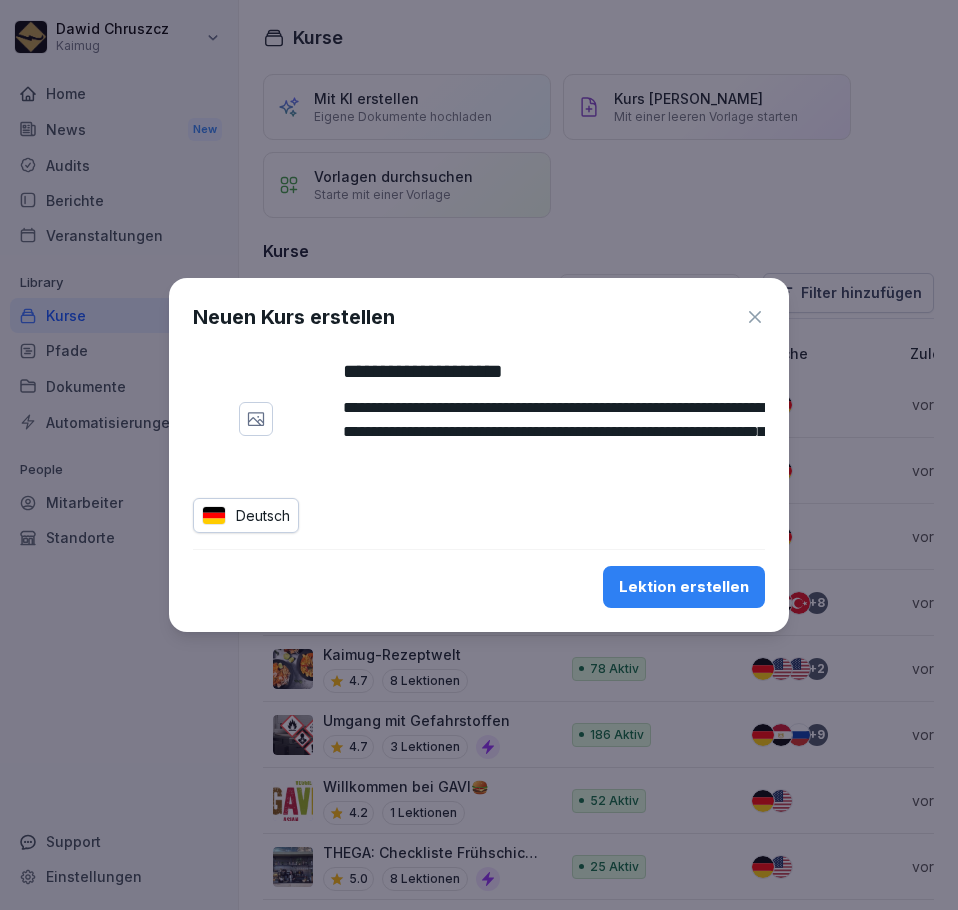 click on "**********" at bounding box center [554, 420] 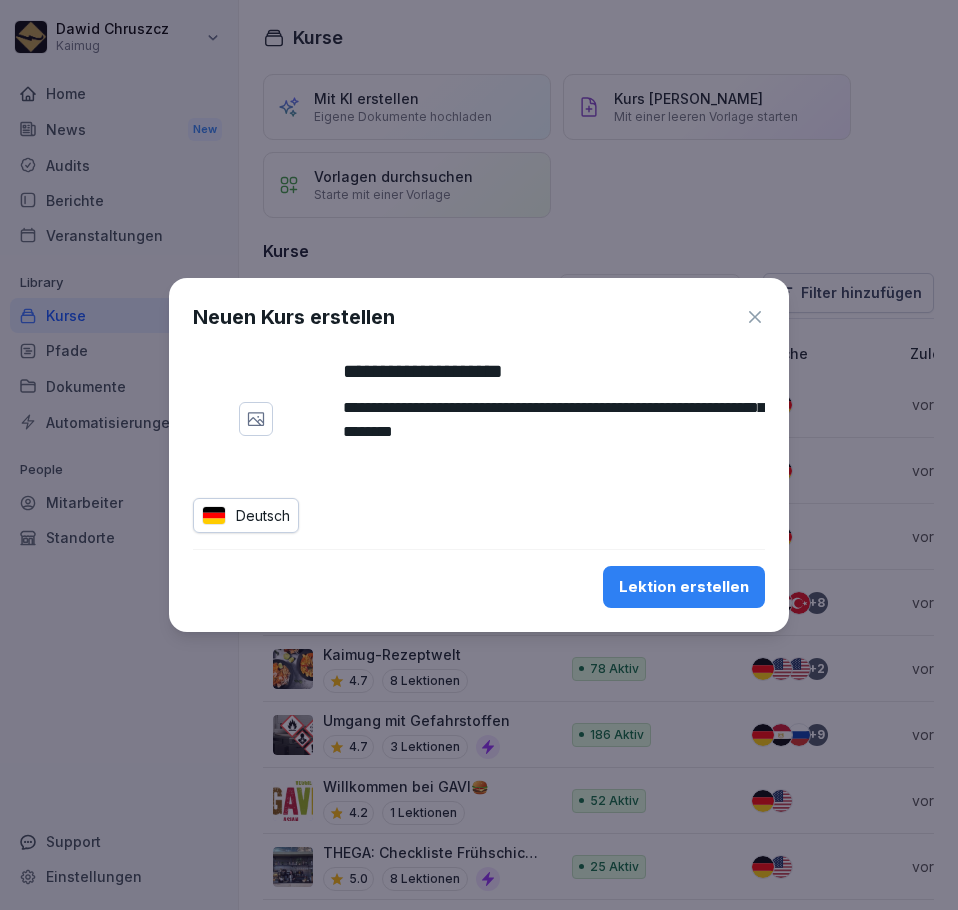 scroll, scrollTop: 192, scrollLeft: 0, axis: vertical 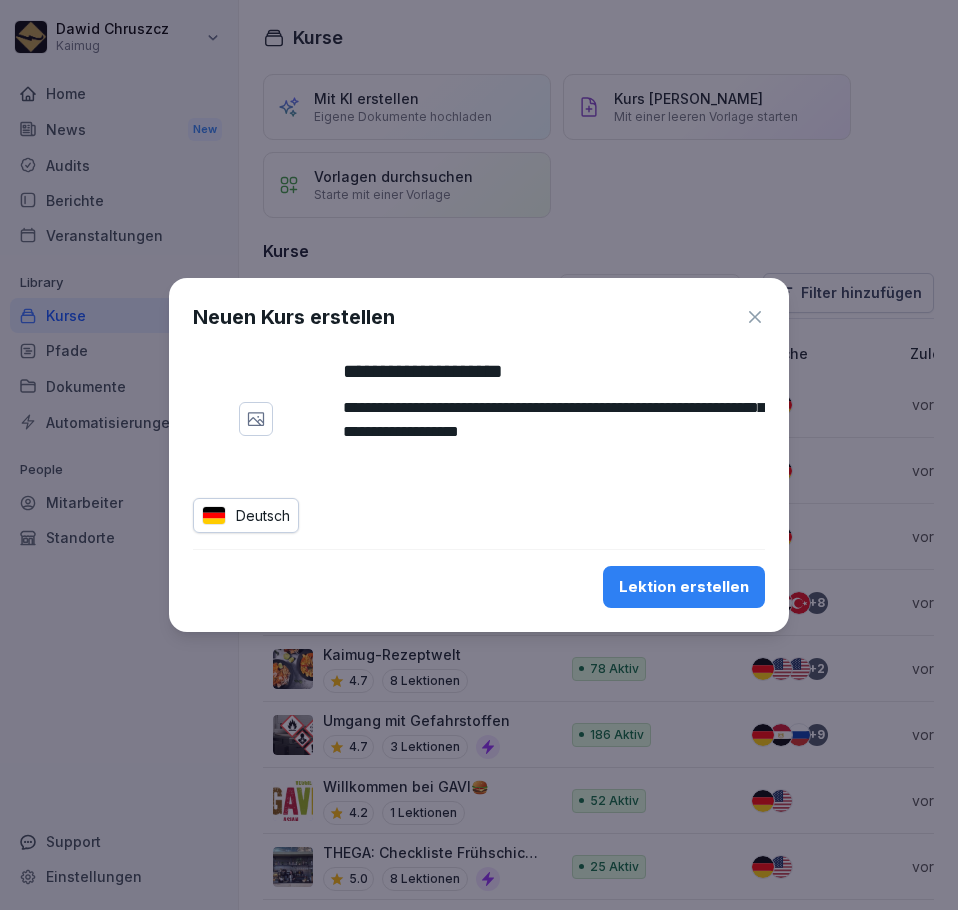 click on "**********" at bounding box center [554, 420] 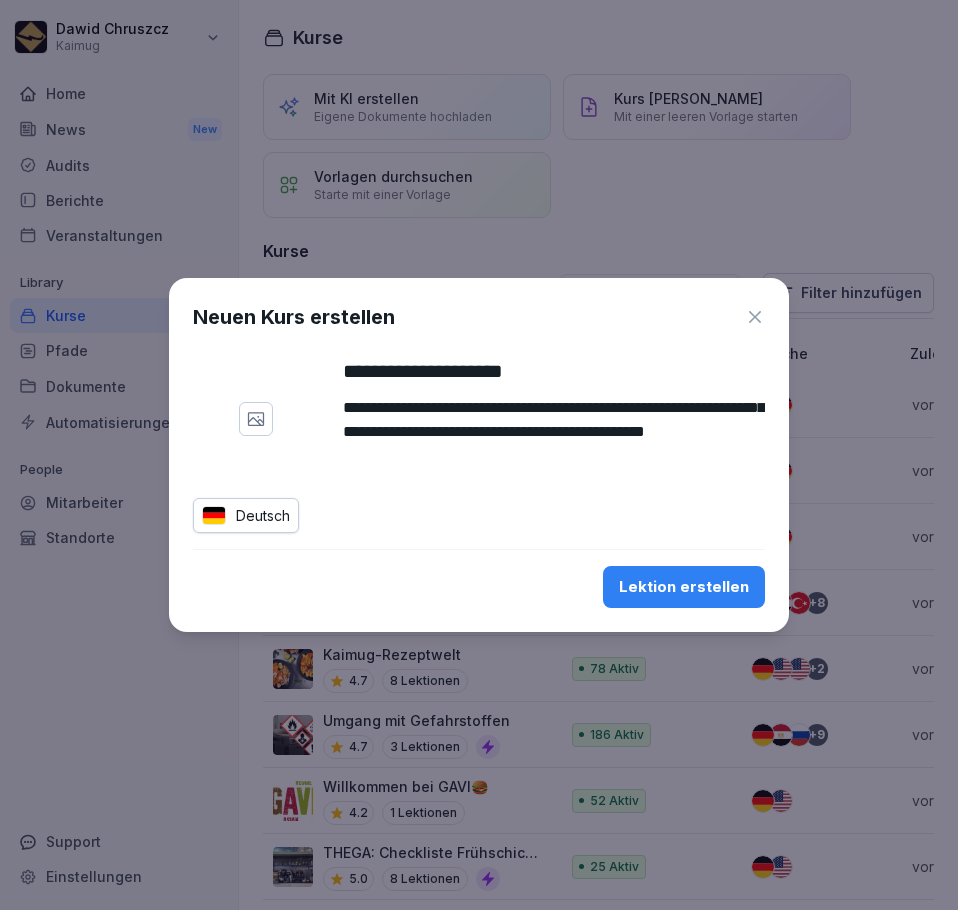scroll, scrollTop: 146, scrollLeft: 0, axis: vertical 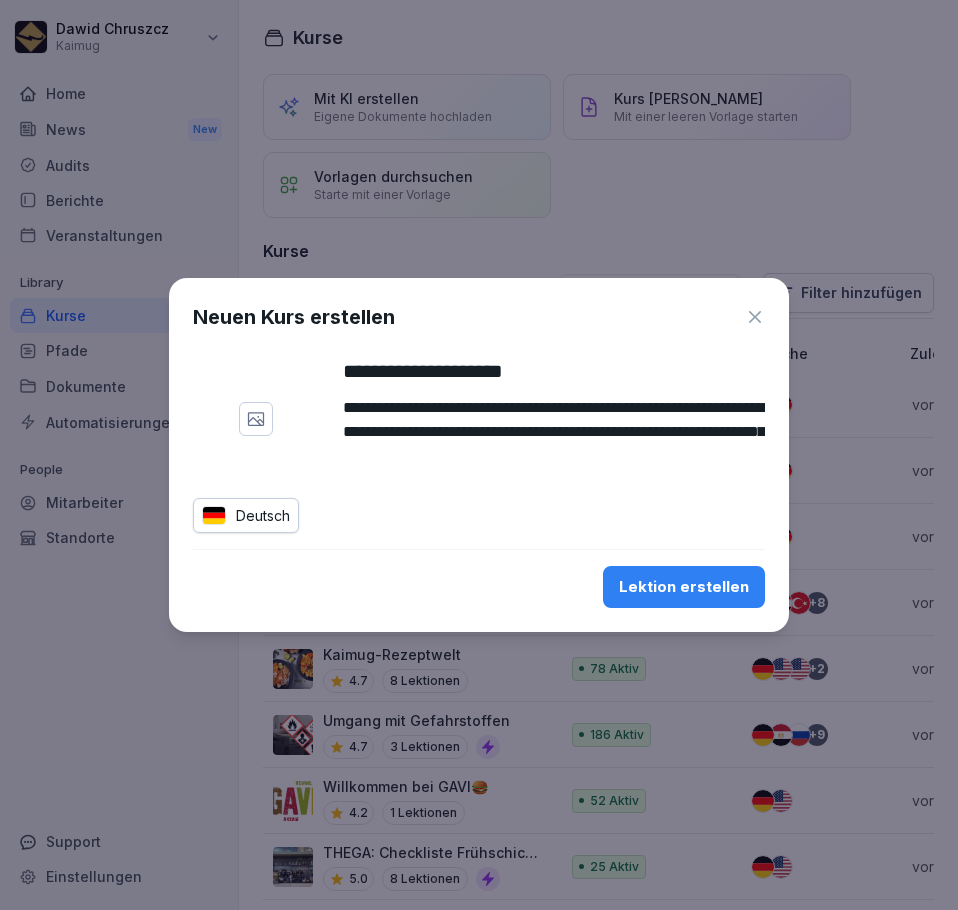 click on "**********" at bounding box center [554, 420] 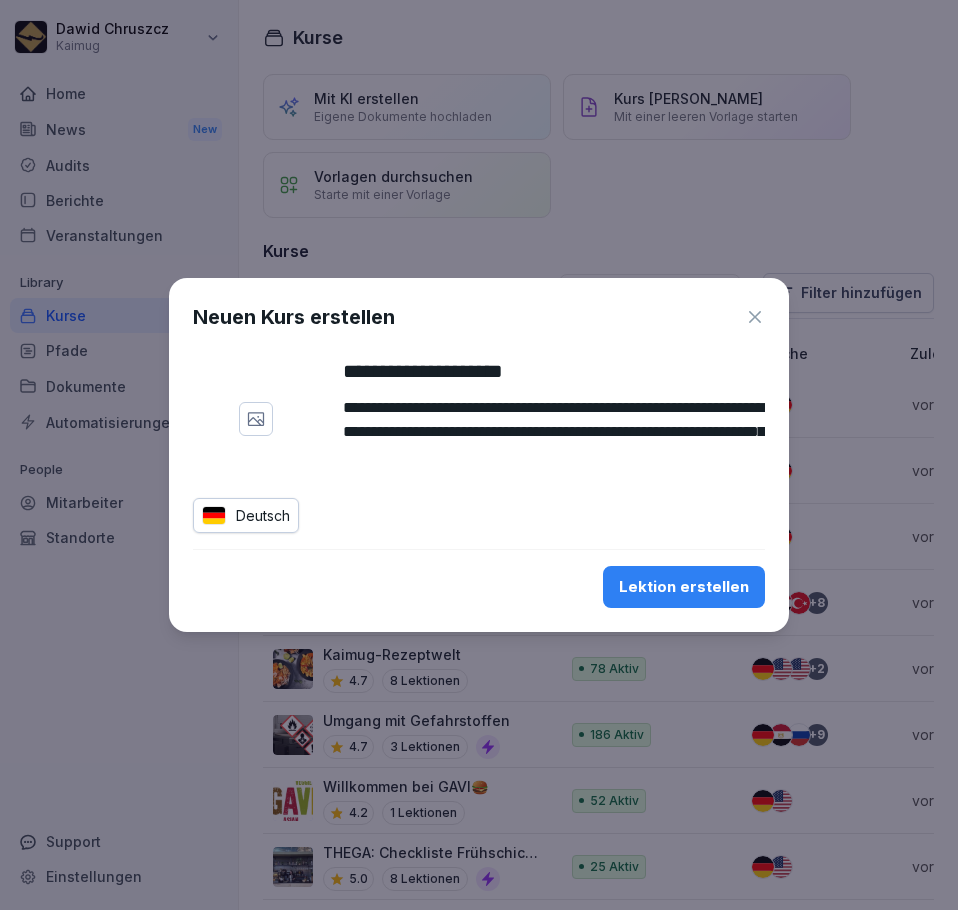 click on "**********" at bounding box center [554, 420] 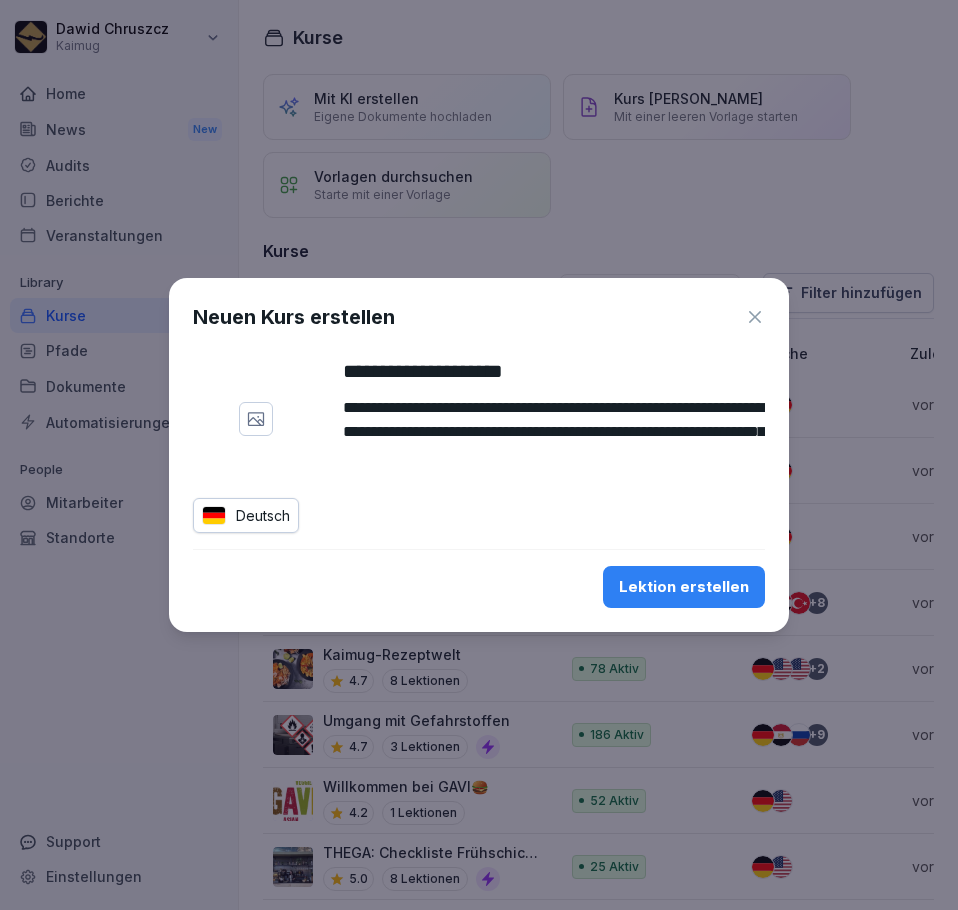 scroll, scrollTop: 40, scrollLeft: 0, axis: vertical 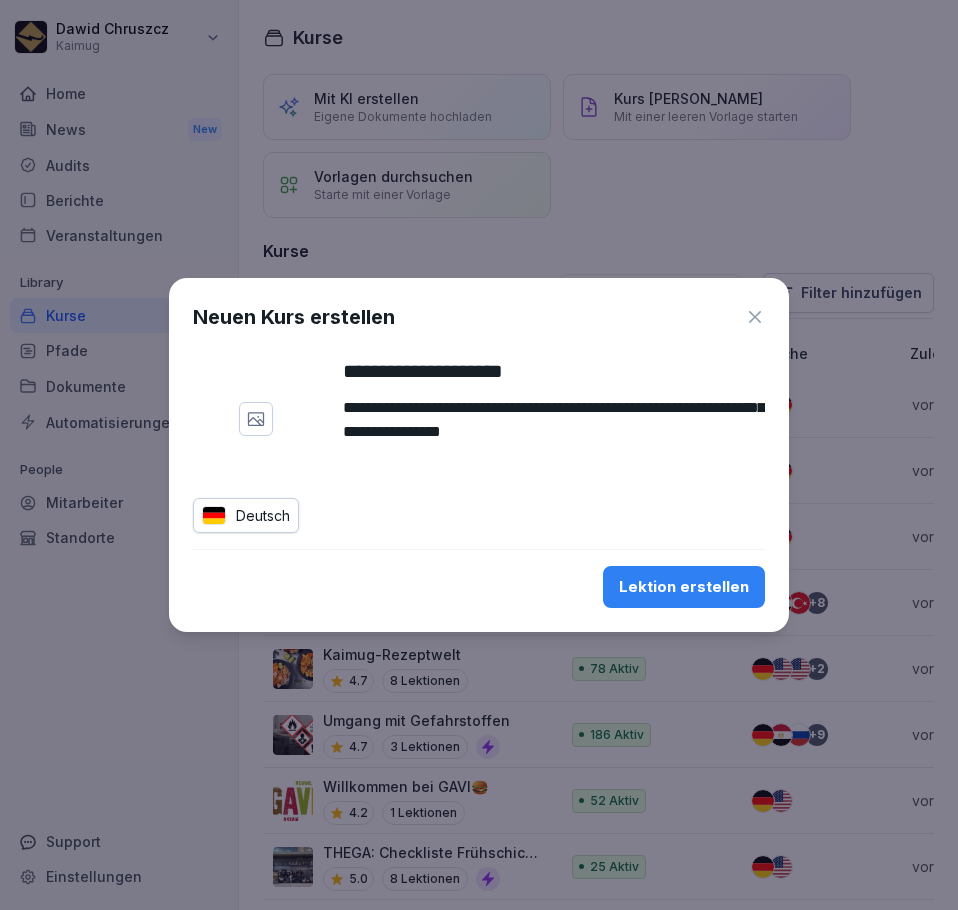 click on "**********" at bounding box center (554, 420) 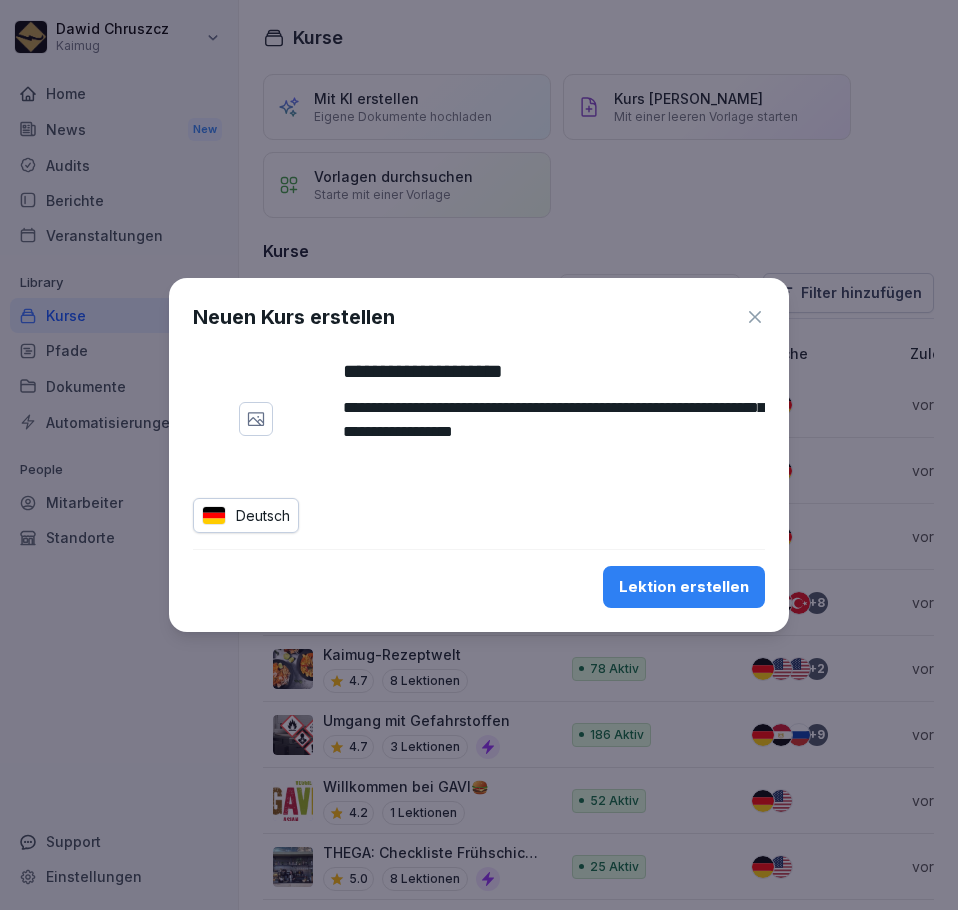 scroll, scrollTop: 48, scrollLeft: 0, axis: vertical 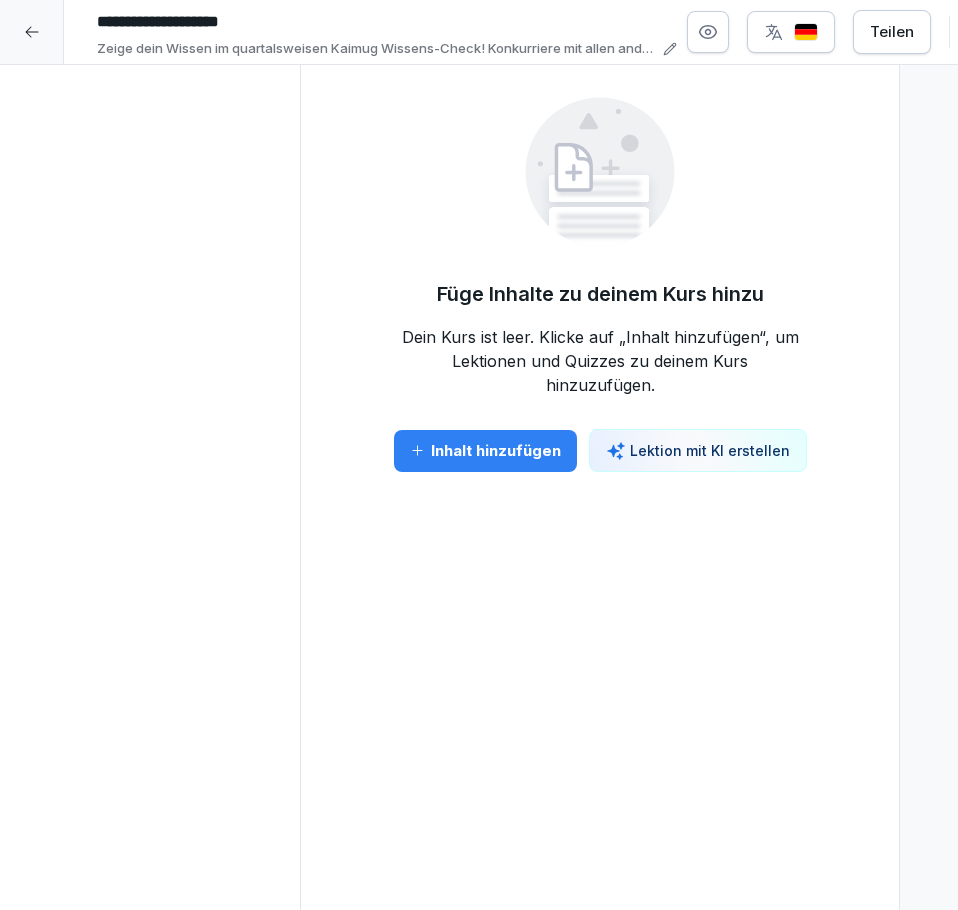 click on "Inhalt hinzufügen" at bounding box center (485, 451) 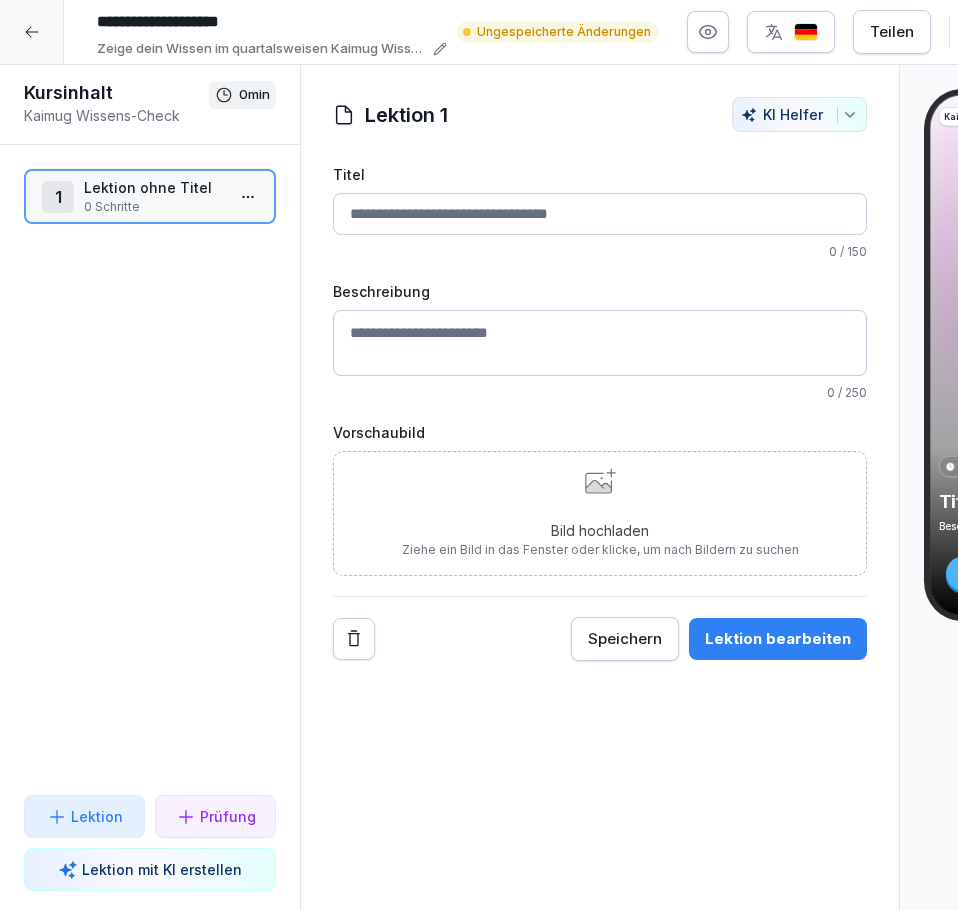 click on "Prüfung" at bounding box center [215, 816] 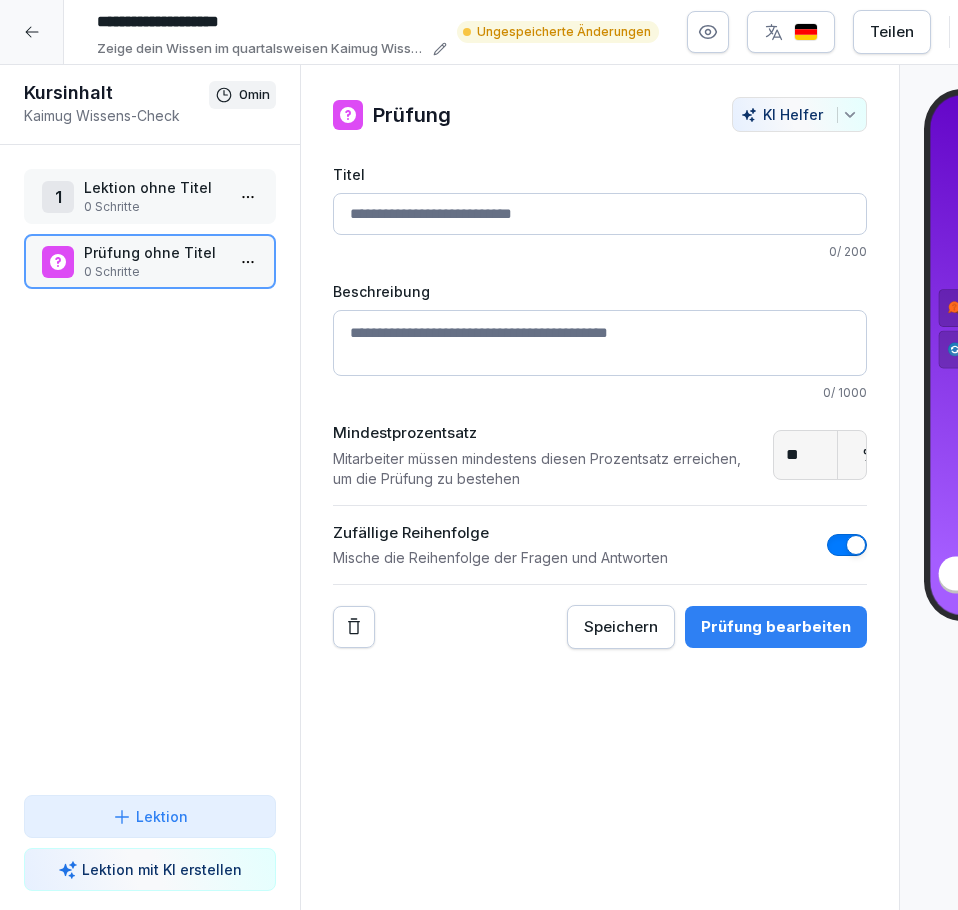click on "**********" at bounding box center (479, 455) 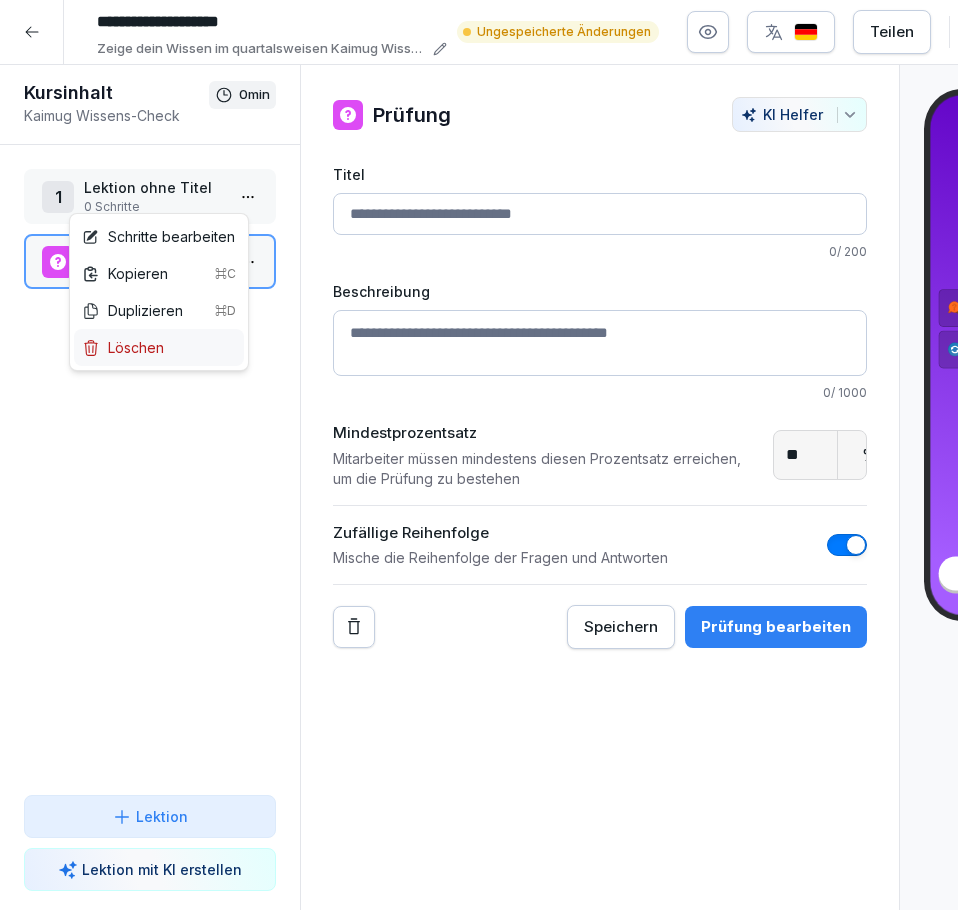 click on "Löschen" at bounding box center [123, 347] 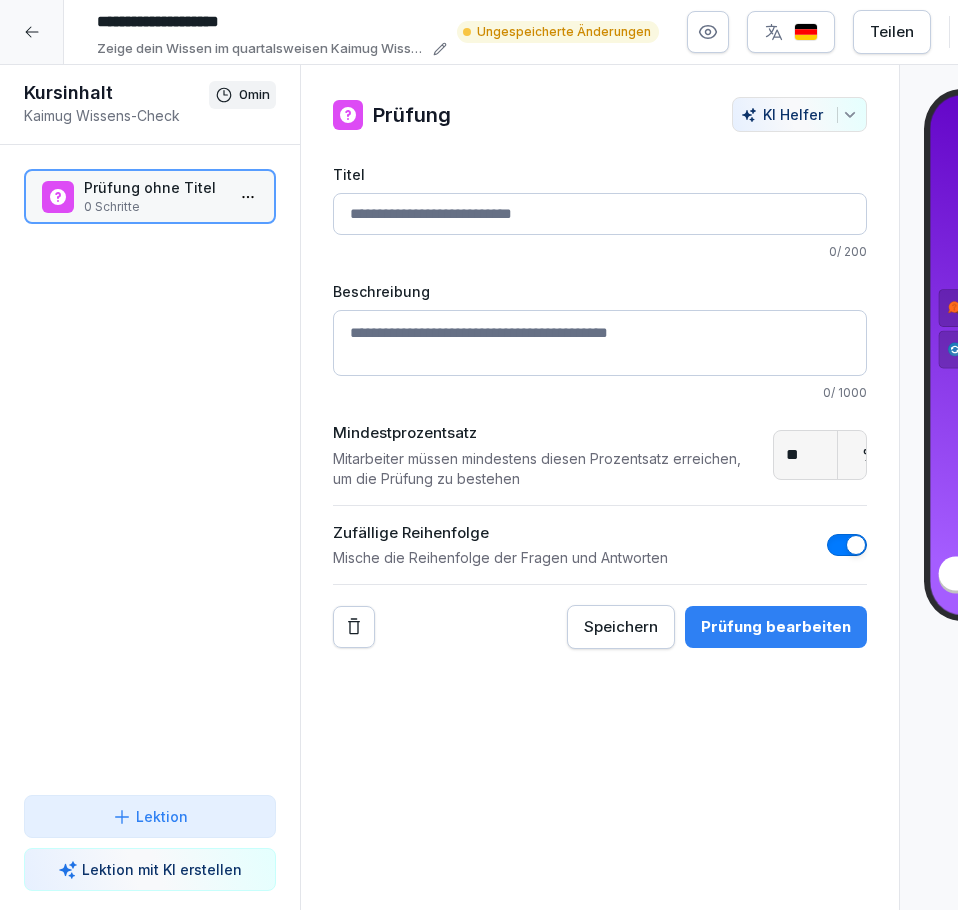 click on "0 Schritte" at bounding box center (154, 207) 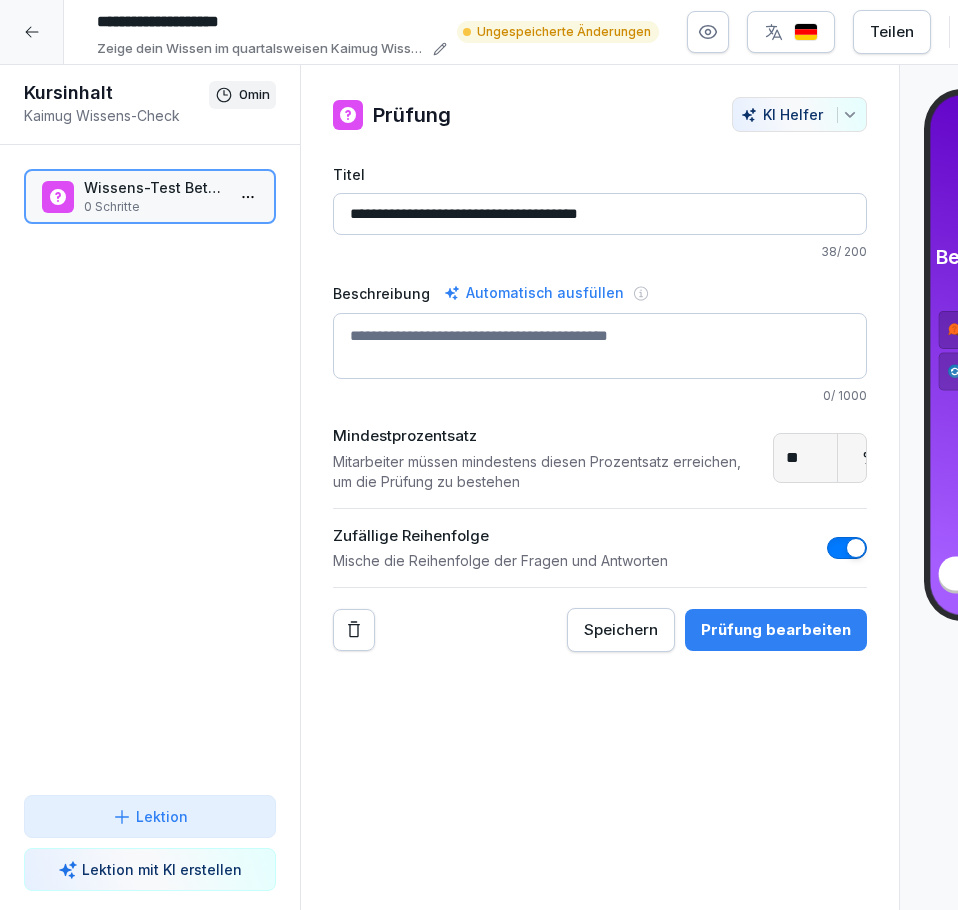 type on "**********" 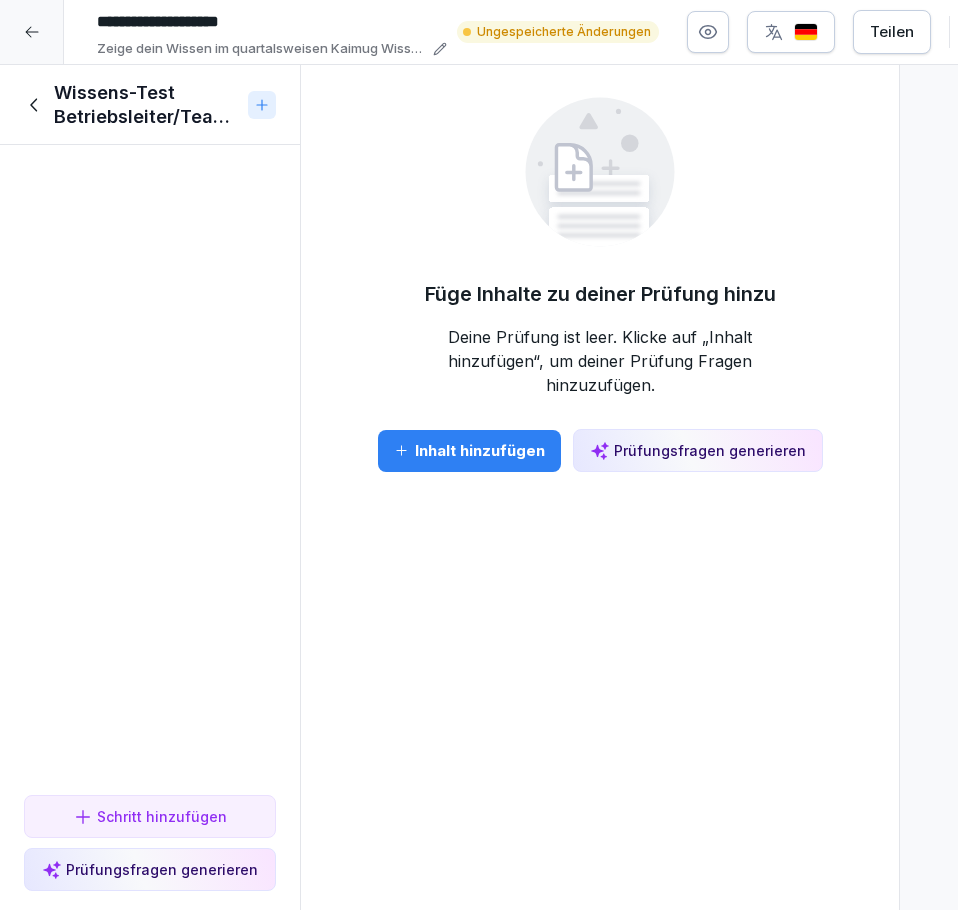 click on "Inhalt hinzufügen" at bounding box center (469, 451) 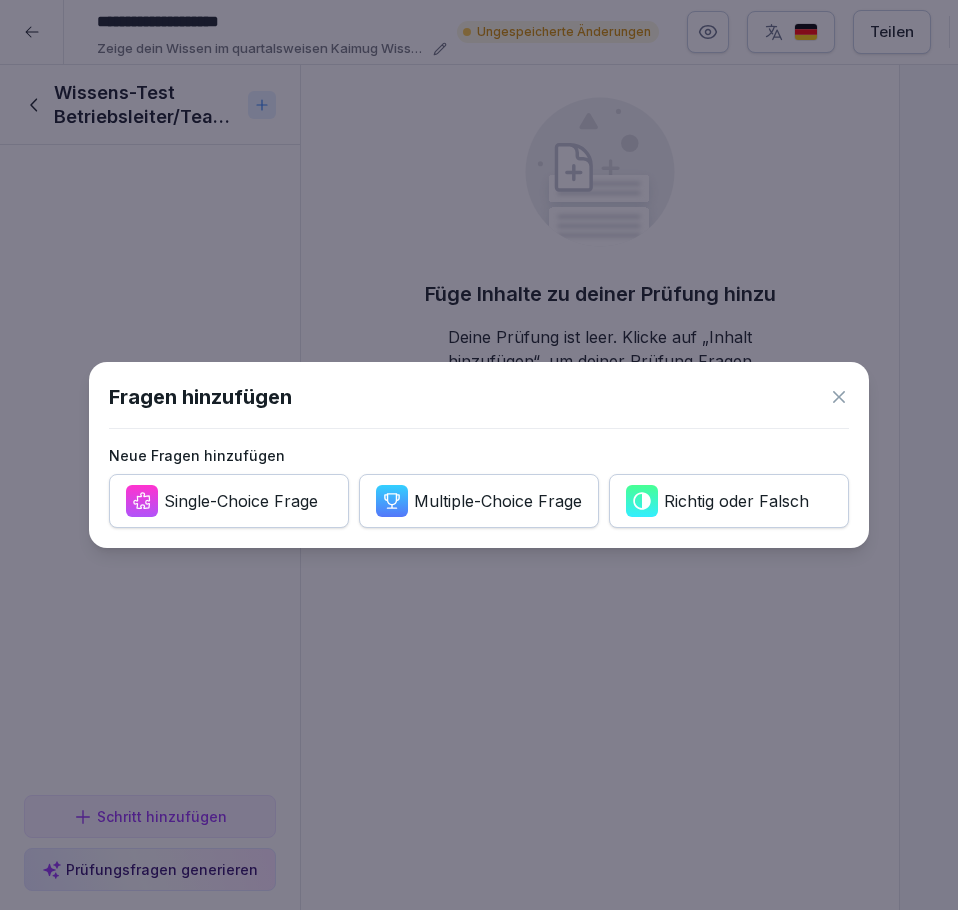 click on "Multiple-Choice Frage" at bounding box center (498, 501) 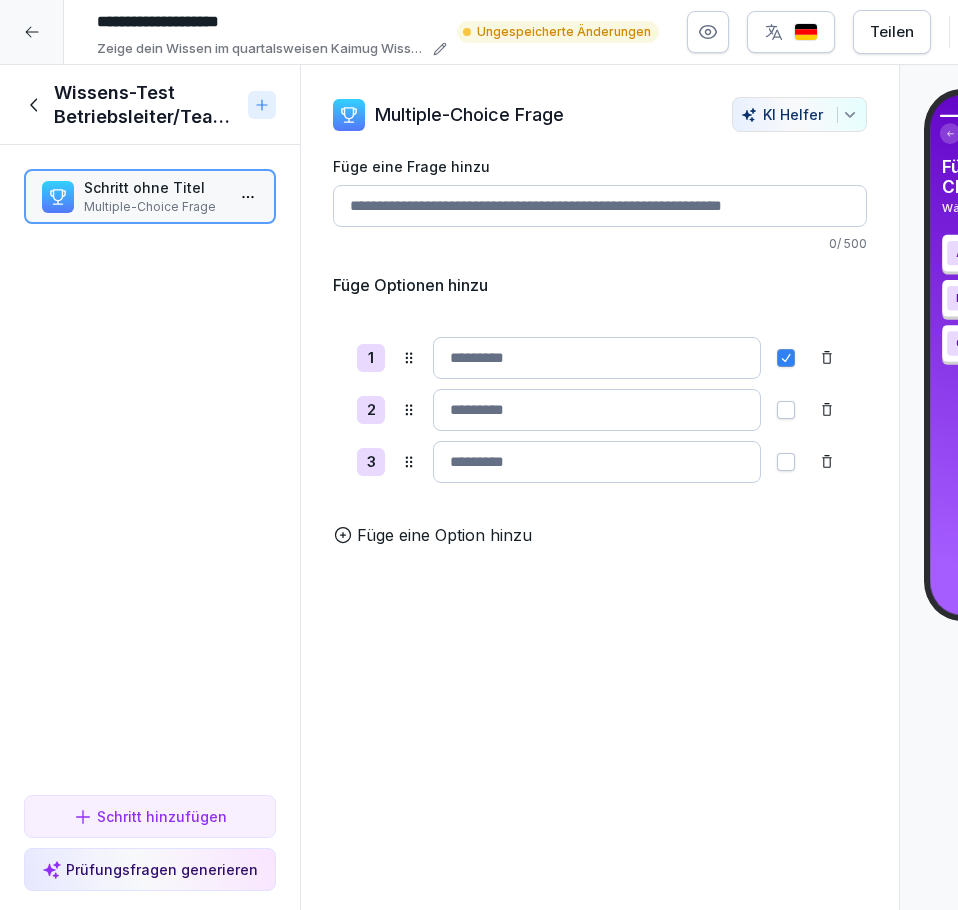 click on "Füge eine Frage hinzu" at bounding box center (600, 206) 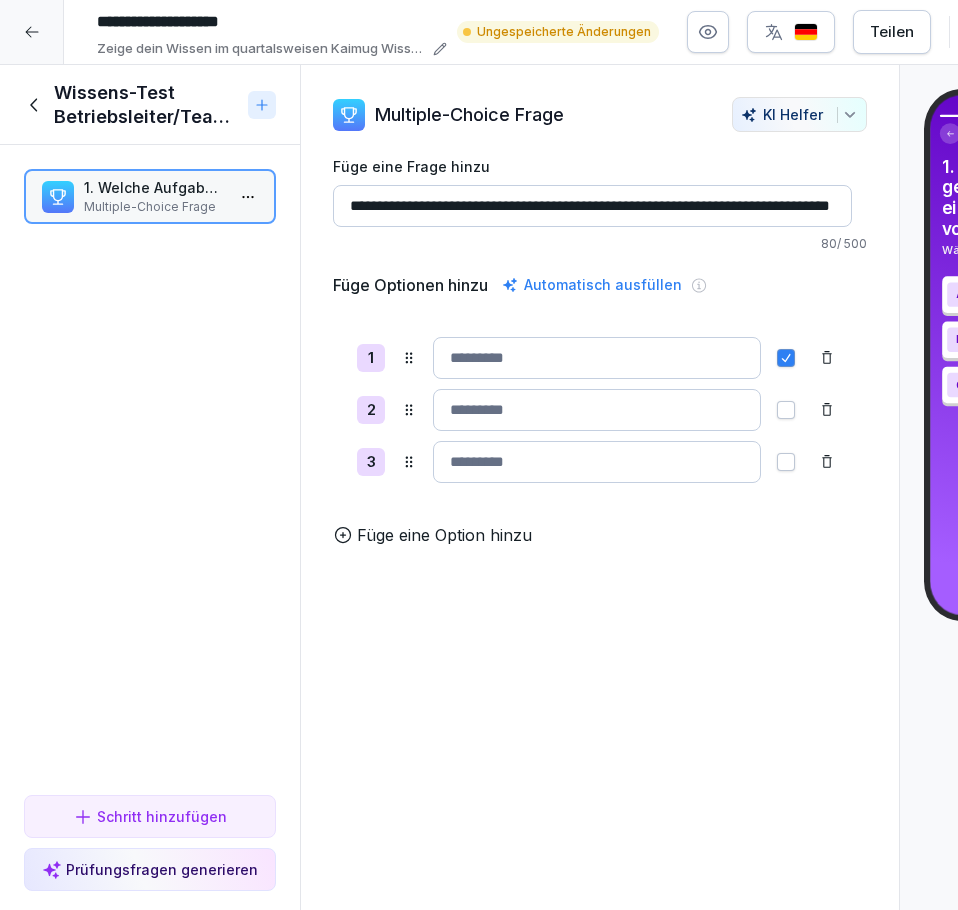 scroll, scrollTop: 0, scrollLeft: 0, axis: both 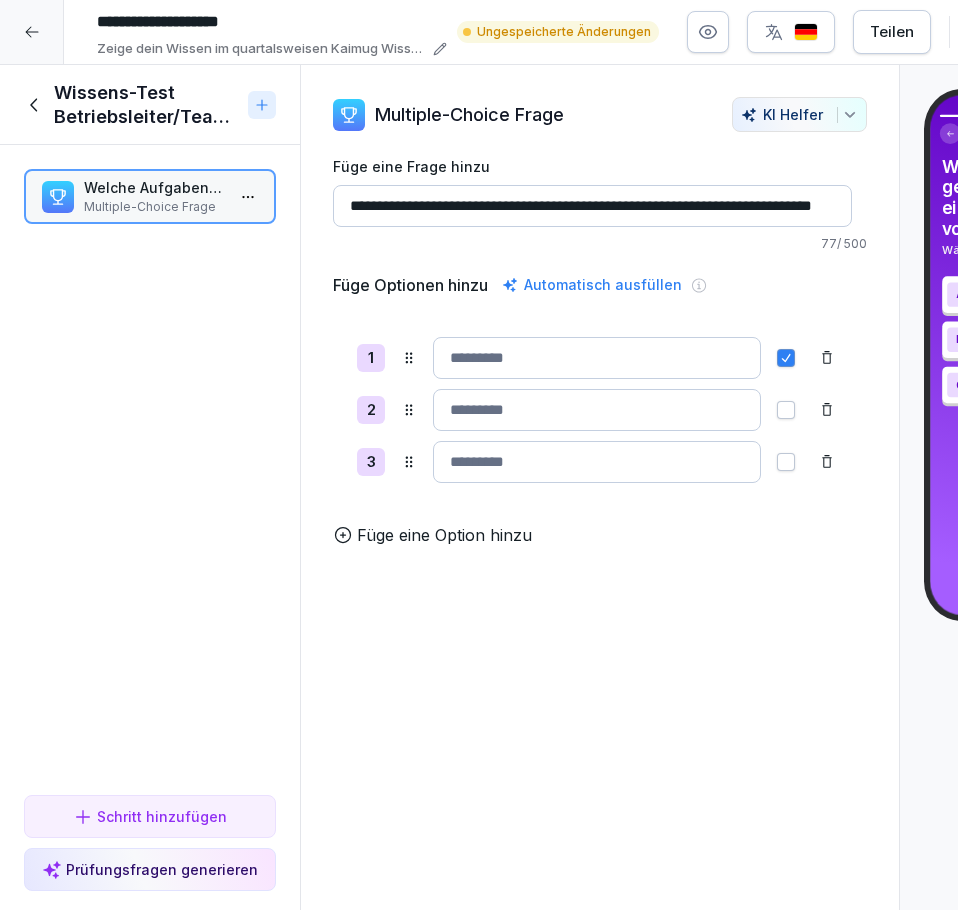 type on "**********" 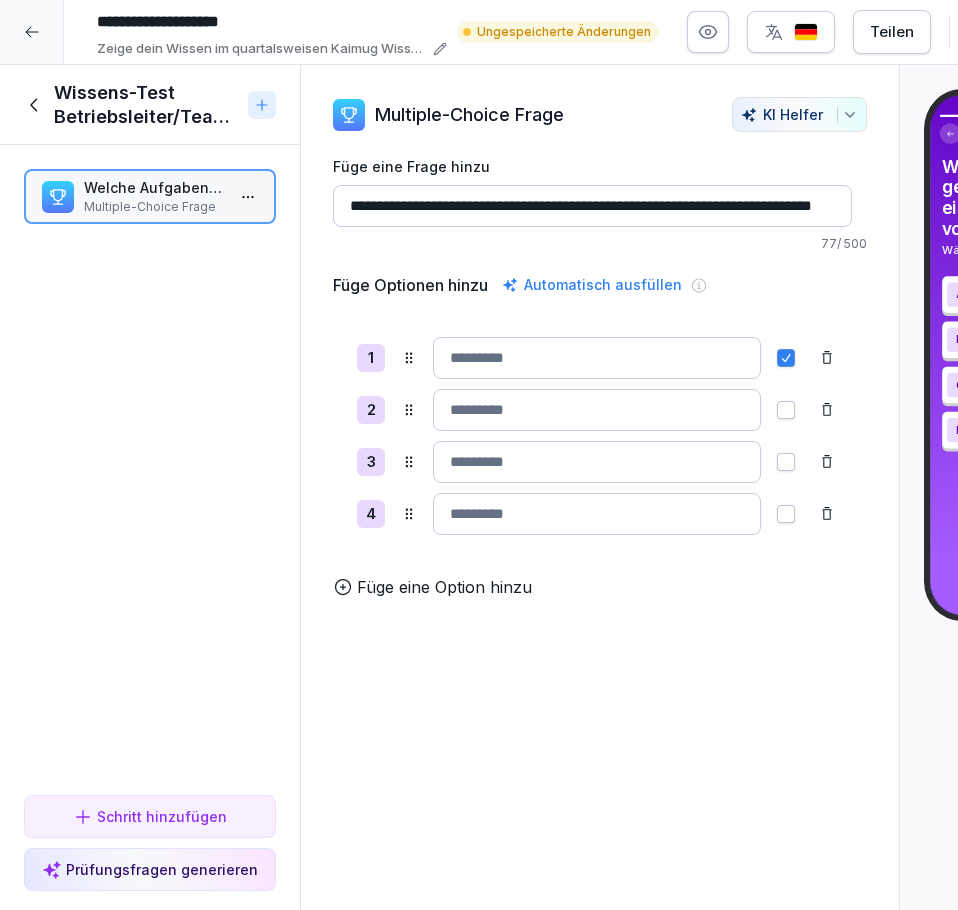 click at bounding box center (597, 358) 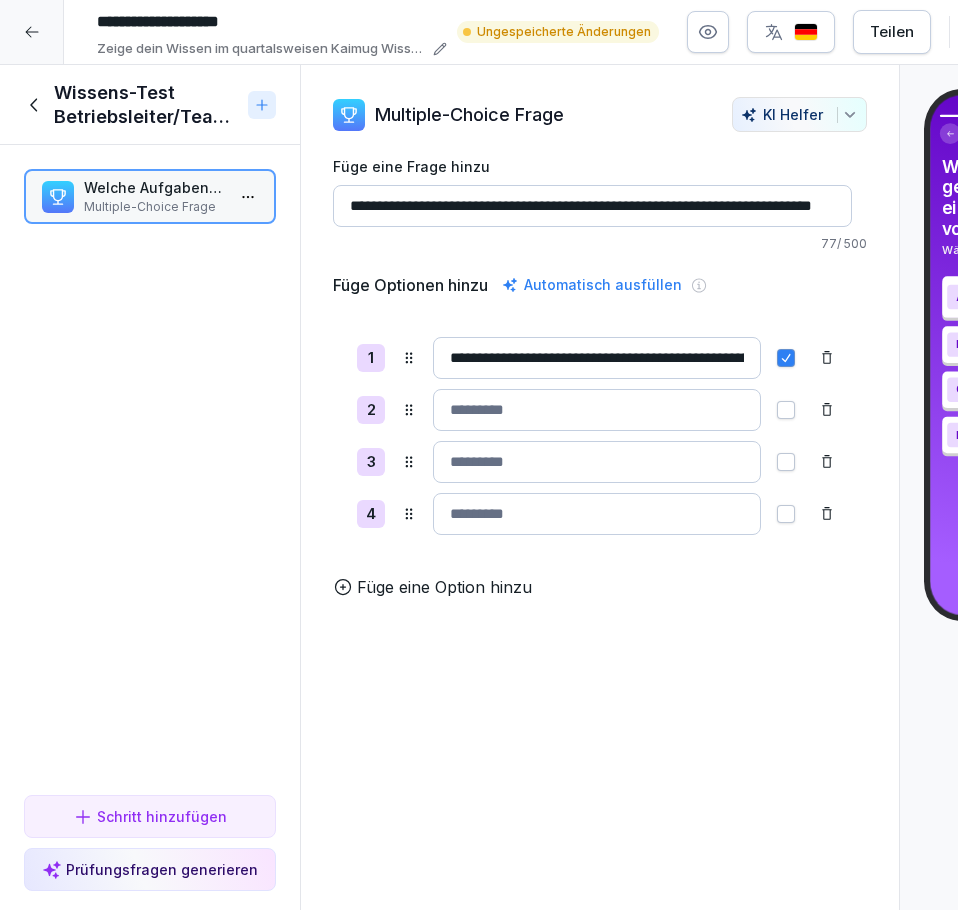scroll, scrollTop: 0, scrollLeft: 154, axis: horizontal 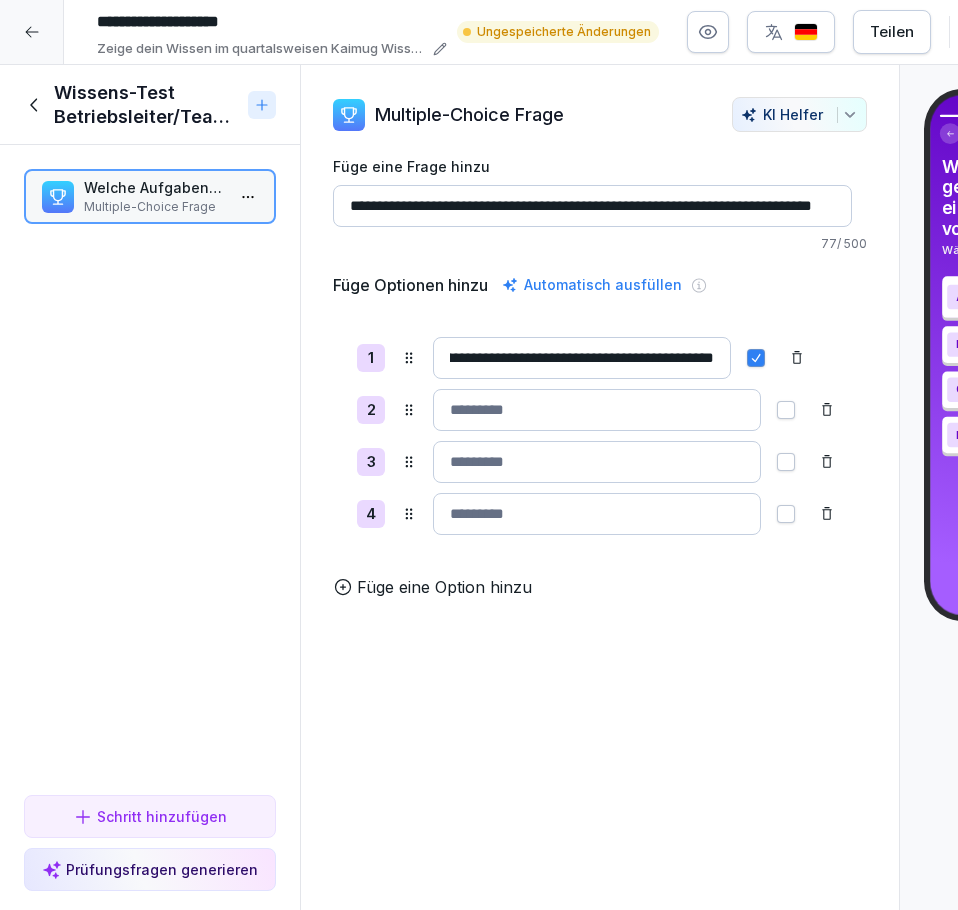 type on "**********" 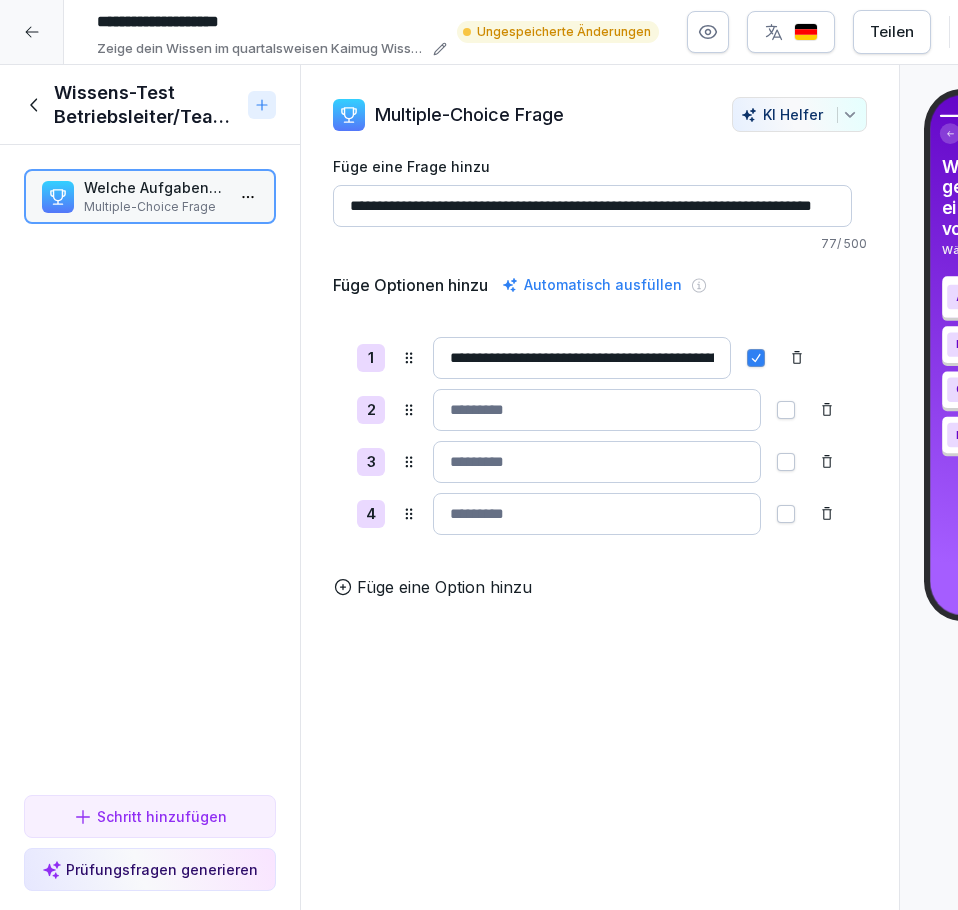 click at bounding box center [597, 410] 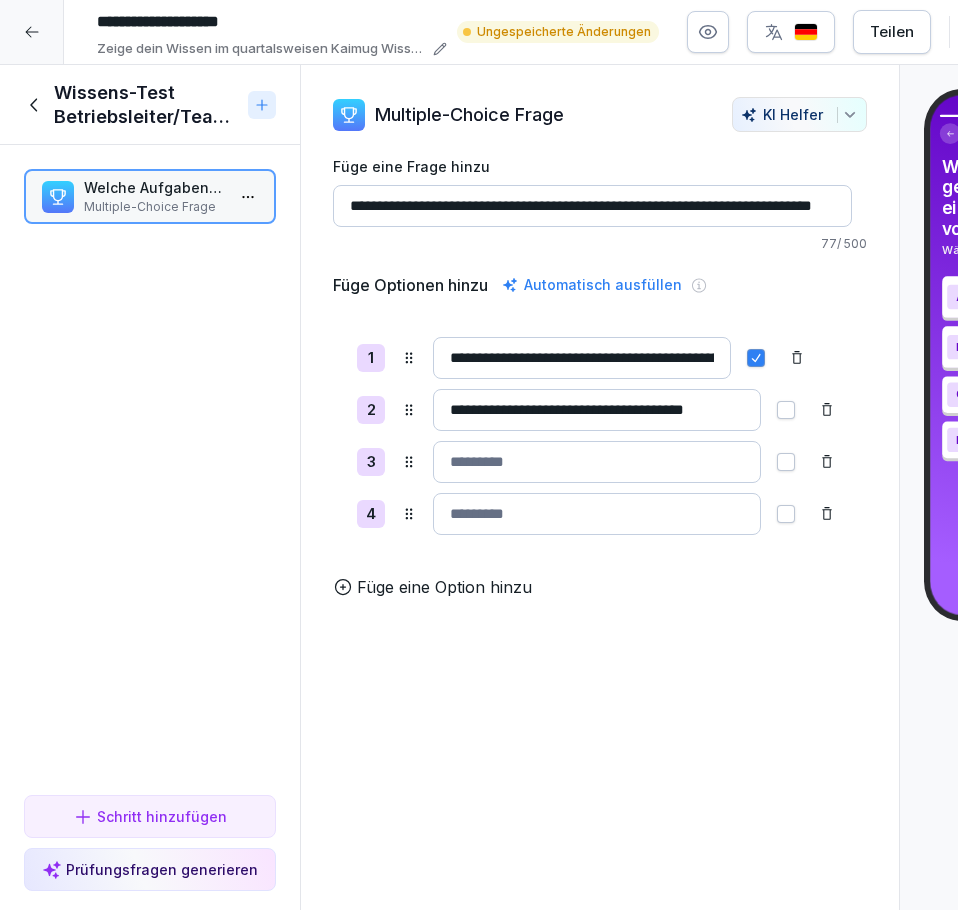 scroll, scrollTop: 0, scrollLeft: 29, axis: horizontal 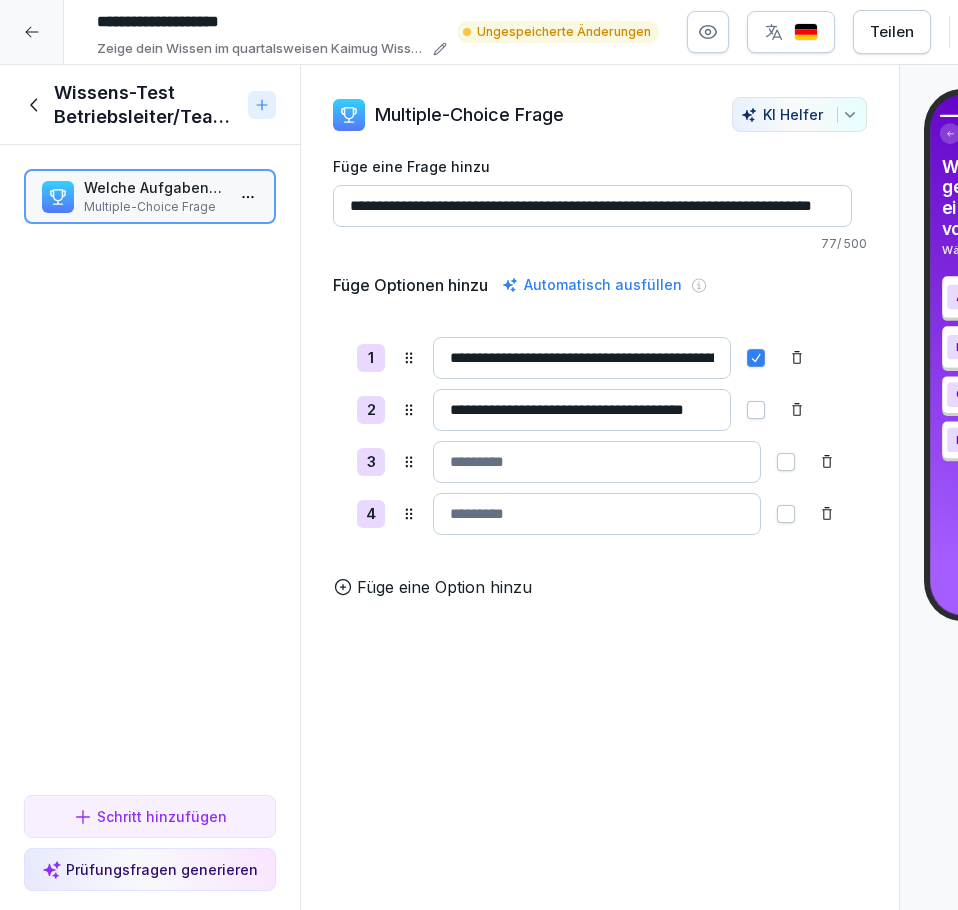 type on "**********" 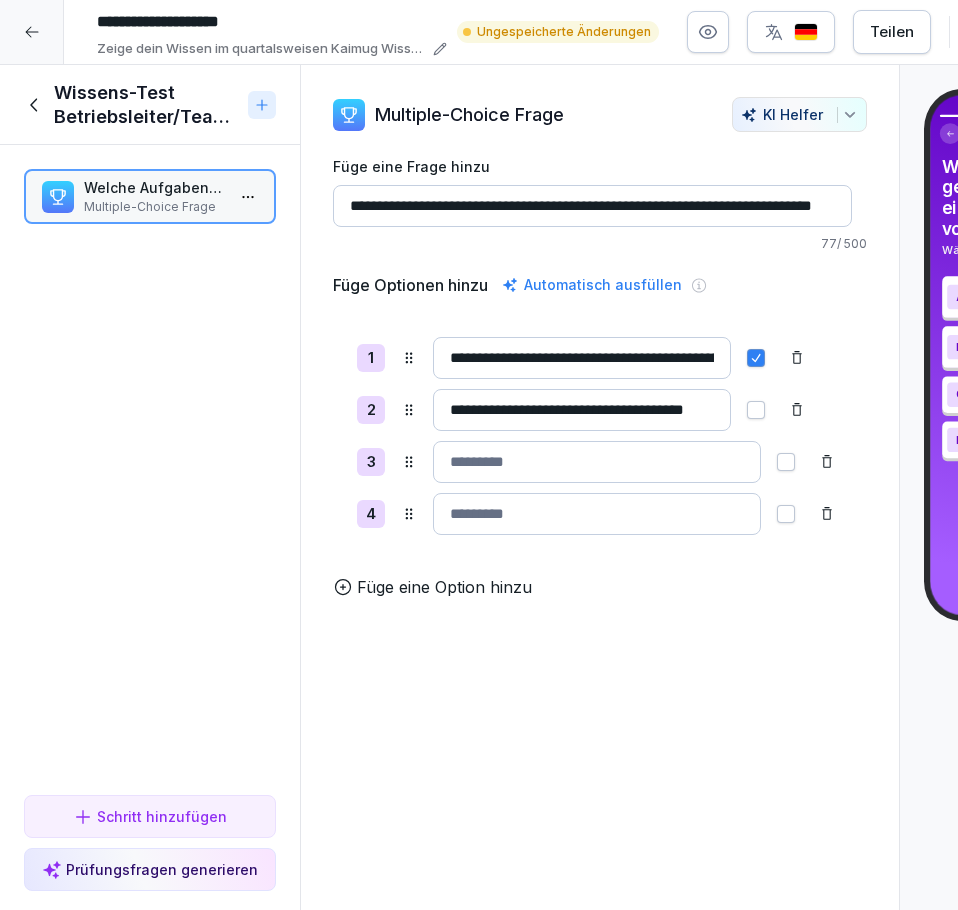 drag, startPoint x: 520, startPoint y: 431, endPoint x: 524, endPoint y: 457, distance: 26.305893 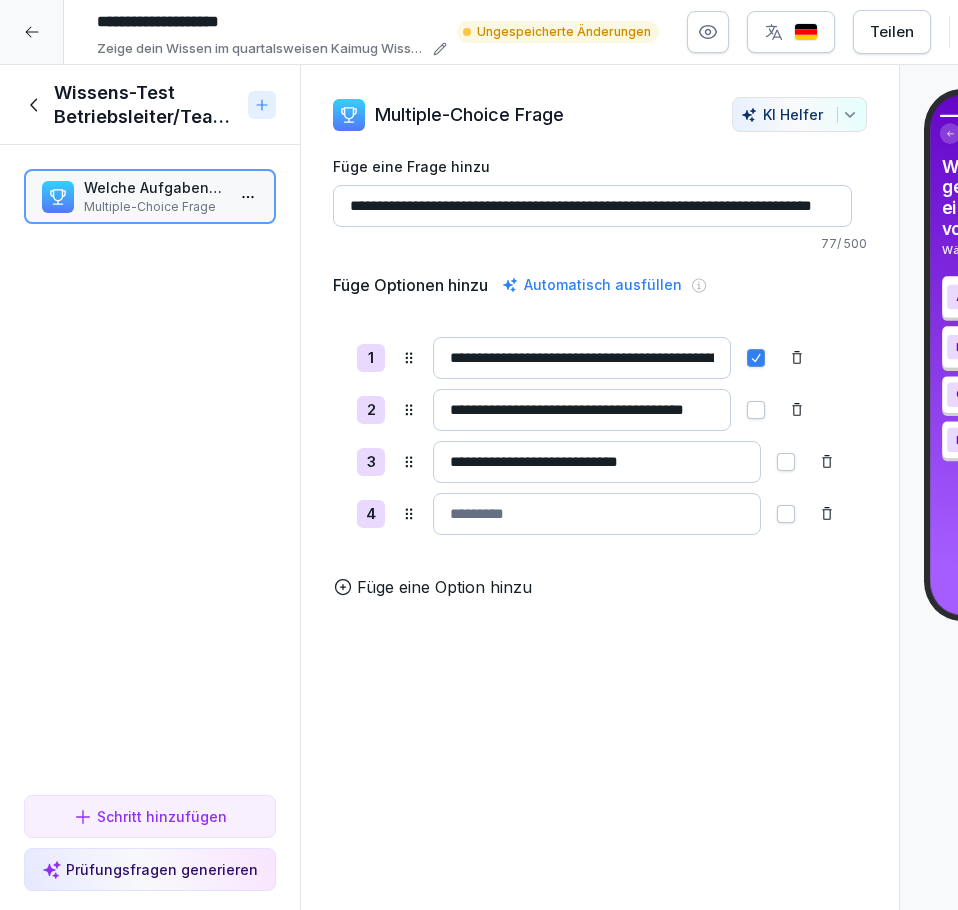 type on "**********" 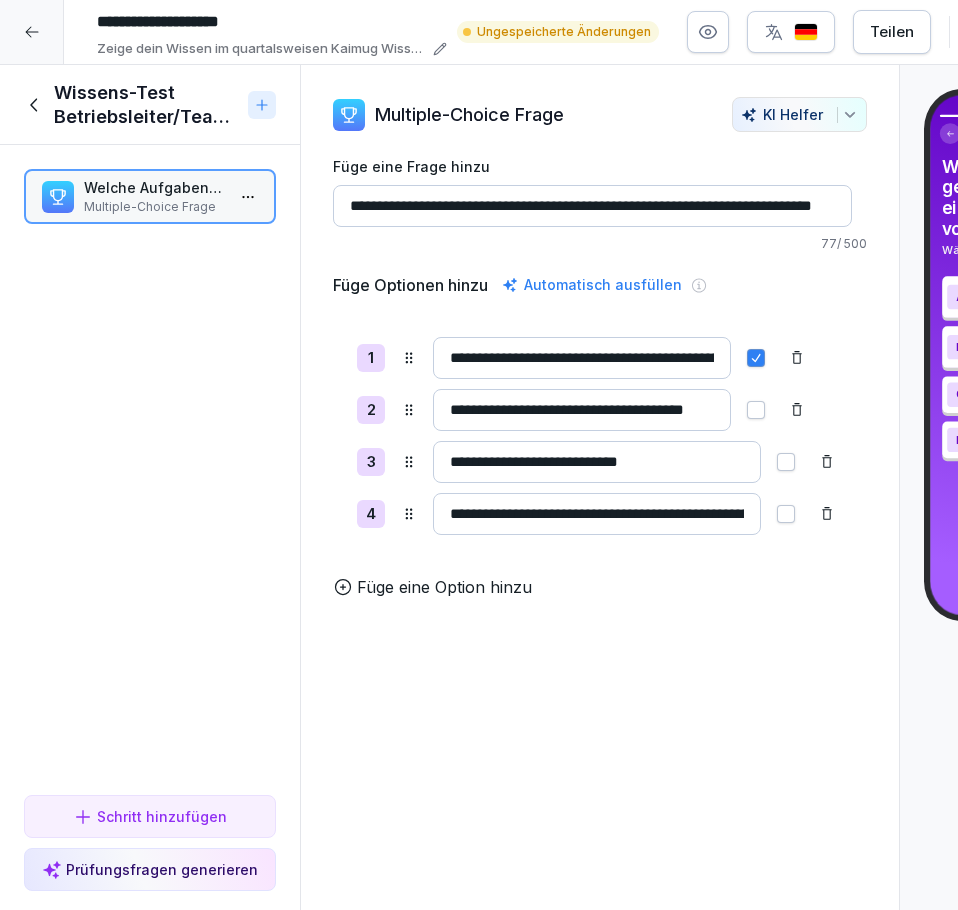 scroll, scrollTop: 0, scrollLeft: 162, axis: horizontal 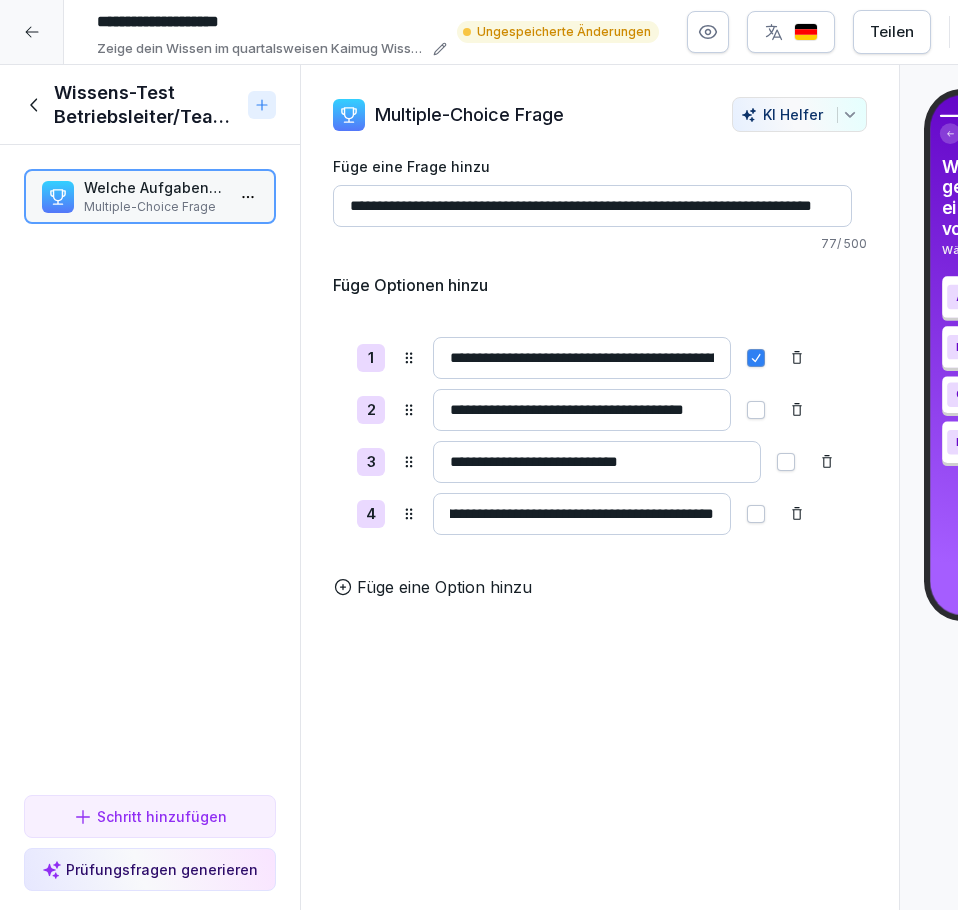 type on "**********" 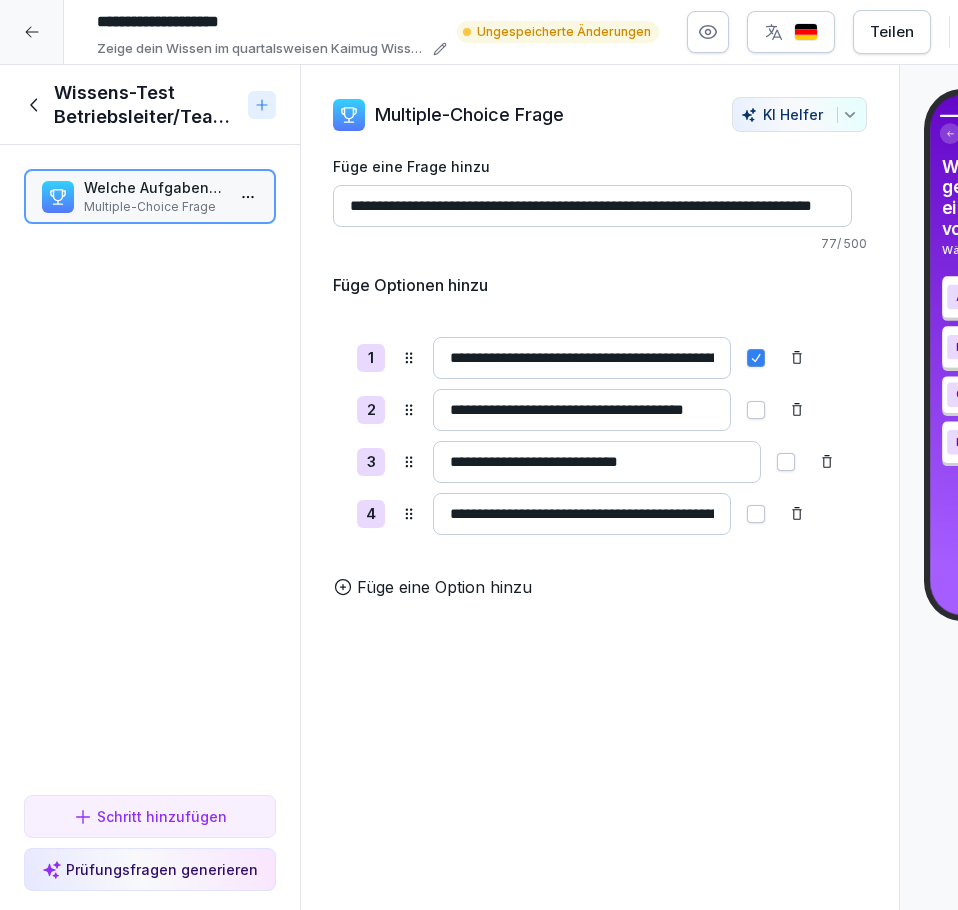click on "**********" at bounding box center [600, 410] 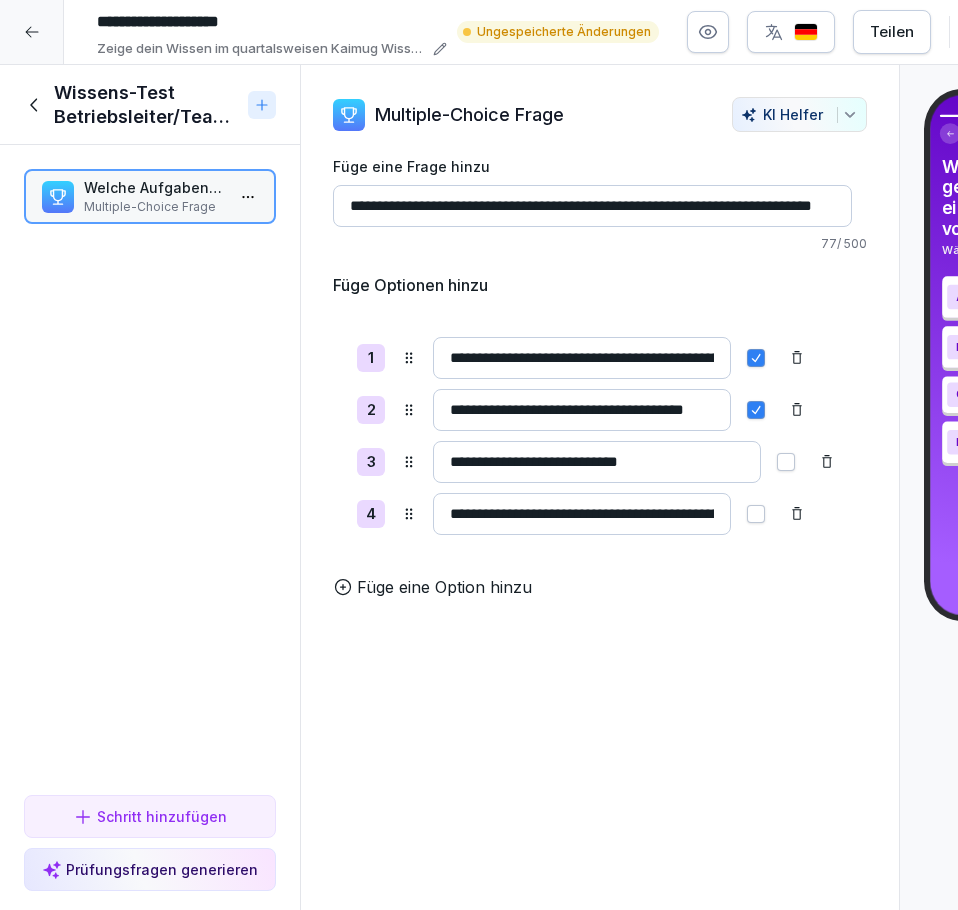 click at bounding box center [756, 514] 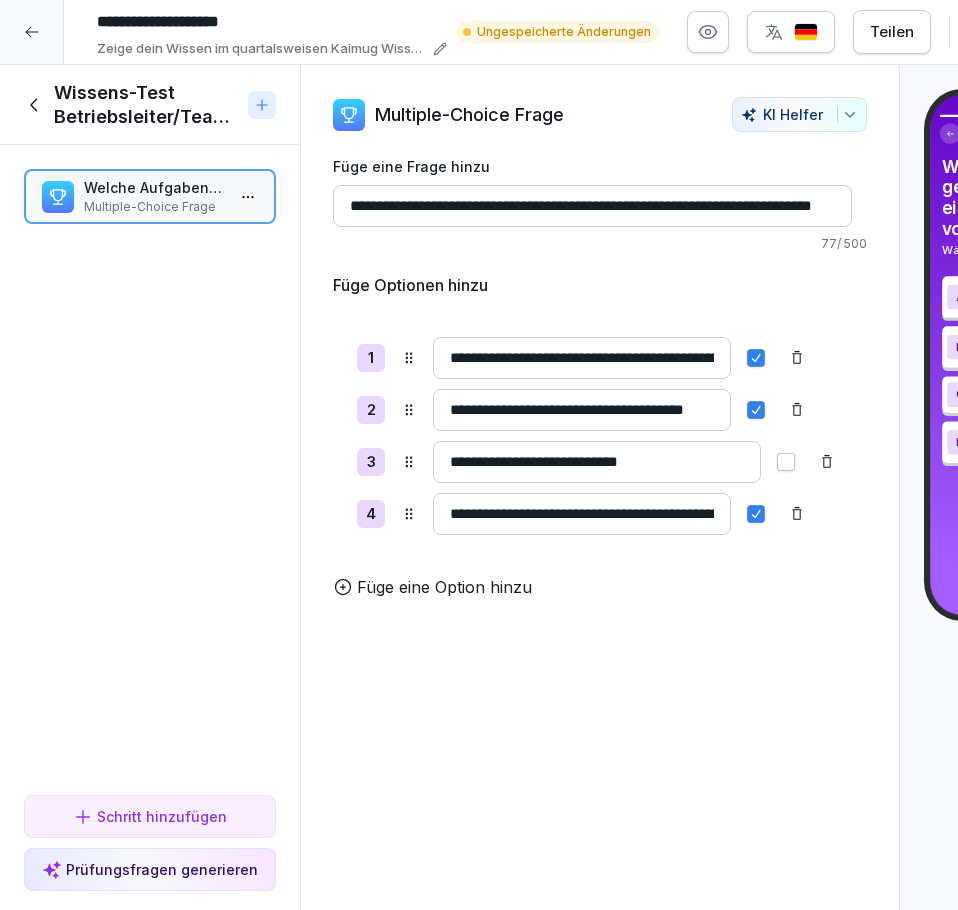 click on "Füge eine Option hinzu" at bounding box center (600, 587) 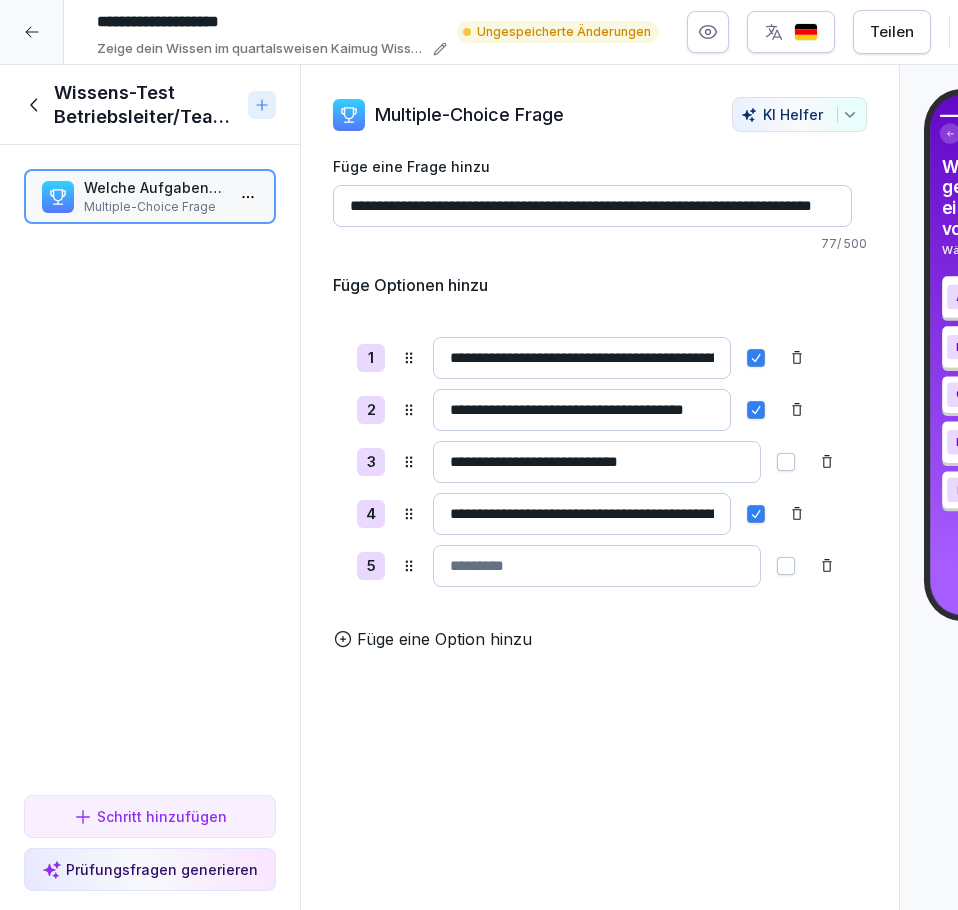 click 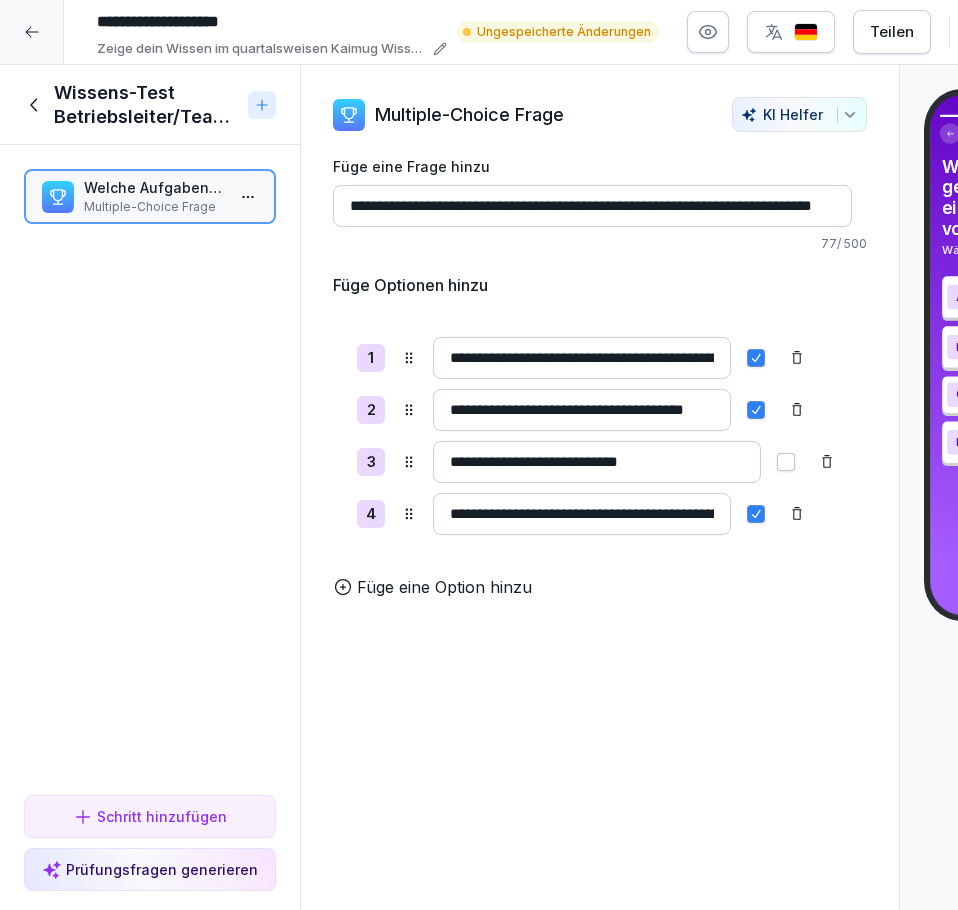click on "Welche Aufgaben gehören zur Vorbereitung eines Teamleiters vor Schichtbeginn? Multiple-Choice Frage
To pick up a draggable item, press the space bar.
While dragging, use the arrow keys to move the item.
Press space again to drop the item in its new position, or press escape to cancel." at bounding box center (150, 466) 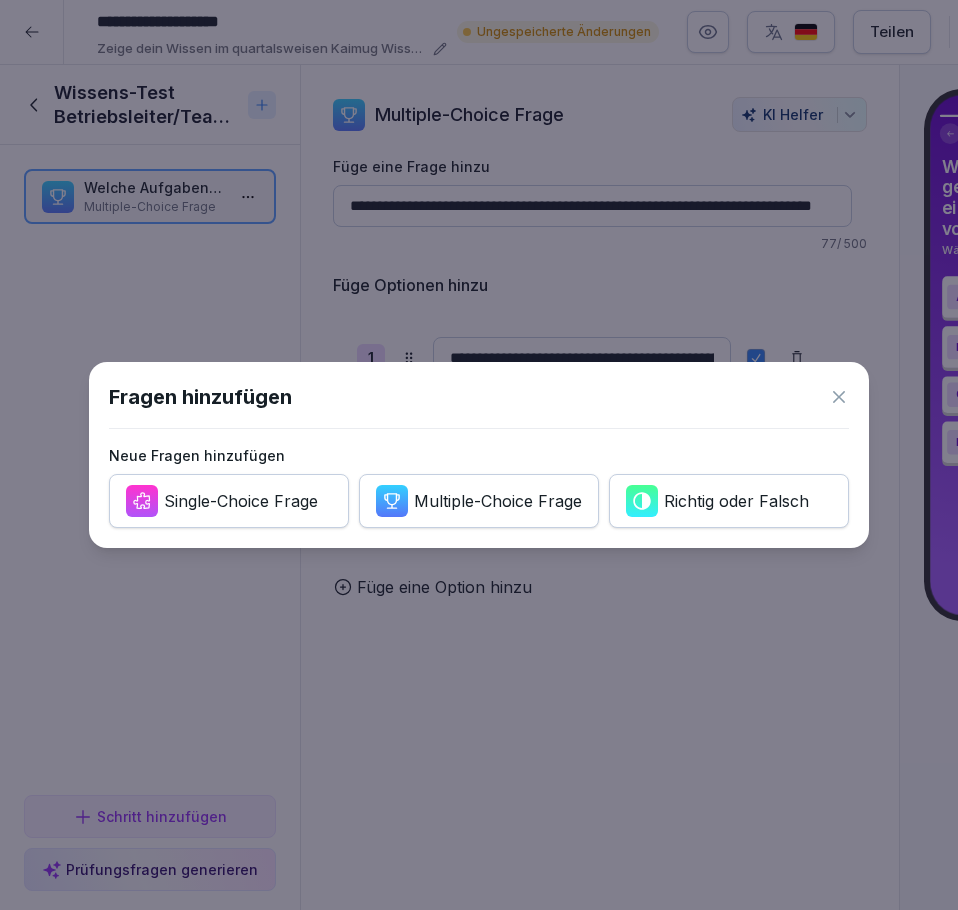 click on "Multiple-Choice Frage" at bounding box center (498, 501) 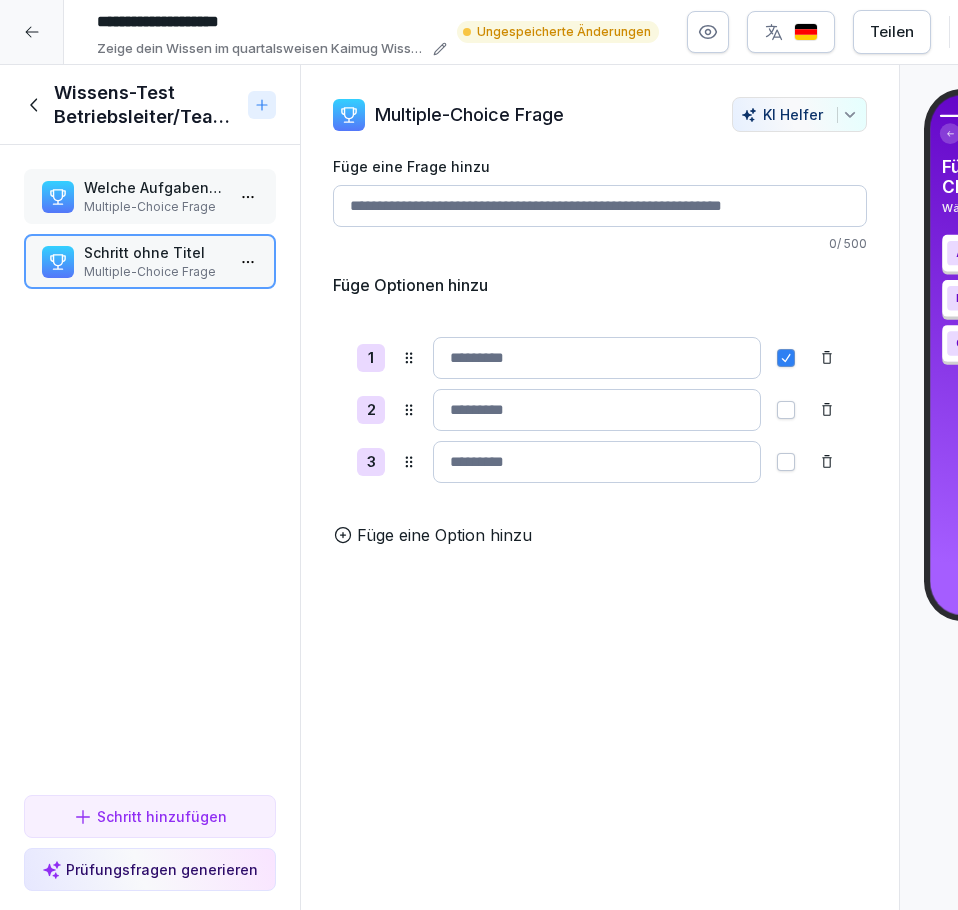 click on "Füge eine Frage hinzu" at bounding box center (600, 206) 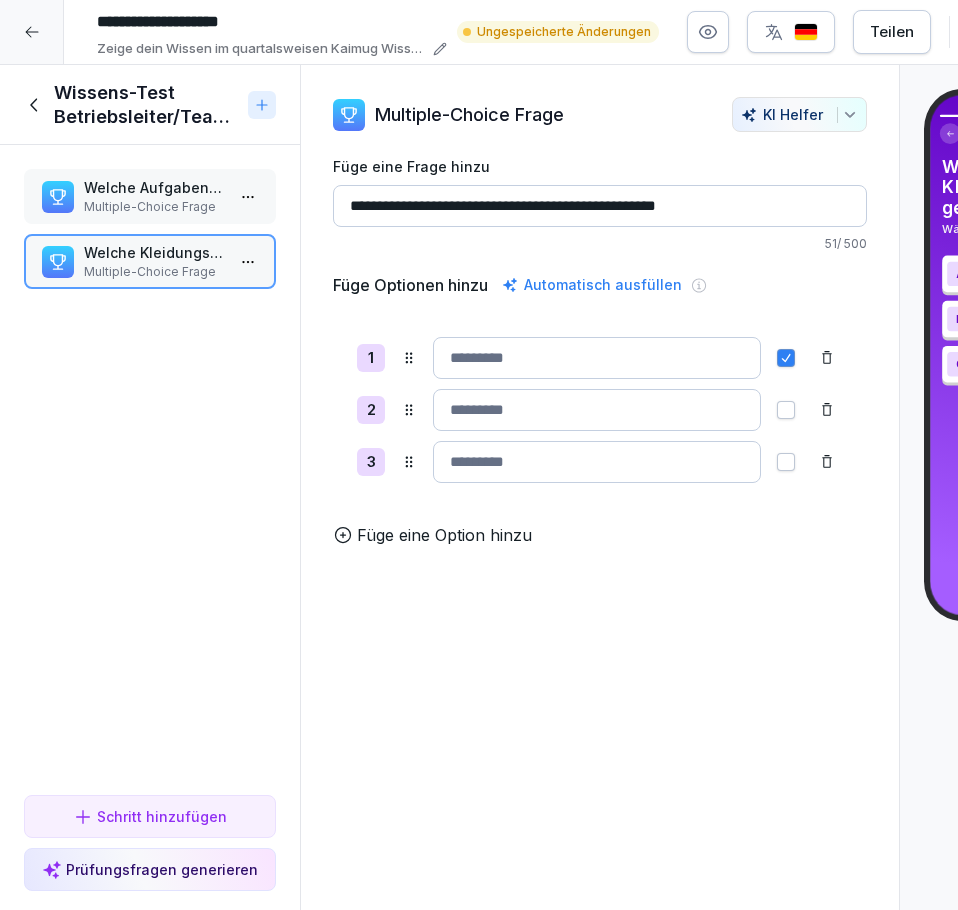 type on "**********" 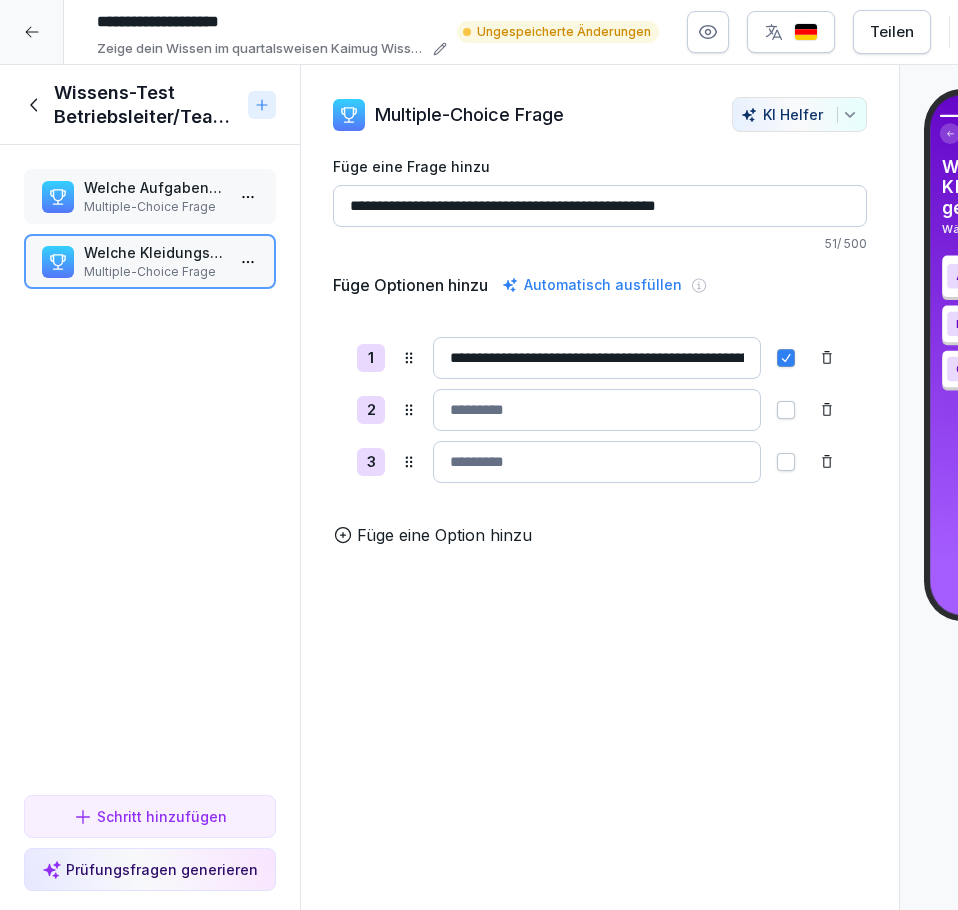 scroll, scrollTop: 0, scrollLeft: 158, axis: horizontal 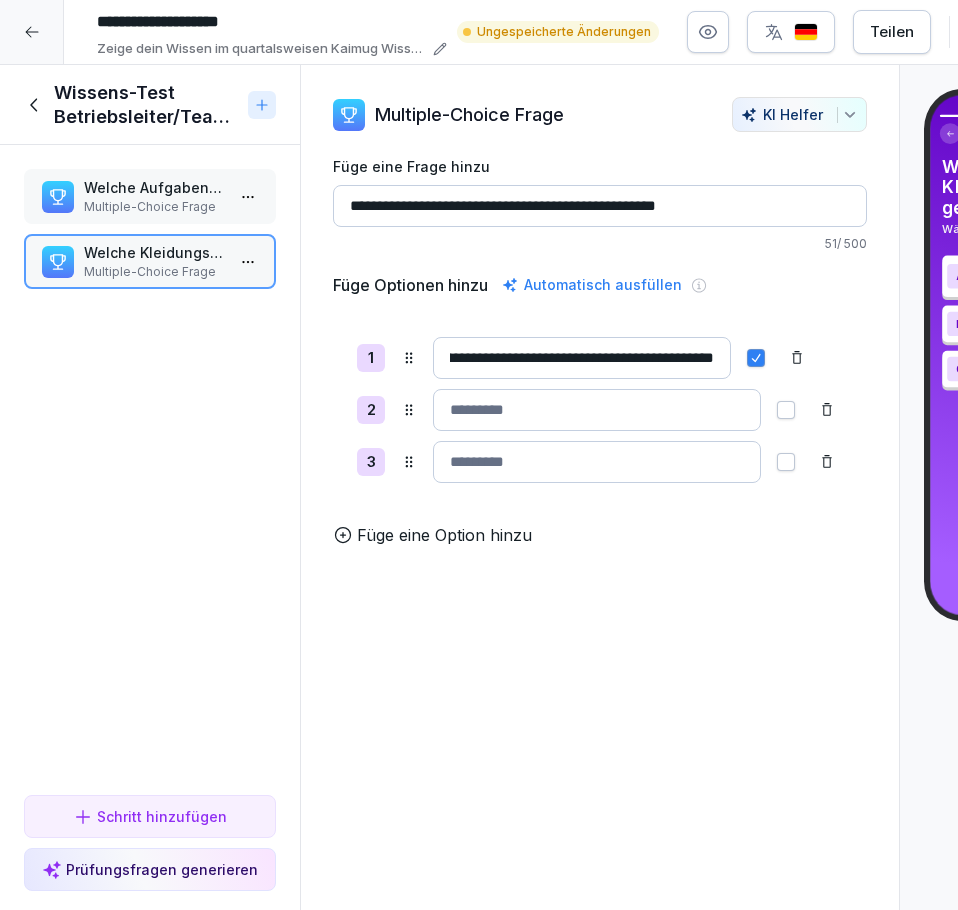 type on "**********" 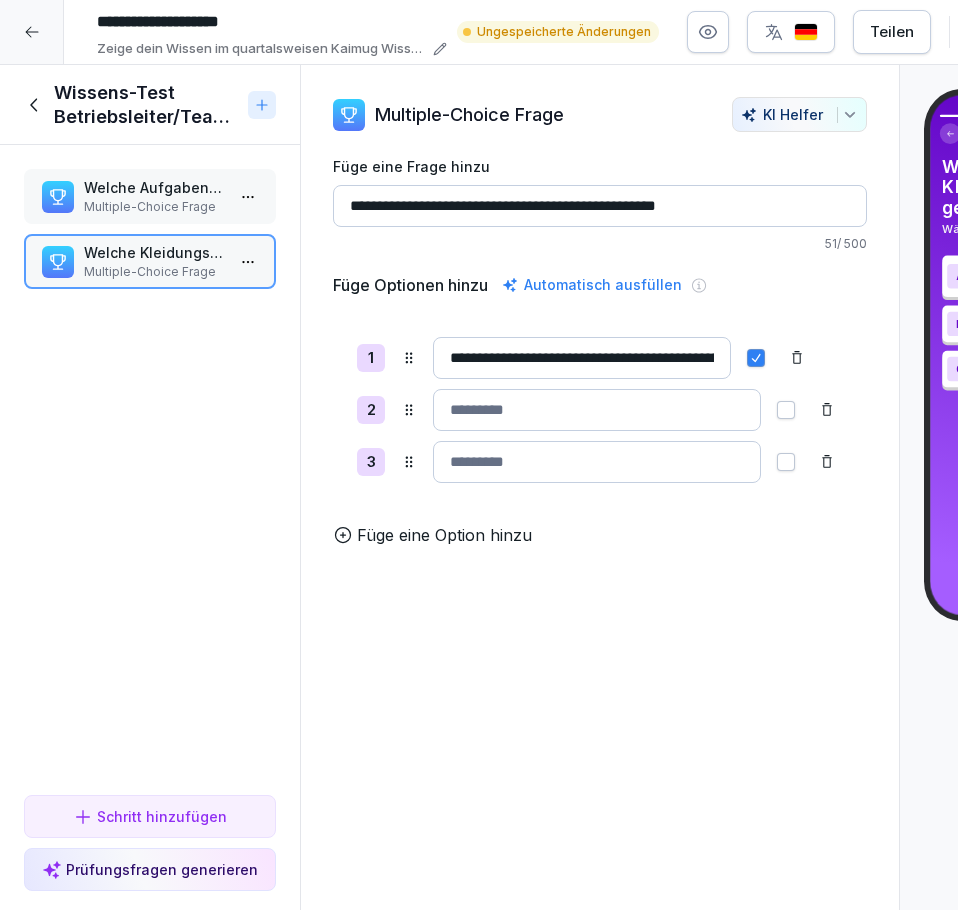 click on "**********" at bounding box center [600, 410] 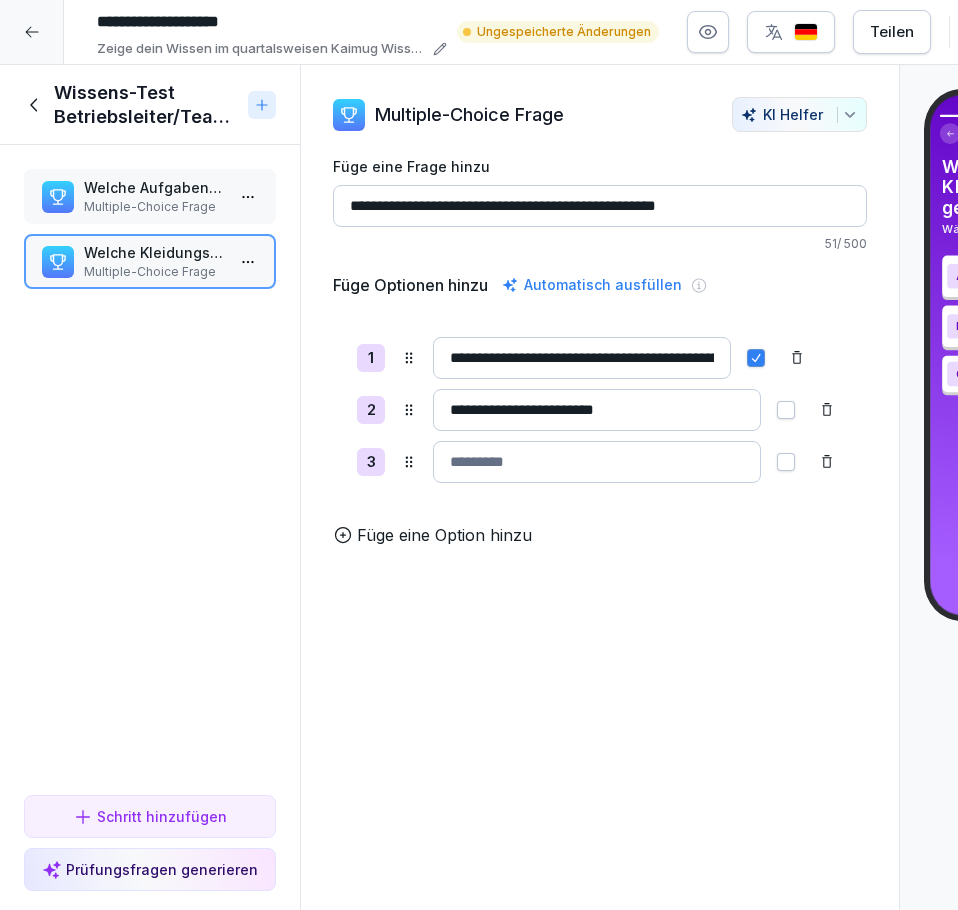 type on "**********" 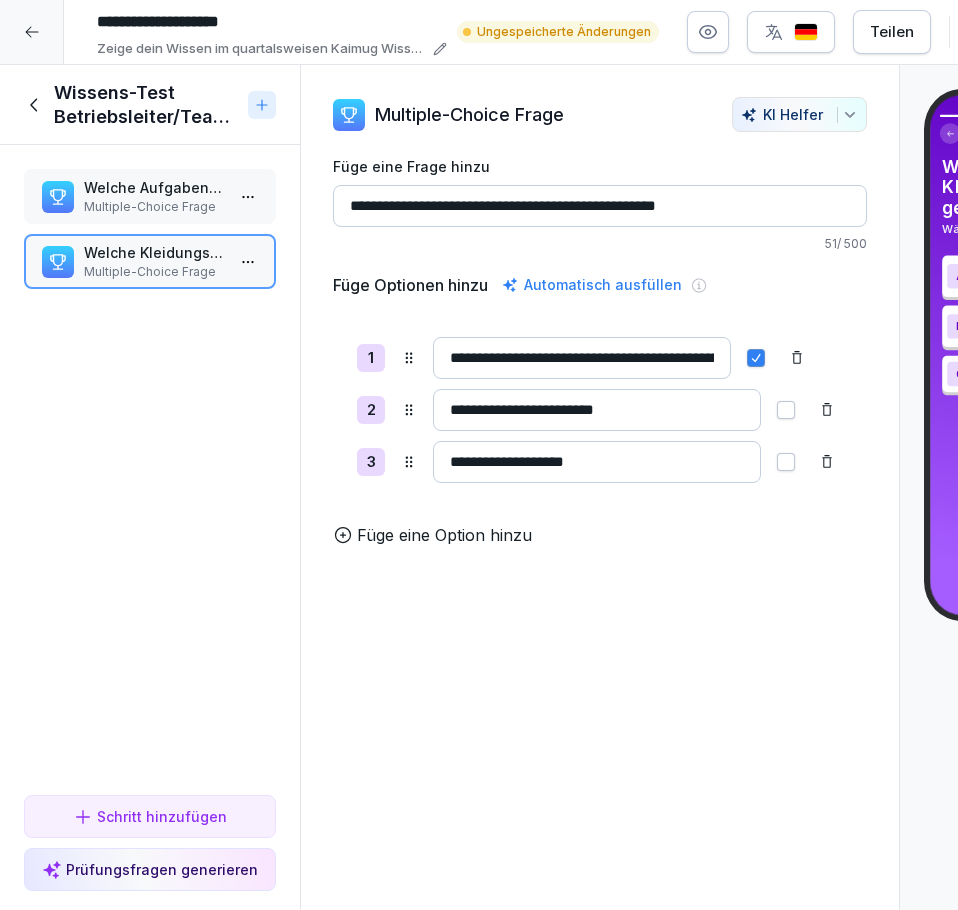 type on "**********" 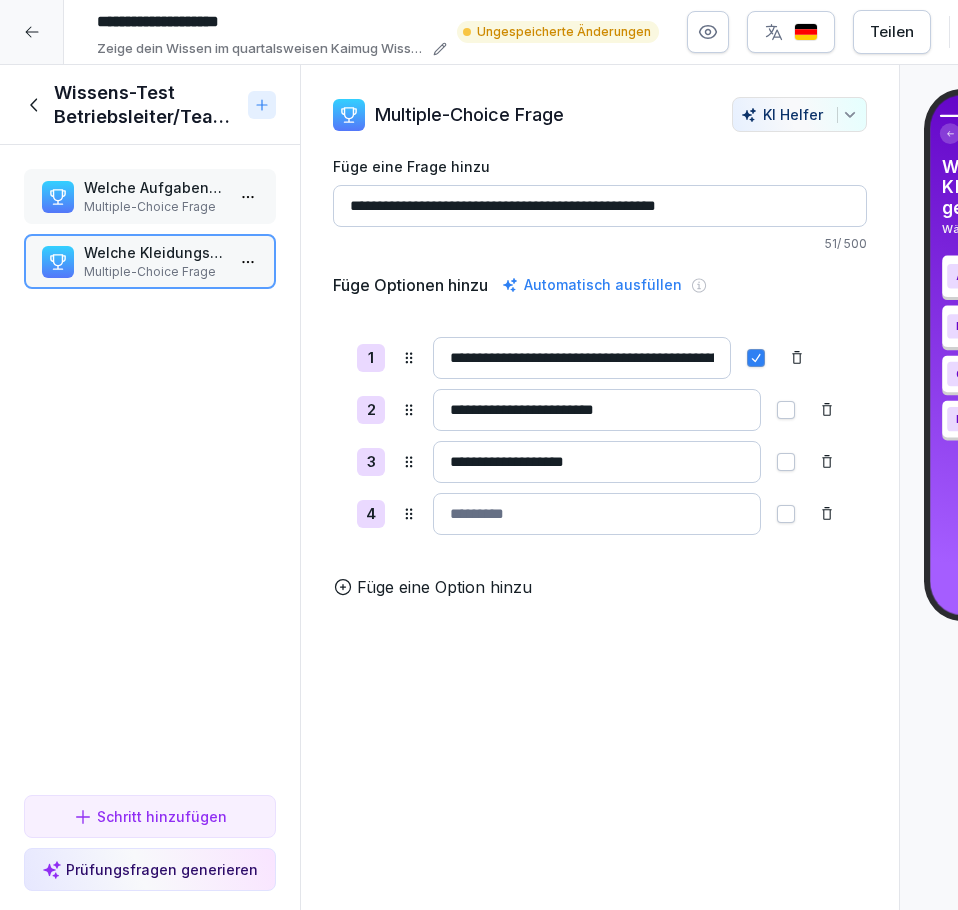 click at bounding box center [597, 514] 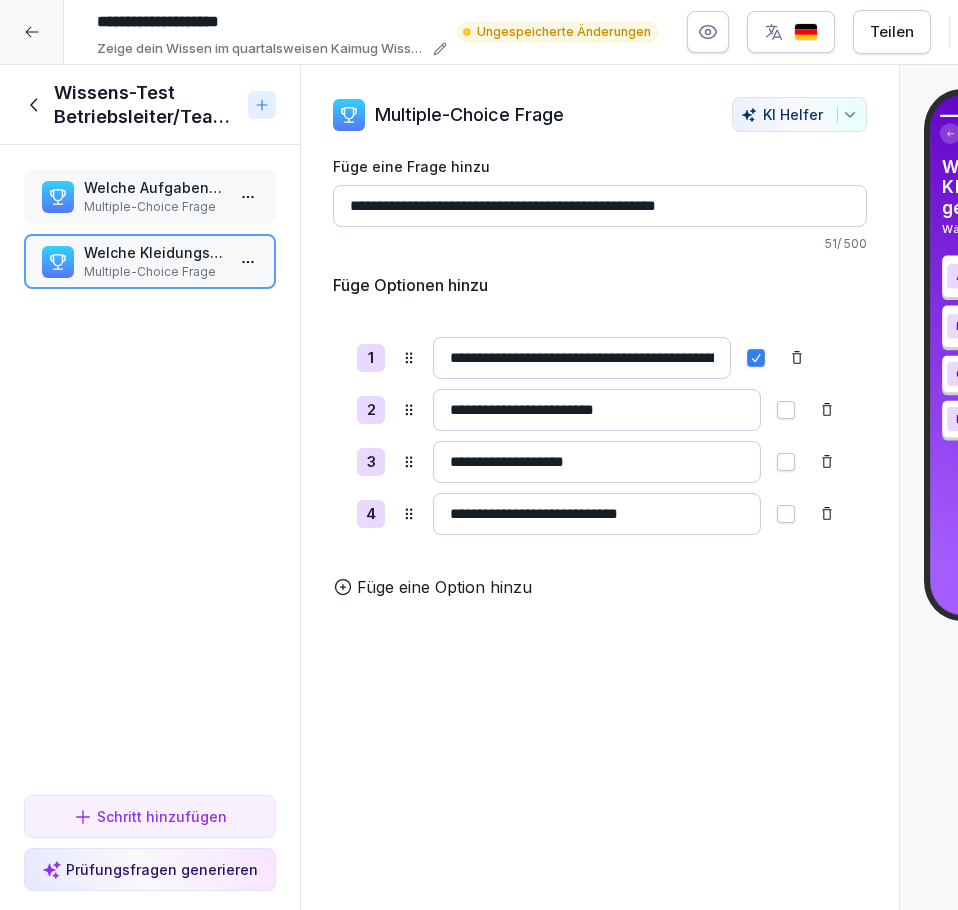 type on "**********" 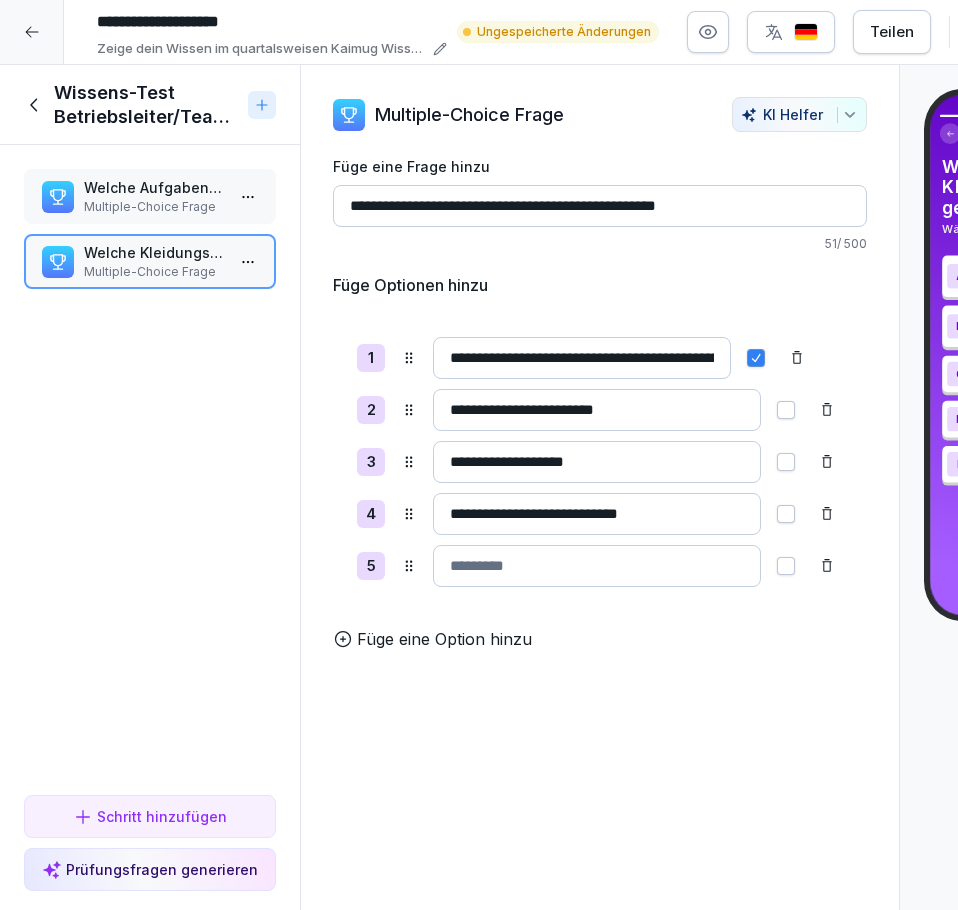 click 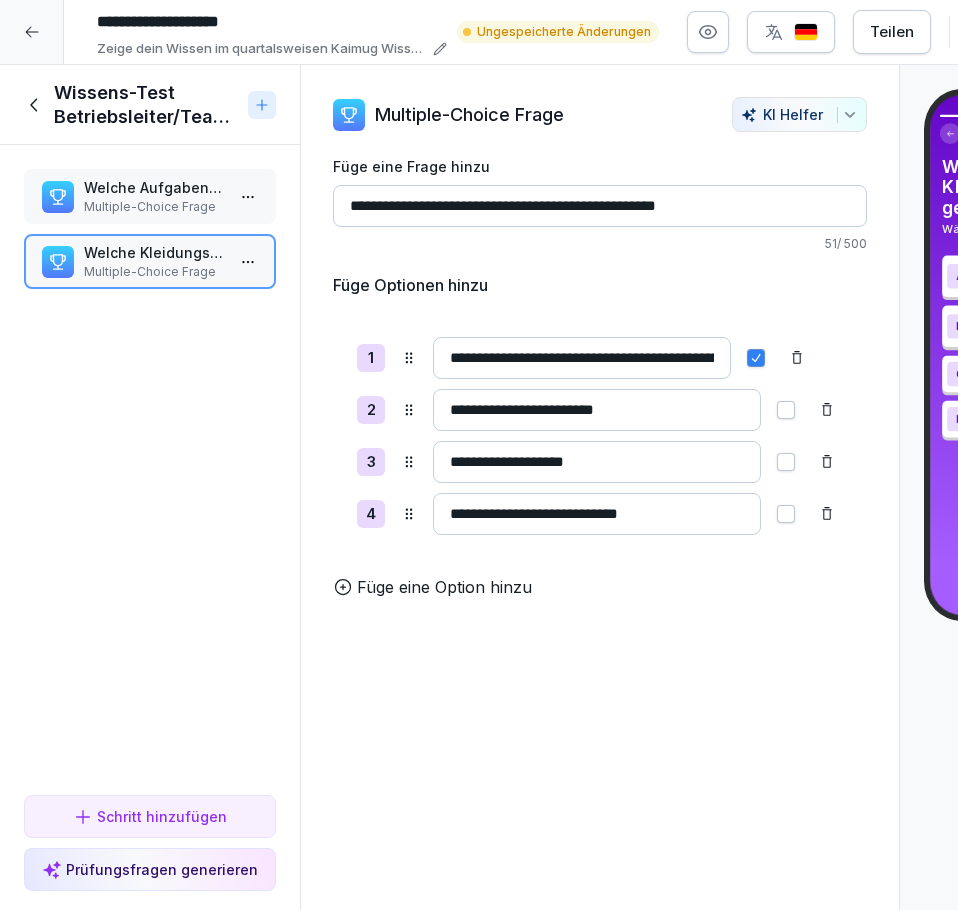 click at bounding box center (786, 462) 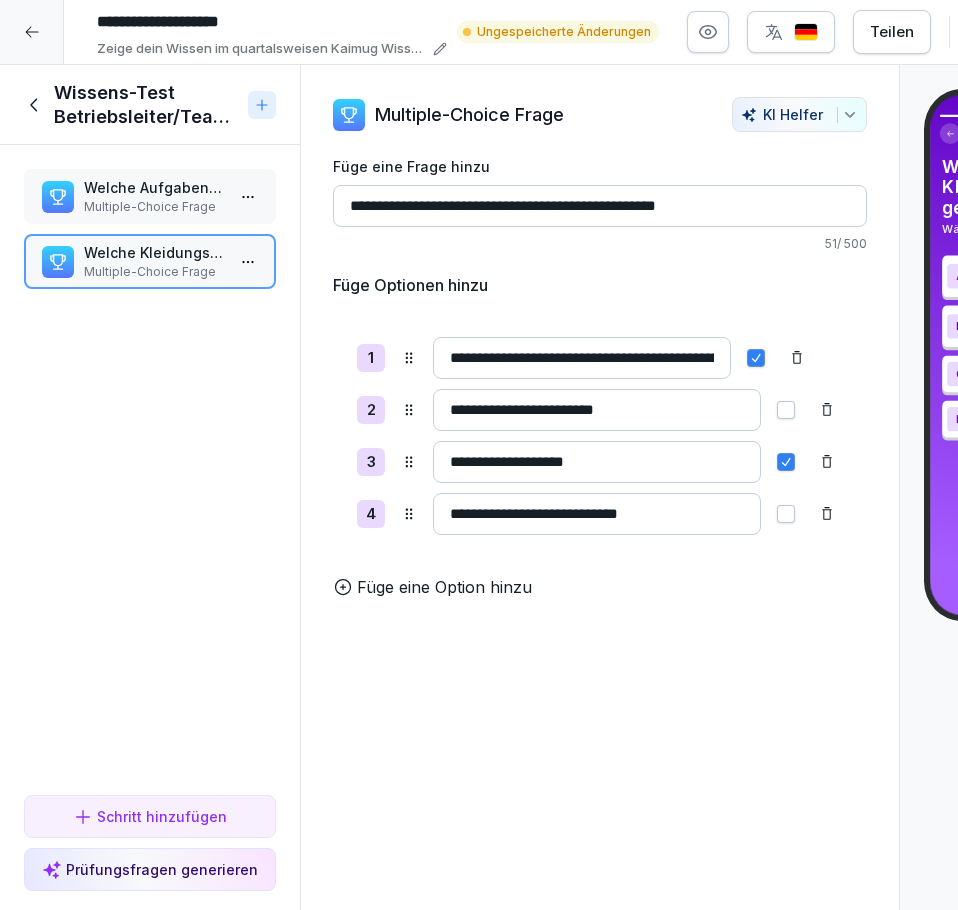 click on "**********" at bounding box center (600, 488) 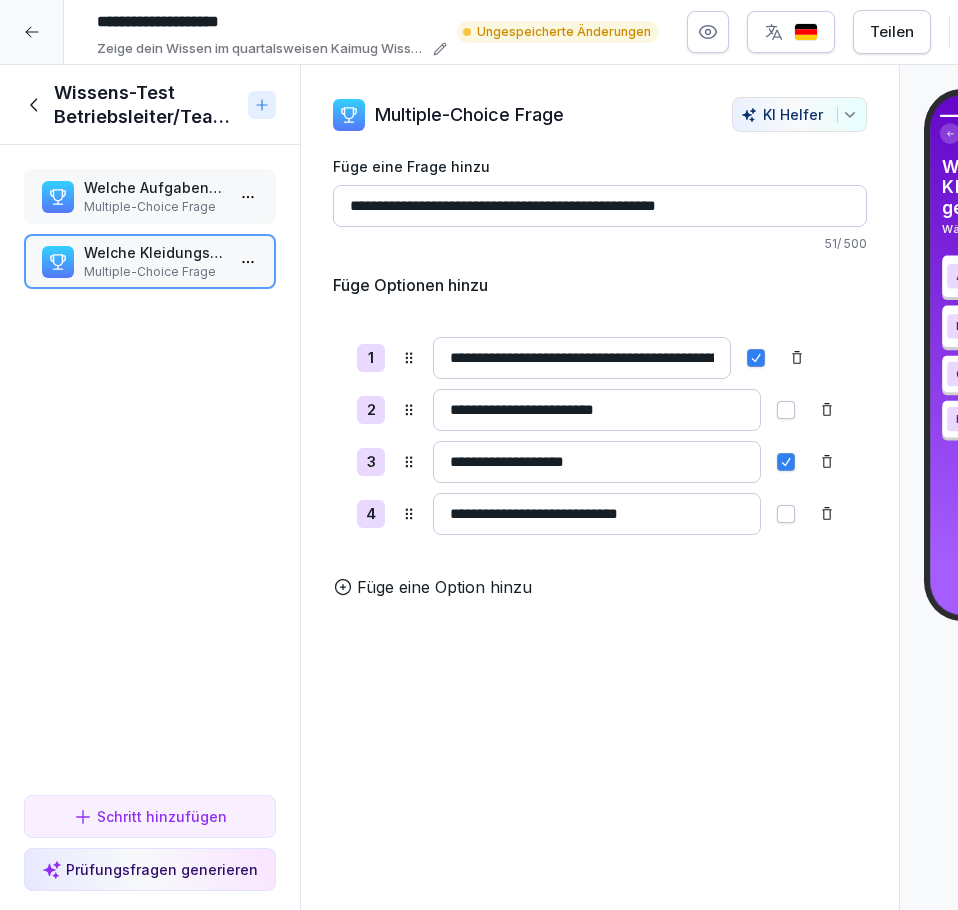 click on "Schritt hinzufügen" at bounding box center [150, 816] 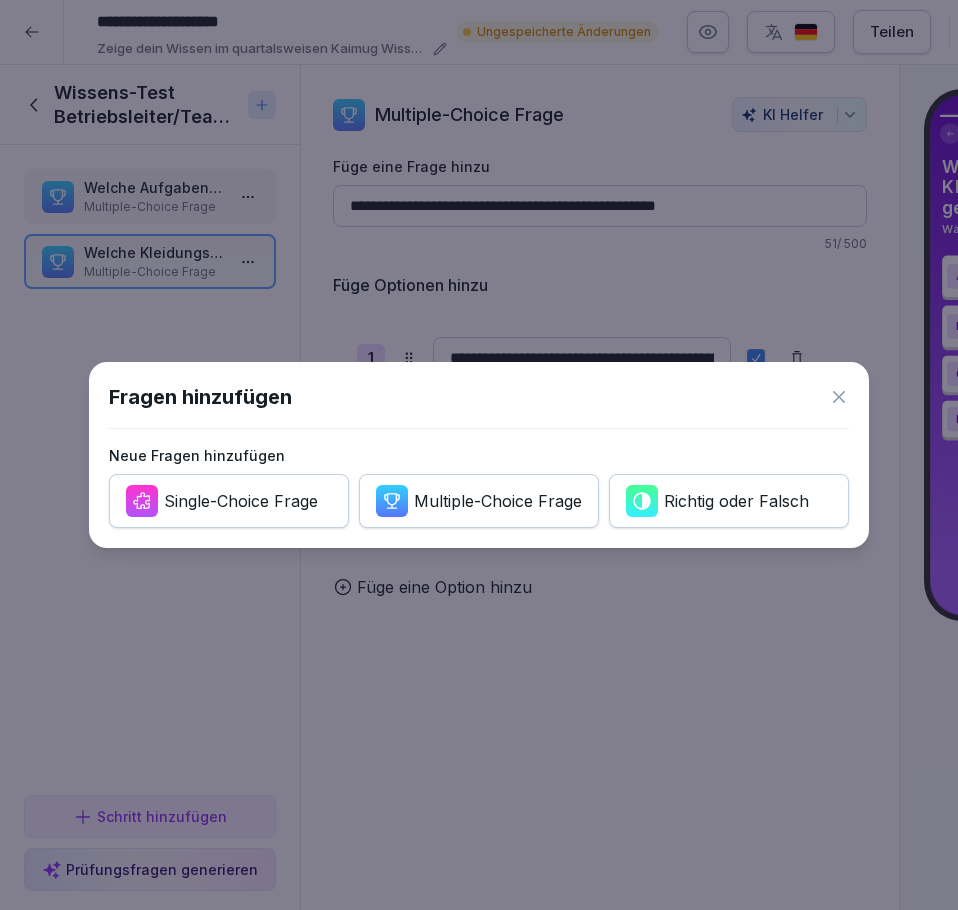 click on "Multiple-Choice Frage" at bounding box center (498, 501) 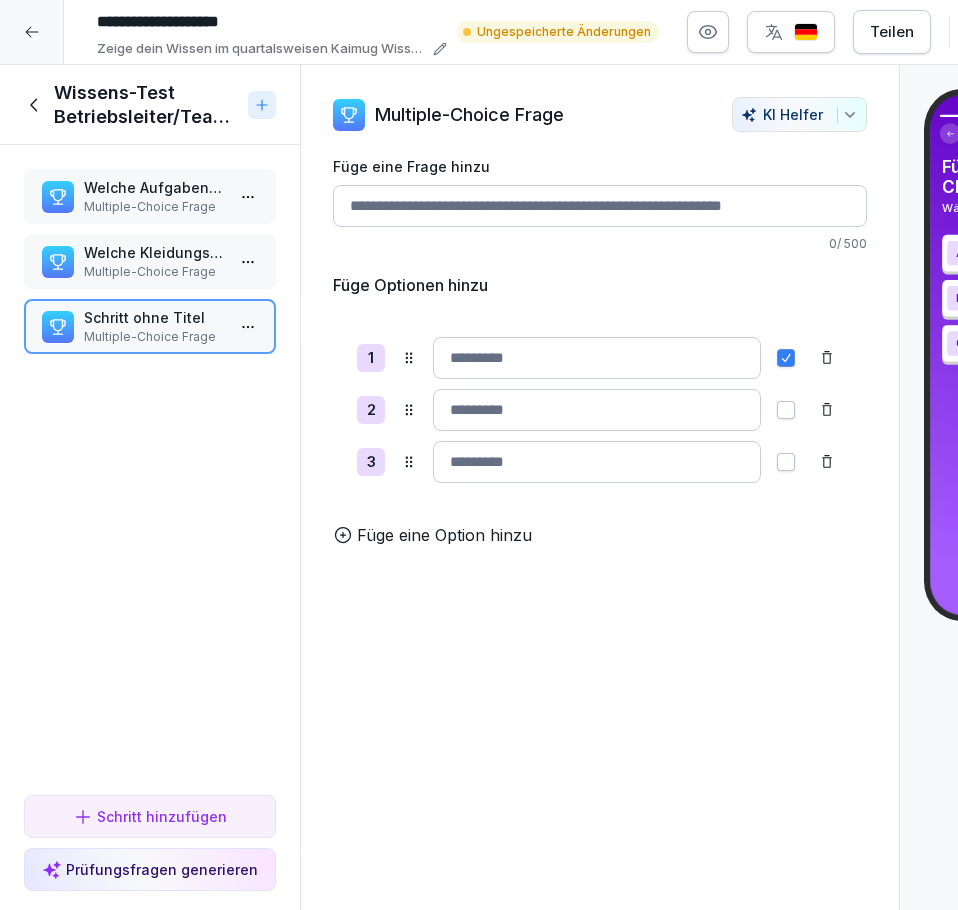 click on "Füge eine Frage hinzu" at bounding box center [600, 206] 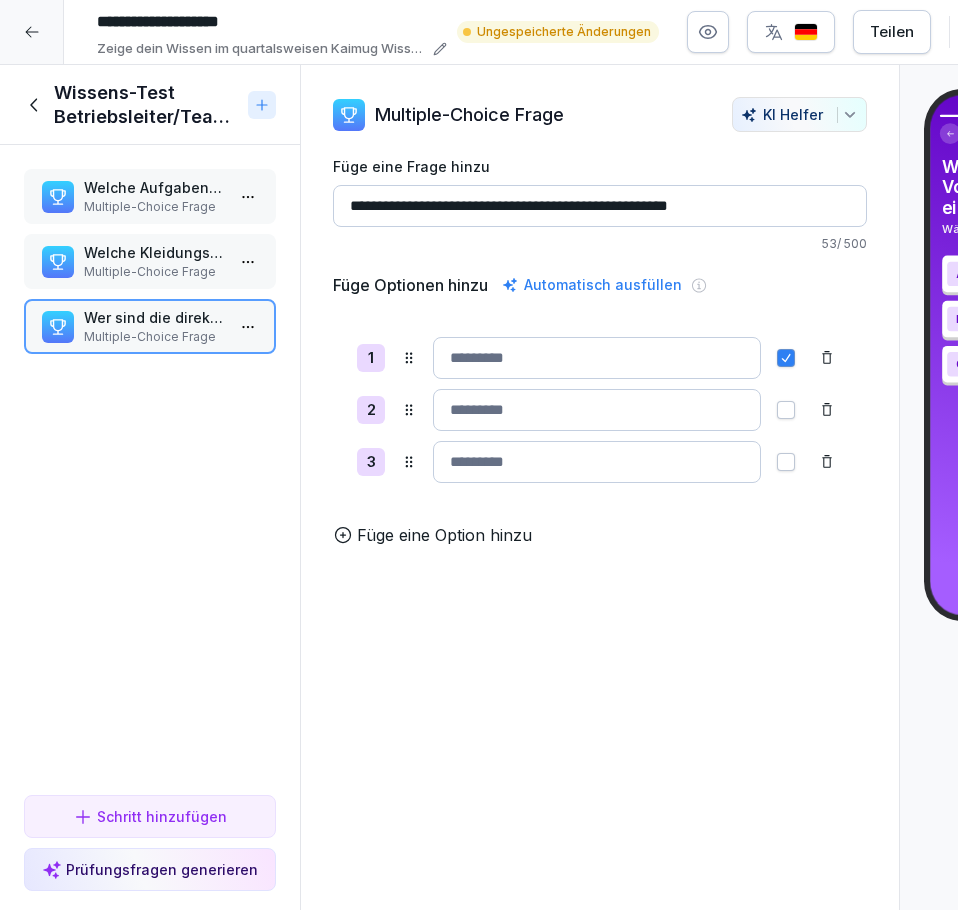 type on "**********" 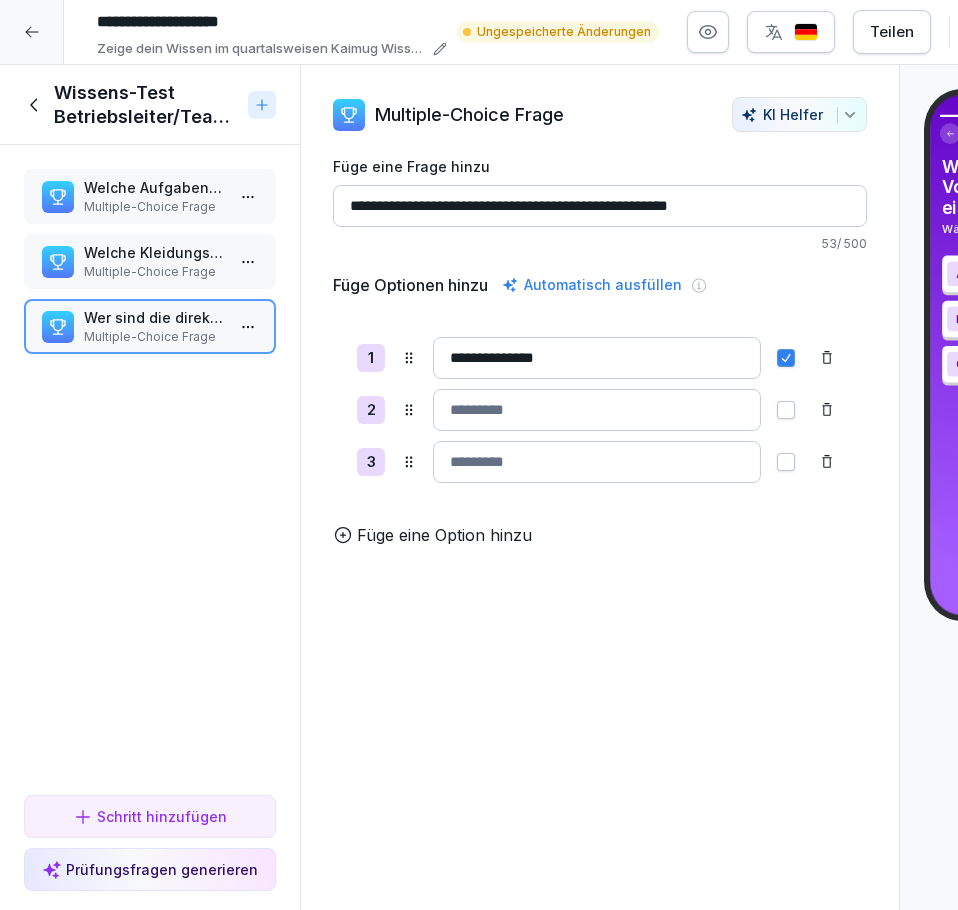 type on "**********" 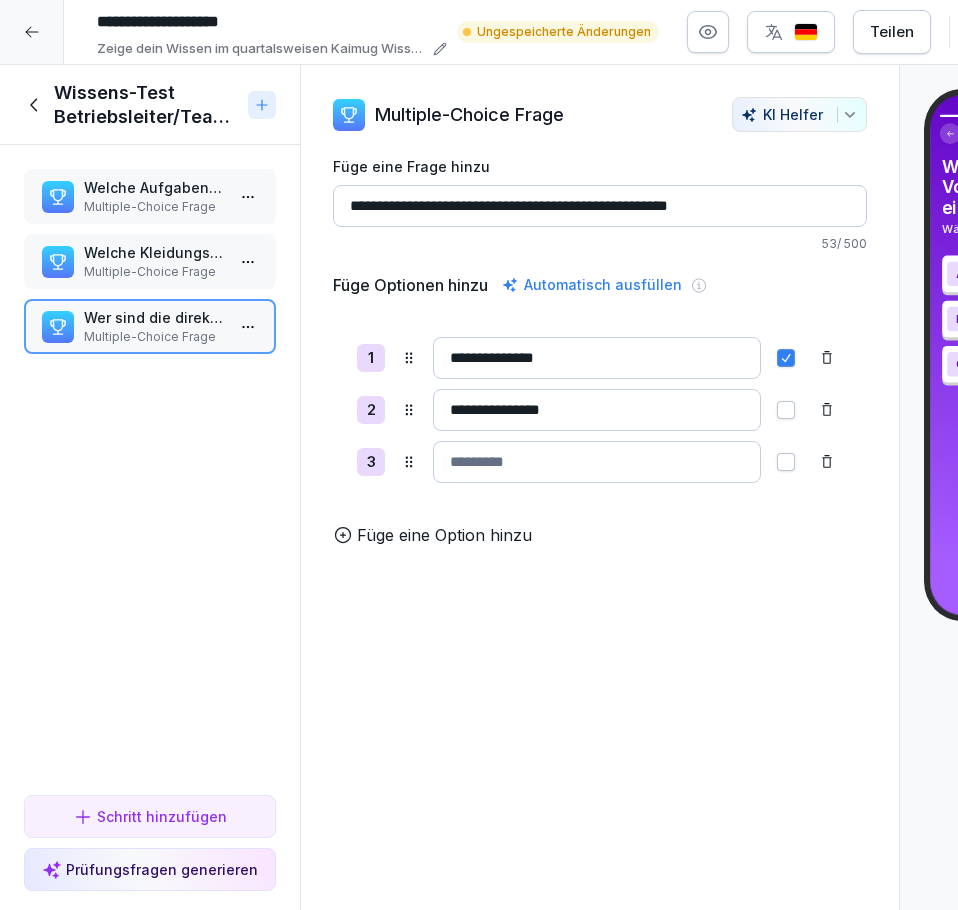 type on "**********" 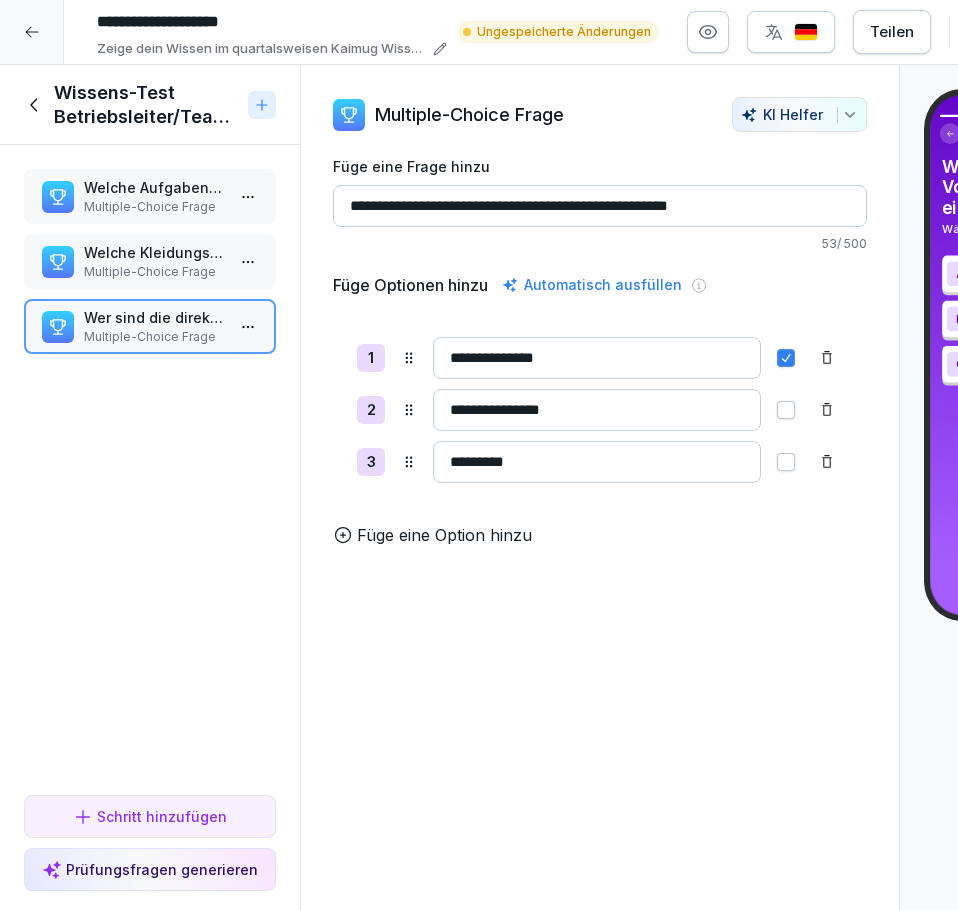 type on "*********" 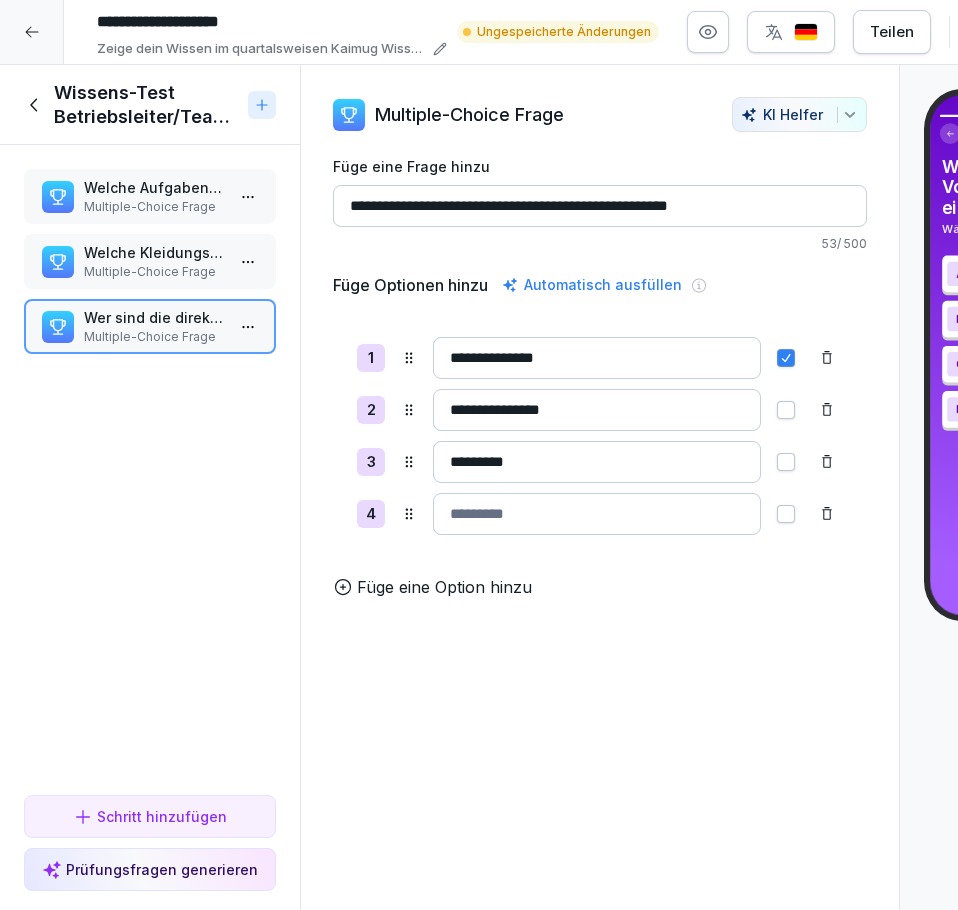 click at bounding box center (597, 514) 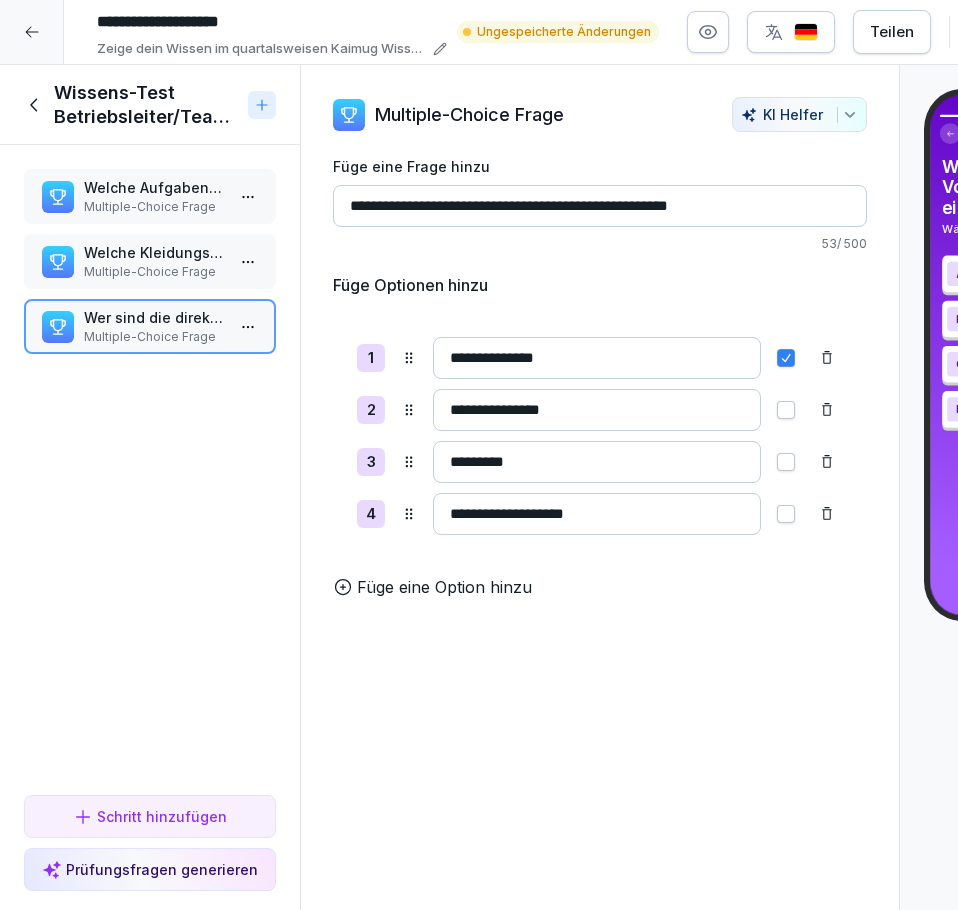 type on "**********" 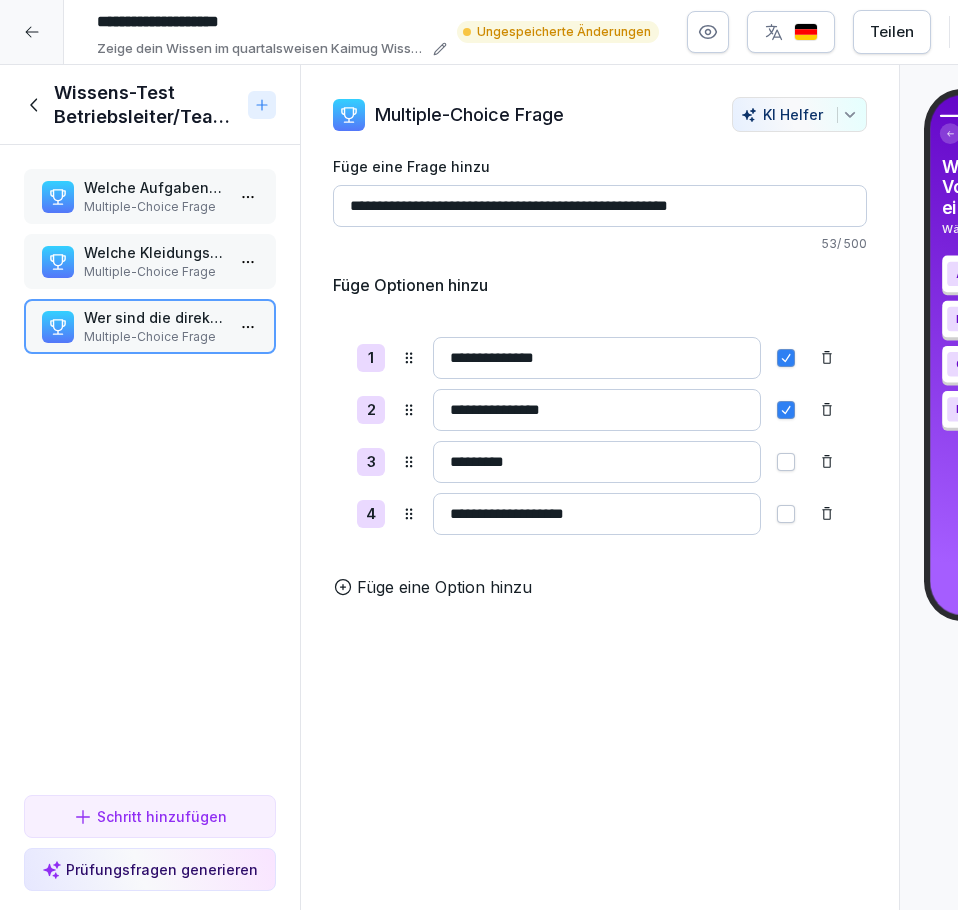 click at bounding box center [786, 514] 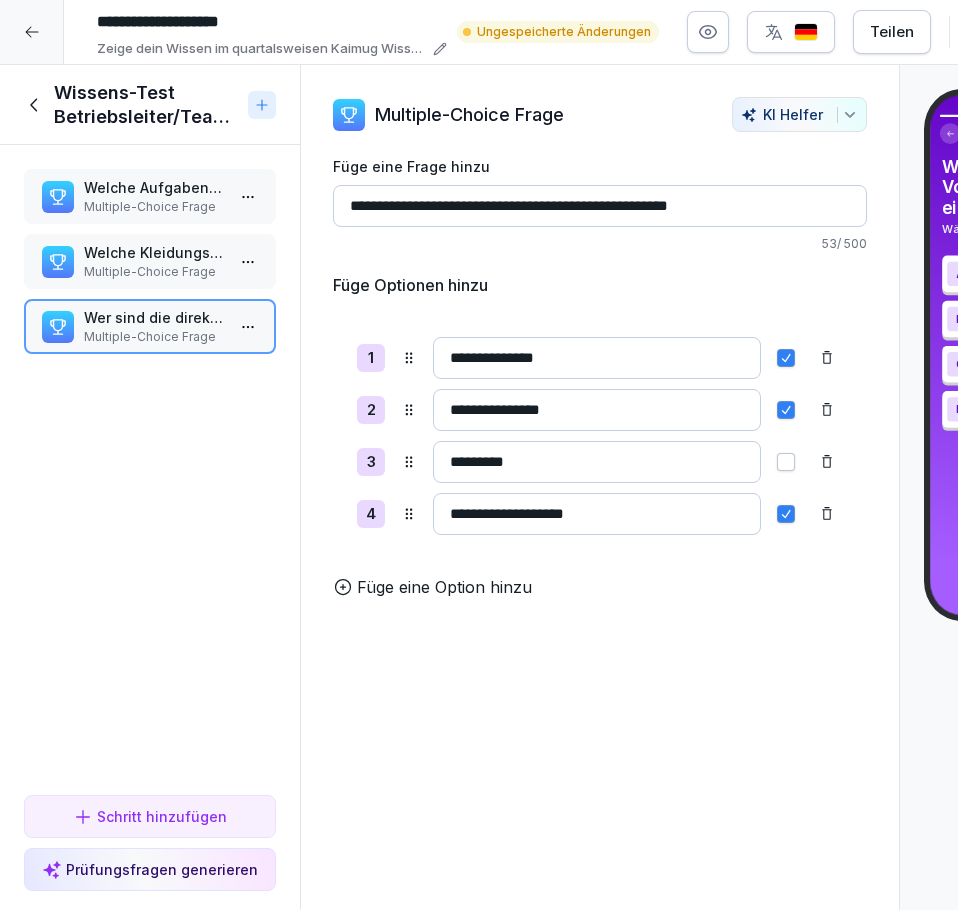 click on "**********" at bounding box center [600, 488] 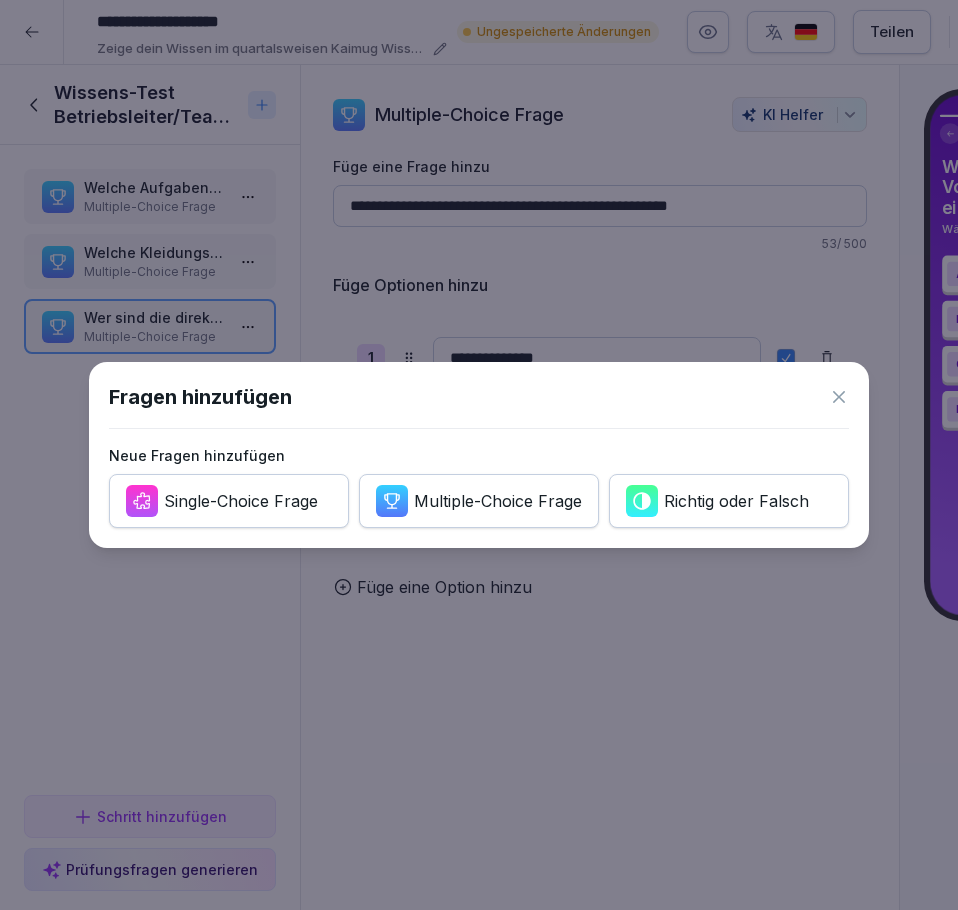 click on "Multiple-Choice Frage" at bounding box center [479, 501] 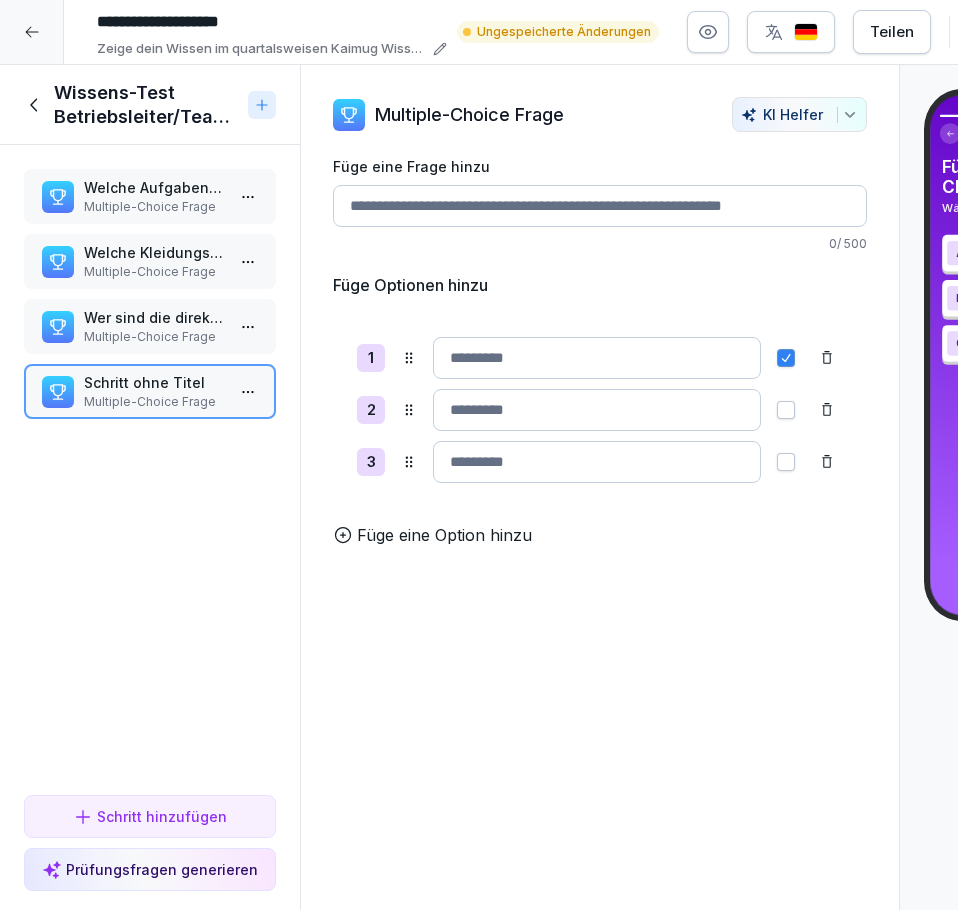 click on "Füge eine Frage hinzu" at bounding box center [600, 206] 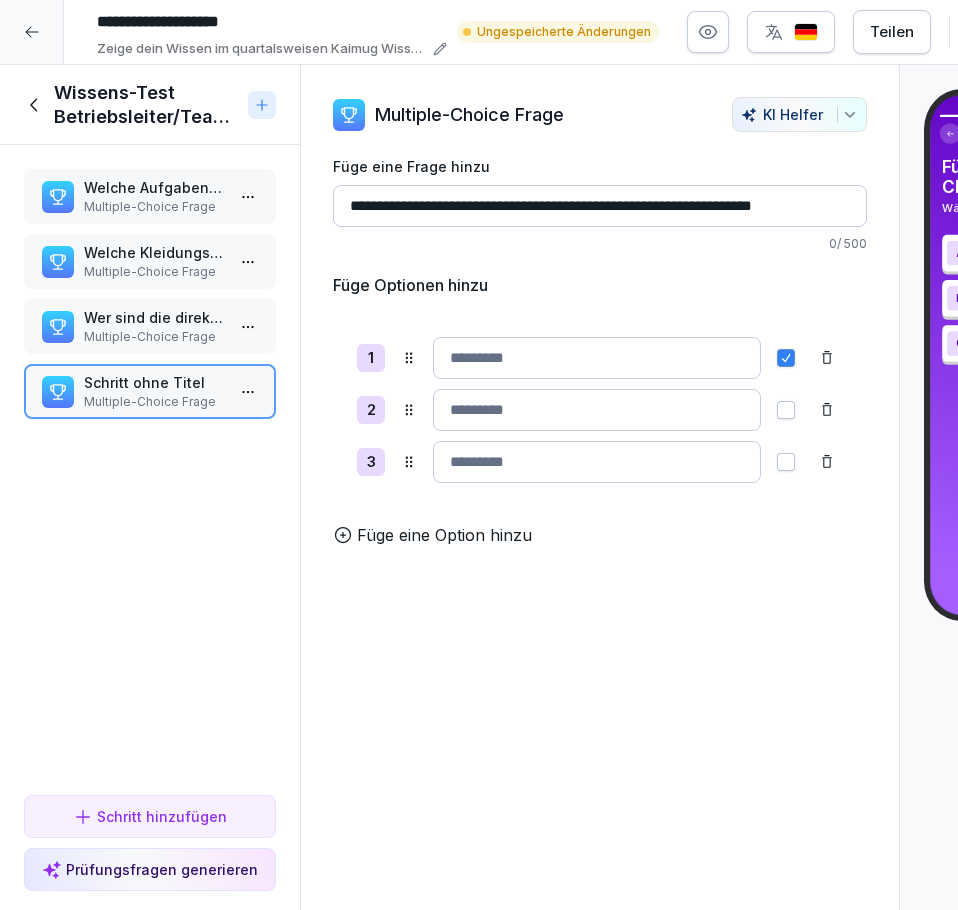 scroll, scrollTop: 0, scrollLeft: 9, axis: horizontal 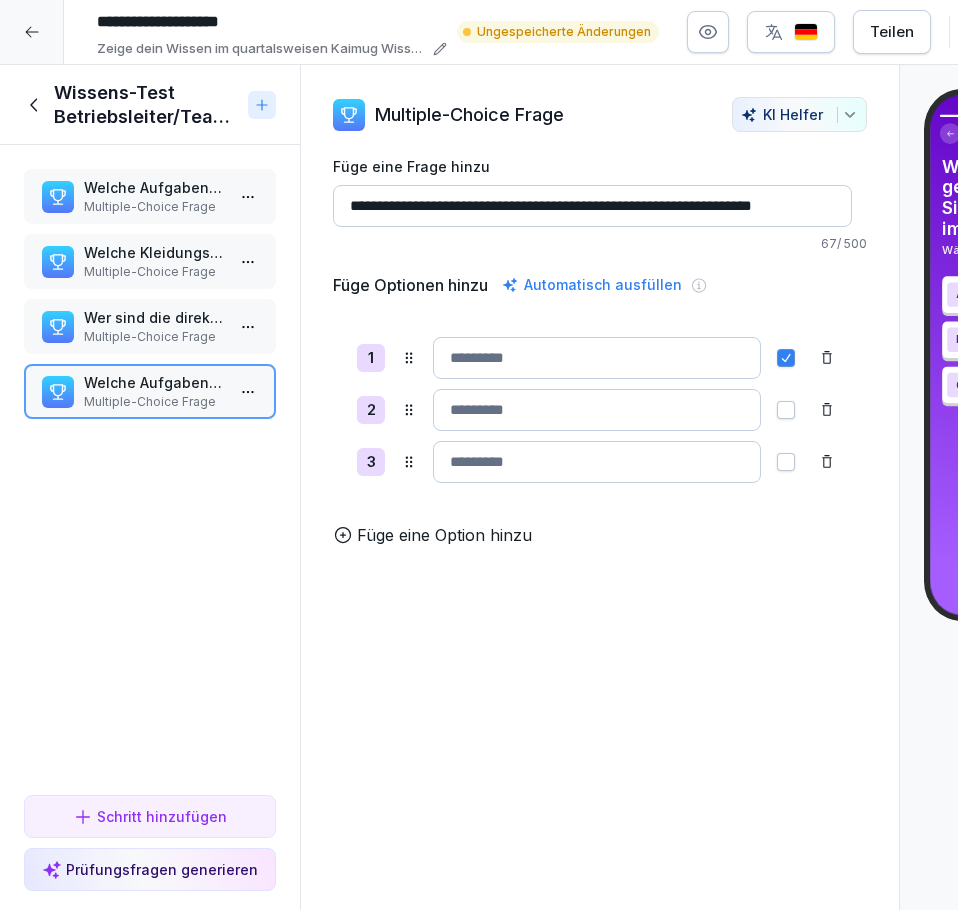 type on "**********" 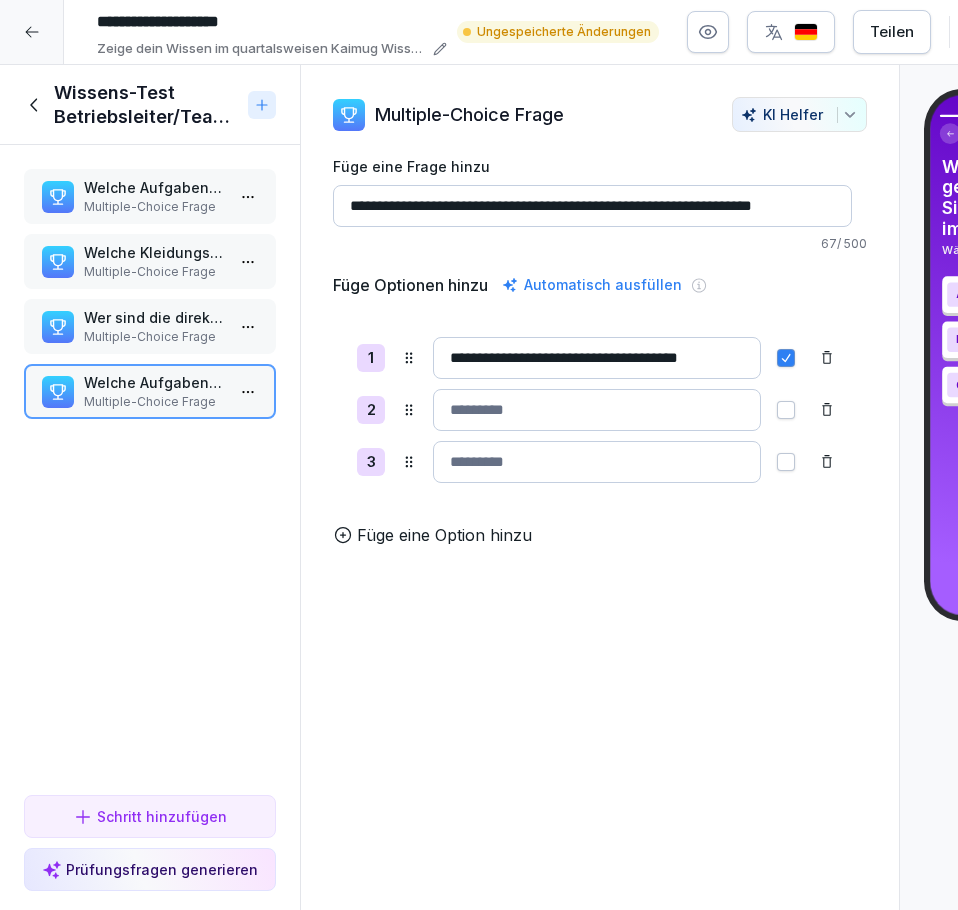 scroll, scrollTop: 0, scrollLeft: 23, axis: horizontal 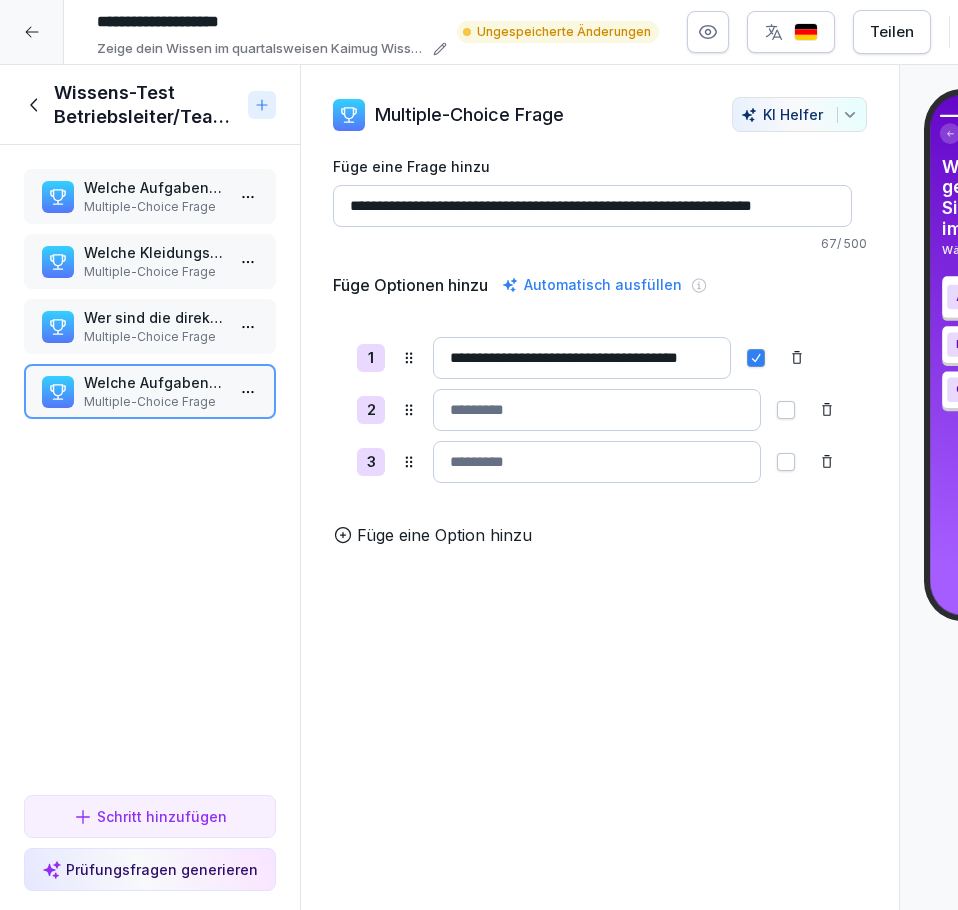 type on "**********" 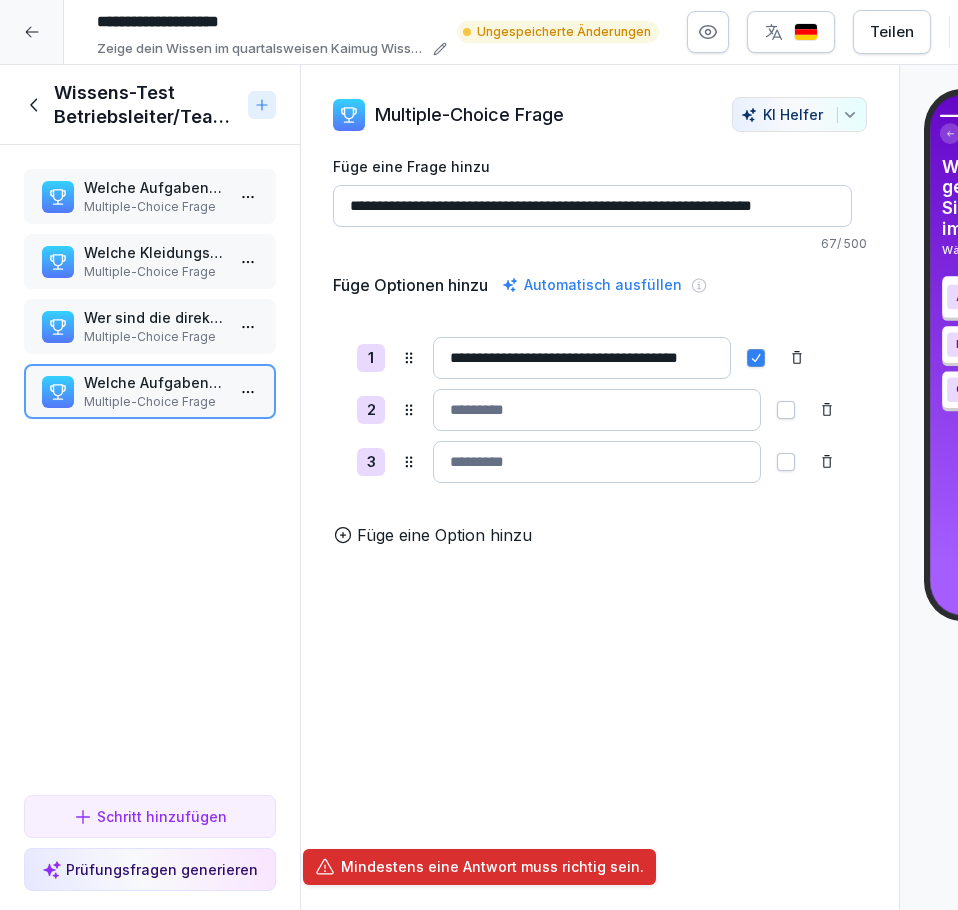 click at bounding box center (756, 358) 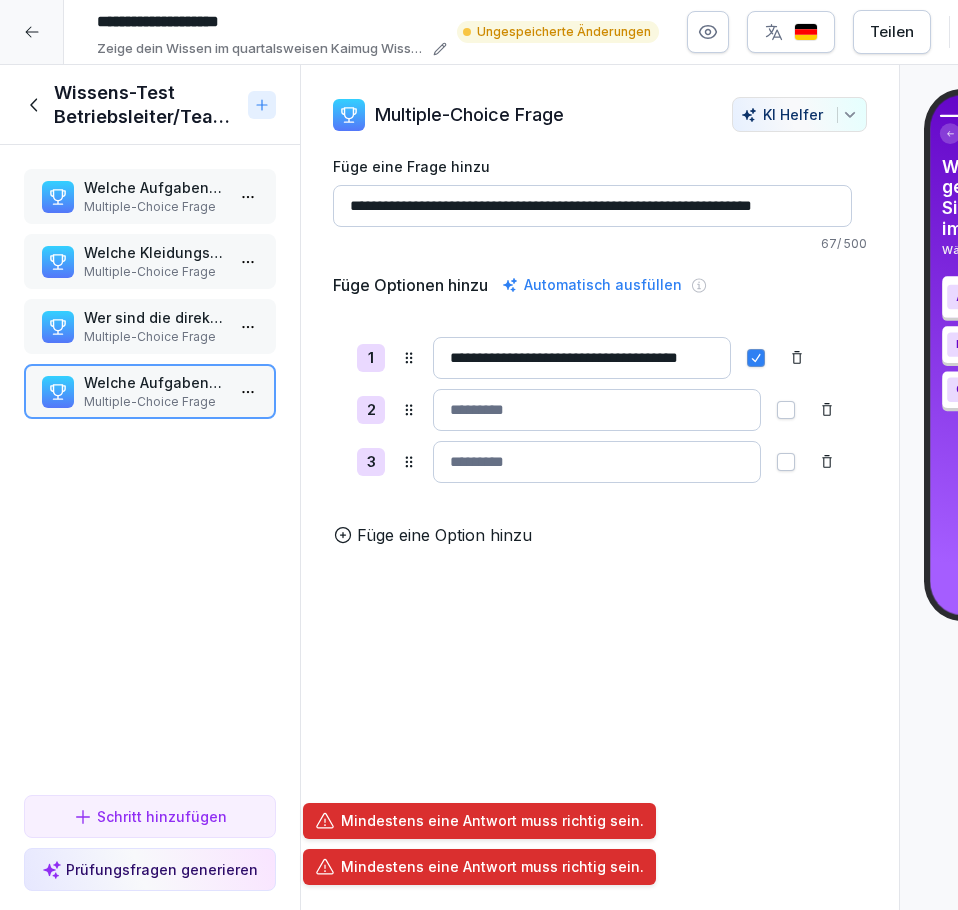 click at bounding box center (597, 410) 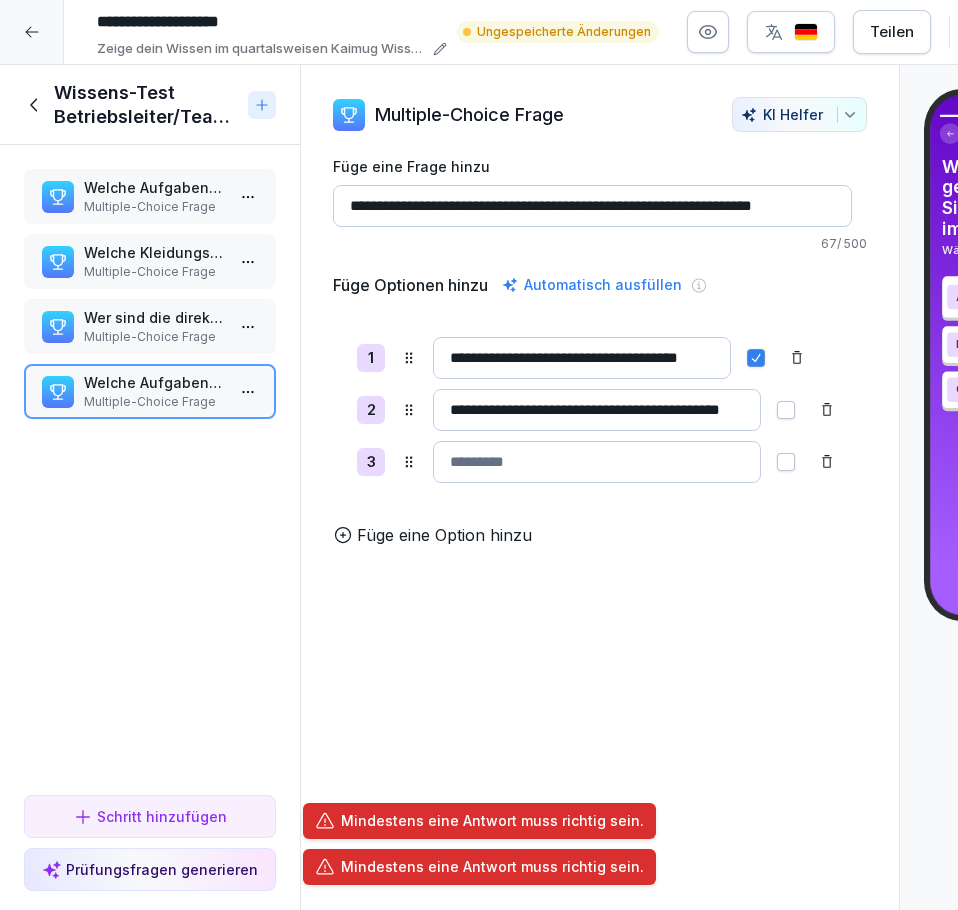 scroll, scrollTop: 0, scrollLeft: 60, axis: horizontal 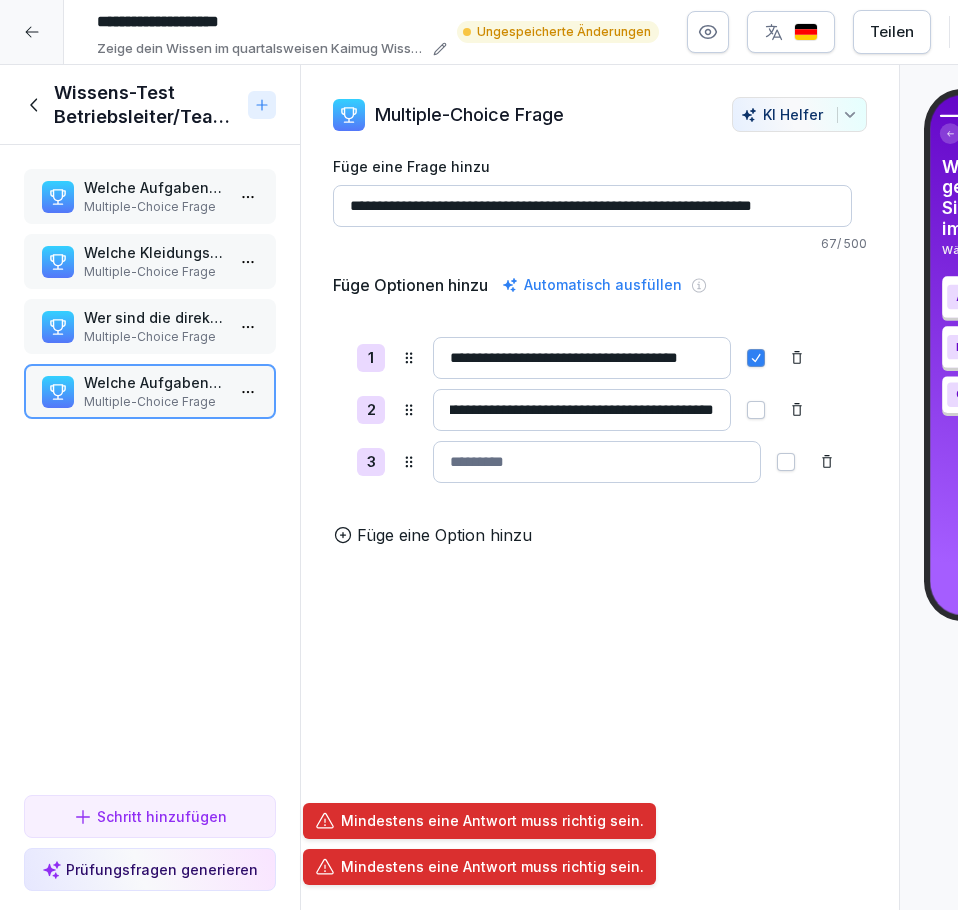 type on "**********" 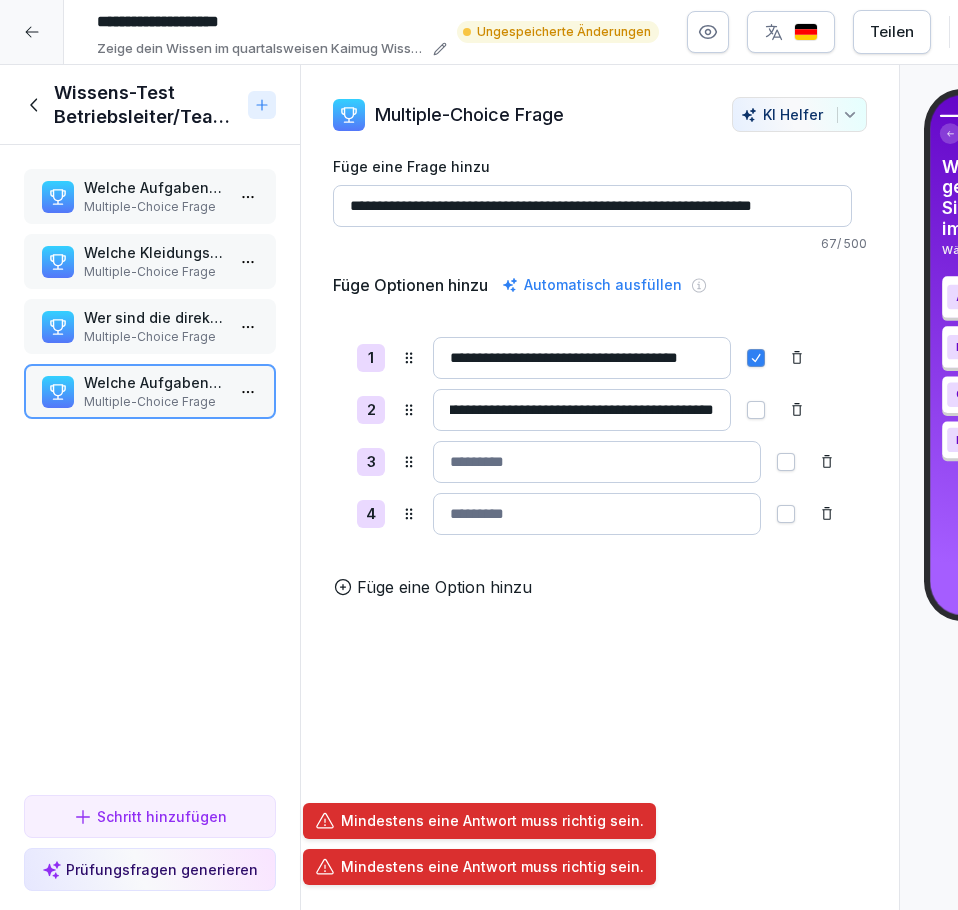 scroll, scrollTop: 0, scrollLeft: 0, axis: both 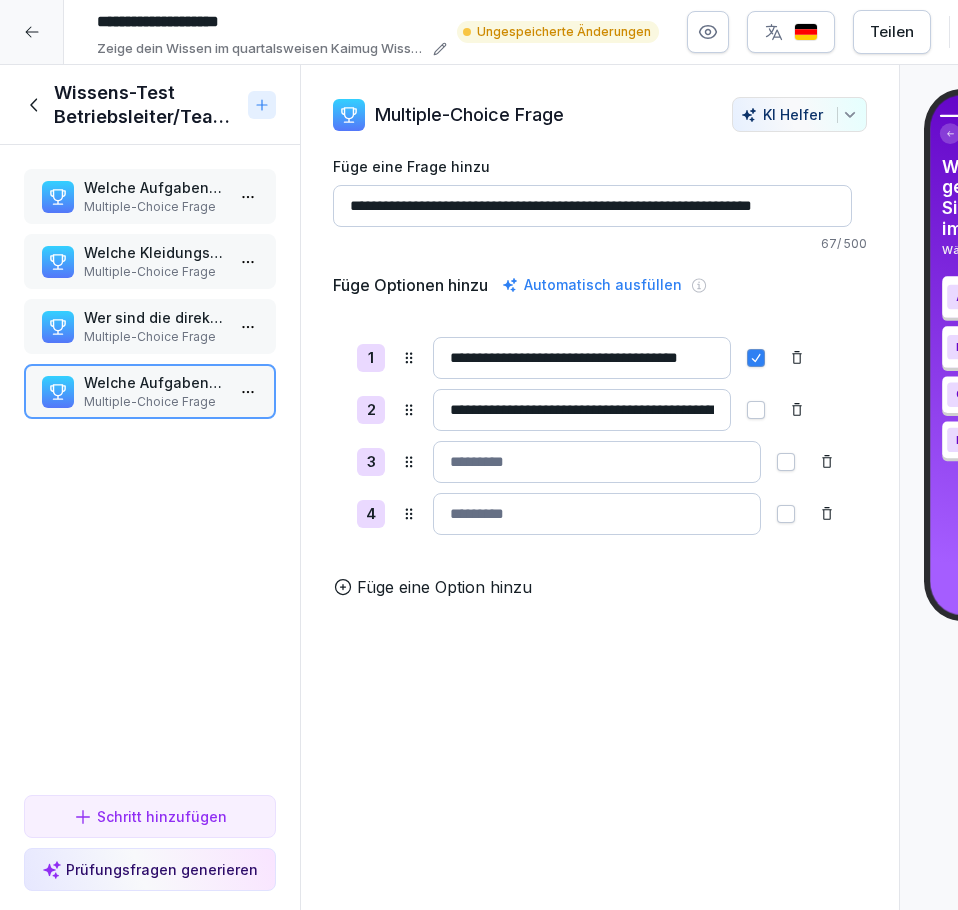 click at bounding box center (597, 462) 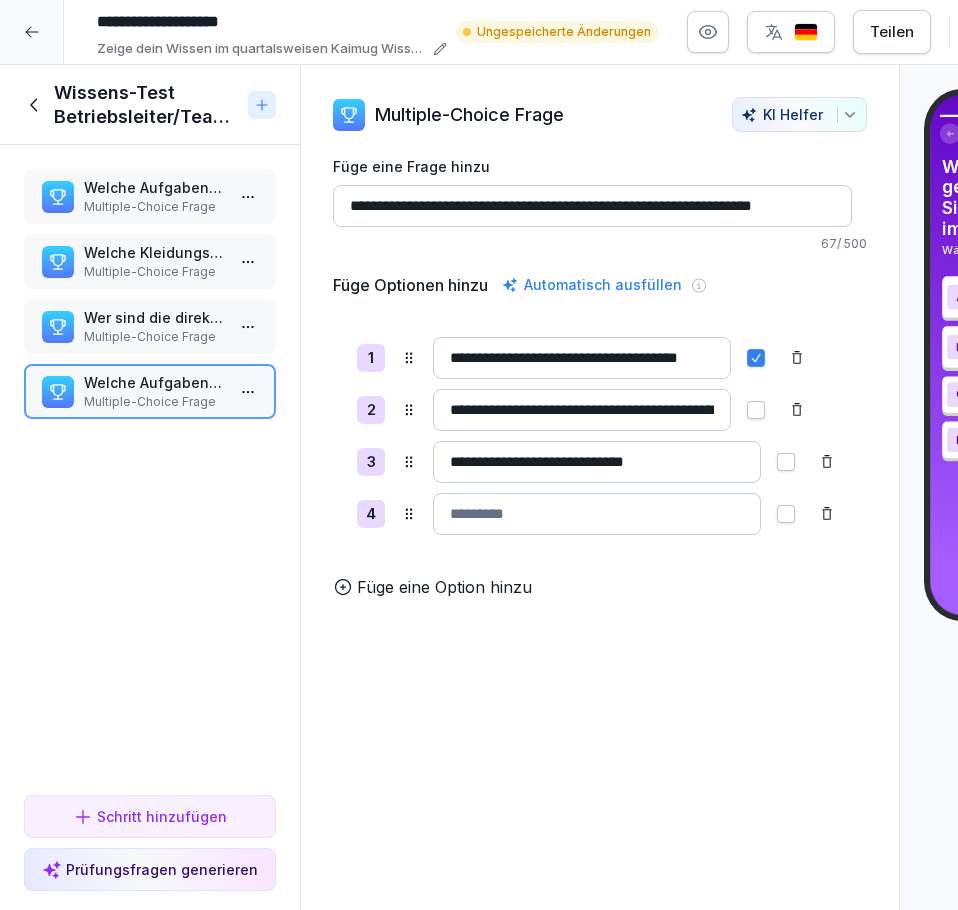 type on "**********" 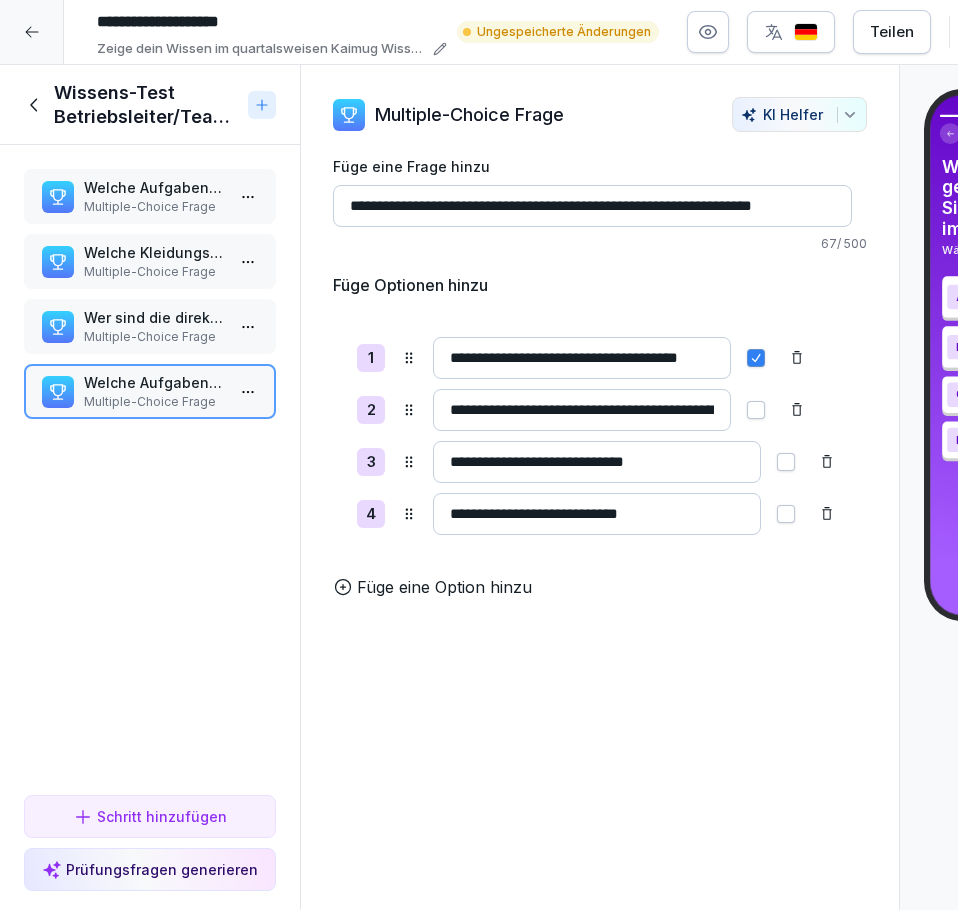 type on "**********" 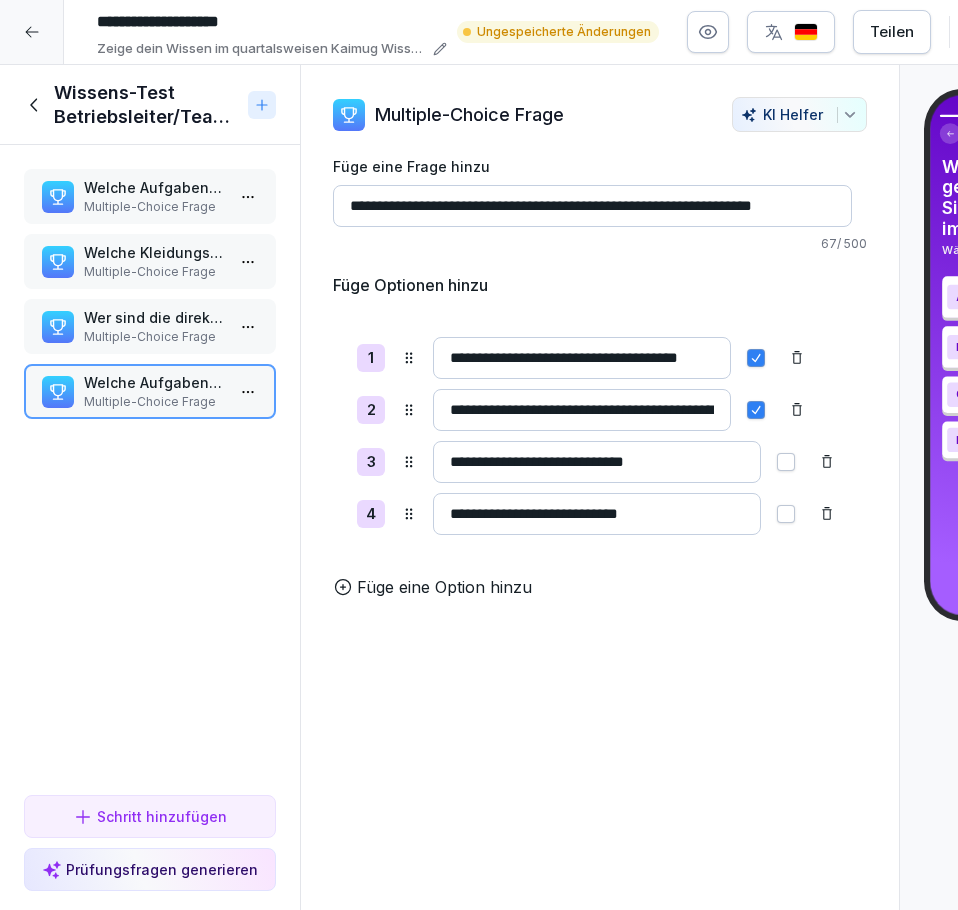 click on "Welche Aufgaben gehören zur Vorbereitung eines Teamleiters vor Schichtbeginn? Multiple-Choice Frage Welche Kleidungsvorschriften gelten für Teamleiter? Multiple-Choice Frage Wer sind die direkten Vorgesetzten eines Teamleiters? Multiple-Choice Frage Welche Aufgaben gehören zur täglichen Sichtkontrolle im Restaurant? Multiple-Choice Frage
To pick up a draggable item, press the space bar.
While dragging, use the arrow keys to move the item.
Press space again to drop the item in its new position, or press escape to cancel." at bounding box center [150, 466] 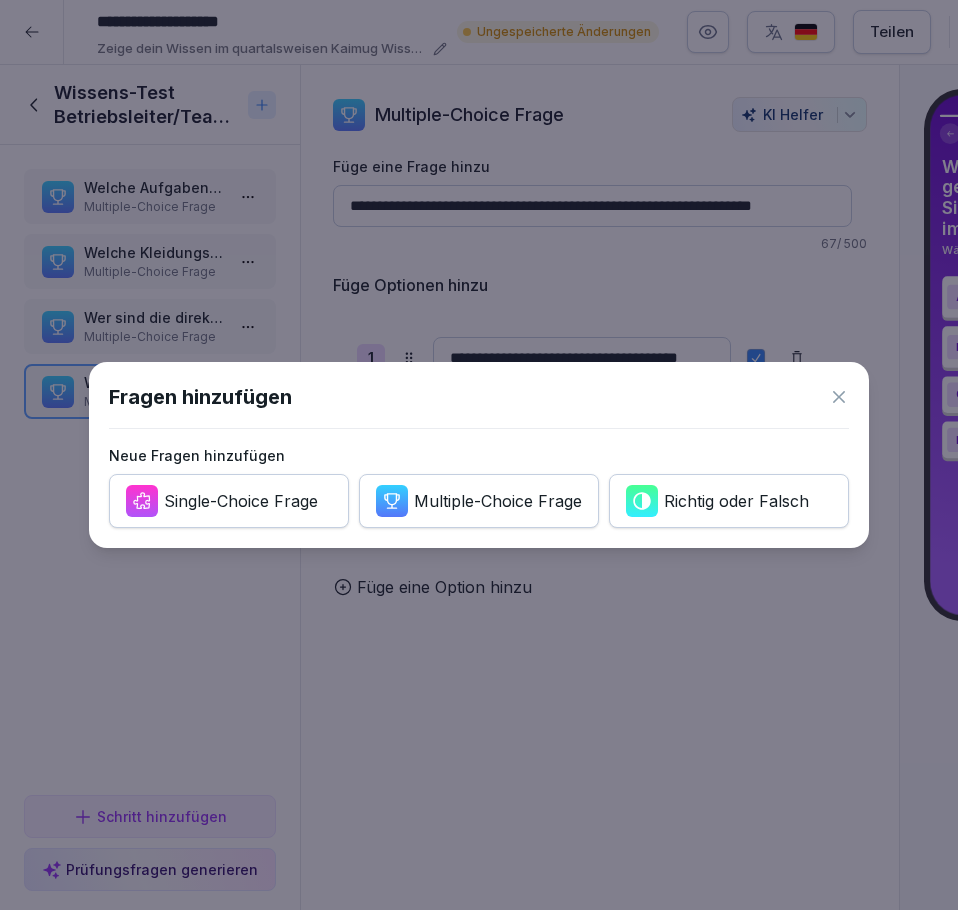 click on "Multiple-Choice Frage" at bounding box center (498, 501) 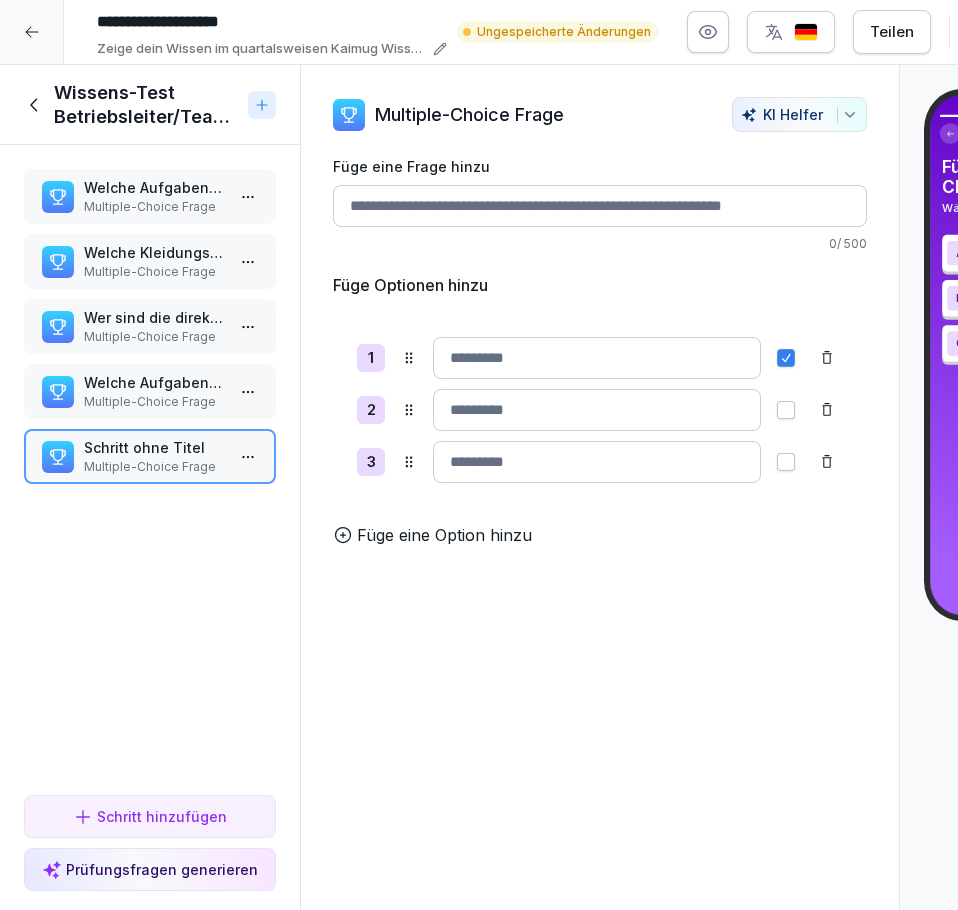 click on "Füge eine Frage hinzu" at bounding box center [600, 206] 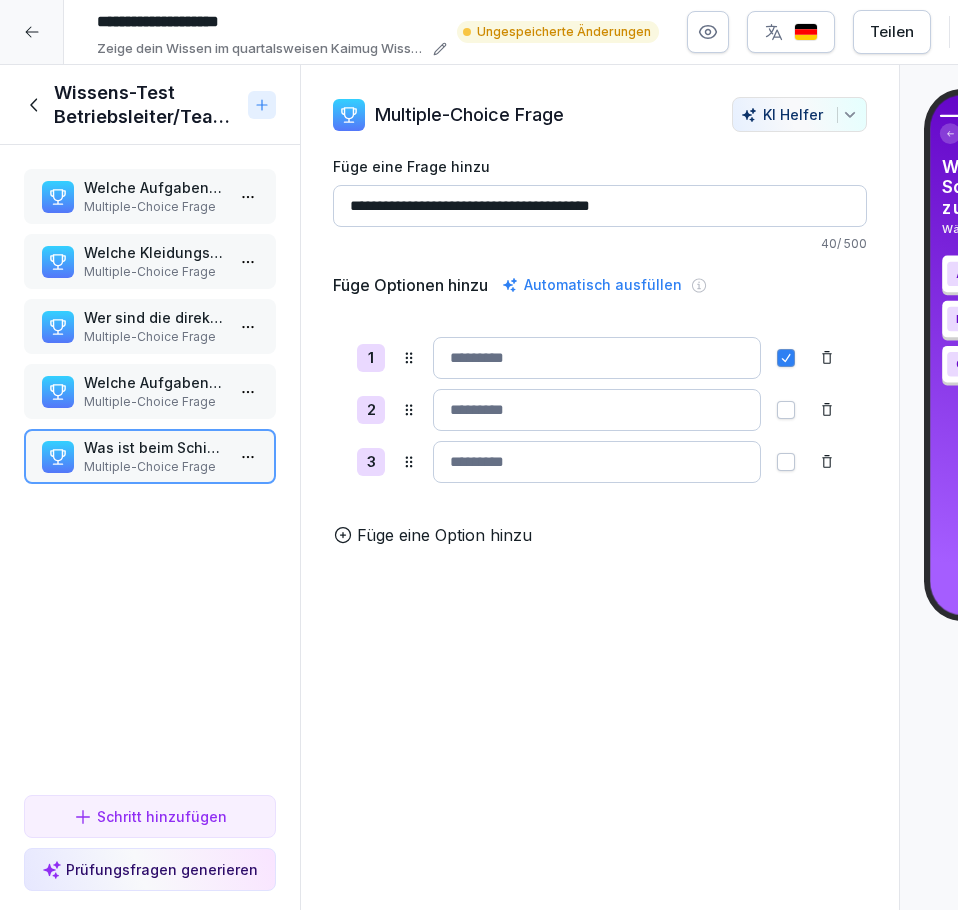 type on "**********" 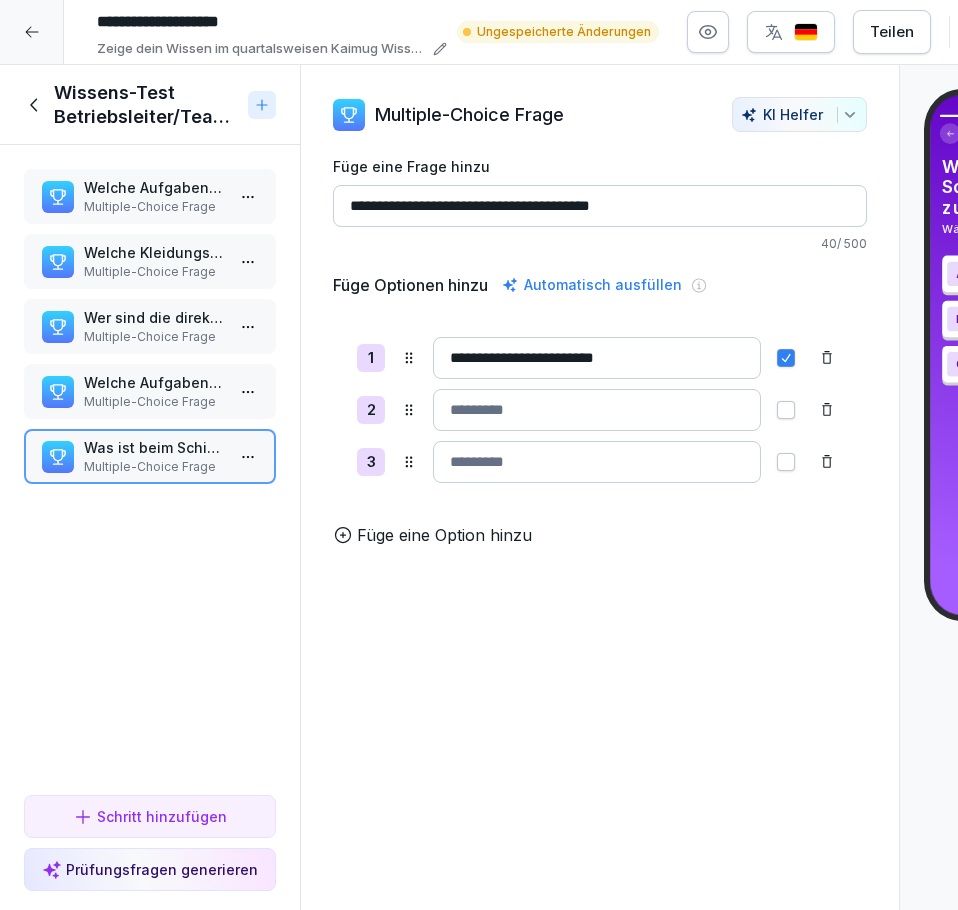 type on "**********" 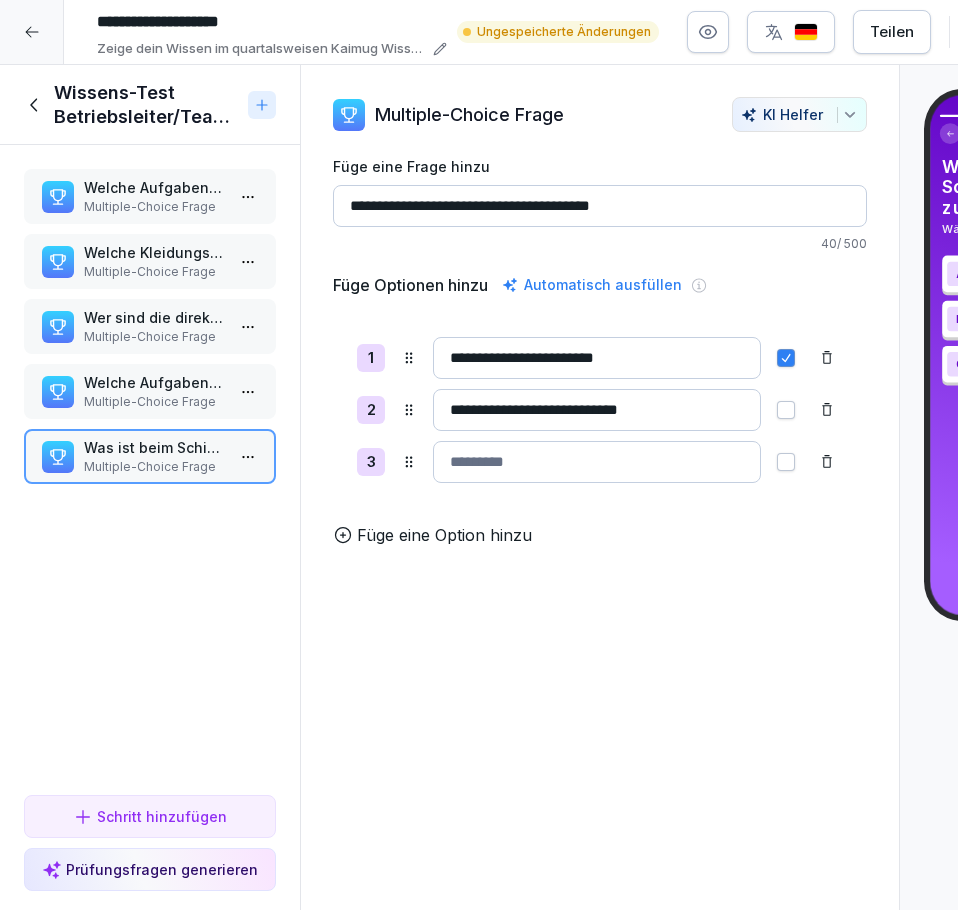 type on "**********" 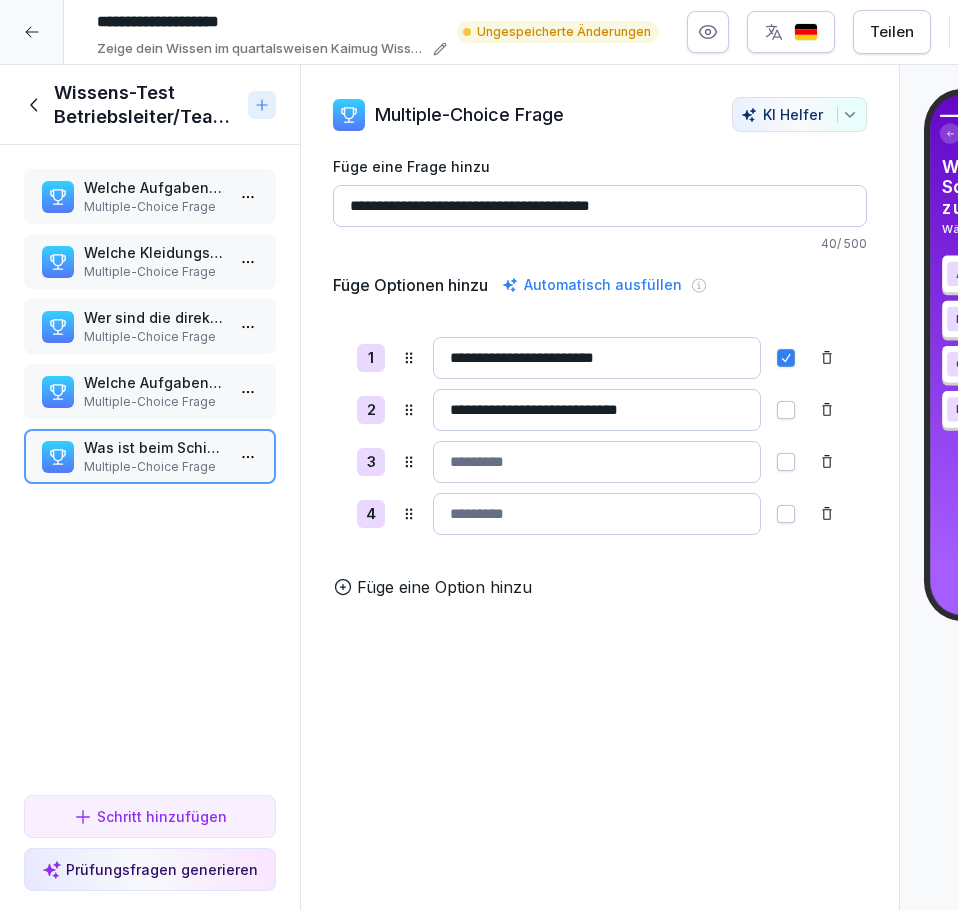 click at bounding box center (597, 462) 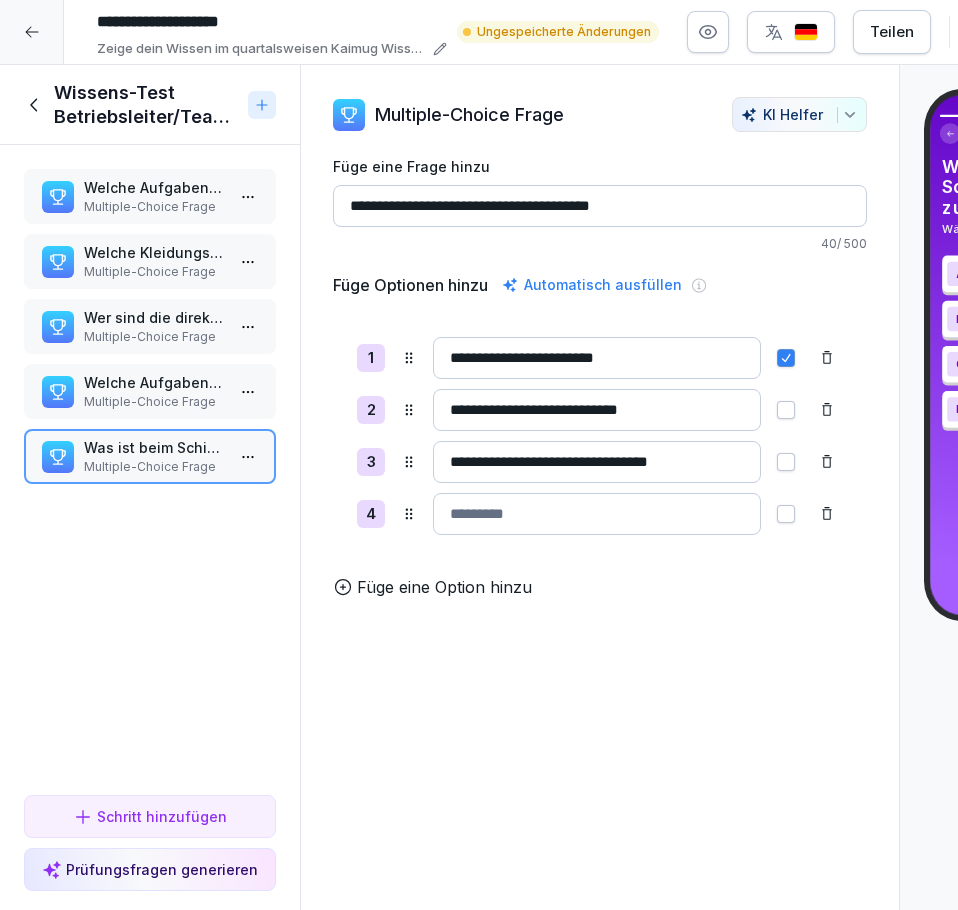 type on "**********" 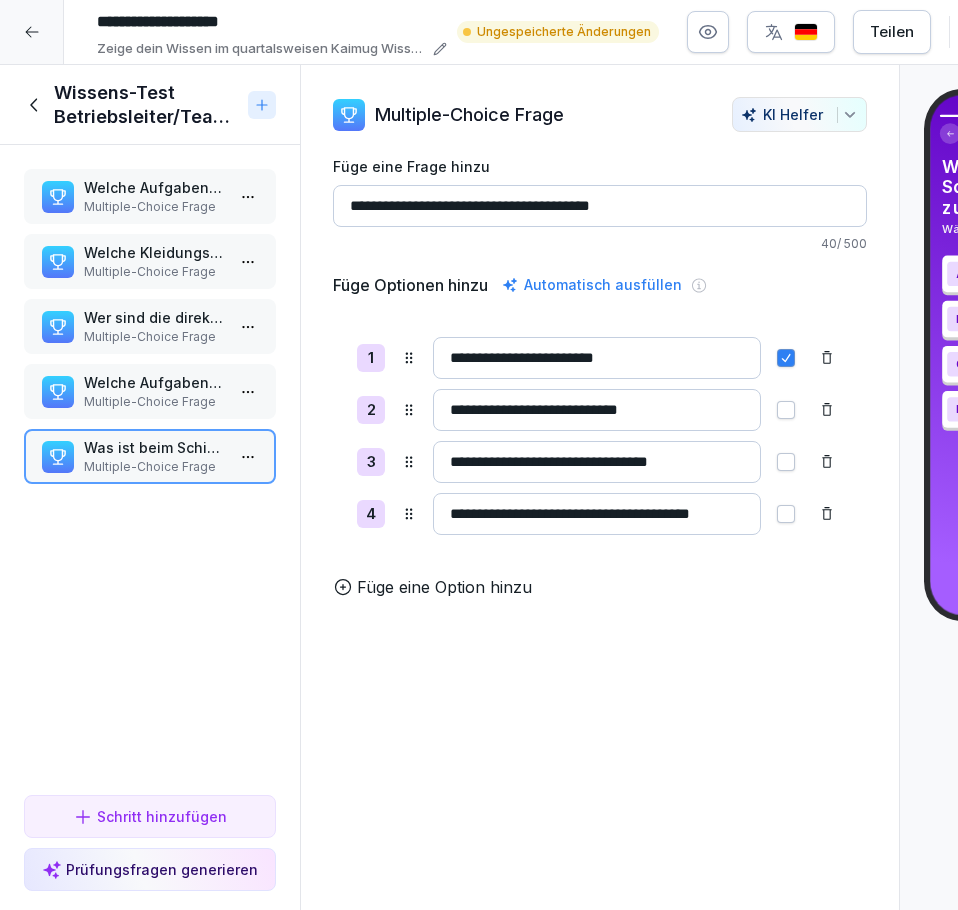 scroll, scrollTop: 0, scrollLeft: 48, axis: horizontal 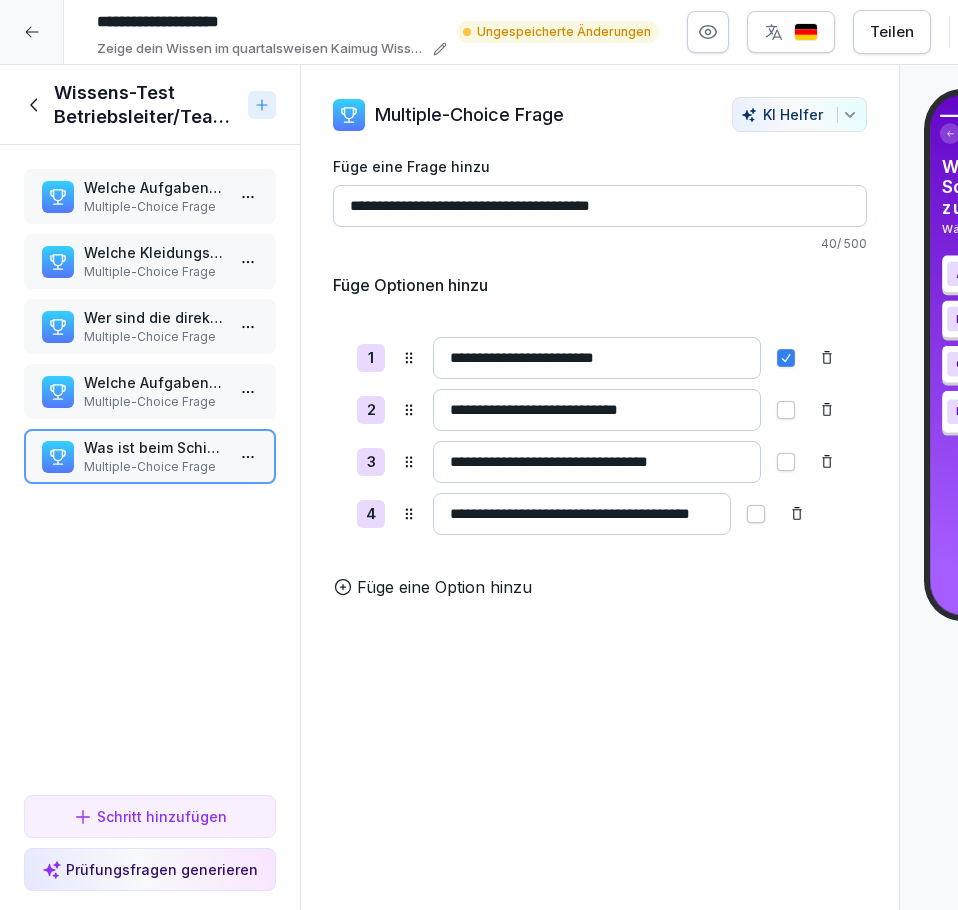 type on "**********" 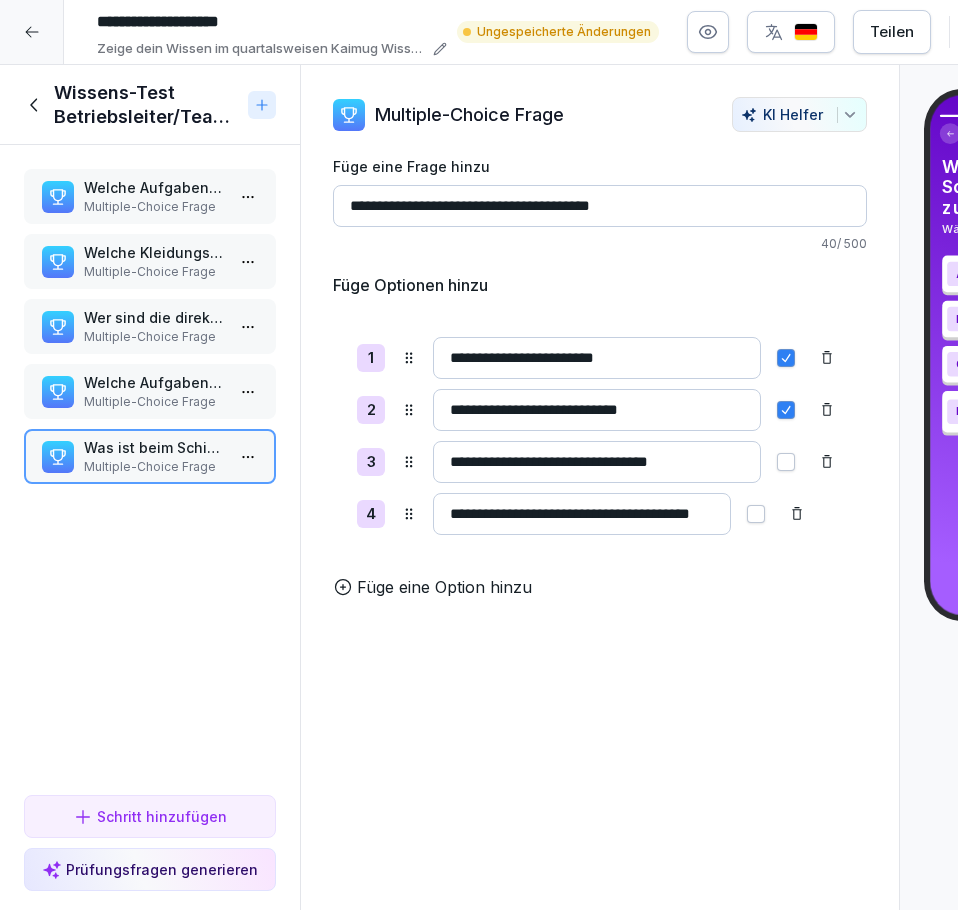 click at bounding box center [756, 514] 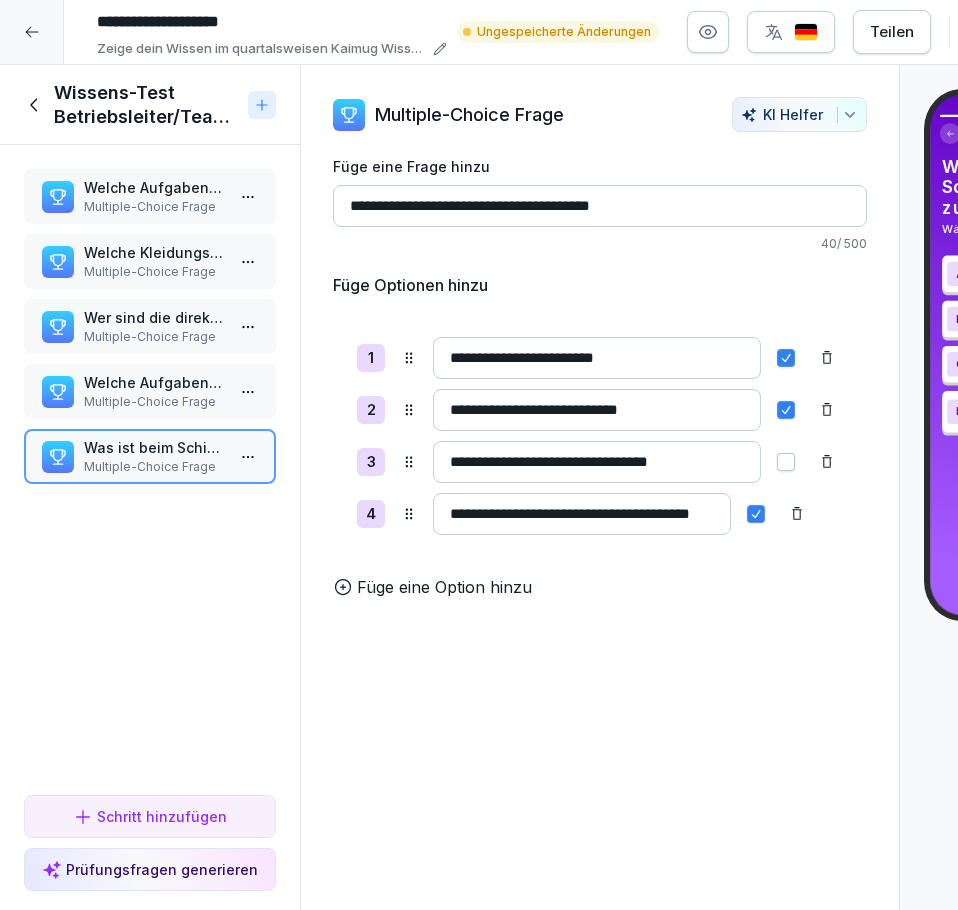 click at bounding box center [786, 358] 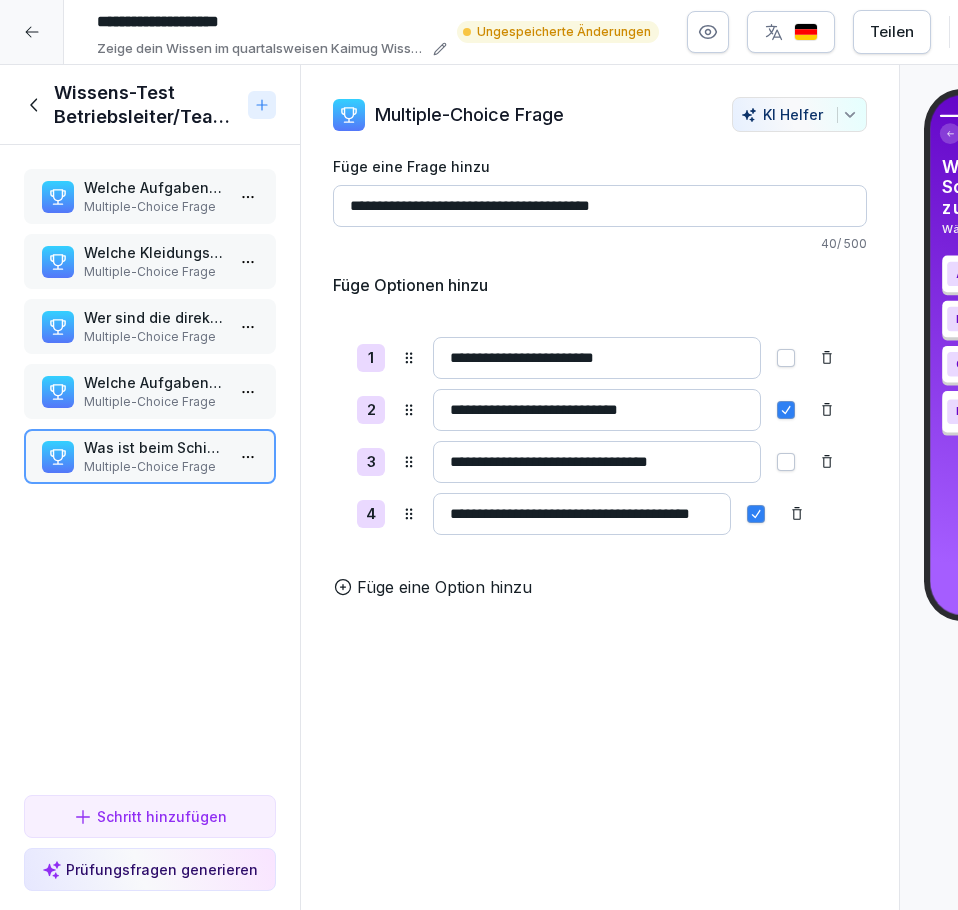 click on "Schritt hinzufügen" at bounding box center [150, 816] 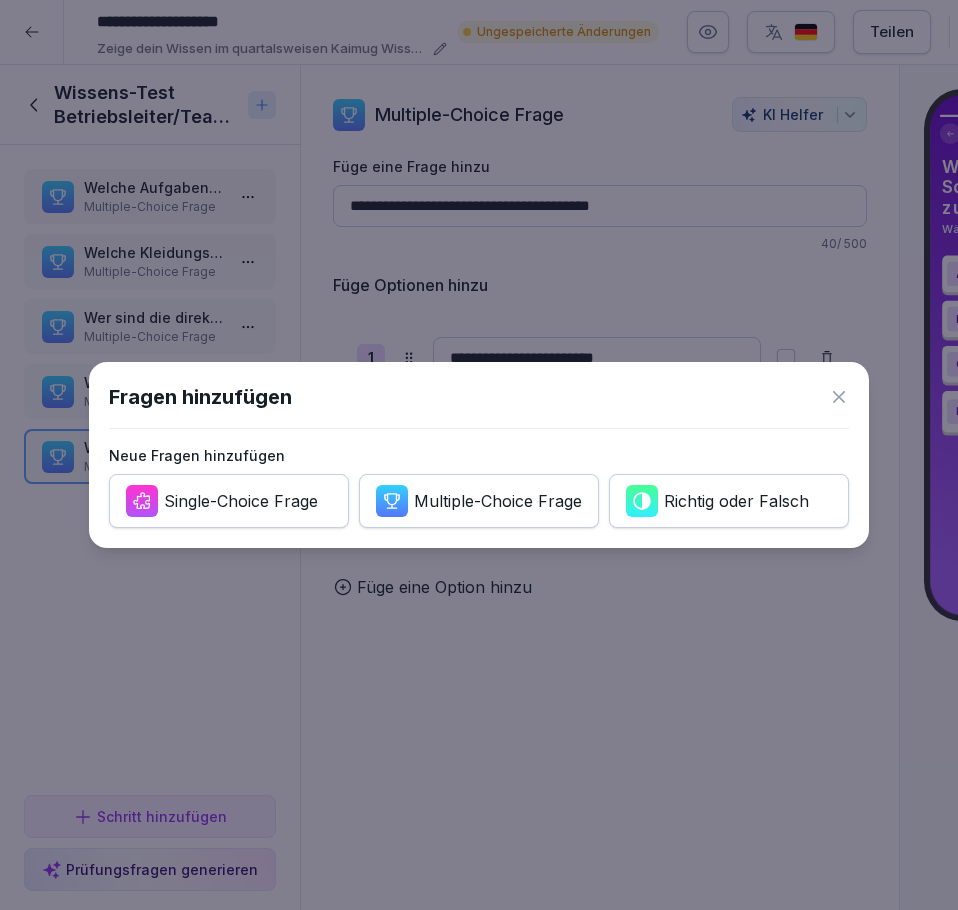 click on "Multiple-Choice Frage" at bounding box center (498, 501) 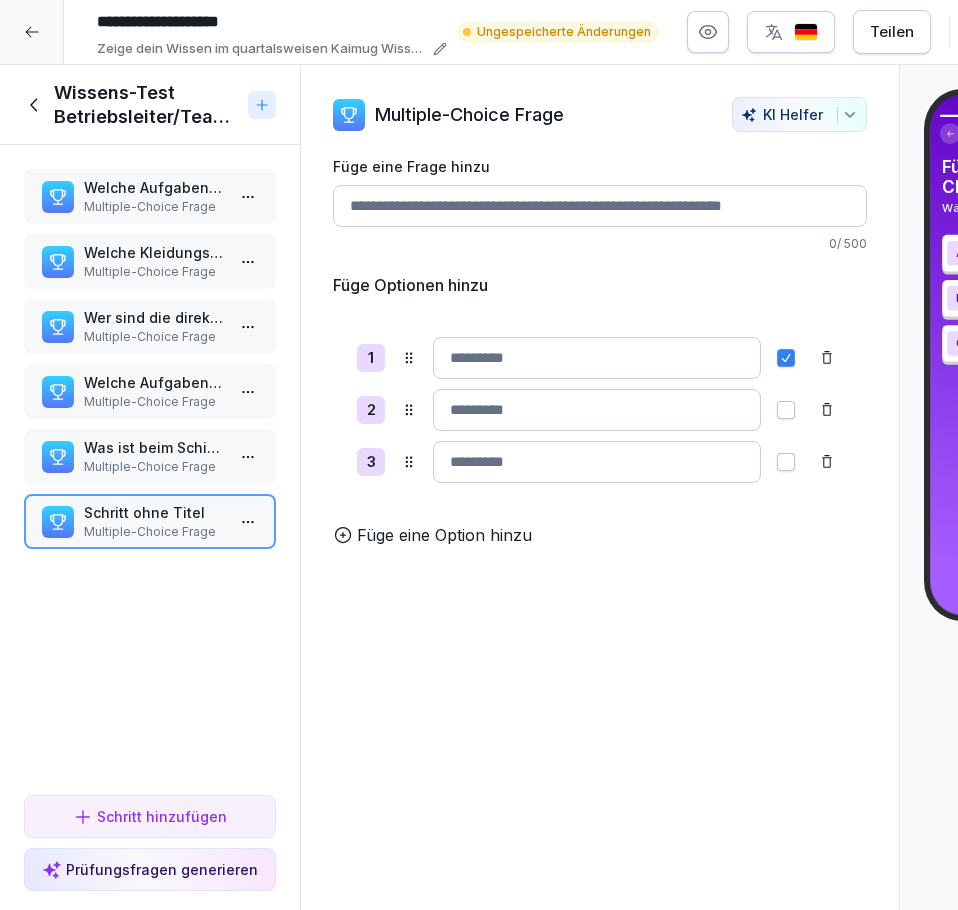click on "Füge eine Frage hinzu 0  / 500" at bounding box center (600, 204) 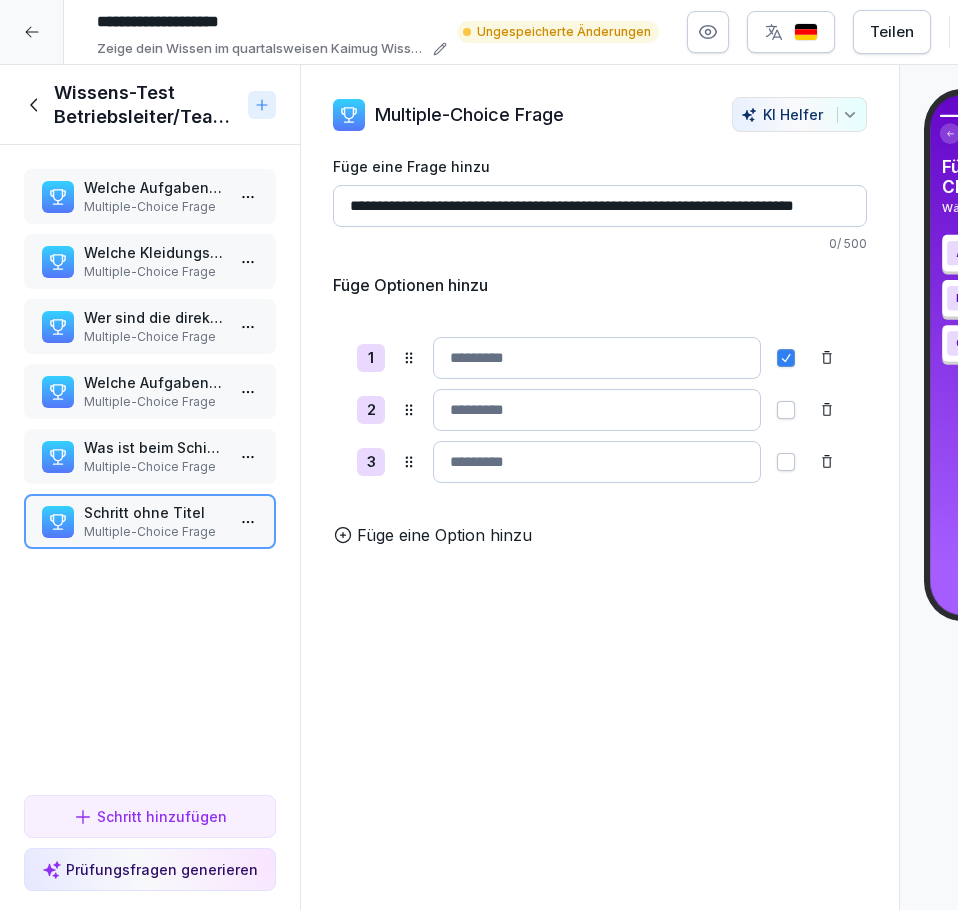 scroll, scrollTop: 0, scrollLeft: 72, axis: horizontal 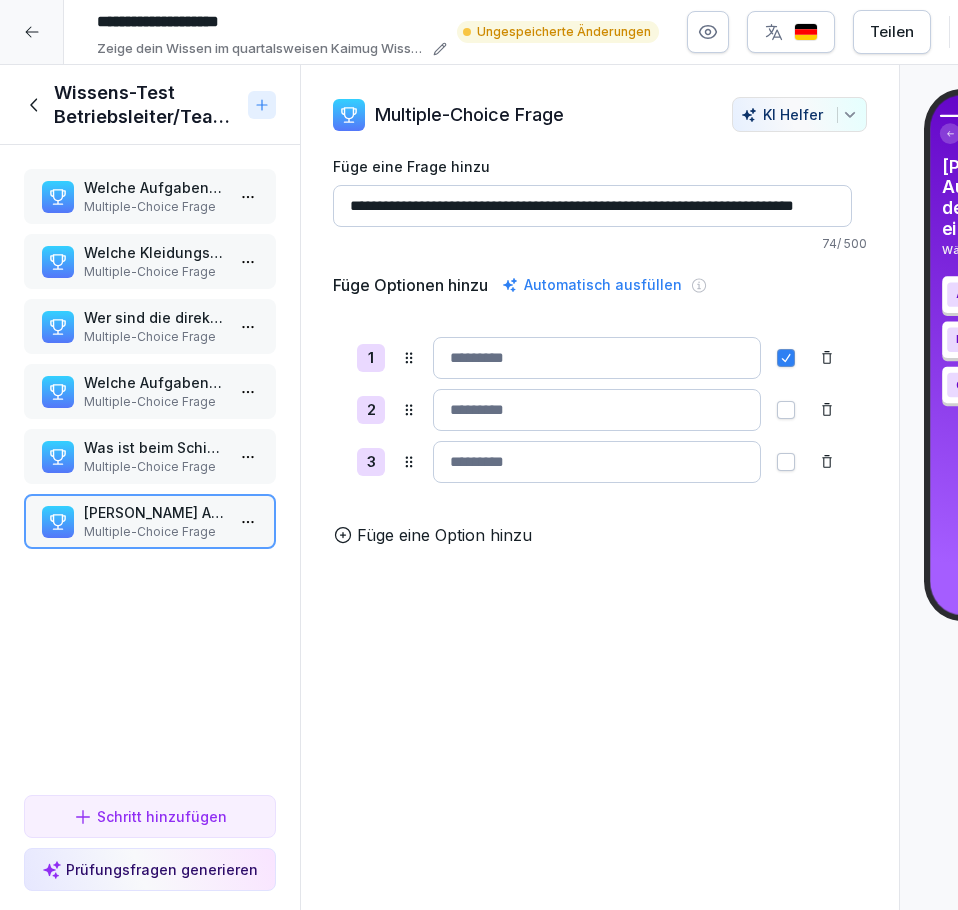 type on "**********" 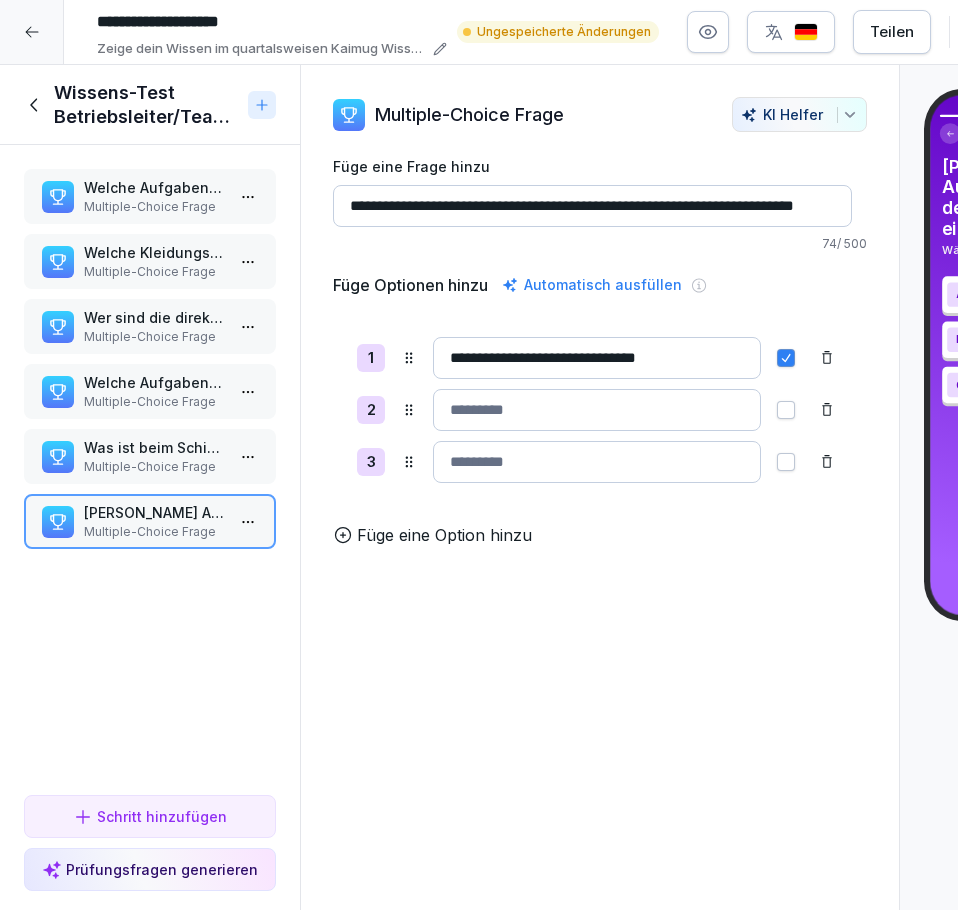 type on "**********" 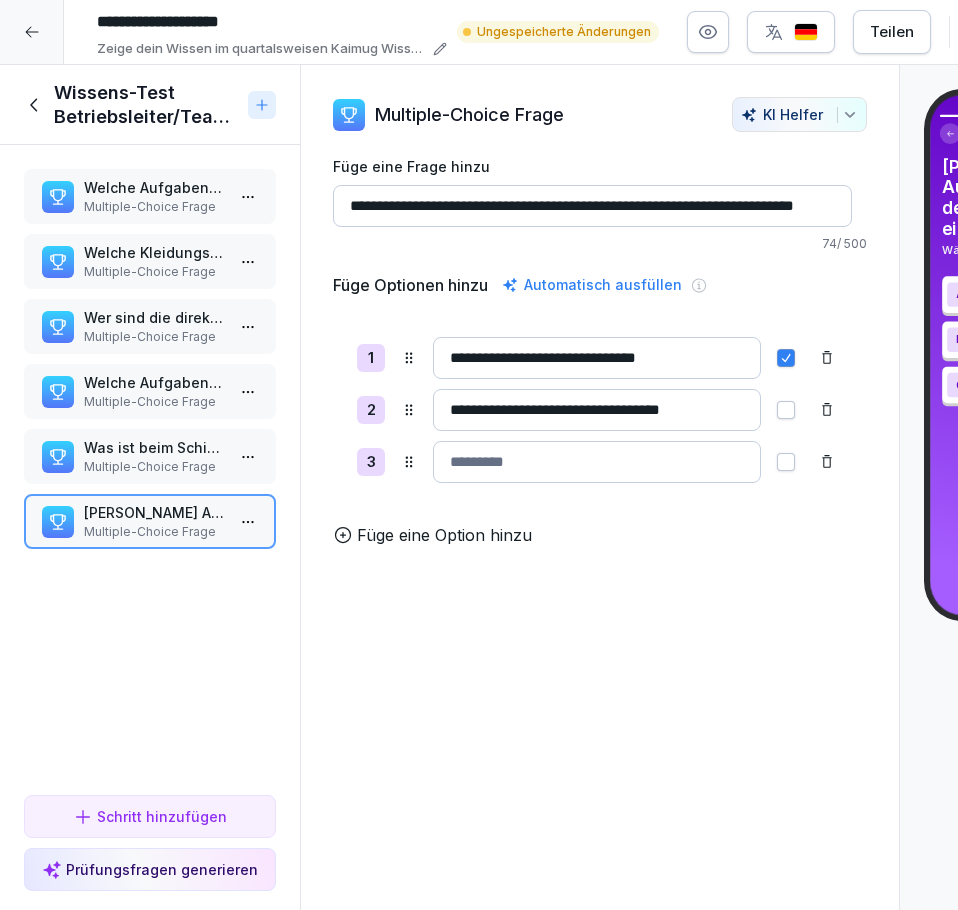 type on "**********" 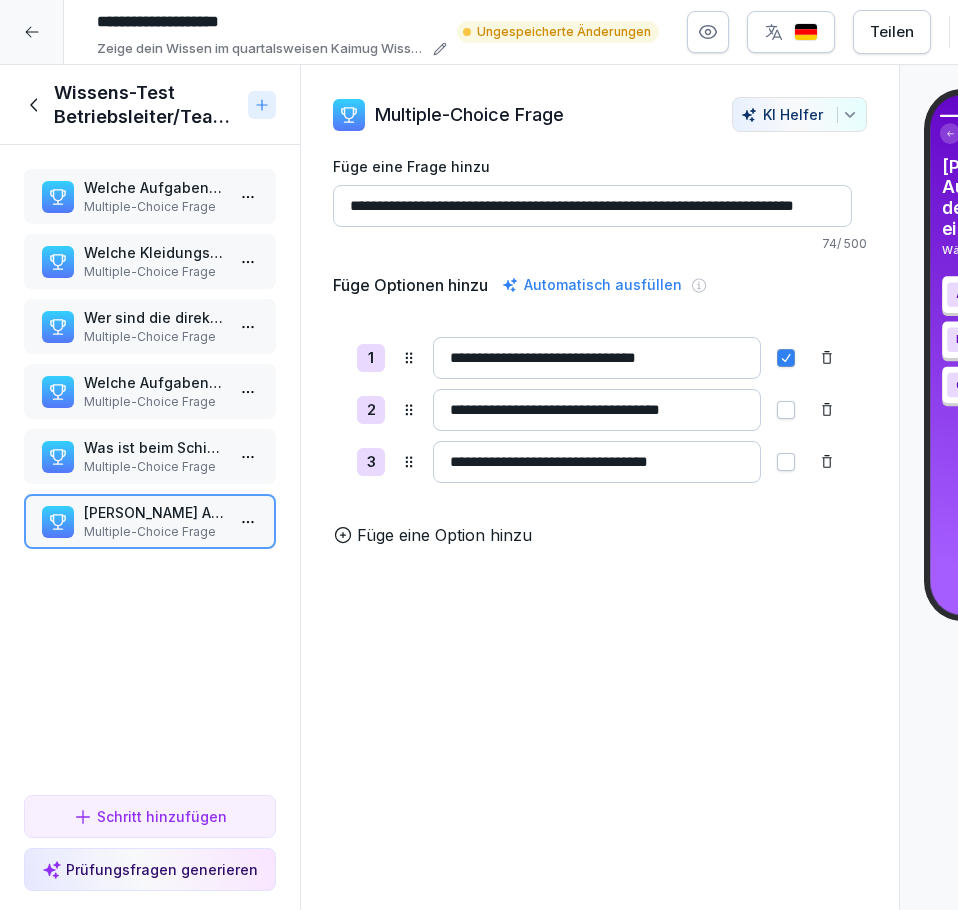 scroll, scrollTop: 0, scrollLeft: 4, axis: horizontal 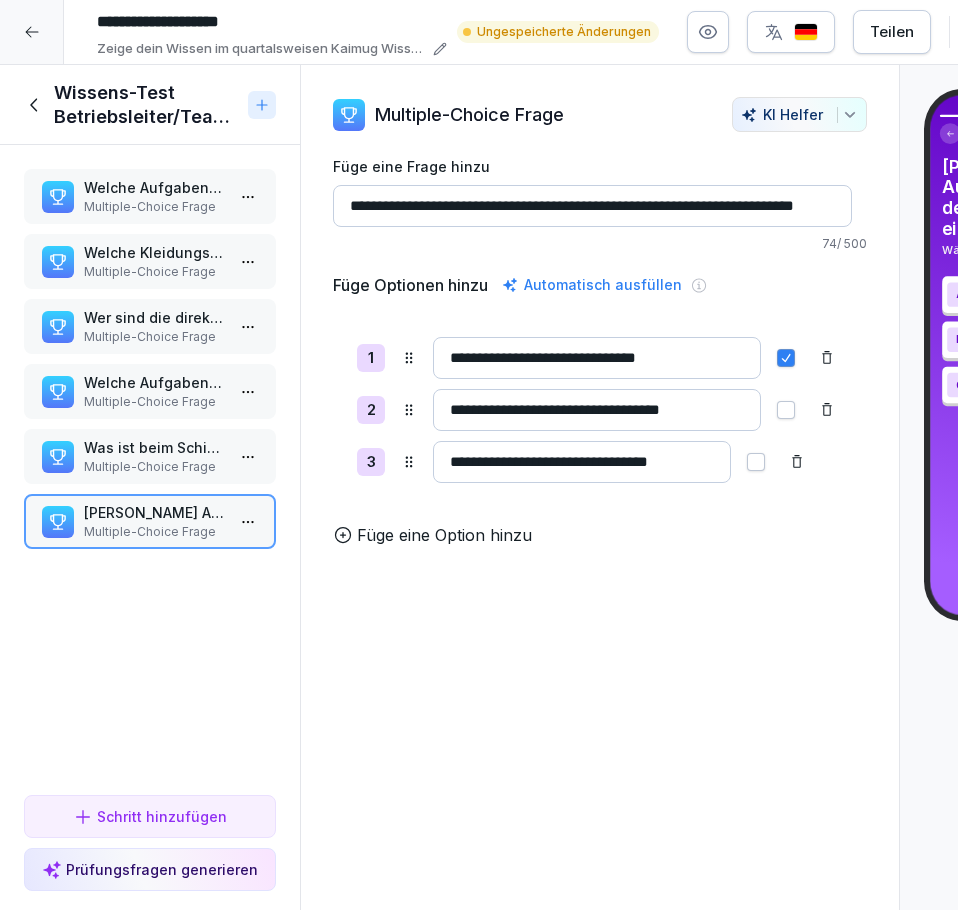 type on "**********" 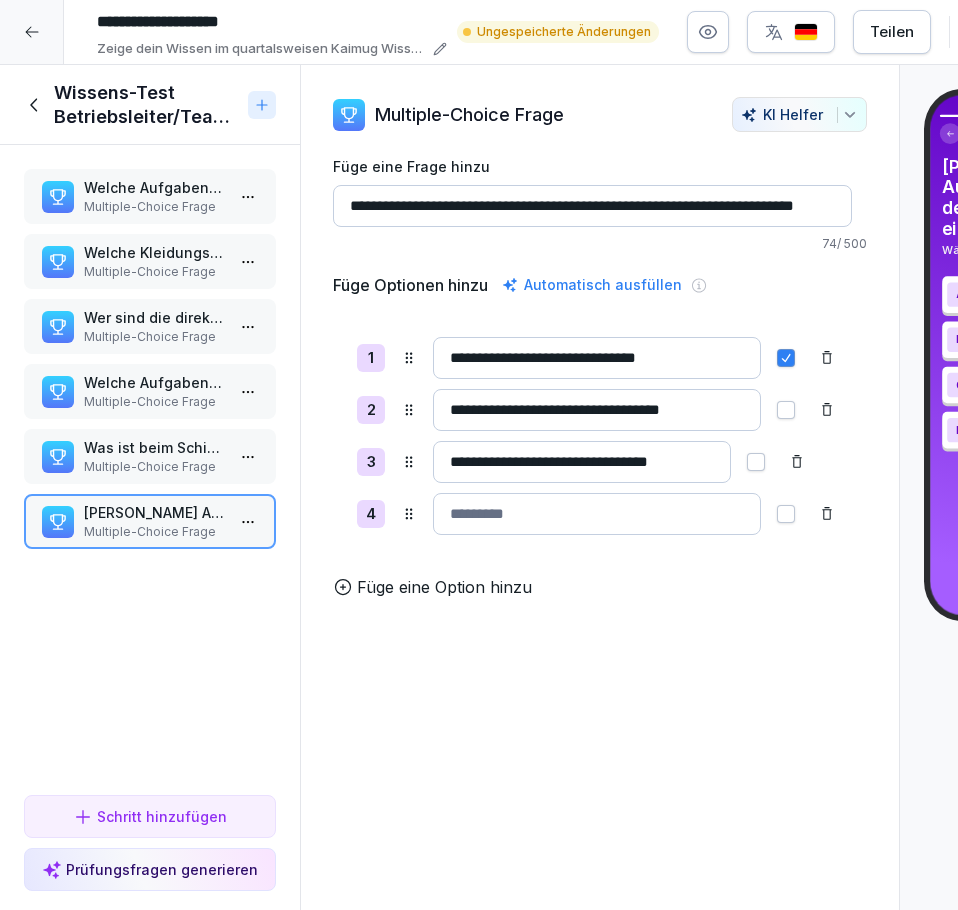 click at bounding box center (597, 514) 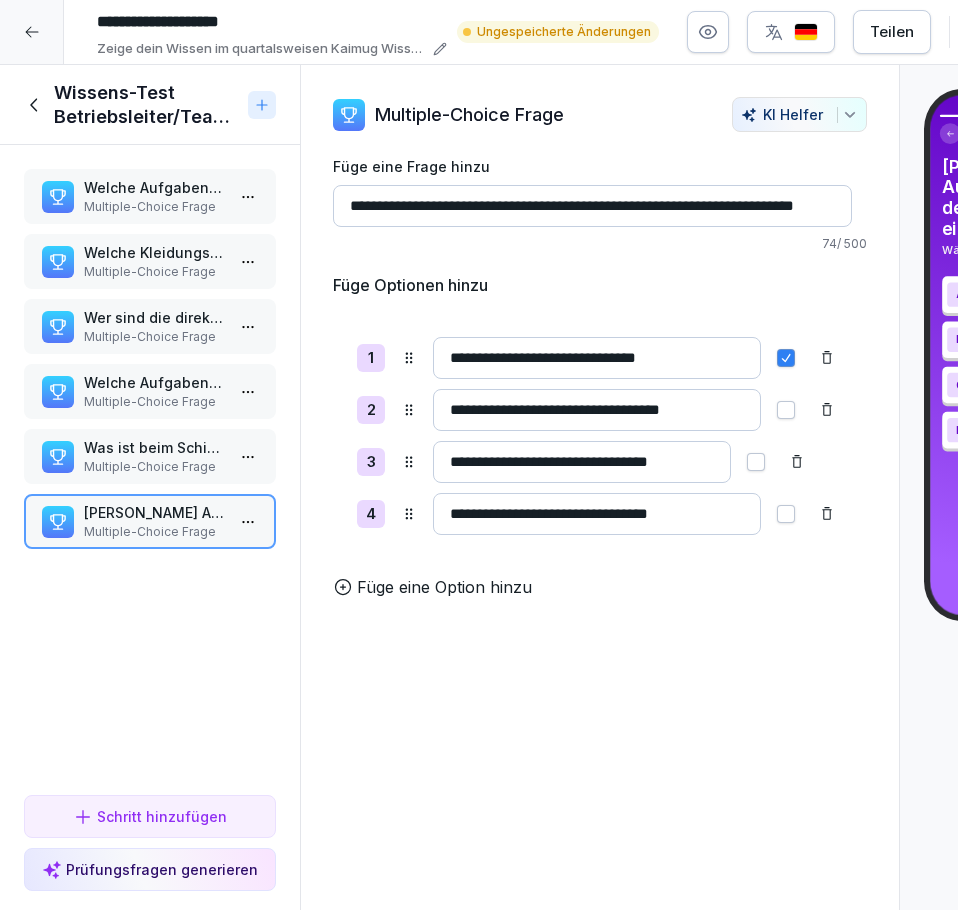 type on "**********" 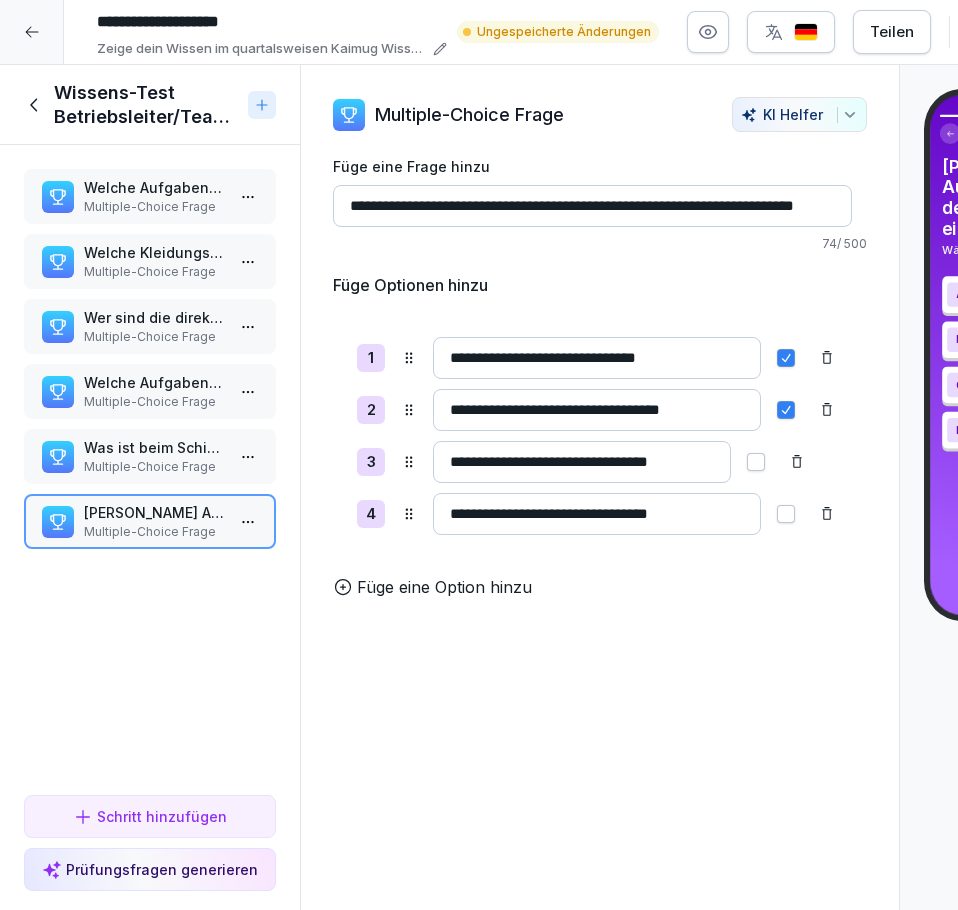 click at bounding box center (786, 514) 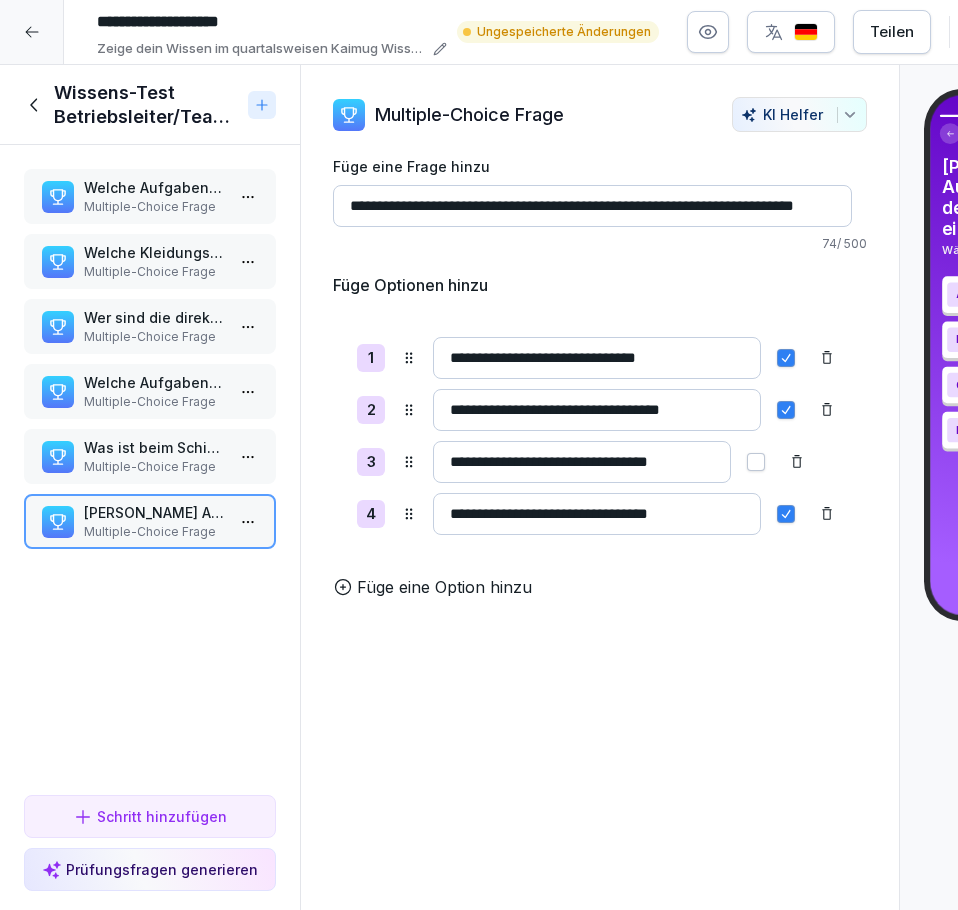 click at bounding box center [786, 358] 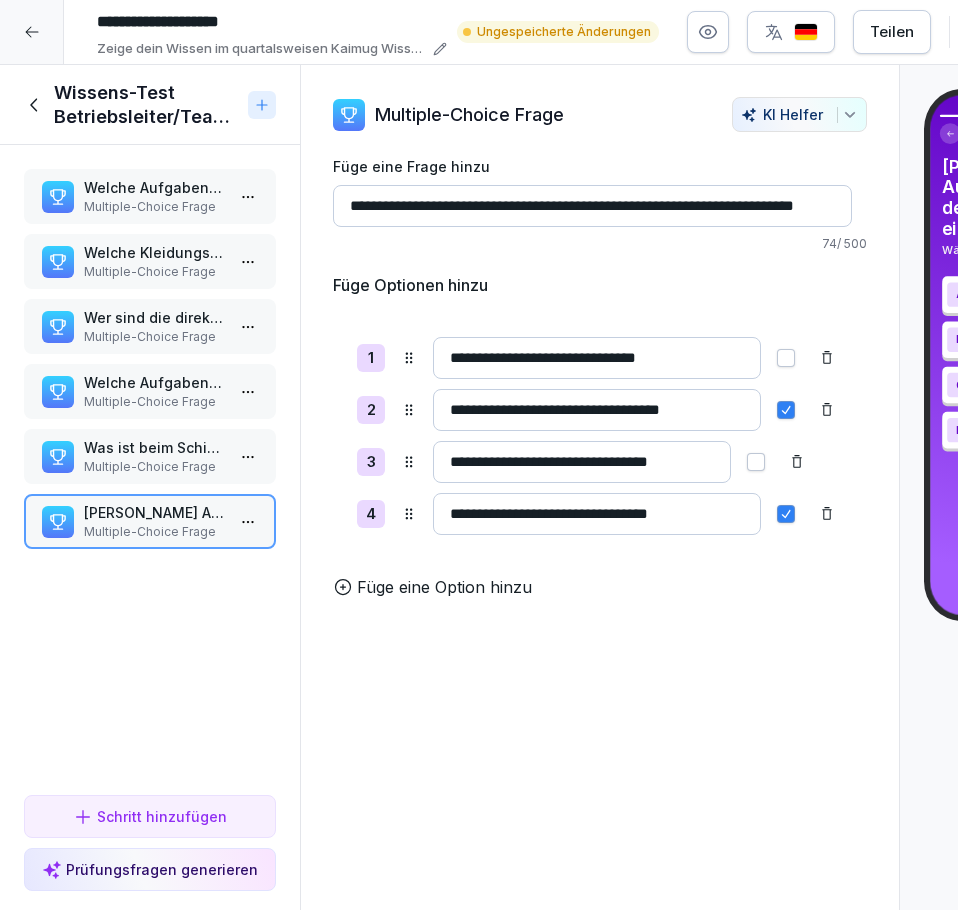 click on "Schritt hinzufügen" at bounding box center (150, 816) 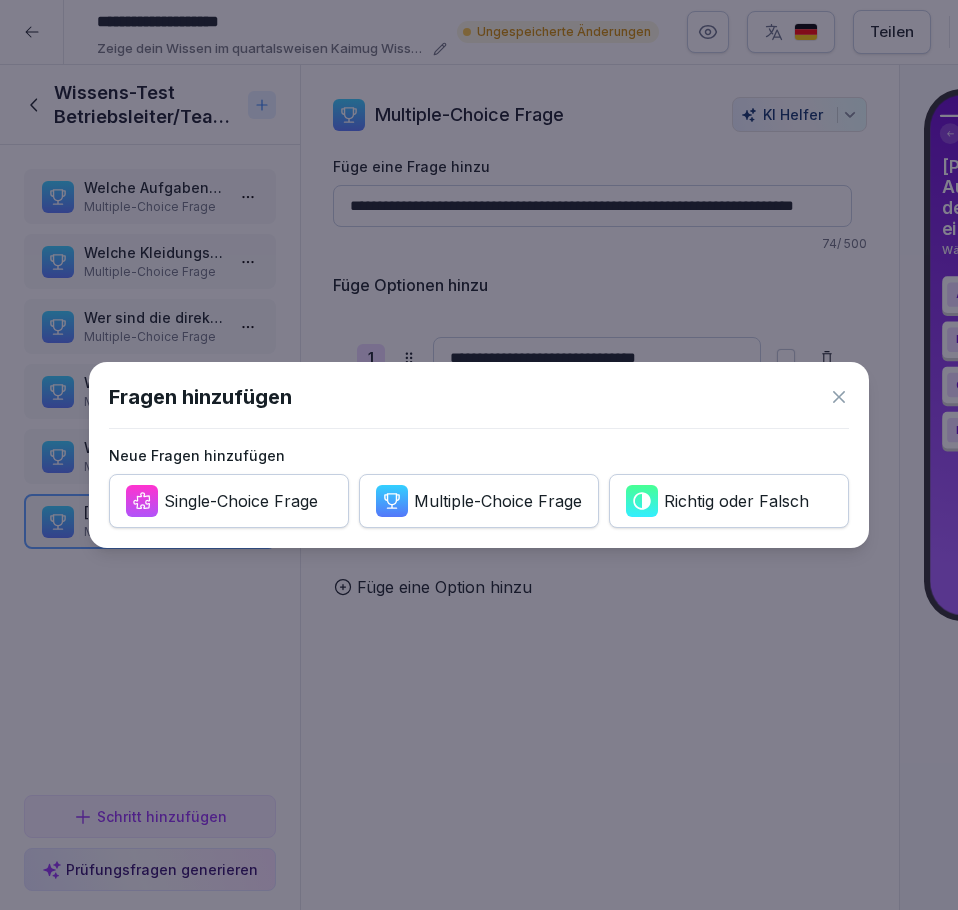 click on "Multiple-Choice Frage" at bounding box center (479, 501) 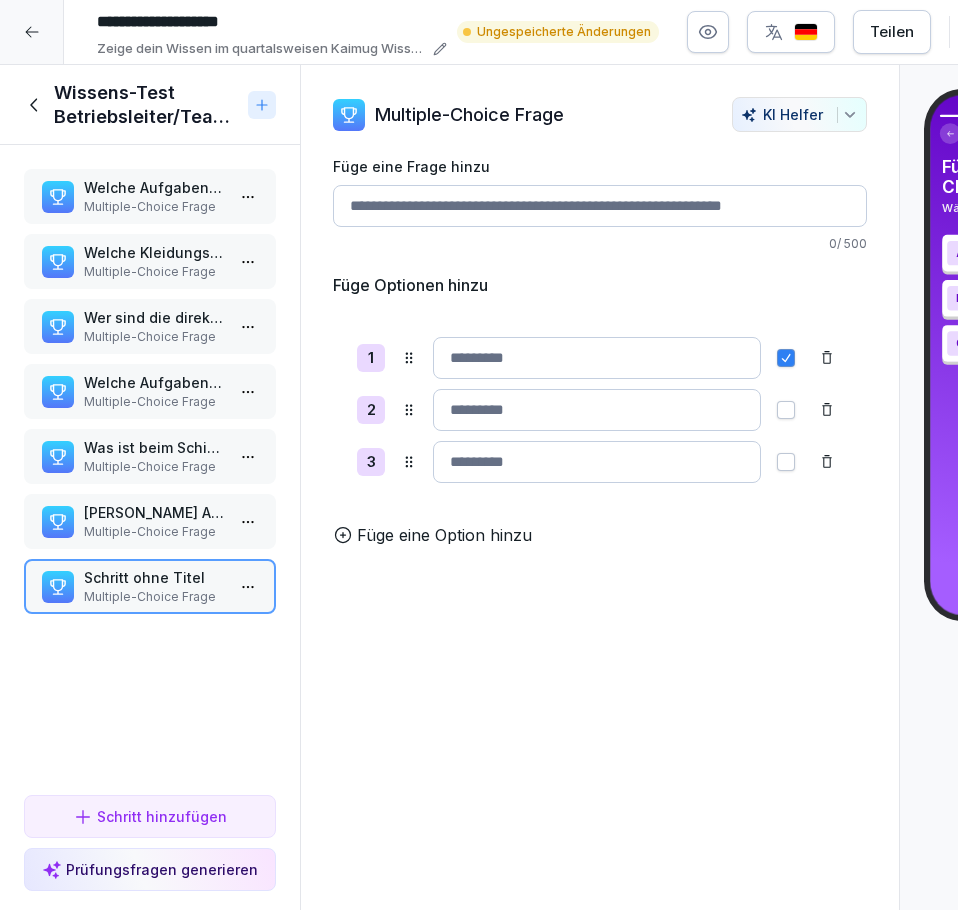click on "Füge eine Frage hinzu" at bounding box center [600, 206] 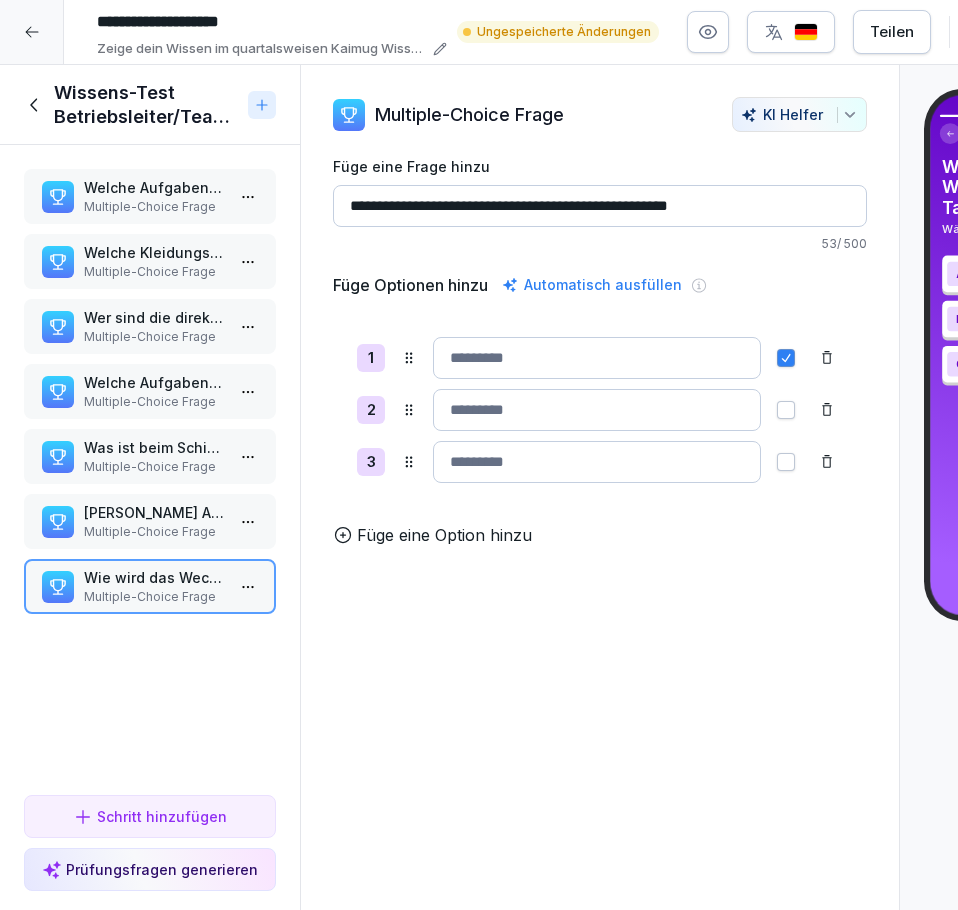 type on "**********" 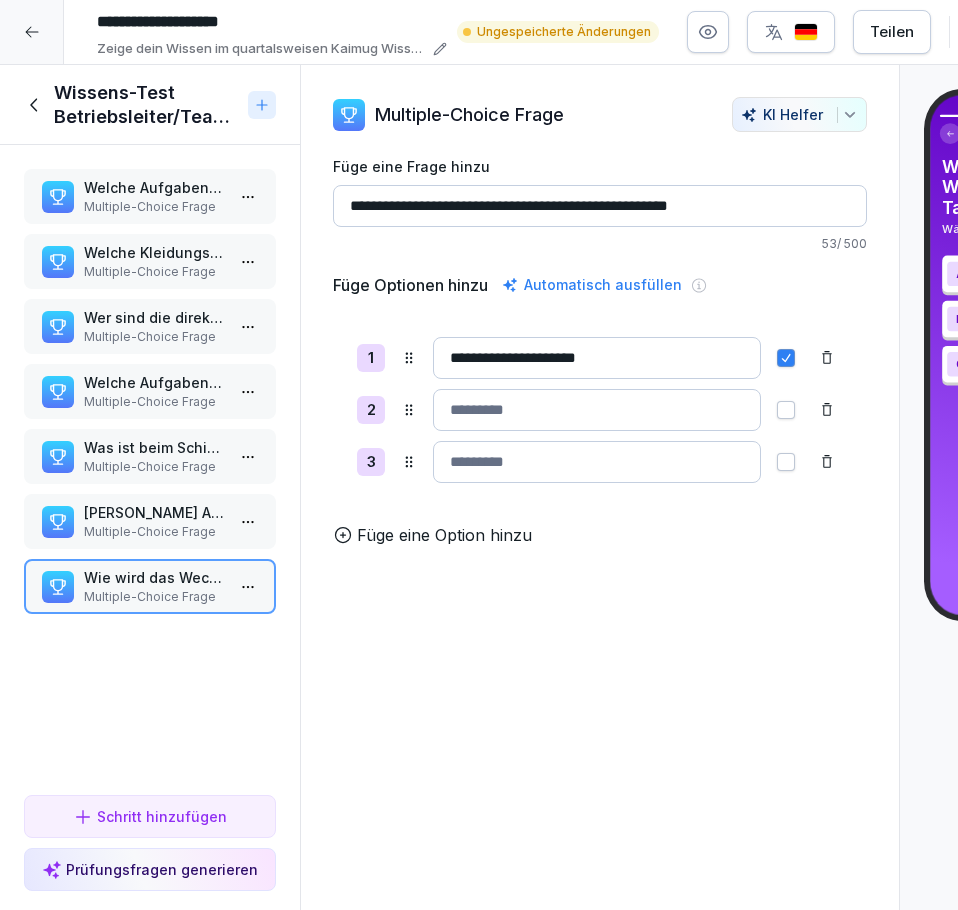 type on "**********" 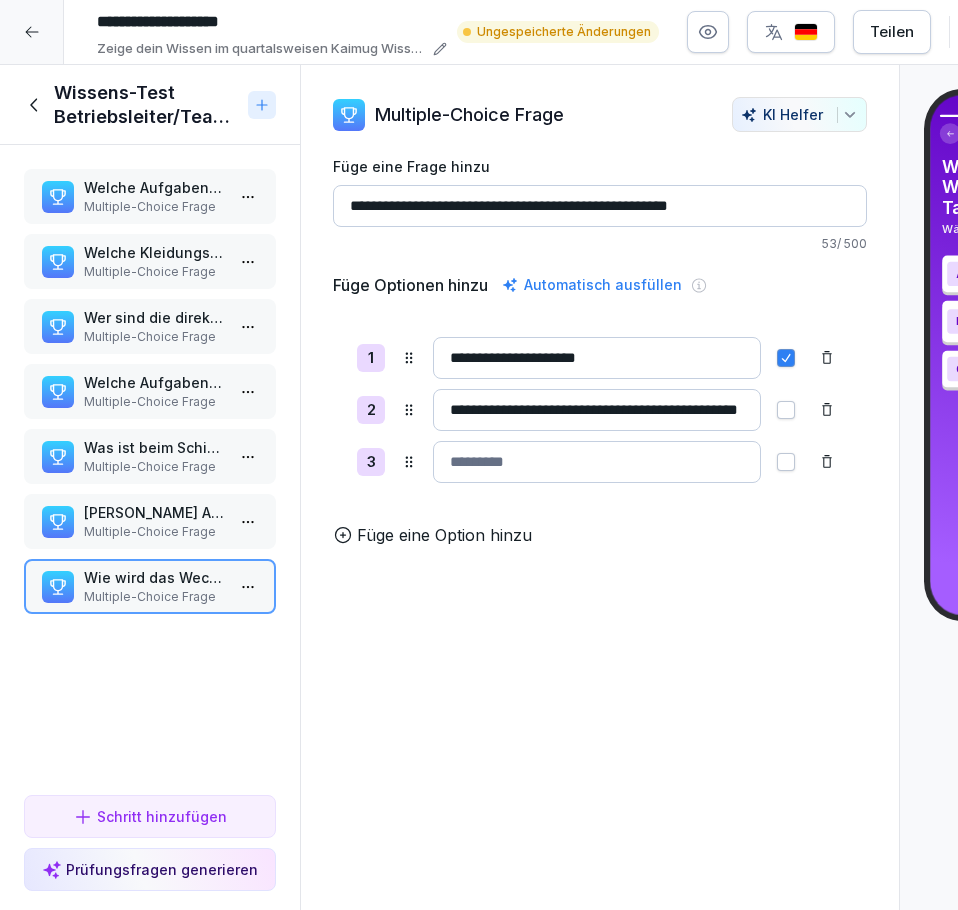 scroll, scrollTop: 0, scrollLeft: 97, axis: horizontal 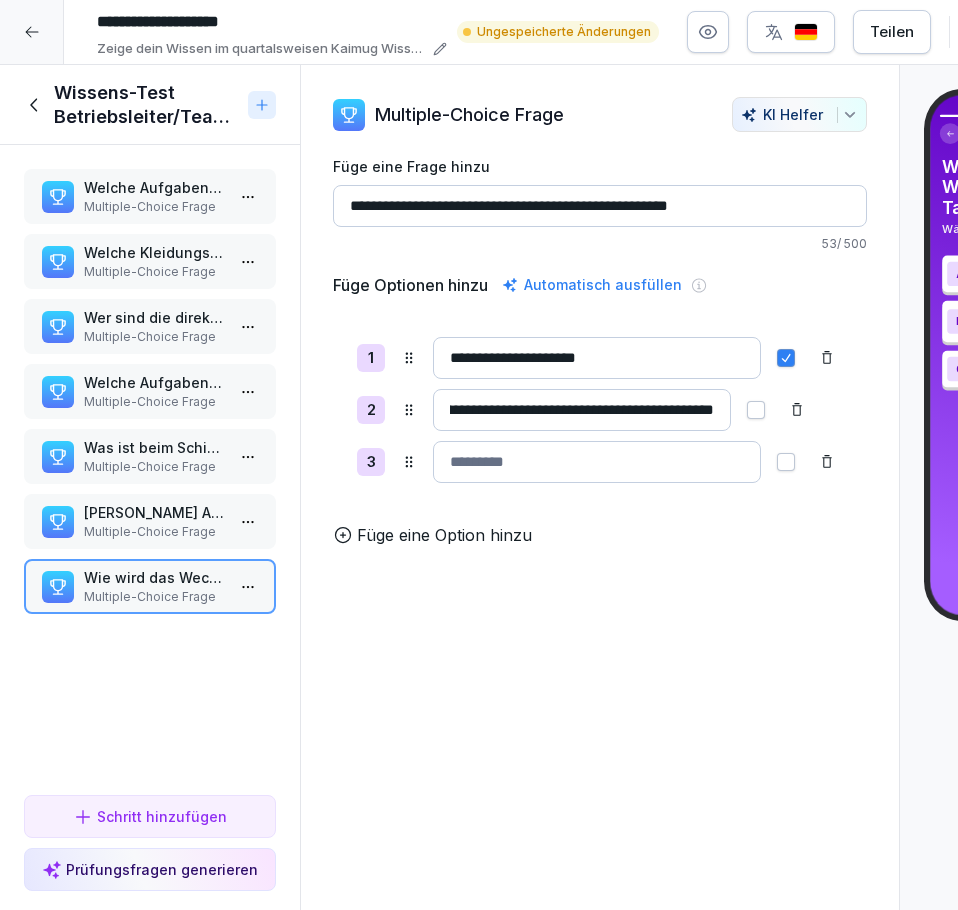 type on "**********" 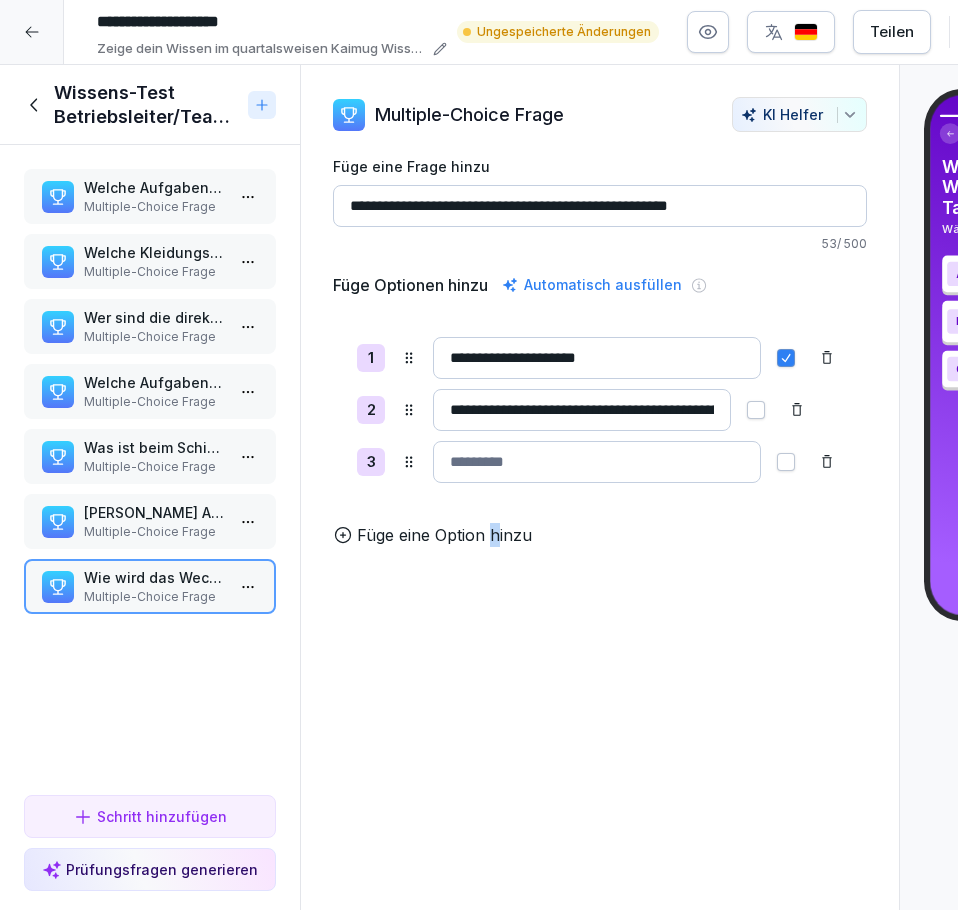 click on "Füge eine Option hinzu" at bounding box center [444, 535] 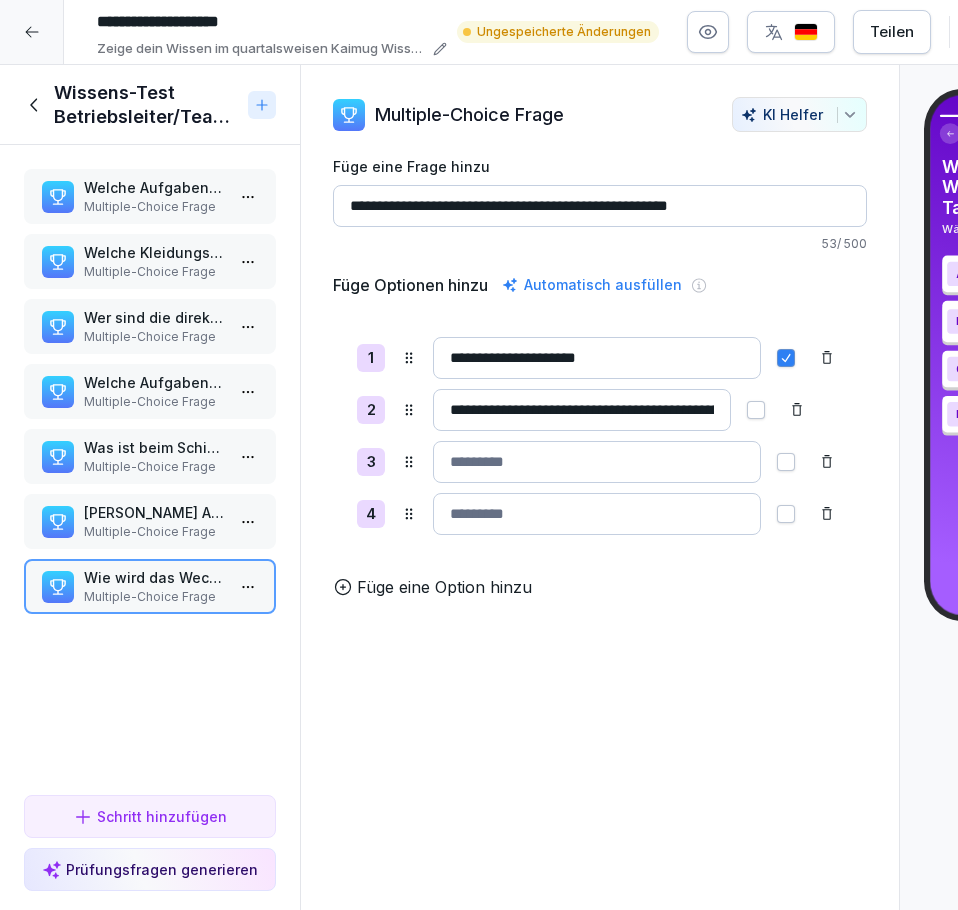click on "**********" at bounding box center [600, 436] 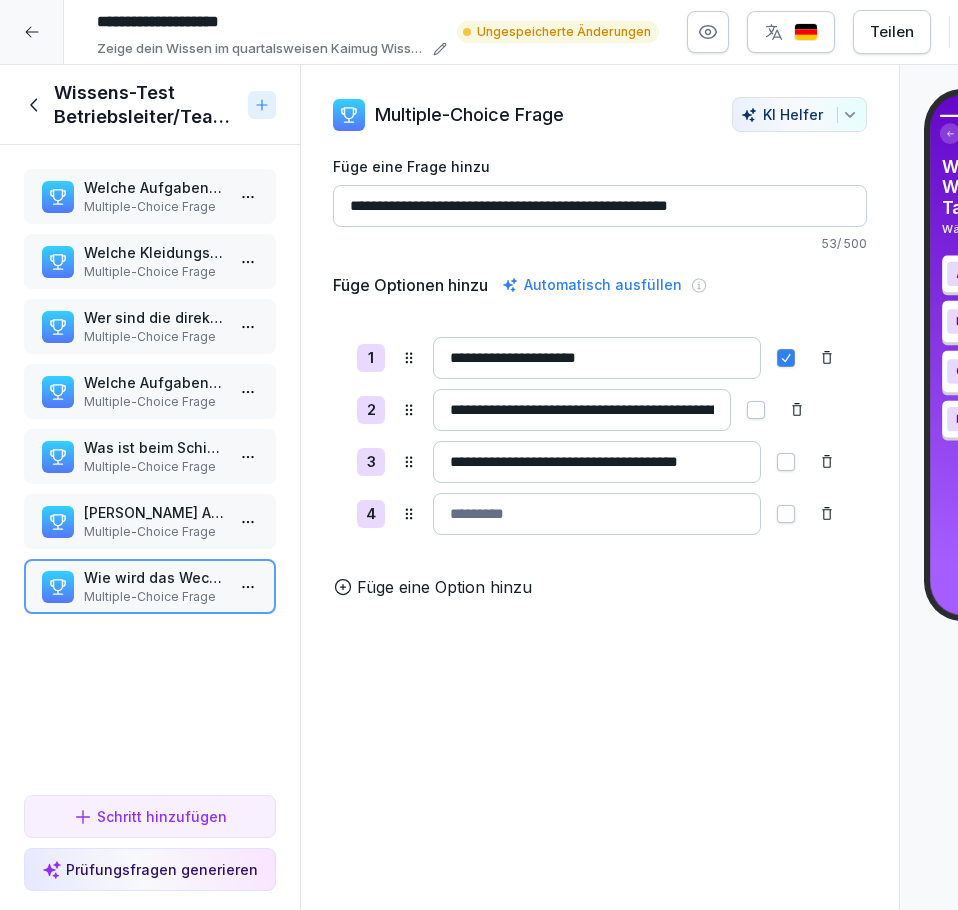 scroll, scrollTop: 0, scrollLeft: 20, axis: horizontal 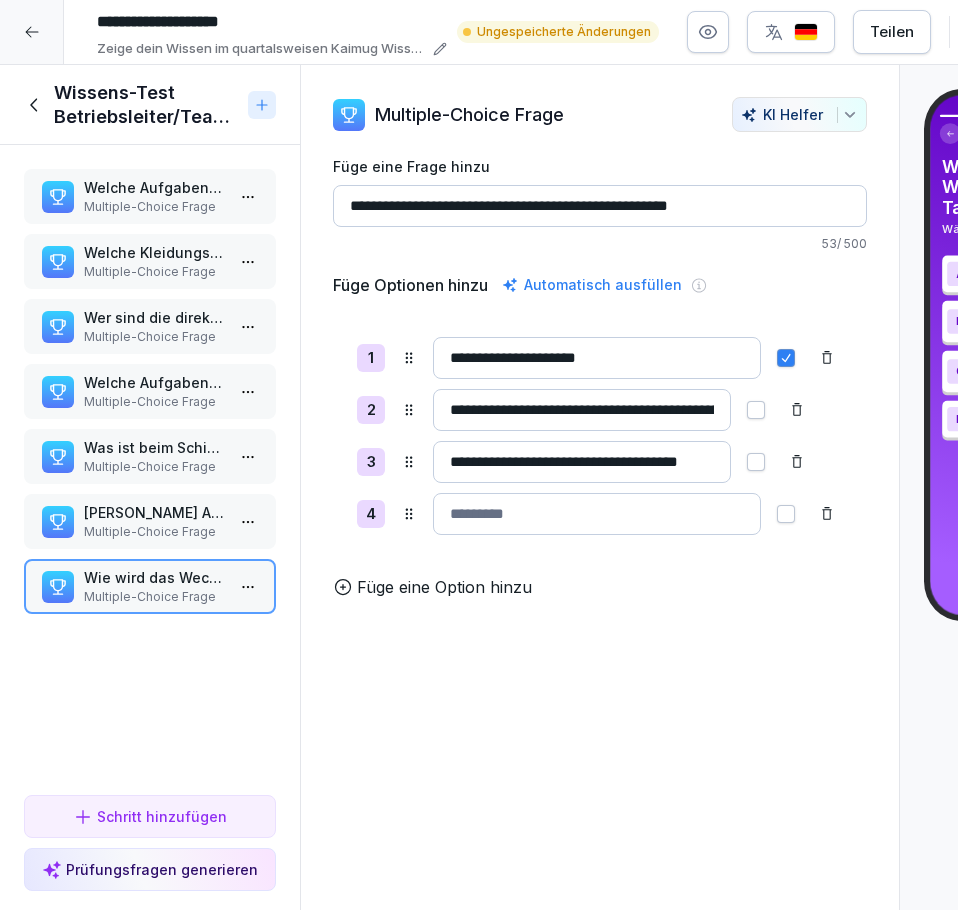 type on "**********" 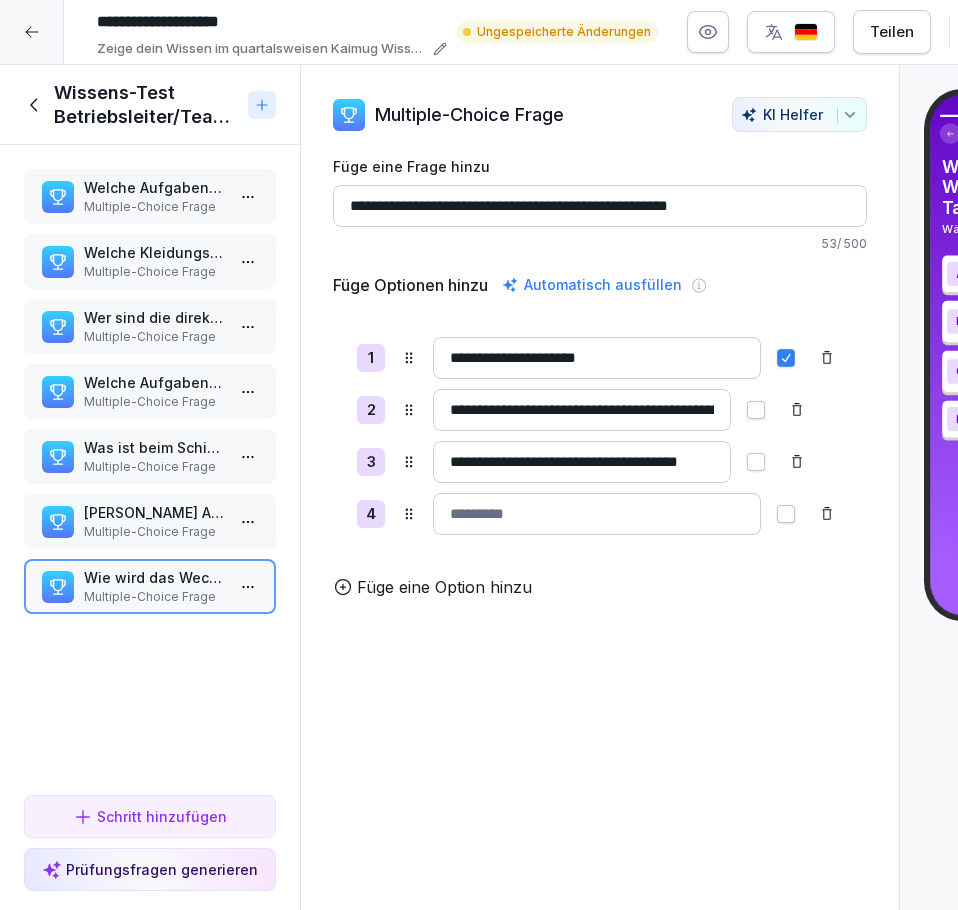 click at bounding box center [597, 514] 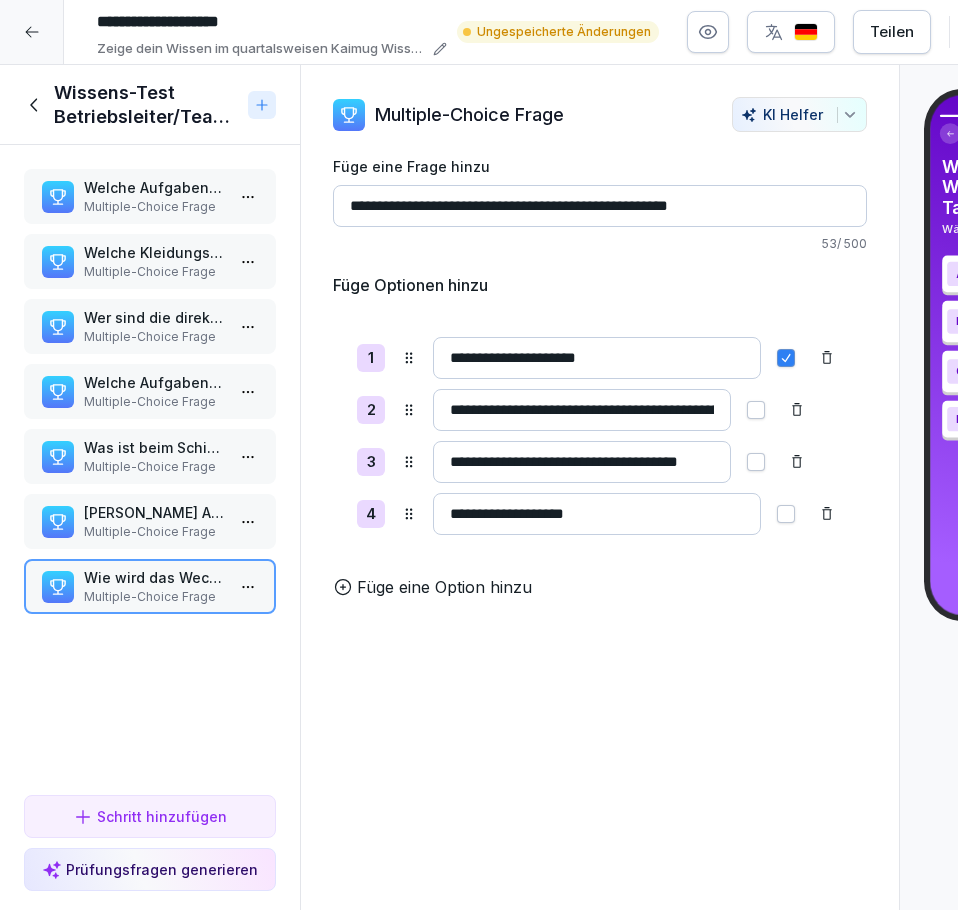 type on "**********" 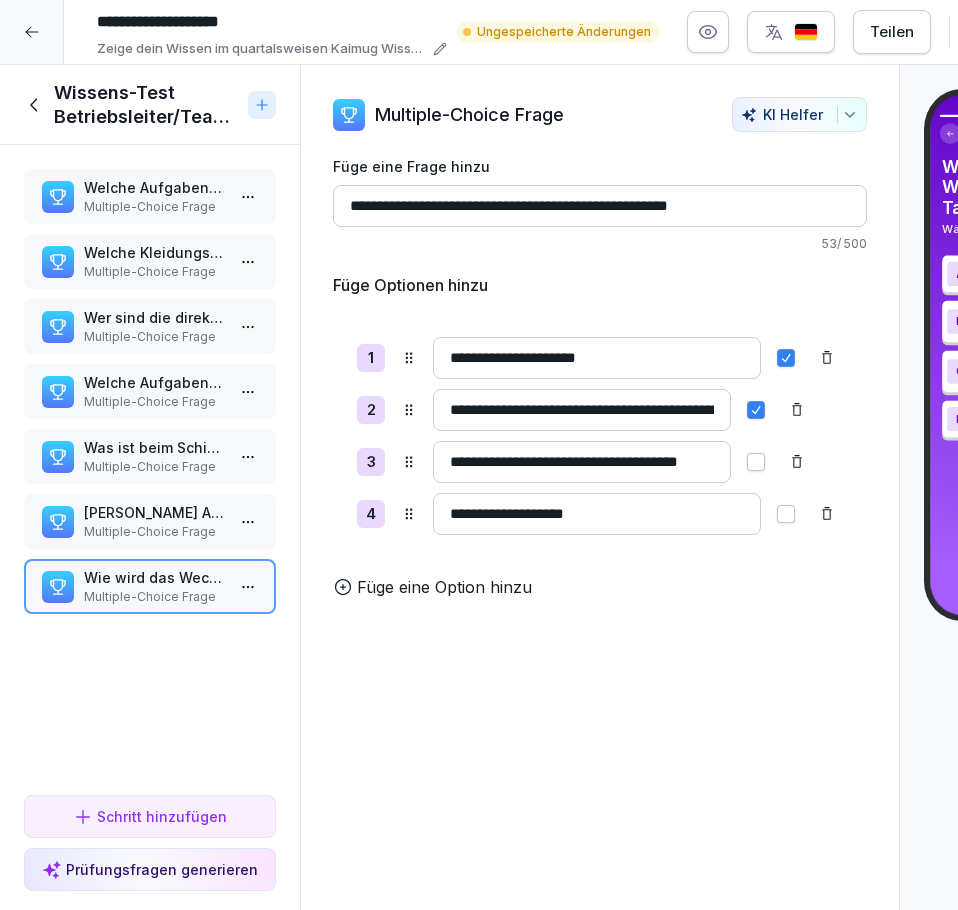 click at bounding box center [756, 462] 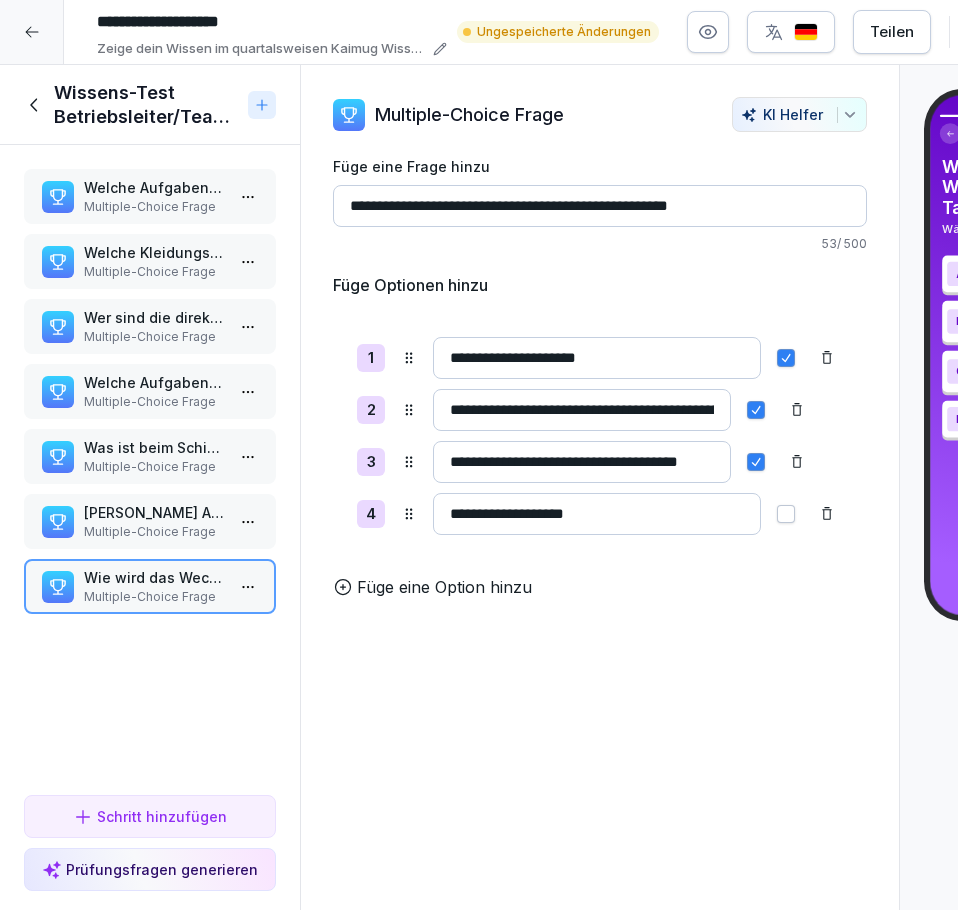 click at bounding box center [786, 358] 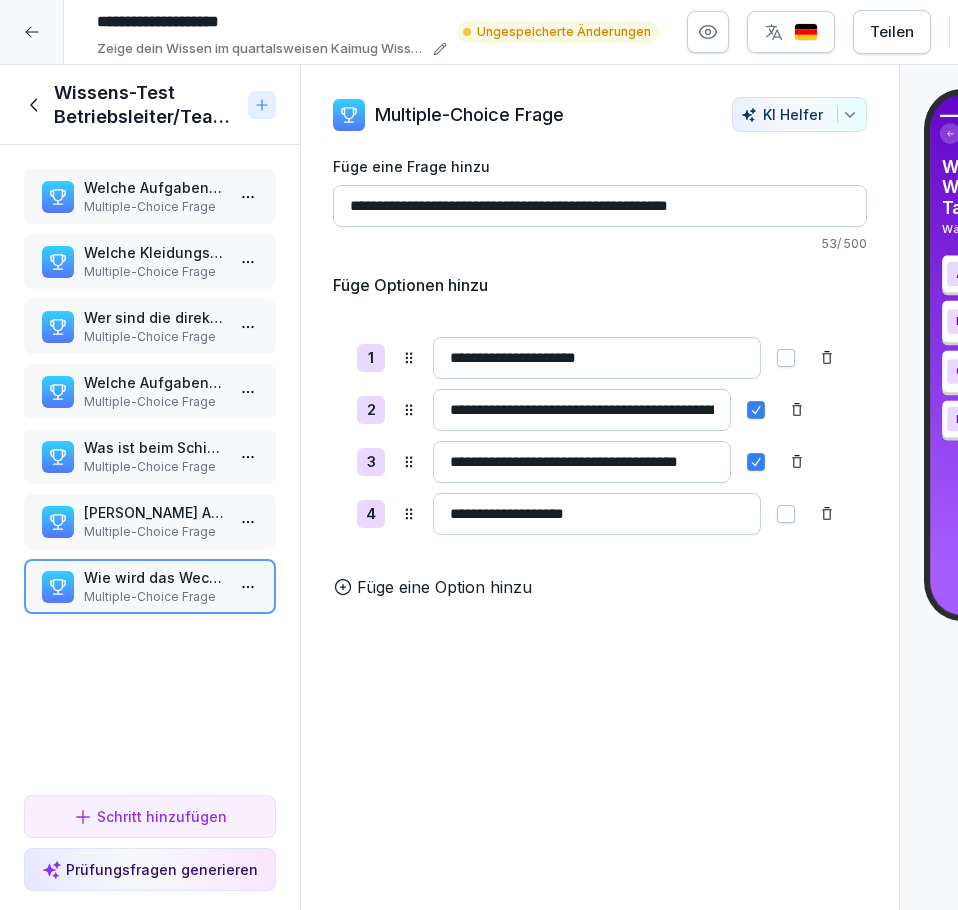 click on "Welche Aufgaben gehören zur Vorbereitung eines Teamleiters vor Schichtbeginn? Multiple-Choice Frage Welche Kleidungsvorschriften gelten für Teamleiter? Multiple-Choice Frage Wer sind die direkten Vorgesetzten eines Teamleiters? Multiple-Choice Frage Welche Aufgaben gehören zur täglichen Sichtkontrolle im Restaurant? Multiple-Choice Frage Was ist beim Schichtwechsel zu beachten? Multiple-Choice Frage Welche Aufgabe gehört NICHT zu den Verantwortlichkeiten eines Teamleiters? Multiple-Choice Frage Wie wird das Wechselgeld beim Tagesabschluss gezählt? Multiple-Choice Frage
To pick up a draggable item, press the space bar.
While dragging, use the arrow keys to move the item.
Press space again to drop the item in its new position, or press escape to cancel." at bounding box center [150, 466] 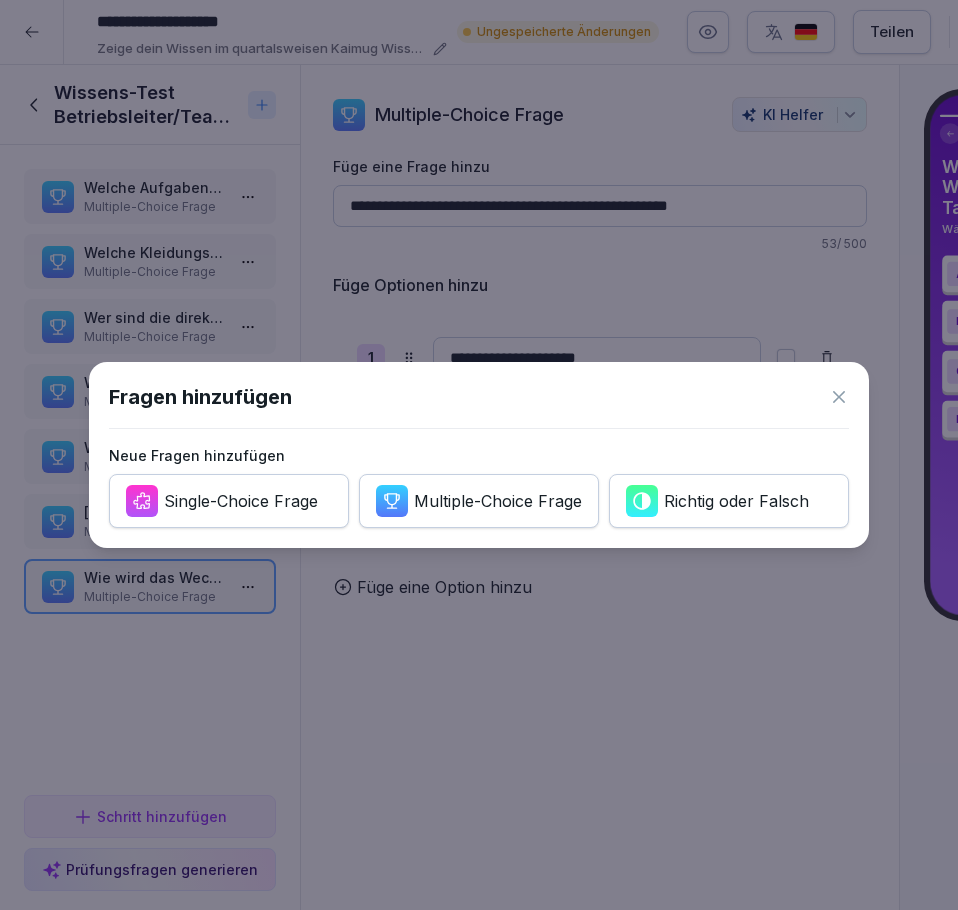 click on "Multiple-Choice Frage" at bounding box center (498, 501) 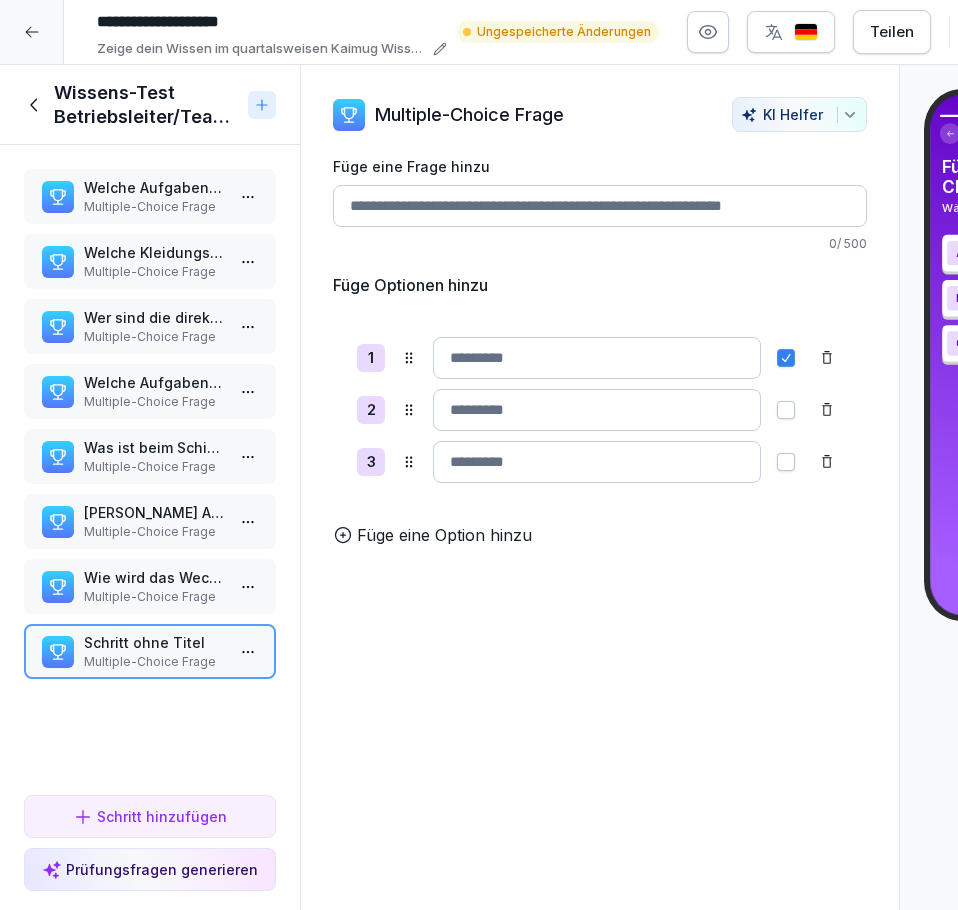 click on "Füge eine Frage hinzu" at bounding box center (600, 206) 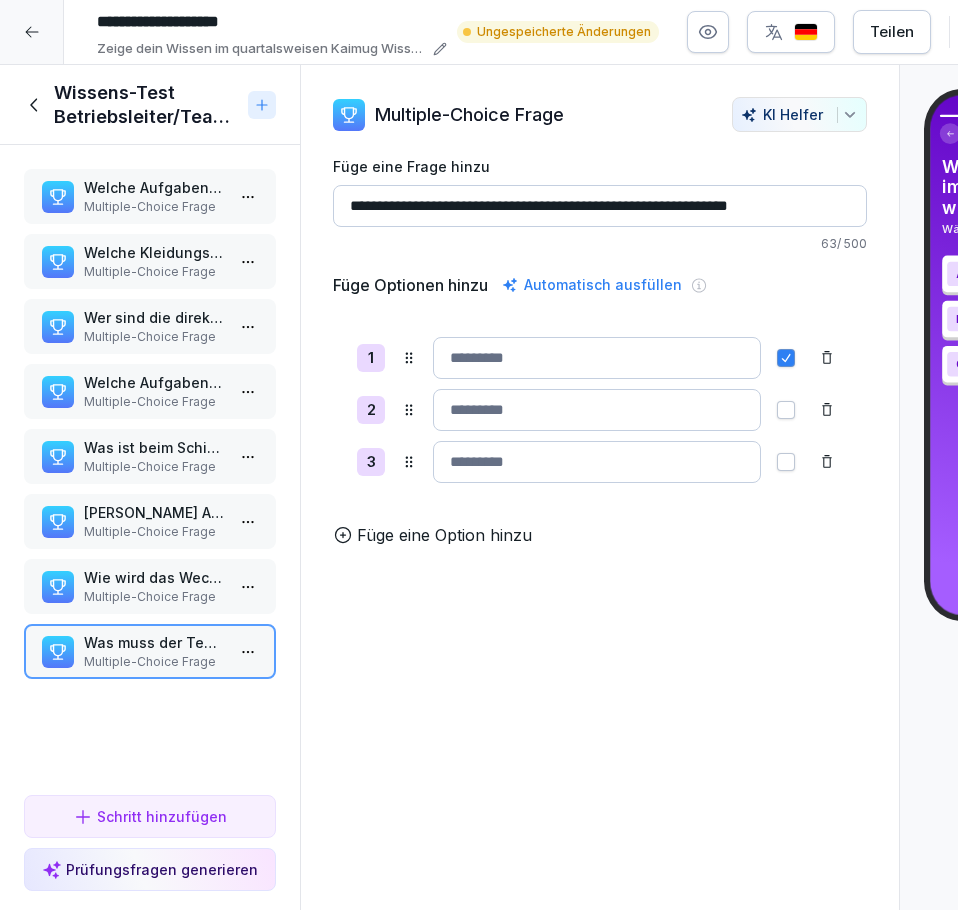 type on "**********" 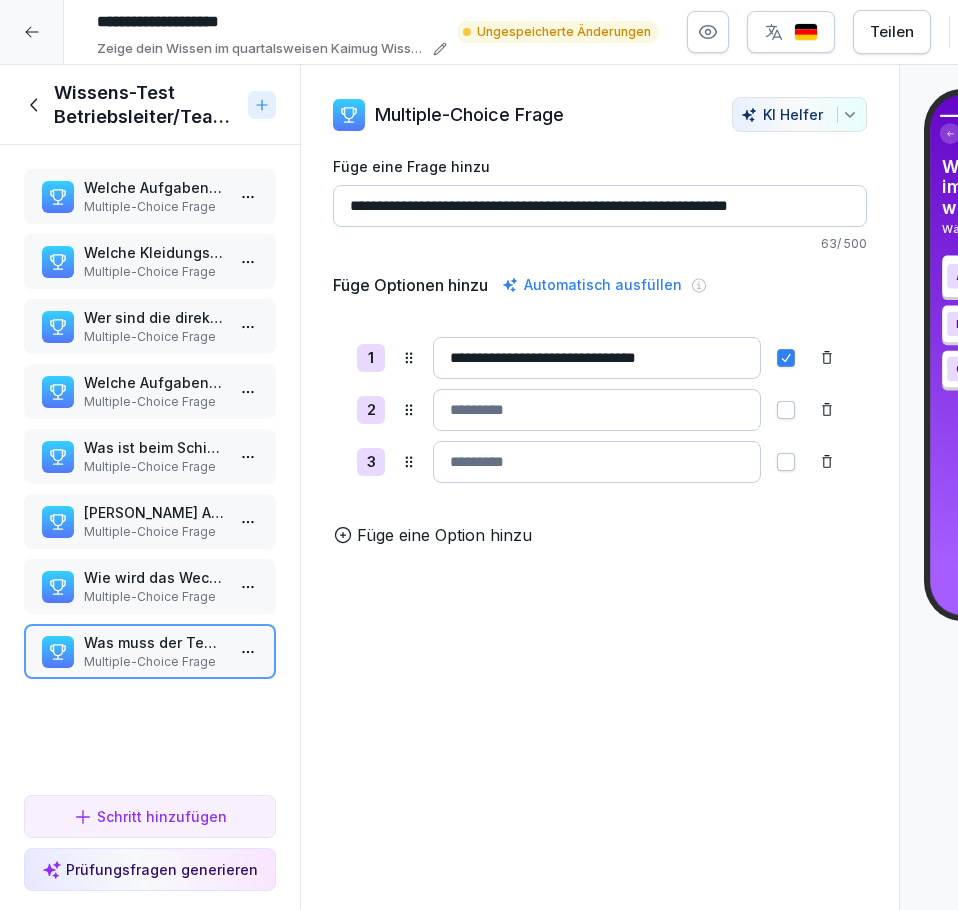 type on "**********" 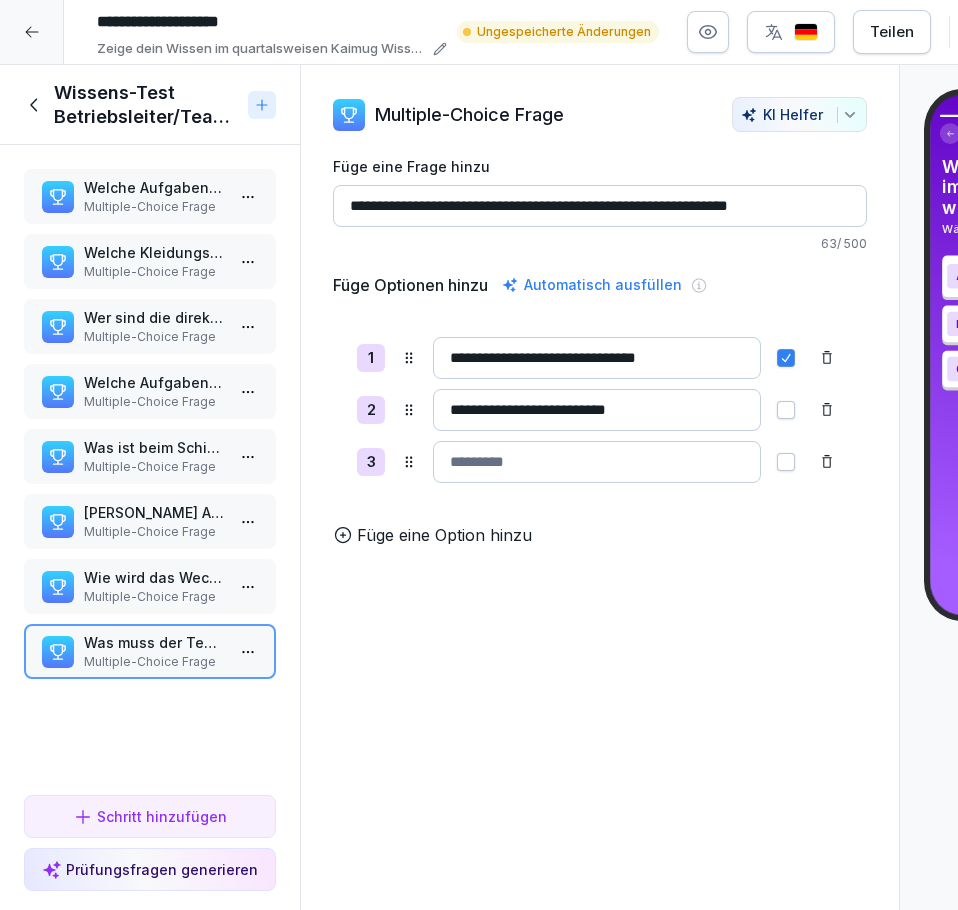 type on "**********" 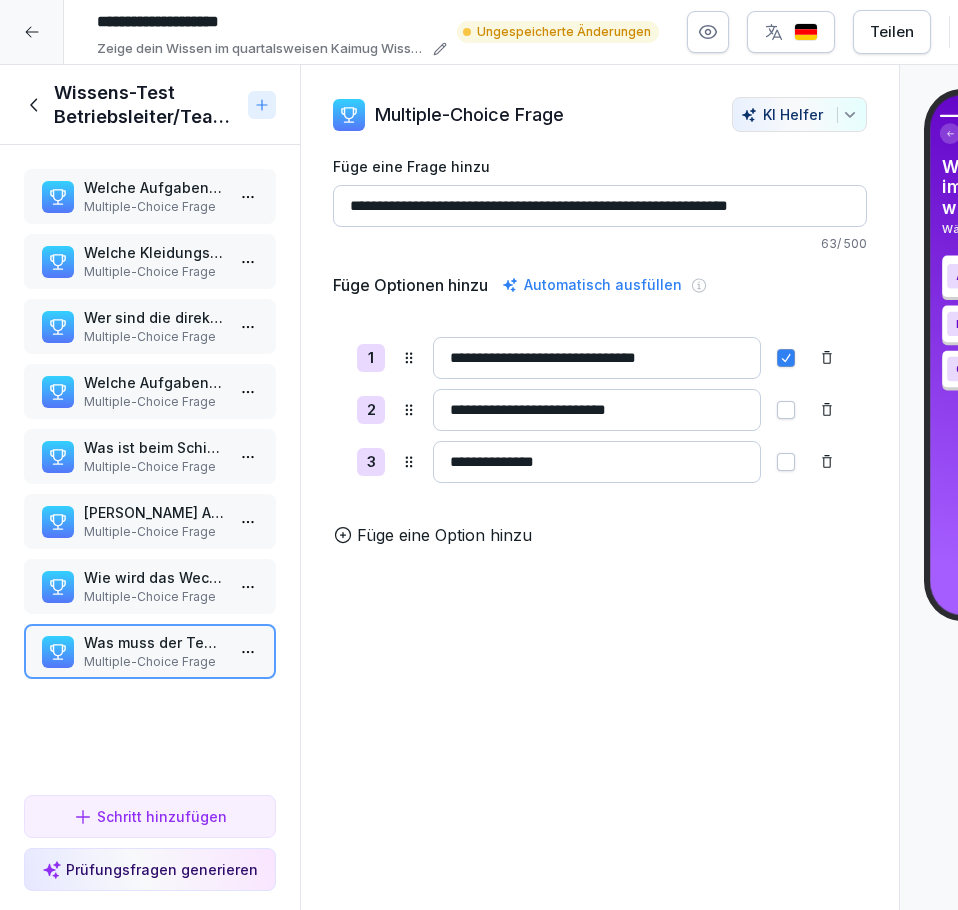 type on "**********" 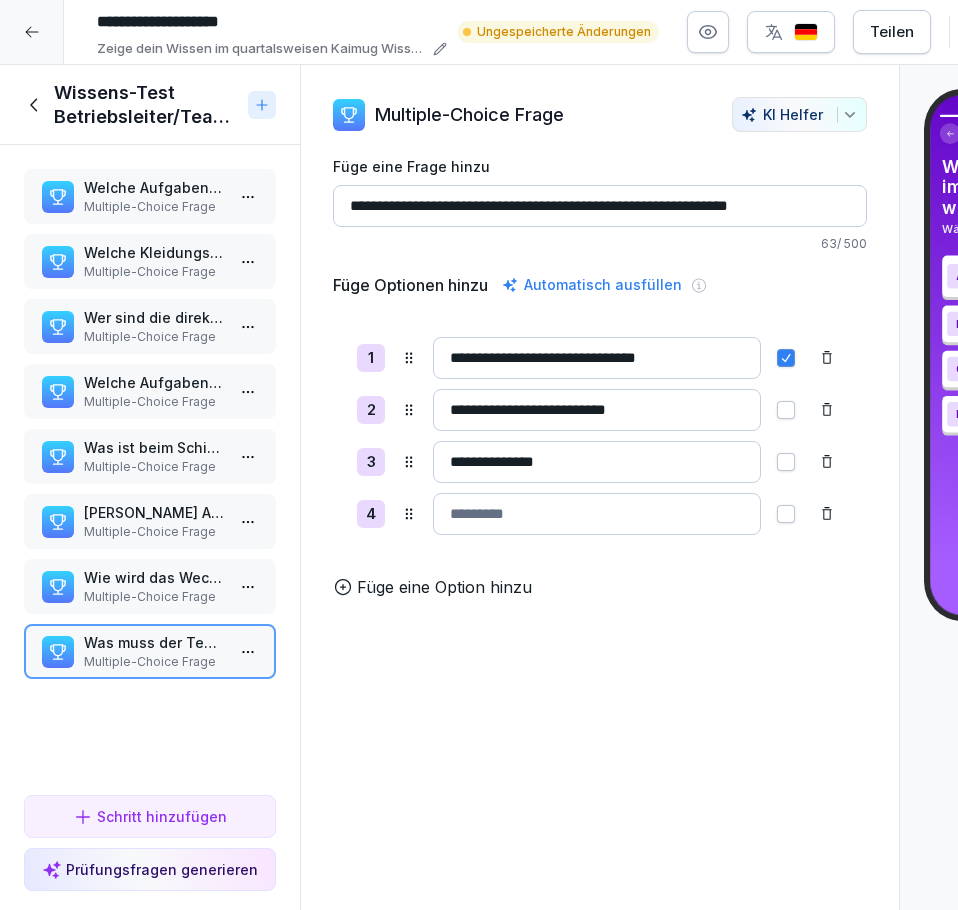 click at bounding box center [597, 514] 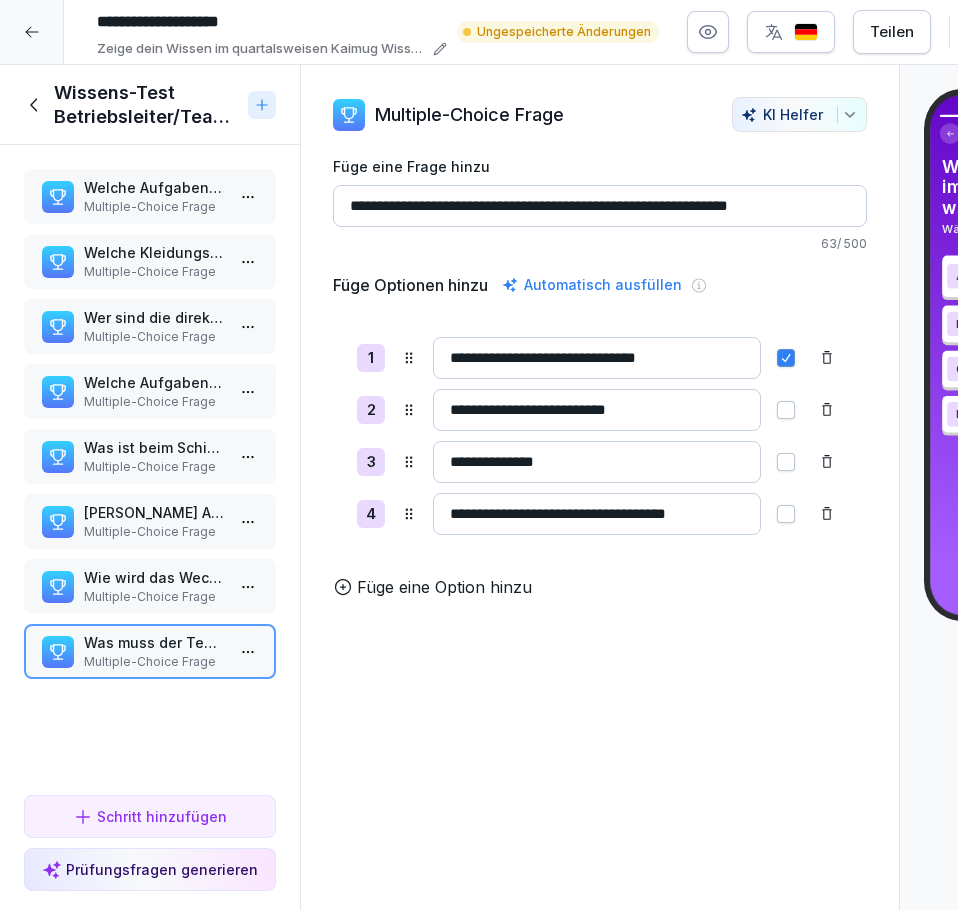 scroll, scrollTop: 0, scrollLeft: 13, axis: horizontal 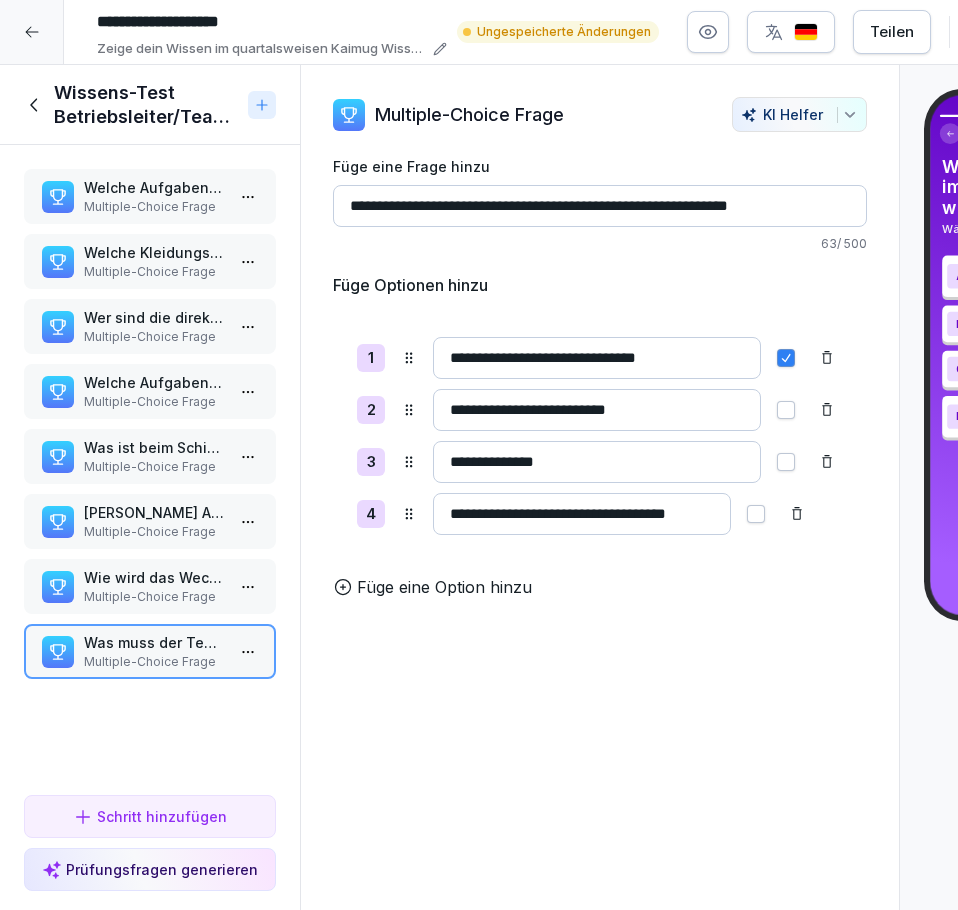 type on "**********" 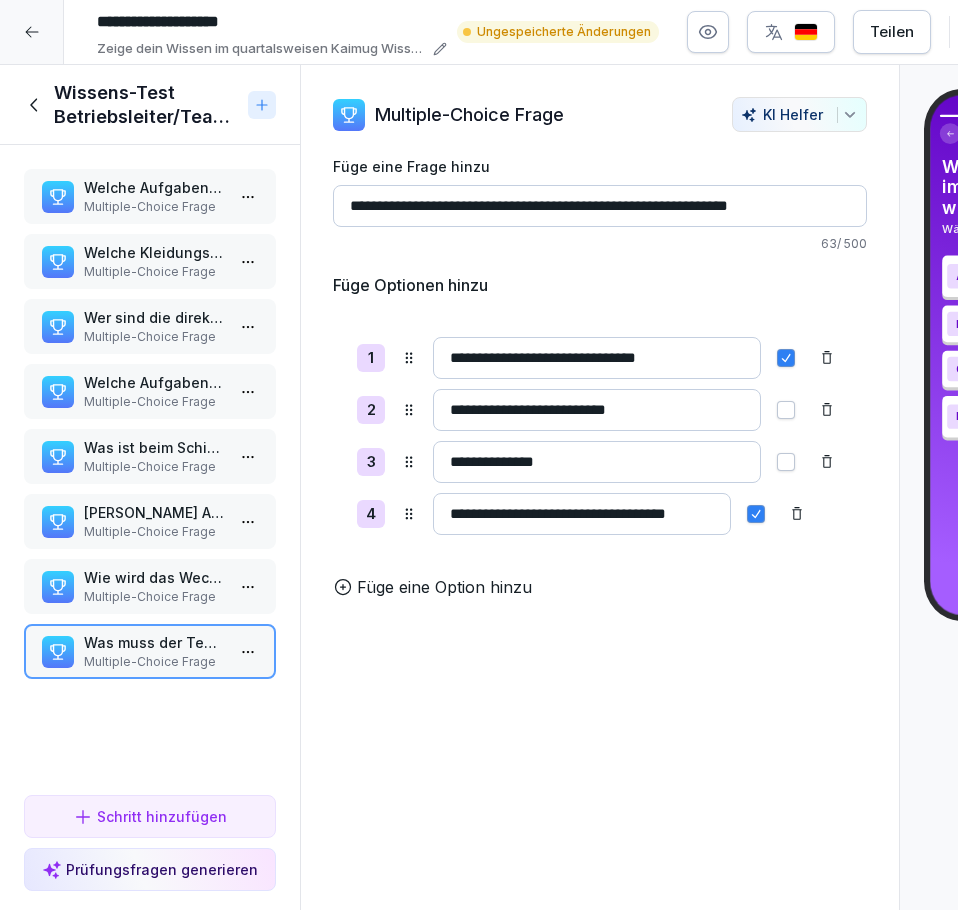 click on "Schritt hinzufügen" at bounding box center [150, 816] 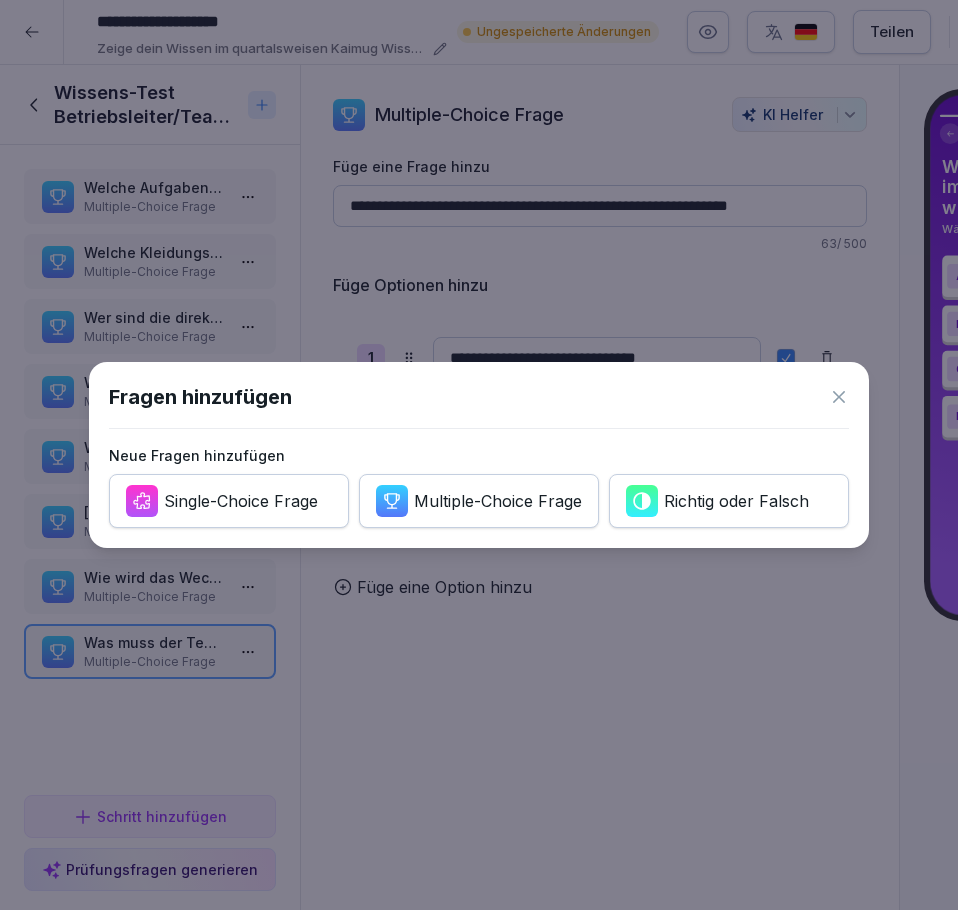 click on "Multiple-Choice Frage" at bounding box center [479, 501] 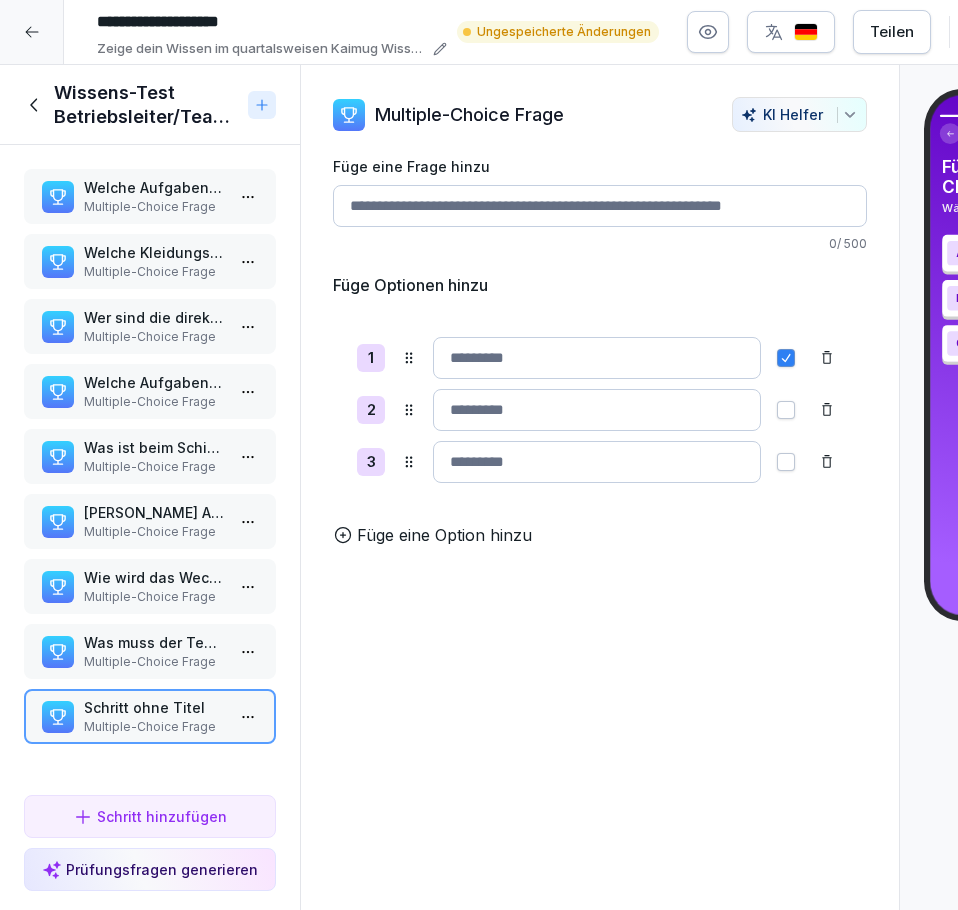 click on "Füge eine Frage hinzu" at bounding box center [600, 206] 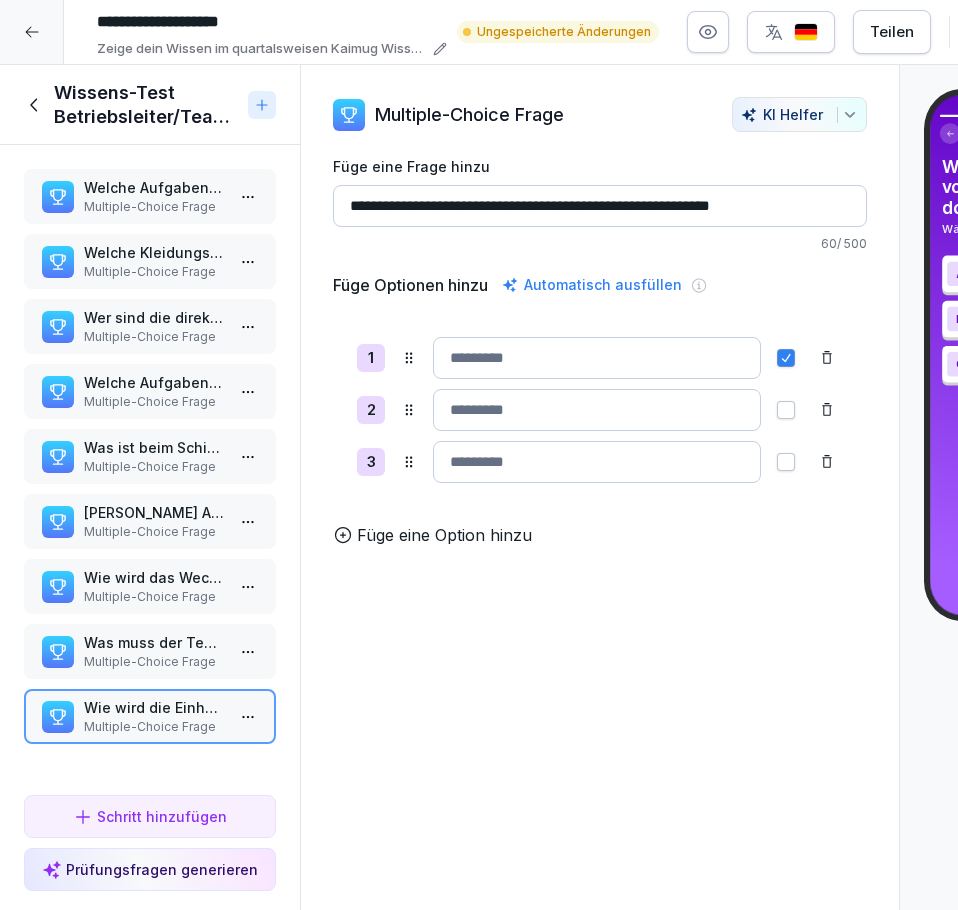 type on "**********" 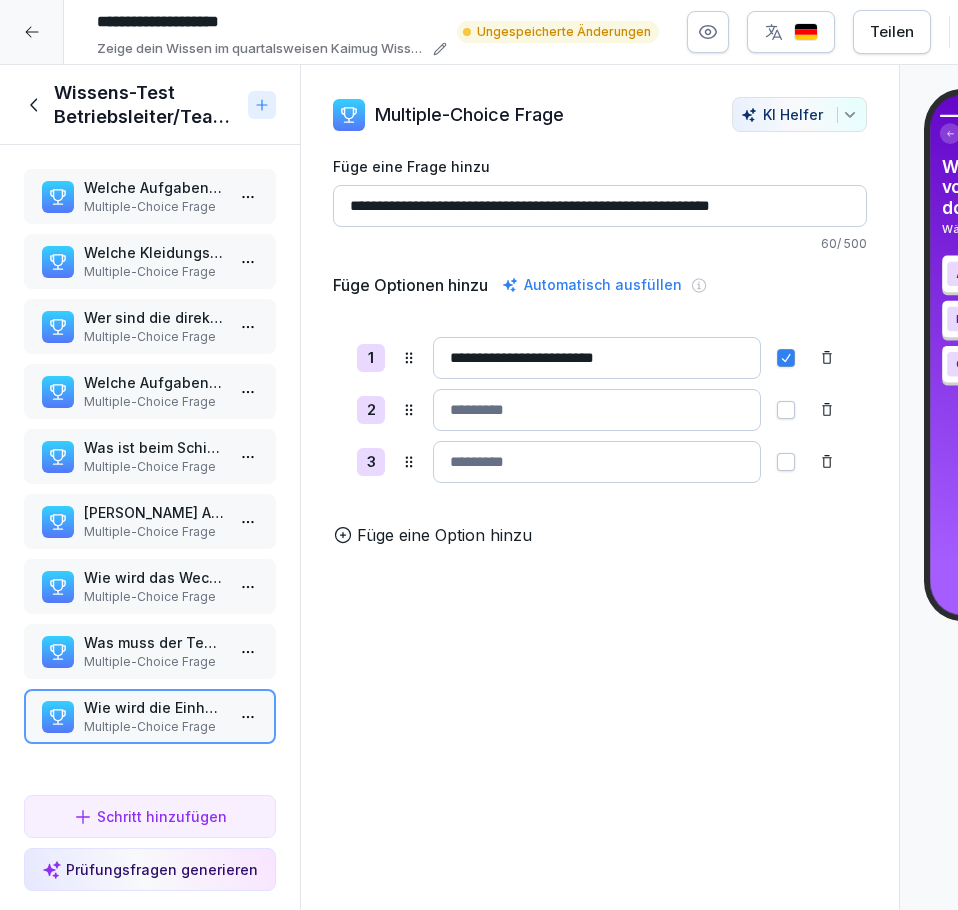 type on "**********" 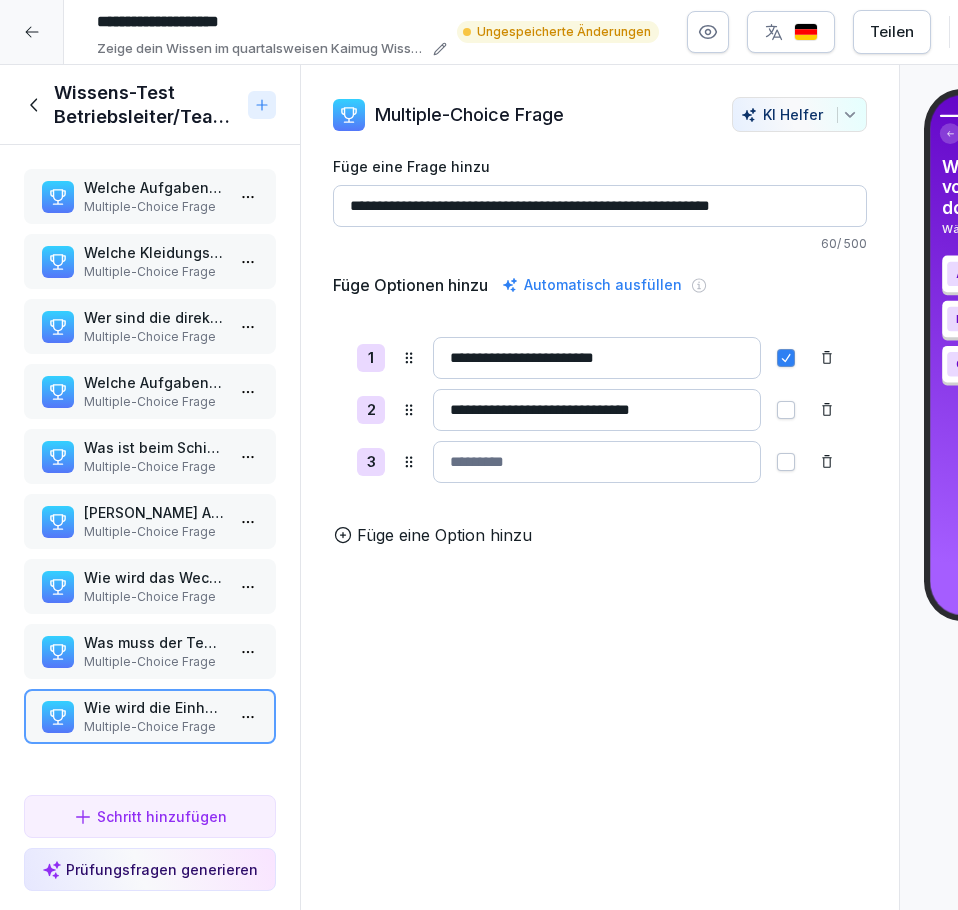 type on "**********" 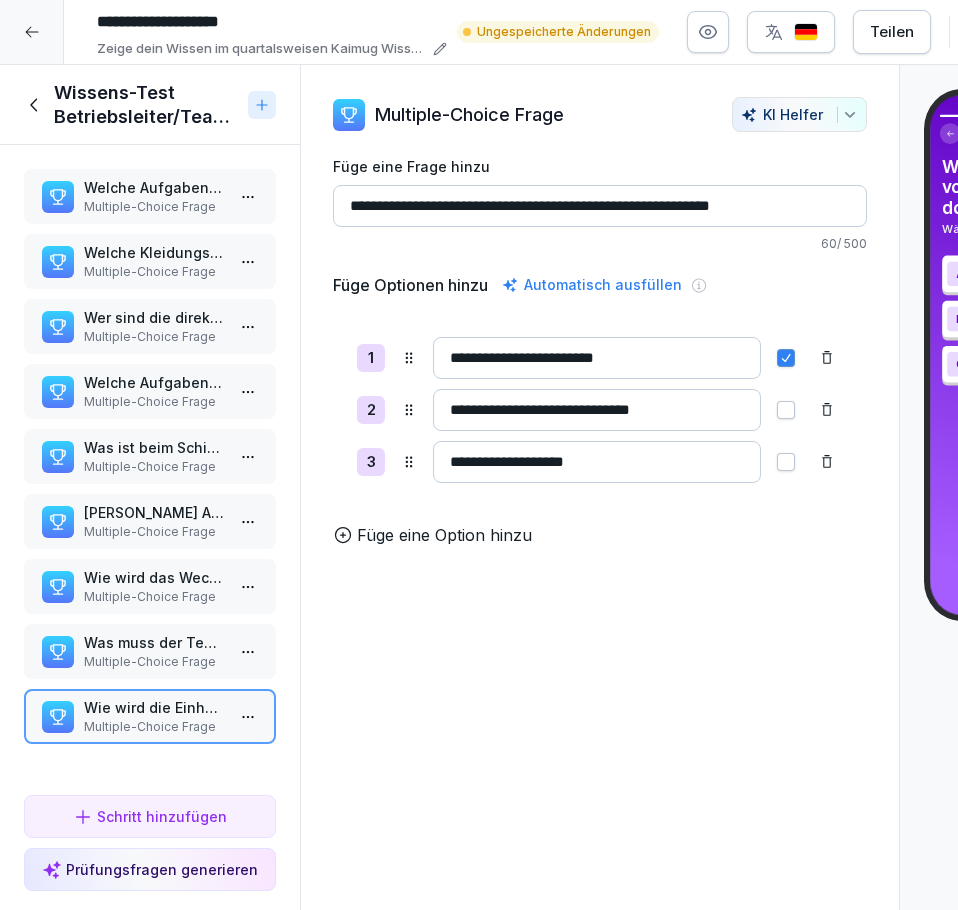 type on "**********" 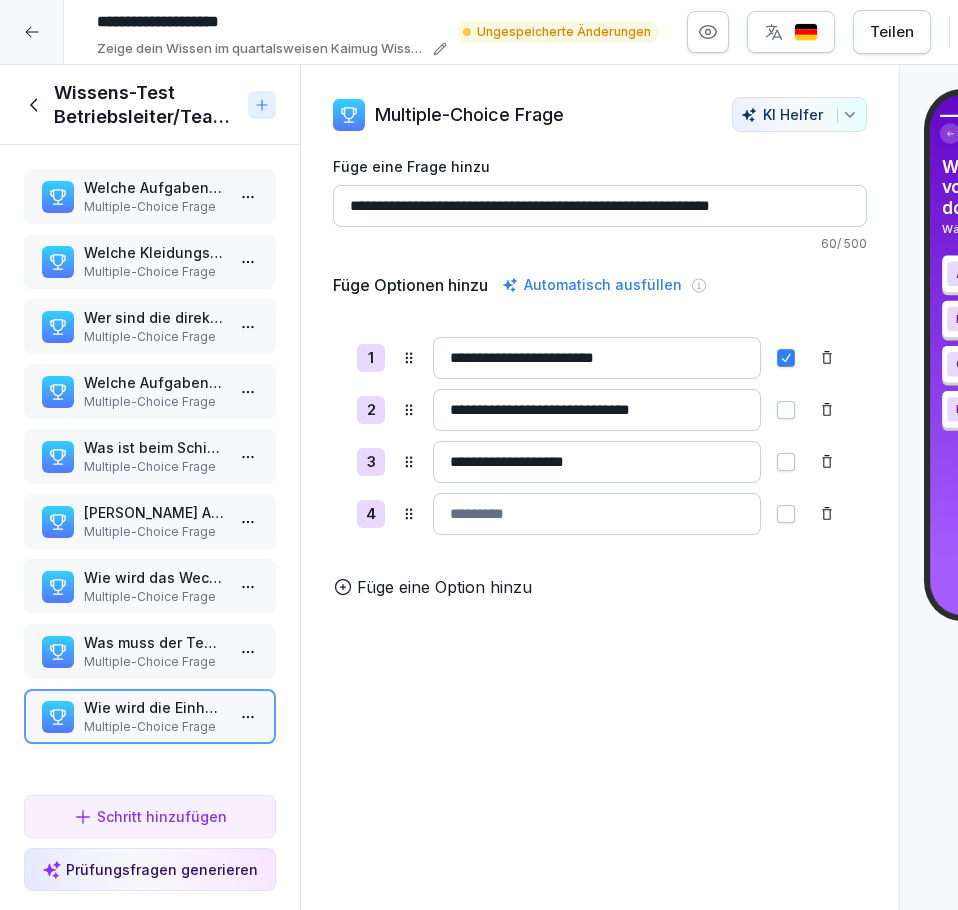 click at bounding box center (597, 514) 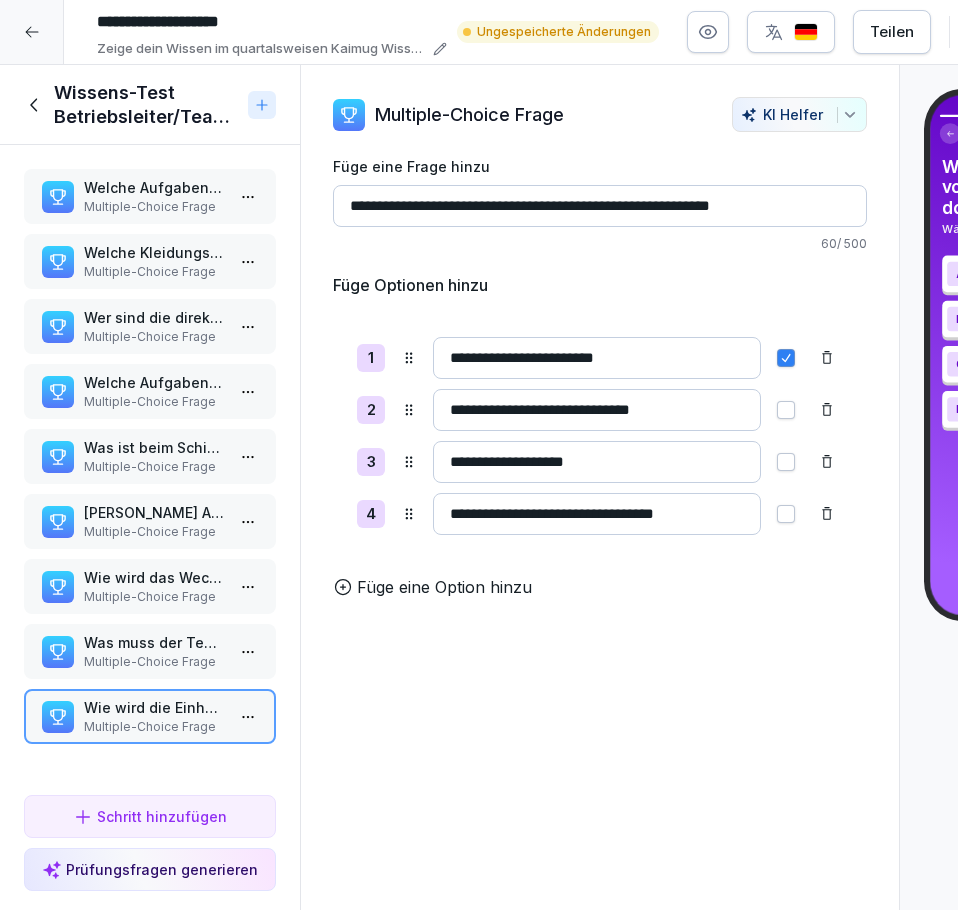 scroll, scrollTop: 0, scrollLeft: 2, axis: horizontal 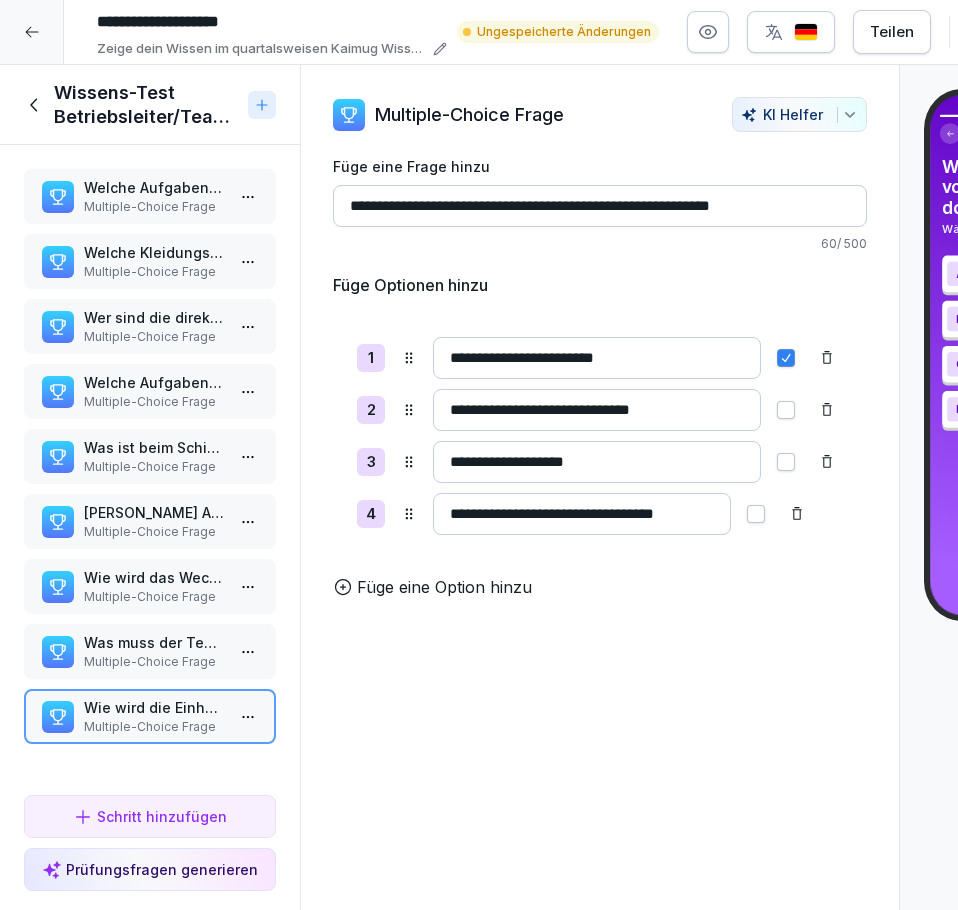 type on "**********" 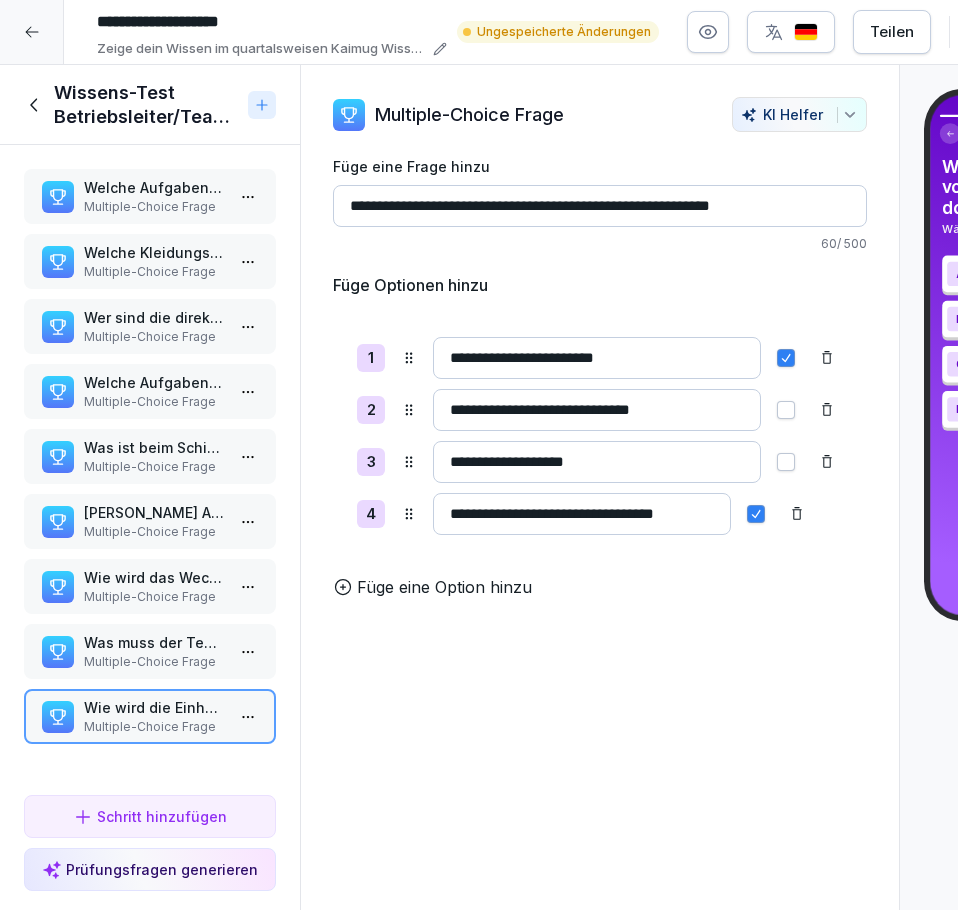 click on "Schritt hinzufügen" at bounding box center (150, 816) 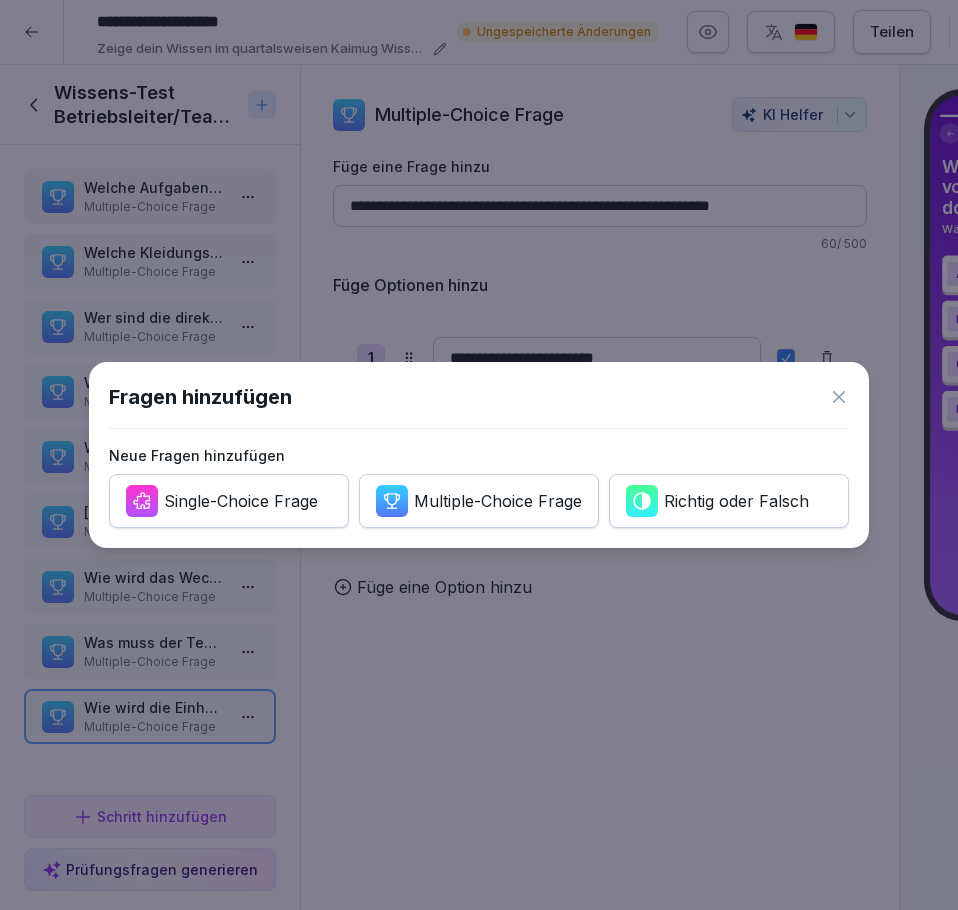 click on "Multiple-Choice Frage" at bounding box center (498, 501) 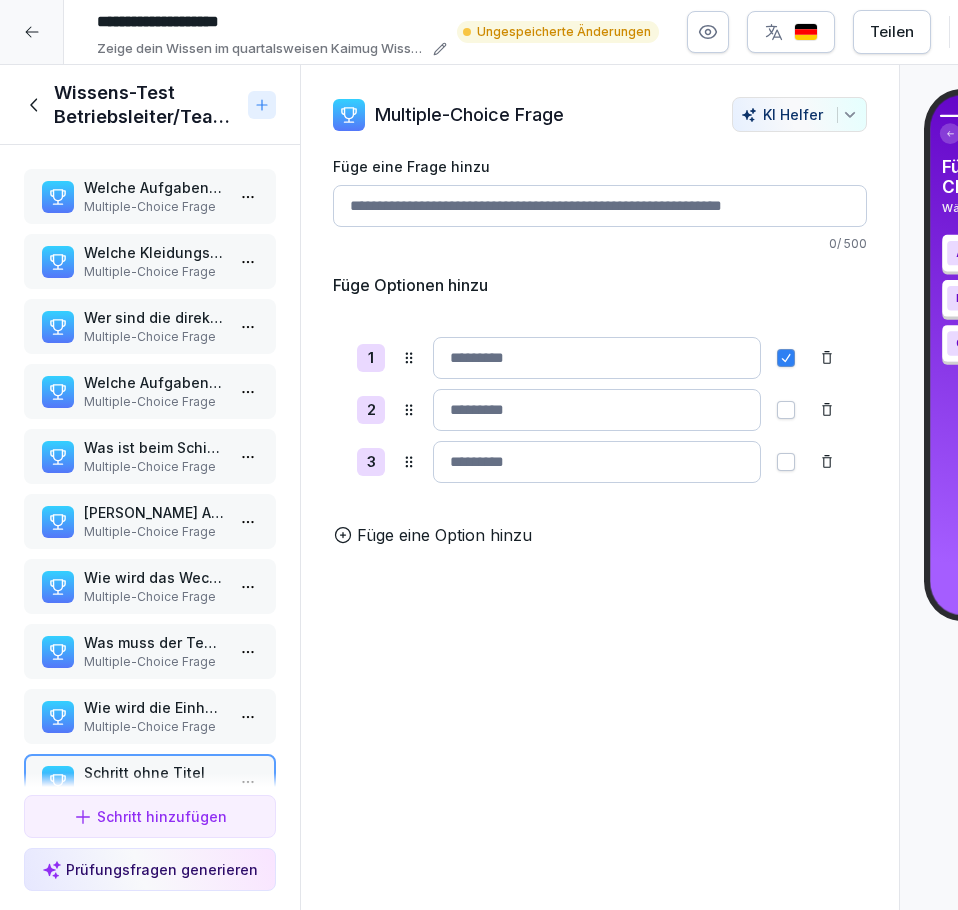 click on "Füge eine Frage hinzu" at bounding box center (600, 206) 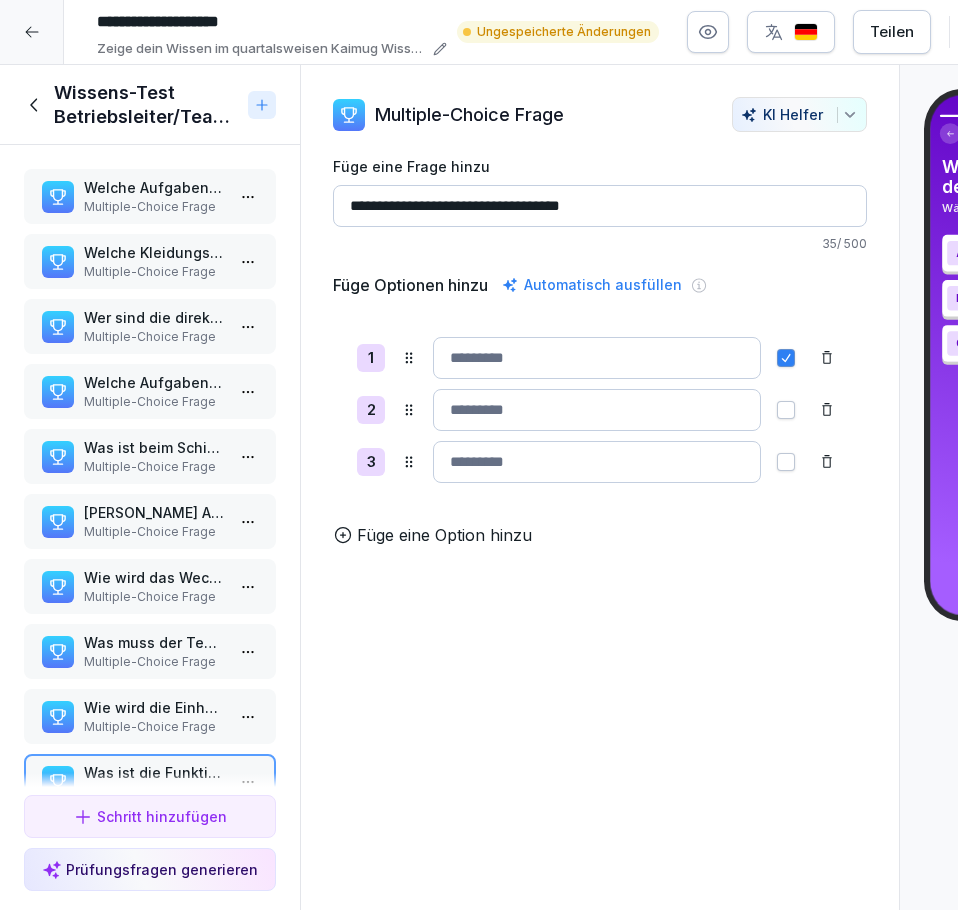type on "**********" 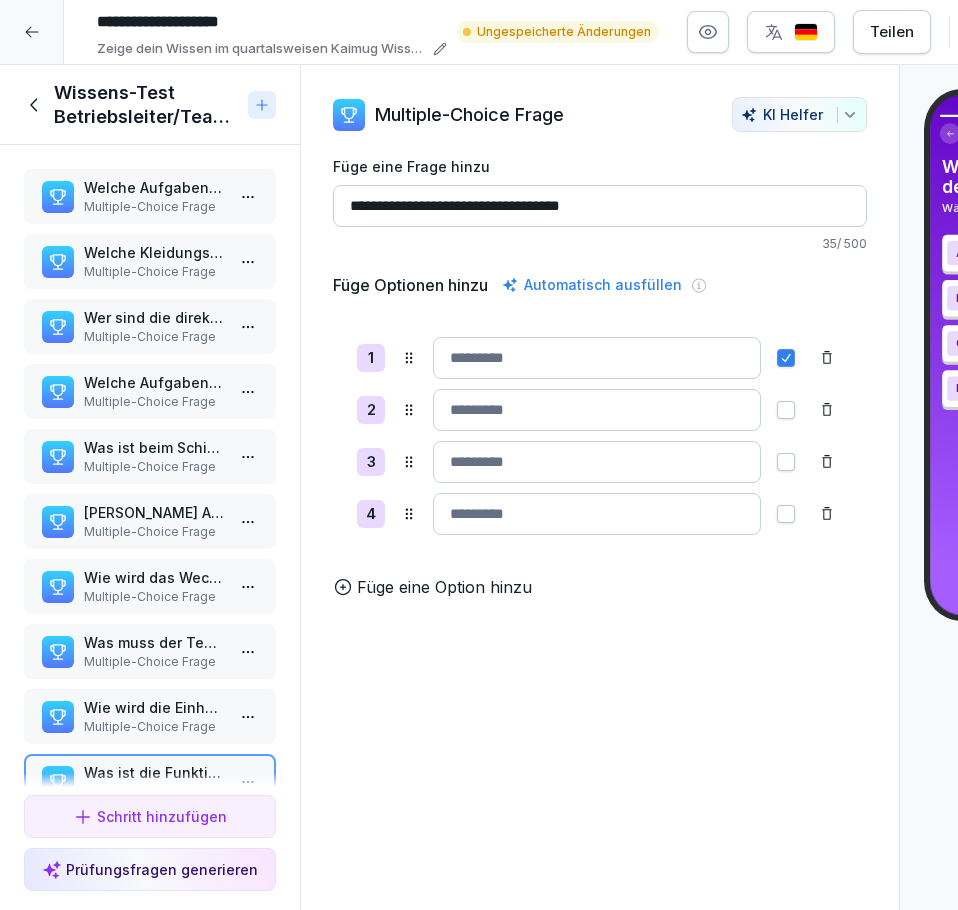 click at bounding box center [597, 358] 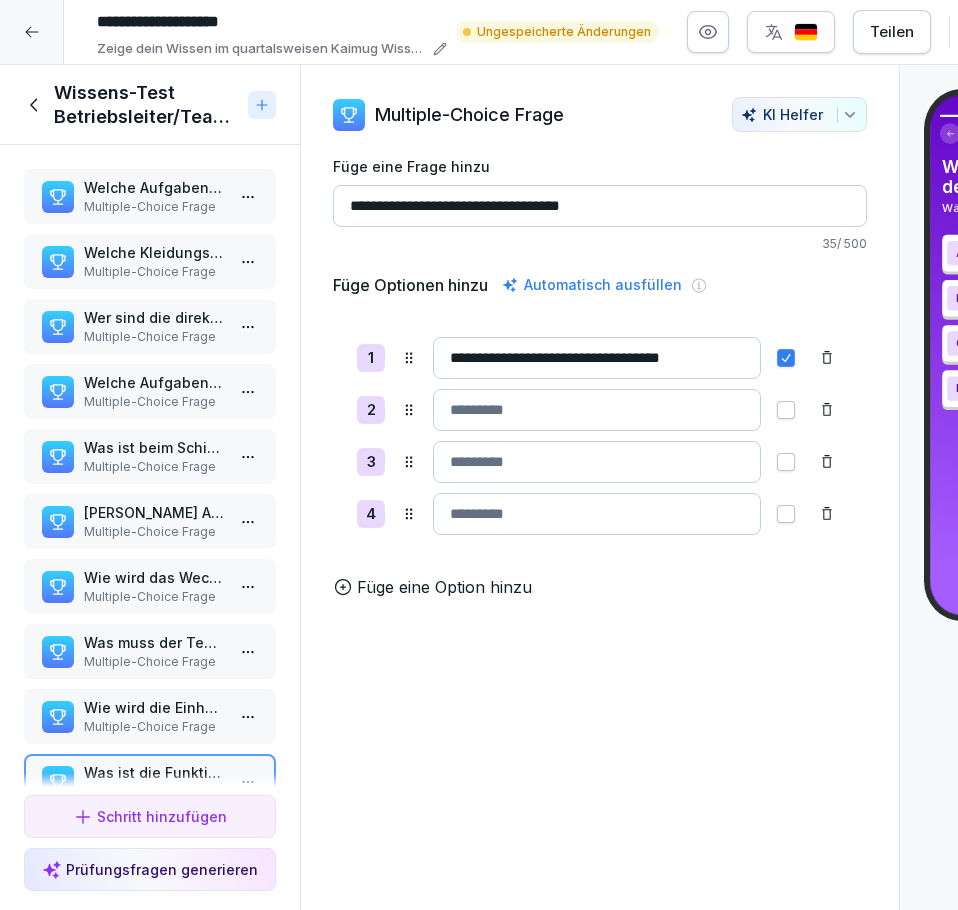 type on "**********" 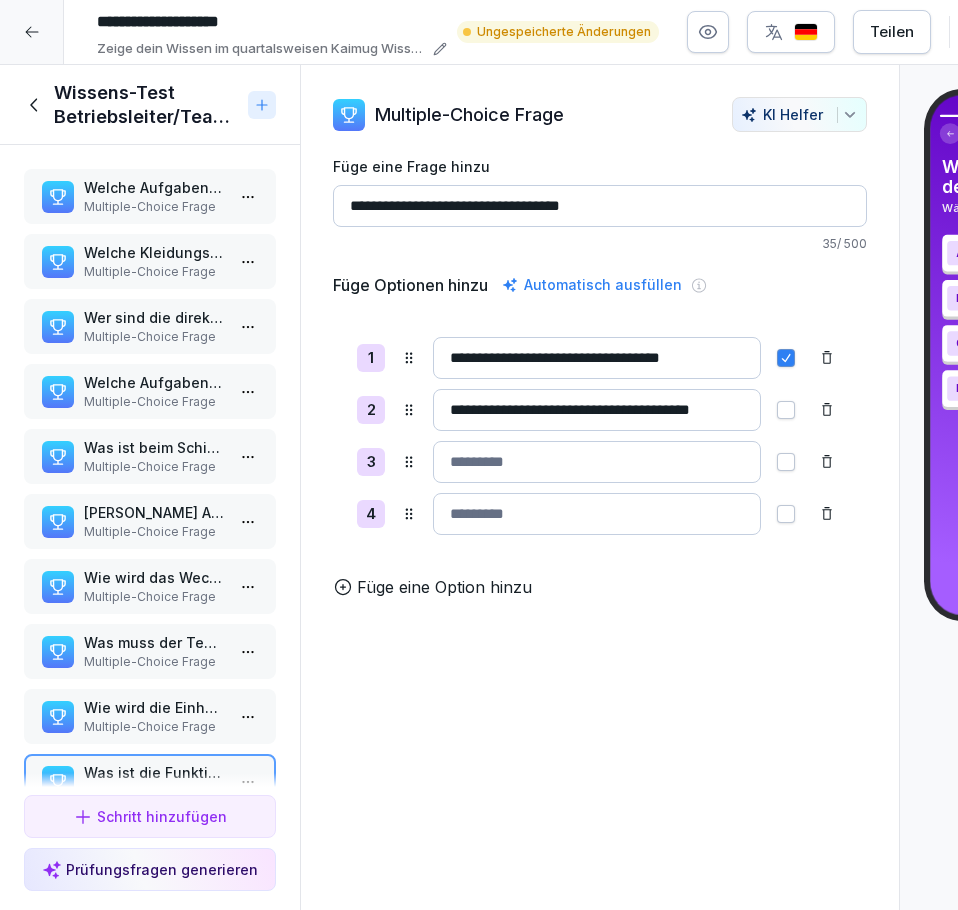 scroll, scrollTop: 0, scrollLeft: 33, axis: horizontal 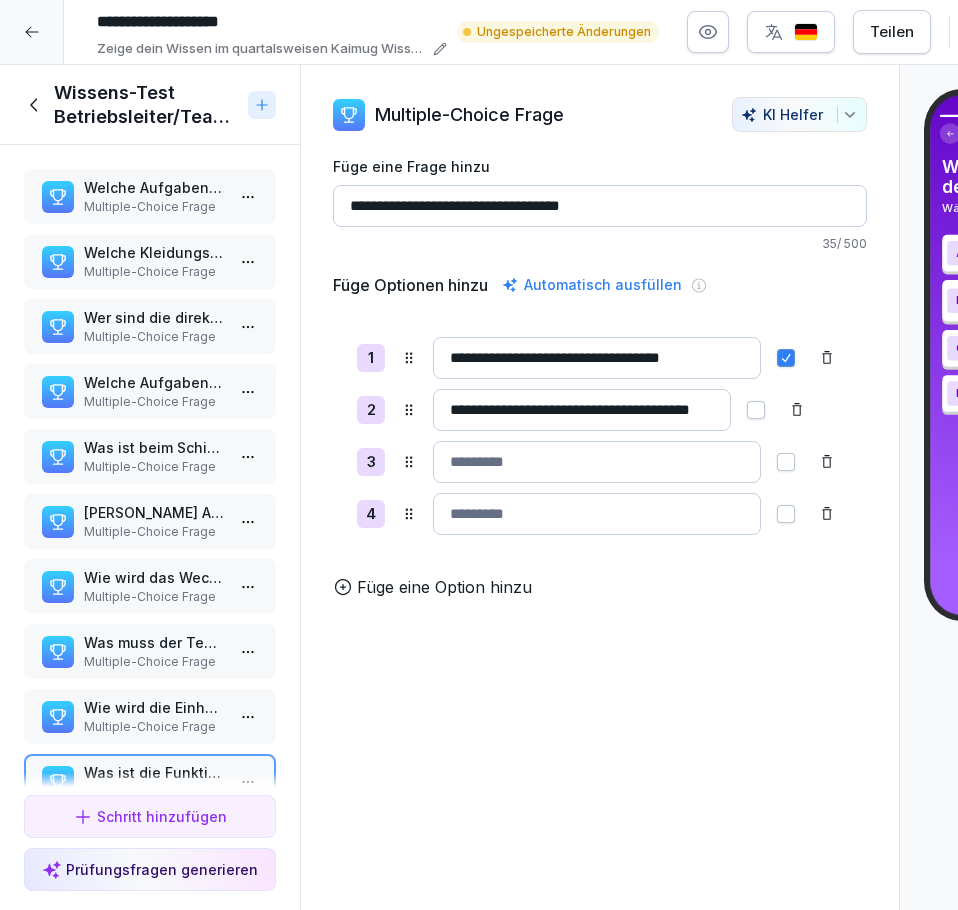 type on "**********" 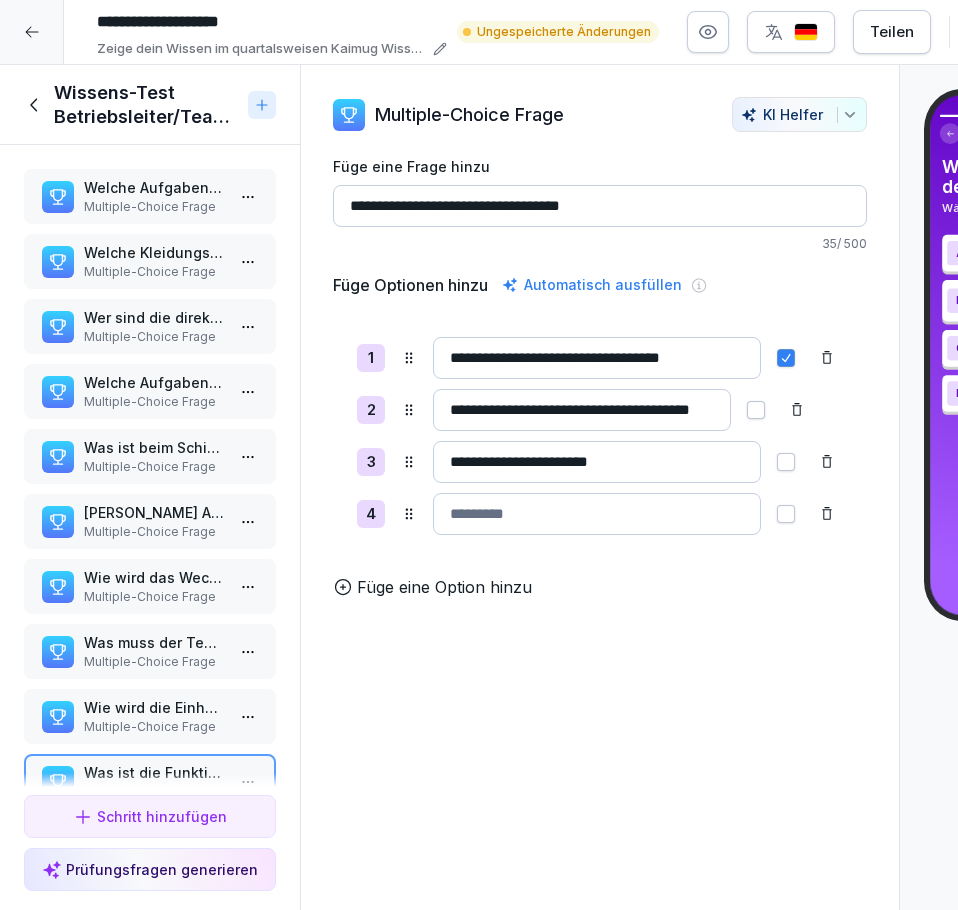 type on "**********" 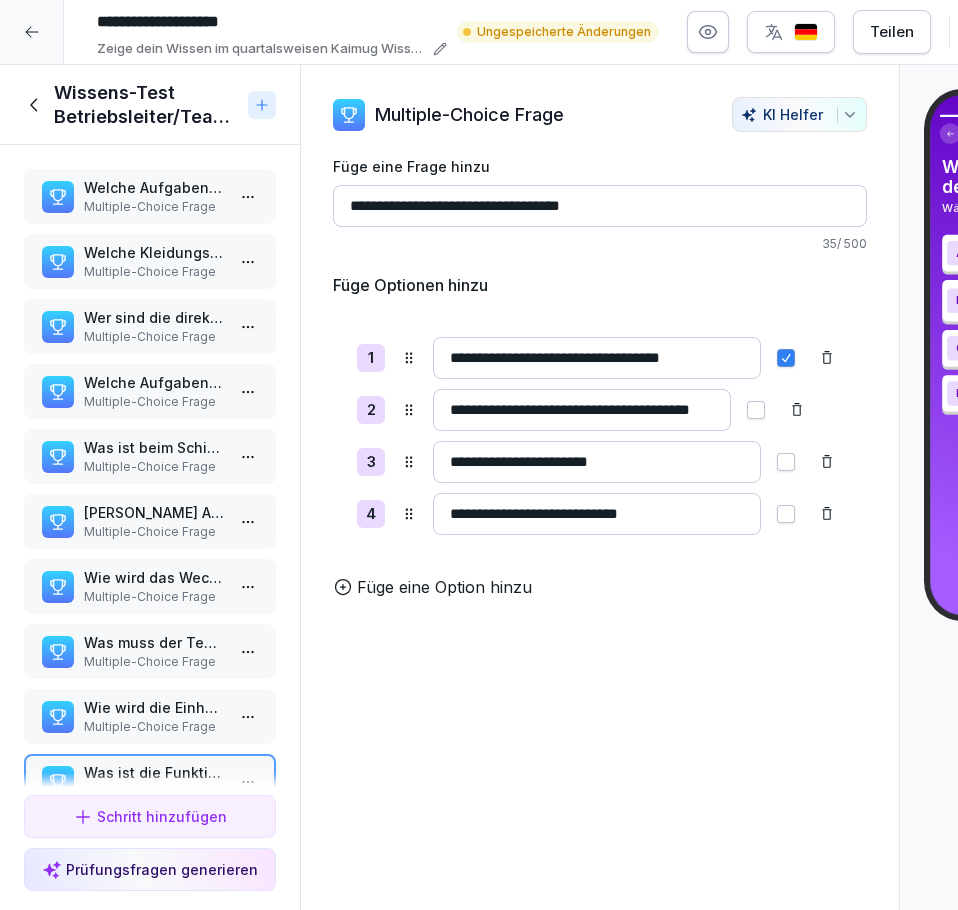 type on "**********" 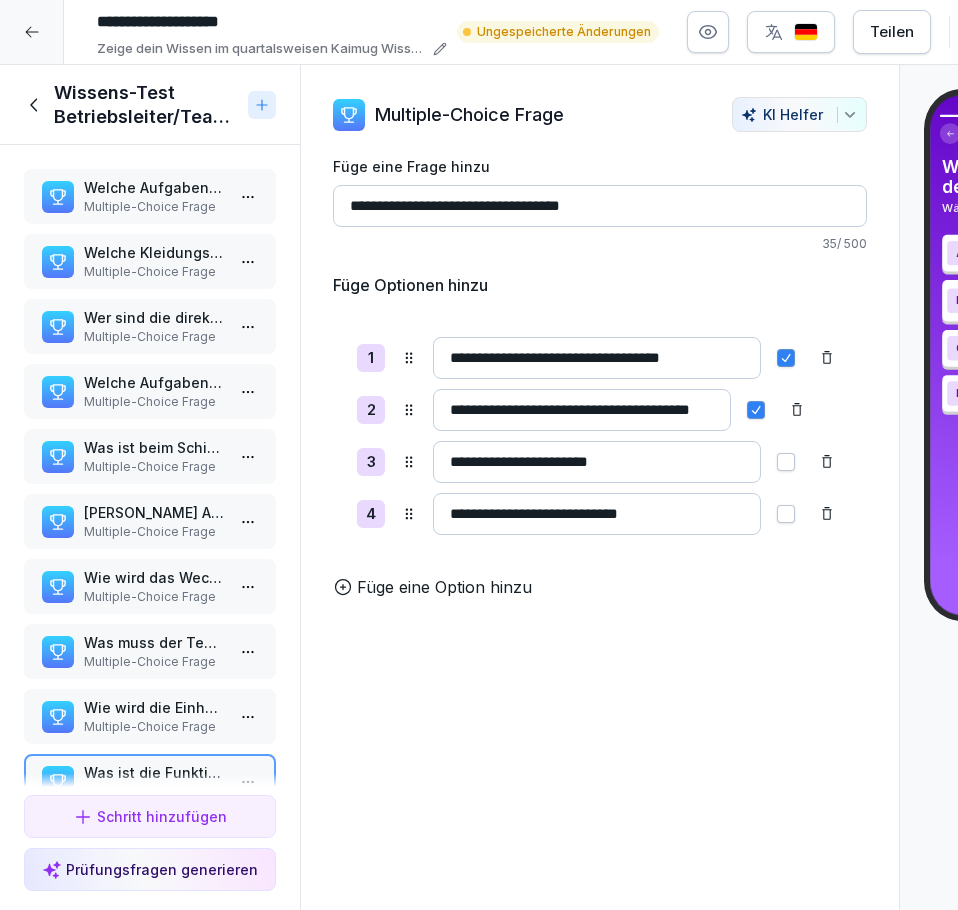 click at bounding box center [786, 358] 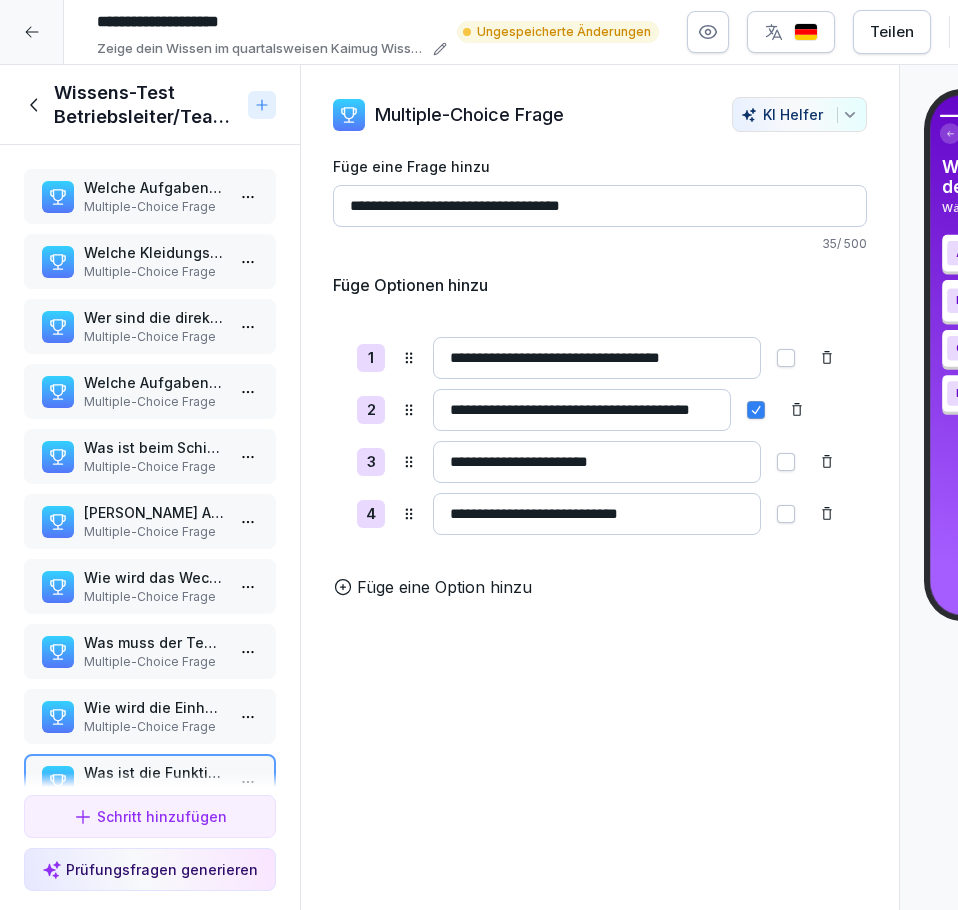 drag, startPoint x: 667, startPoint y: 745, endPoint x: 397, endPoint y: 721, distance: 271.06458 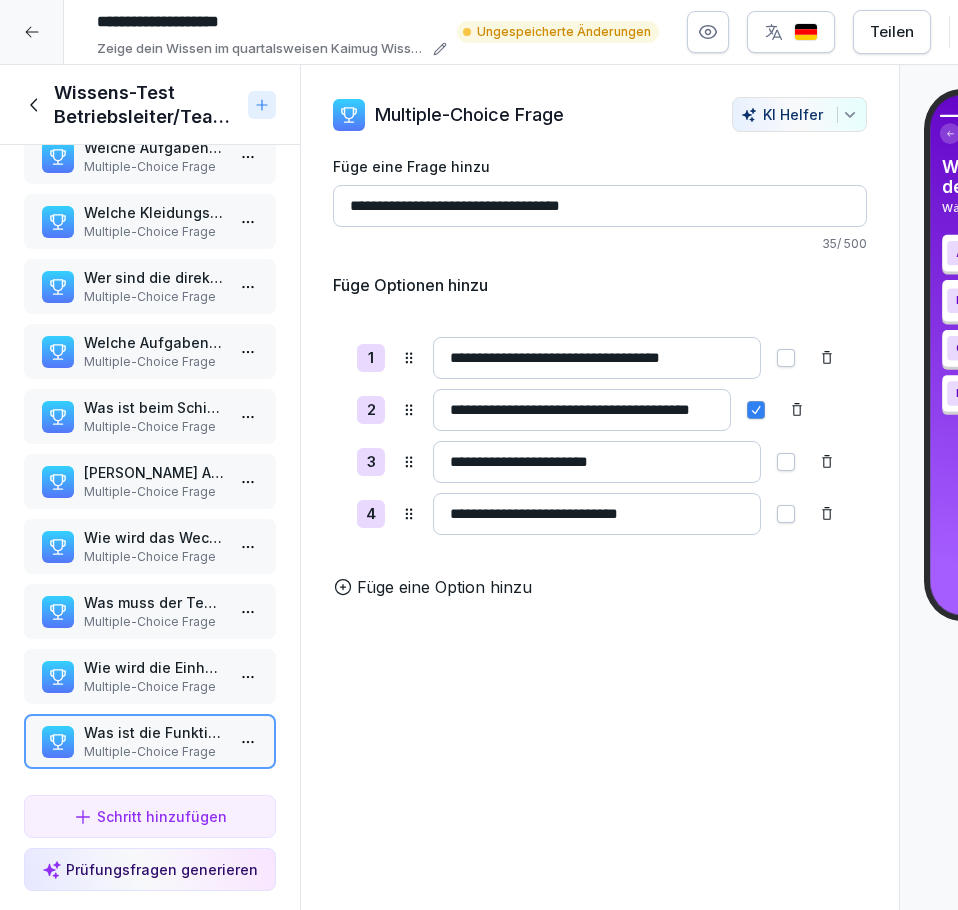 scroll, scrollTop: 61, scrollLeft: 0, axis: vertical 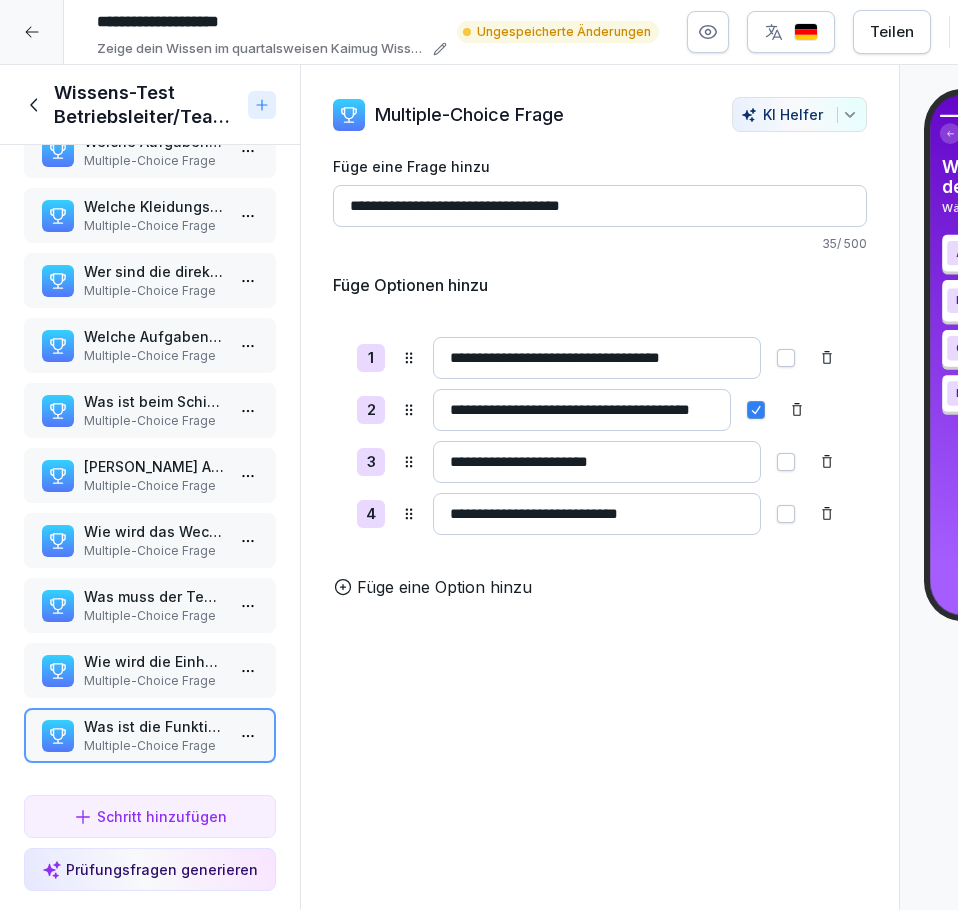 click on "Schritt hinzufügen" at bounding box center [150, 816] 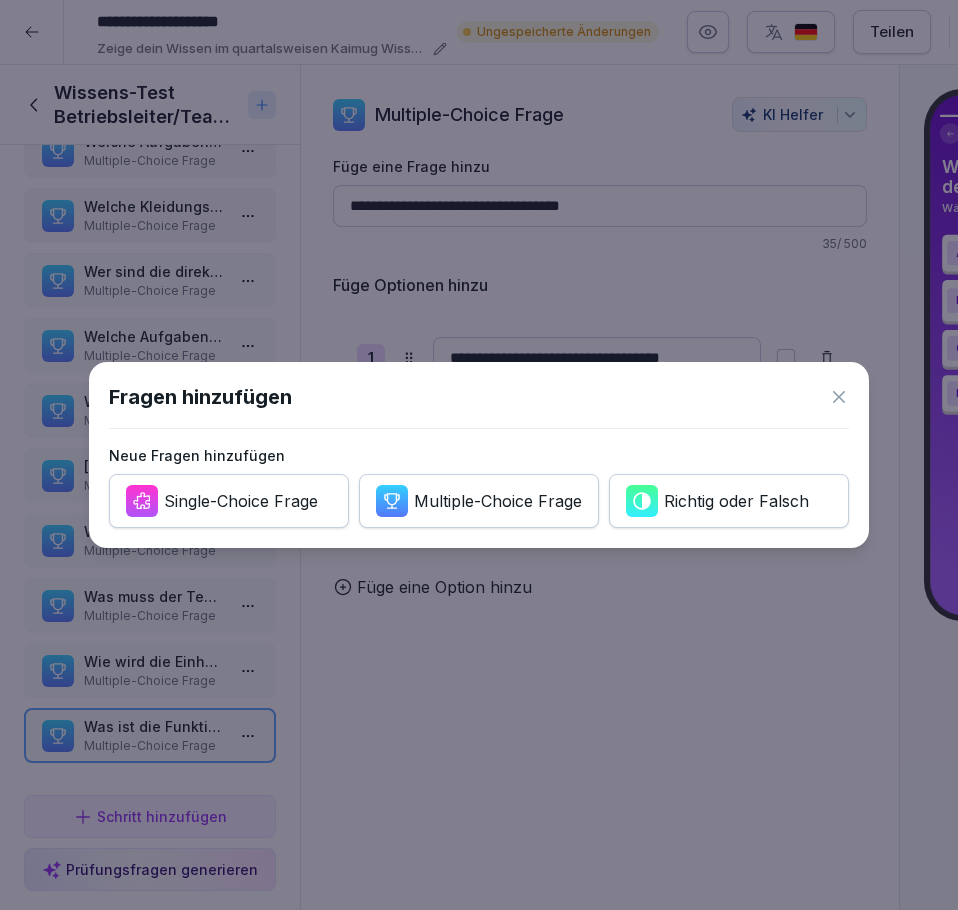 click on "Multiple-Choice Frage" at bounding box center (479, 501) 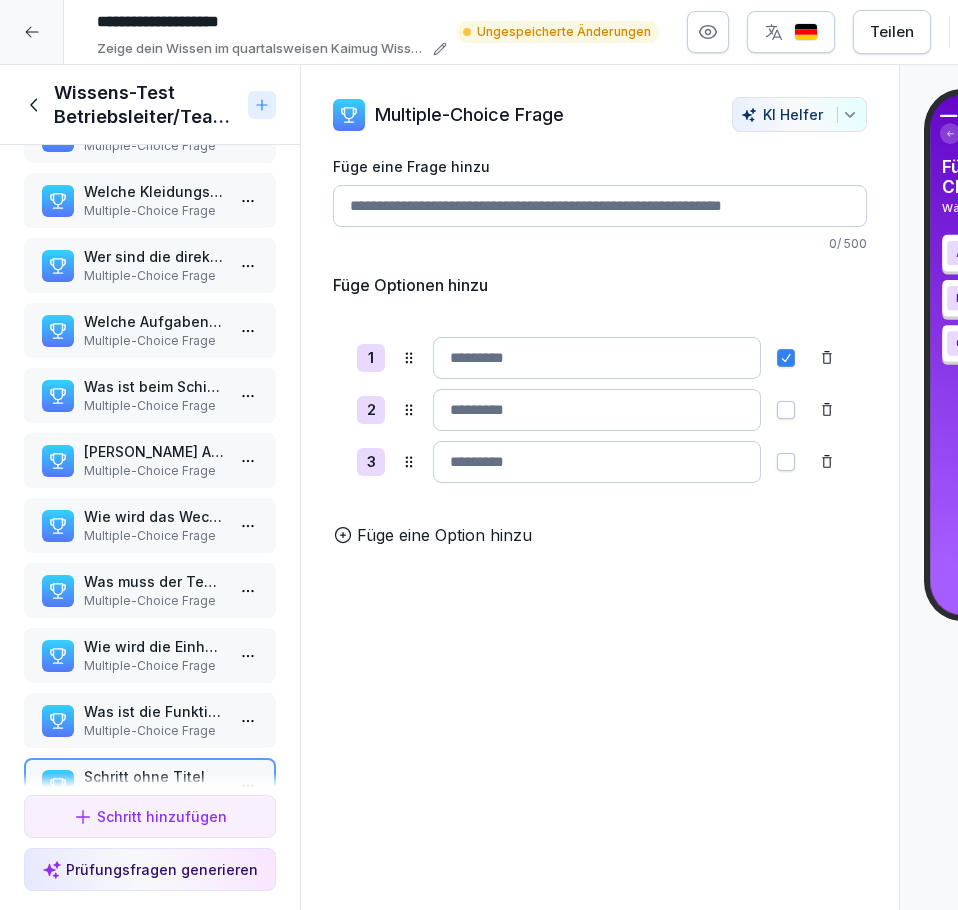 click on "Füge eine Frage hinzu" at bounding box center [600, 206] 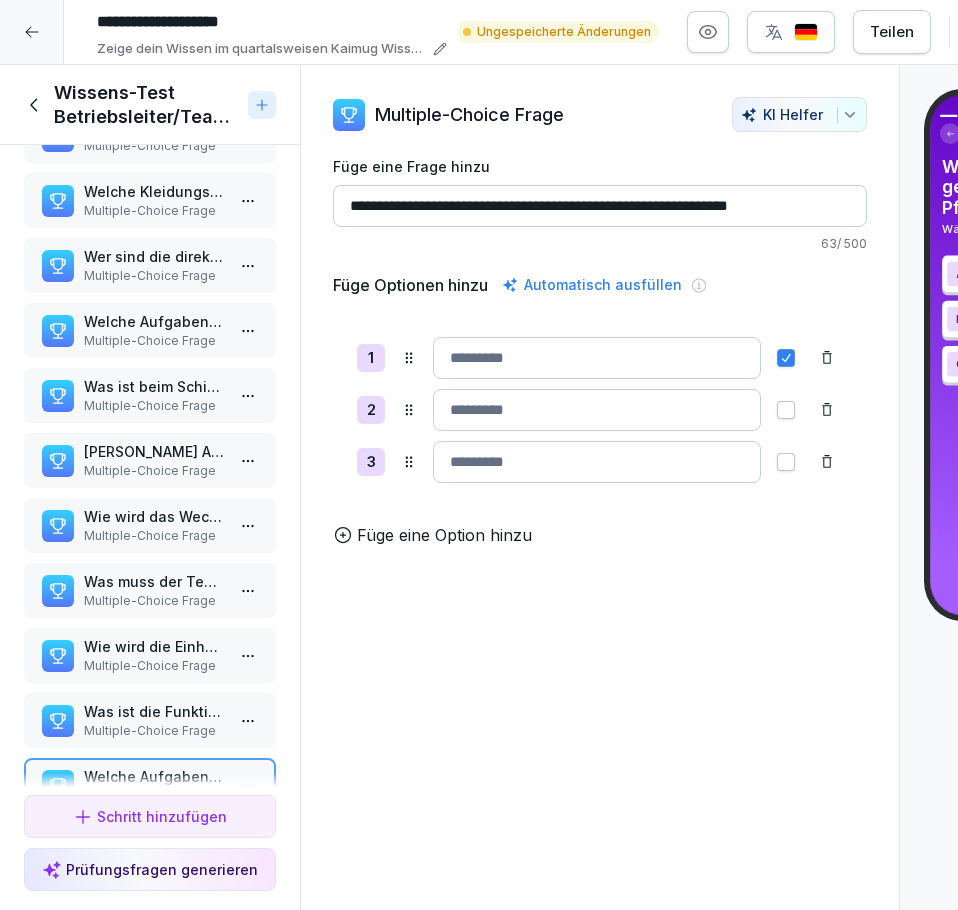 type on "**********" 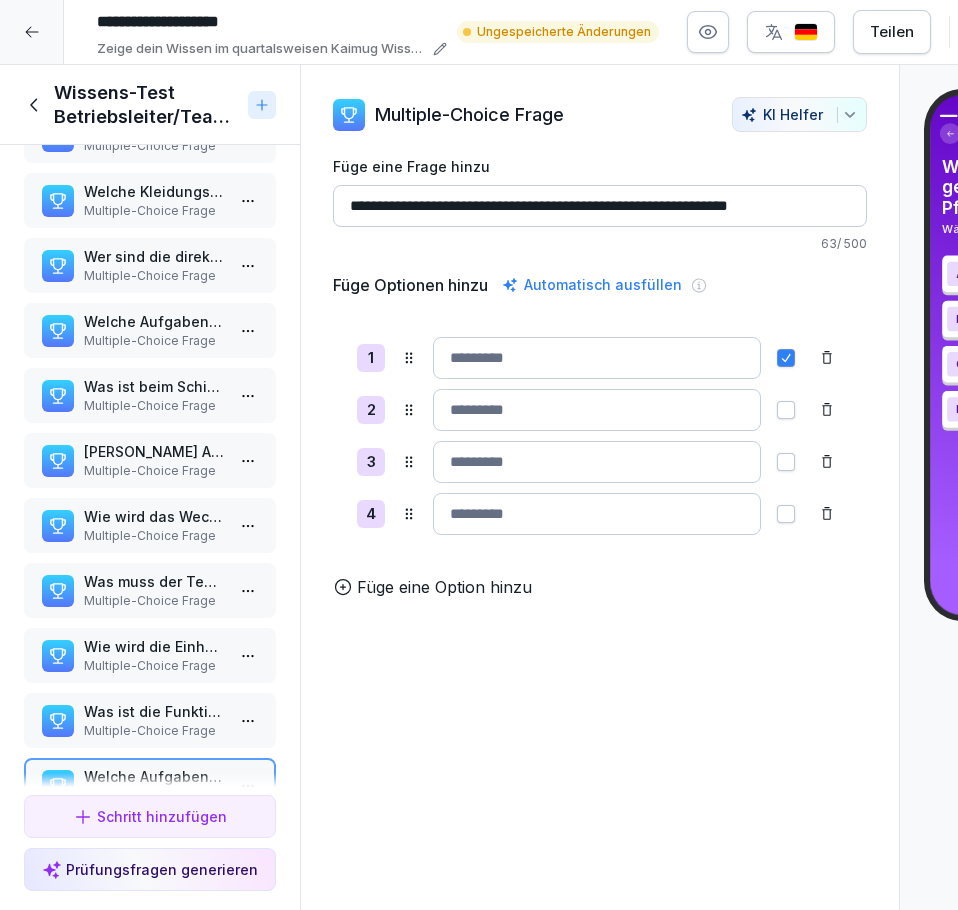 click at bounding box center [597, 358] 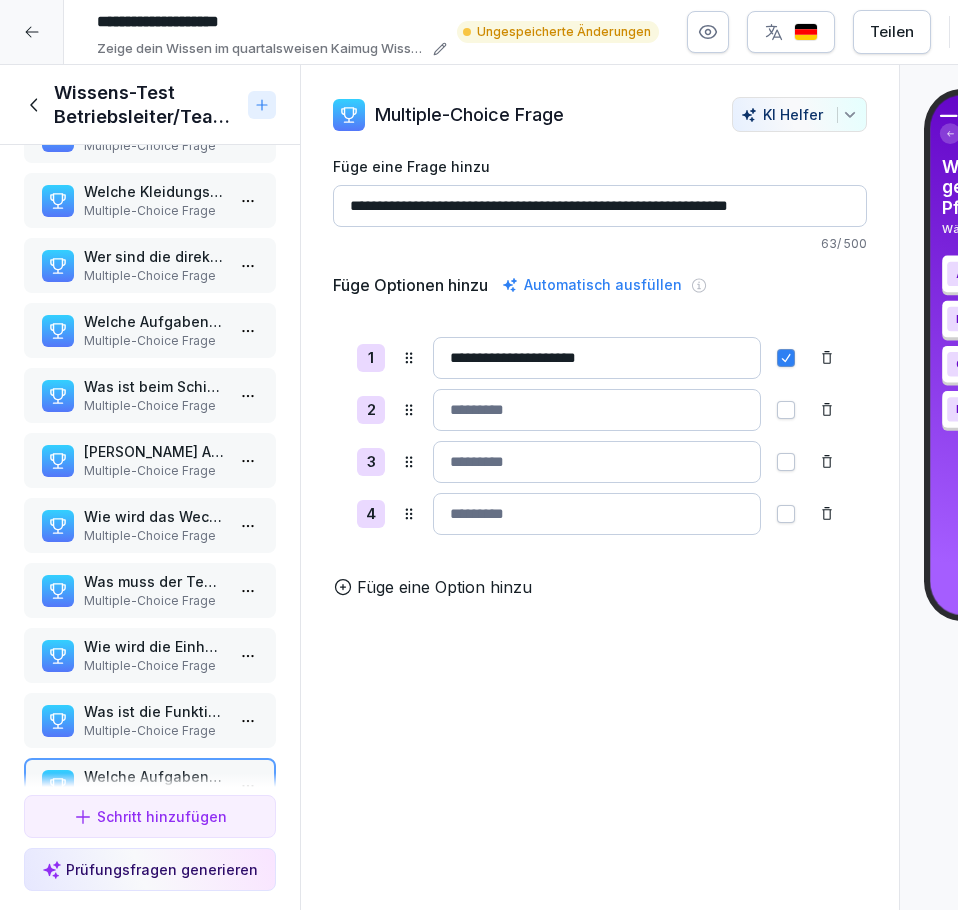 type on "**********" 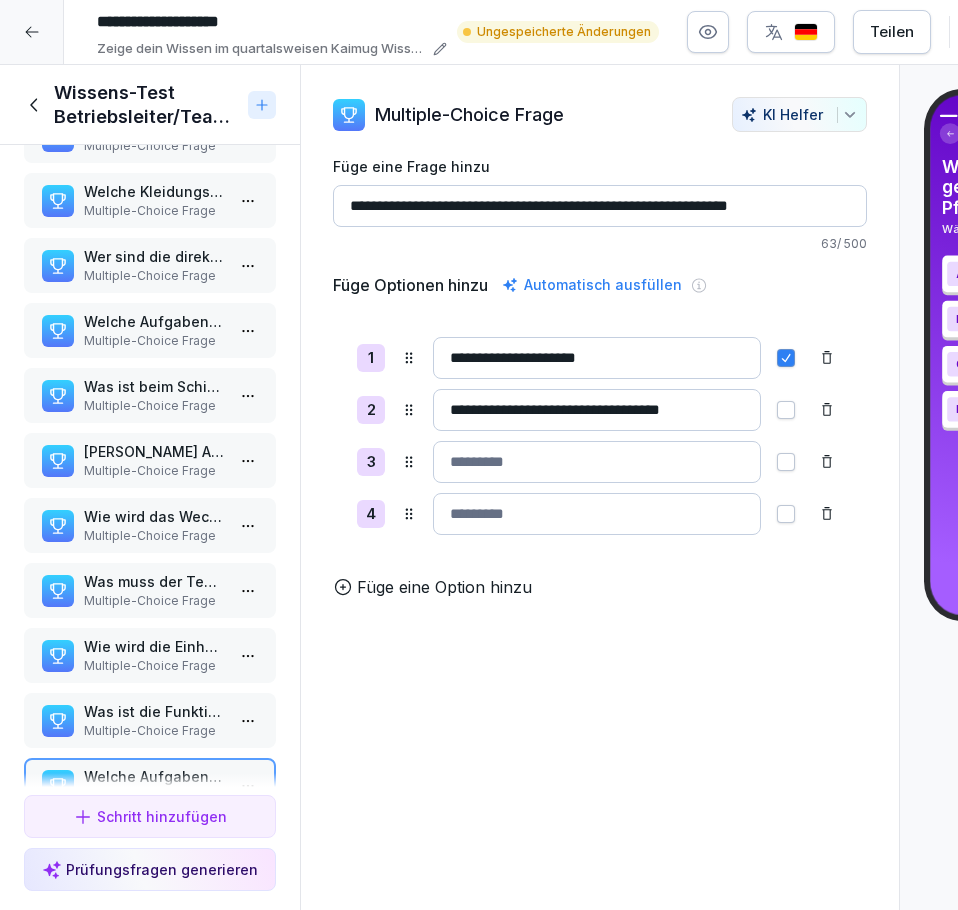 scroll, scrollTop: 0, scrollLeft: 10, axis: horizontal 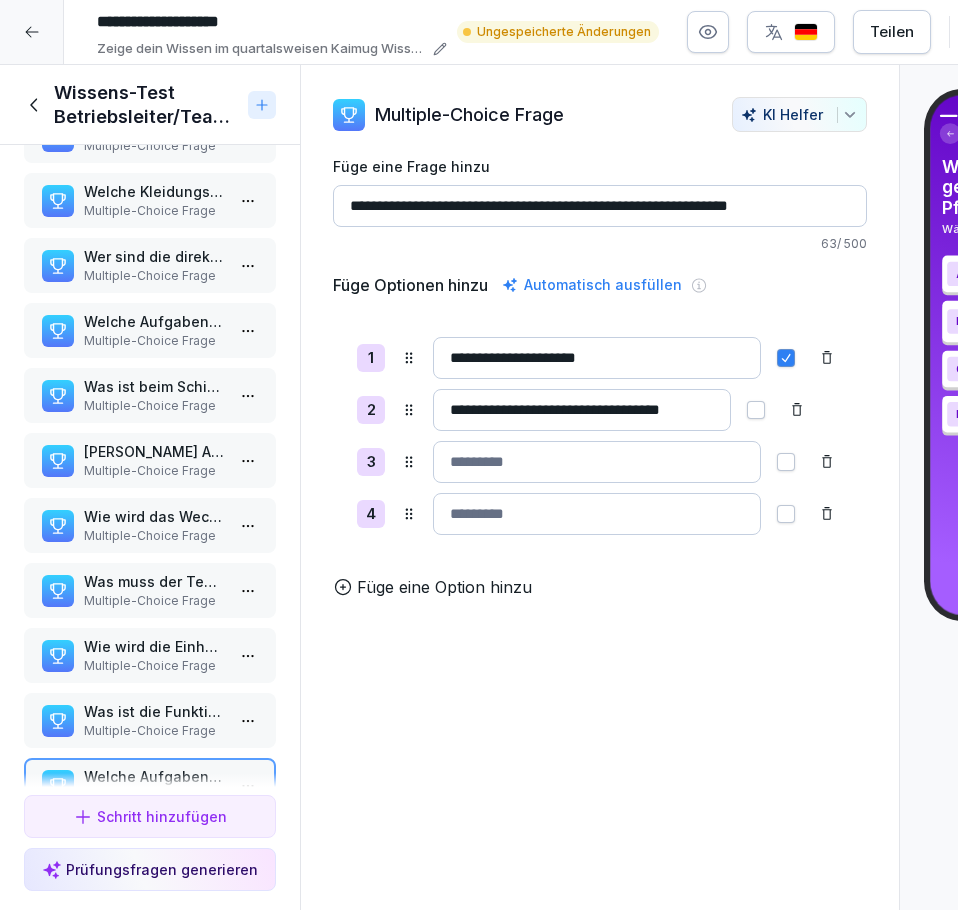 type on "**********" 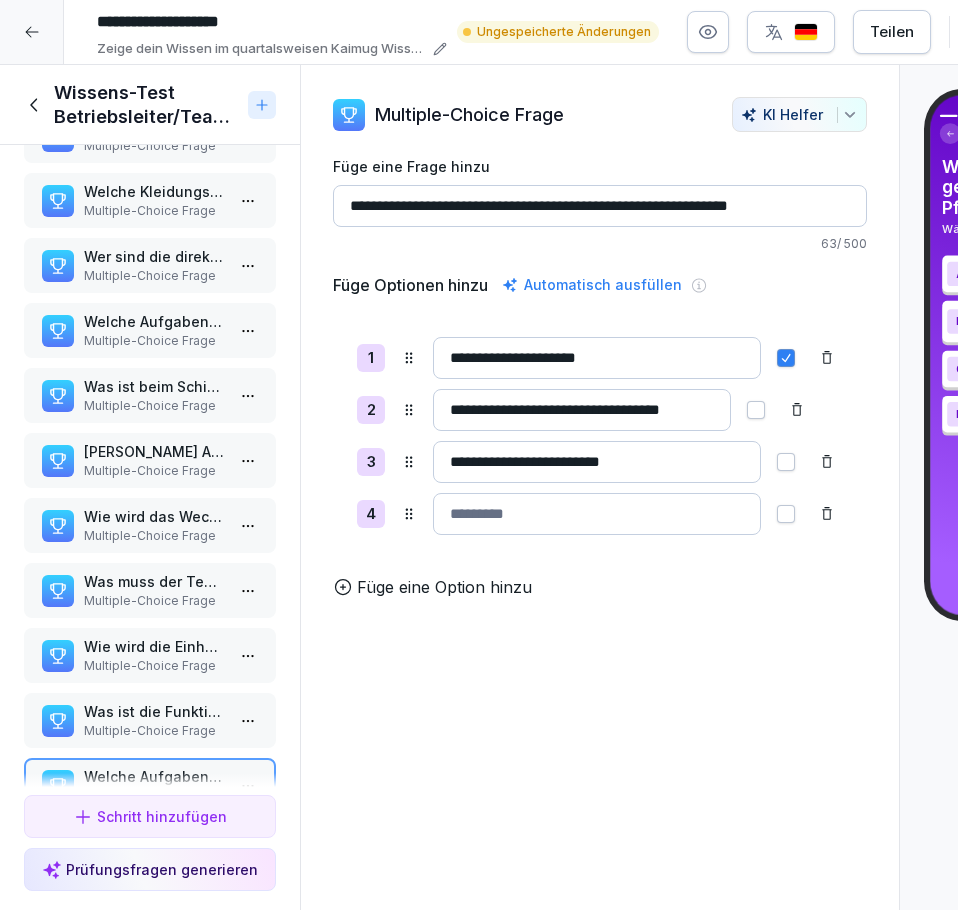 type on "**********" 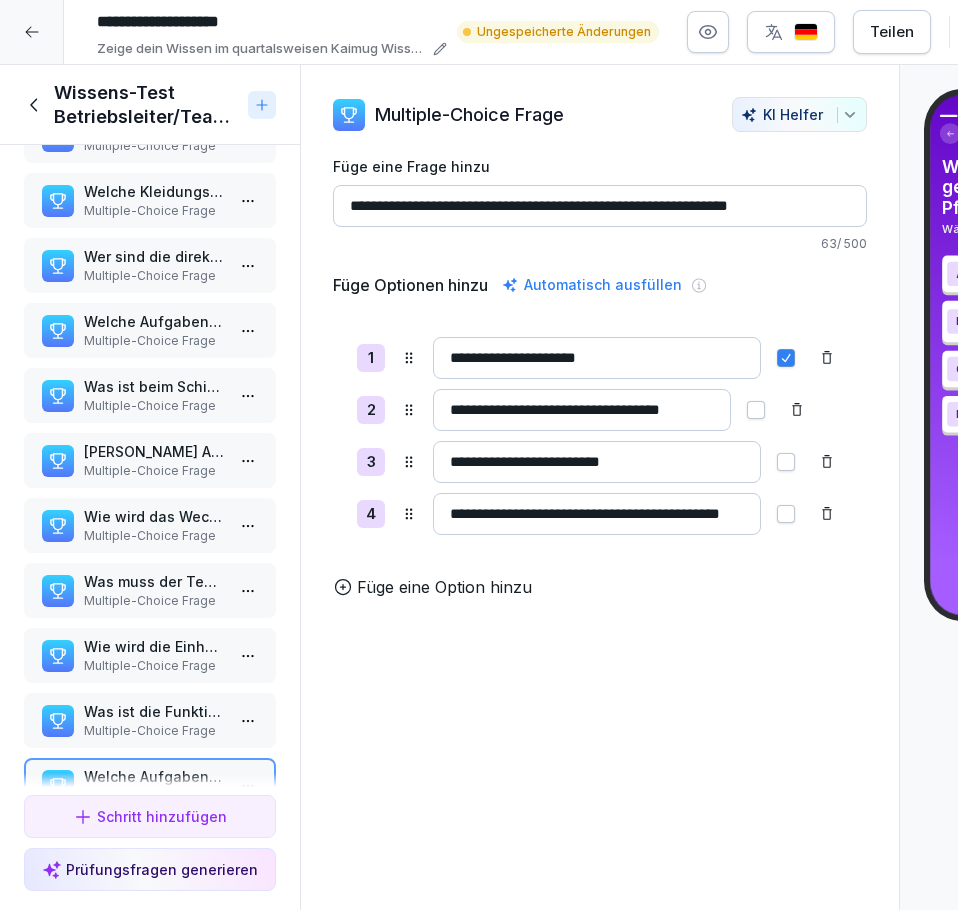 scroll, scrollTop: 0, scrollLeft: 64, axis: horizontal 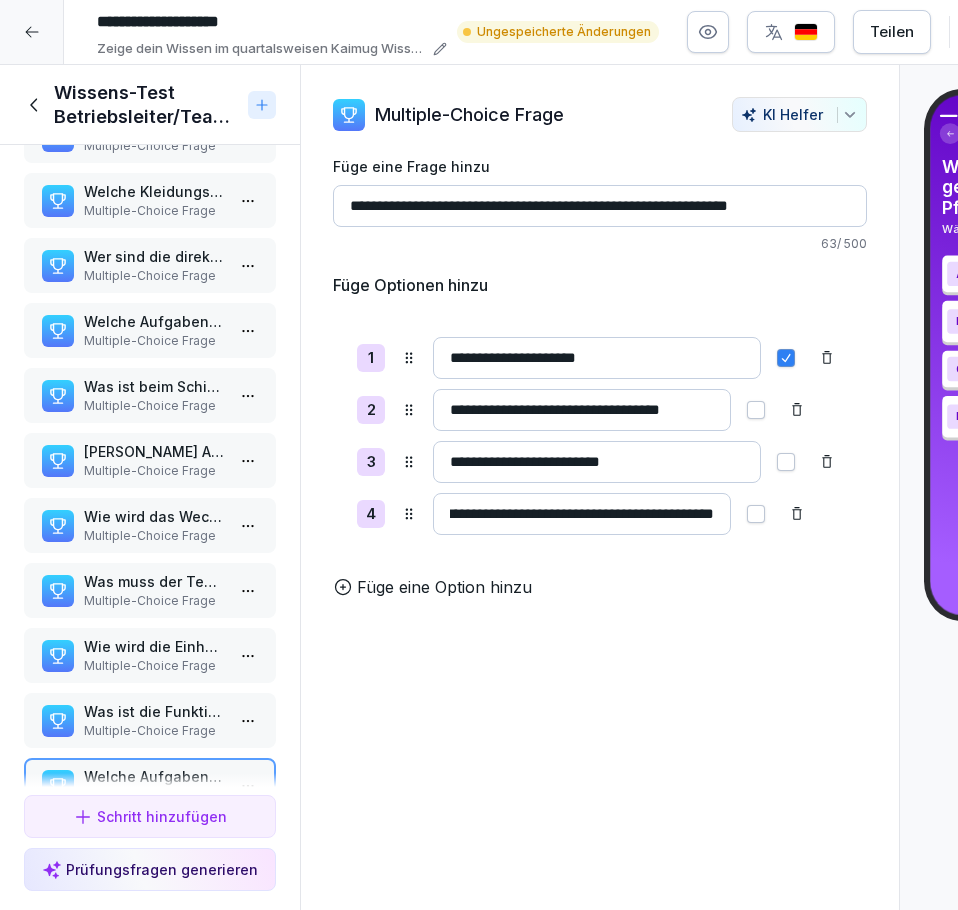 type on "**********" 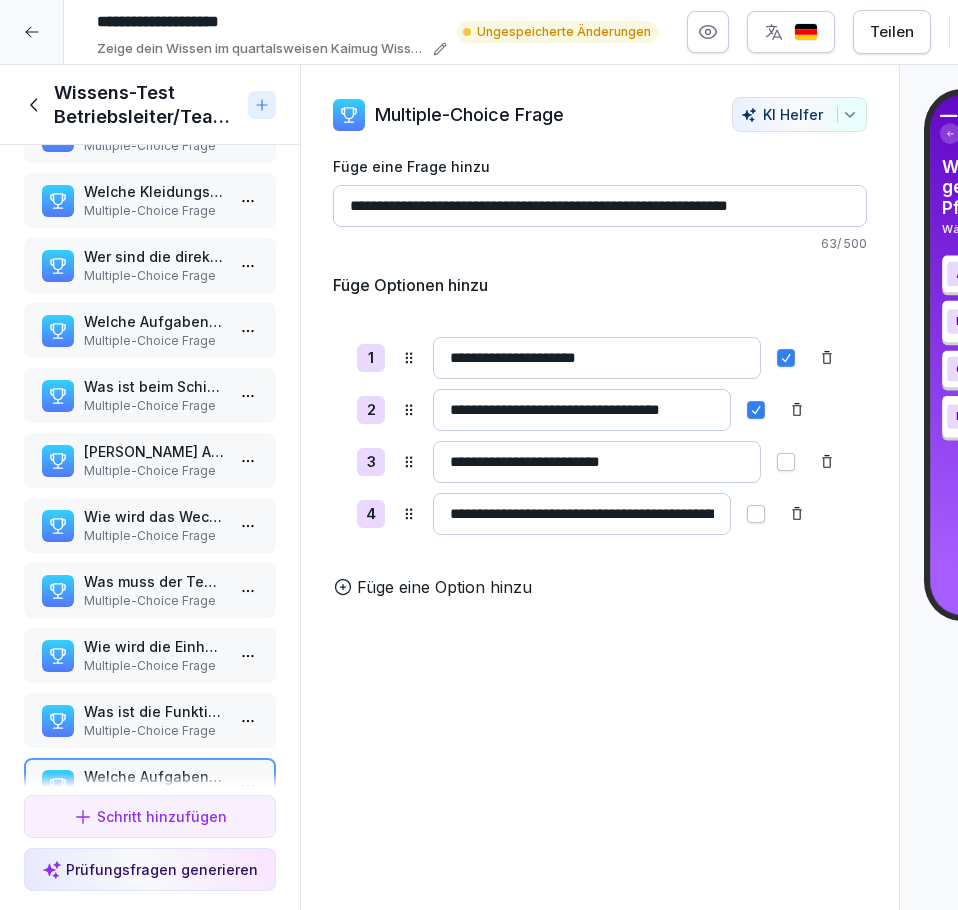click at bounding box center (756, 514) 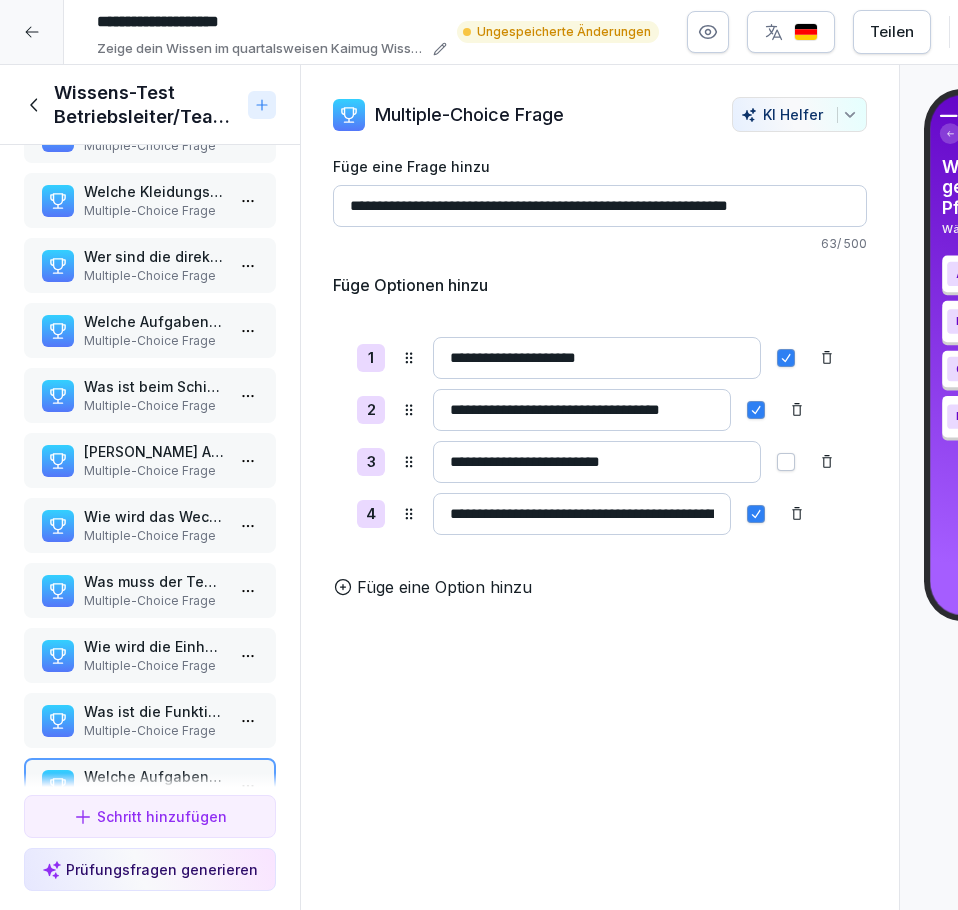 scroll, scrollTop: 126, scrollLeft: 0, axis: vertical 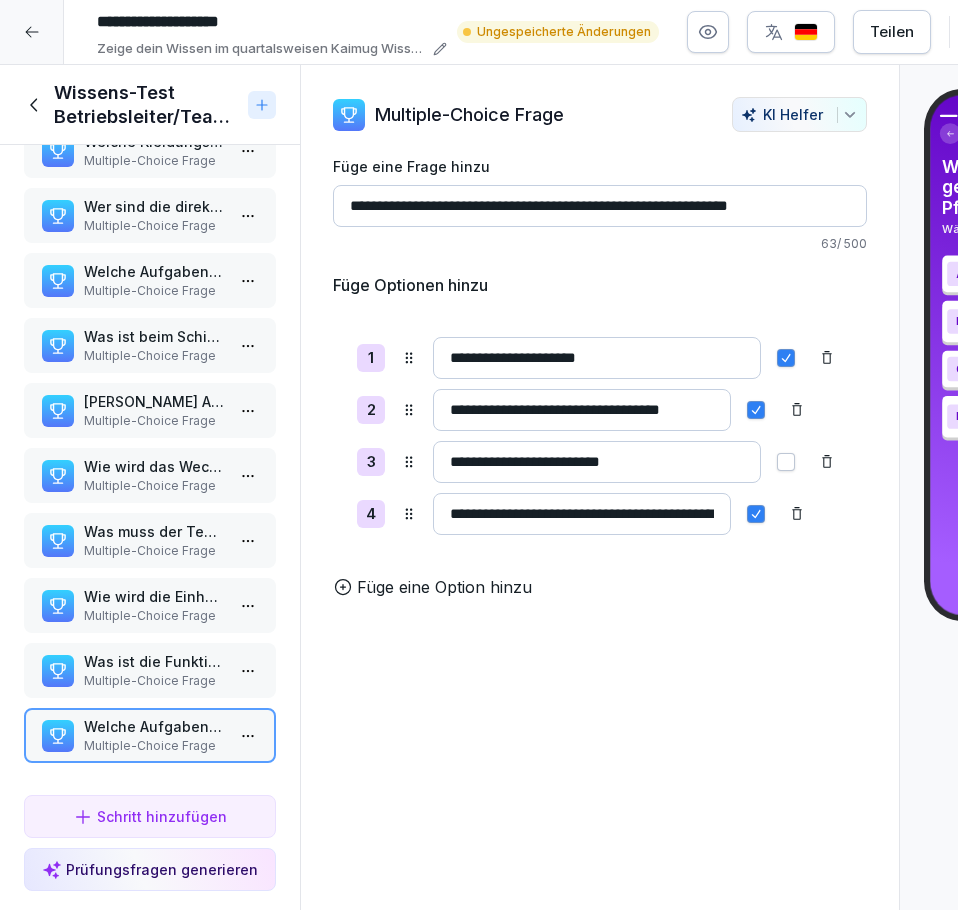 click on "Schritt hinzufügen" at bounding box center [150, 816] 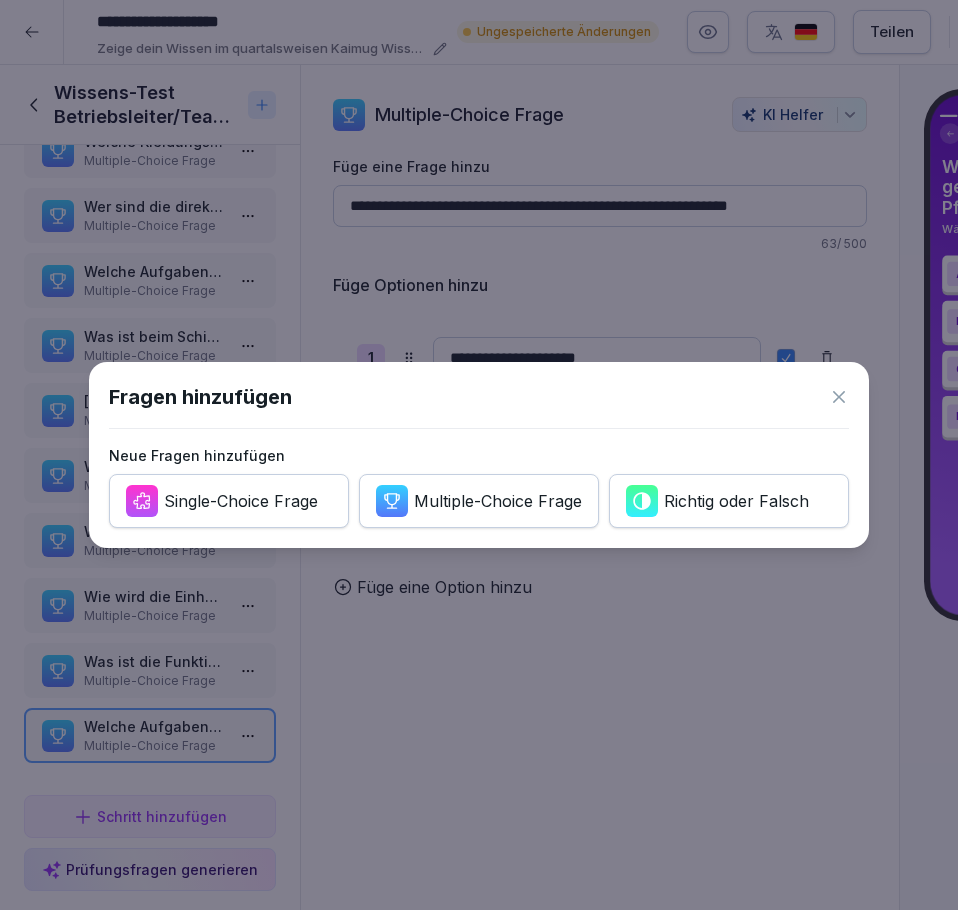click on "Fragen hinzufügen Neue Fragen hinzufügen Single-Choice Frage Multiple-Choice Frage Richtig oder Falsch" at bounding box center (479, 455) 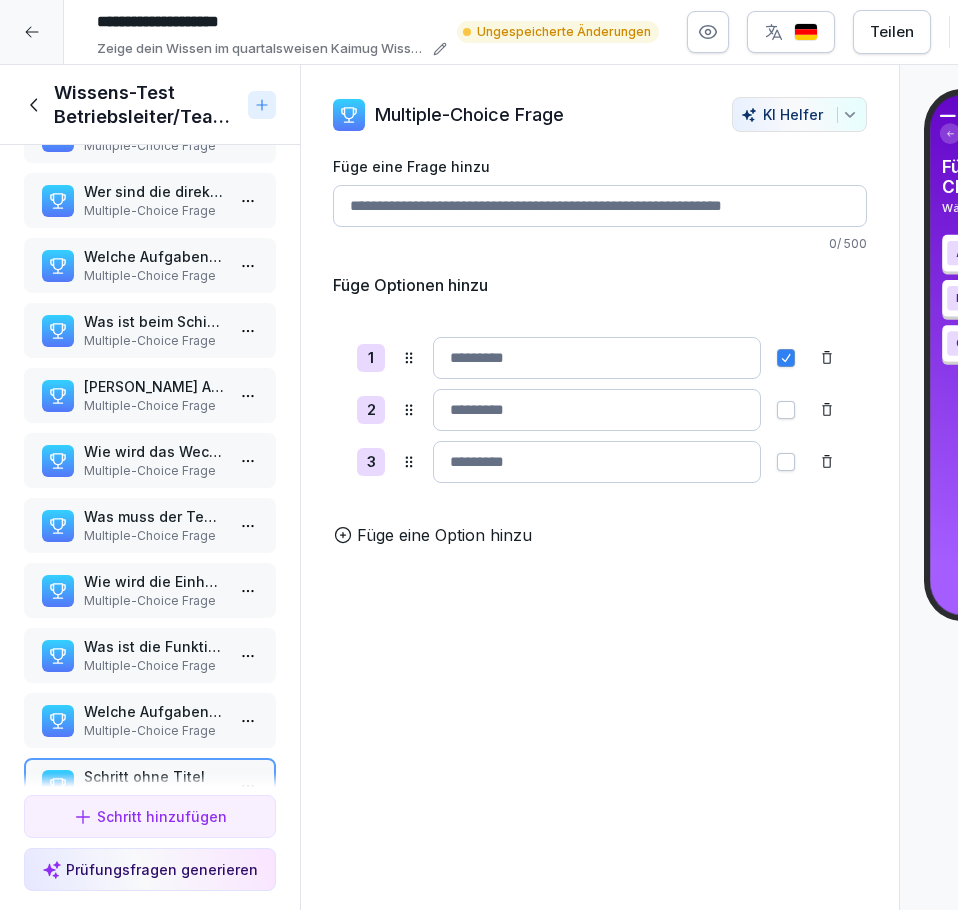 click on "Füge eine Option hinzu" at bounding box center (444, 535) 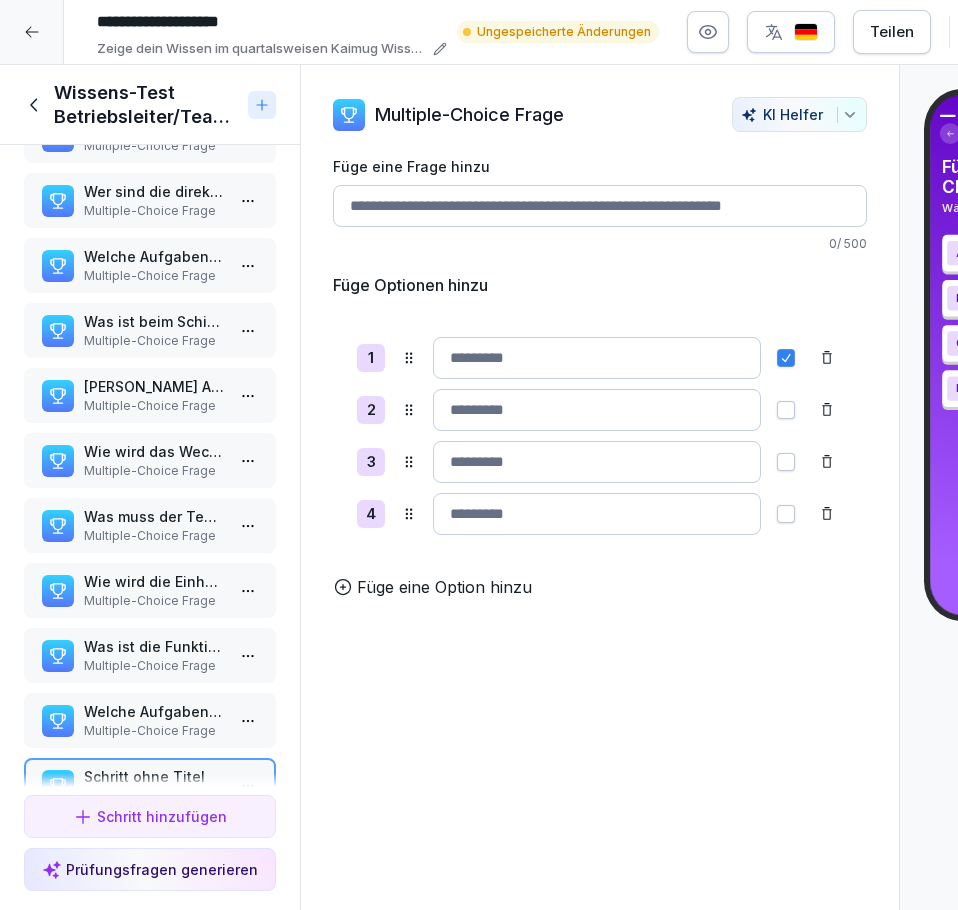 click on "Füge eine Frage hinzu" at bounding box center (600, 206) 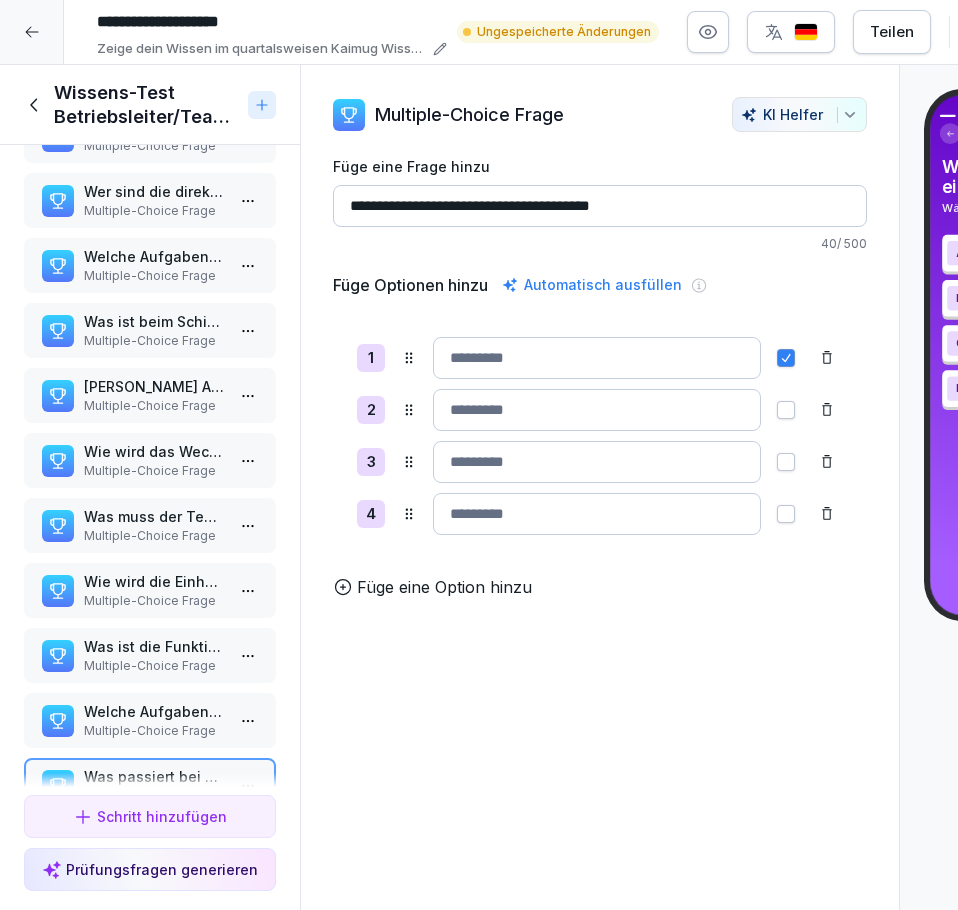 type on "**********" 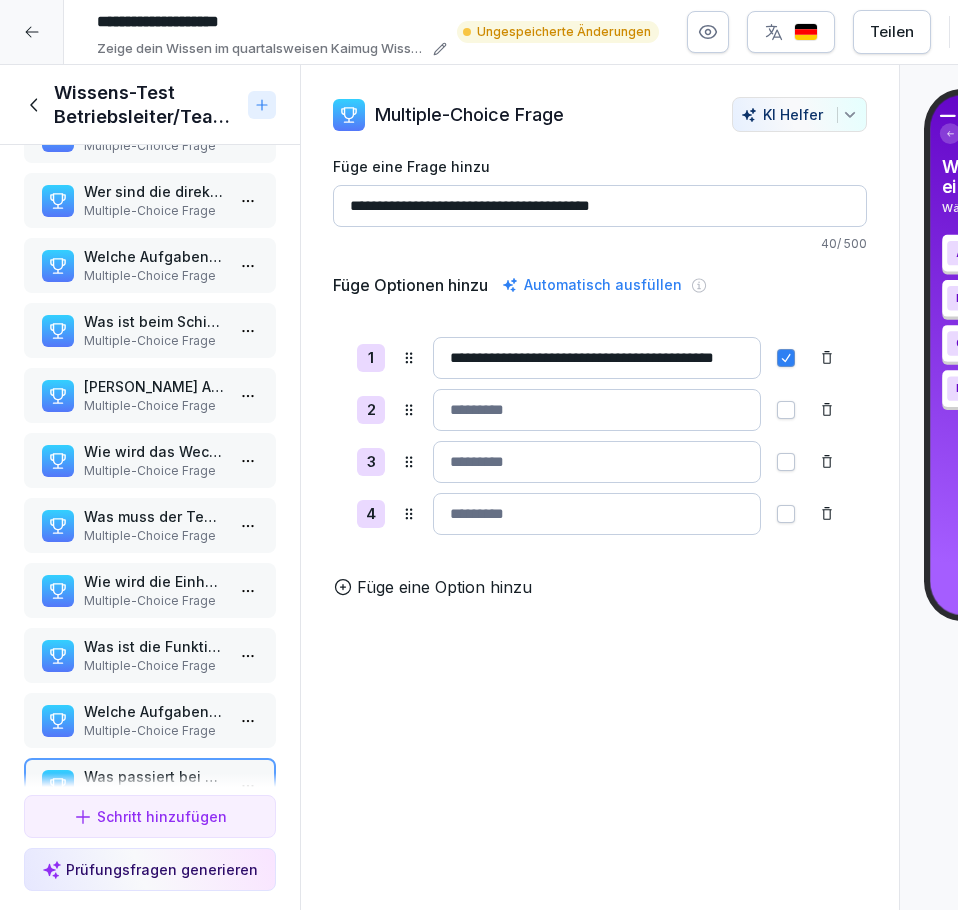 scroll, scrollTop: 0, scrollLeft: 48, axis: horizontal 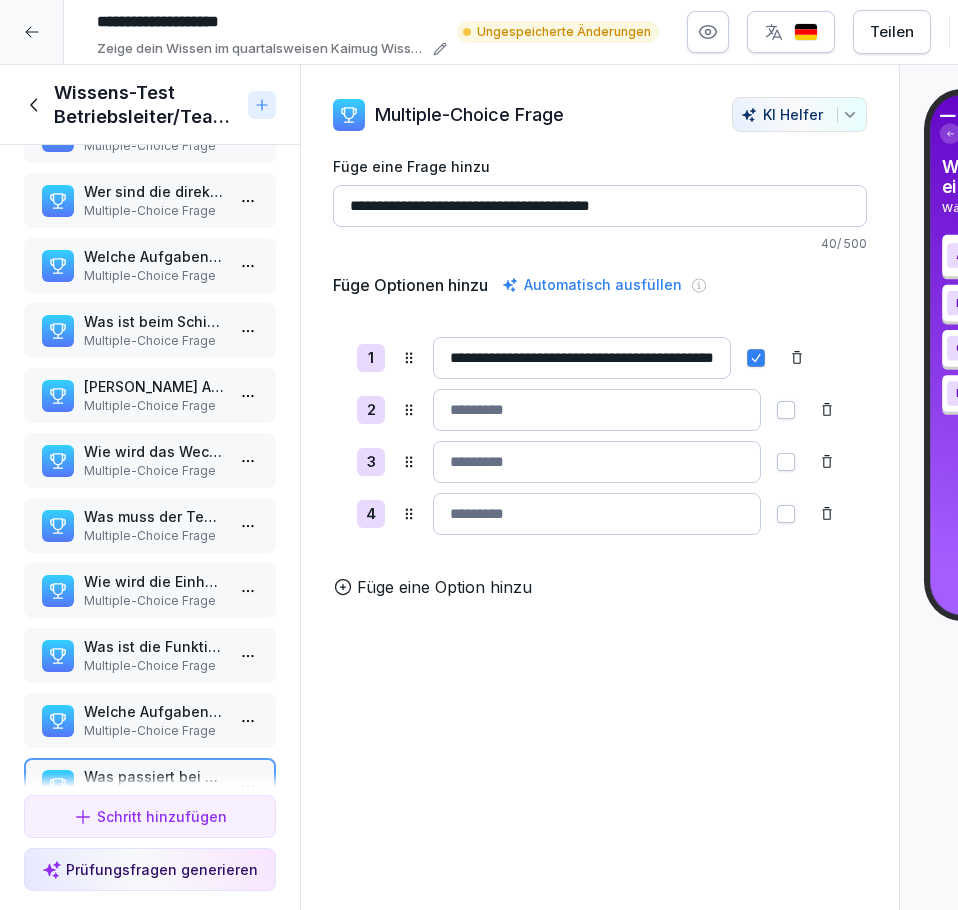 type on "**********" 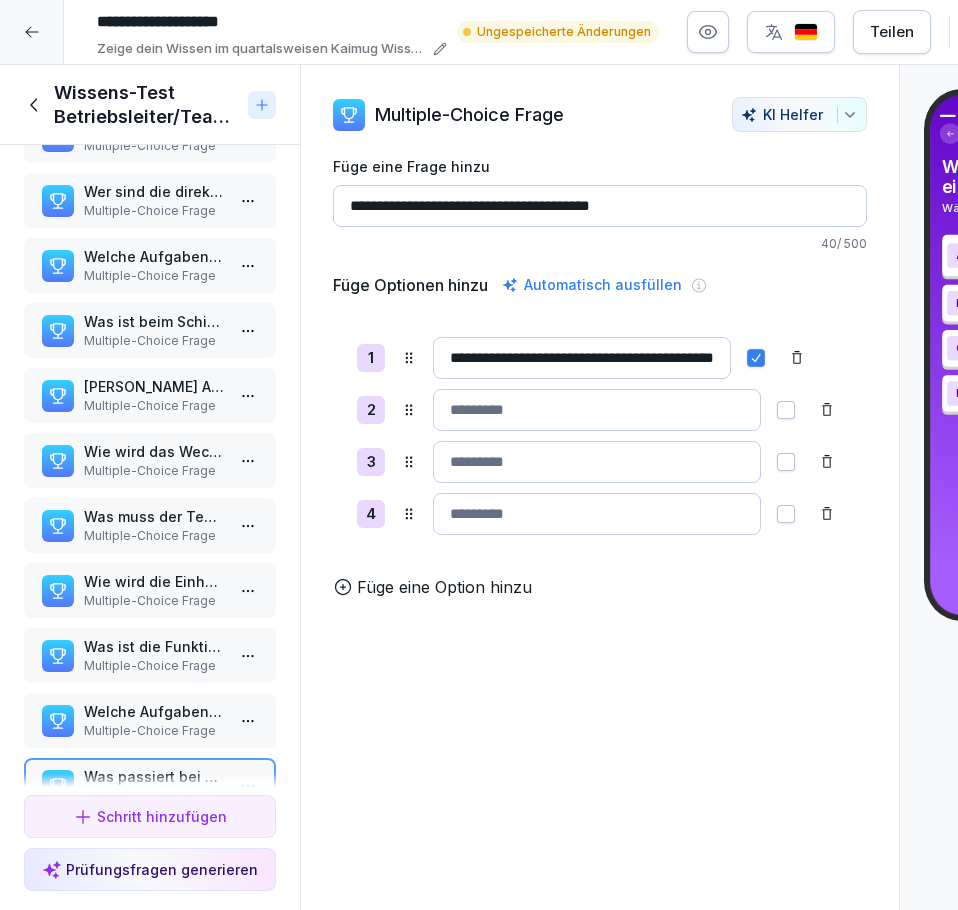 click at bounding box center [597, 410] 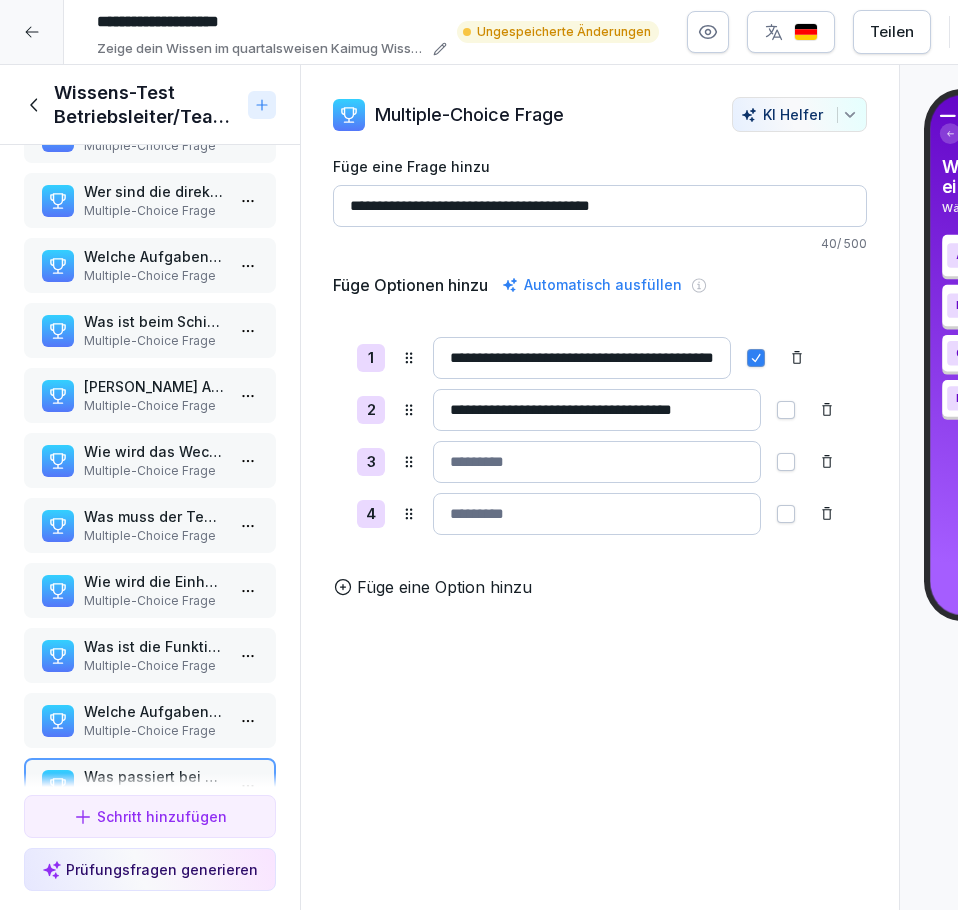 scroll, scrollTop: 0, scrollLeft: 21, axis: horizontal 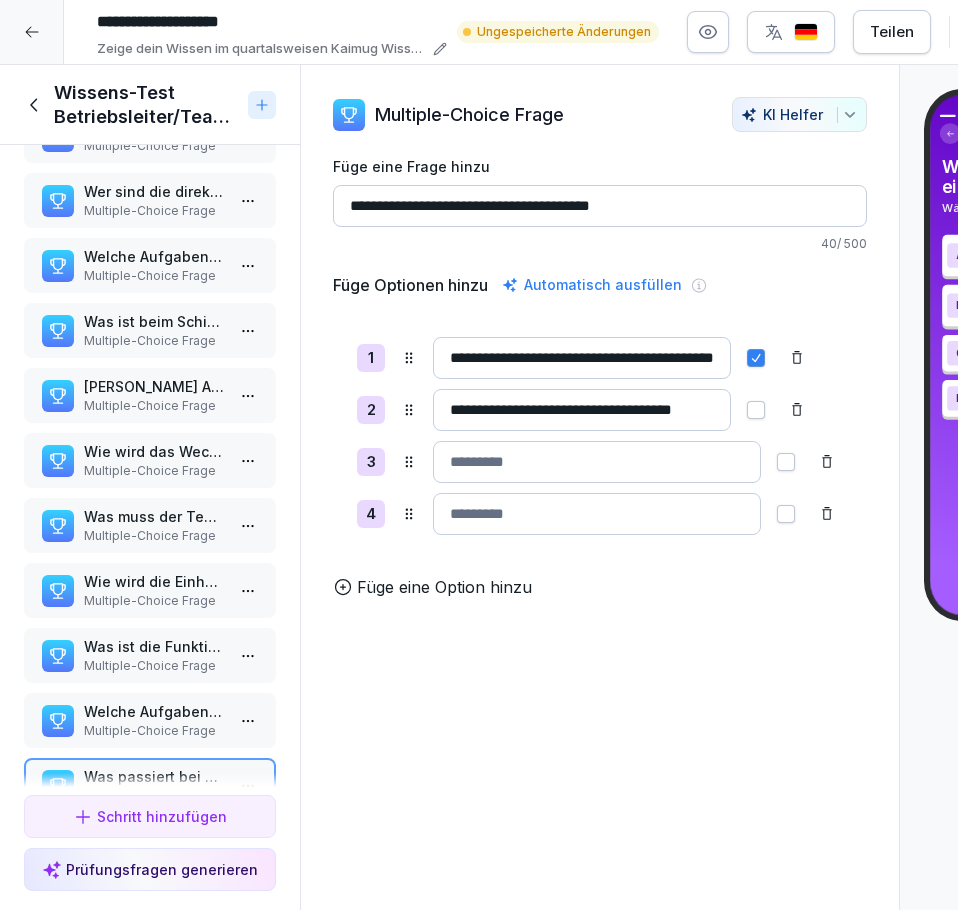 type on "**********" 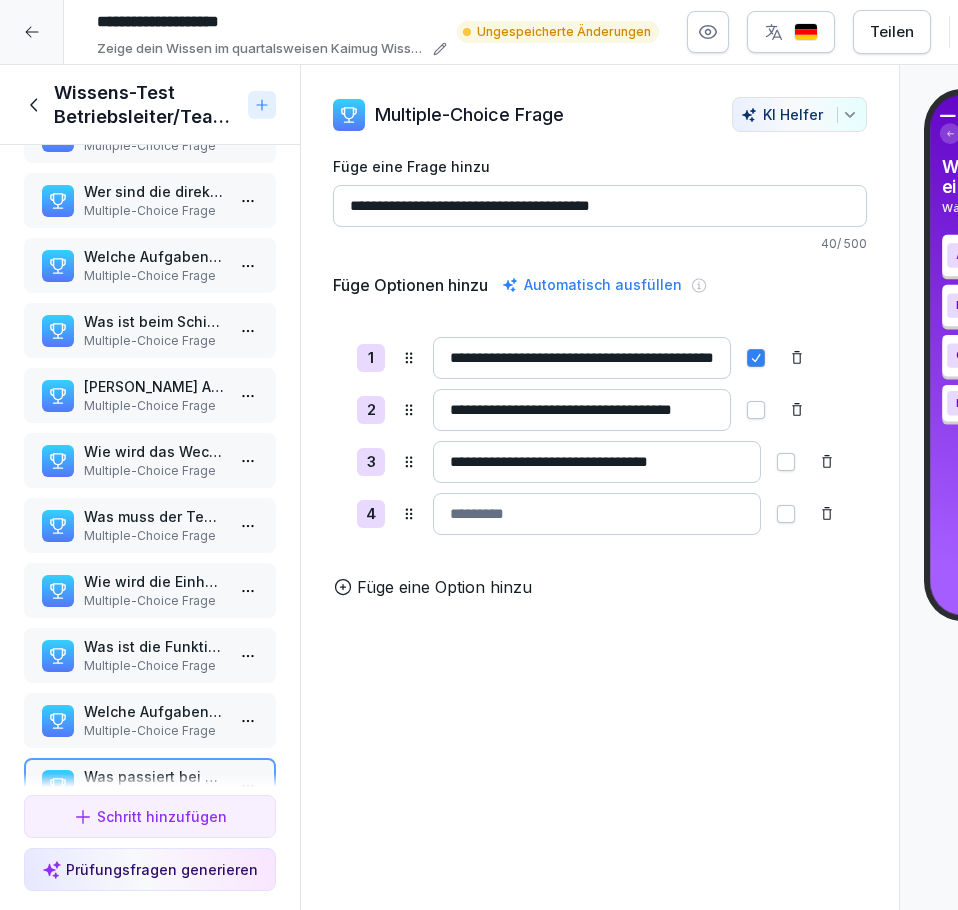 type on "**********" 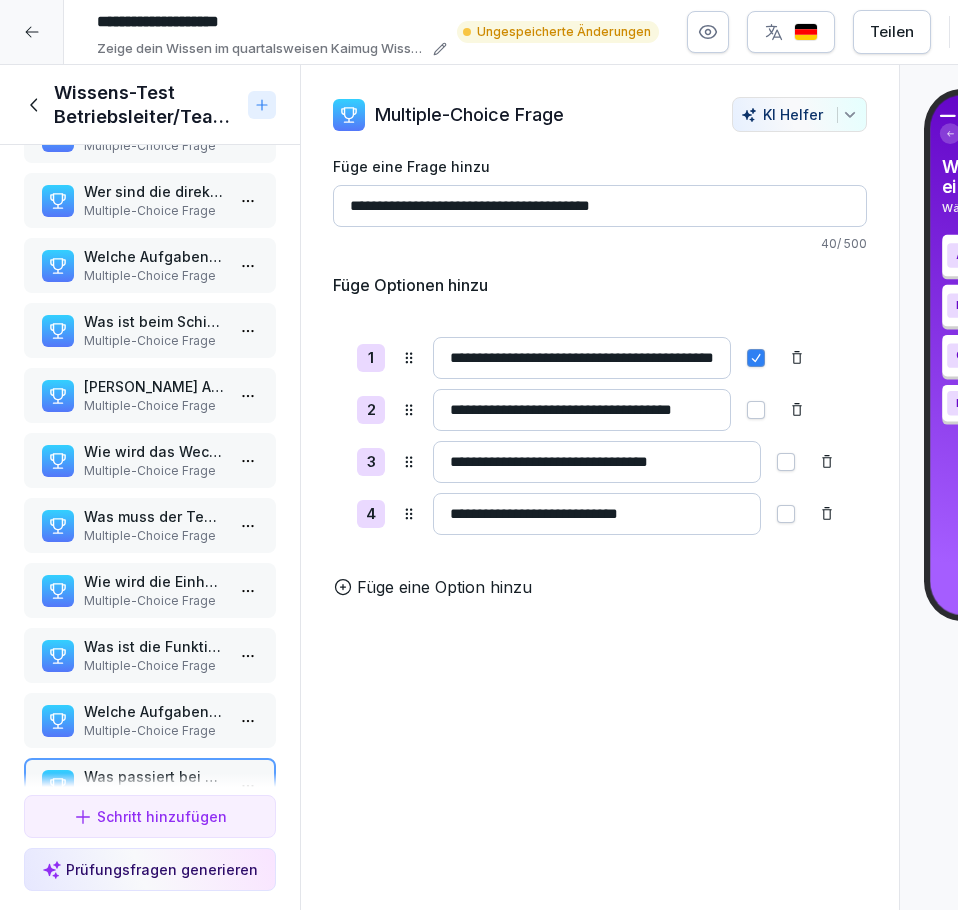 type on "**********" 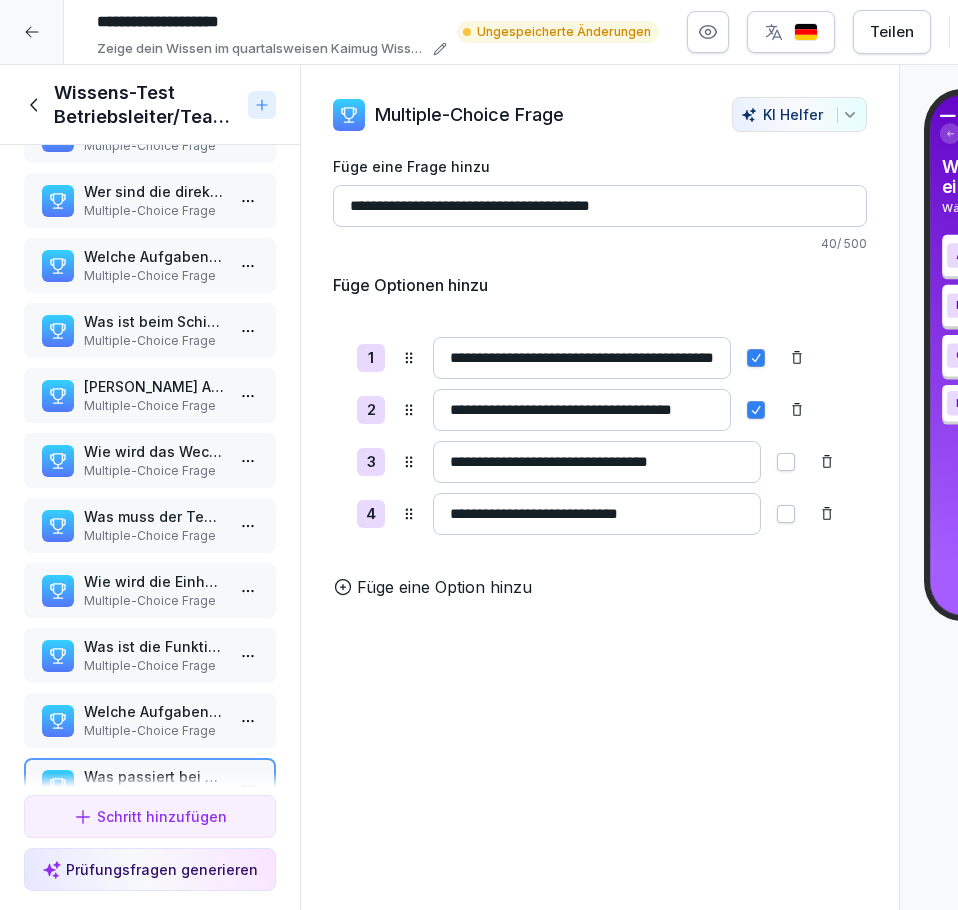 click at bounding box center [786, 462] 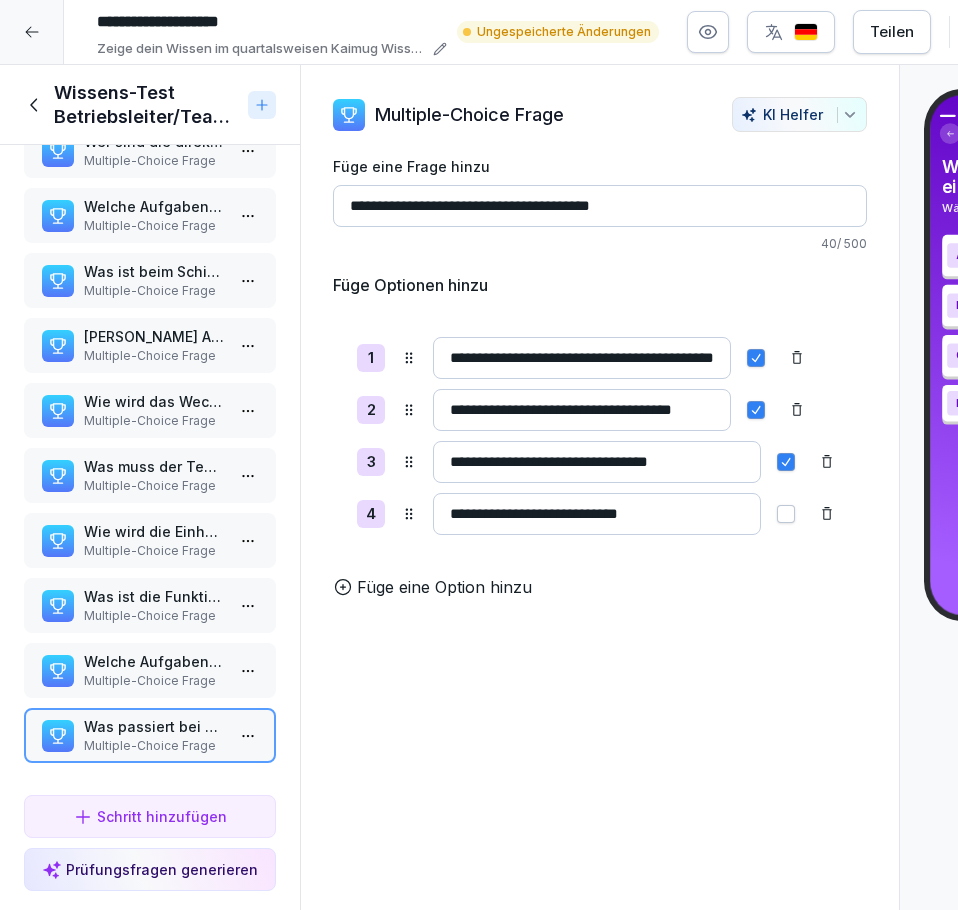 scroll, scrollTop: 191, scrollLeft: 0, axis: vertical 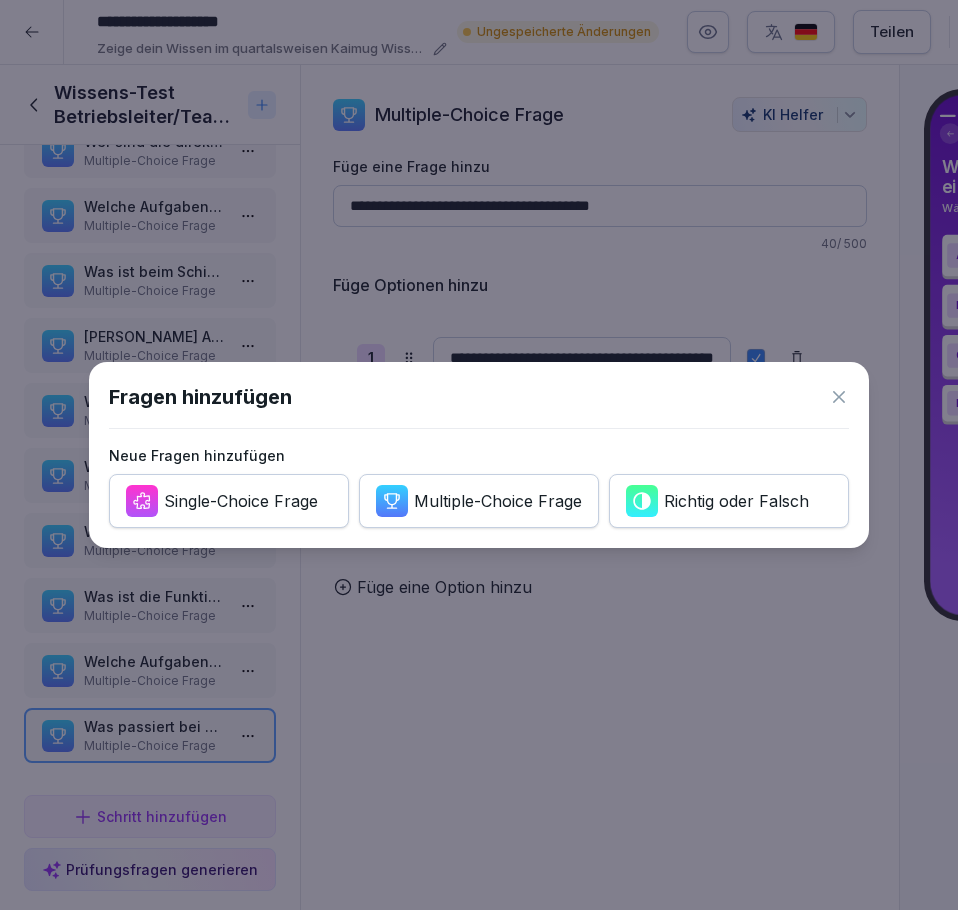click on "Multiple-Choice Frage" at bounding box center [498, 501] 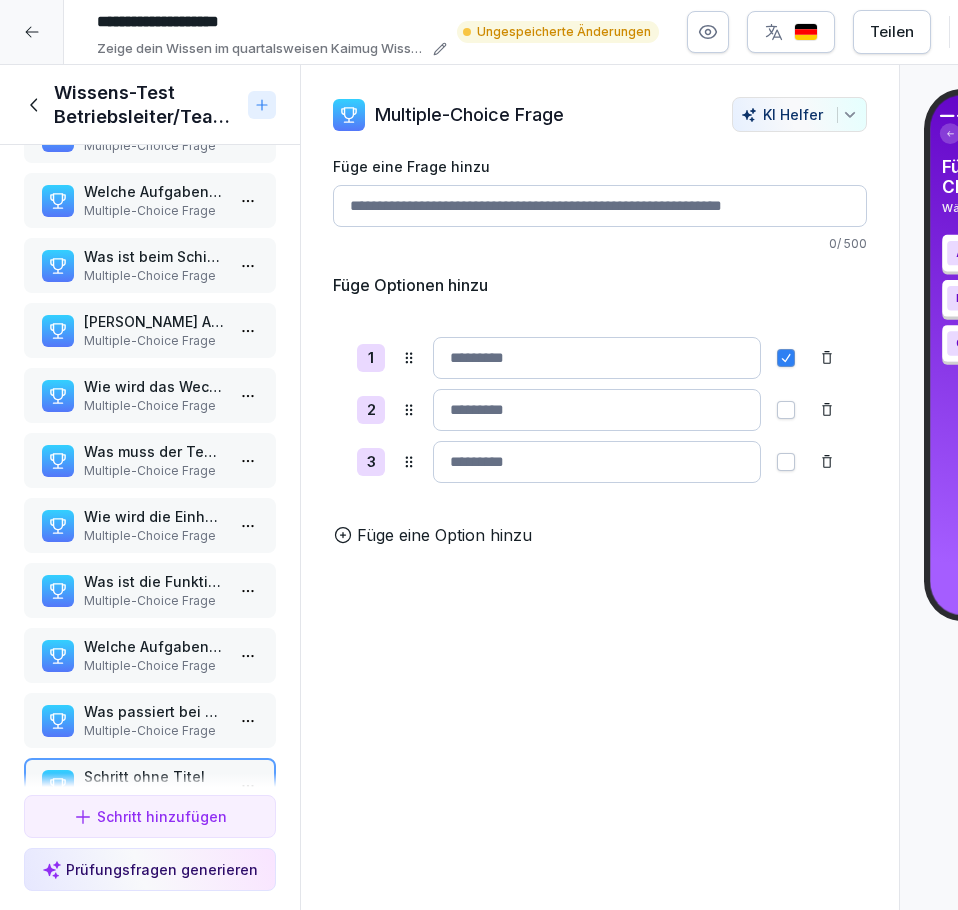 click on "Füge eine Frage hinzu" at bounding box center (600, 206) 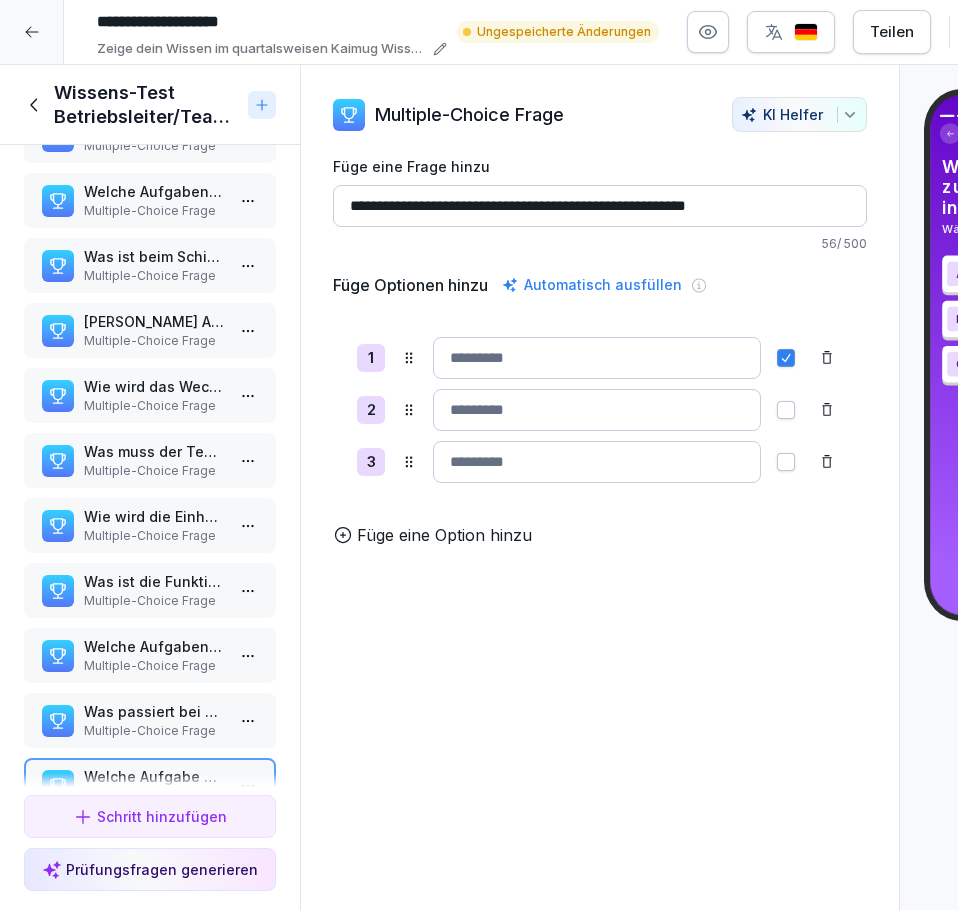 type on "**********" 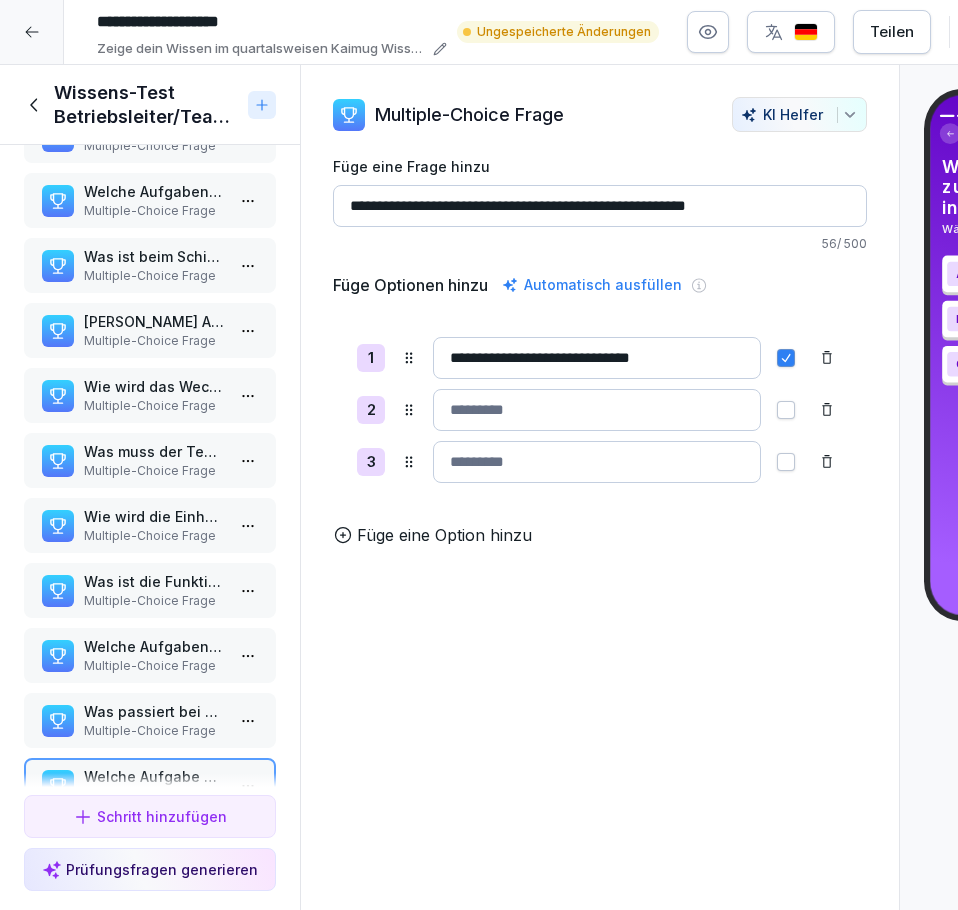type on "**********" 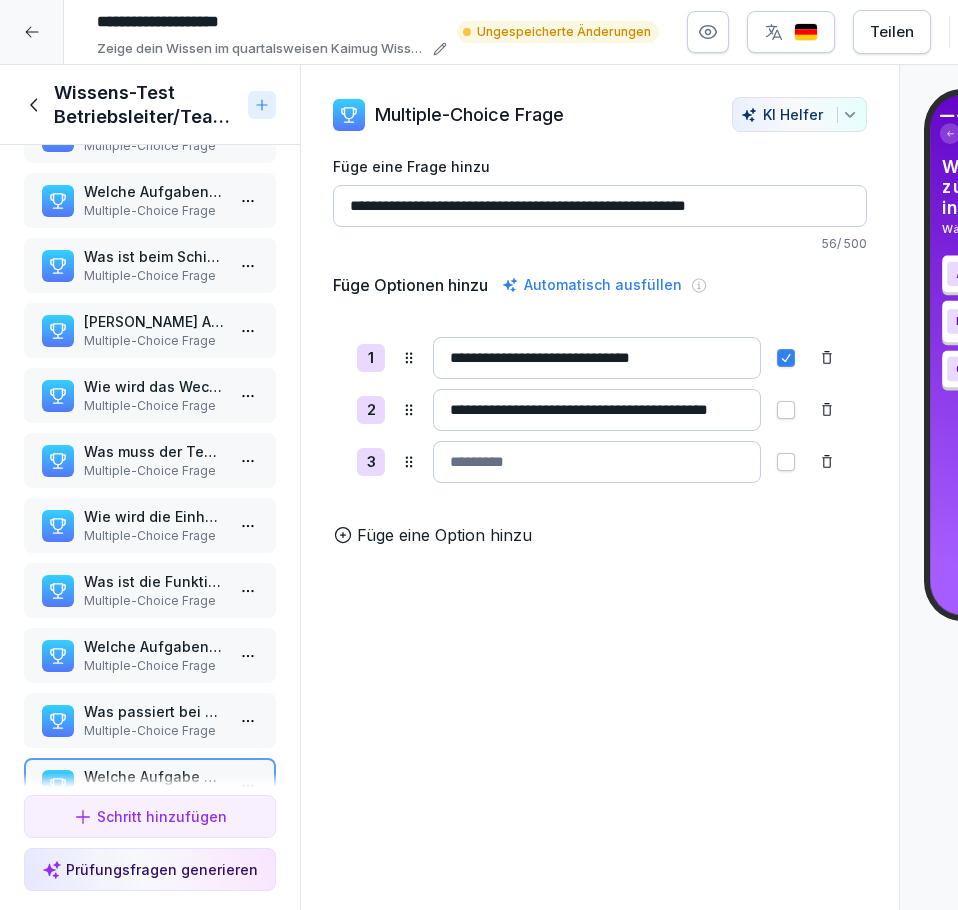 scroll, scrollTop: 0, scrollLeft: 52, axis: horizontal 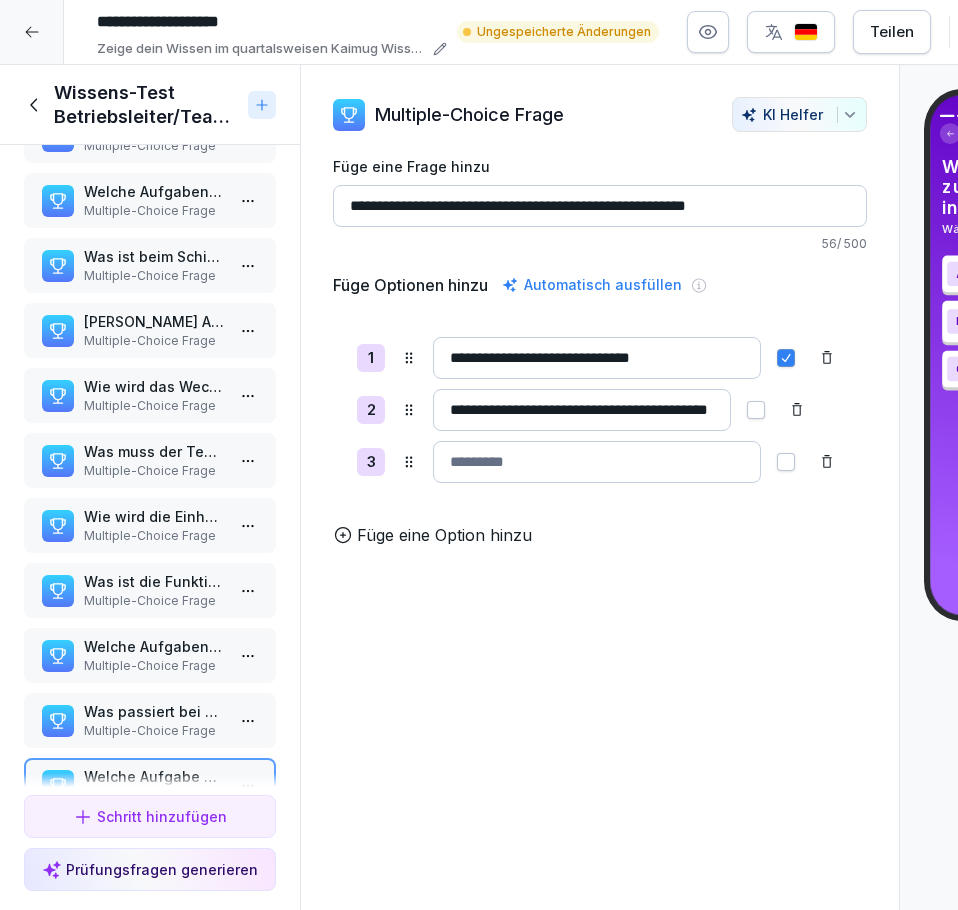 type on "**********" 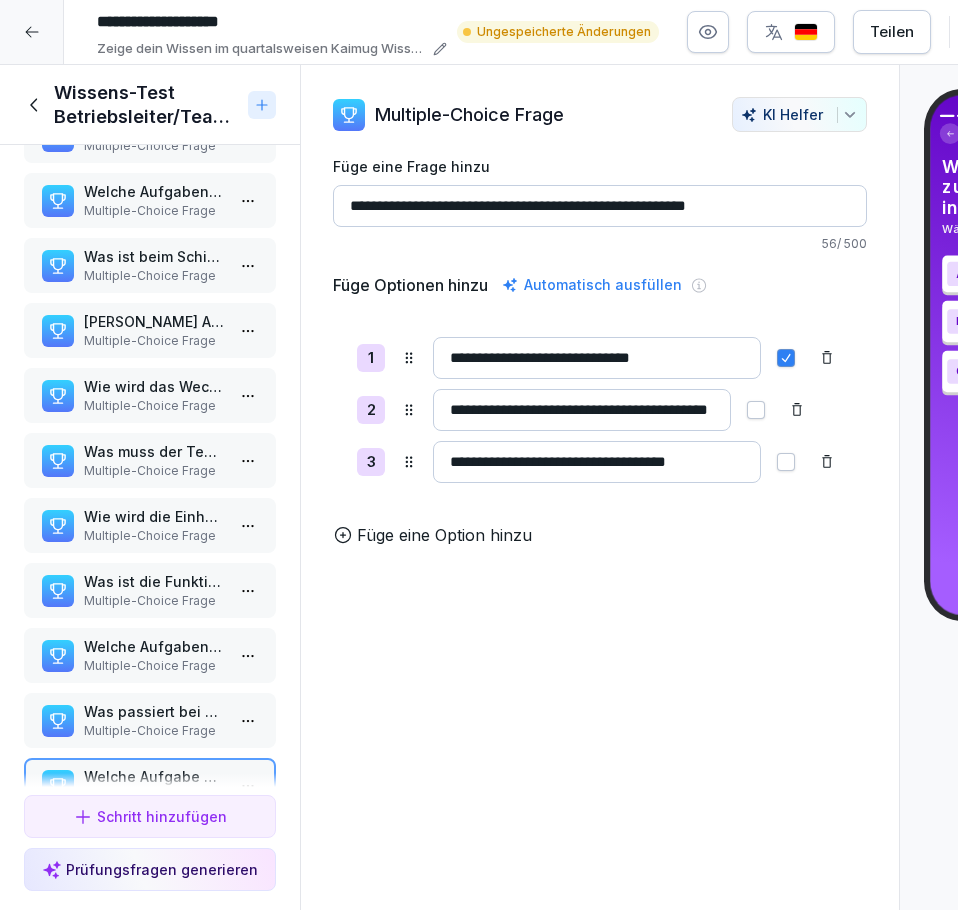 scroll, scrollTop: 0, scrollLeft: 22, axis: horizontal 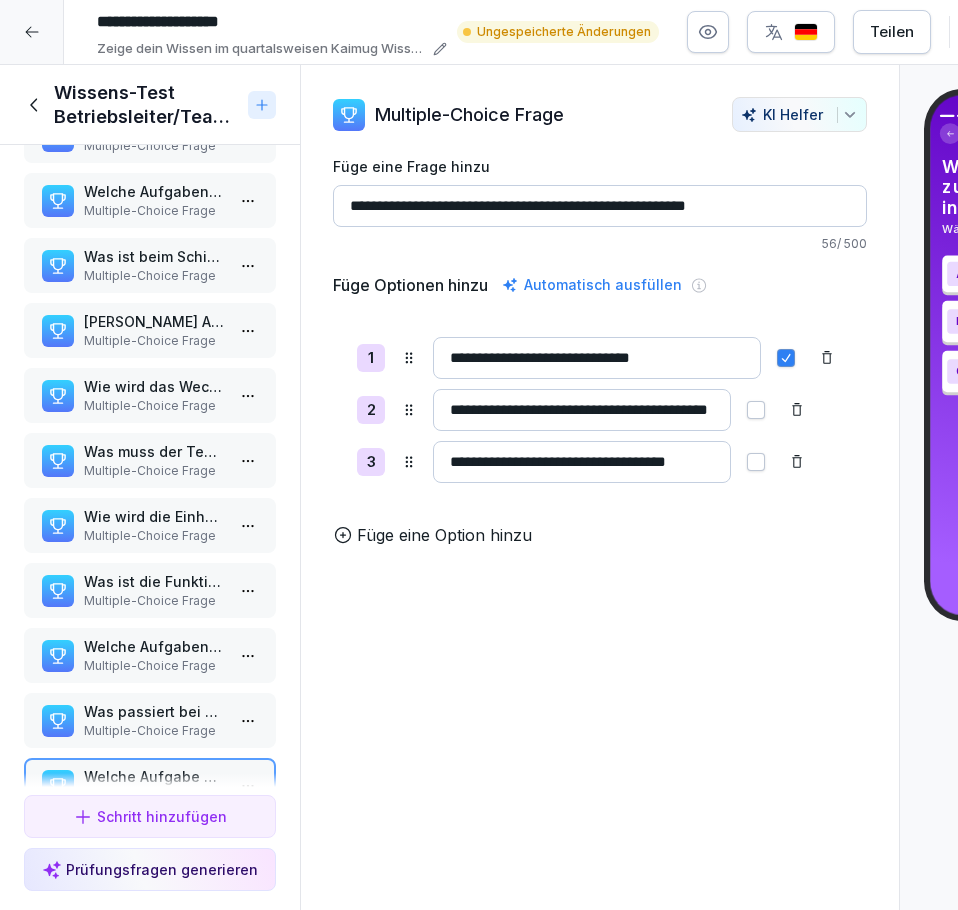 type on "**********" 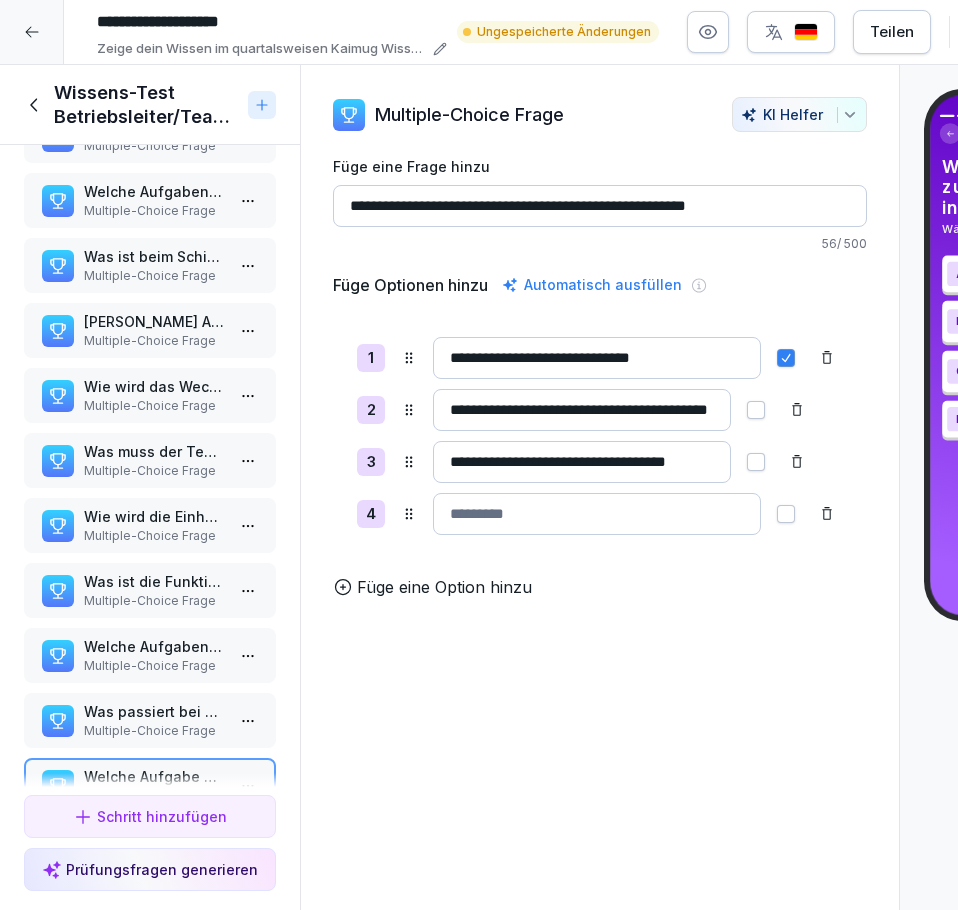 click at bounding box center [597, 514] 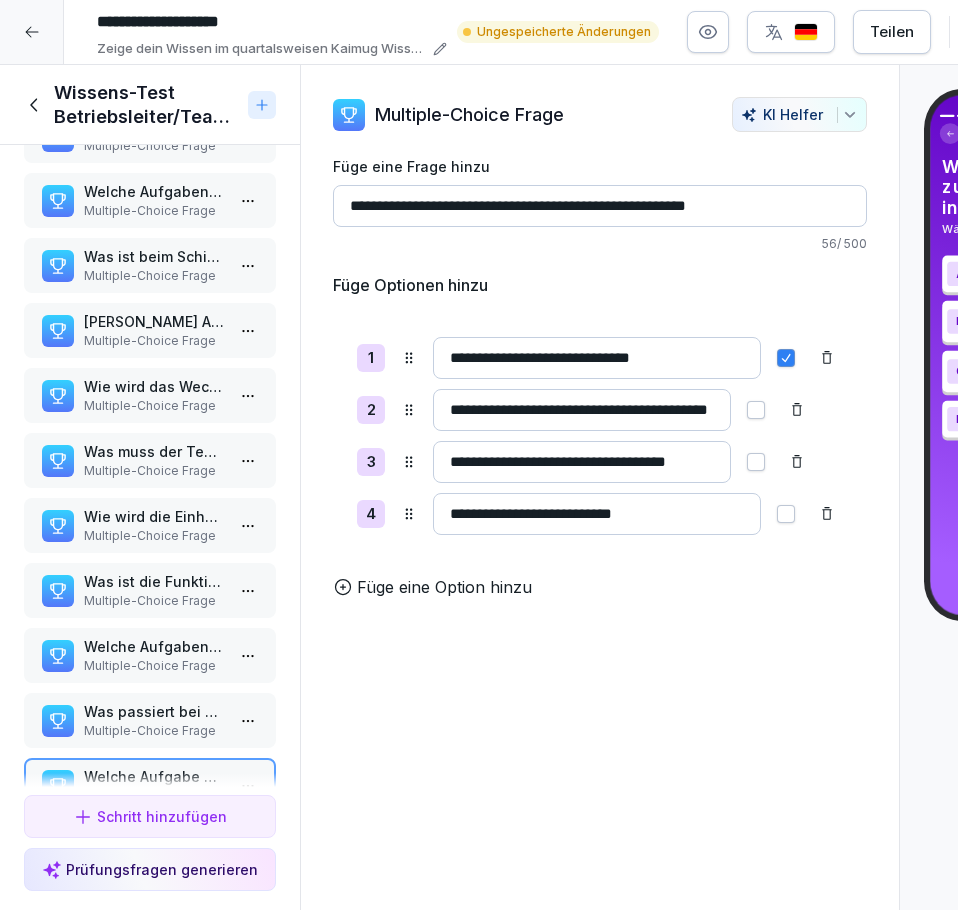 type on "**********" 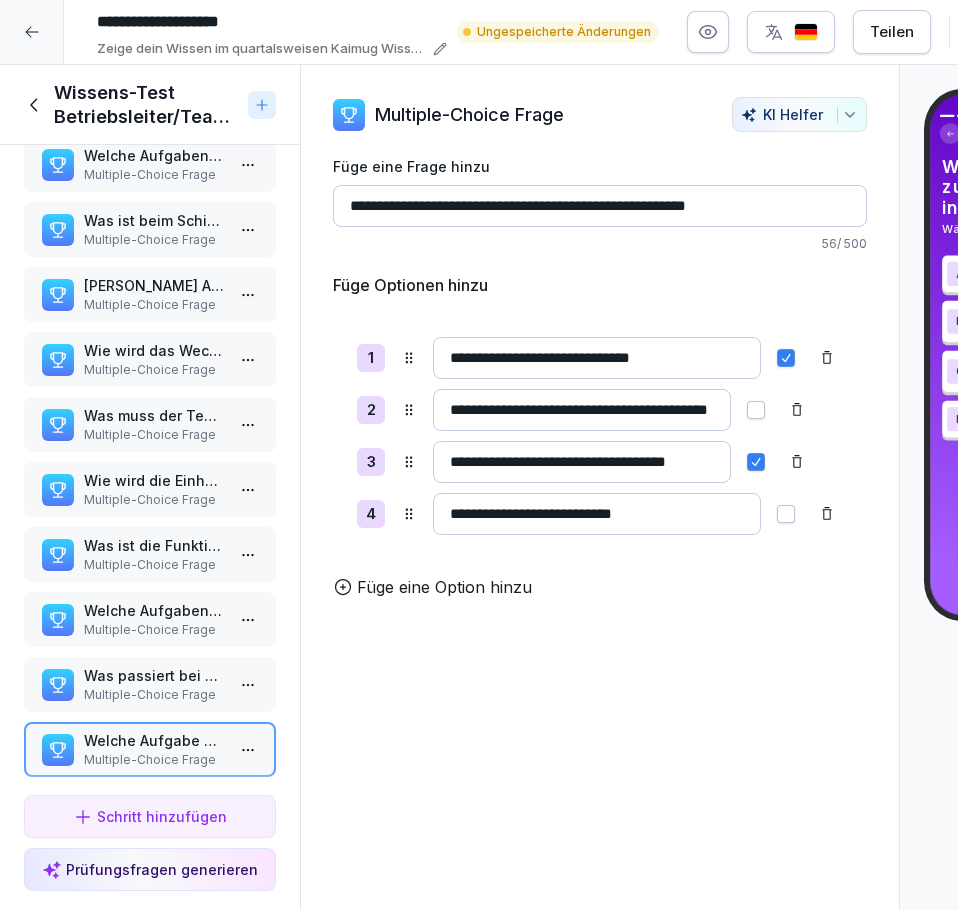 scroll, scrollTop: 256, scrollLeft: 0, axis: vertical 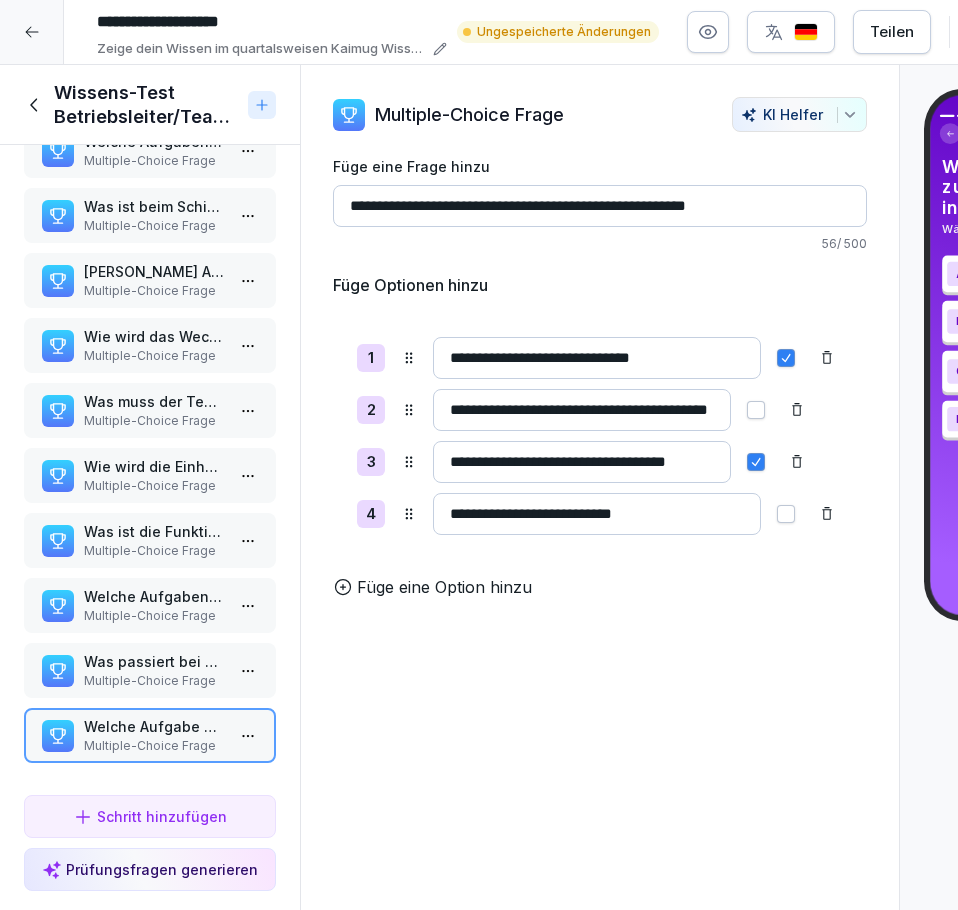 click on "Schritt hinzufügen" at bounding box center [150, 816] 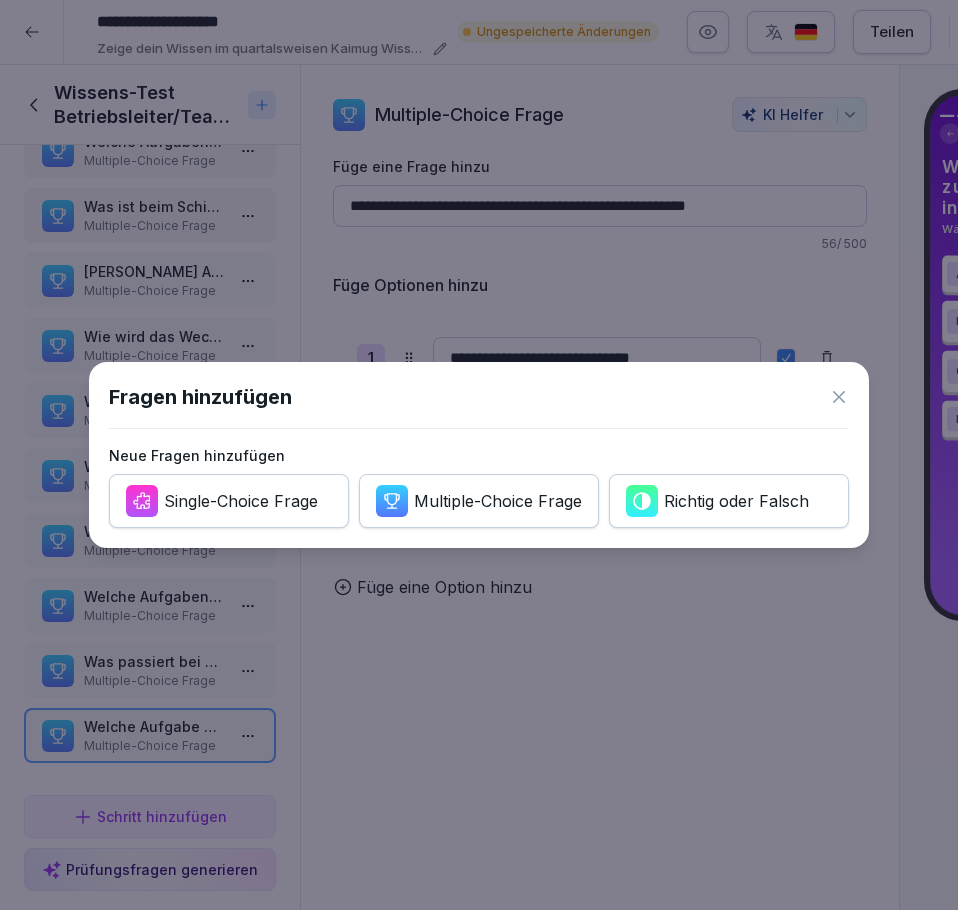 click on "Multiple-Choice Frage" at bounding box center [498, 501] 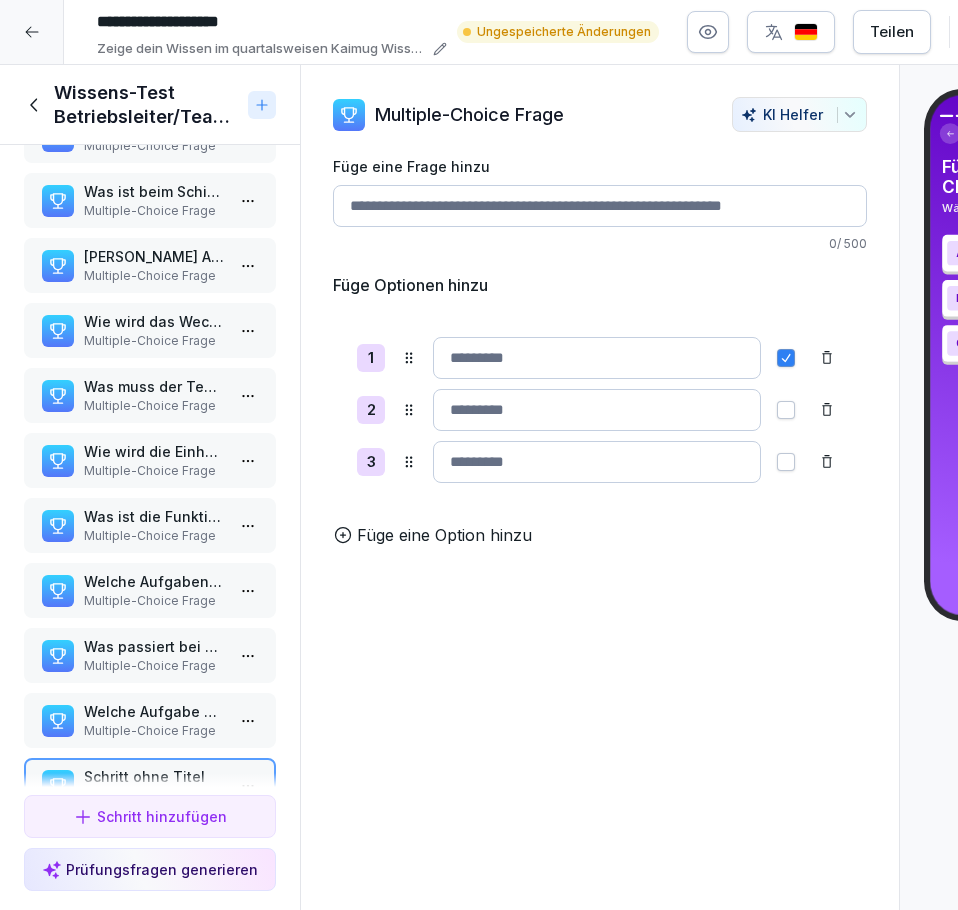 click on "Füge eine Frage hinzu" at bounding box center (600, 206) 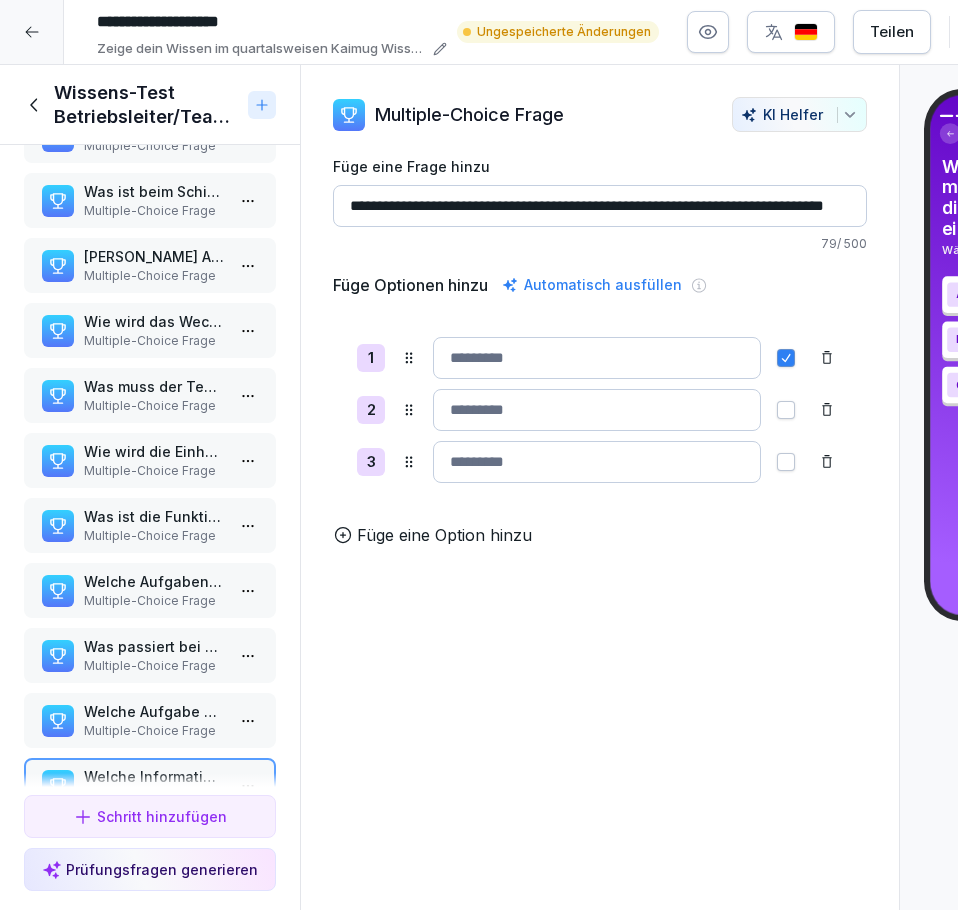 scroll, scrollTop: 0, scrollLeft: 116, axis: horizontal 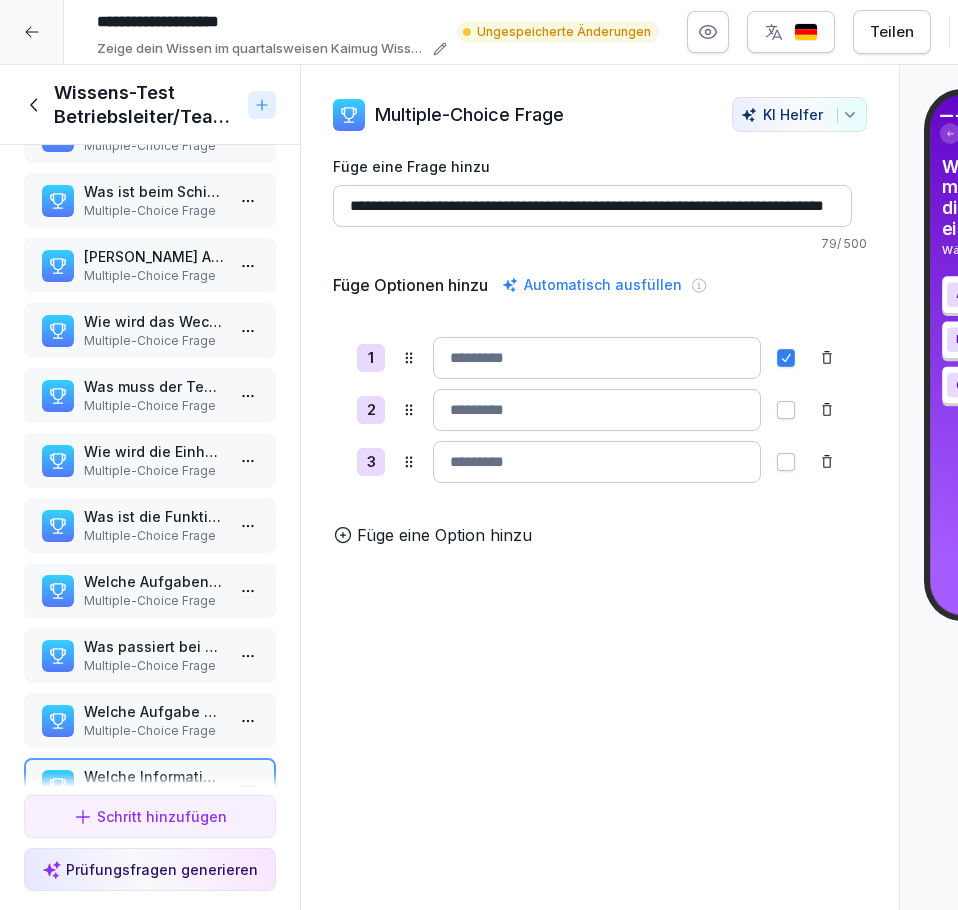 type on "**********" 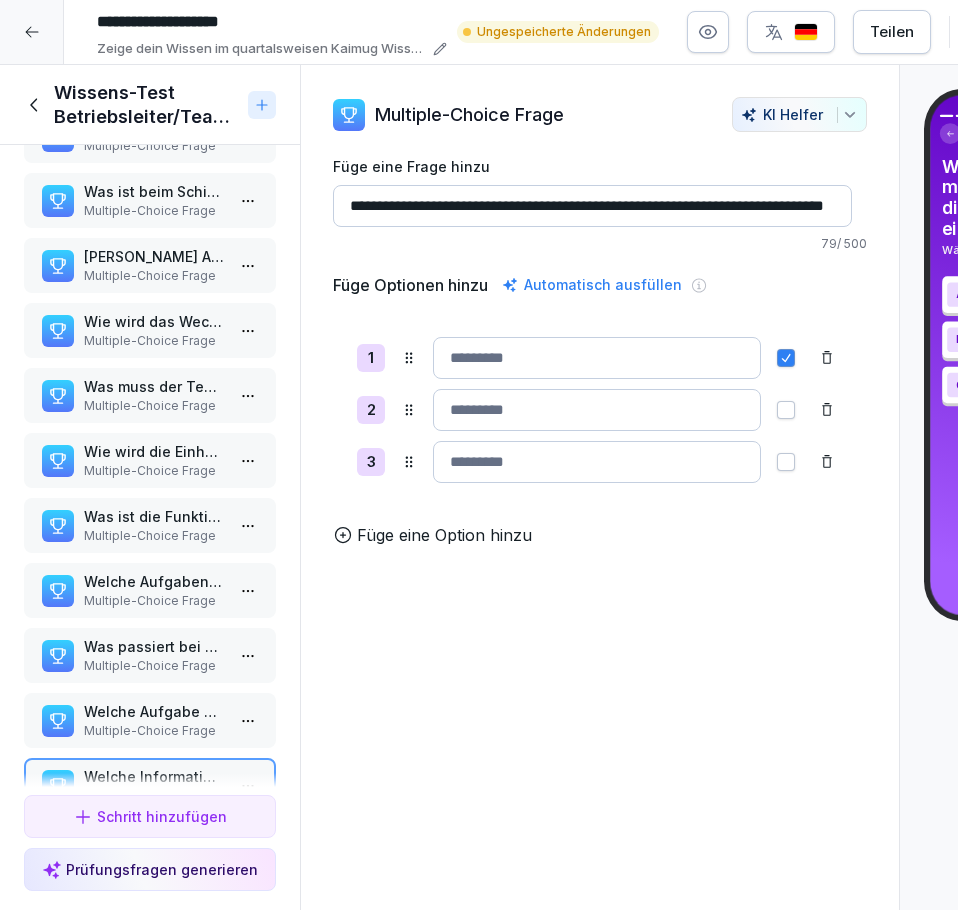 click at bounding box center (597, 358) 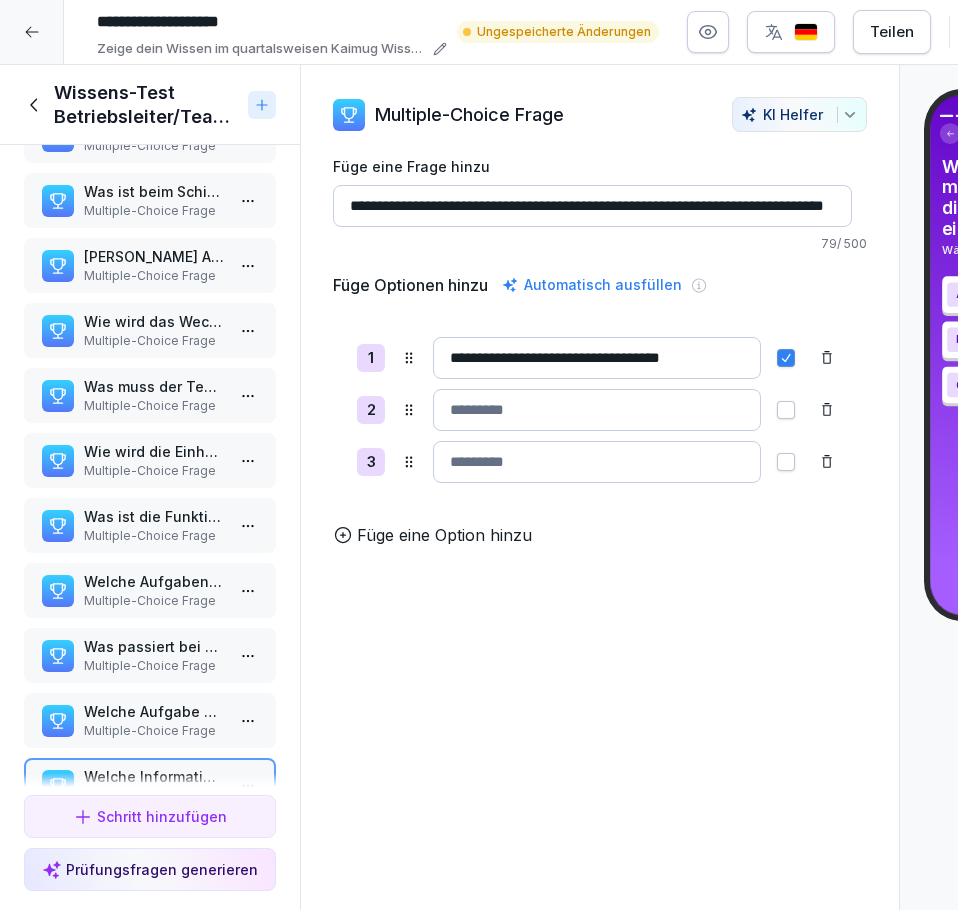 type on "**********" 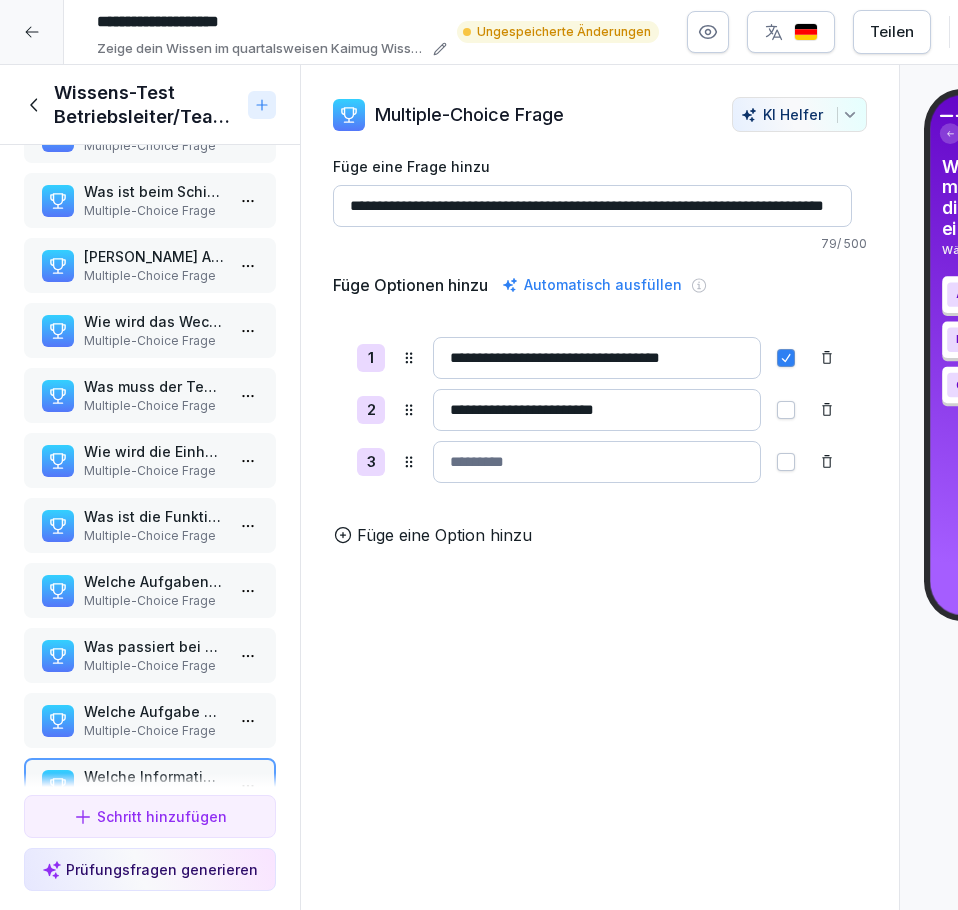 type on "**********" 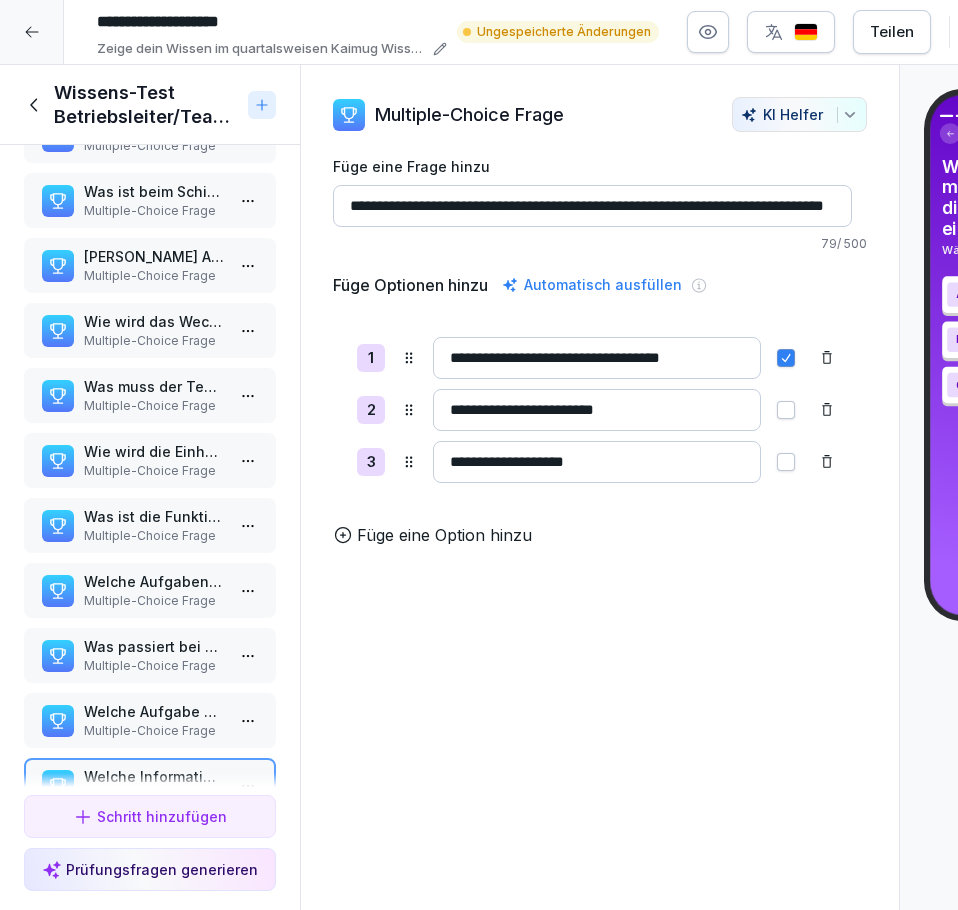 type on "**********" 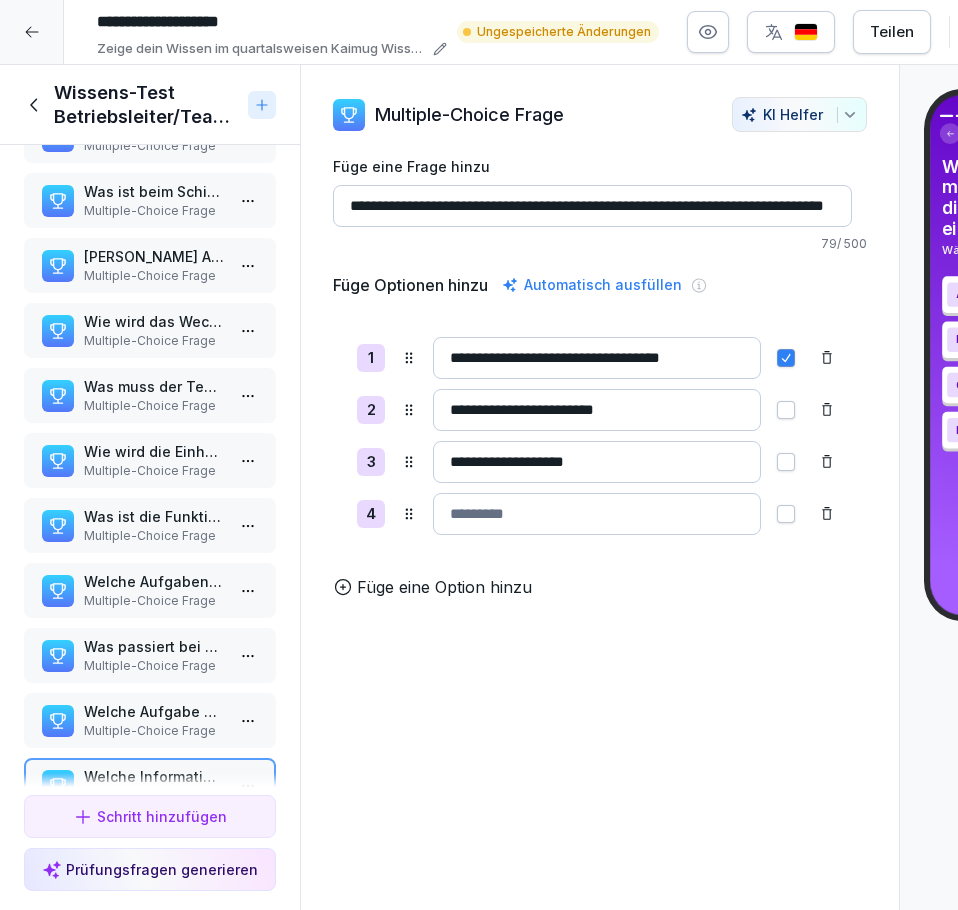 click at bounding box center (597, 514) 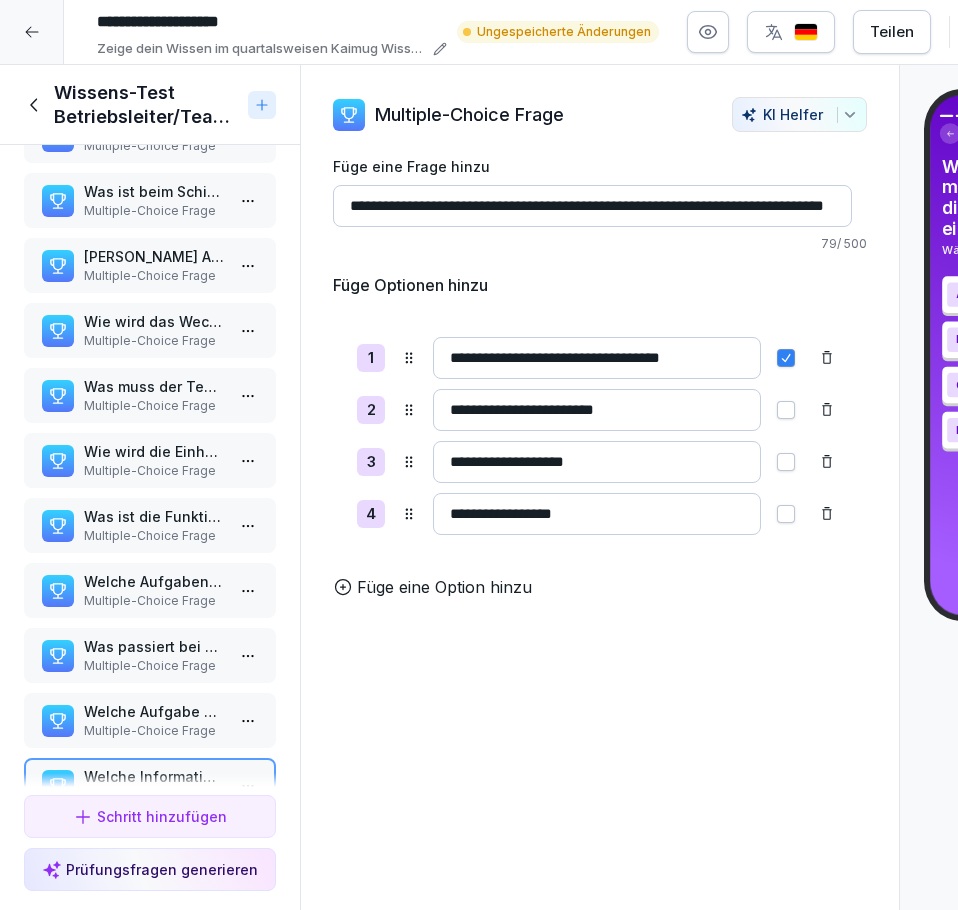 type on "**********" 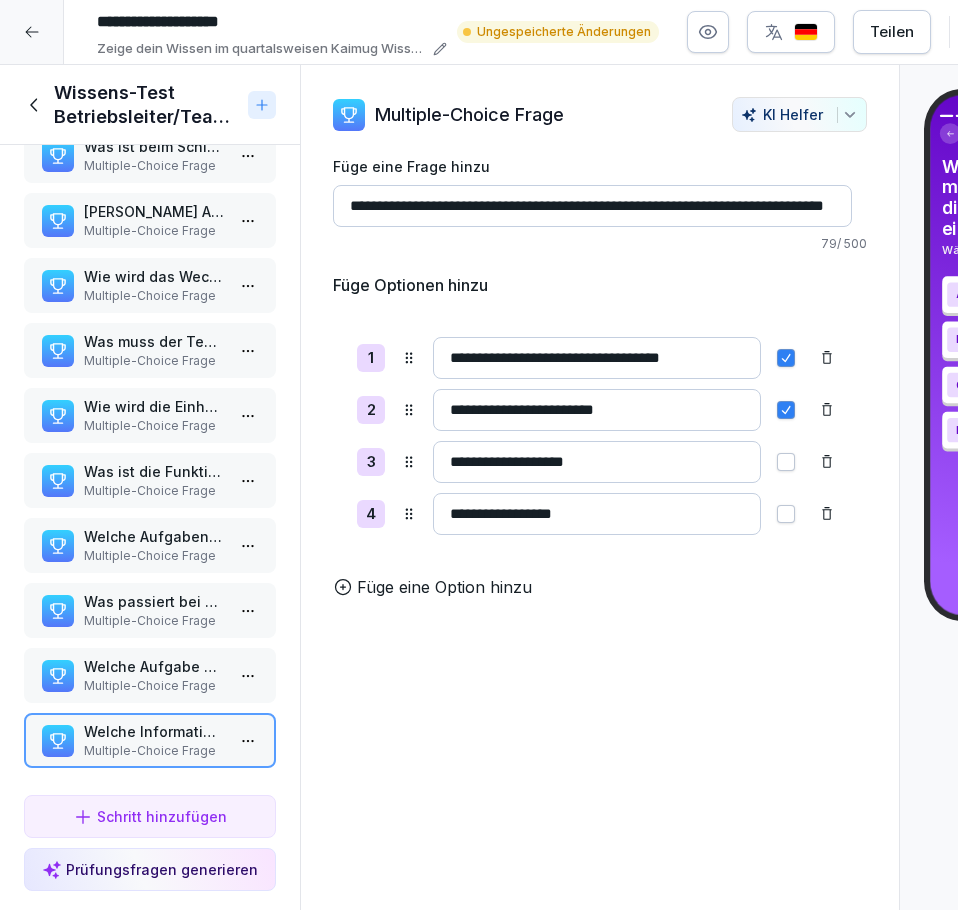 scroll, scrollTop: 321, scrollLeft: 0, axis: vertical 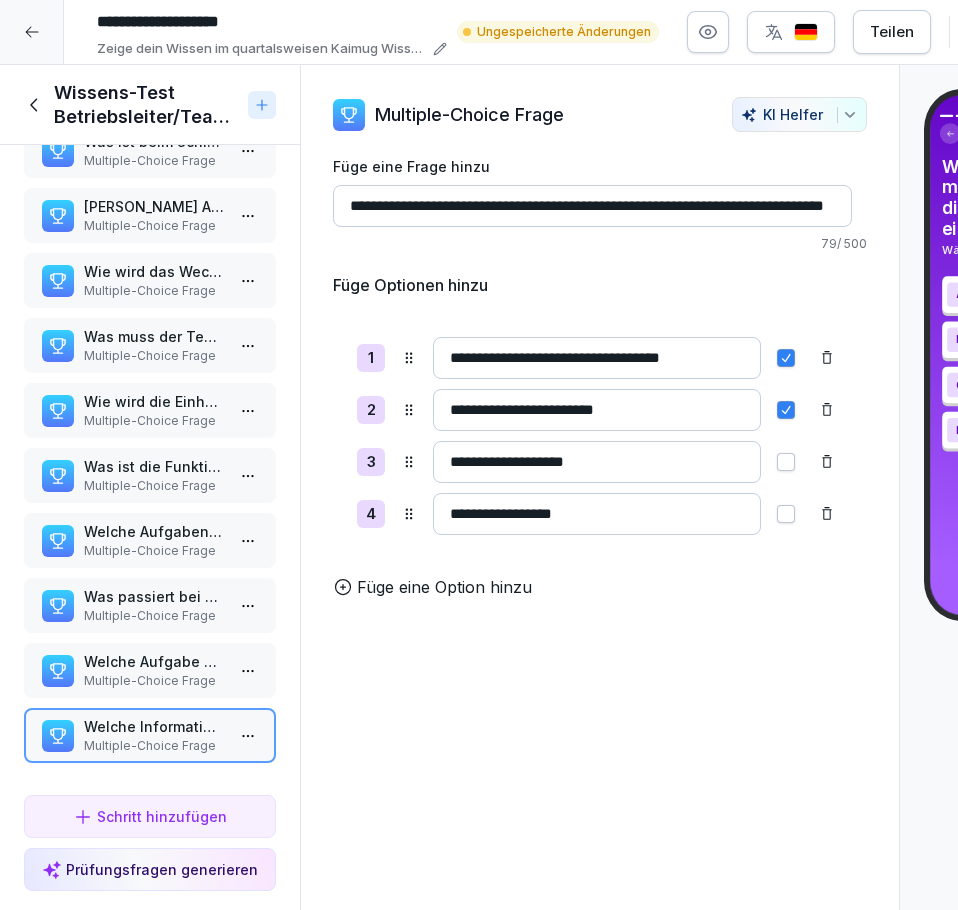 click on "Schritt hinzufügen" at bounding box center (150, 816) 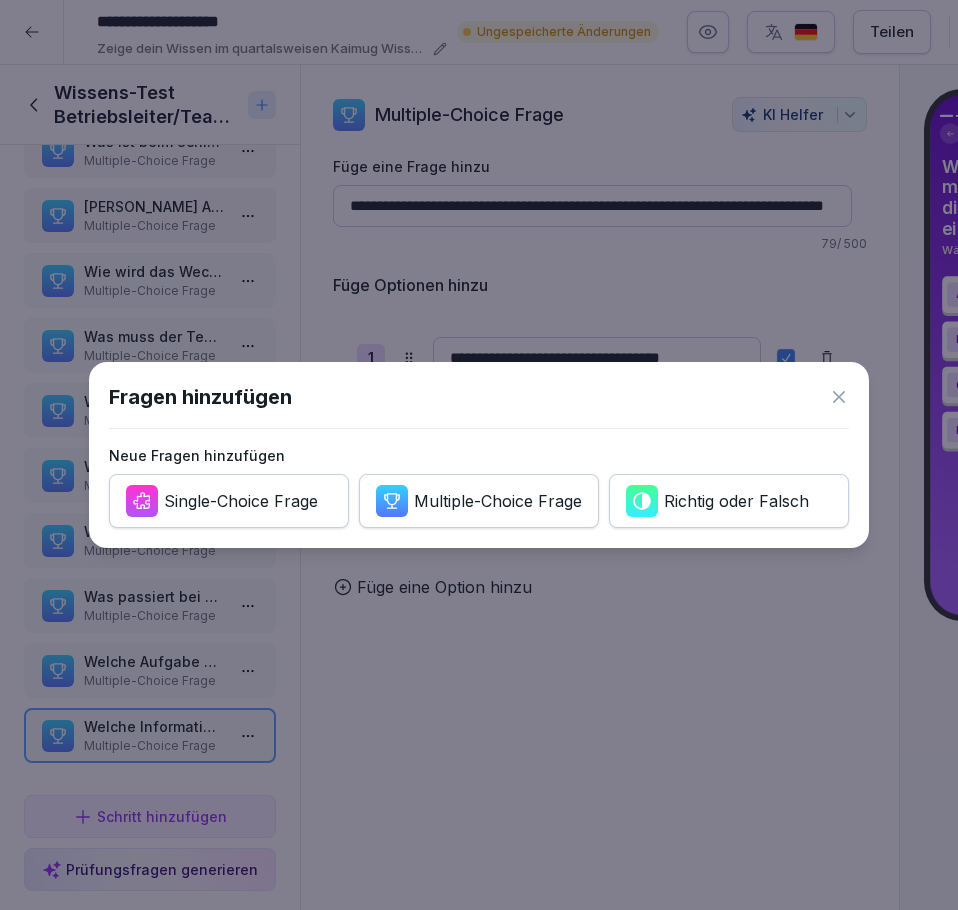 click on "Multiple-Choice Frage" at bounding box center [498, 501] 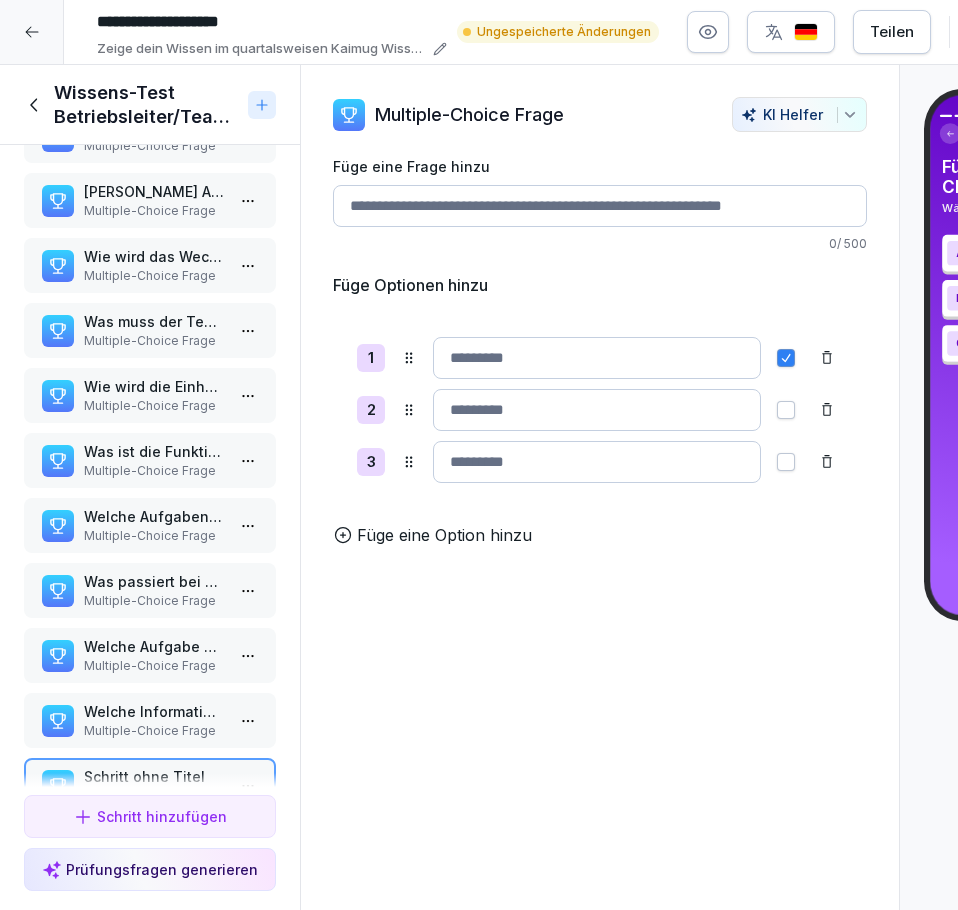 click on "Füge eine Frage hinzu" at bounding box center [600, 206] 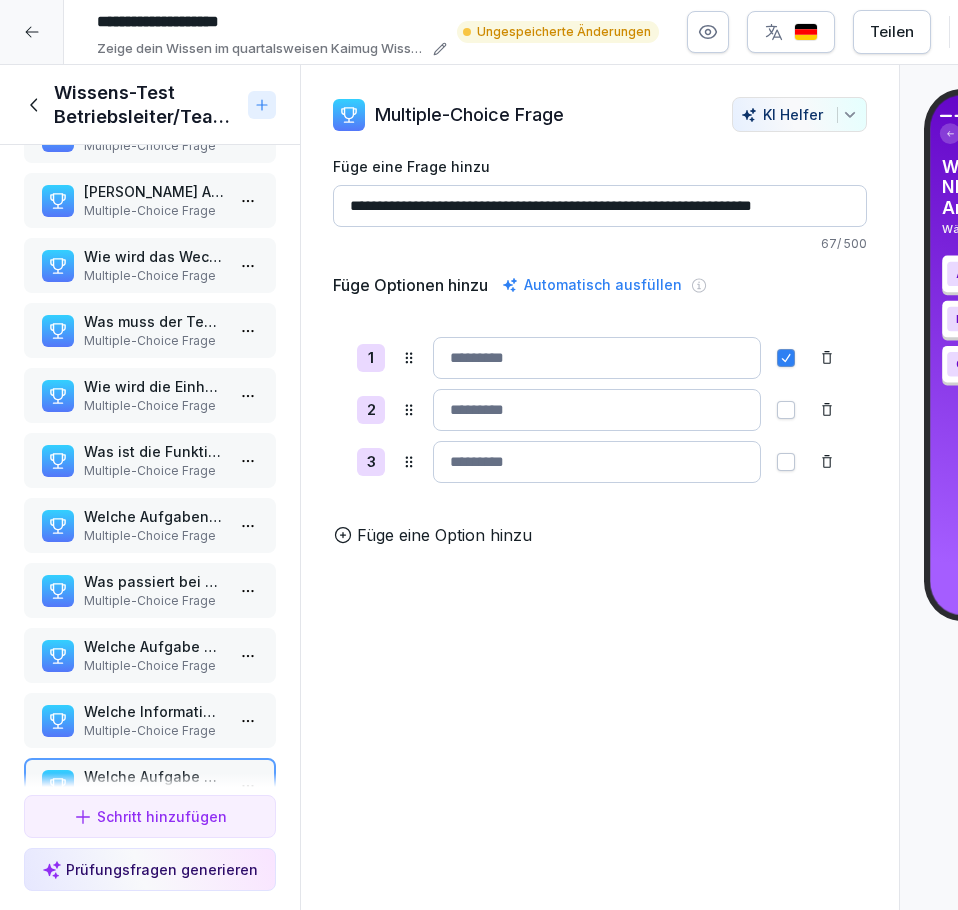 scroll, scrollTop: 0, scrollLeft: 12, axis: horizontal 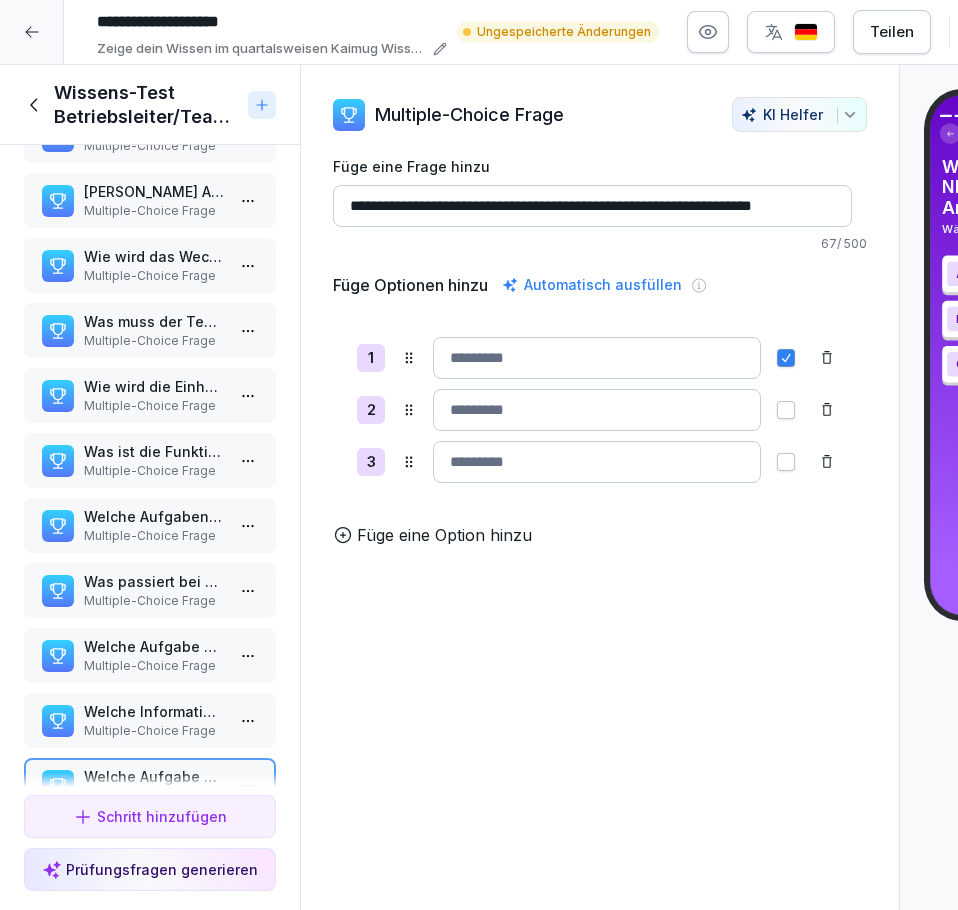 type on "**********" 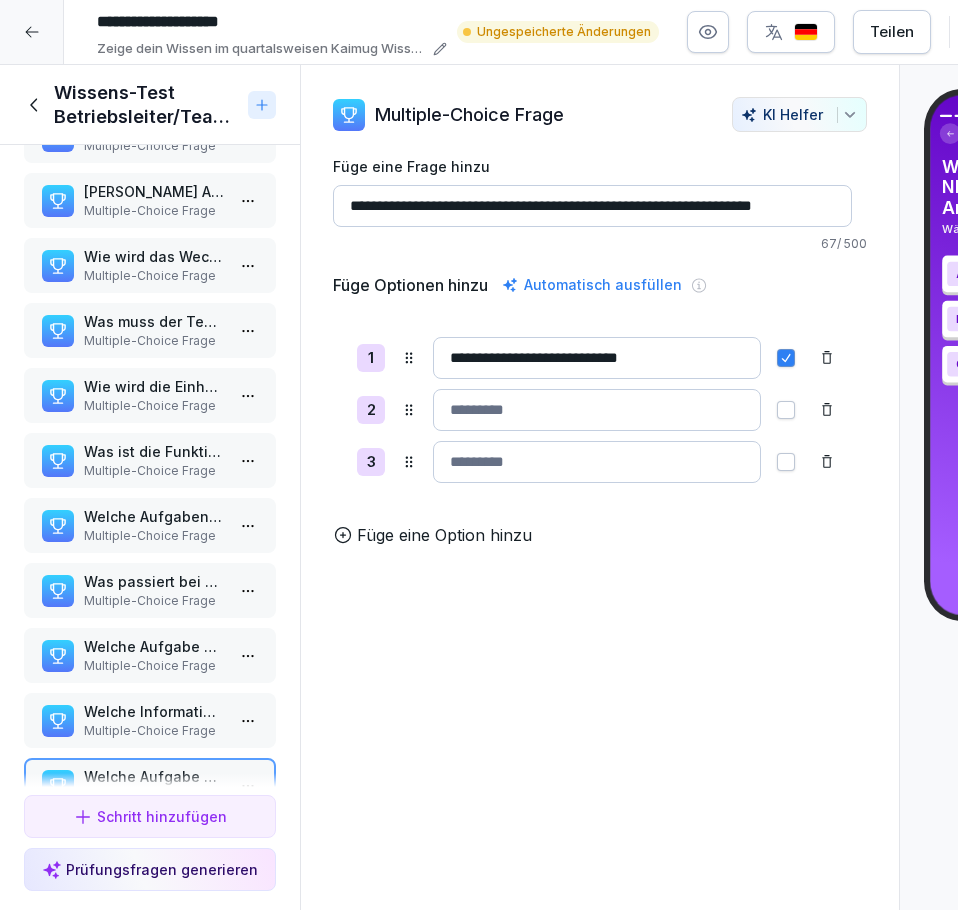 type on "**********" 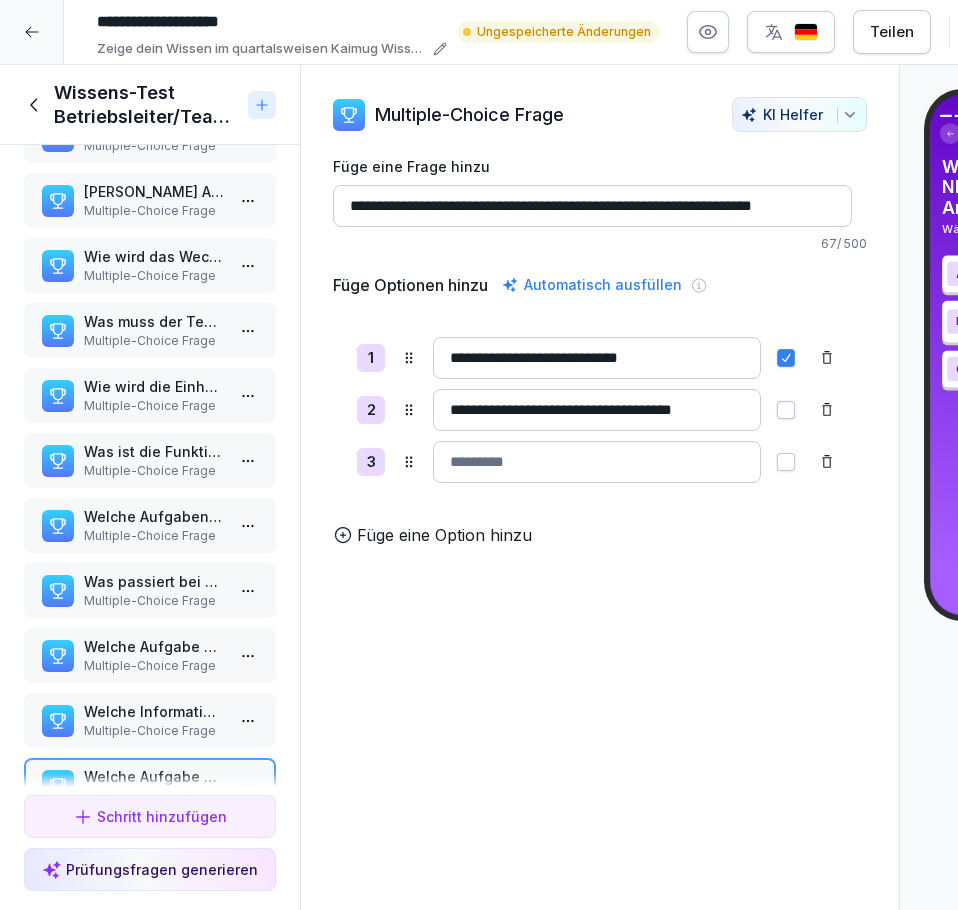 scroll, scrollTop: 0, scrollLeft: 17, axis: horizontal 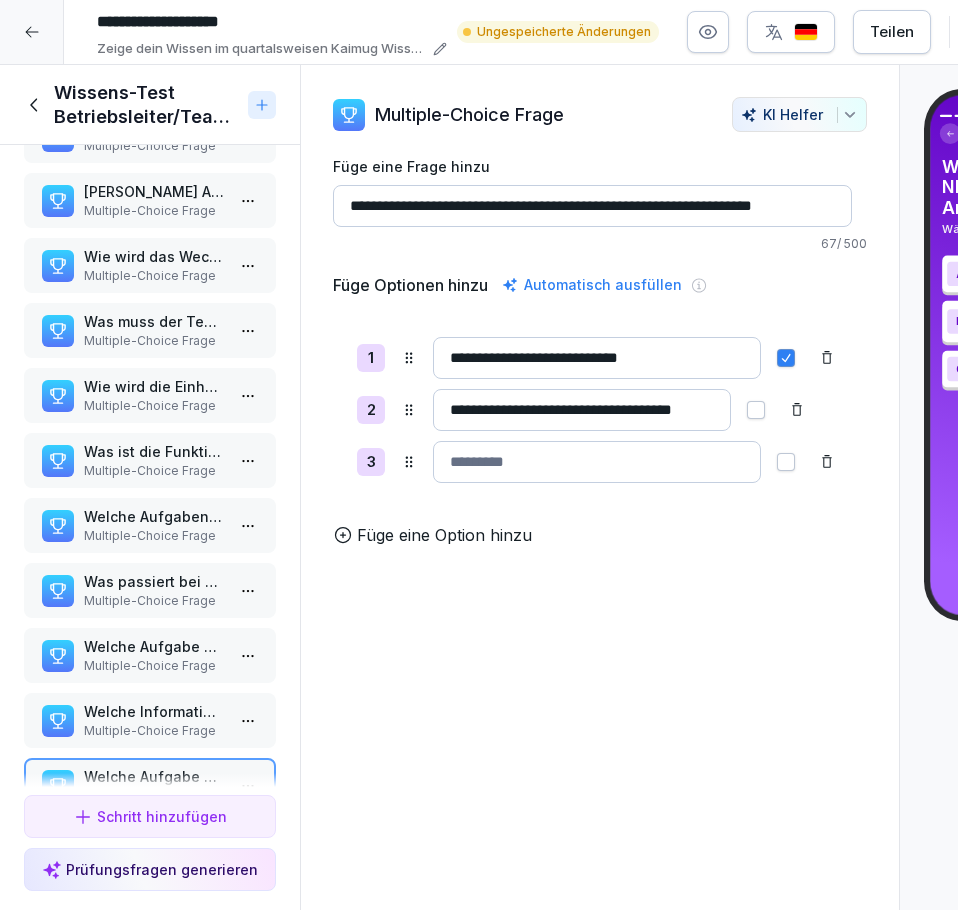 type on "**********" 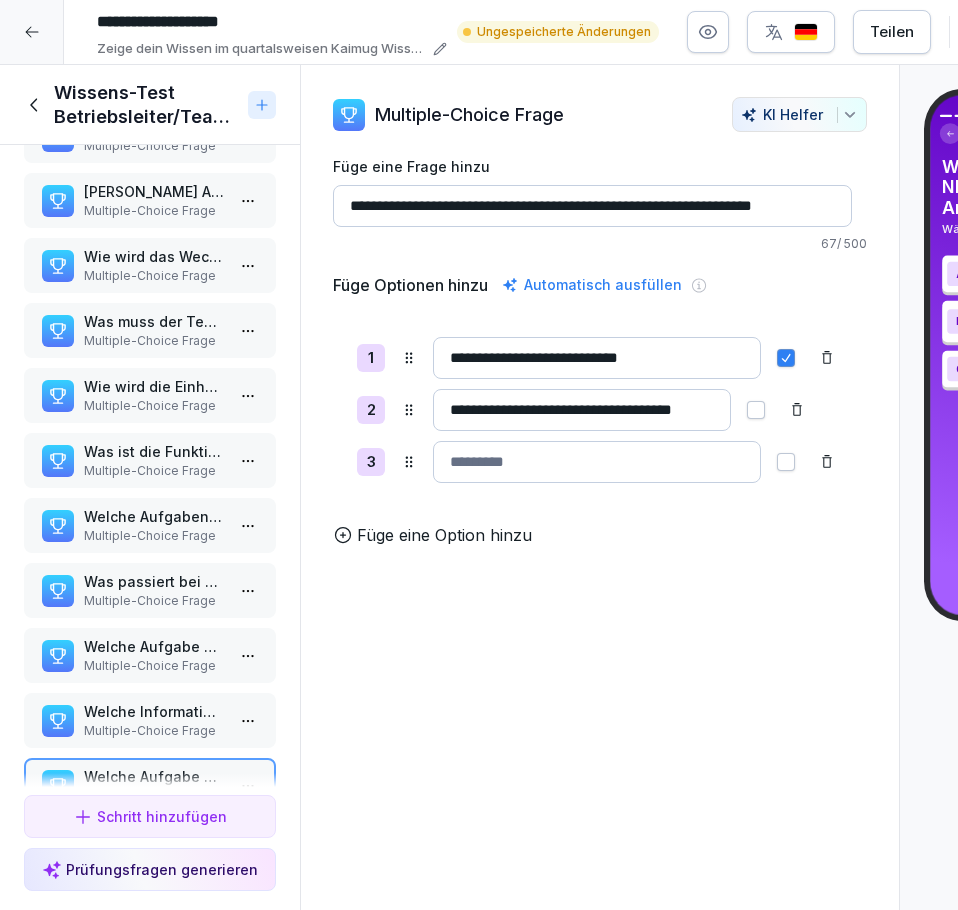 drag, startPoint x: 514, startPoint y: 458, endPoint x: 501, endPoint y: 486, distance: 30.870699 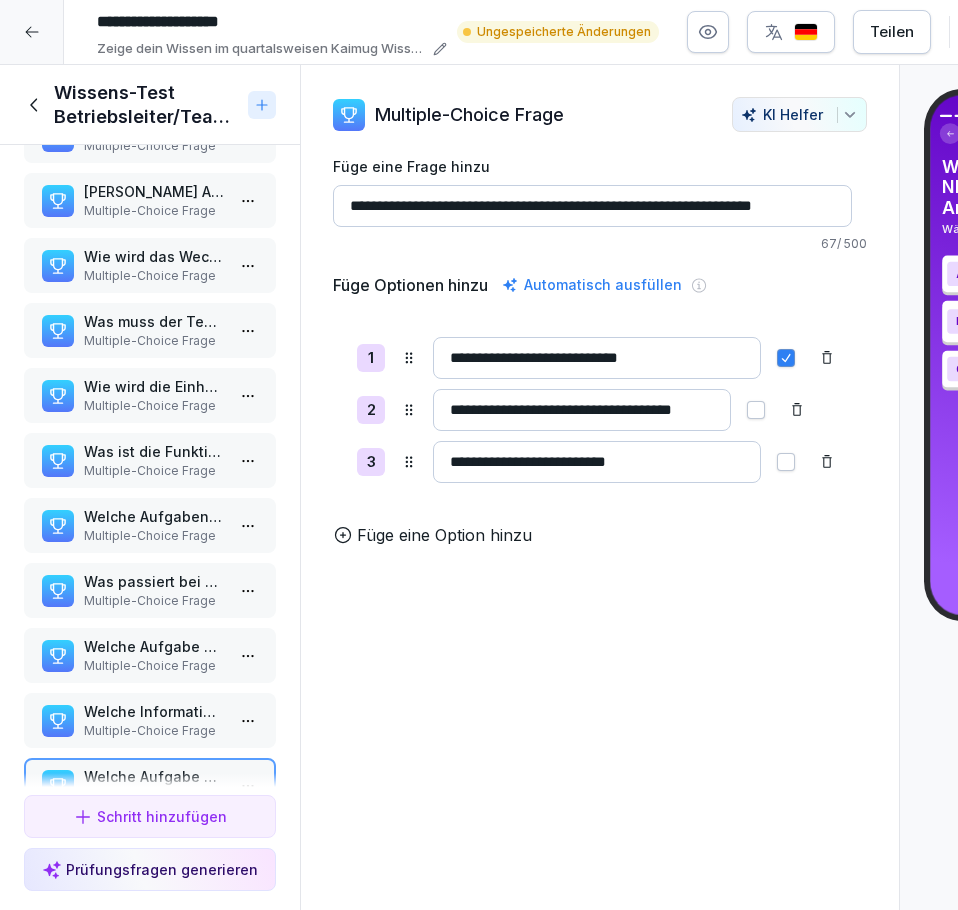 type on "**********" 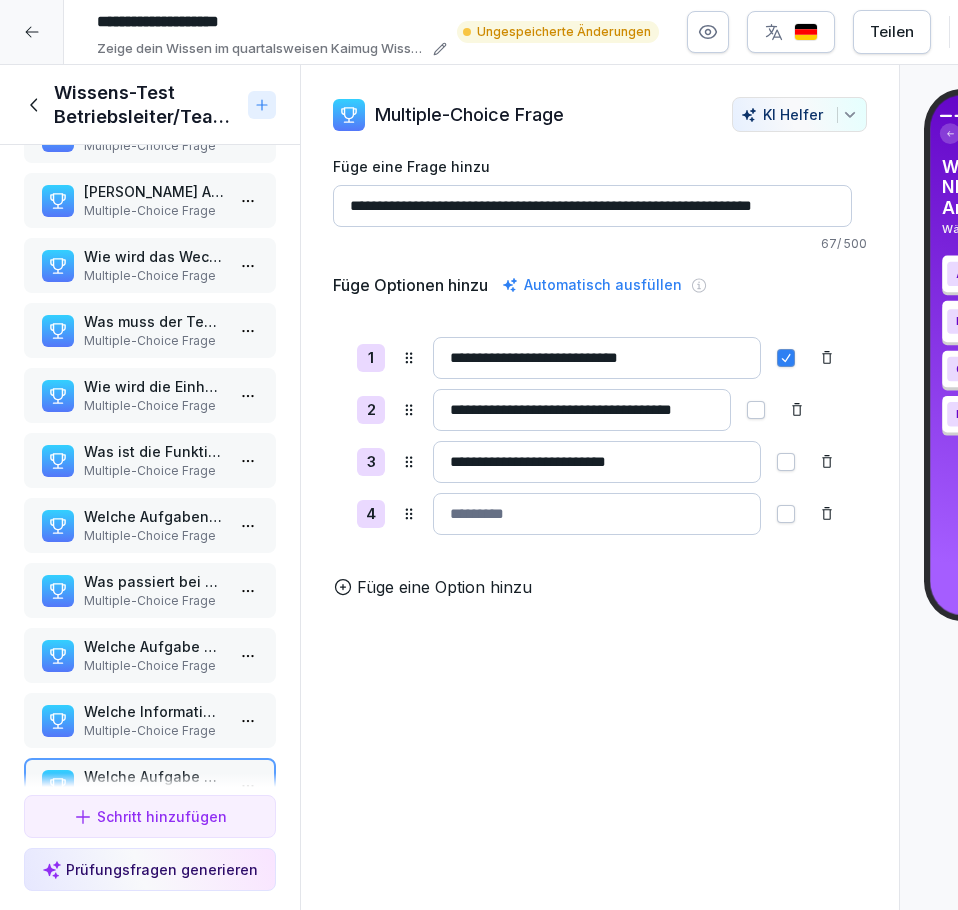 click at bounding box center [597, 514] 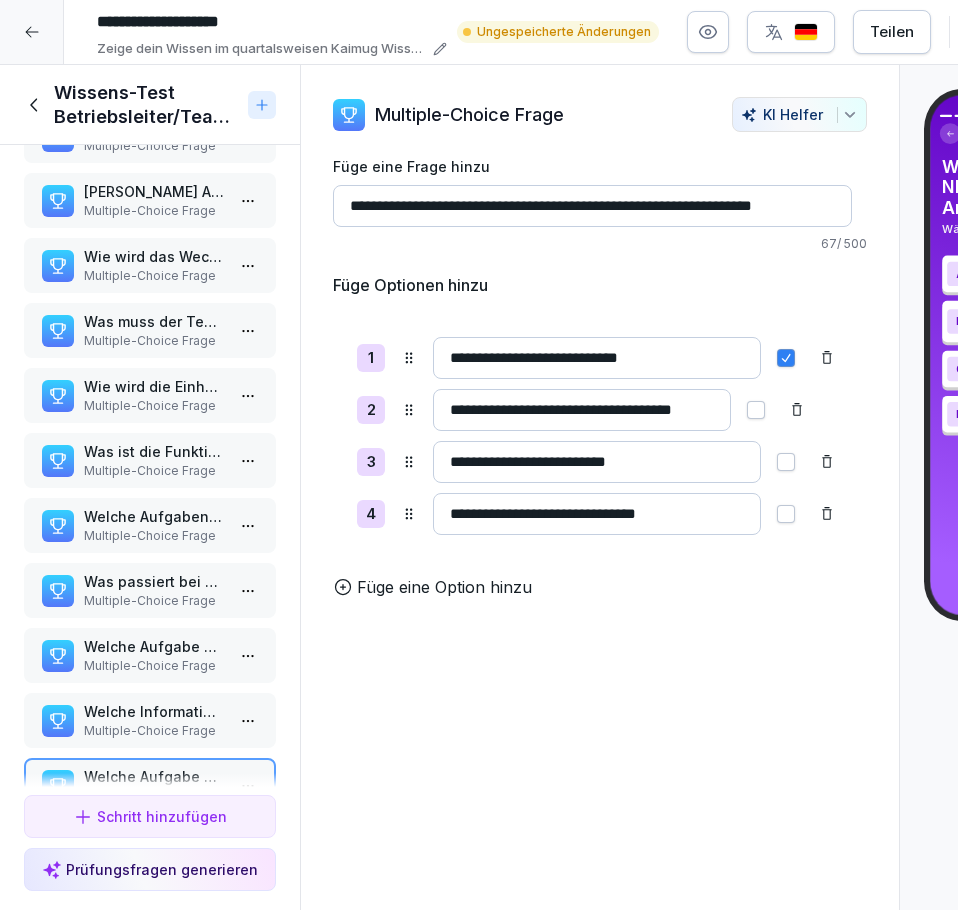 type on "**********" 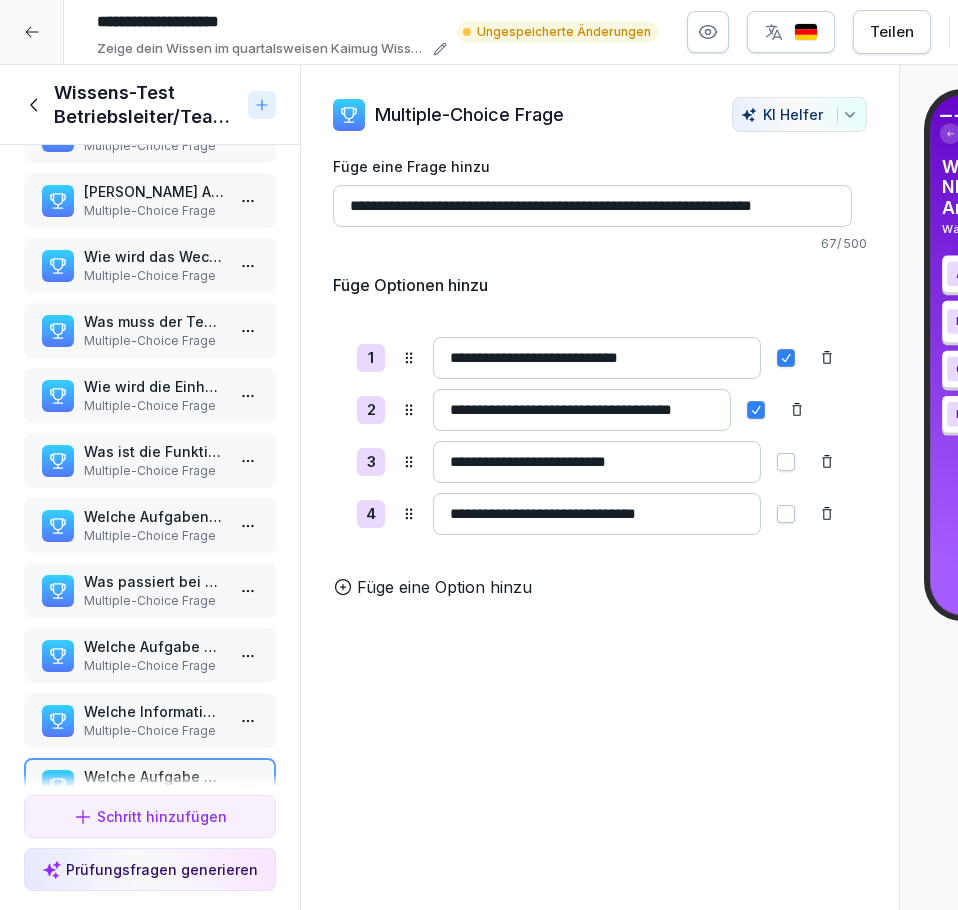 click at bounding box center (786, 358) 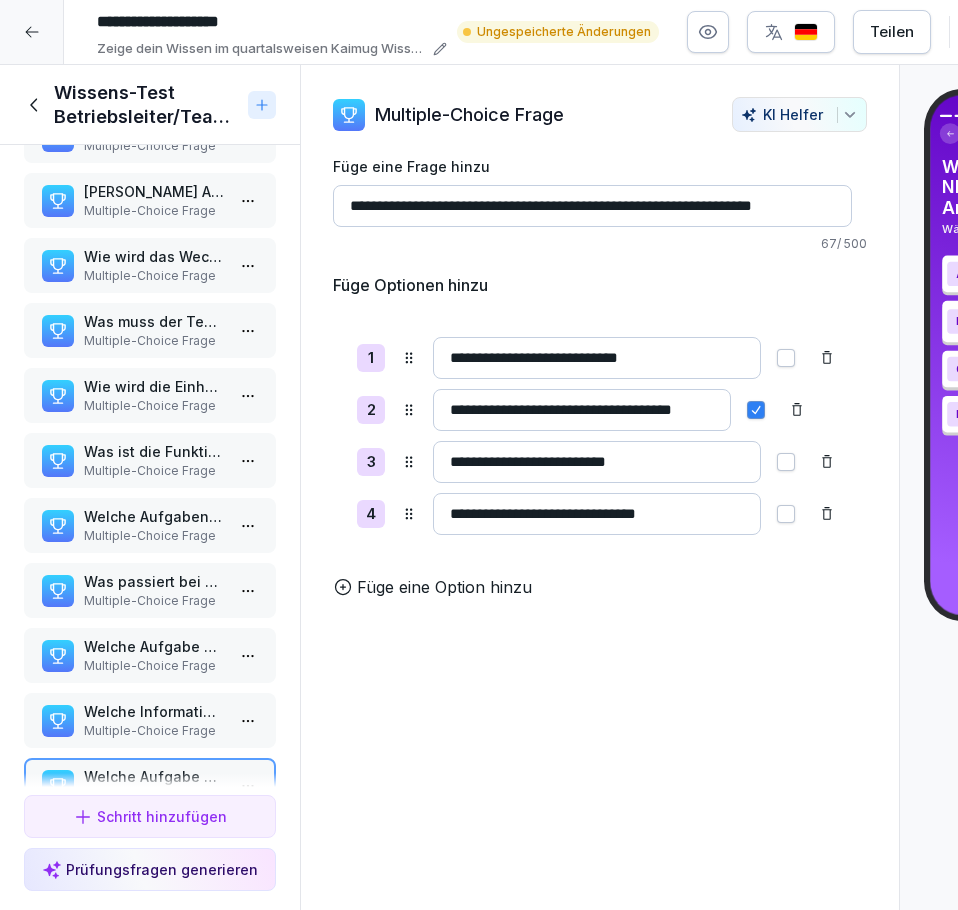 drag, startPoint x: 446, startPoint y: 783, endPoint x: 430, endPoint y: 706, distance: 78.64477 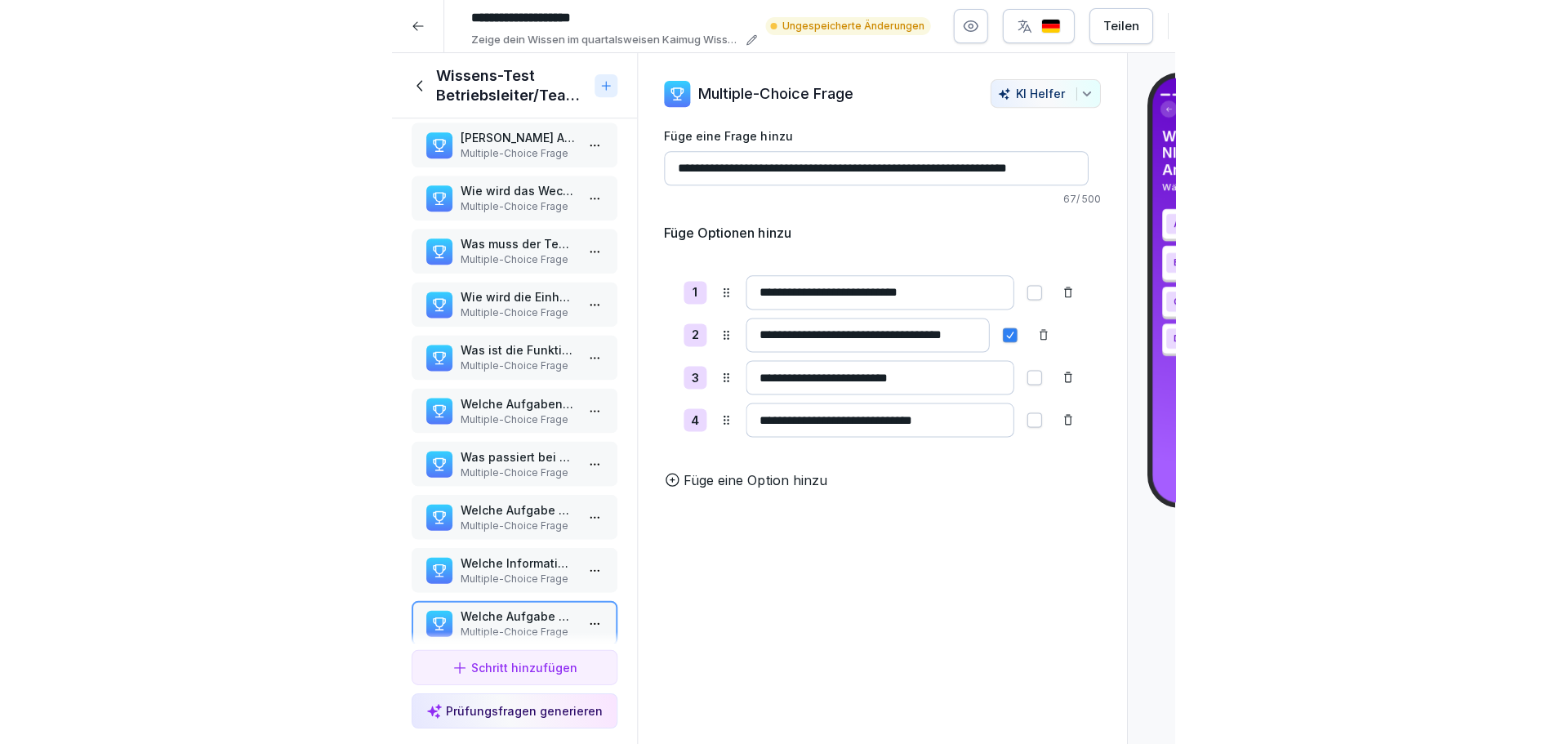 scroll, scrollTop: 315, scrollLeft: 0, axis: vertical 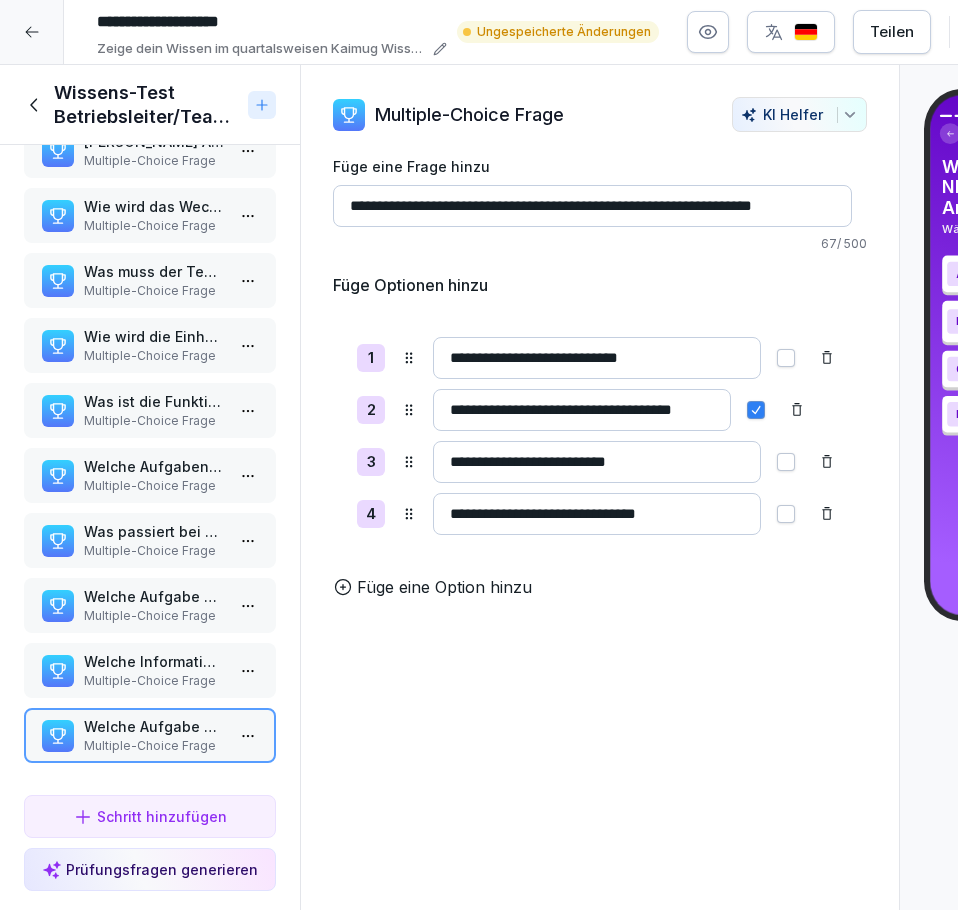 click on "**********" at bounding box center [600, 377] 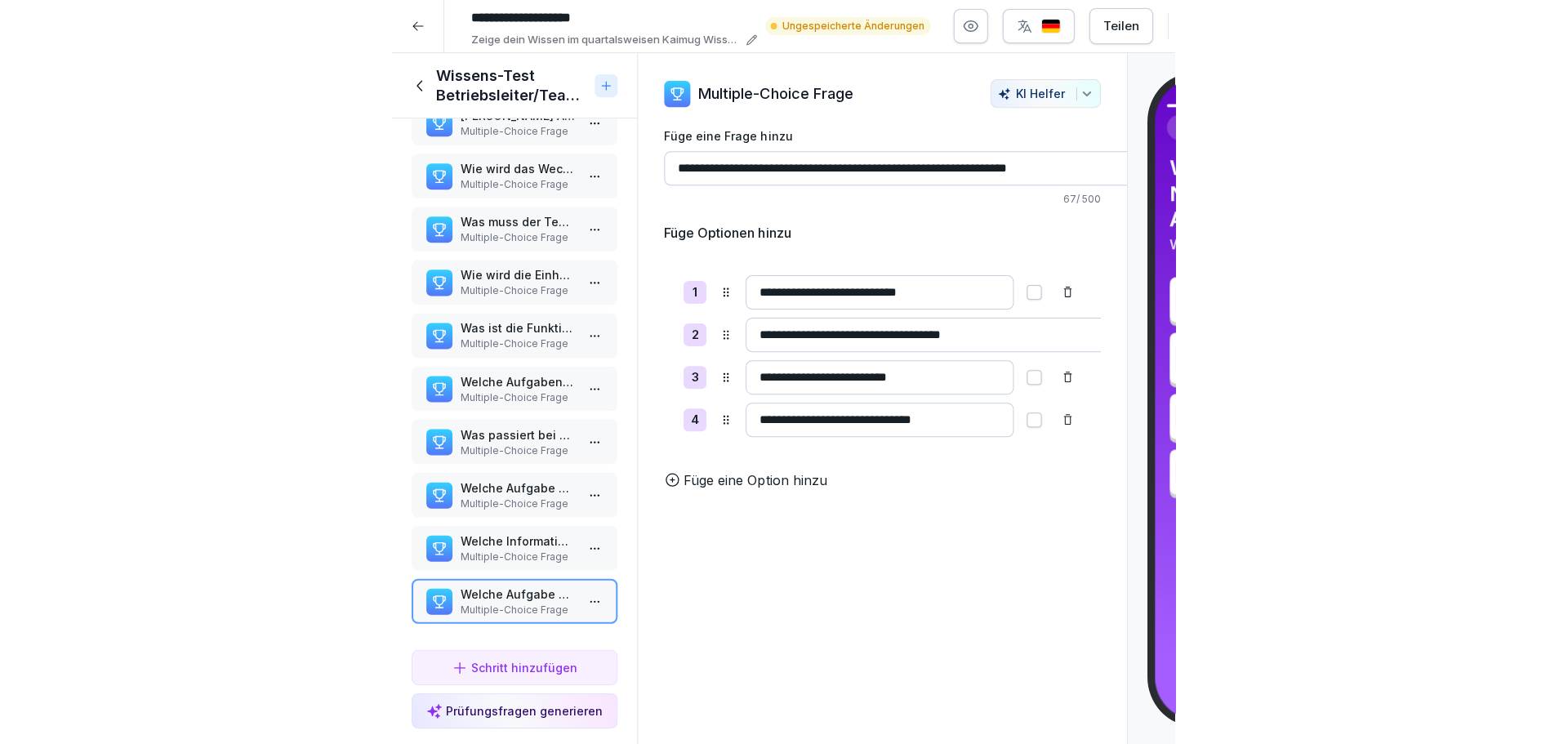 scroll, scrollTop: 300, scrollLeft: 0, axis: vertical 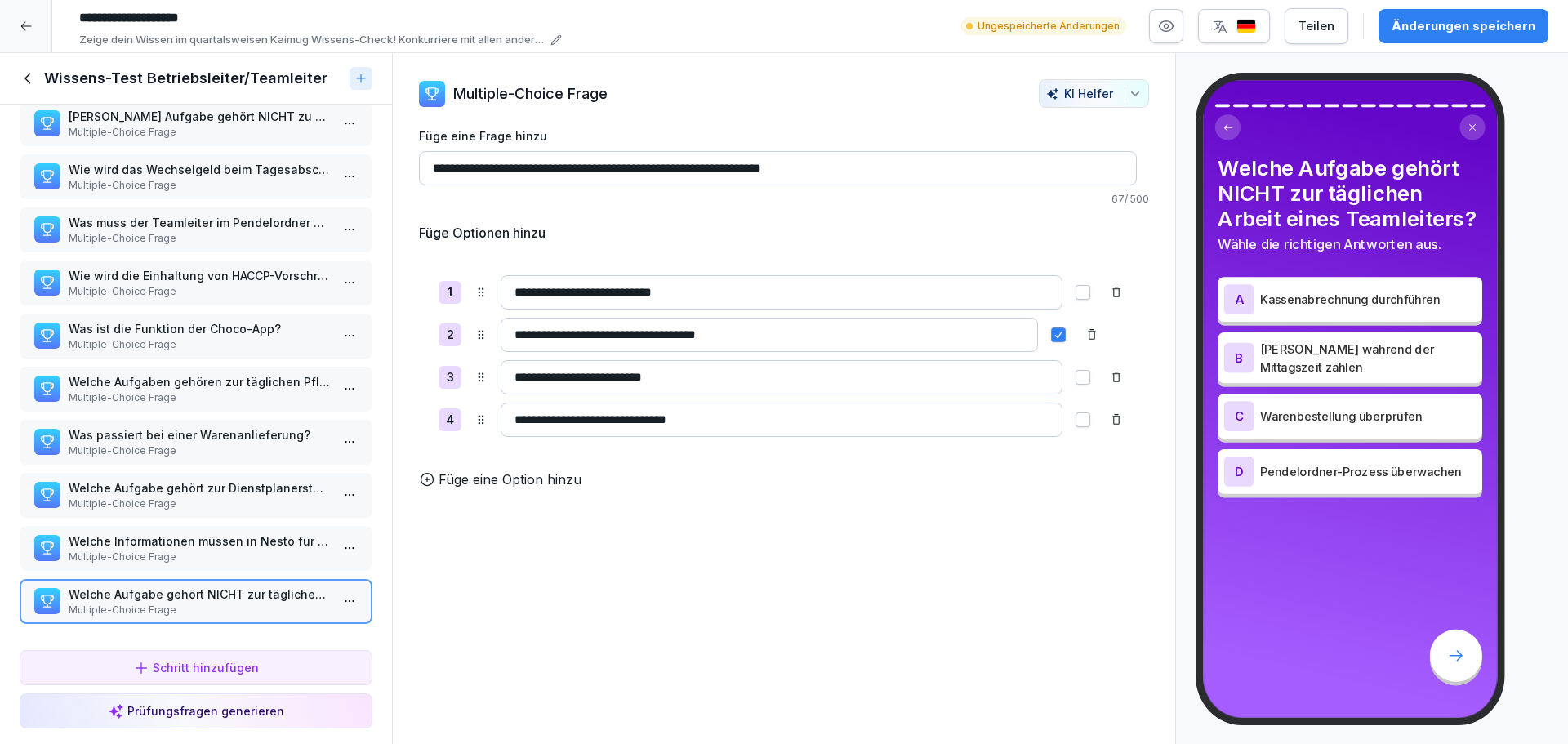 click 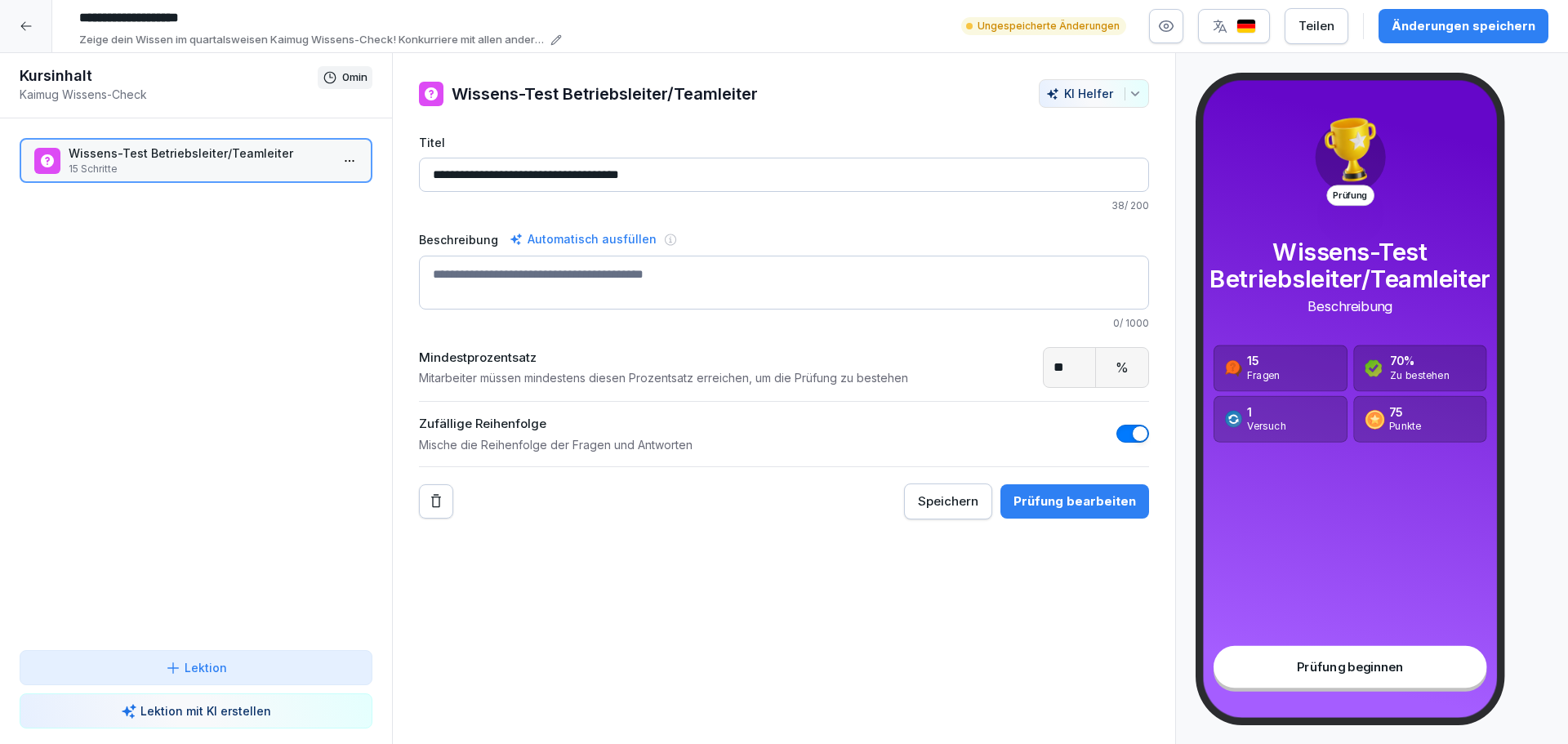 click on "Kursinhalt" at bounding box center (168, 76) 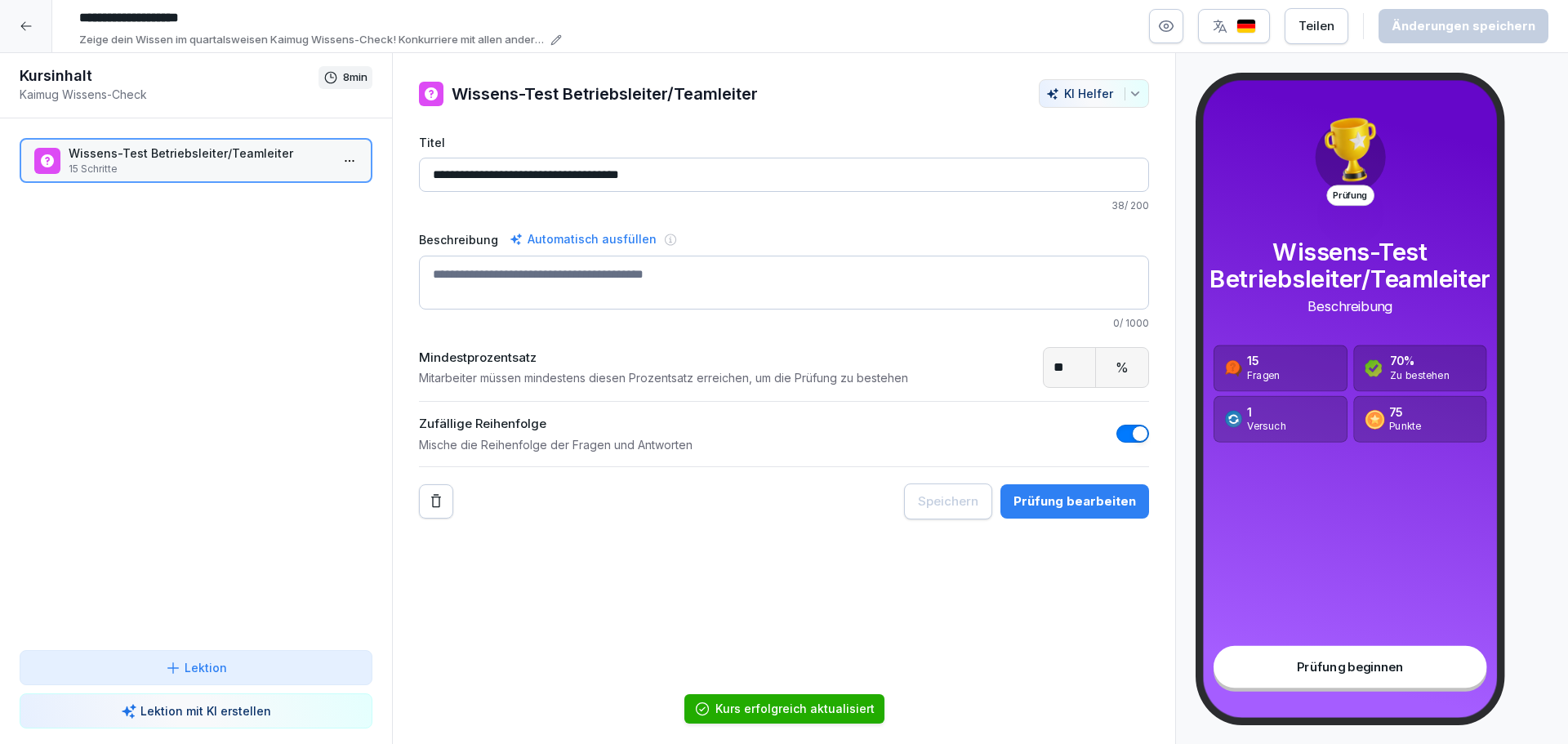 click at bounding box center [26, 26] 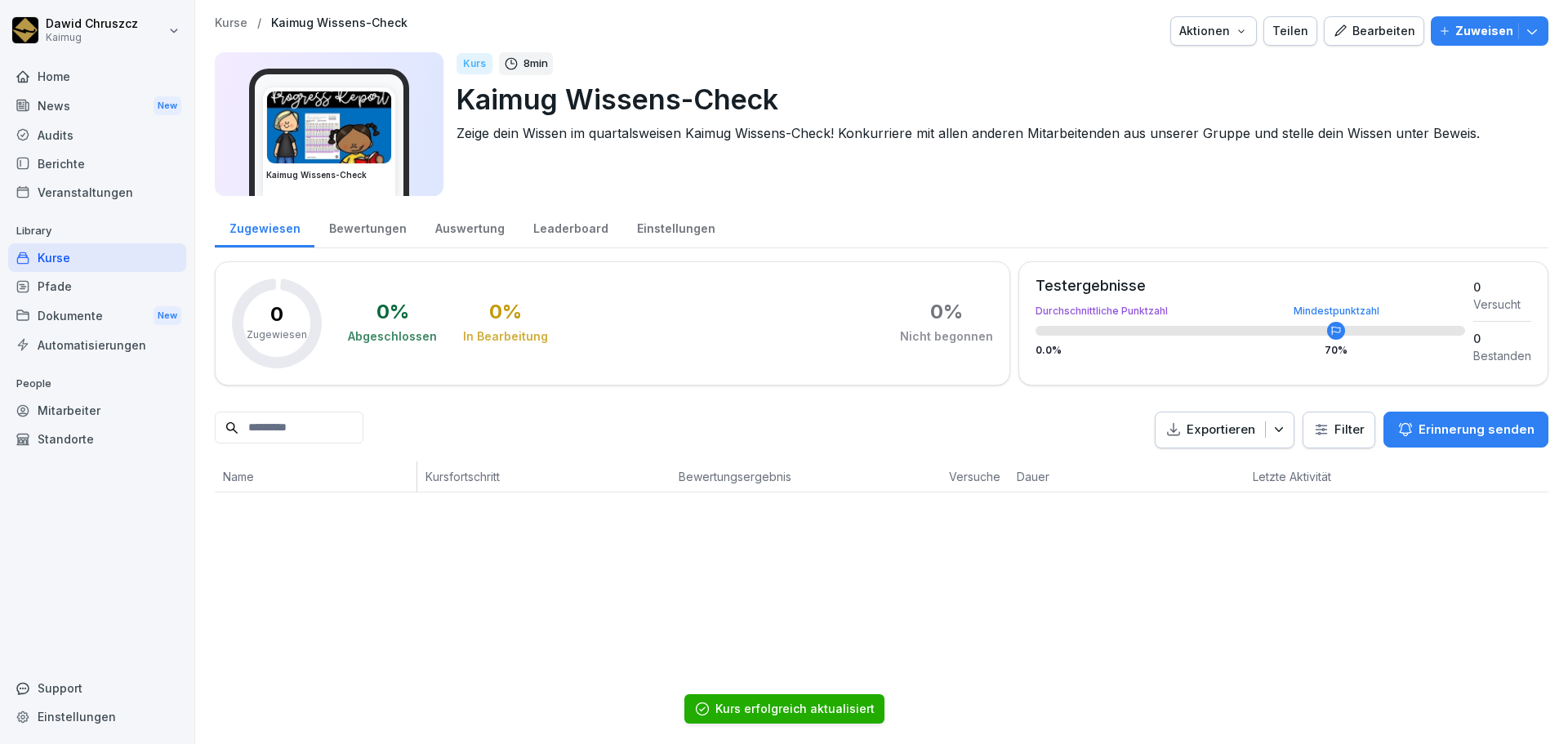 click on "Kurse" at bounding box center (97, 257) 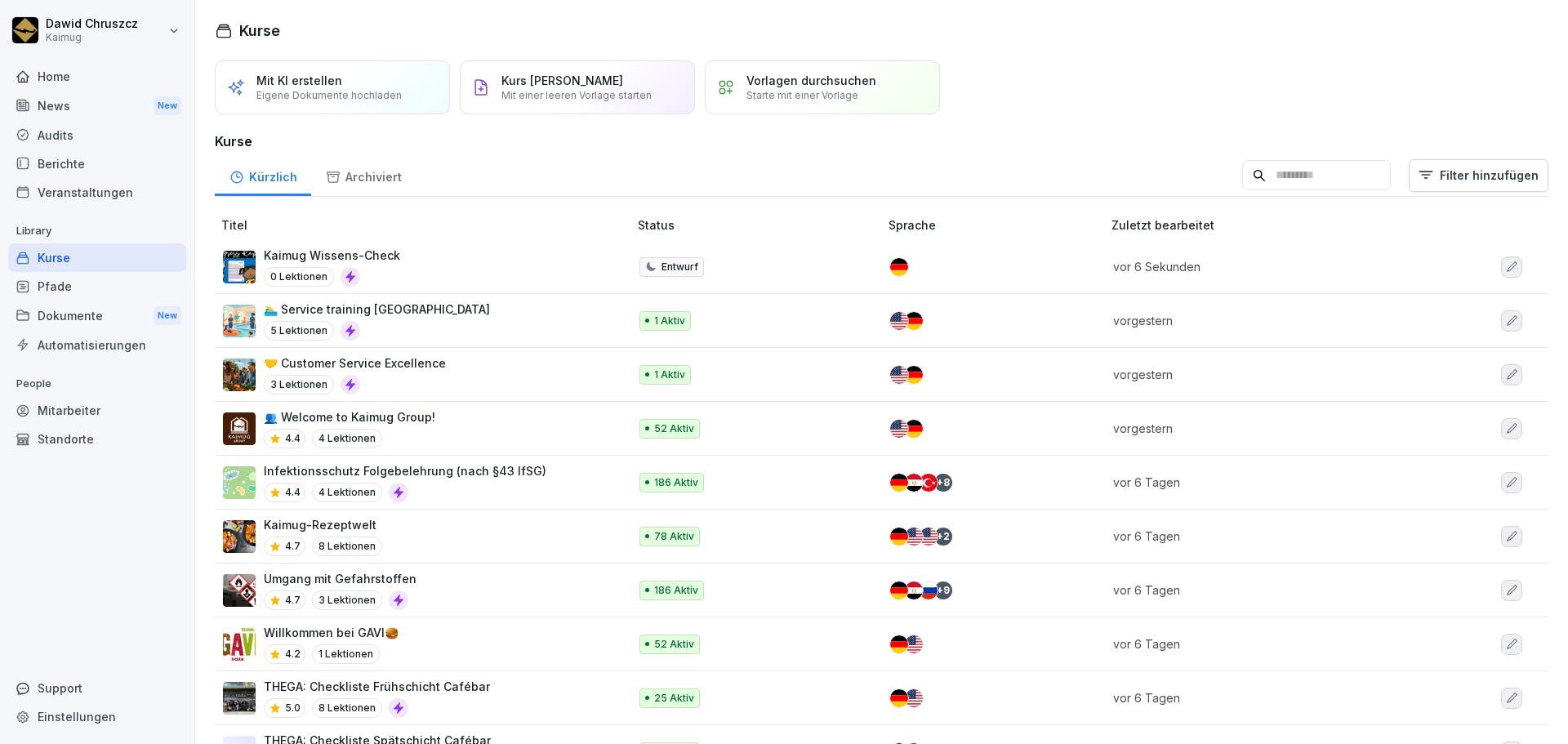 click on "Kaimug Wissens-Check" at bounding box center (332, 255) 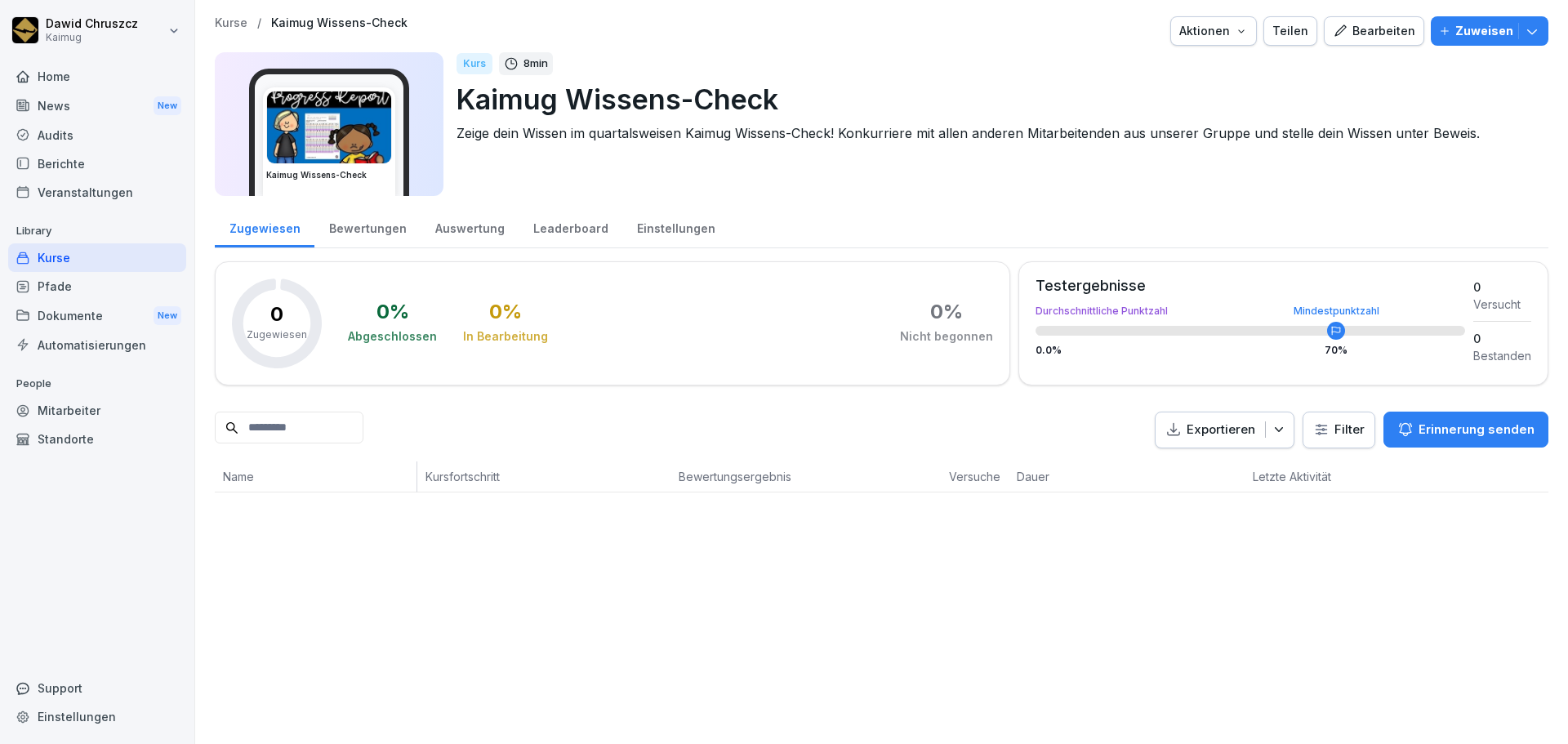 scroll, scrollTop: 0, scrollLeft: 0, axis: both 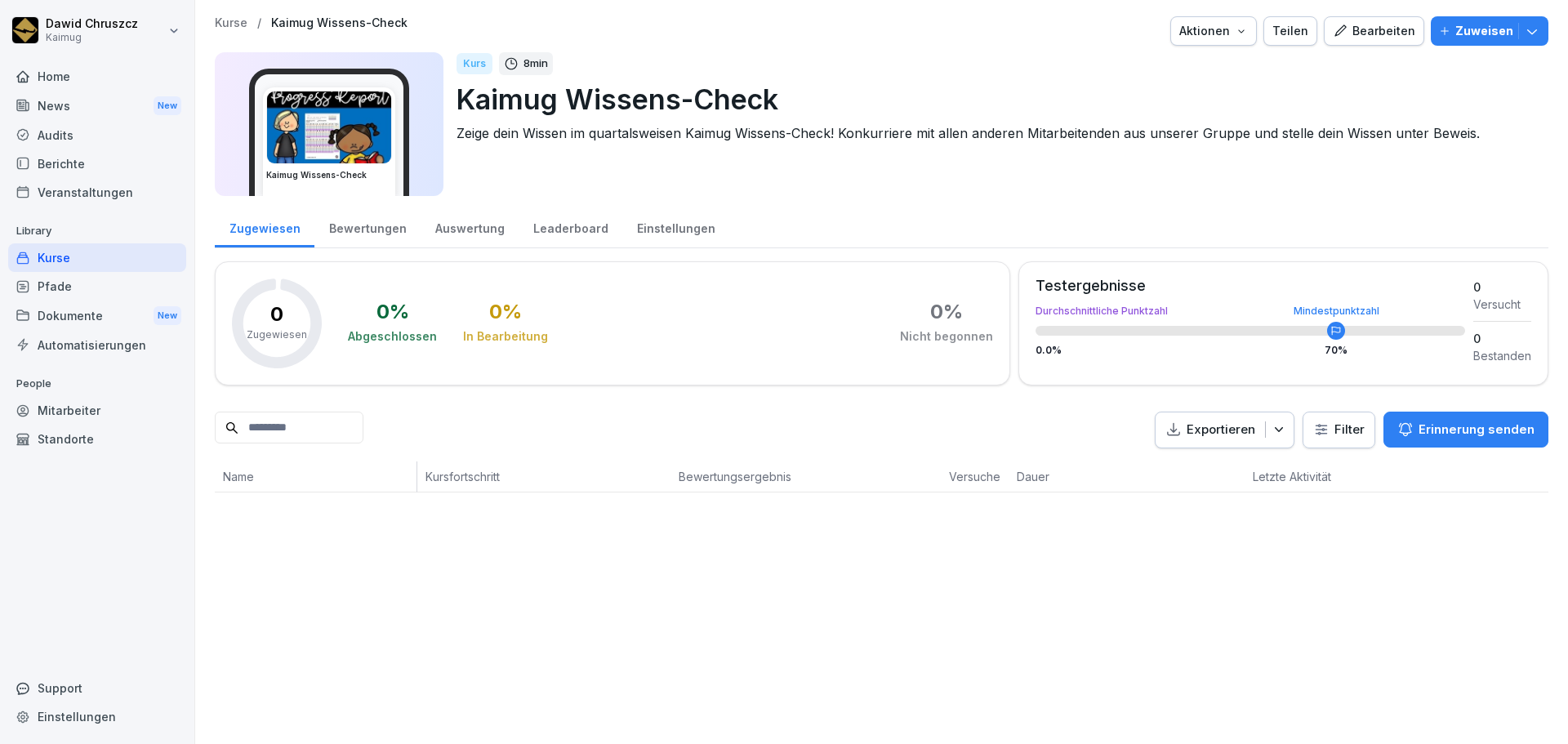 click on "Bearbeiten" at bounding box center (1374, 31) 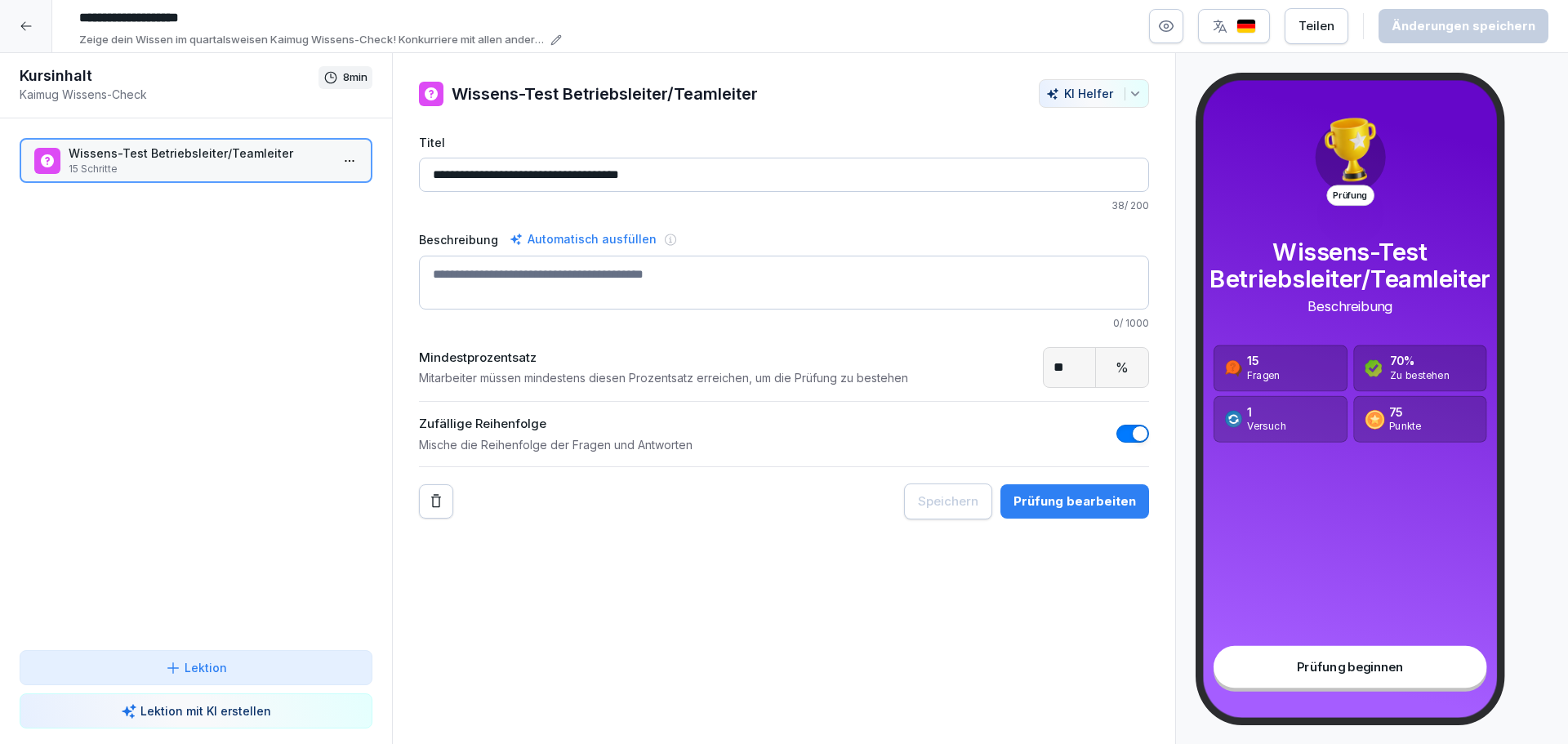click on "Kursinhalt Kaimug Wissens-Check 8  min" at bounding box center (196, 86) 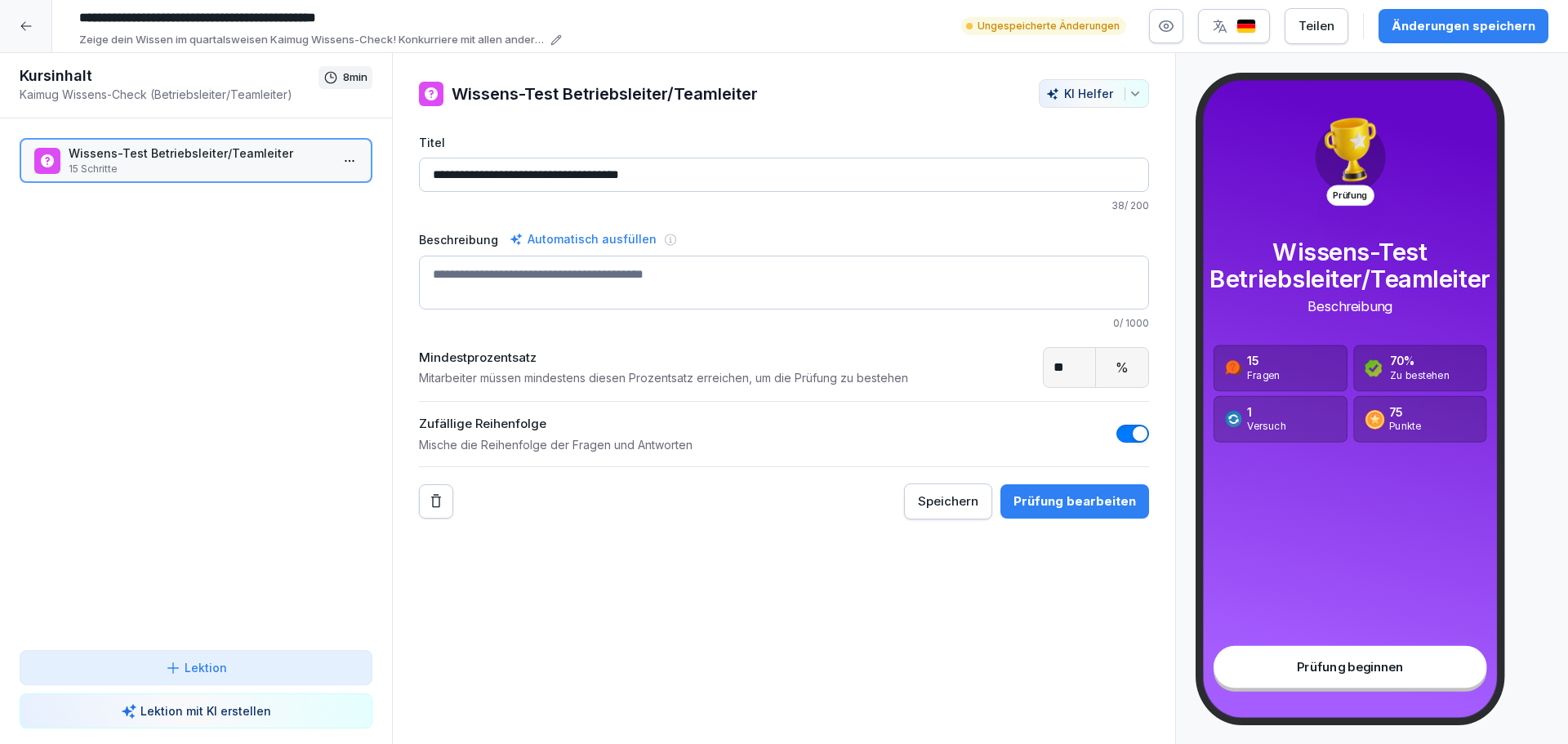 type on "**********" 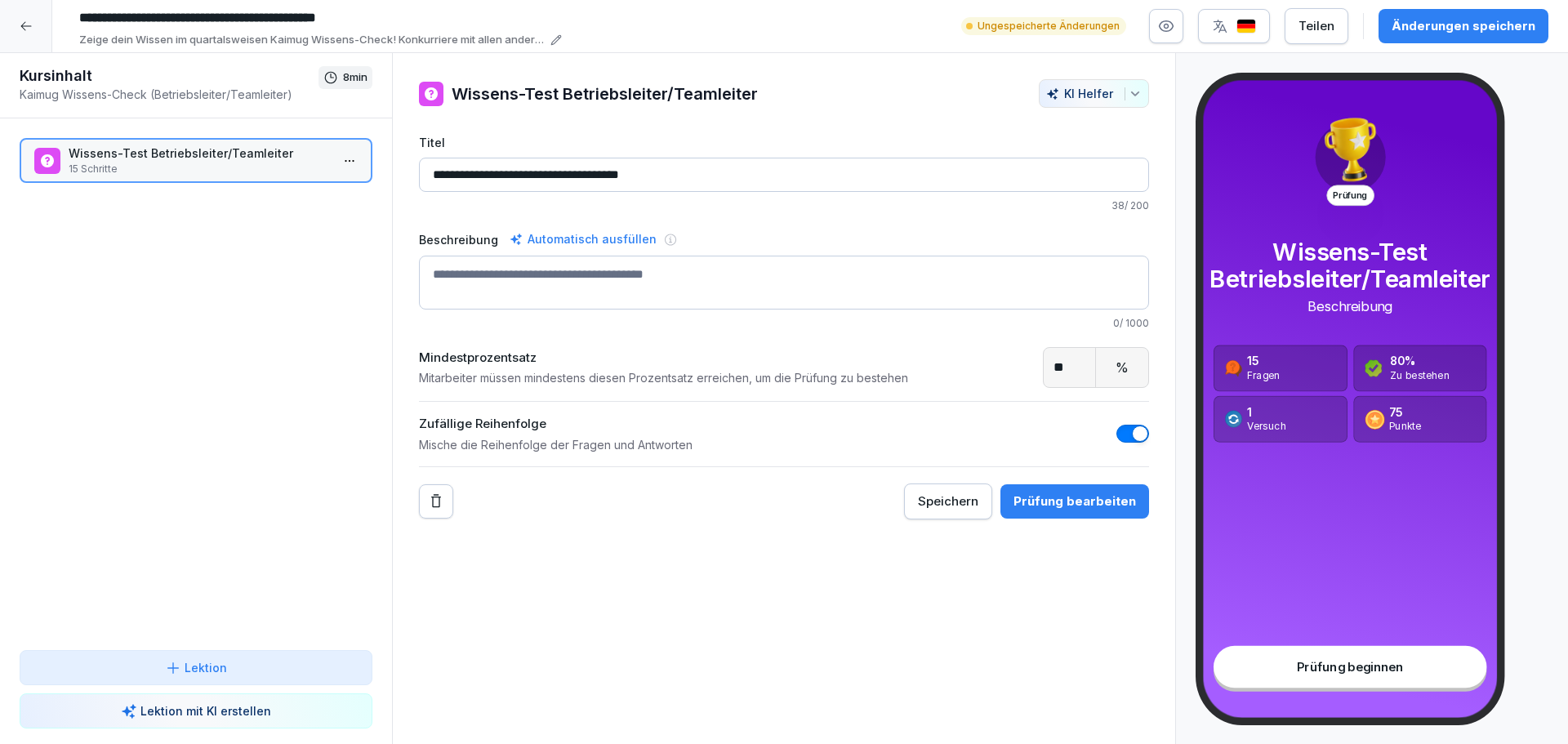 click on "**********" at bounding box center [784, 399] 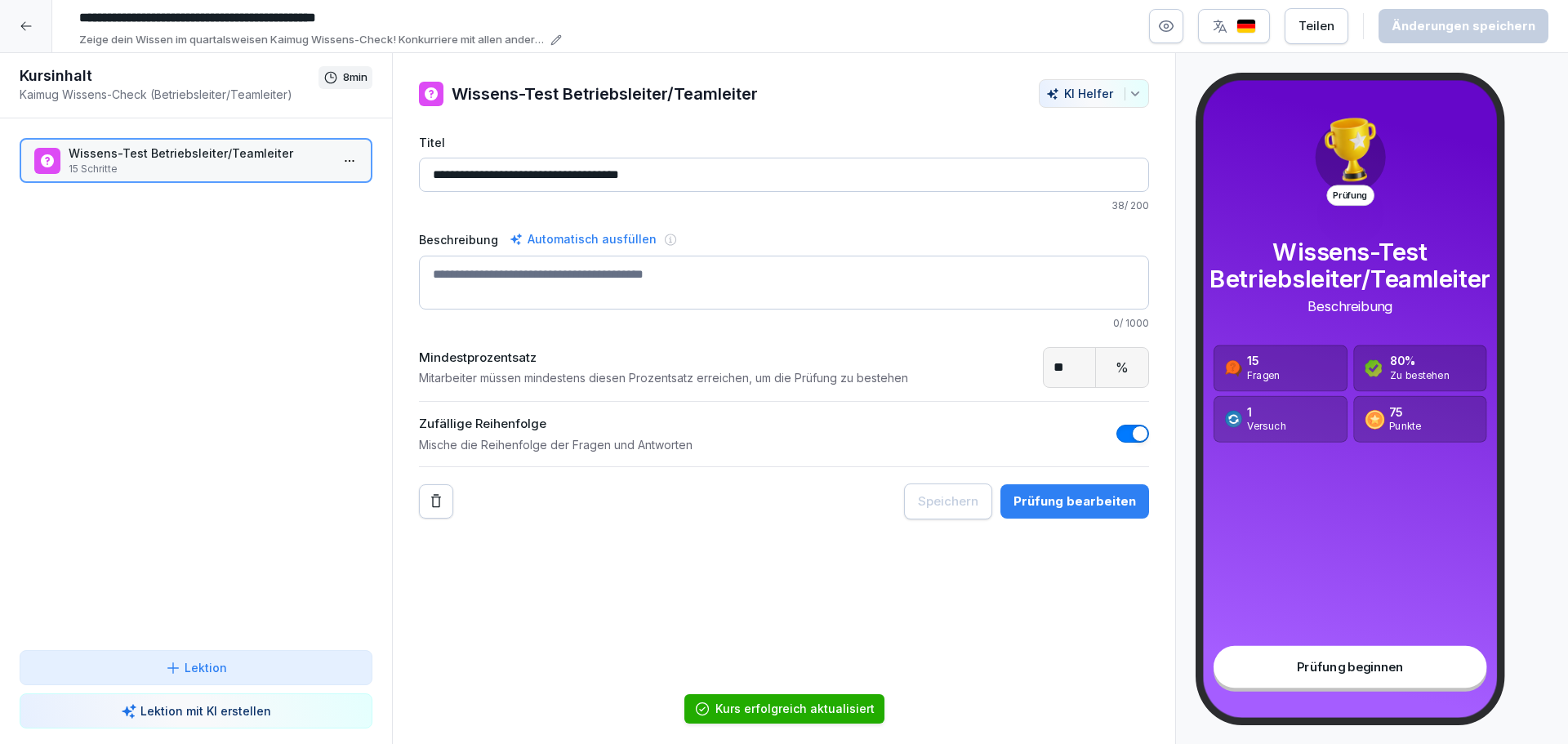 click 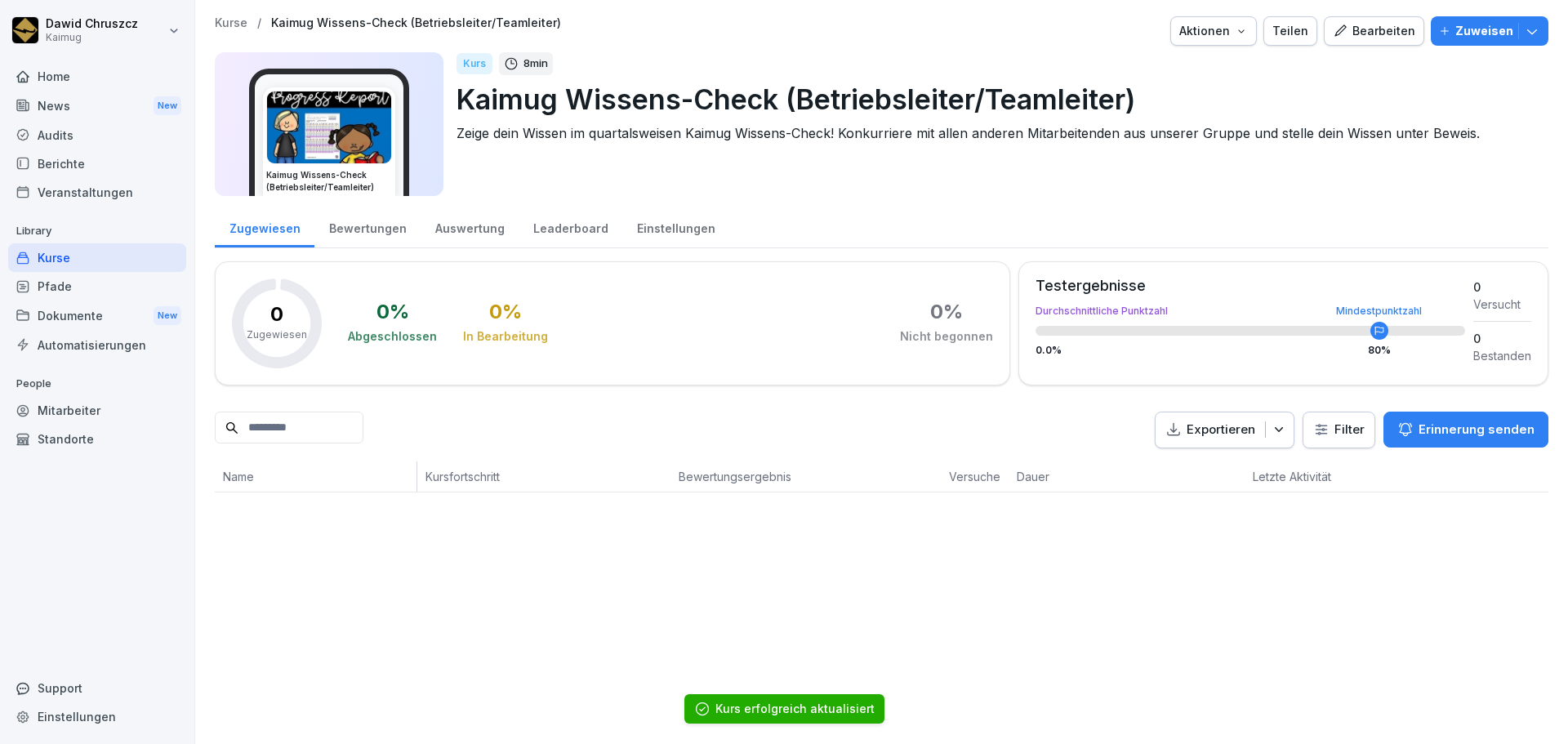 click on "Bewertungen" at bounding box center (368, 226) 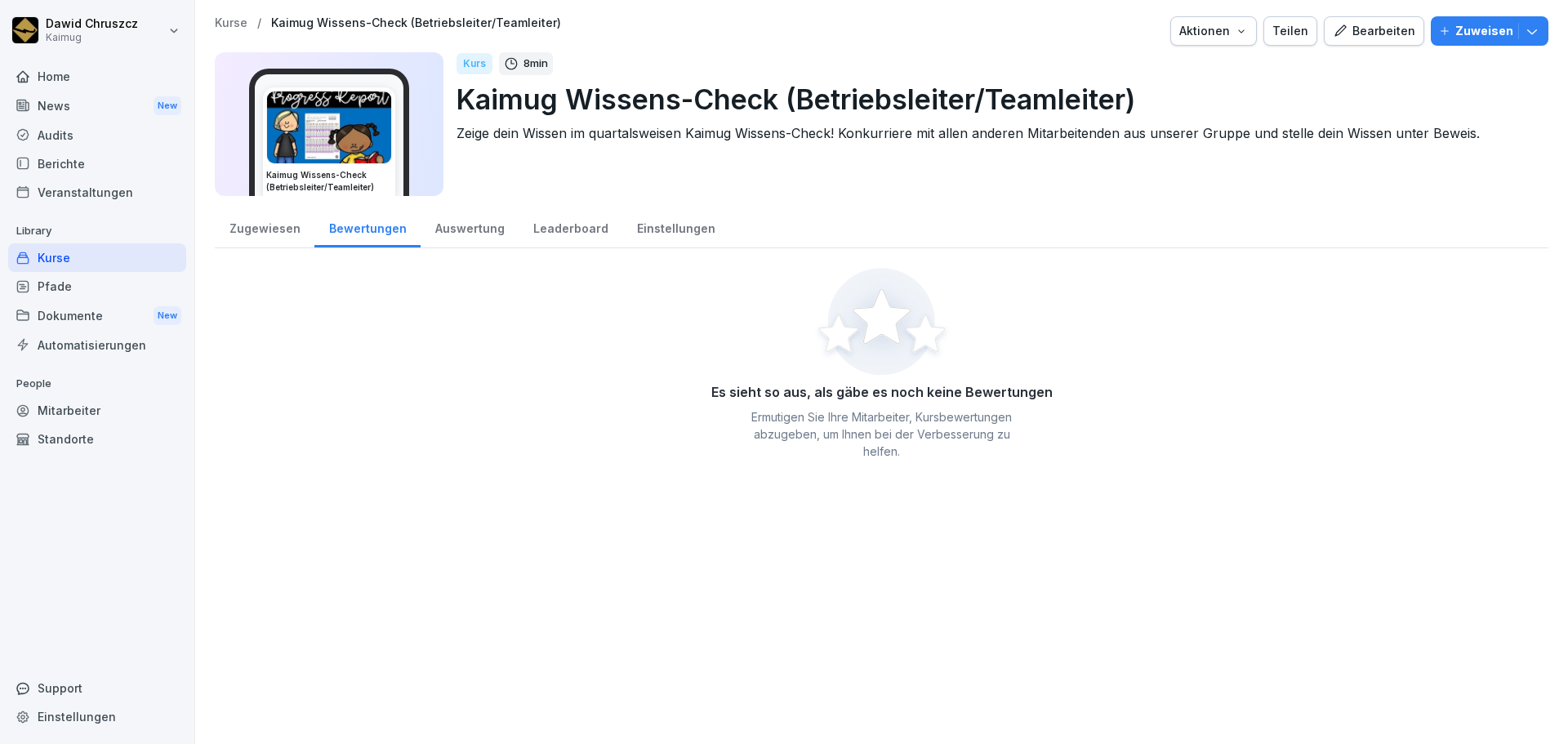 click on "Auswertung" at bounding box center [470, 226] 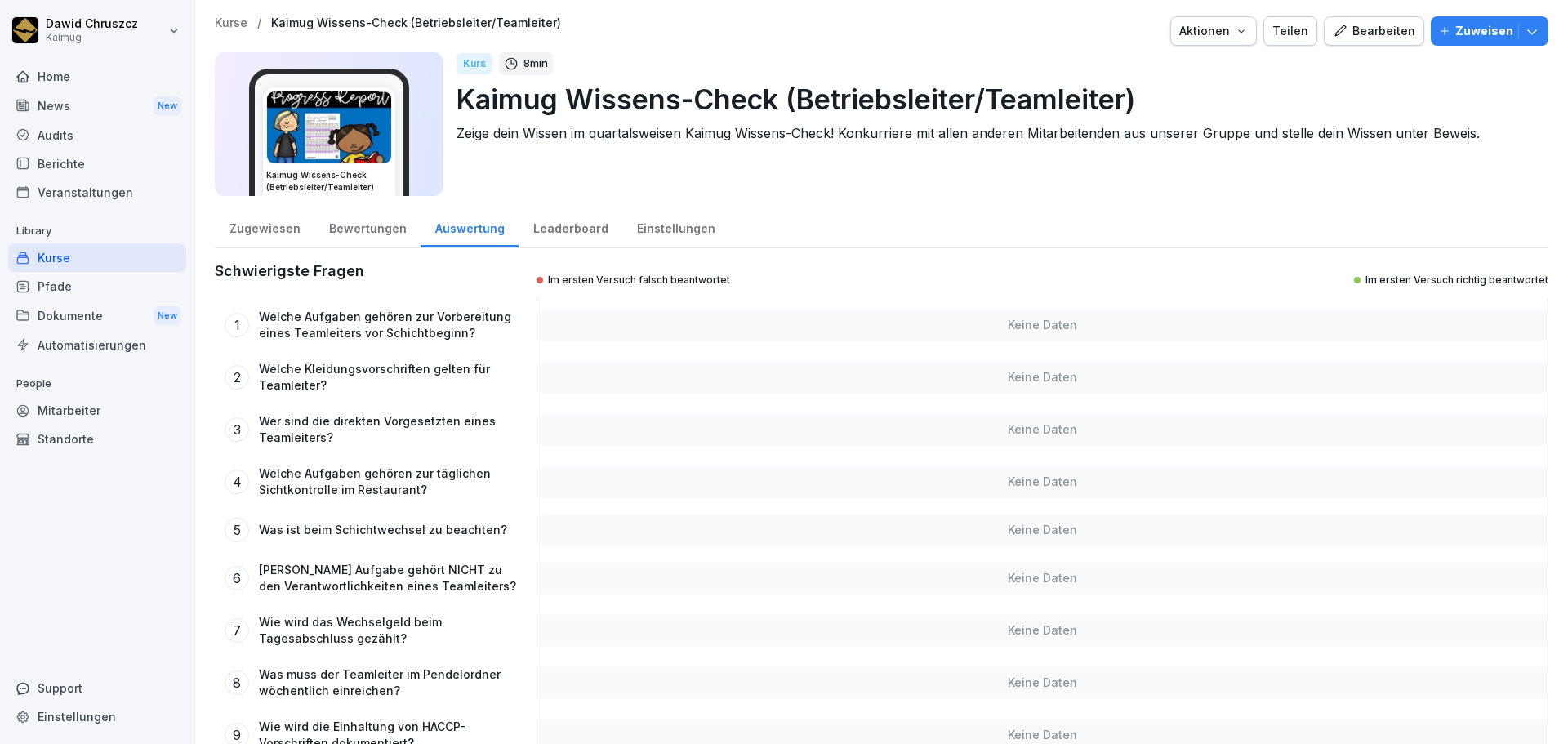 click on "Auswertung" at bounding box center [470, 226] 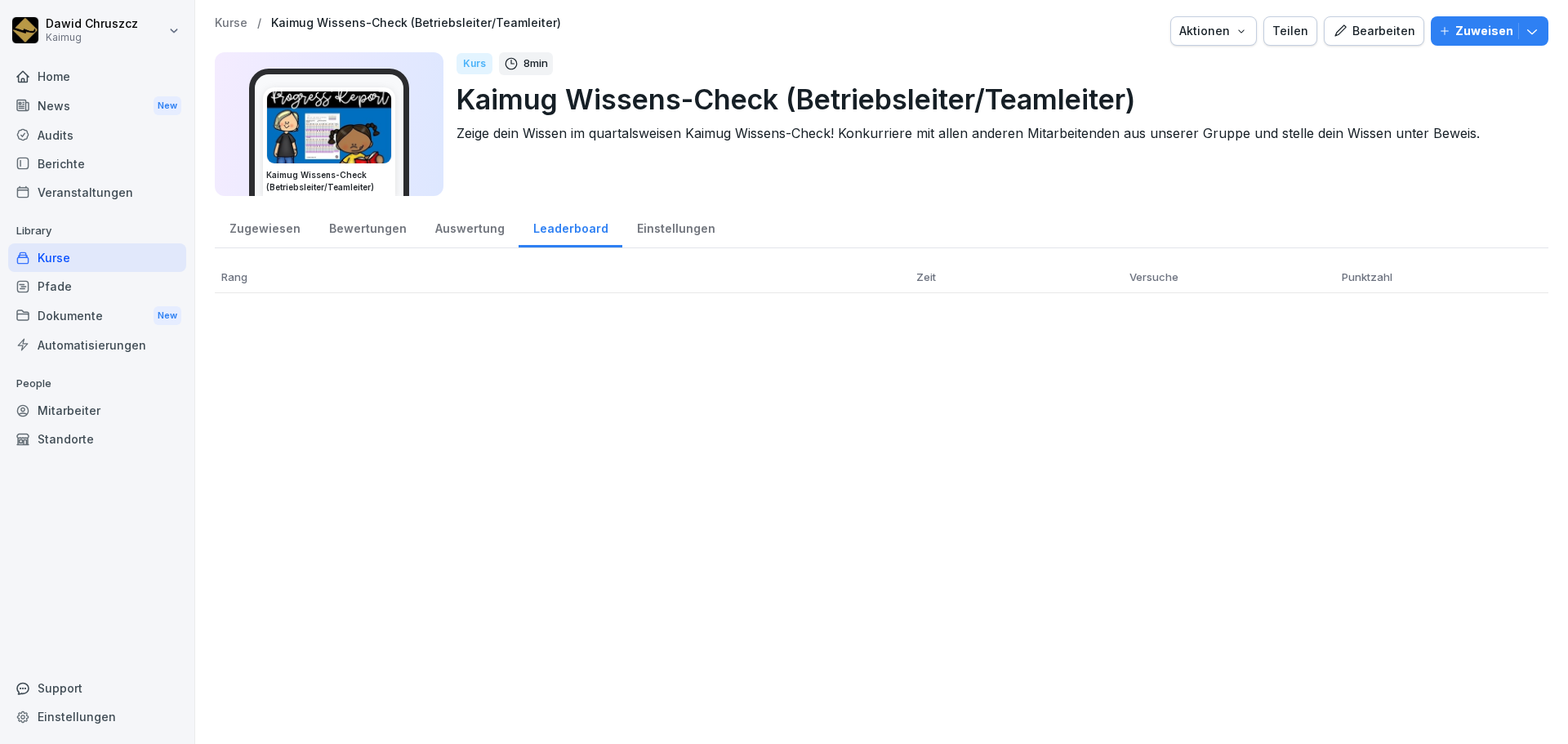 click on "Kurse" at bounding box center [97, 257] 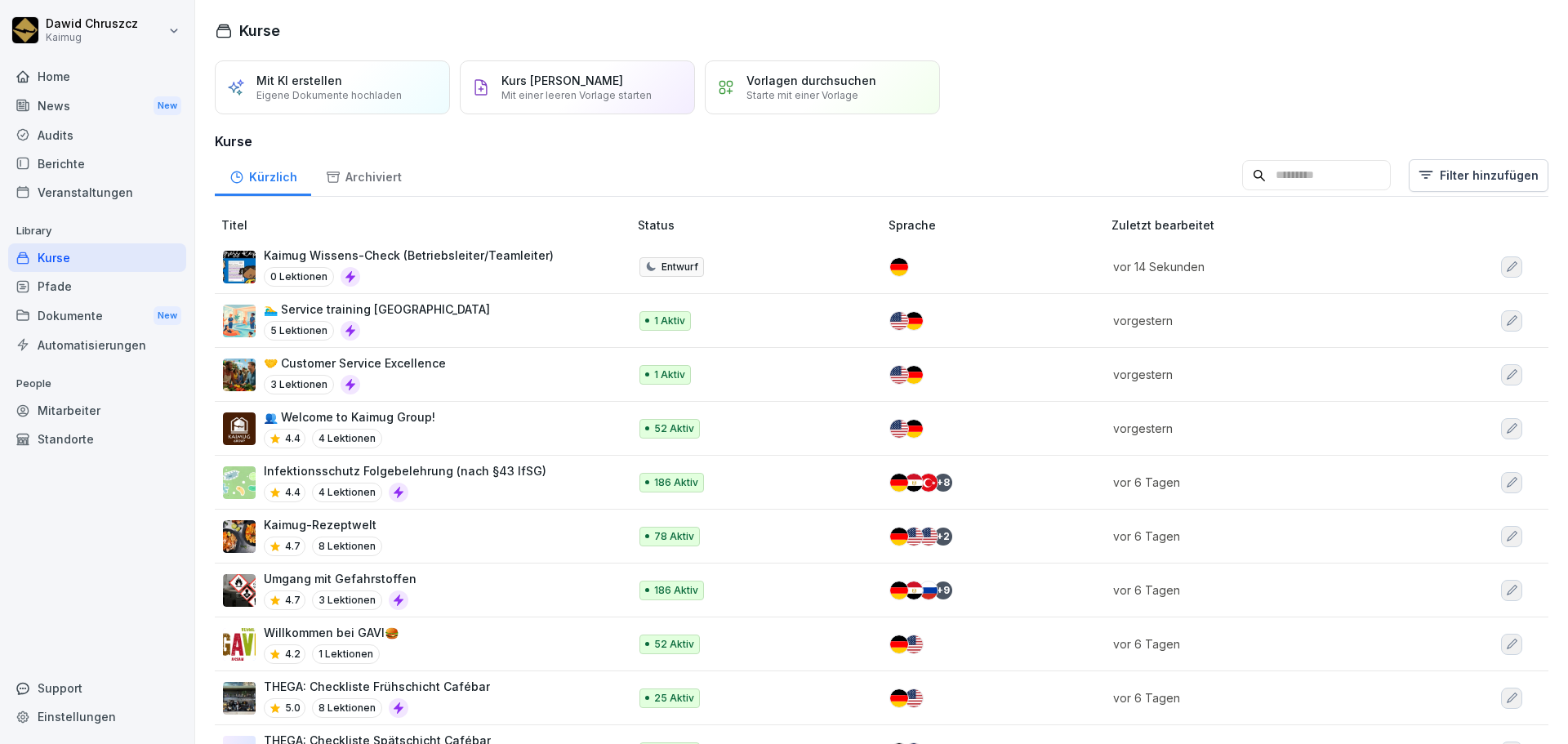 click on "Vorlagen durchsuchen" at bounding box center (811, 80) 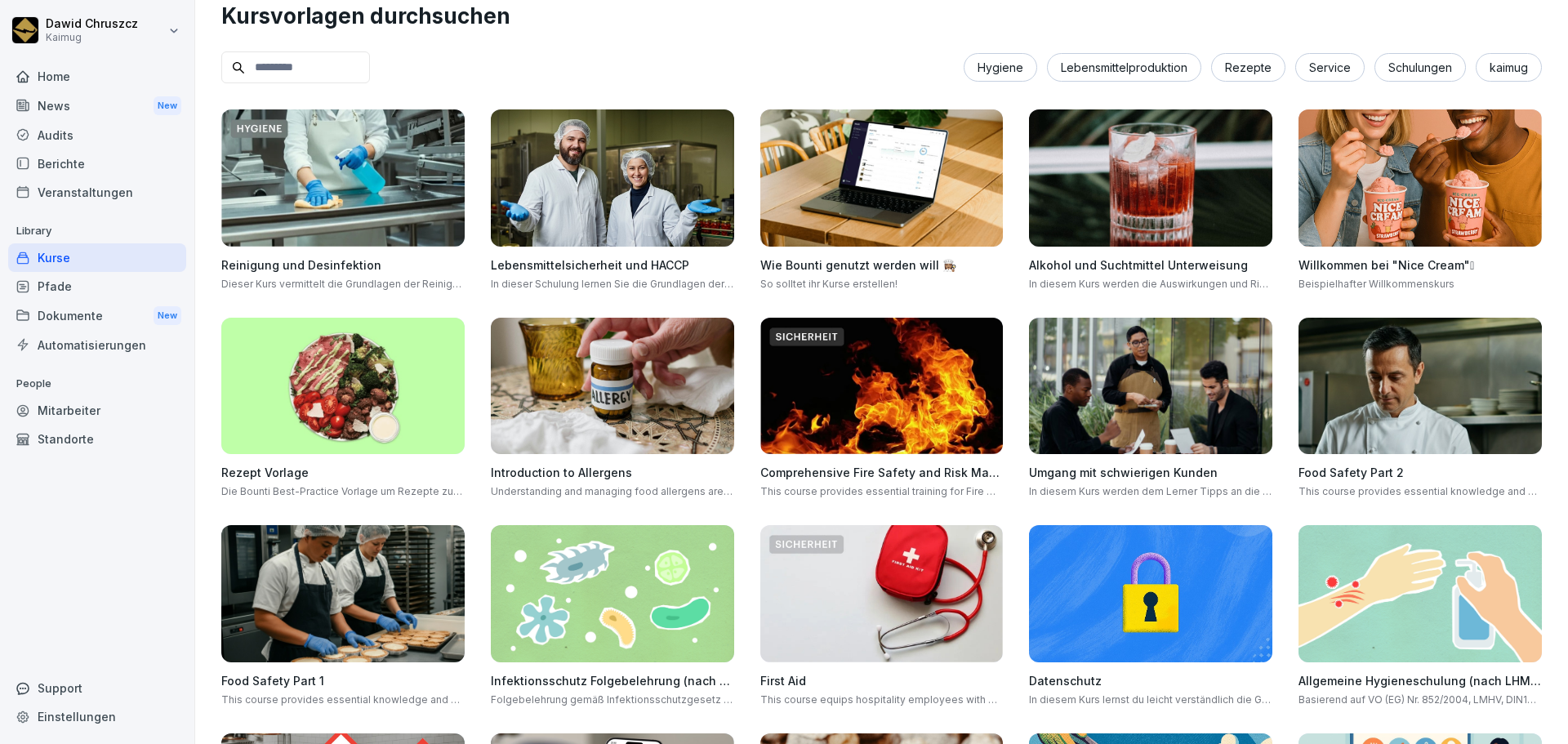 scroll, scrollTop: 0, scrollLeft: 0, axis: both 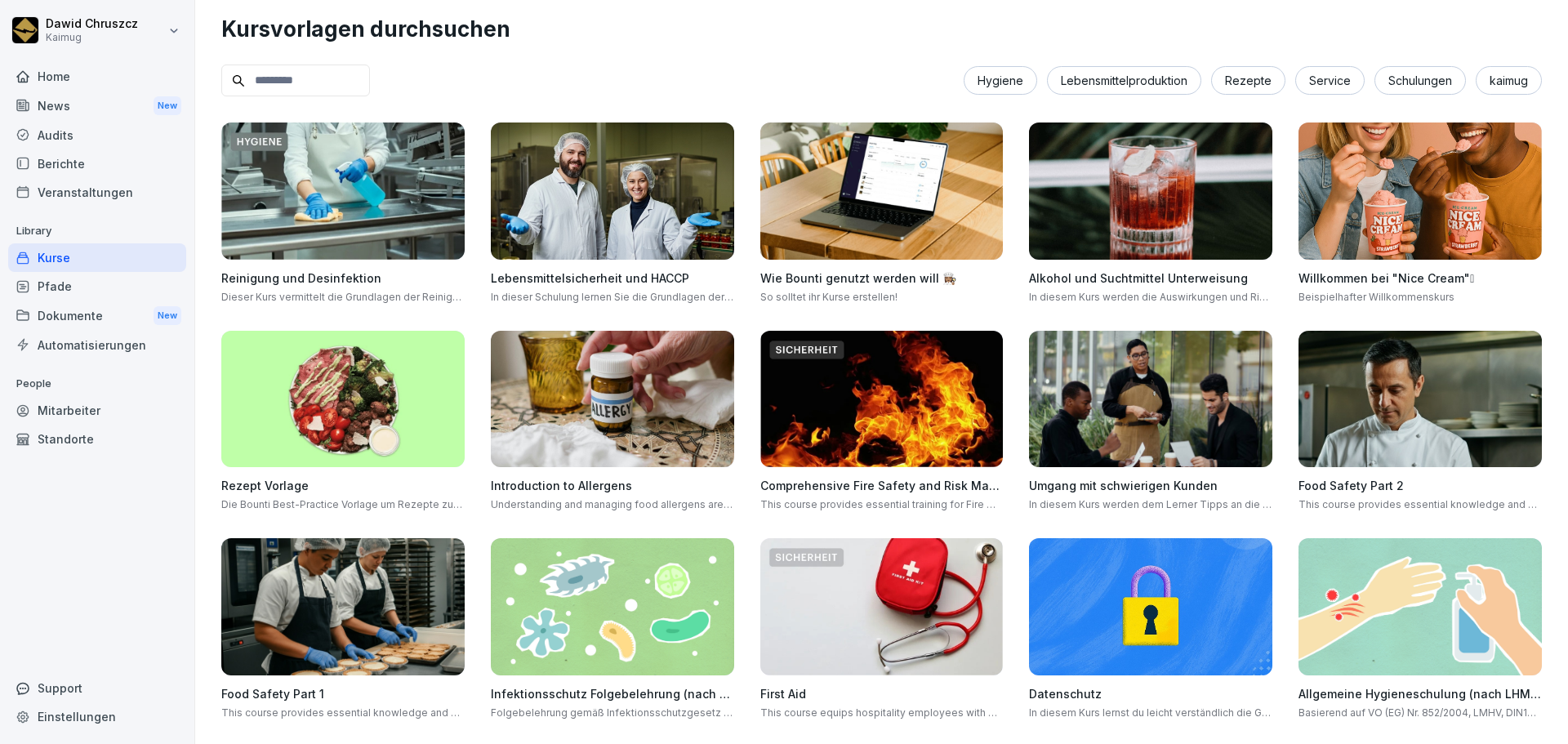 click on "Service" at bounding box center (1330, 80) 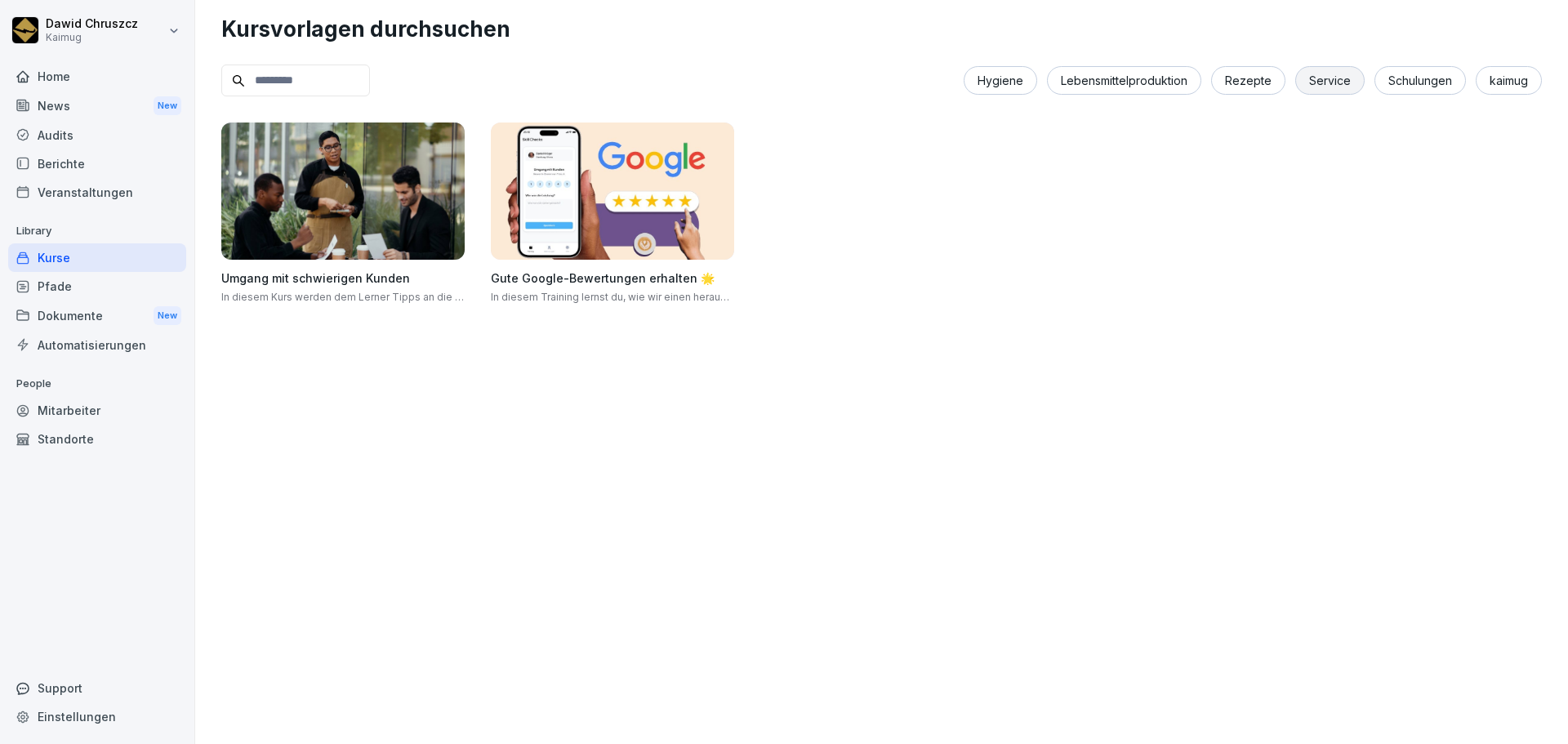 click at bounding box center [343, 191] 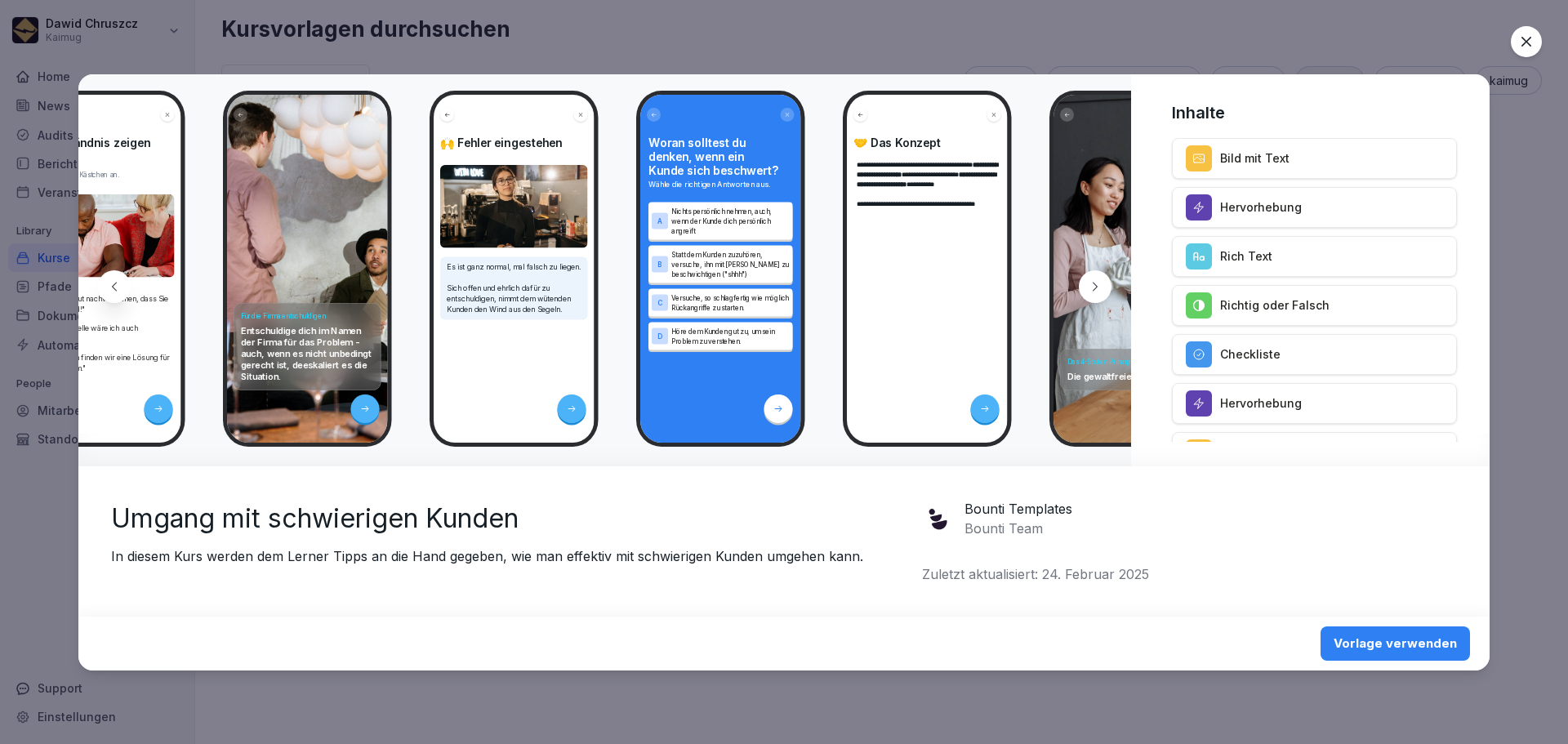 scroll, scrollTop: 0, scrollLeft: 1178, axis: horizontal 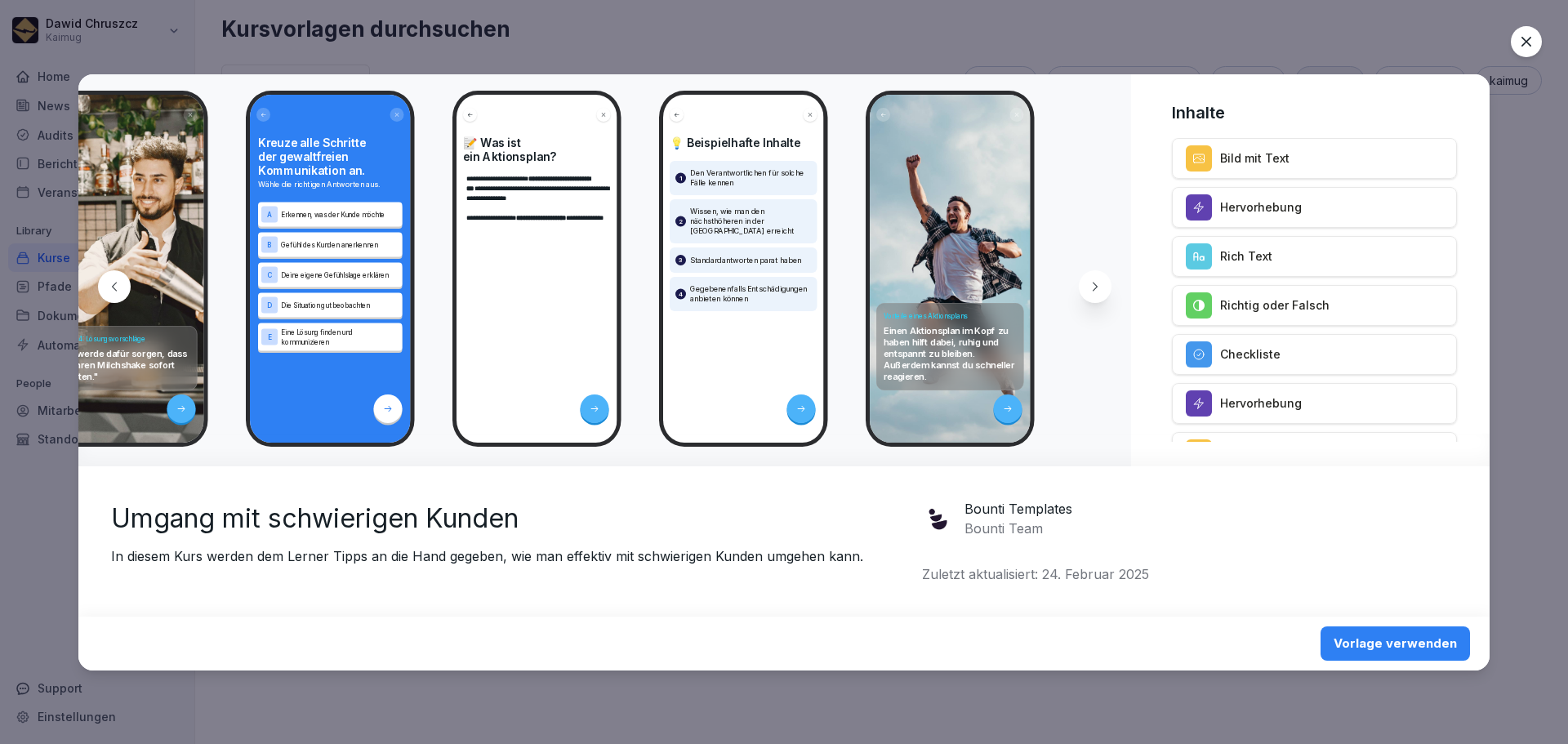 click 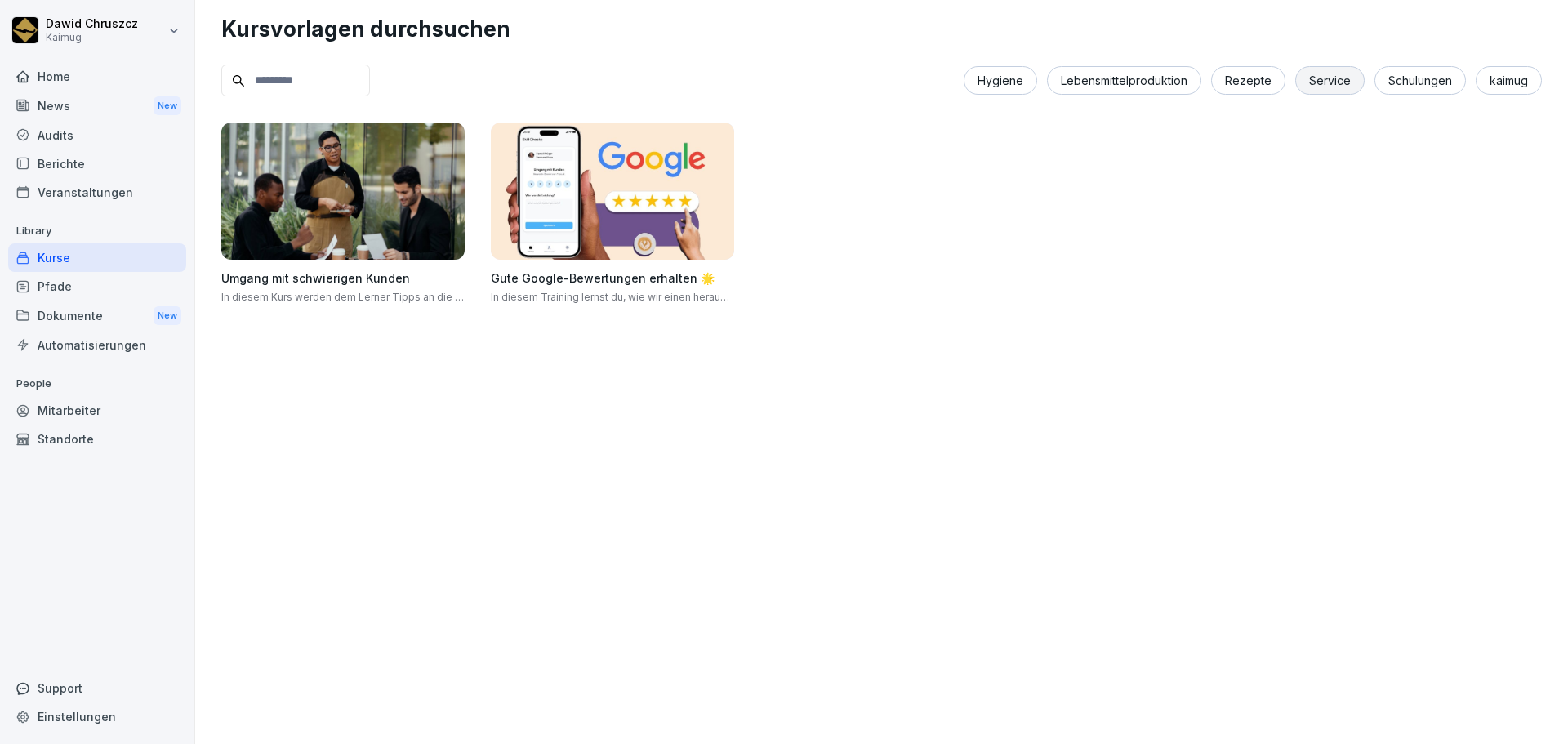 click on "Kurse" at bounding box center (97, 257) 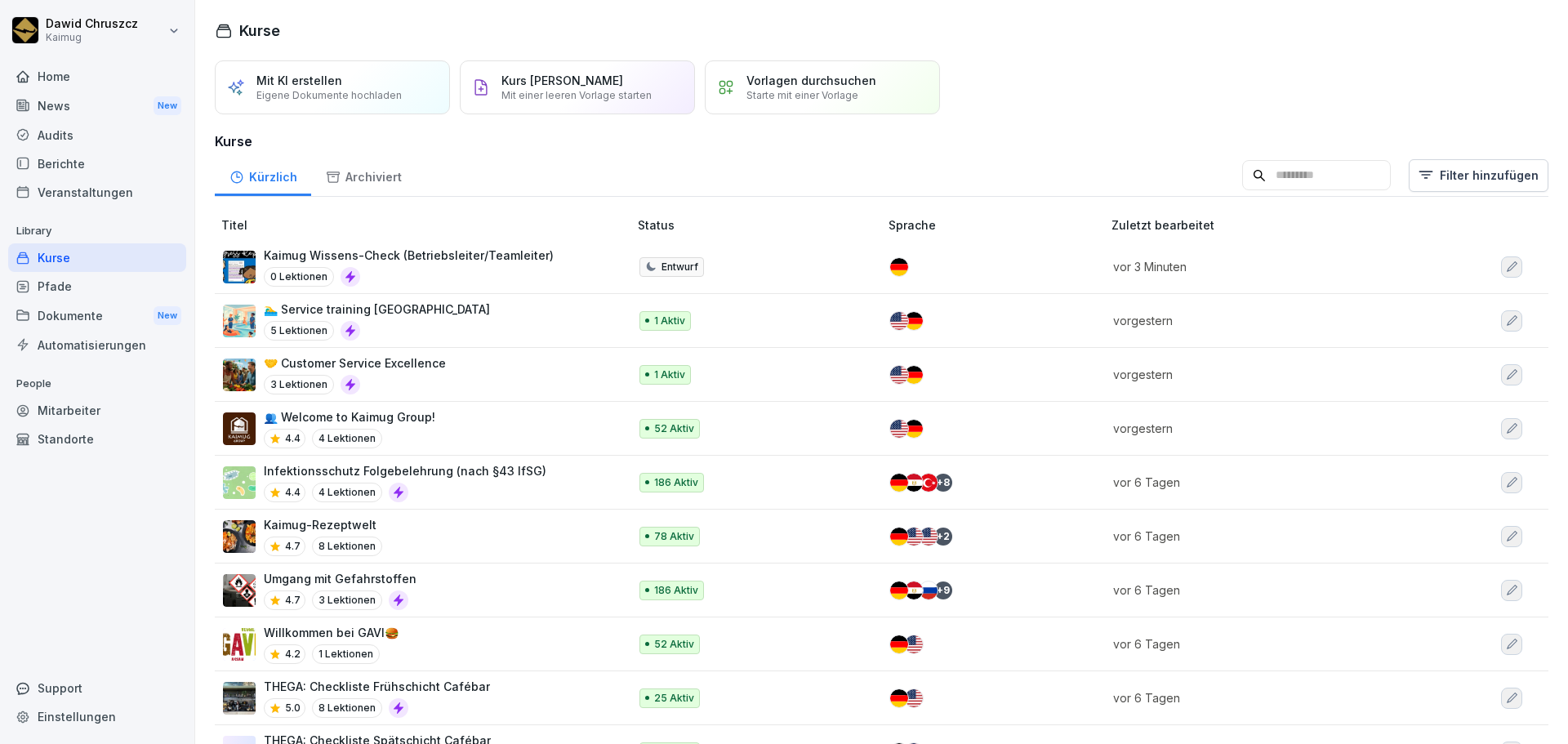 drag, startPoint x: 534, startPoint y: 87, endPoint x: 439, endPoint y: 129, distance: 103.870111 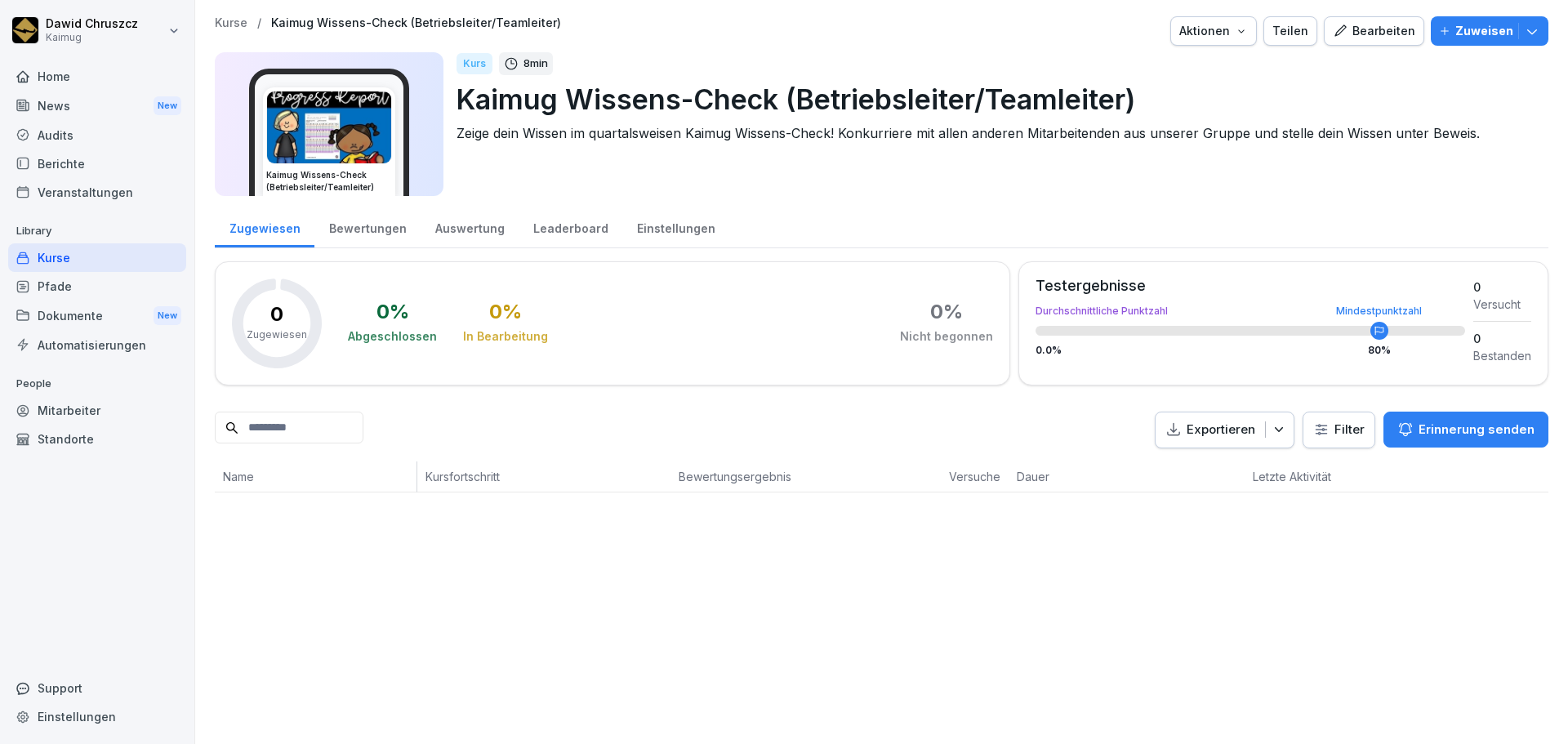 scroll, scrollTop: 0, scrollLeft: 0, axis: both 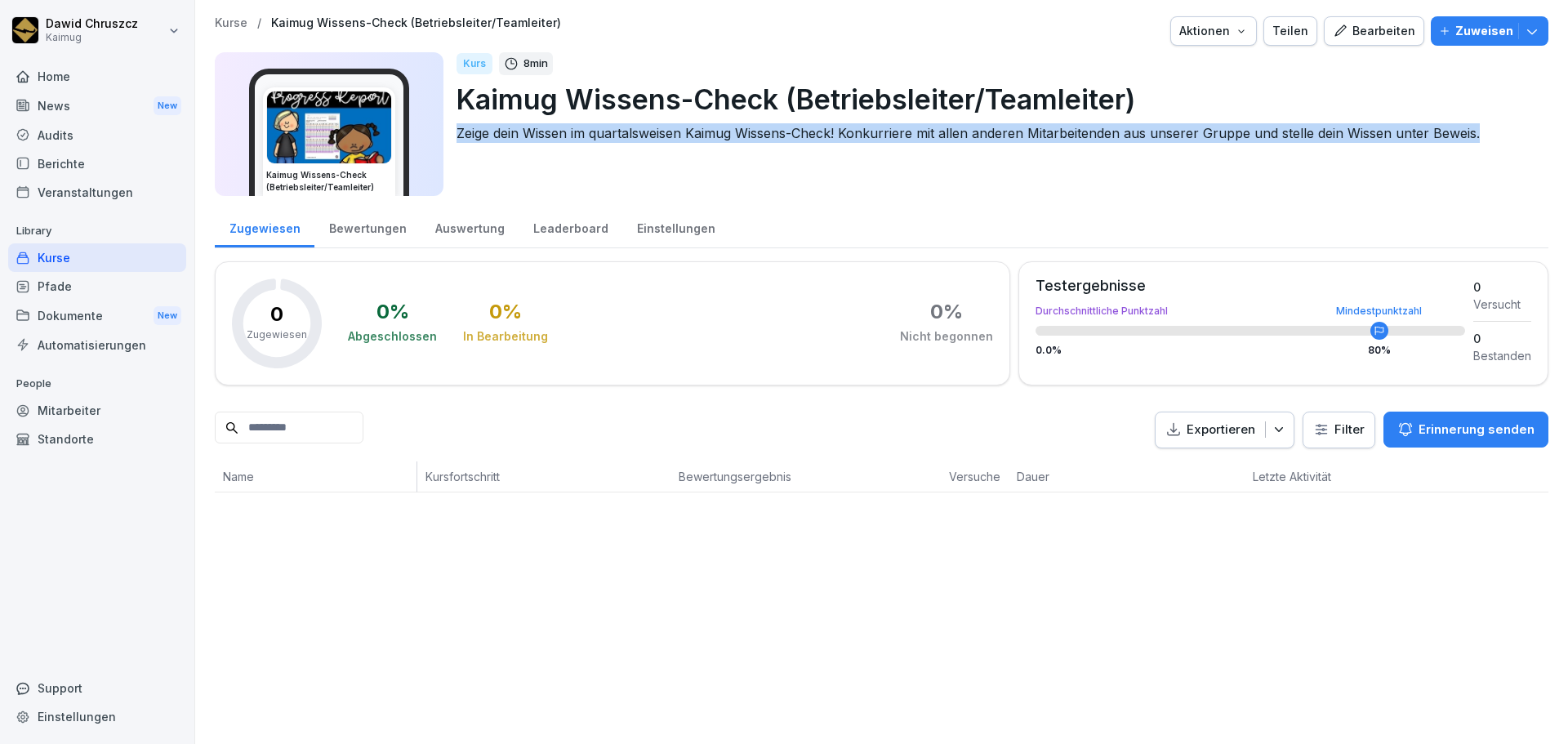 drag, startPoint x: 459, startPoint y: 132, endPoint x: 1495, endPoint y: 125, distance: 1036.0236 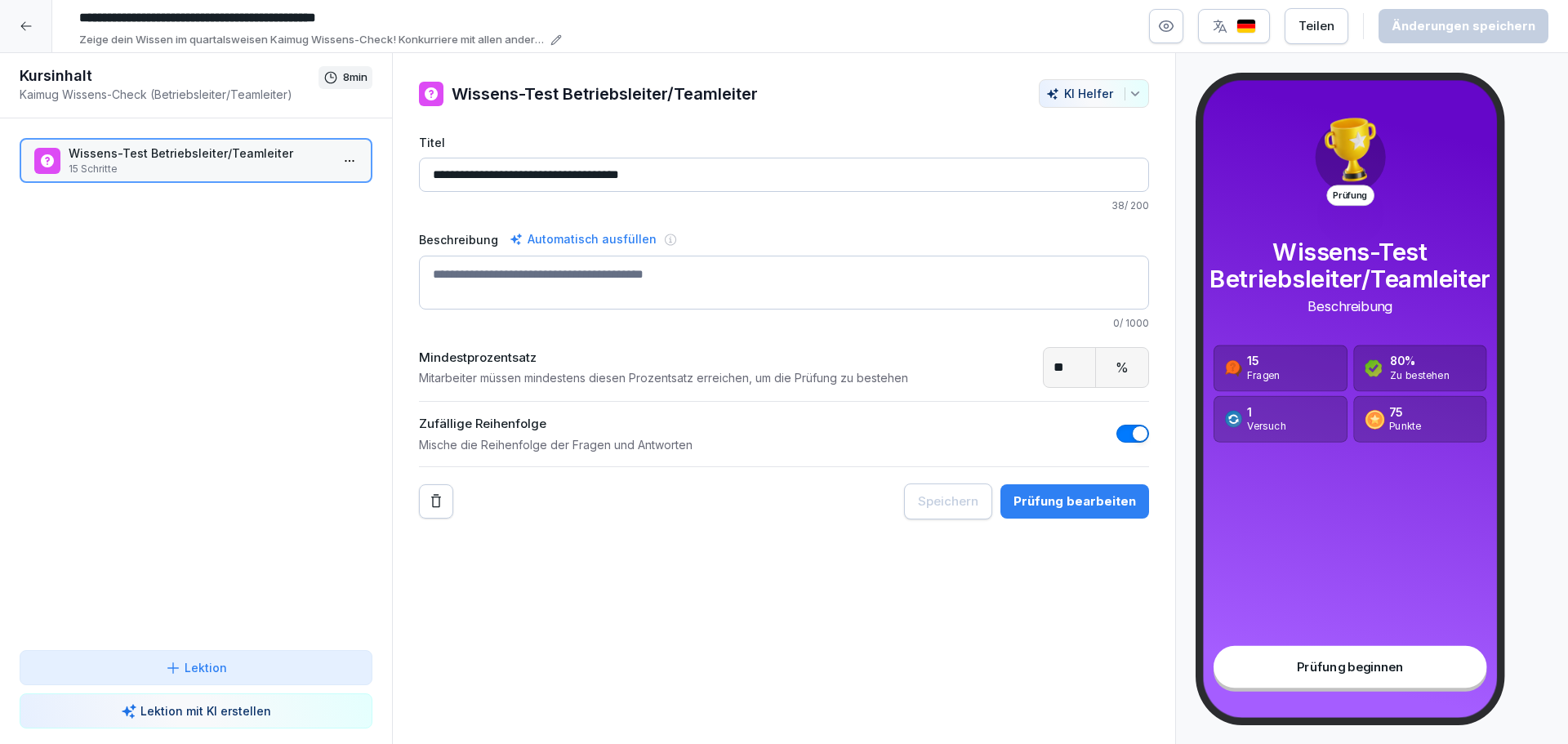 click on "Zeige dein Wissen im quartalsweisen Kaimug Wissens-Check! Konkurriere mit allen anderen Mitarbeitenden aus unserer Gruppe und stelle dein Wissen unter Beweis." at bounding box center [312, 40] 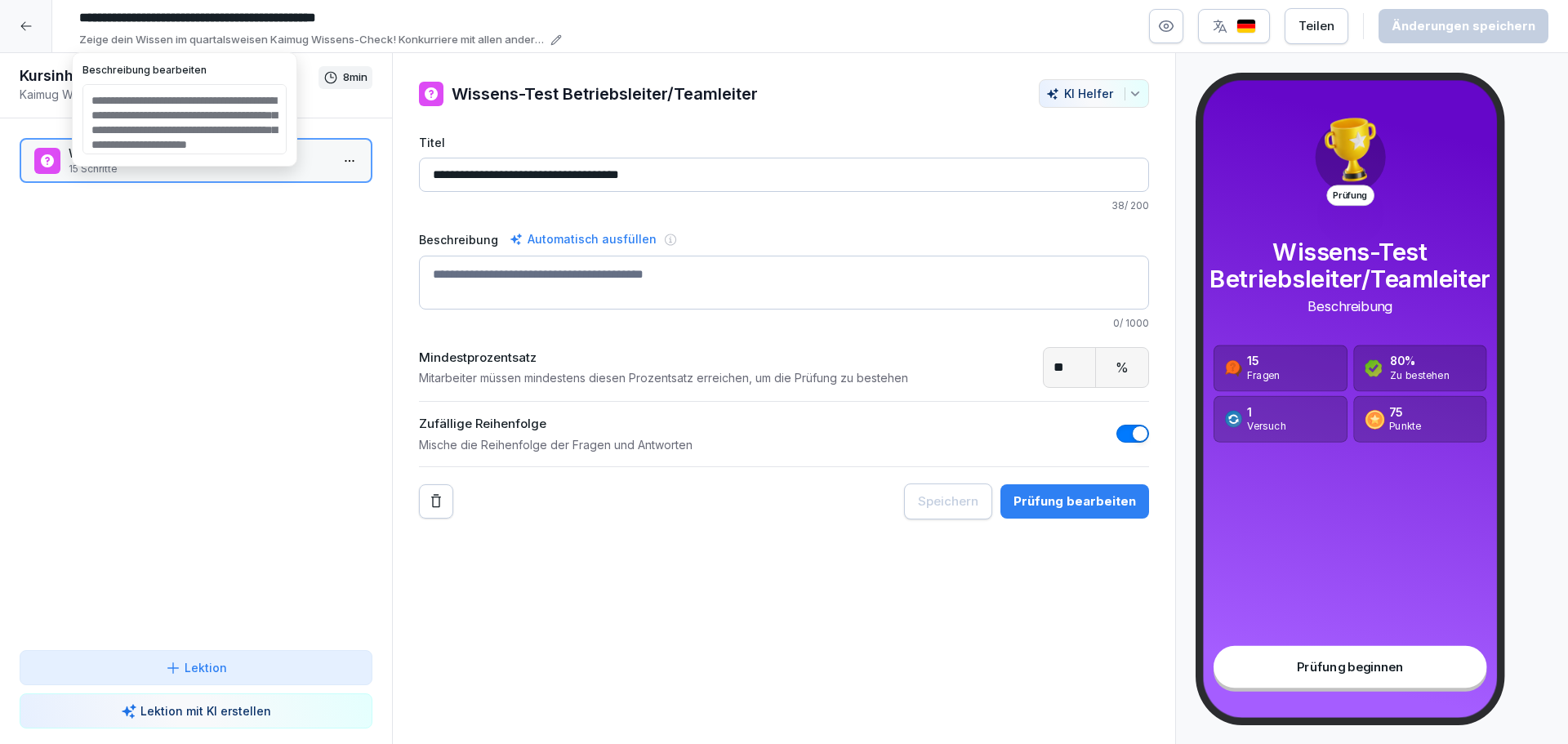 click on "**********" at bounding box center [185, 119] 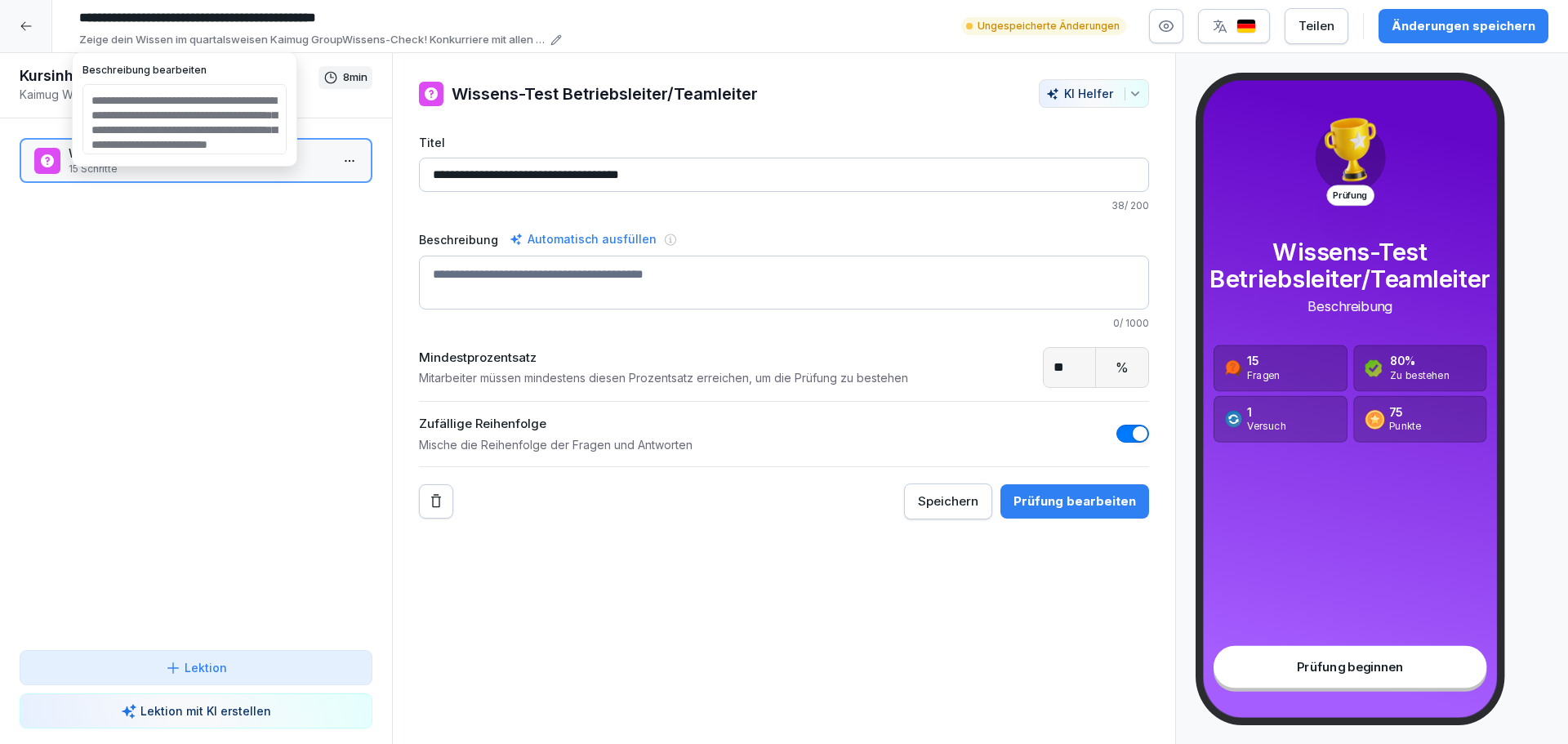 type on "**********" 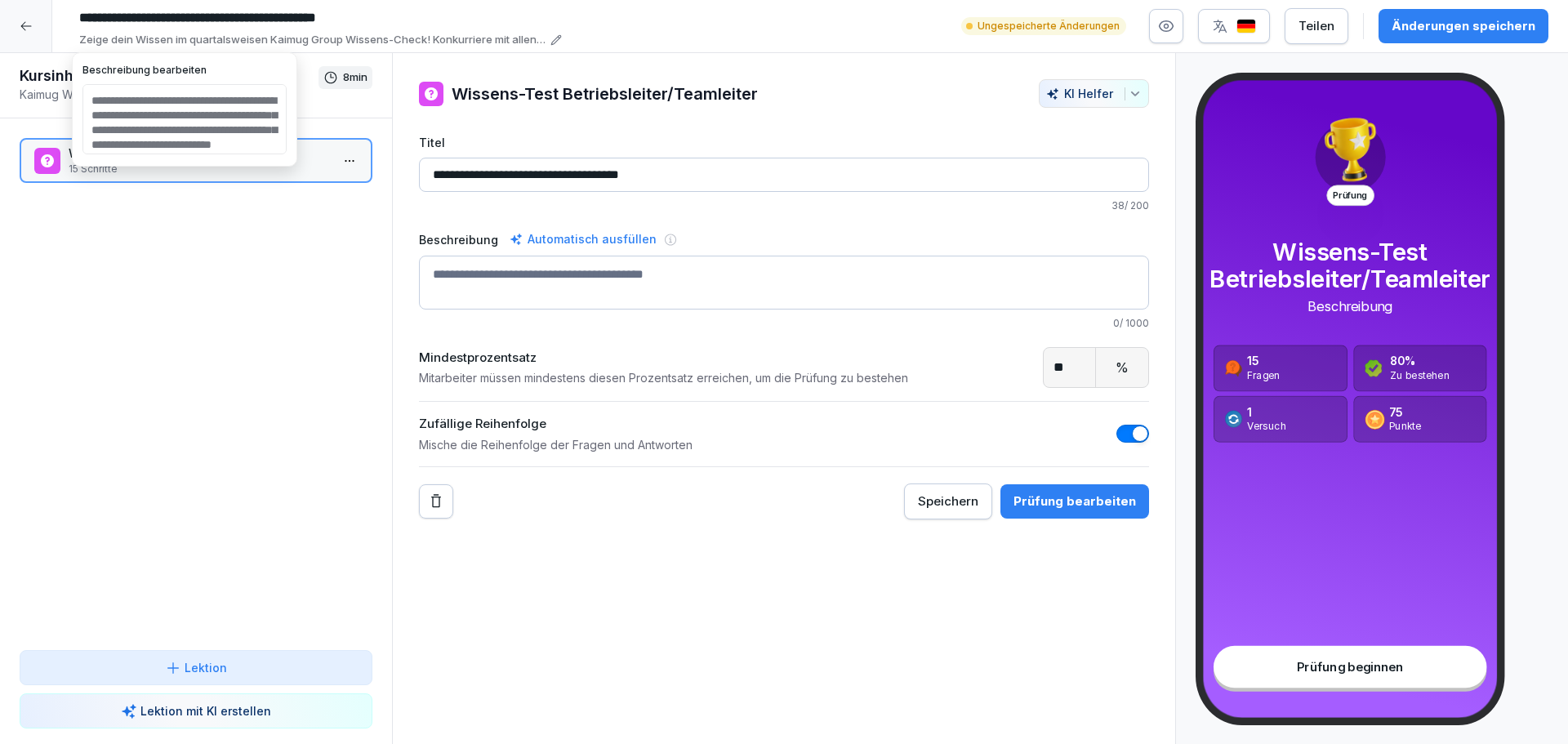 click on "Änderungen speichern" at bounding box center (1463, 26) 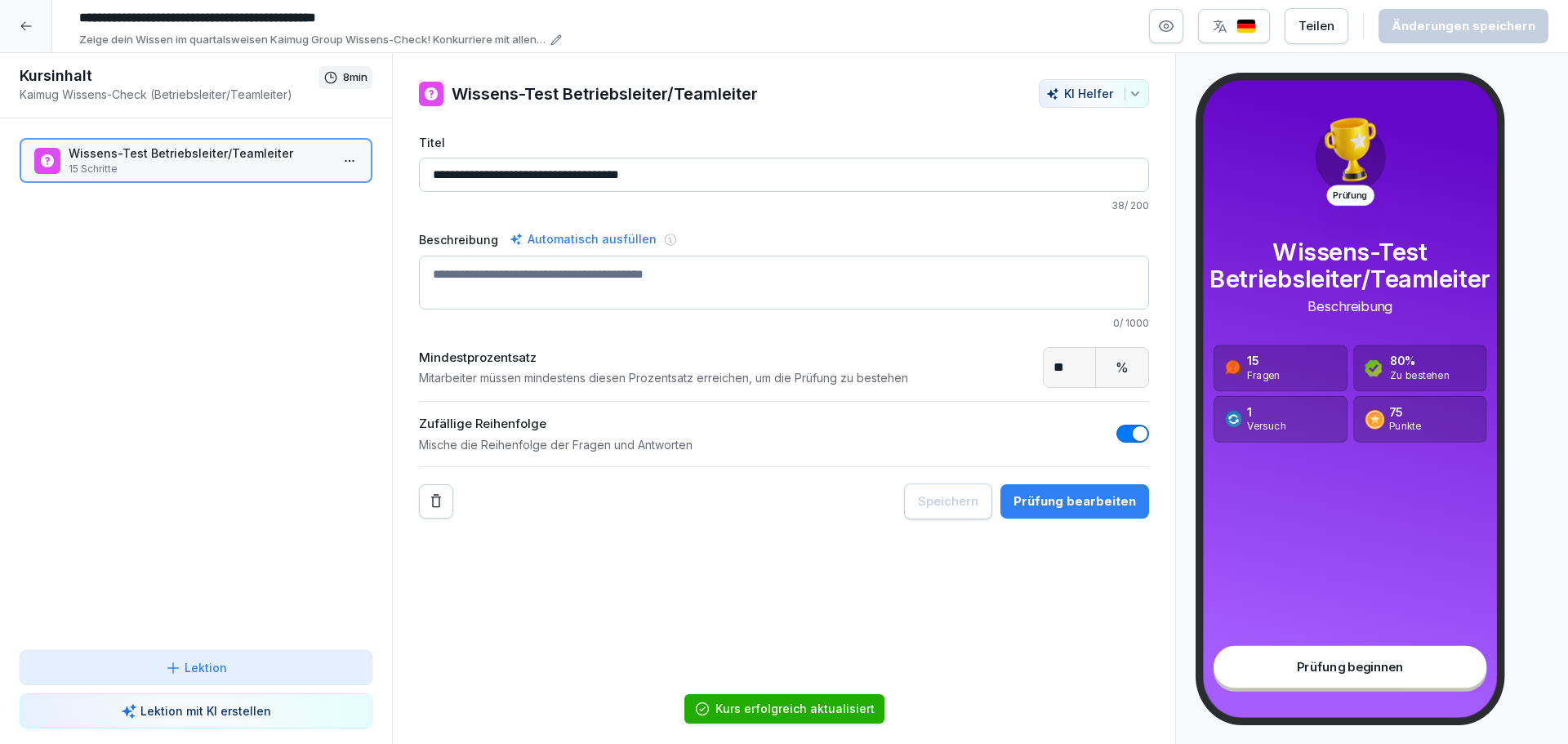 click at bounding box center [26, 26] 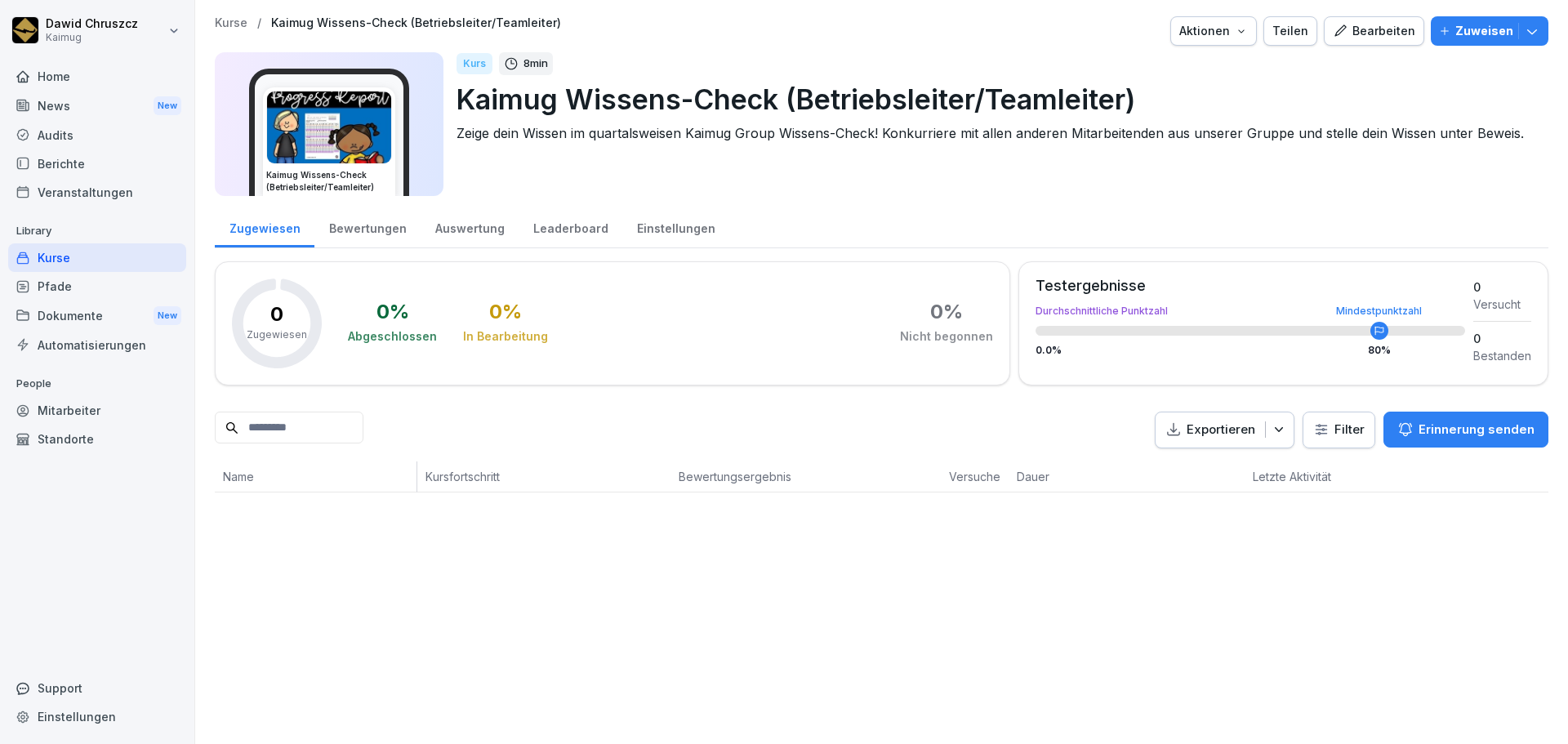 click on "Bearbeiten" at bounding box center [1374, 31] 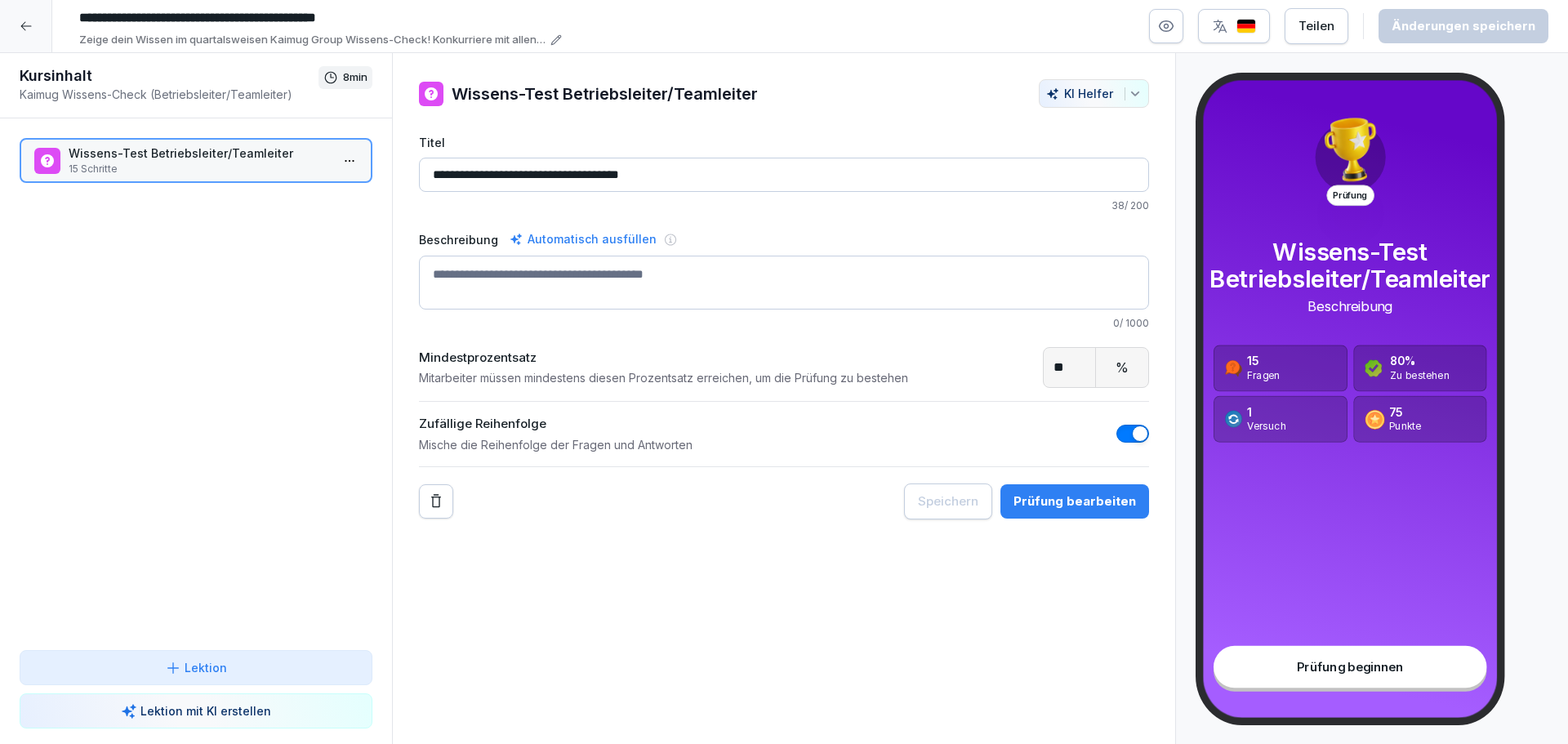 click on "15 Schritte" at bounding box center [199, 169] 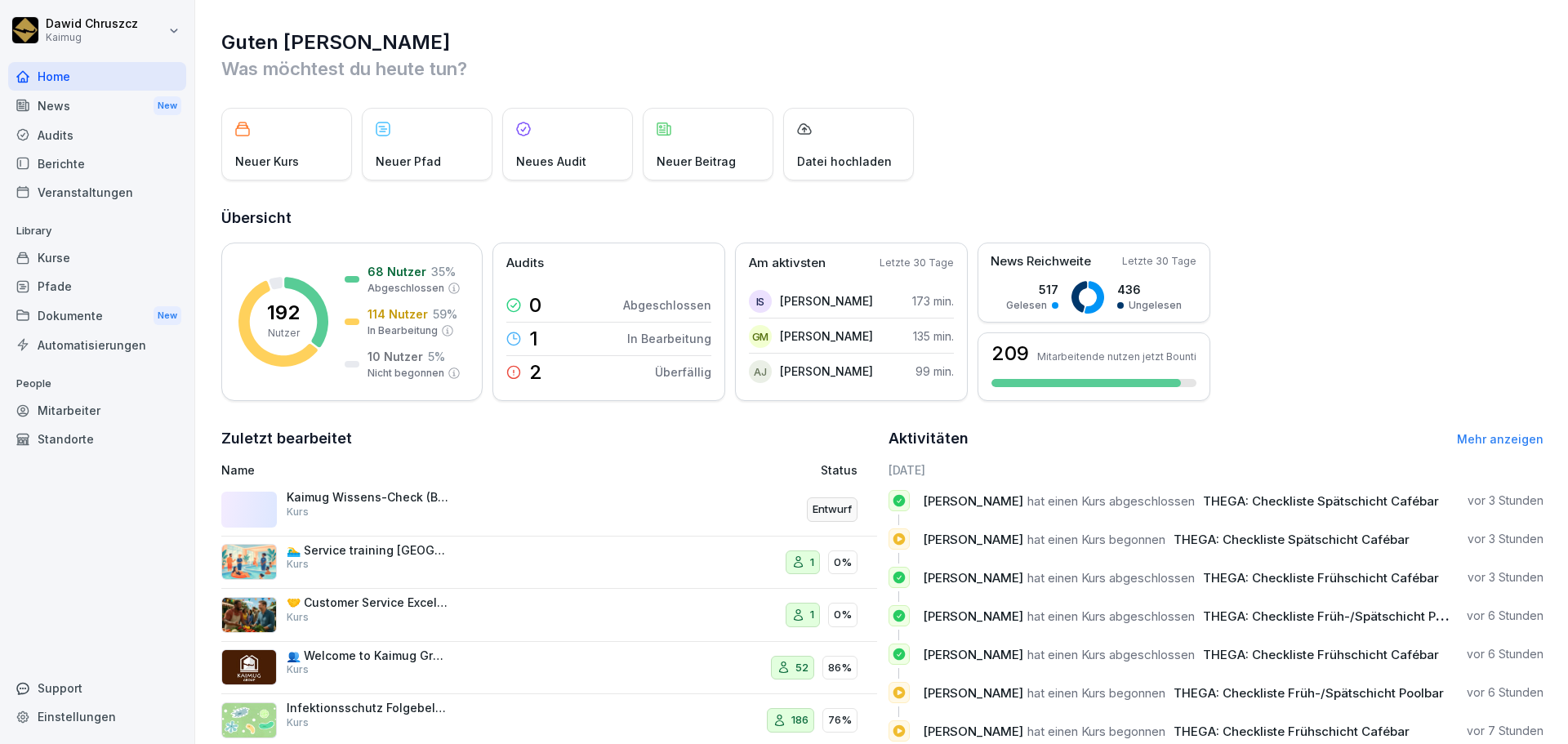 scroll, scrollTop: 0, scrollLeft: 0, axis: both 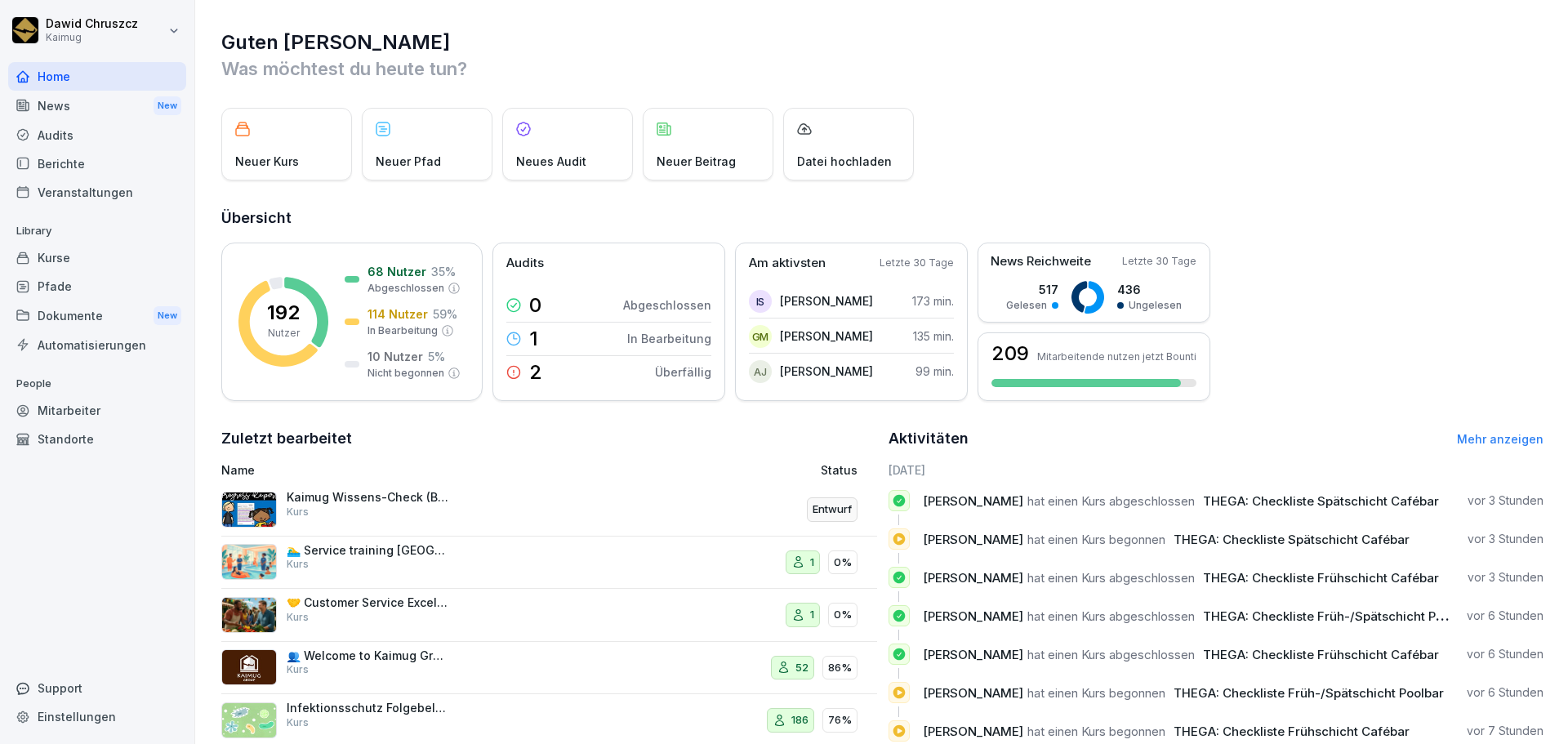 click on "Kurse" at bounding box center (97, 257) 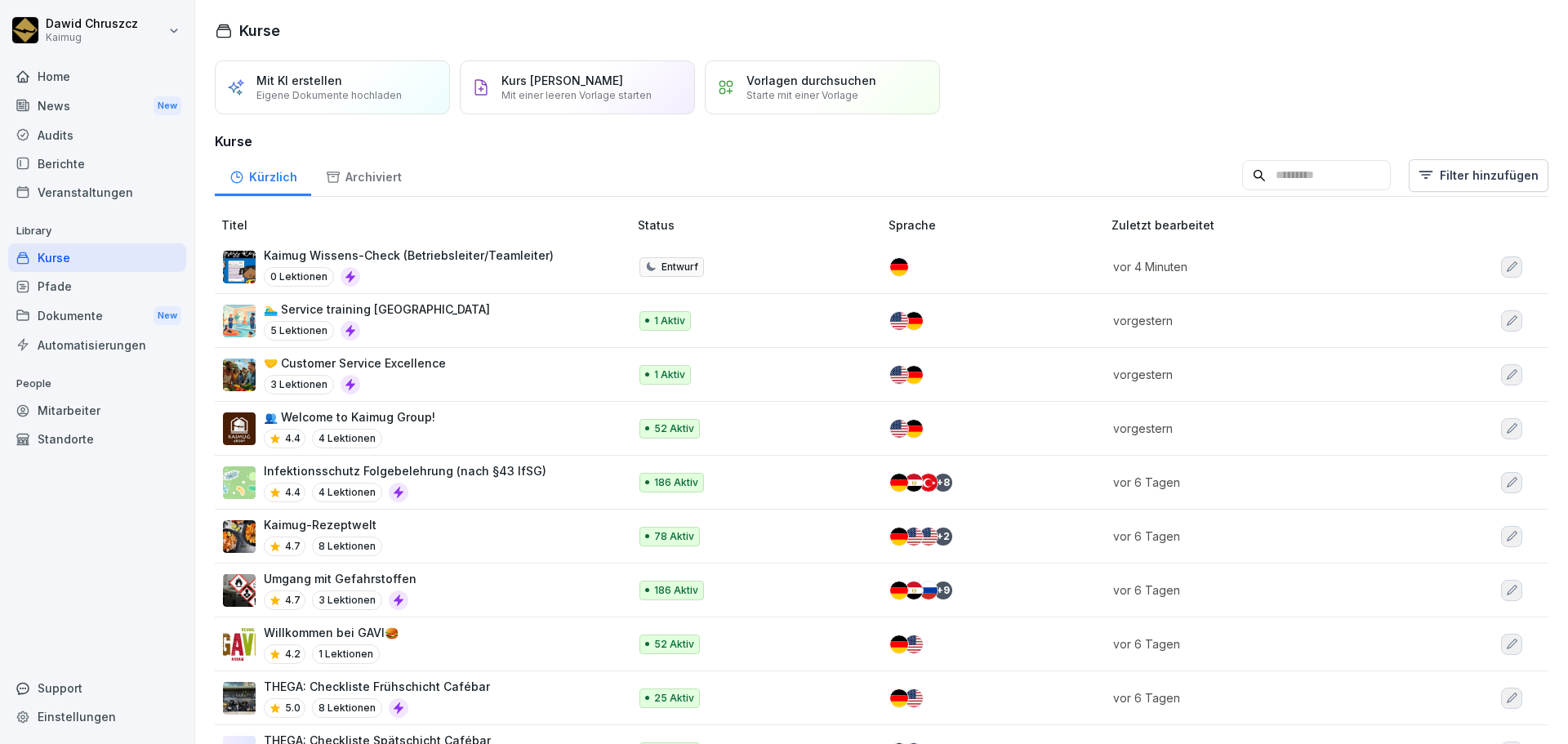 click on "Kurs [PERSON_NAME] erstellen Mit einer leeren Vorlage starten" at bounding box center [577, 87] 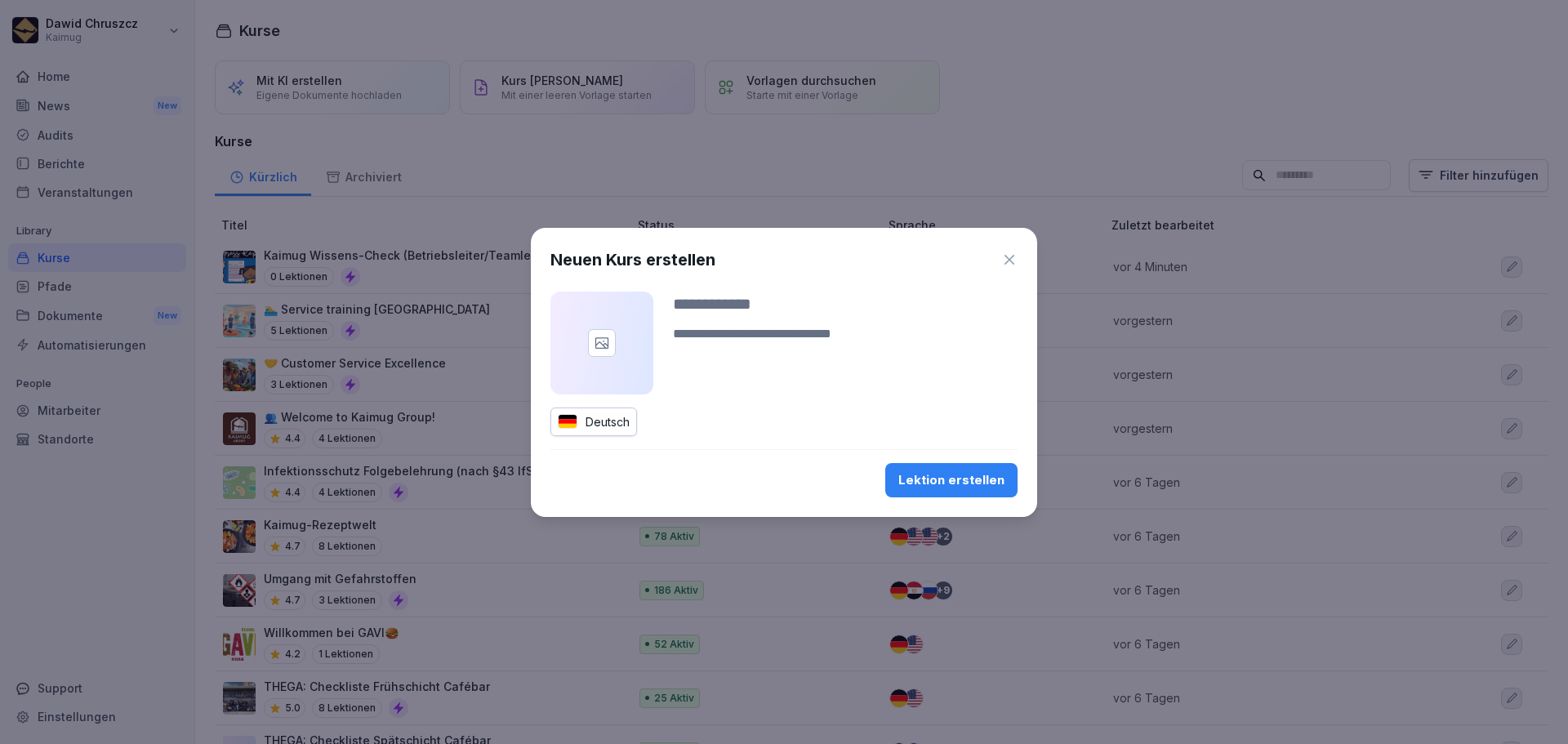 click at bounding box center (845, 304) 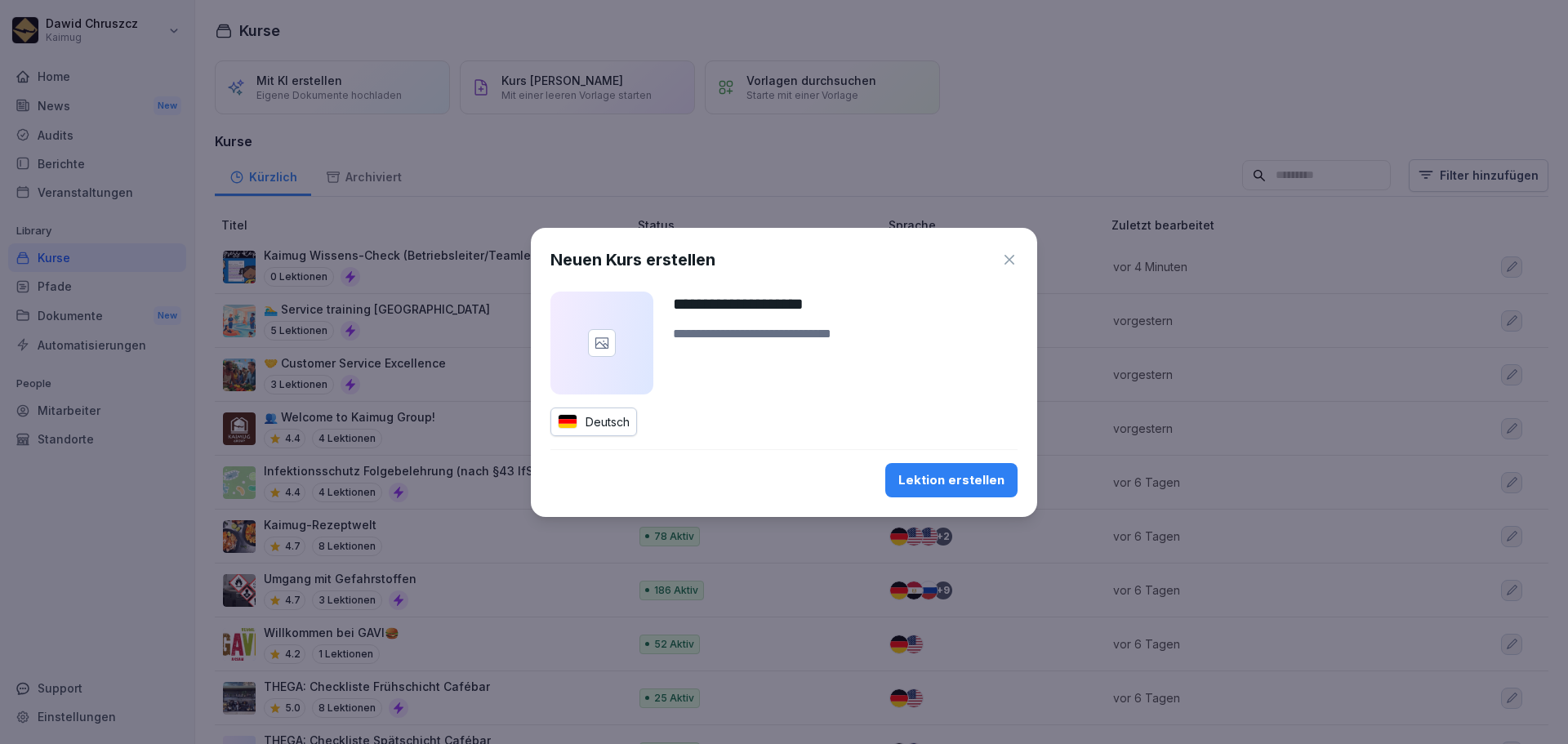 click on "**********" at bounding box center (845, 304) 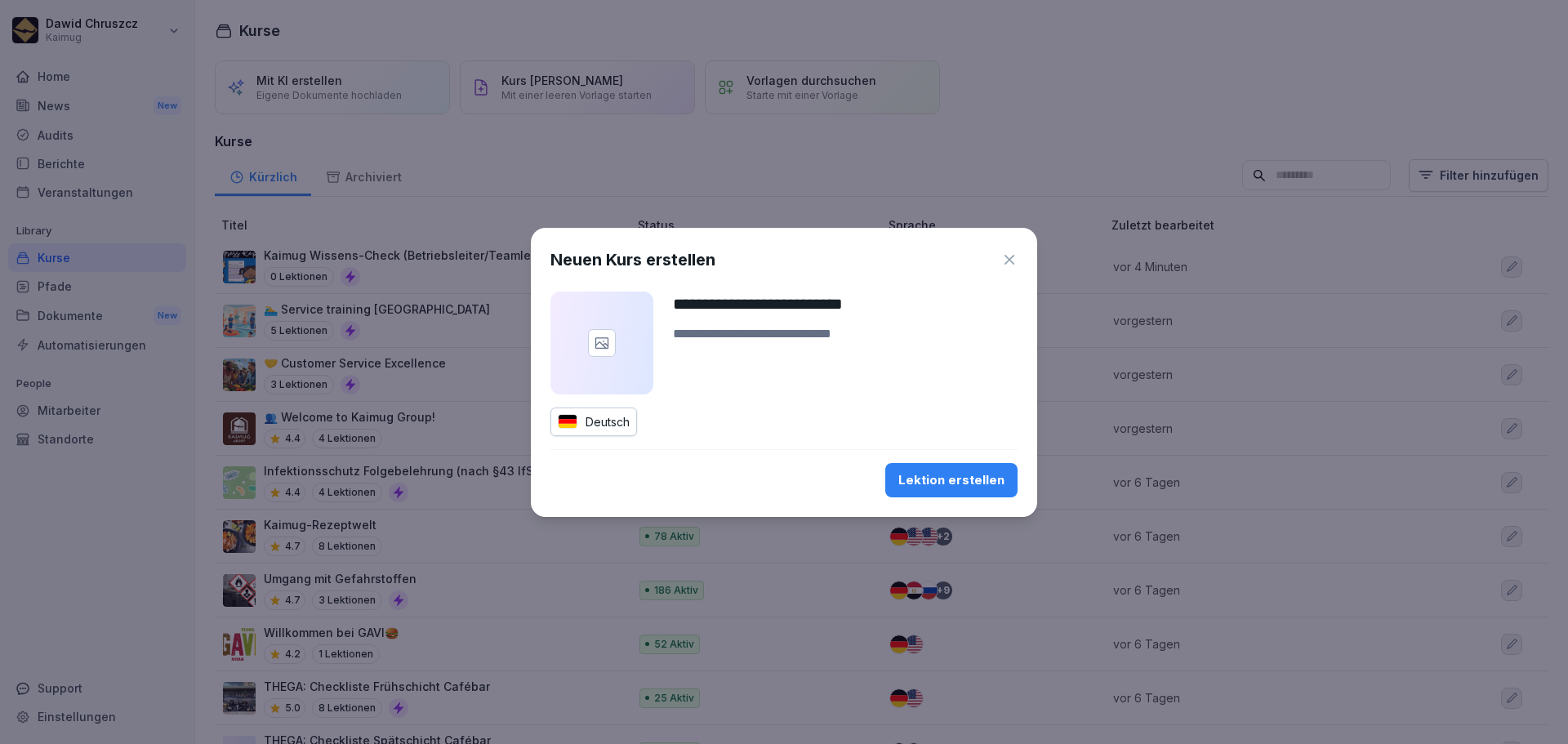 click on "**********" at bounding box center [845, 304] 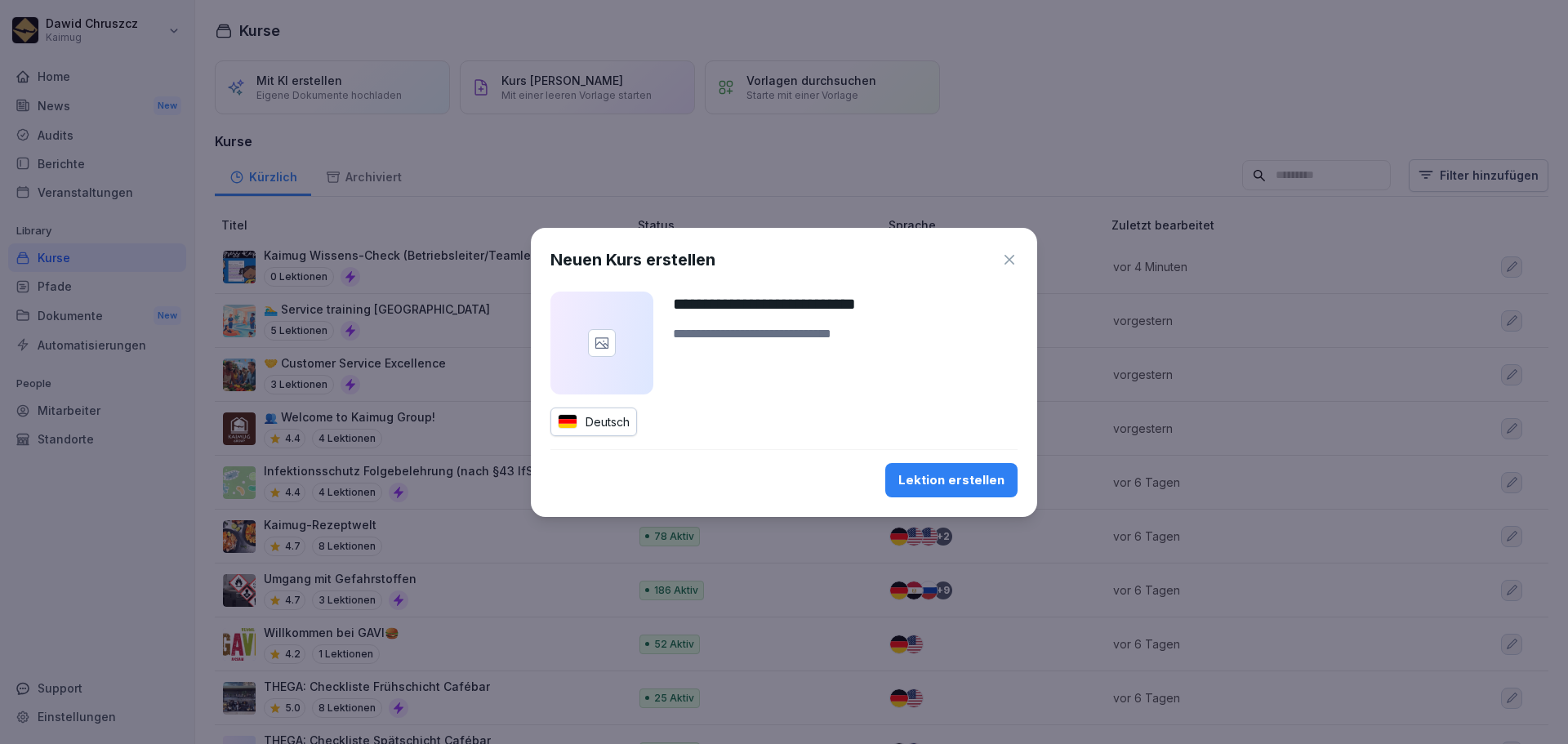 click at bounding box center [845, 344] 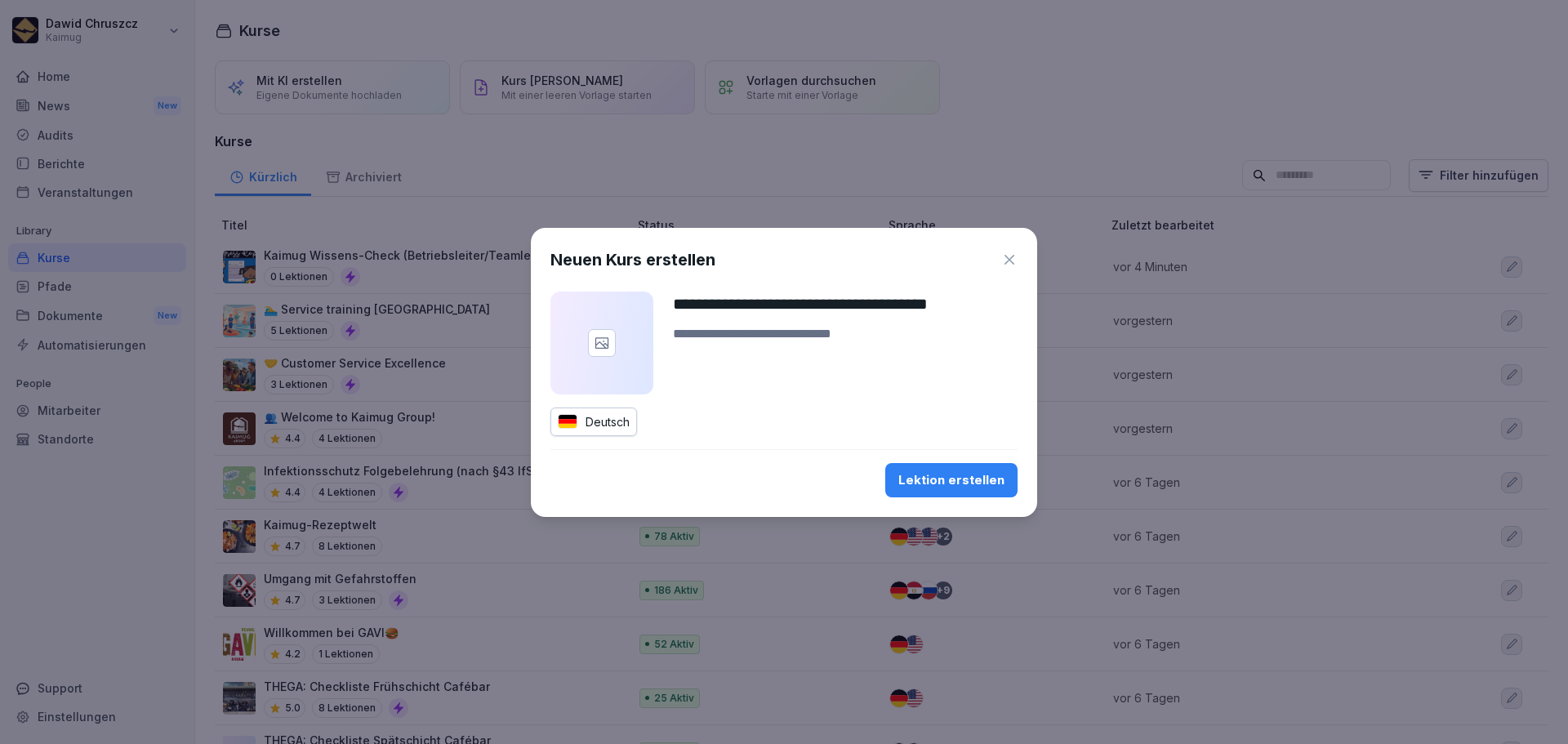 type on "**********" 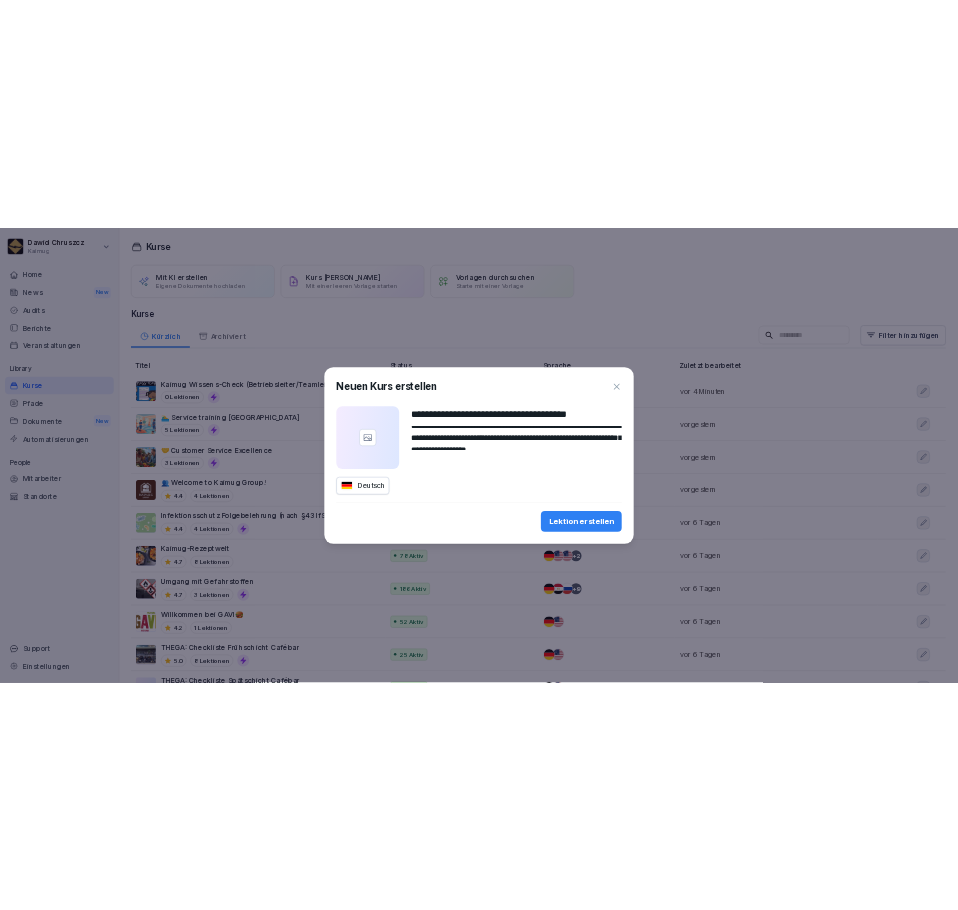 scroll, scrollTop: 0, scrollLeft: 0, axis: both 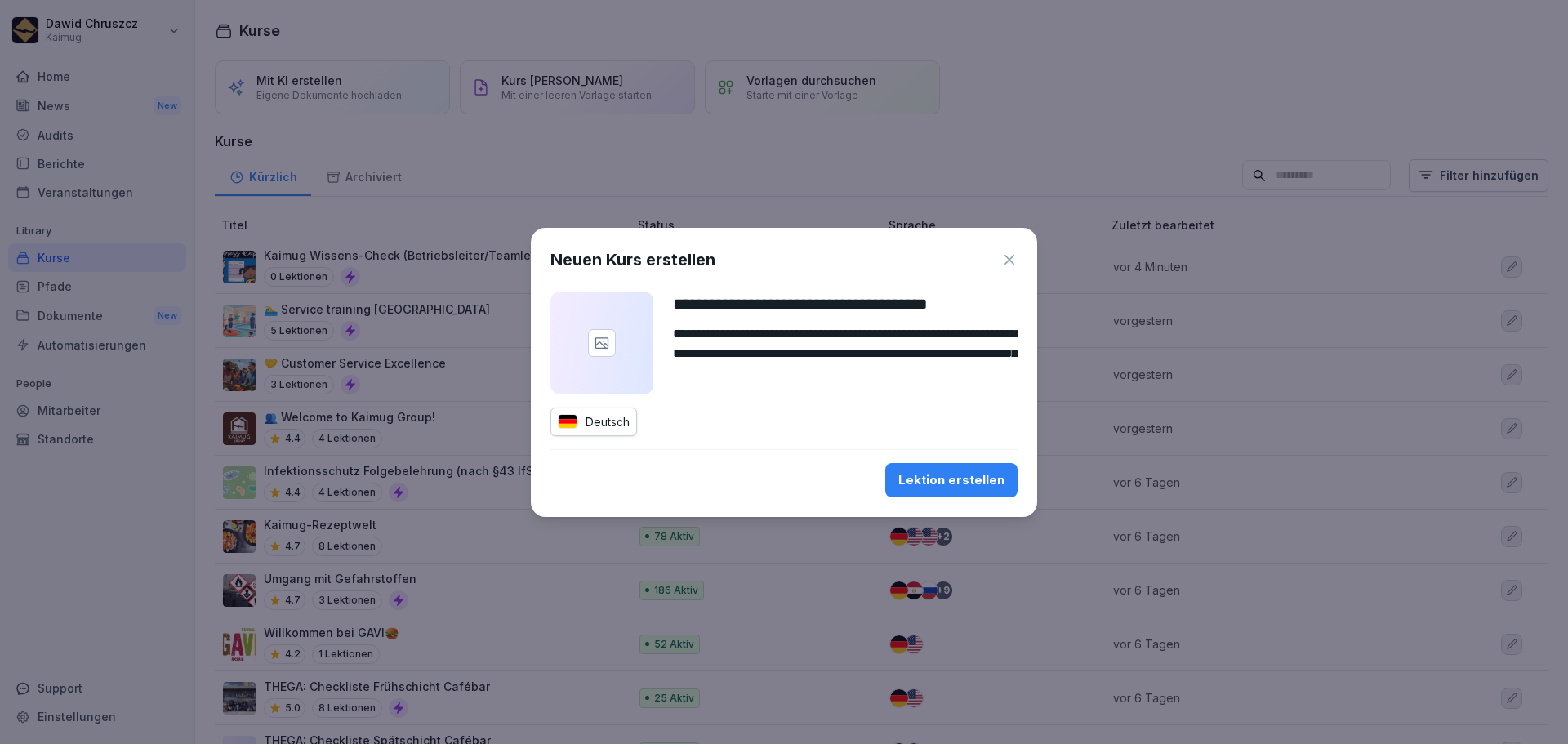 click 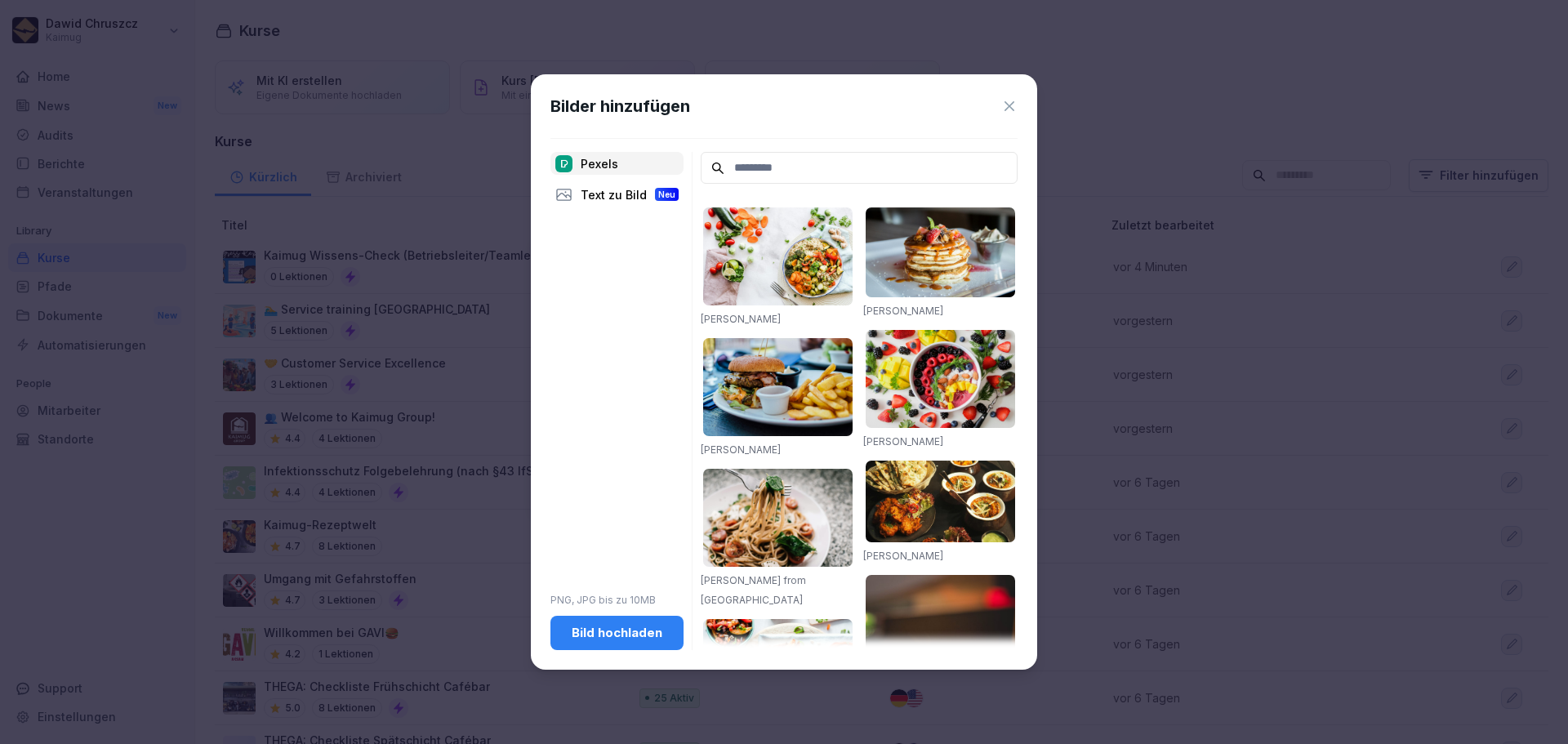 click on "Bild hochladen" at bounding box center [617, 633] 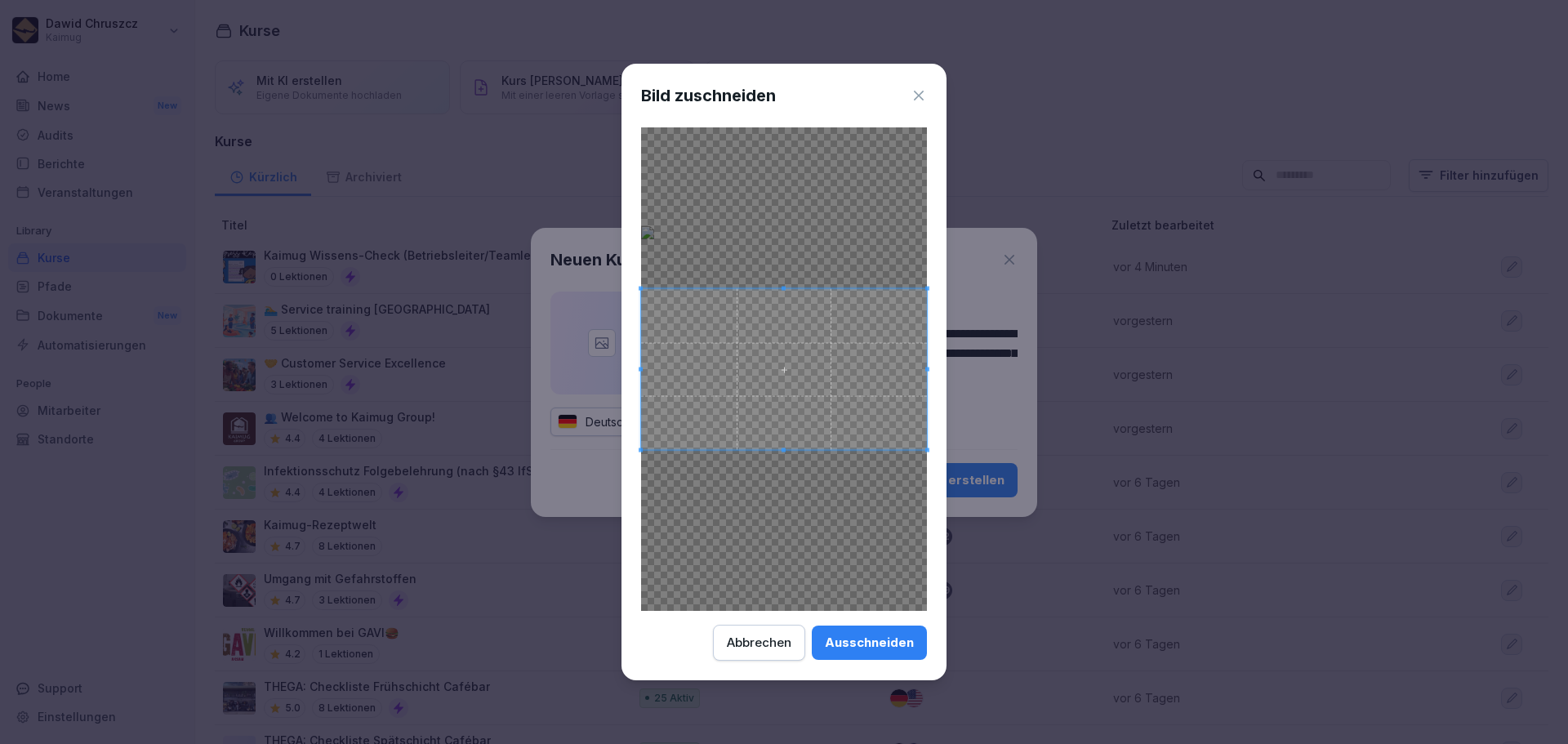 click at bounding box center (784, 369) 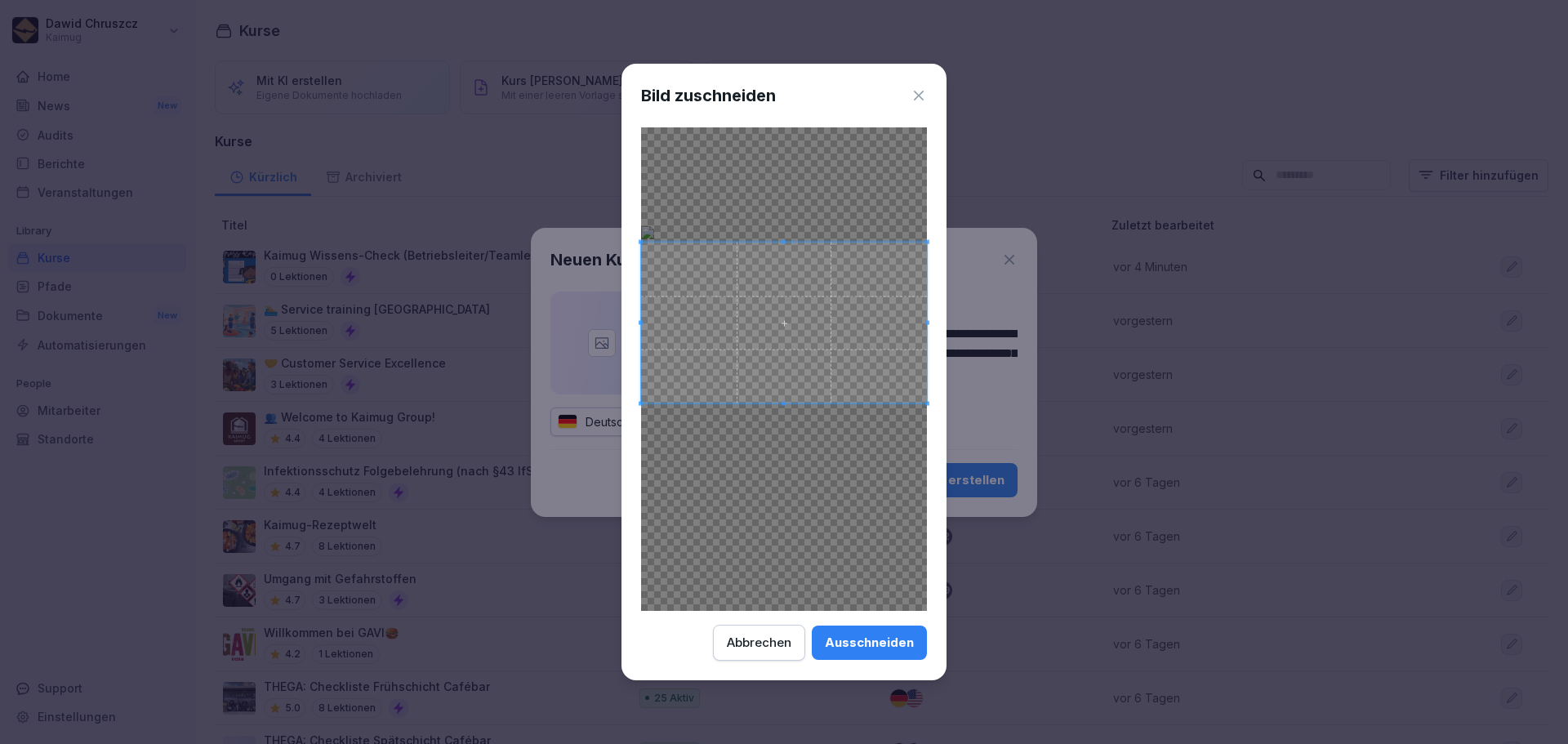 click at bounding box center (784, 323) 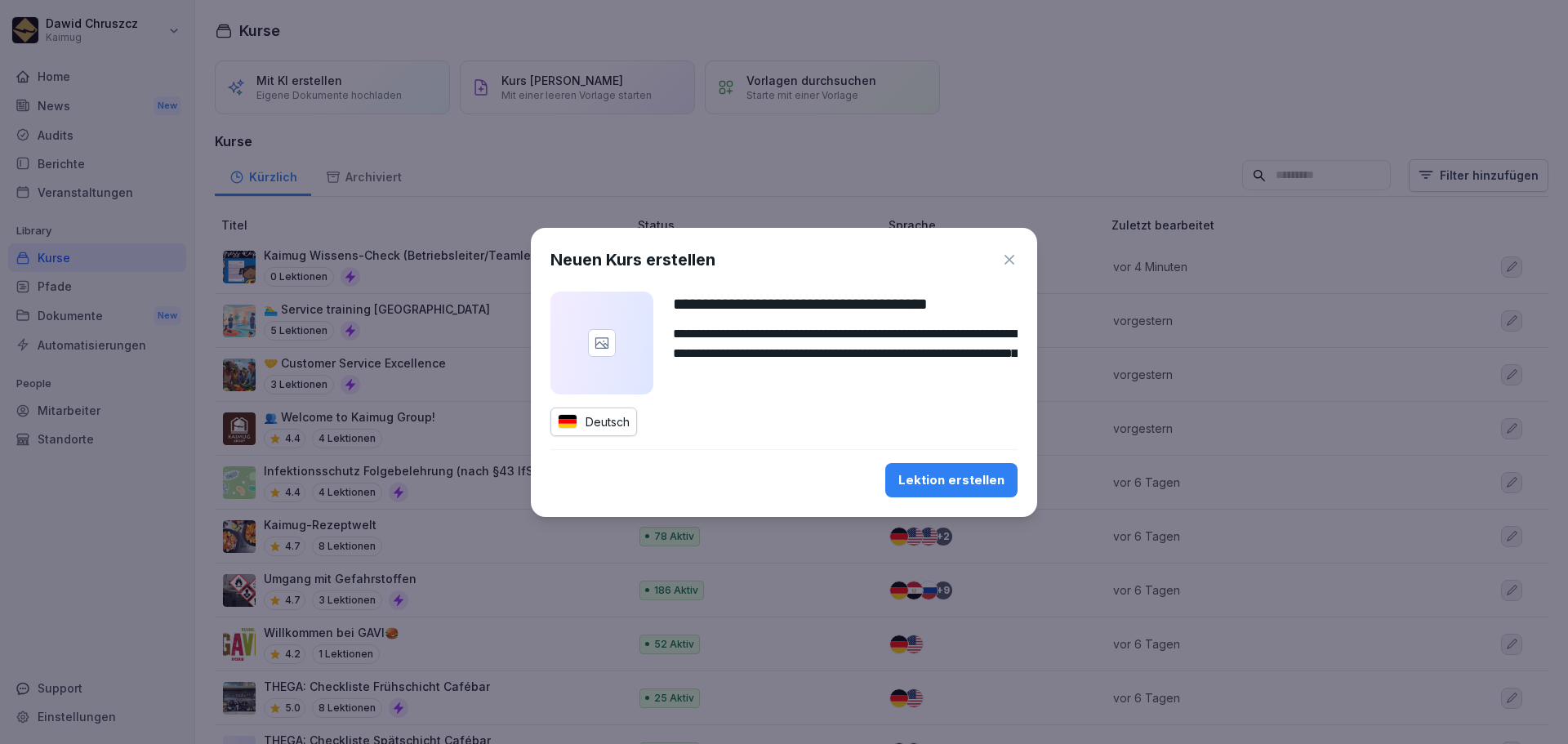 click at bounding box center (602, 343) 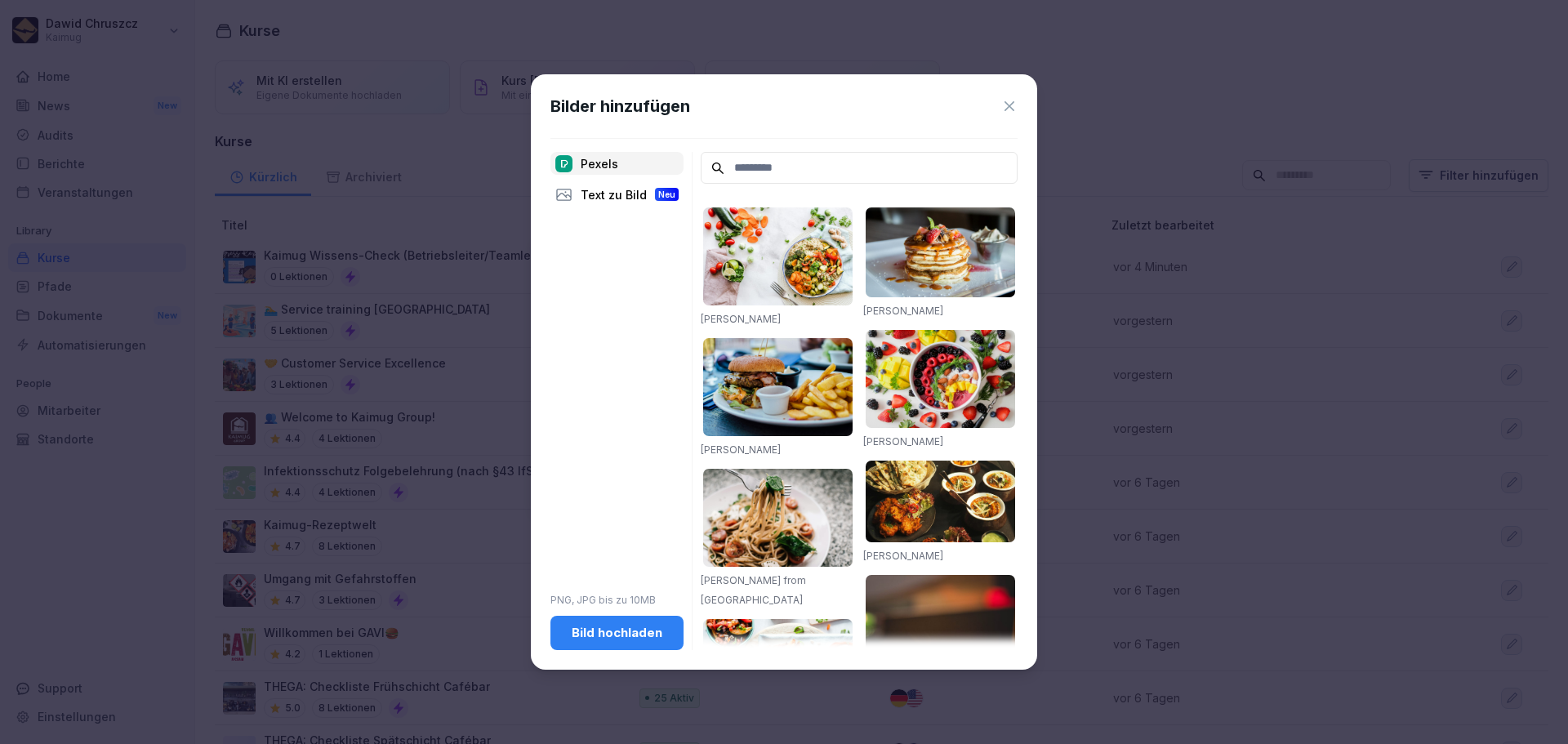 click on "Bild hochladen" at bounding box center [617, 633] 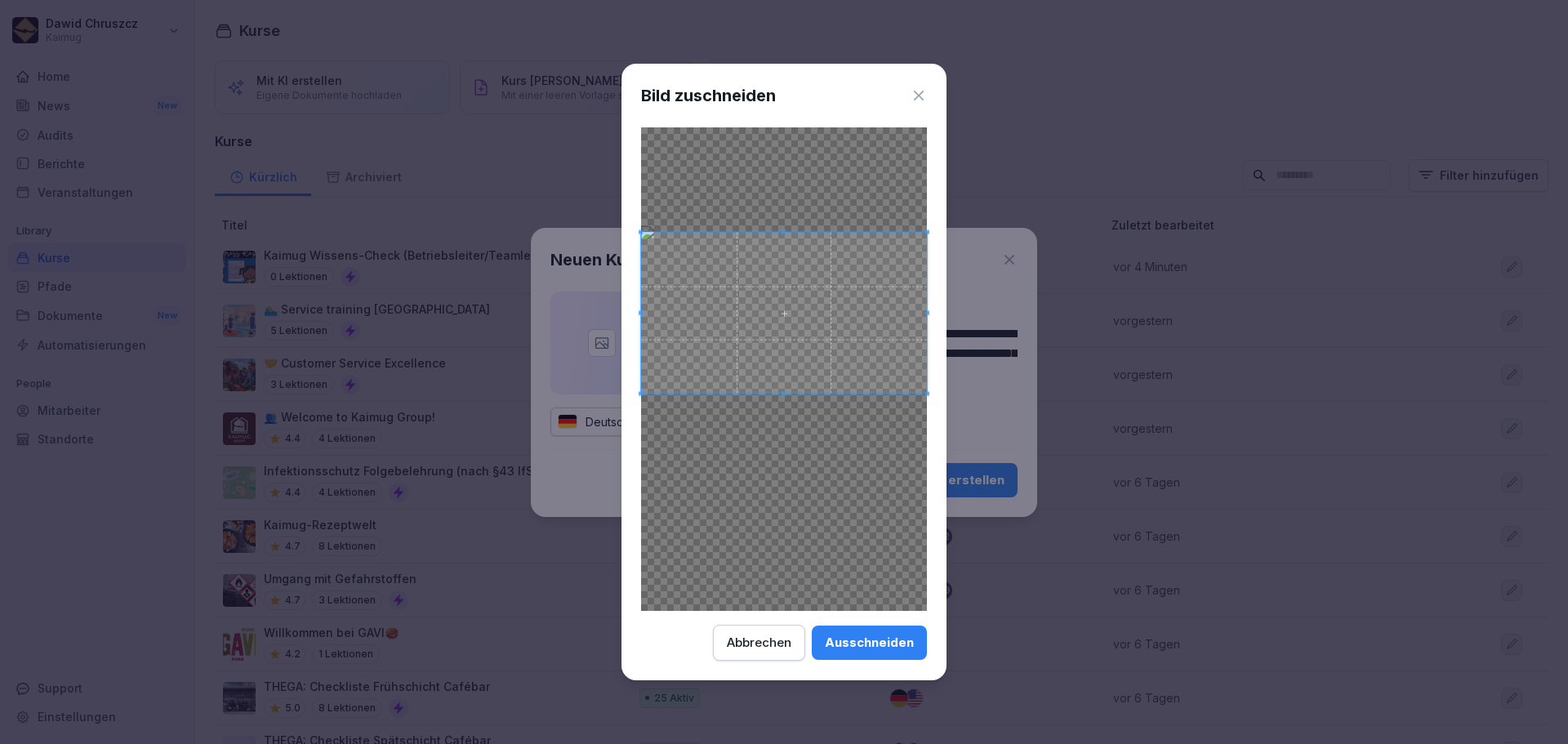 click at bounding box center (784, 313) 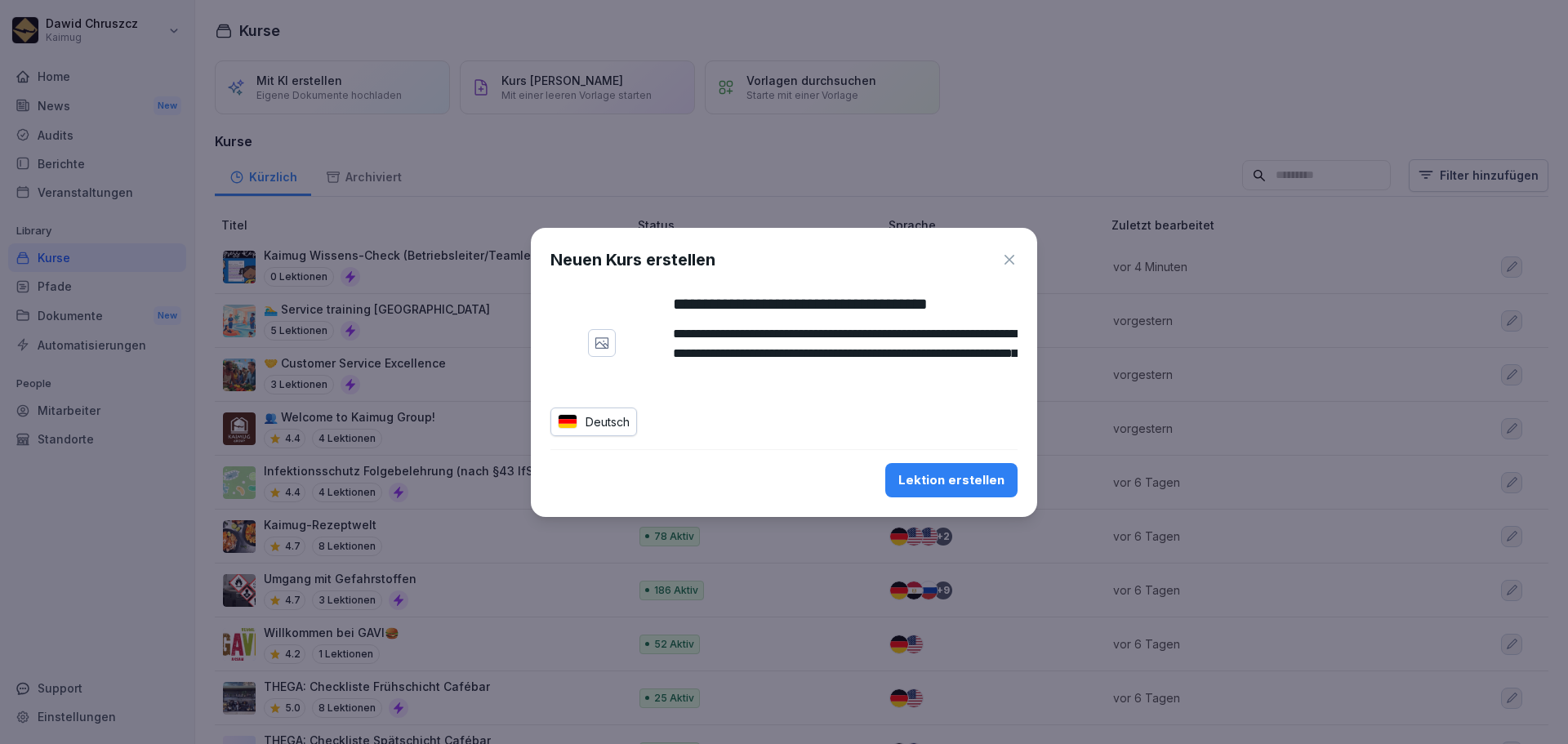 click on "**********" at bounding box center (784, 372) 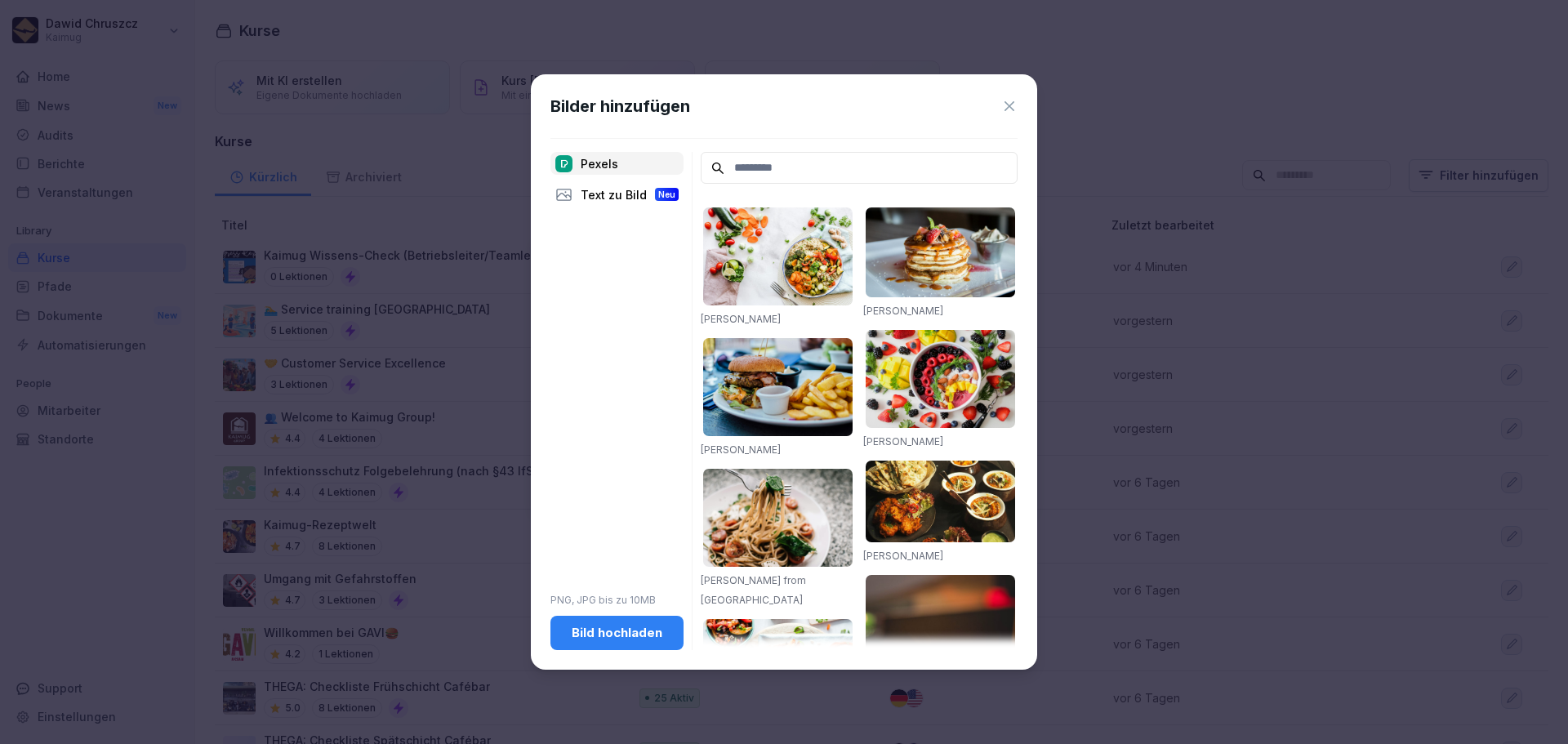 click on "Bild hochladen" at bounding box center [617, 633] 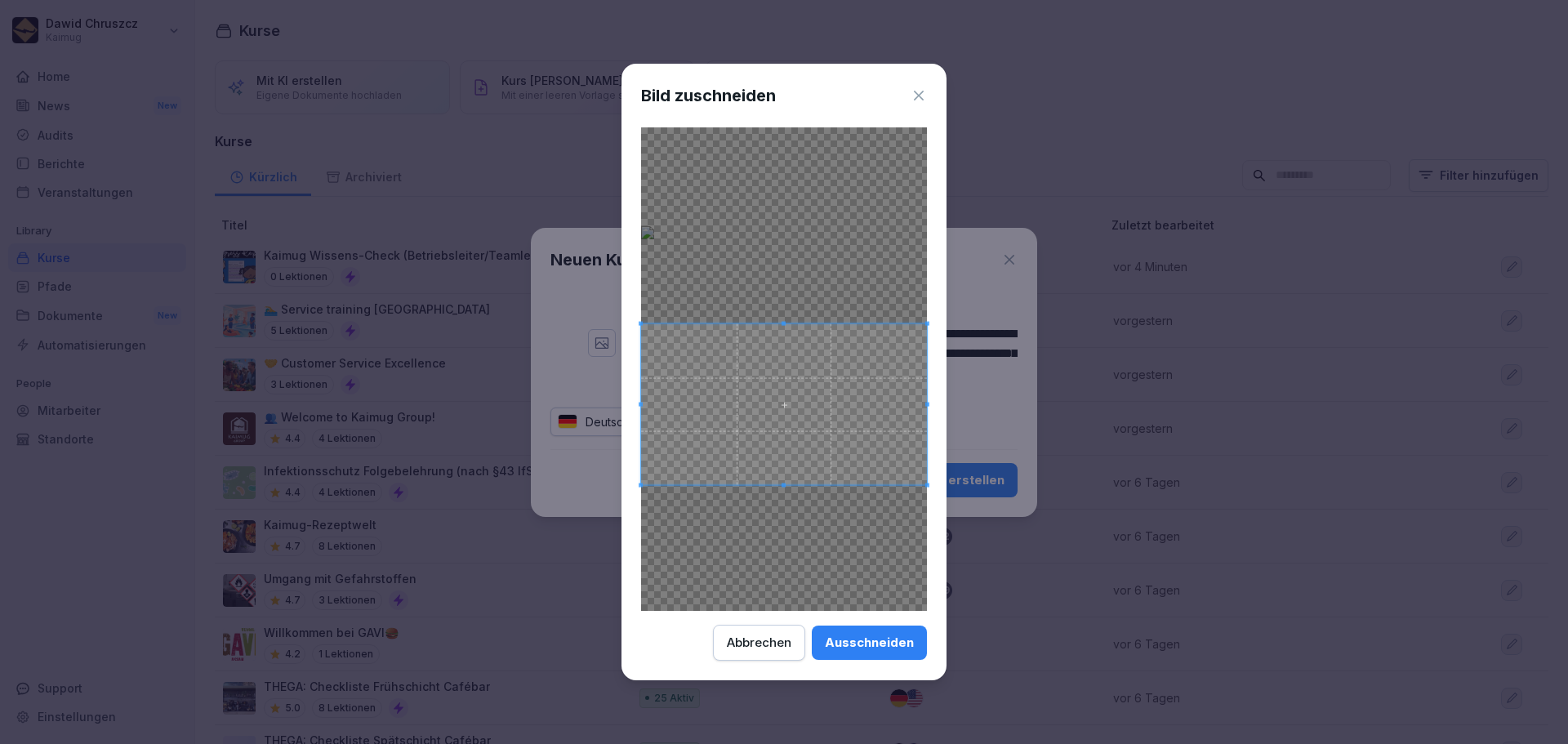click at bounding box center (784, 404) 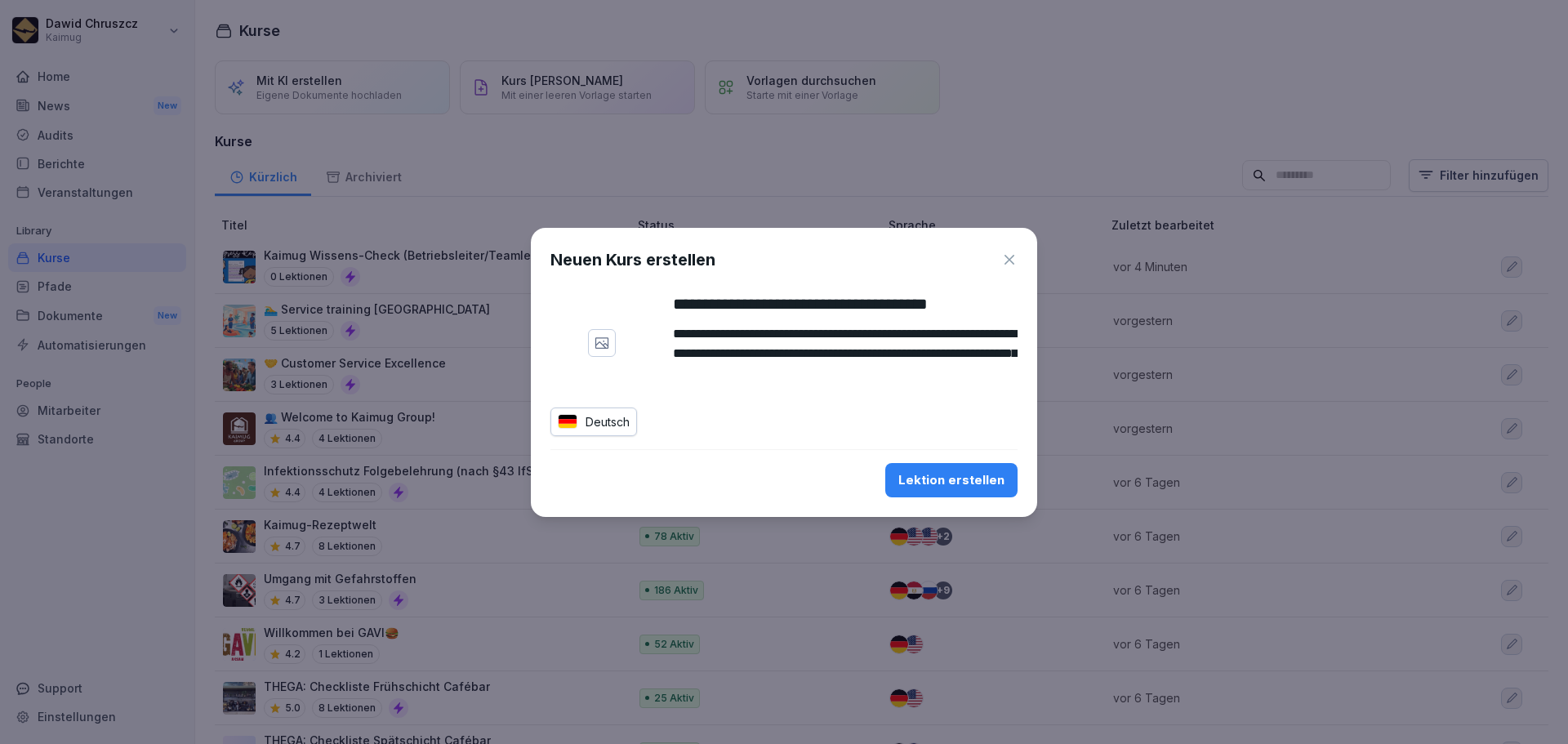 click at bounding box center [602, 343] 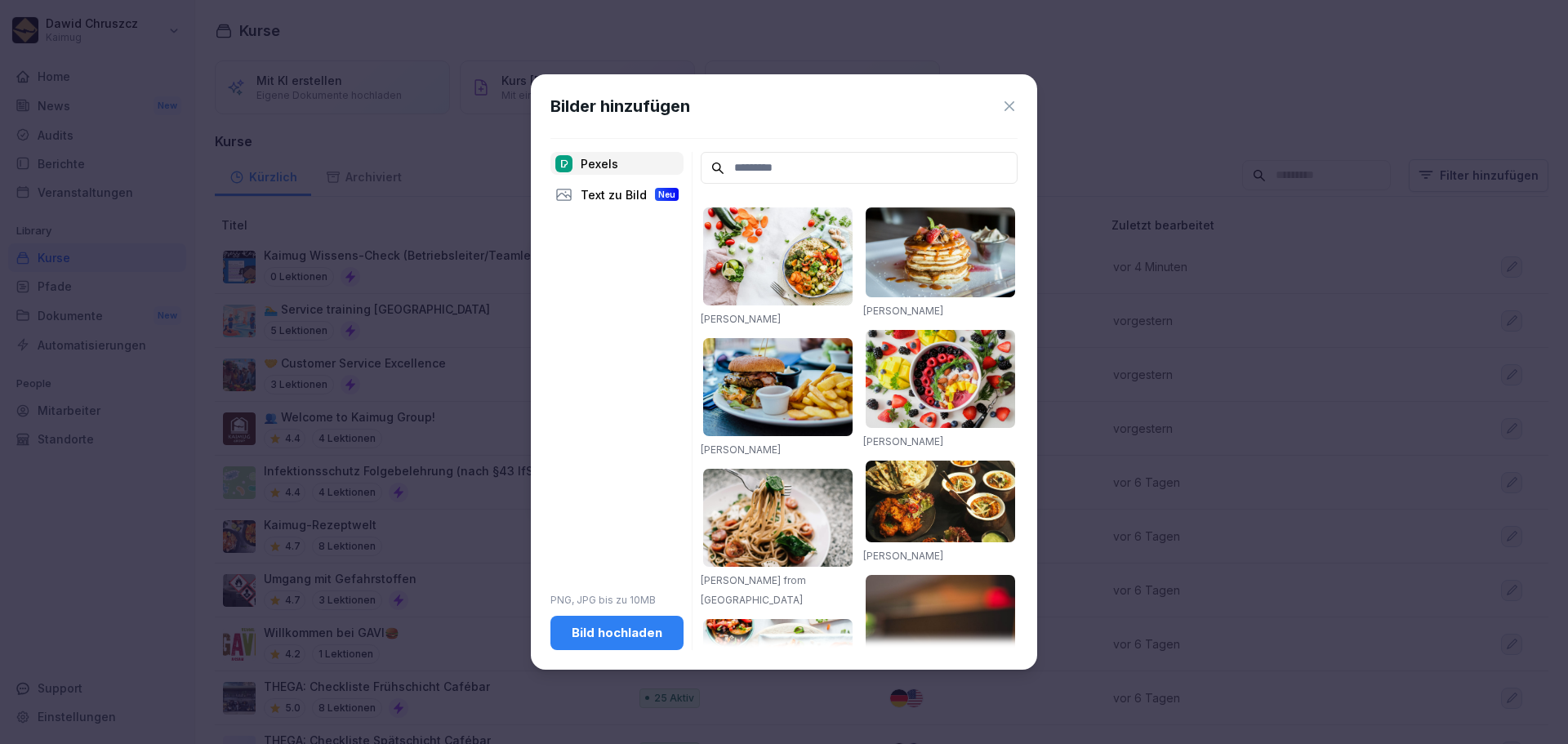 click on "Bild hochladen" at bounding box center [617, 633] 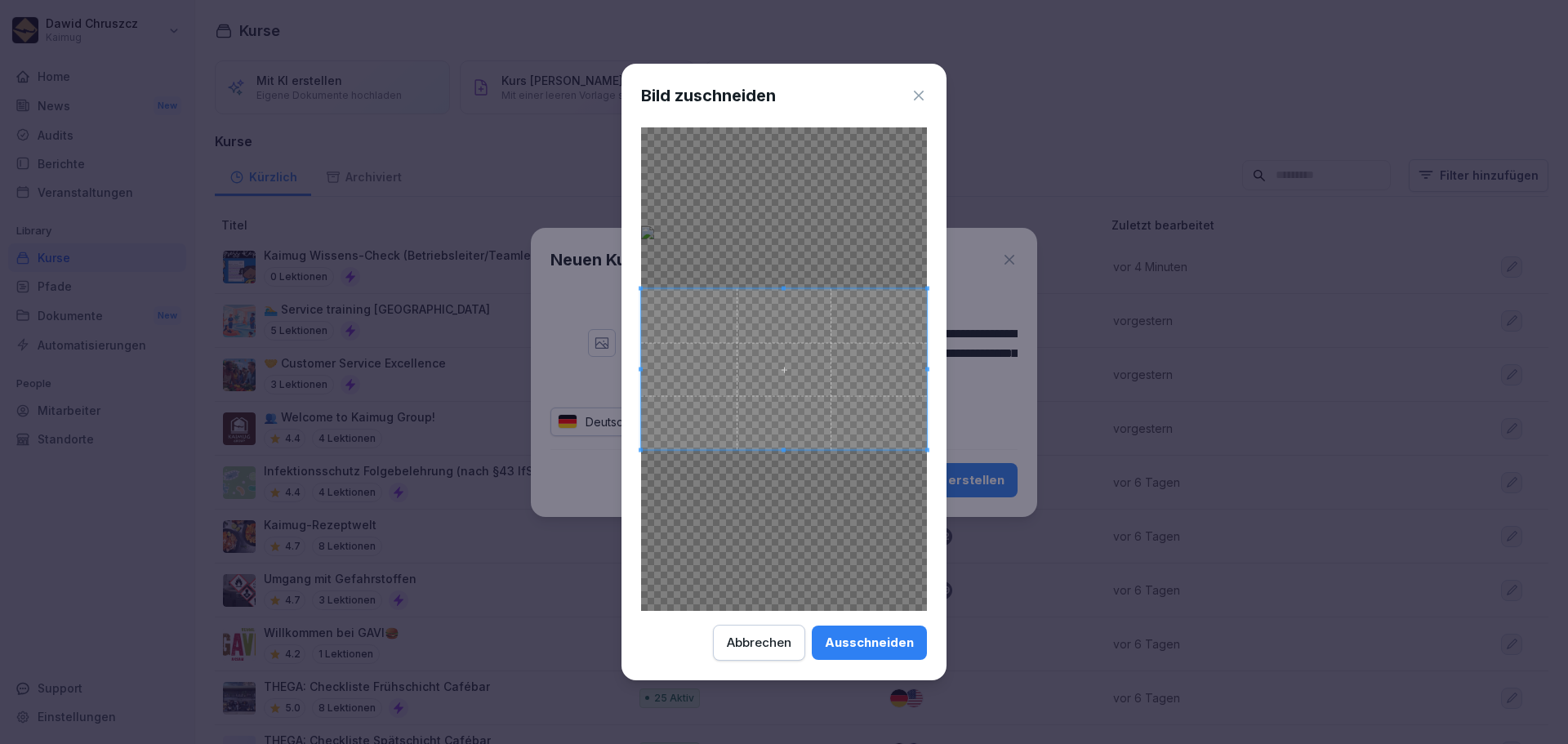 click on "Ausschneiden" at bounding box center (869, 643) 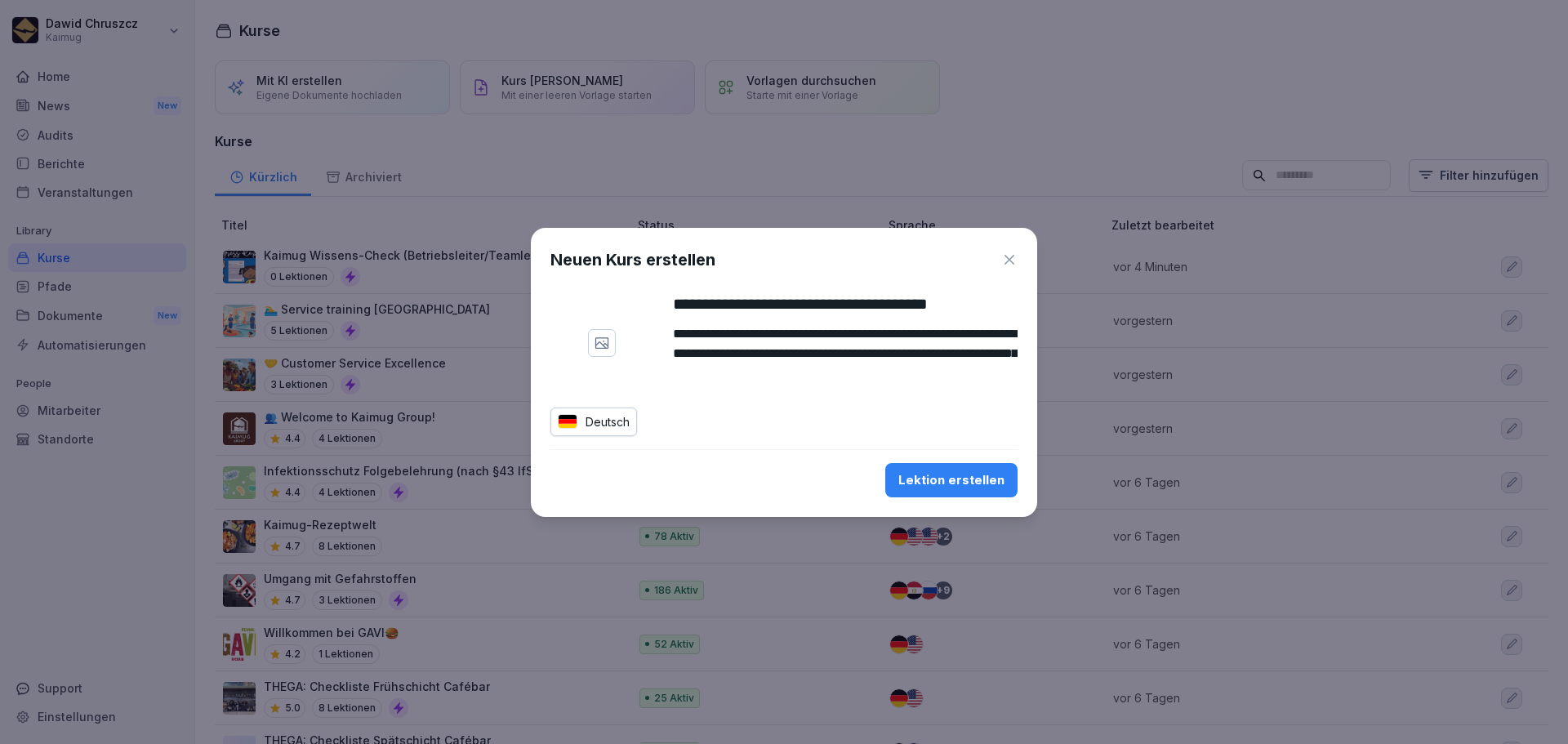 click on "**********" at bounding box center (845, 344) 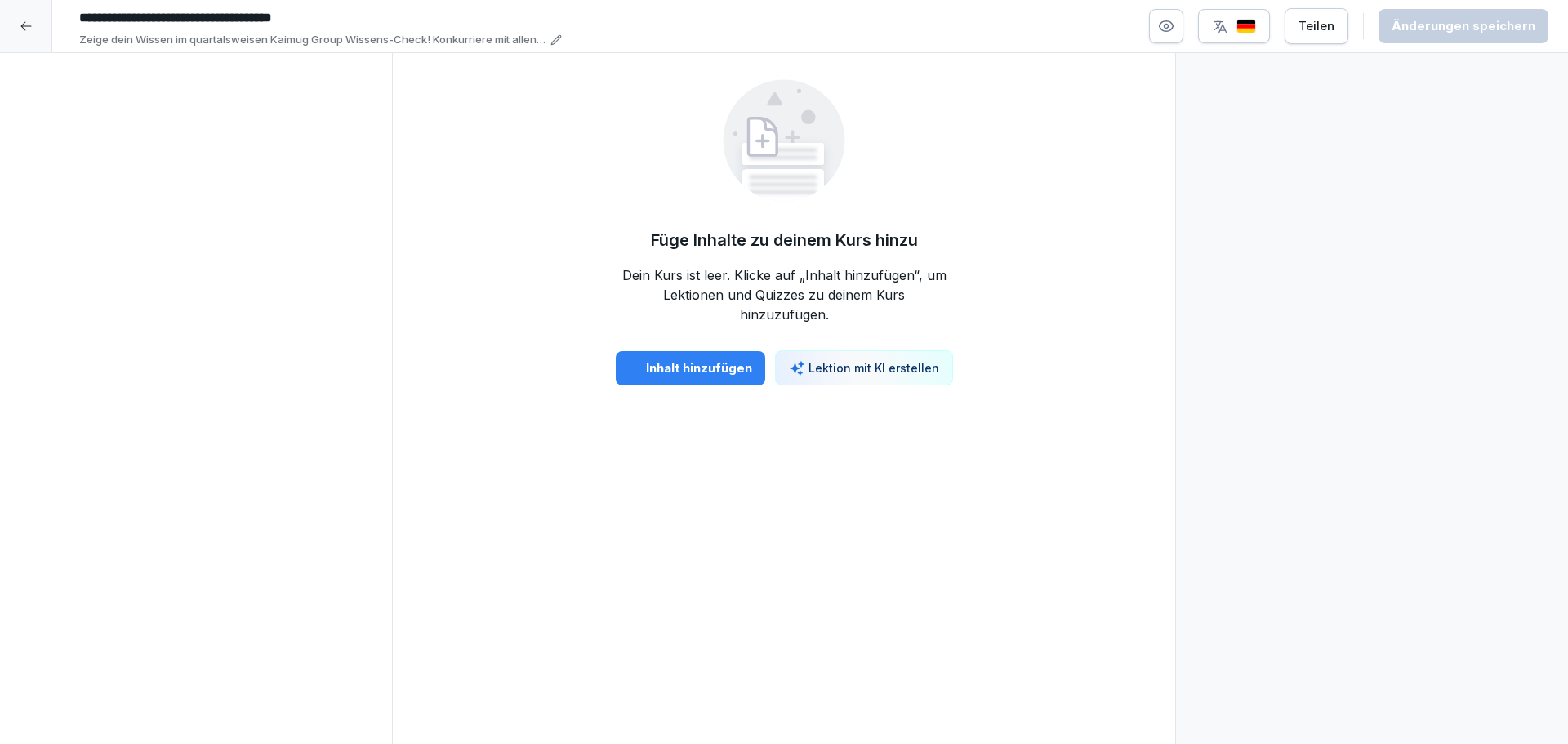 click on "Inhalt hinzufügen" at bounding box center [690, 368] 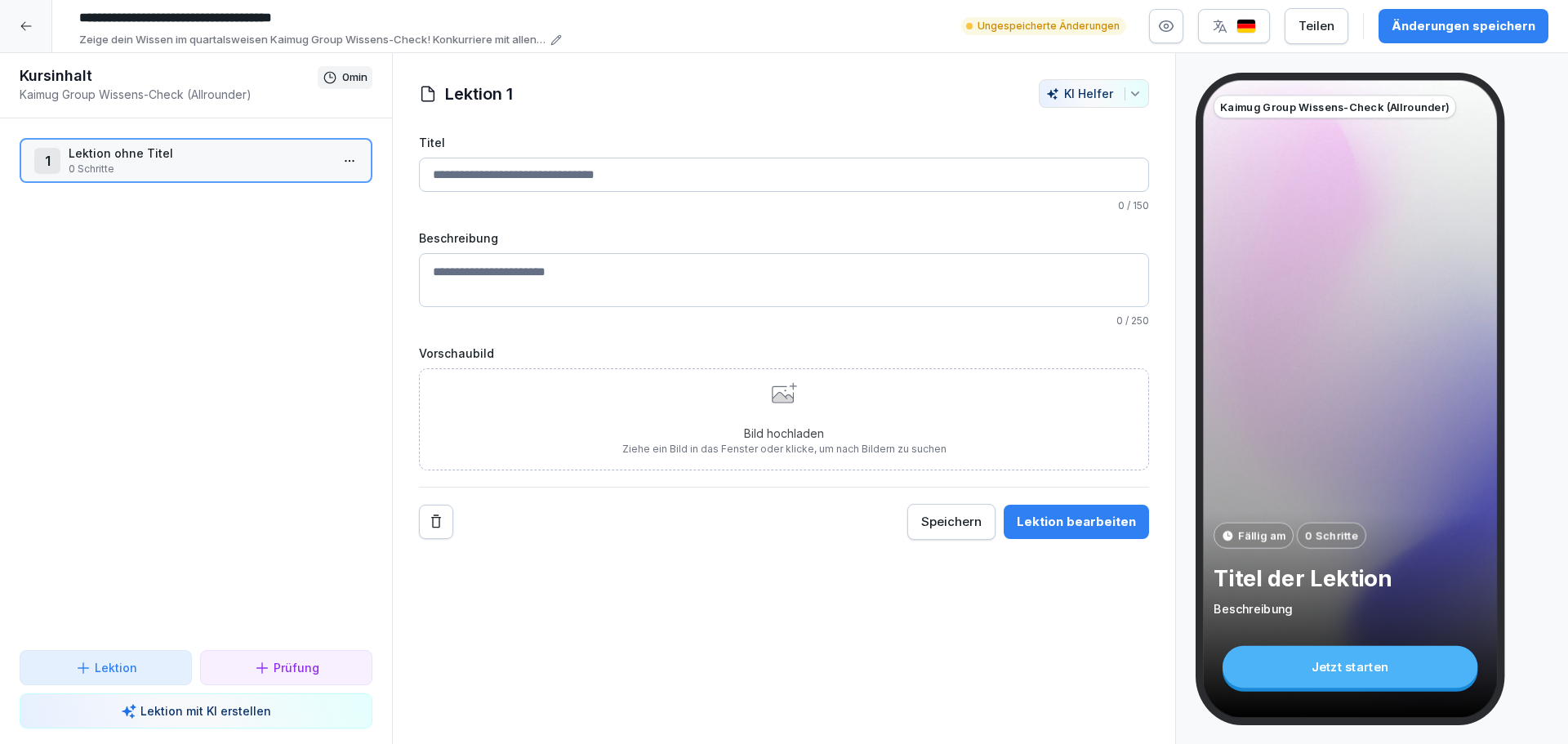 click on "Prüfung" at bounding box center [286, 667] 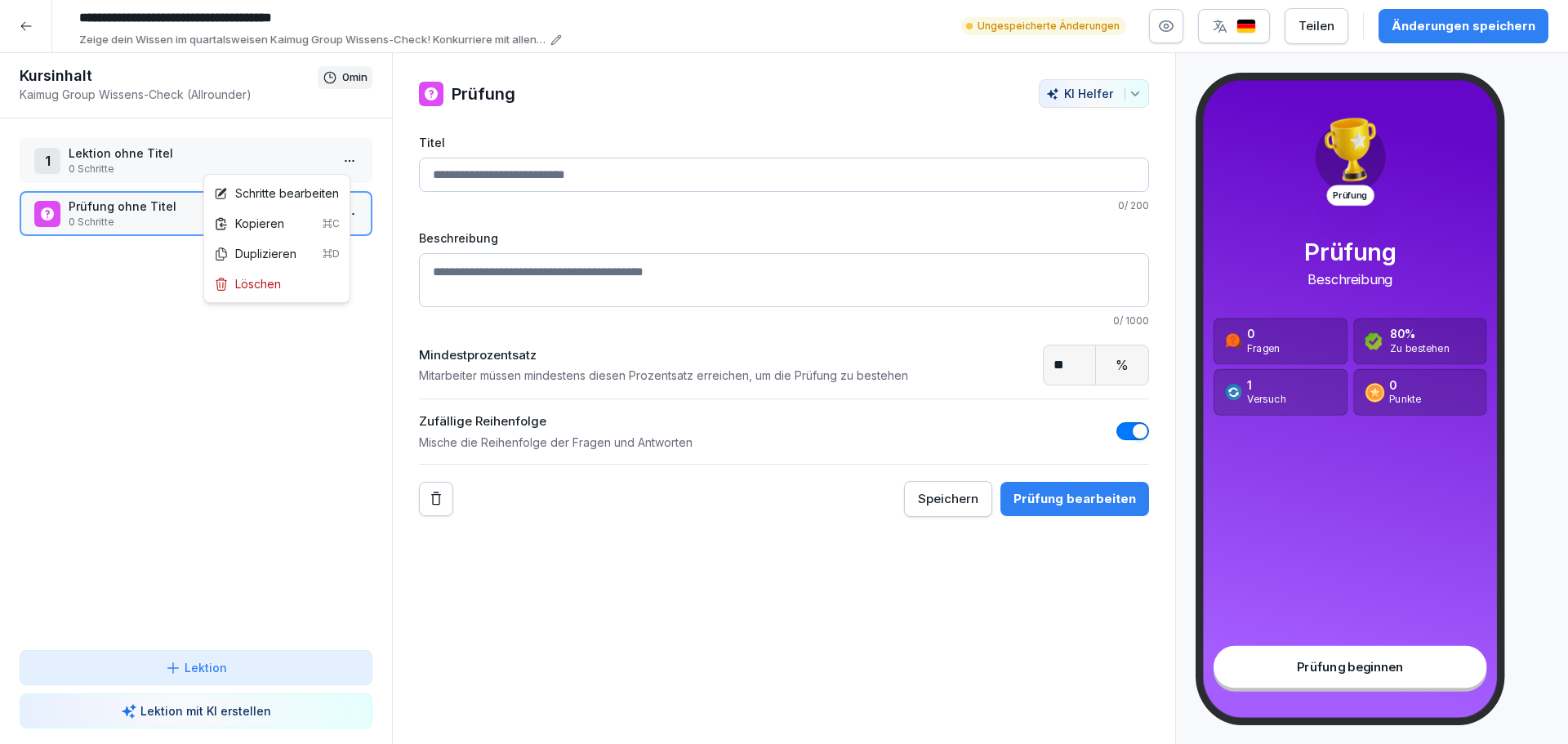 click on "**********" at bounding box center (784, 372) 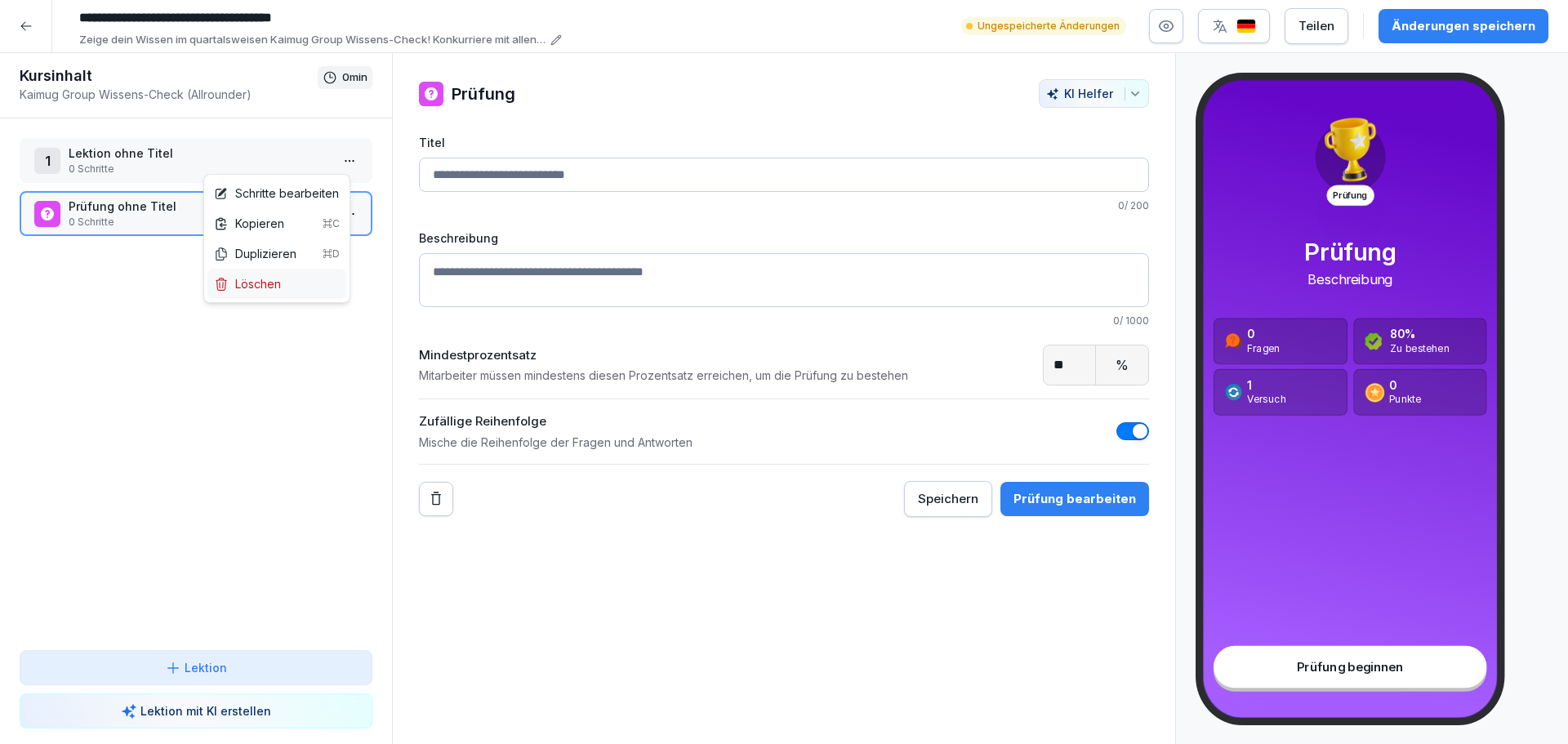 click on "Löschen" at bounding box center (277, 283) 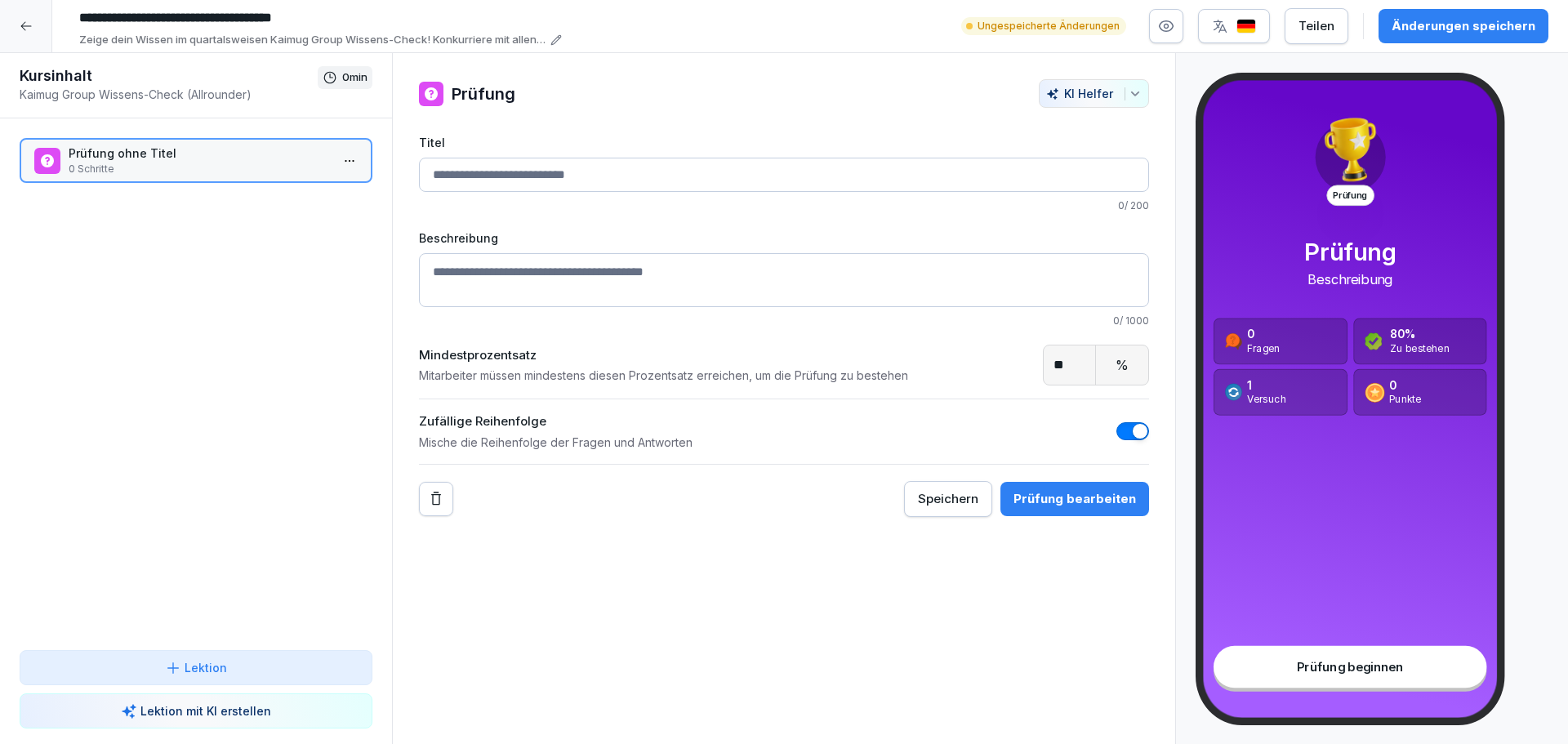 click on "Prüfung ohne Titel" at bounding box center (199, 153) 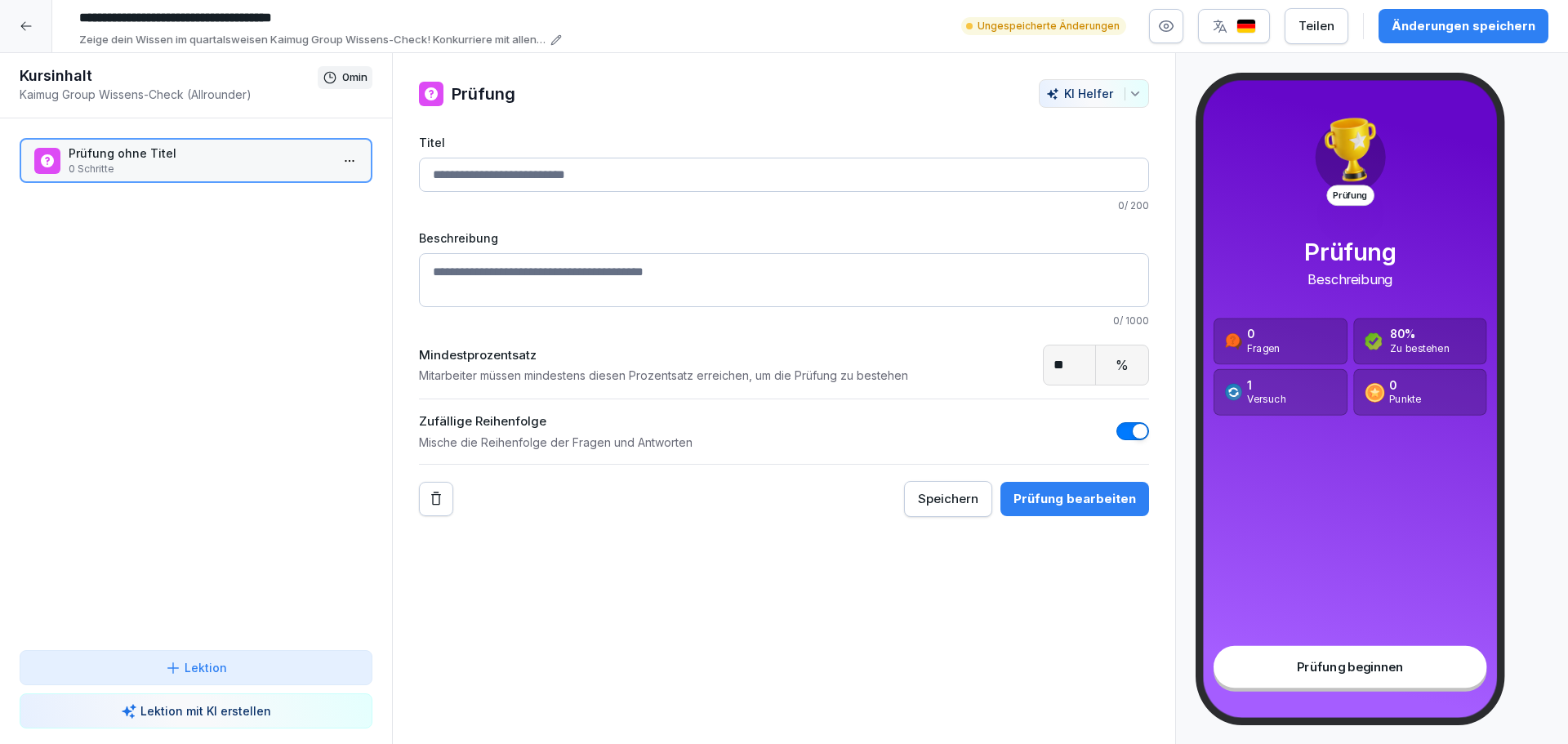 click on "Titel" at bounding box center (784, 175) 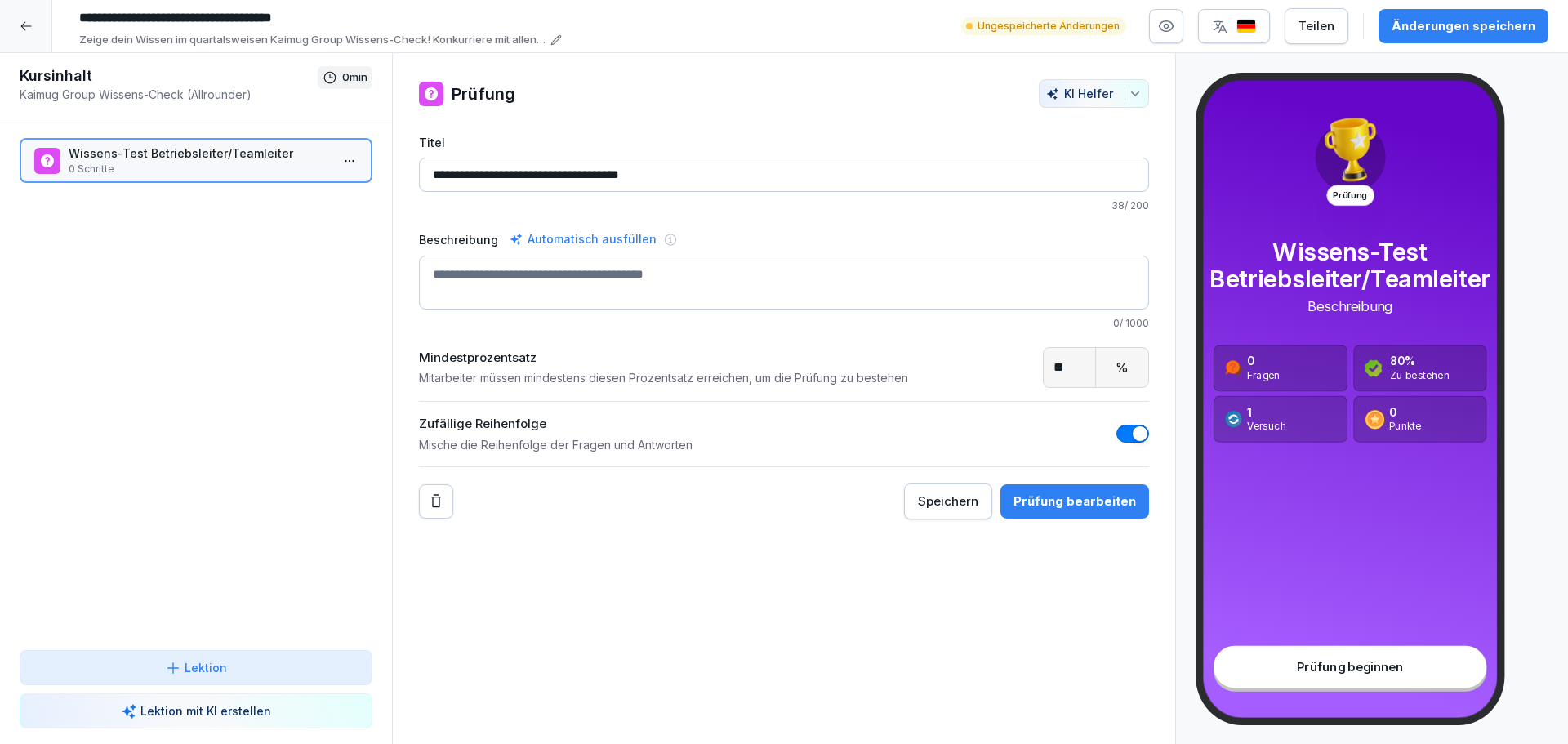drag, startPoint x: 662, startPoint y: 172, endPoint x: 525, endPoint y: 125, distance: 144.83784 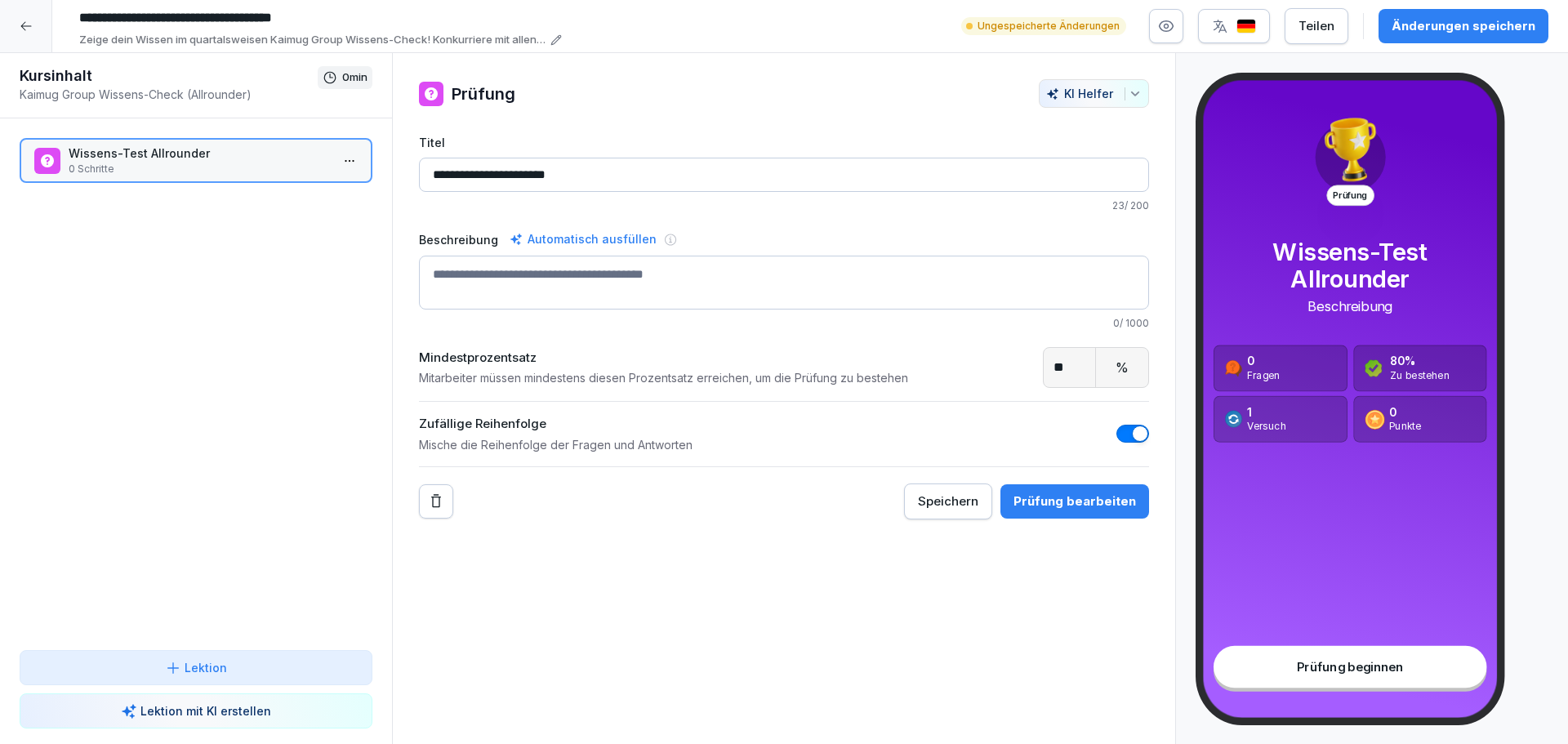 type on "**********" 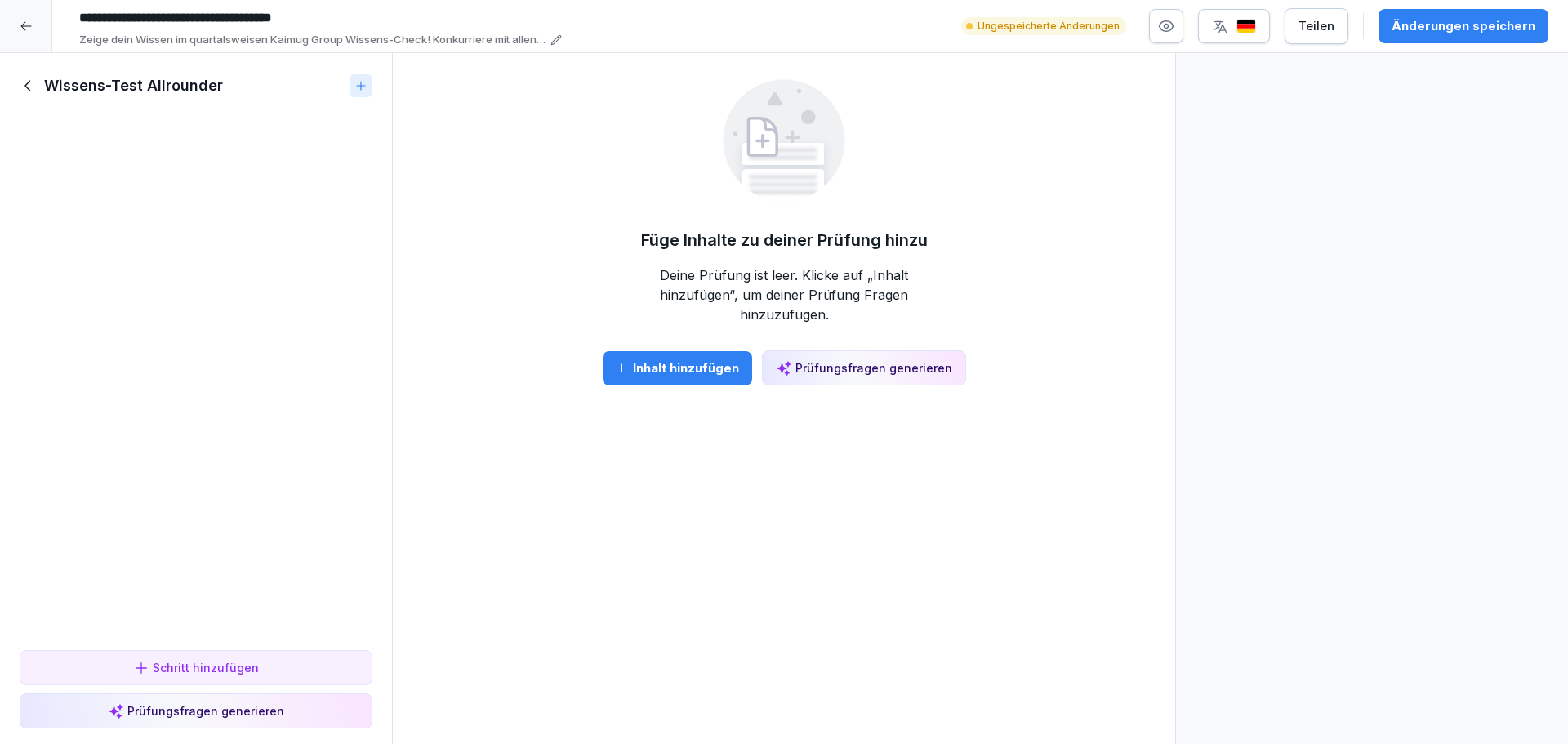 click on "Inhalt hinzufügen" at bounding box center (677, 368) 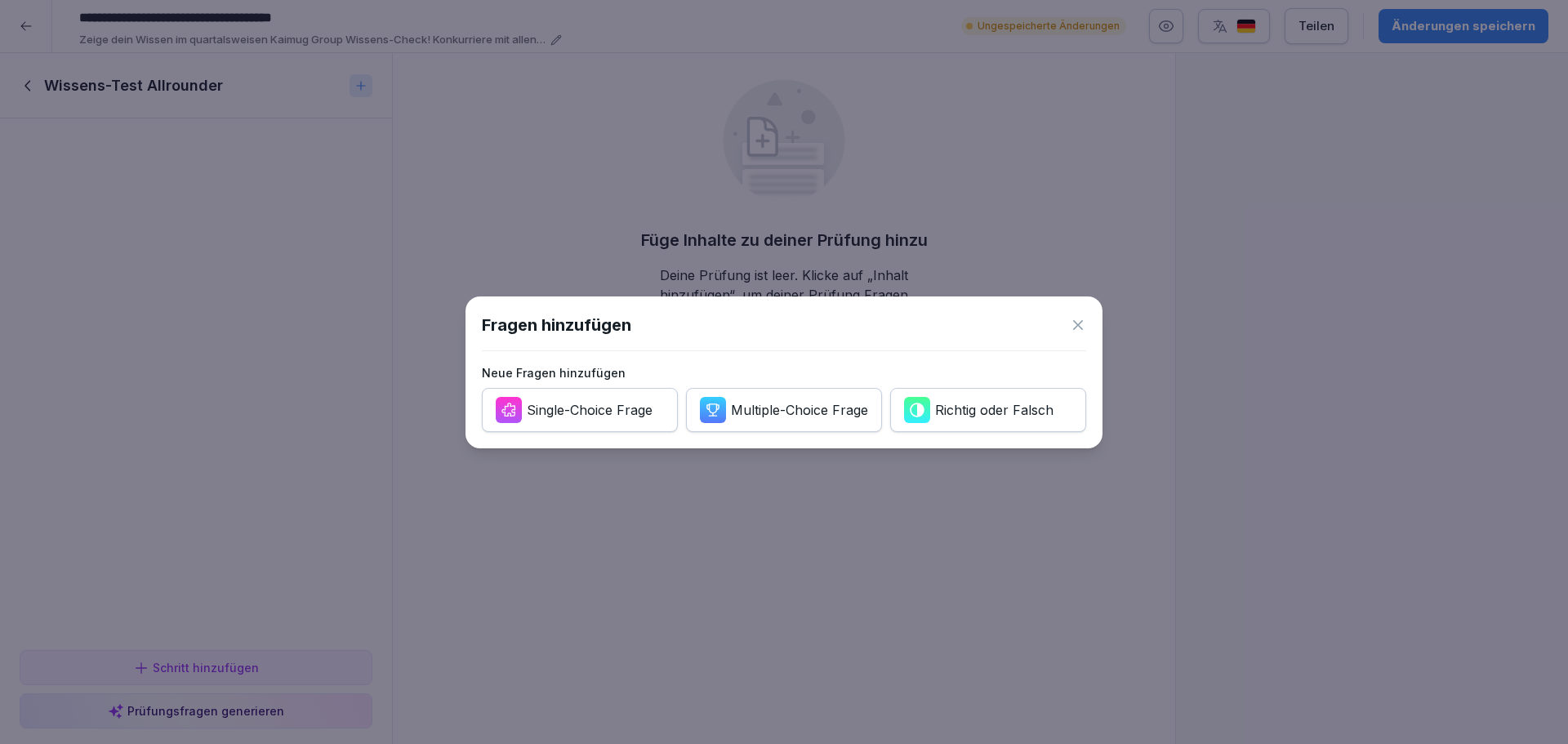 click on "Multiple-Choice Frage" at bounding box center (800, 410) 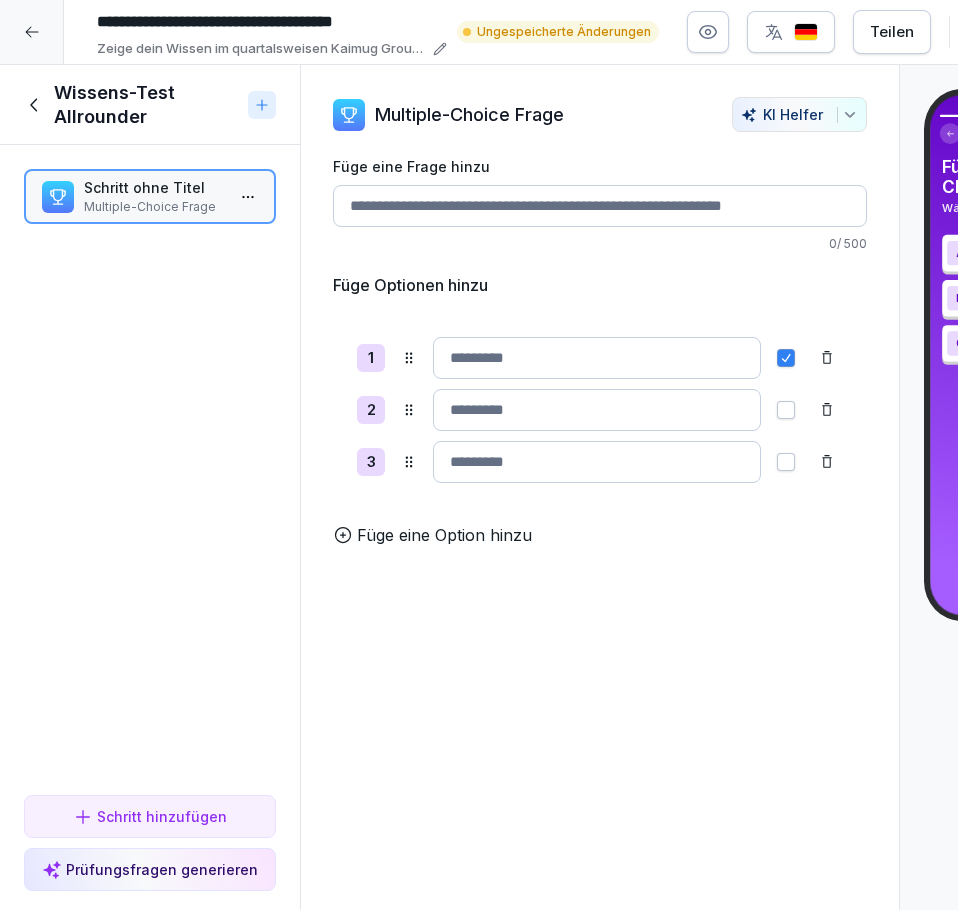 click on "Füge eine Frage hinzu" at bounding box center [600, 206] 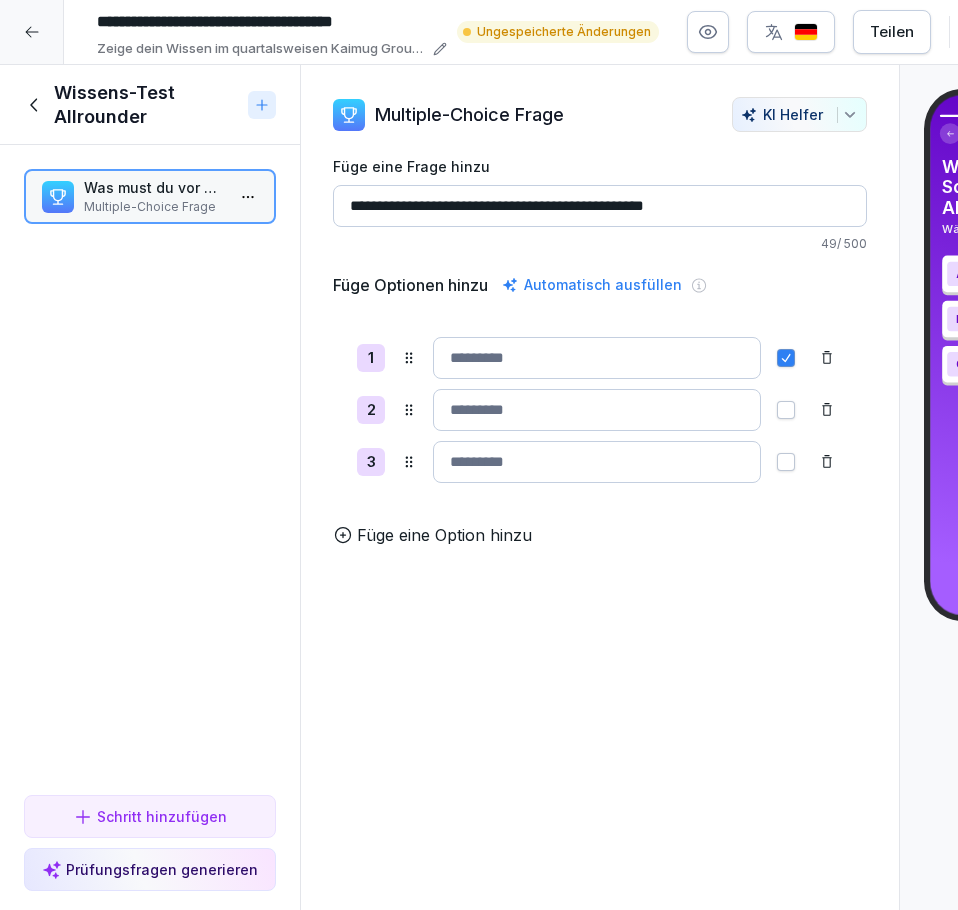 click on "**********" at bounding box center (600, 206) 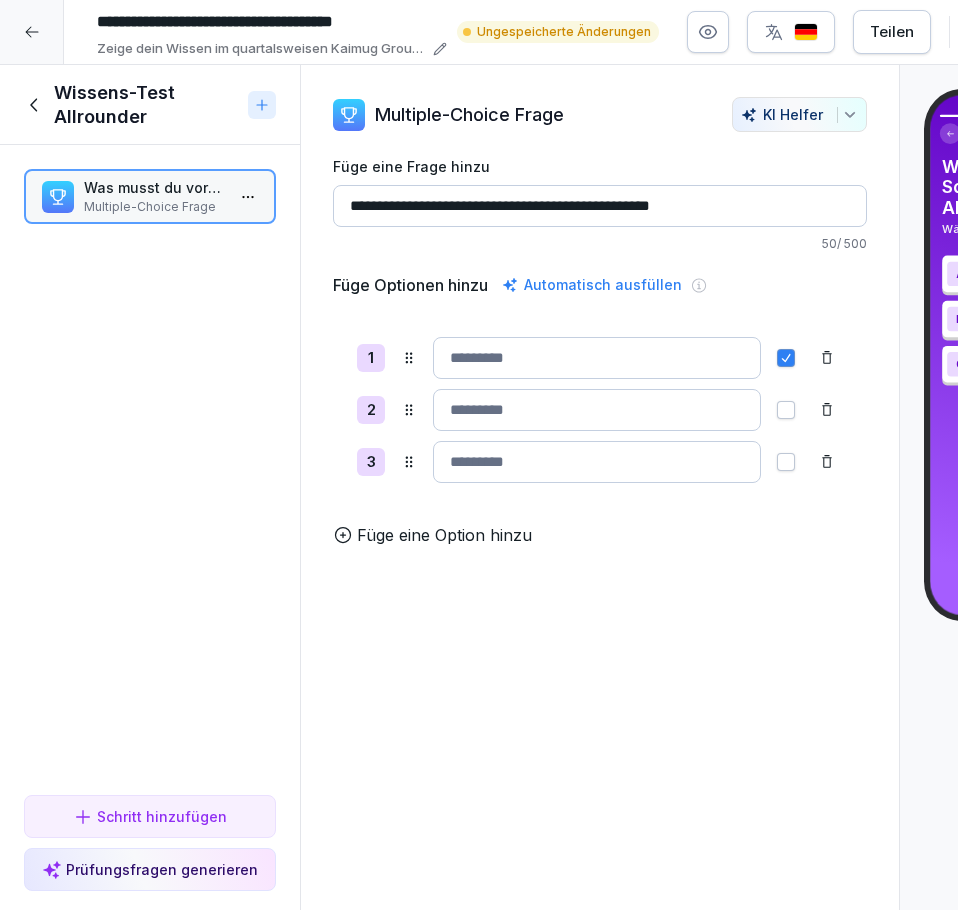 type on "**********" 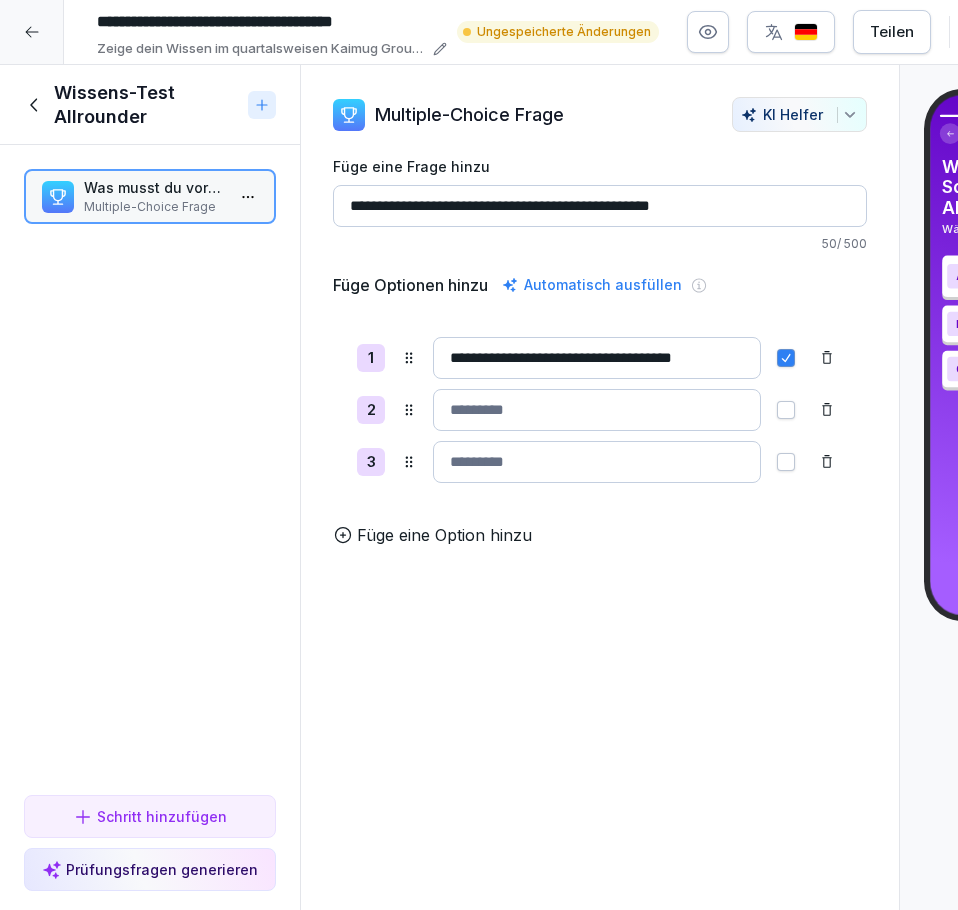 scroll, scrollTop: 0, scrollLeft: 18, axis: horizontal 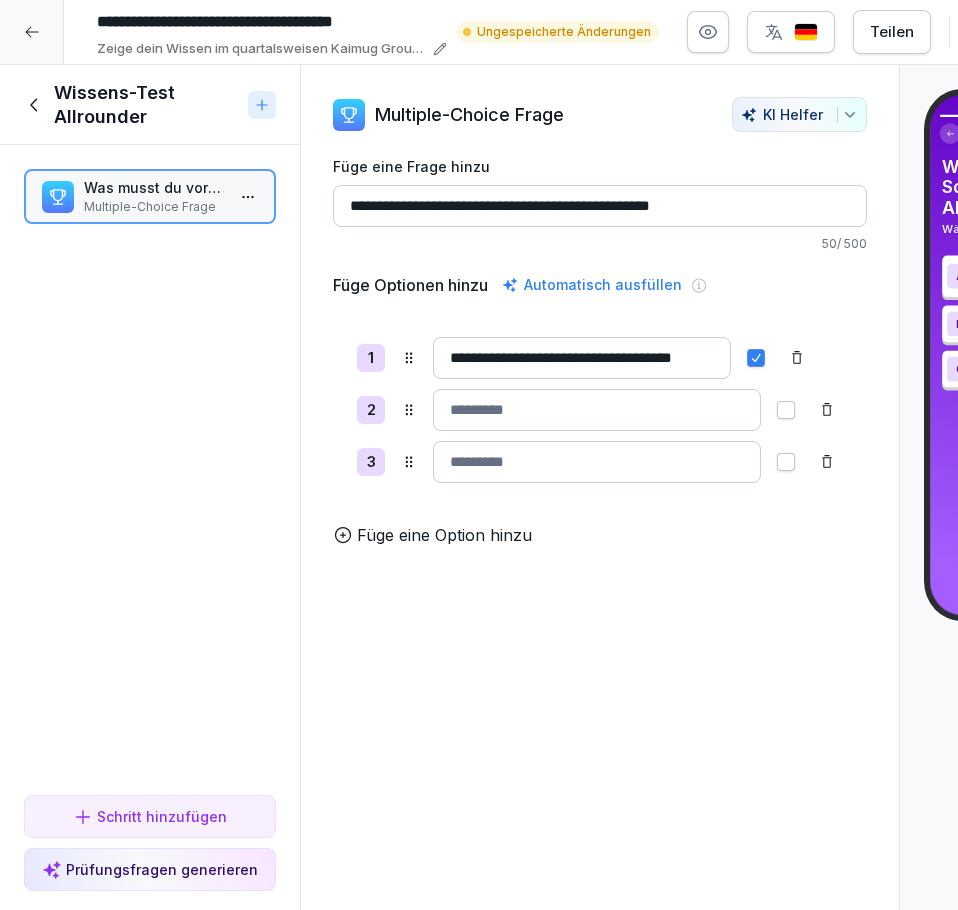 type on "**********" 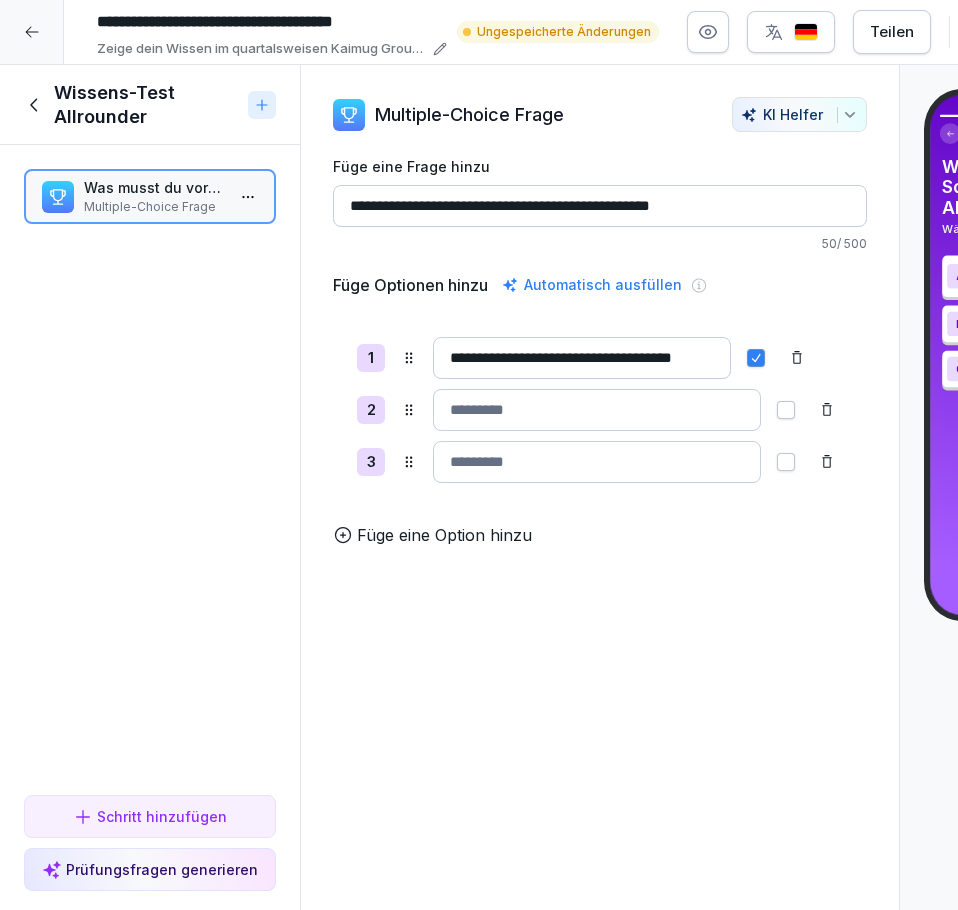 click at bounding box center (597, 410) 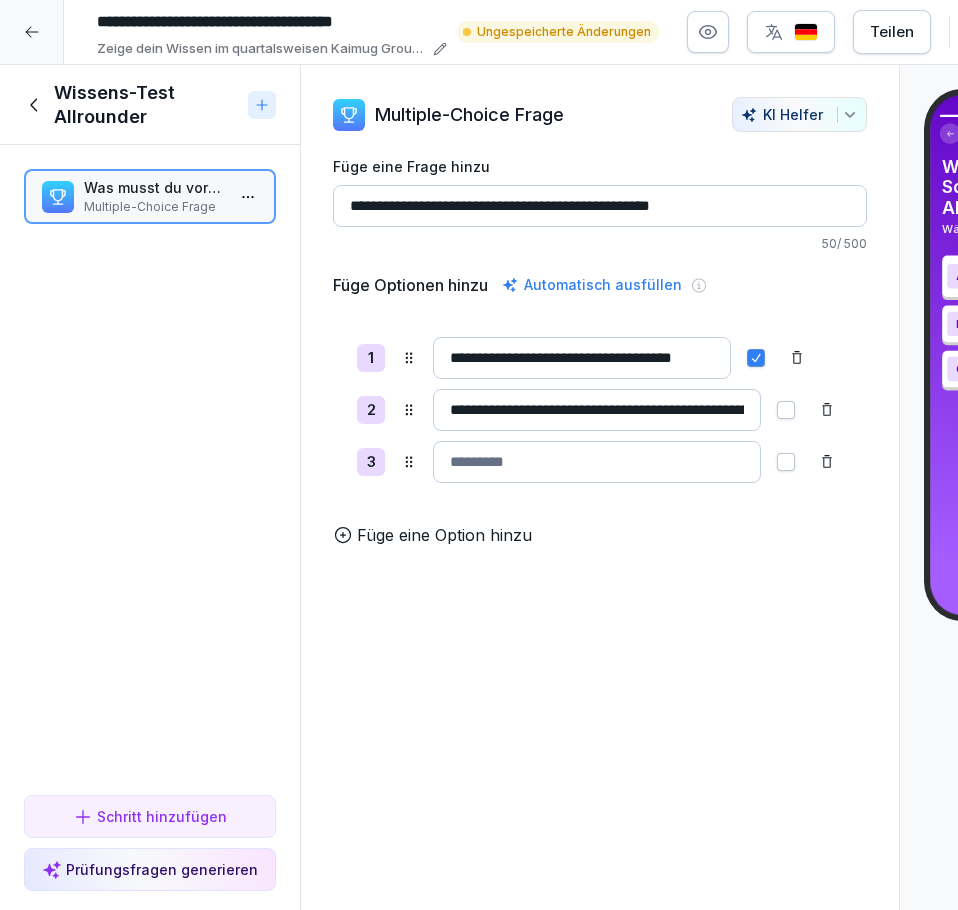 scroll, scrollTop: 0, scrollLeft: 268, axis: horizontal 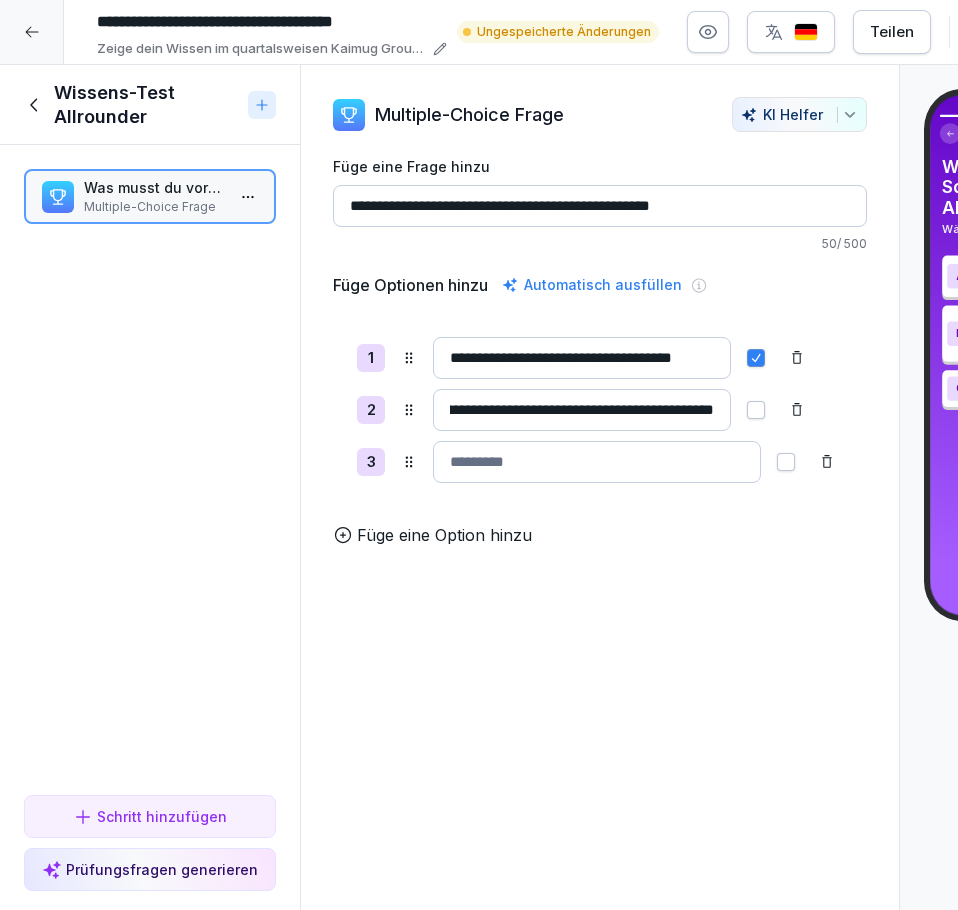 type on "**********" 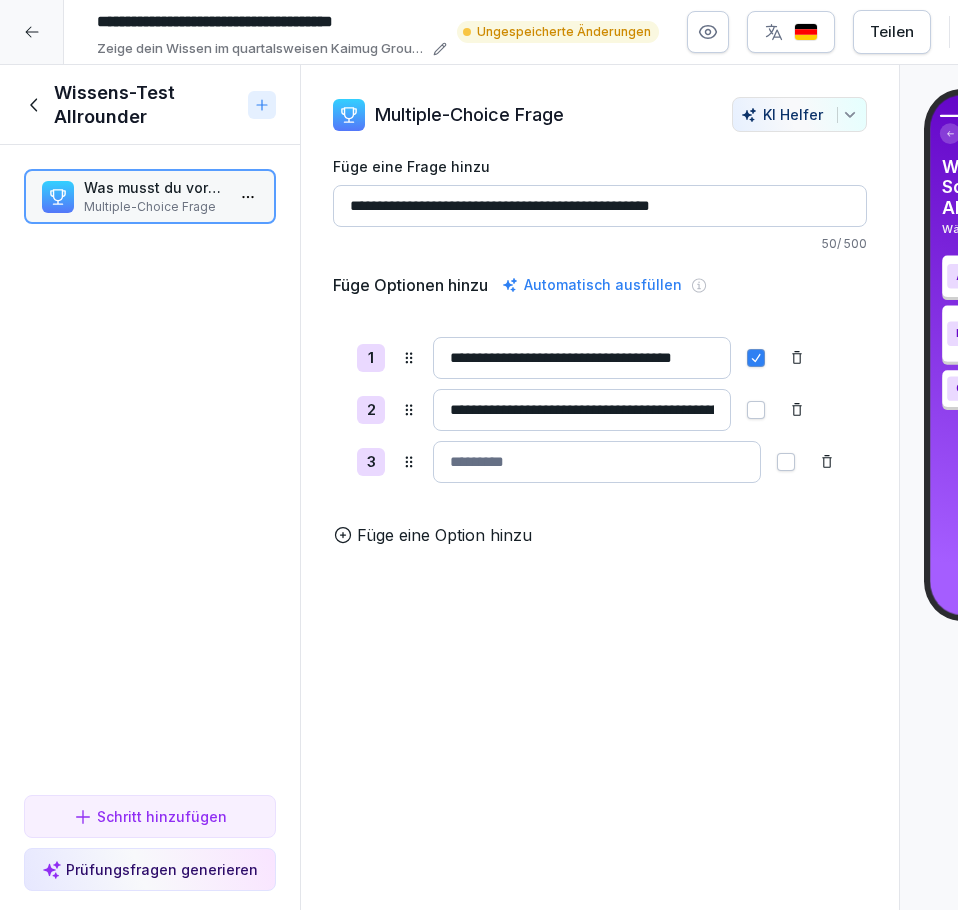 click at bounding box center [597, 462] 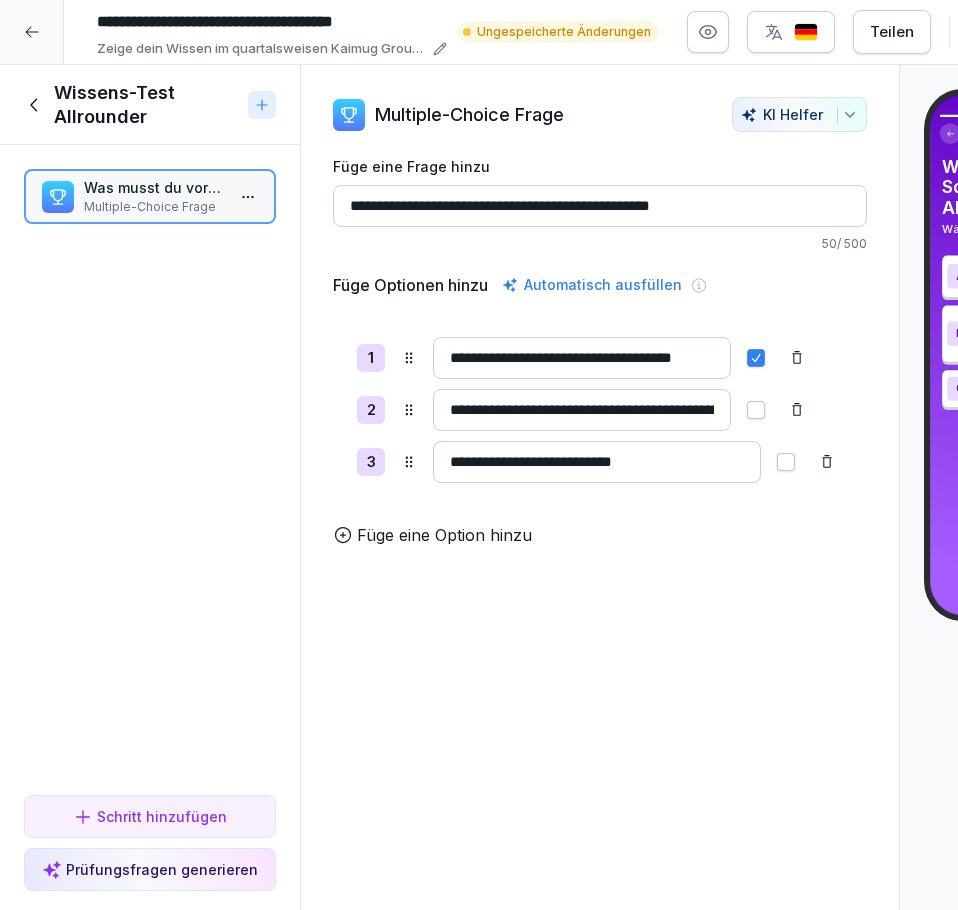 type on "**********" 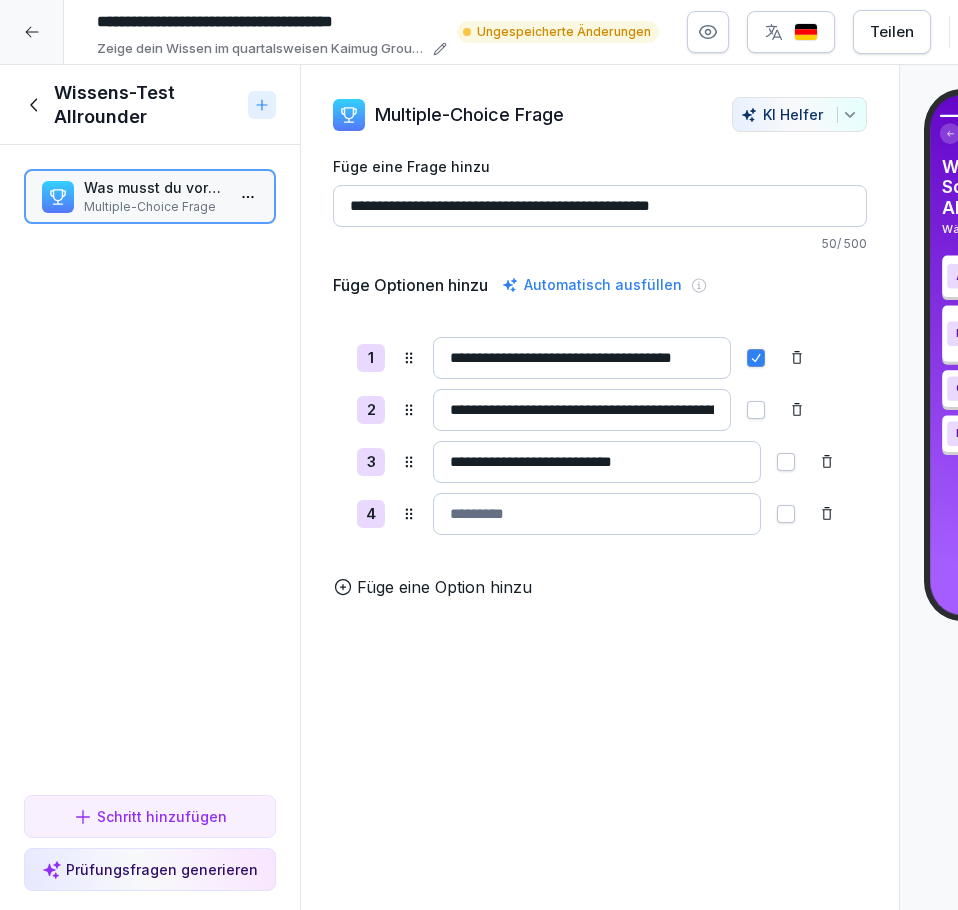 click at bounding box center [597, 514] 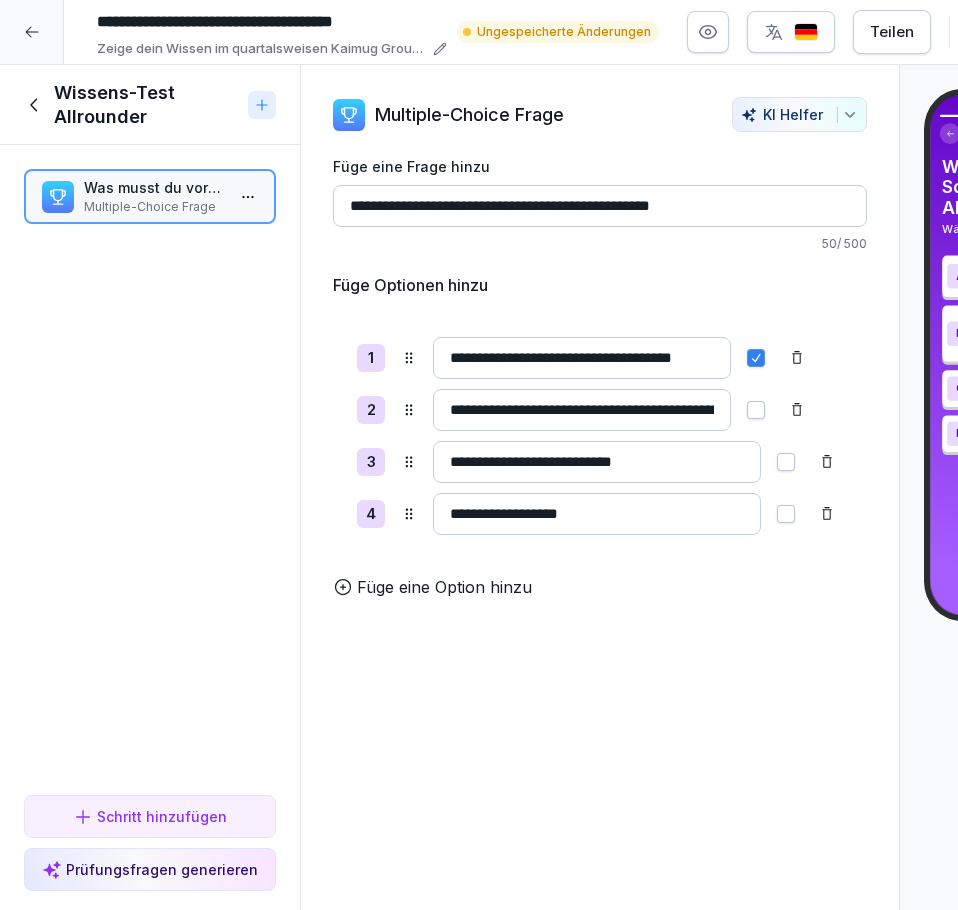 type on "**********" 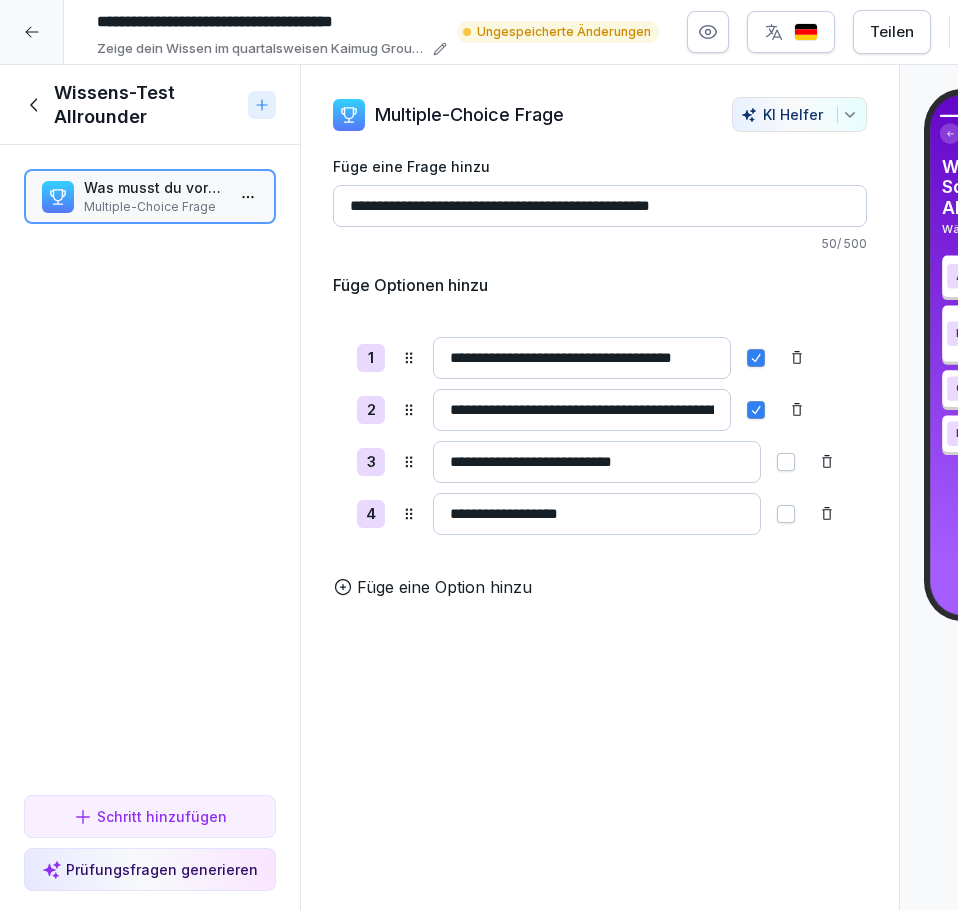 click at bounding box center [756, 358] 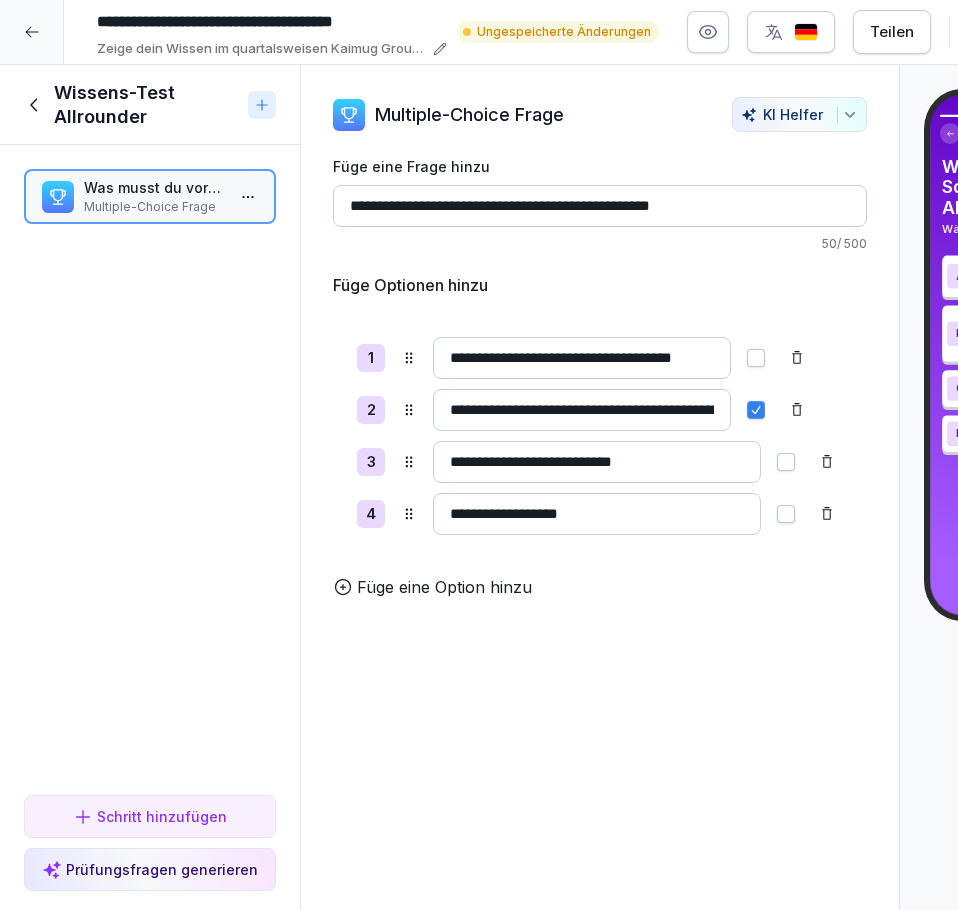 click on "Schritt hinzufügen" at bounding box center [150, 816] 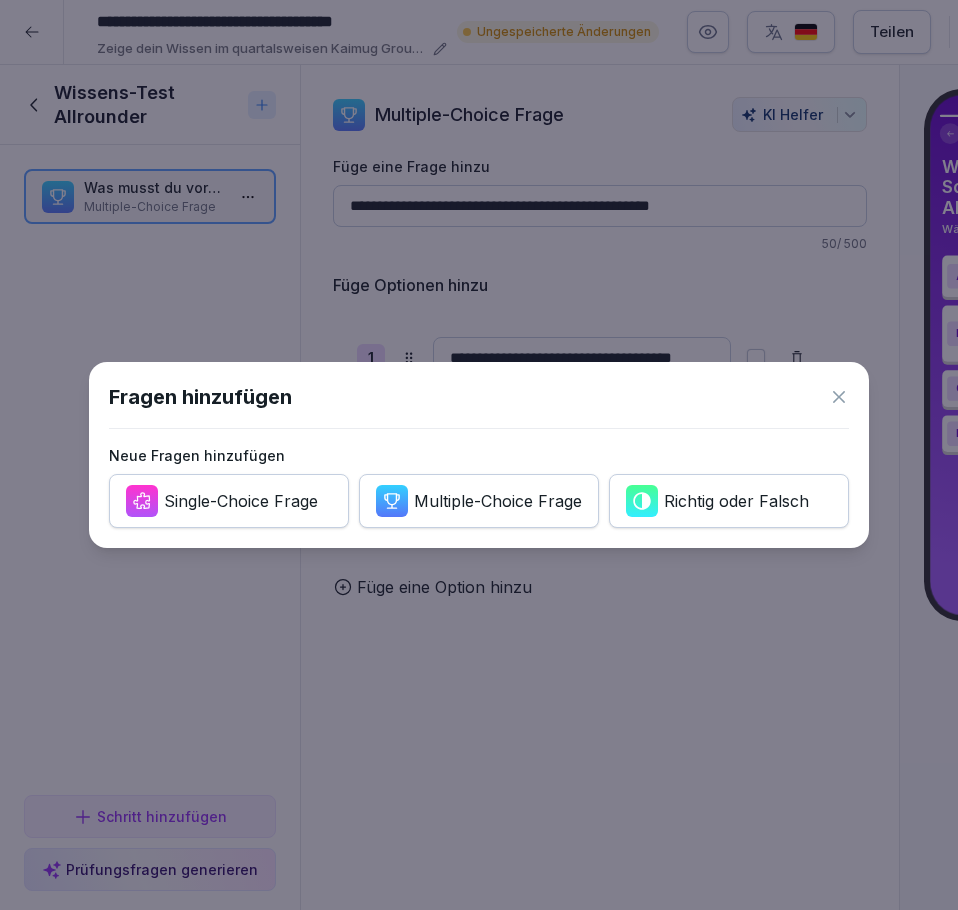 click on "Multiple-Choice Frage" at bounding box center (498, 501) 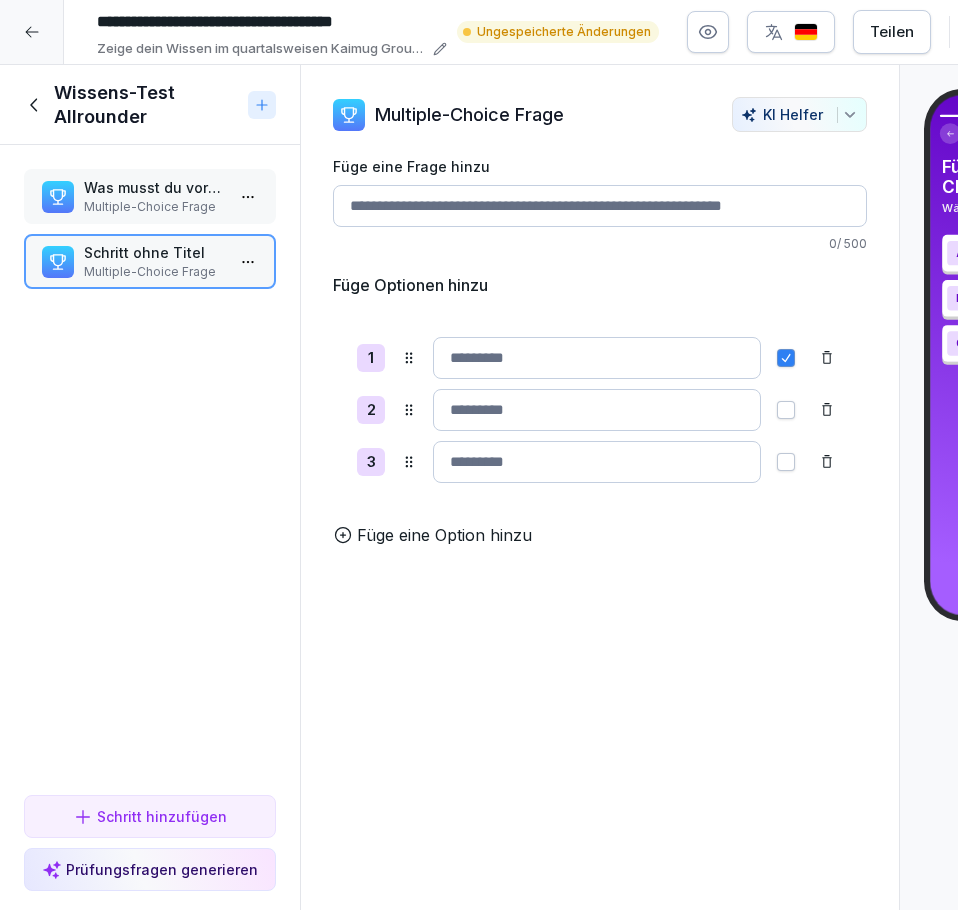 click on "Füge eine Option hinzu" at bounding box center (444, 535) 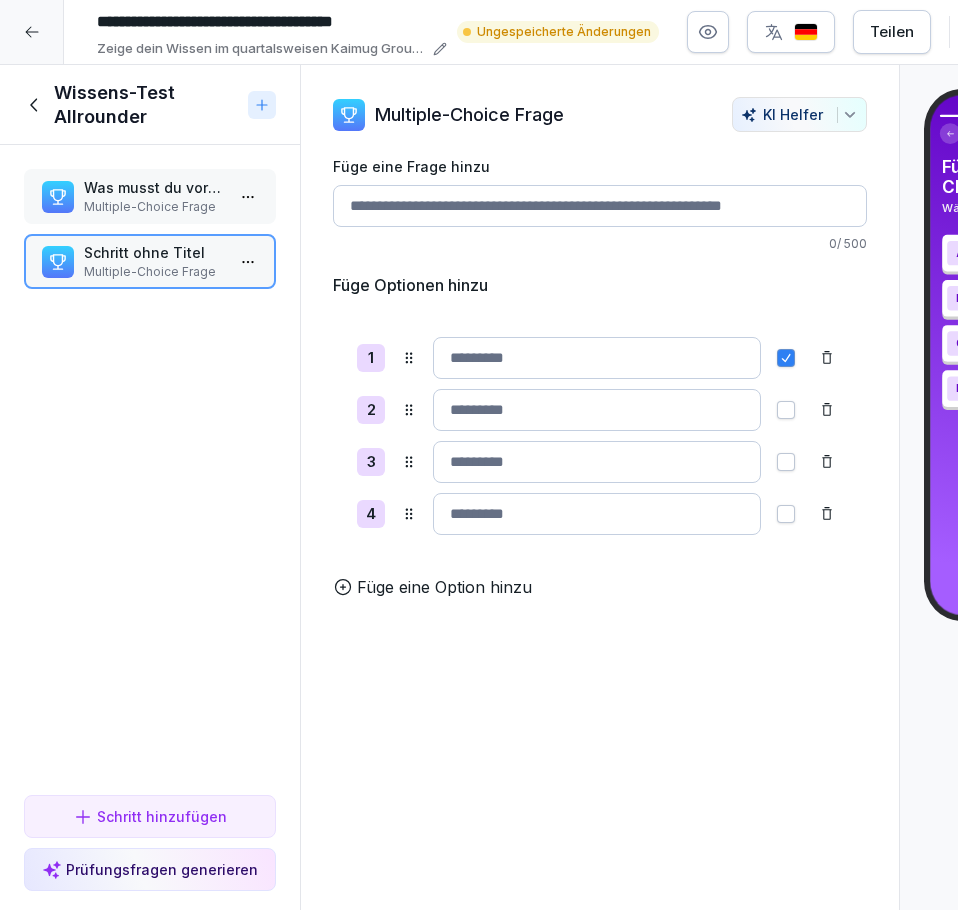 click on "Füge eine Frage hinzu" at bounding box center (600, 206) 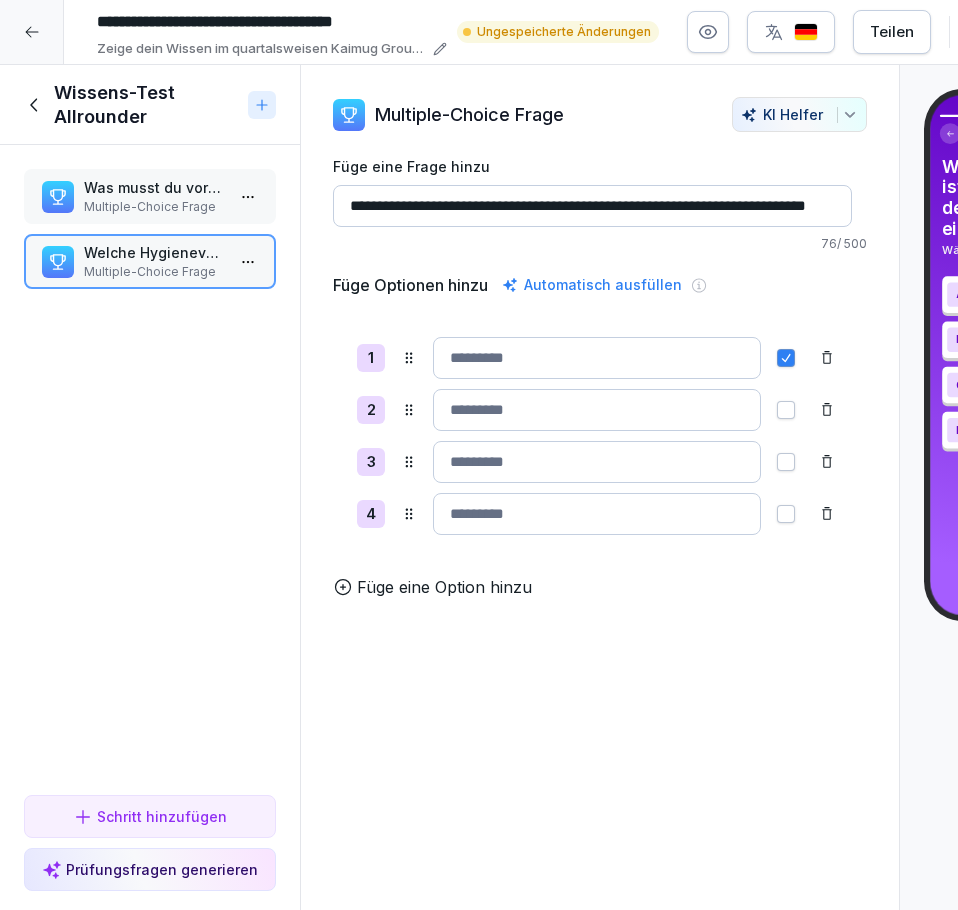 scroll, scrollTop: 0, scrollLeft: 0, axis: both 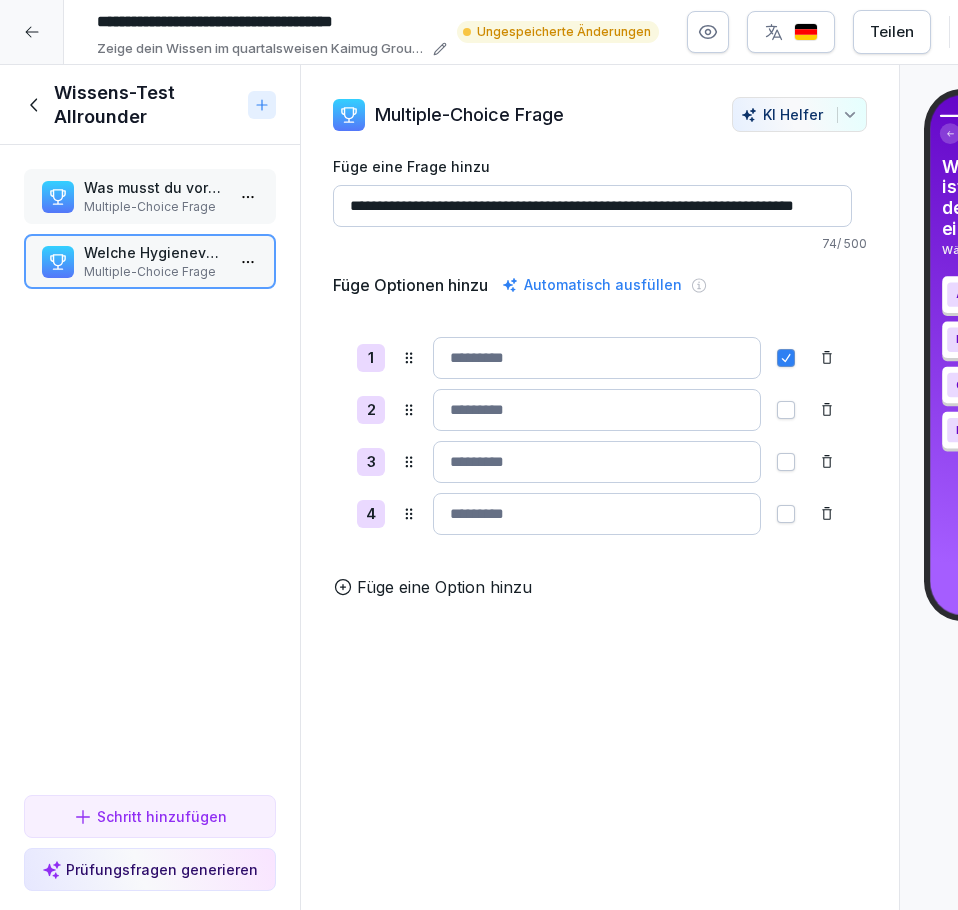 type on "**********" 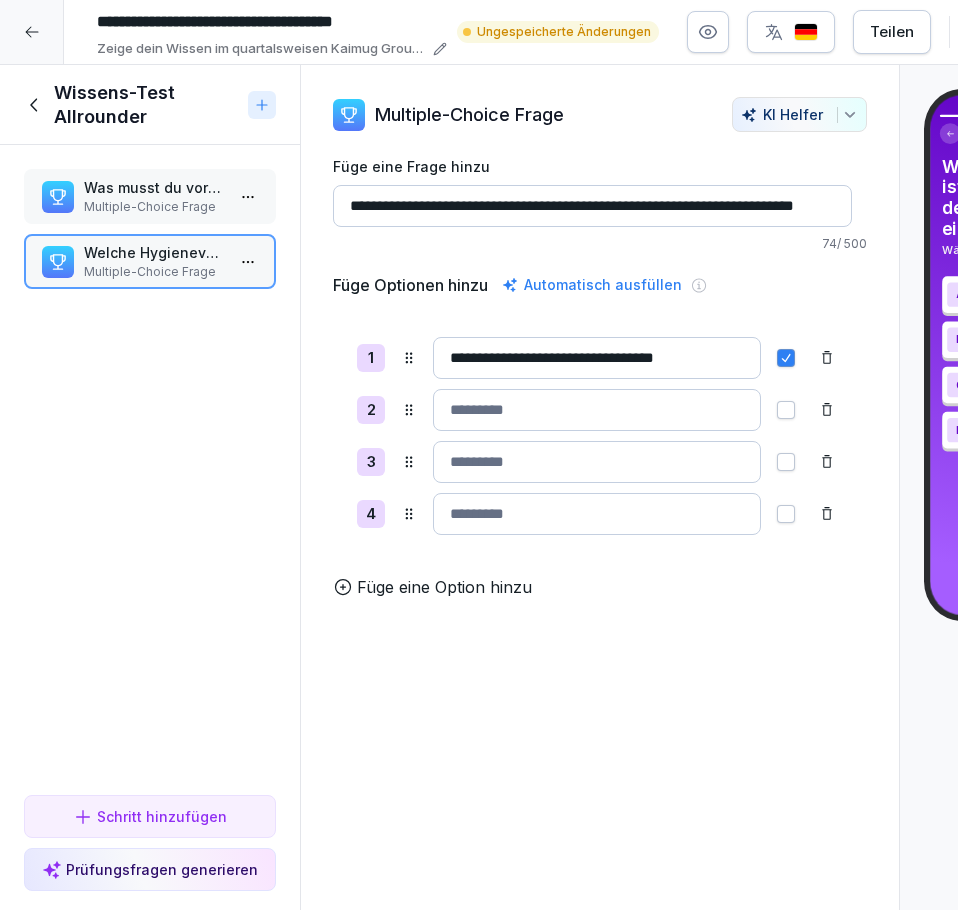 type on "**********" 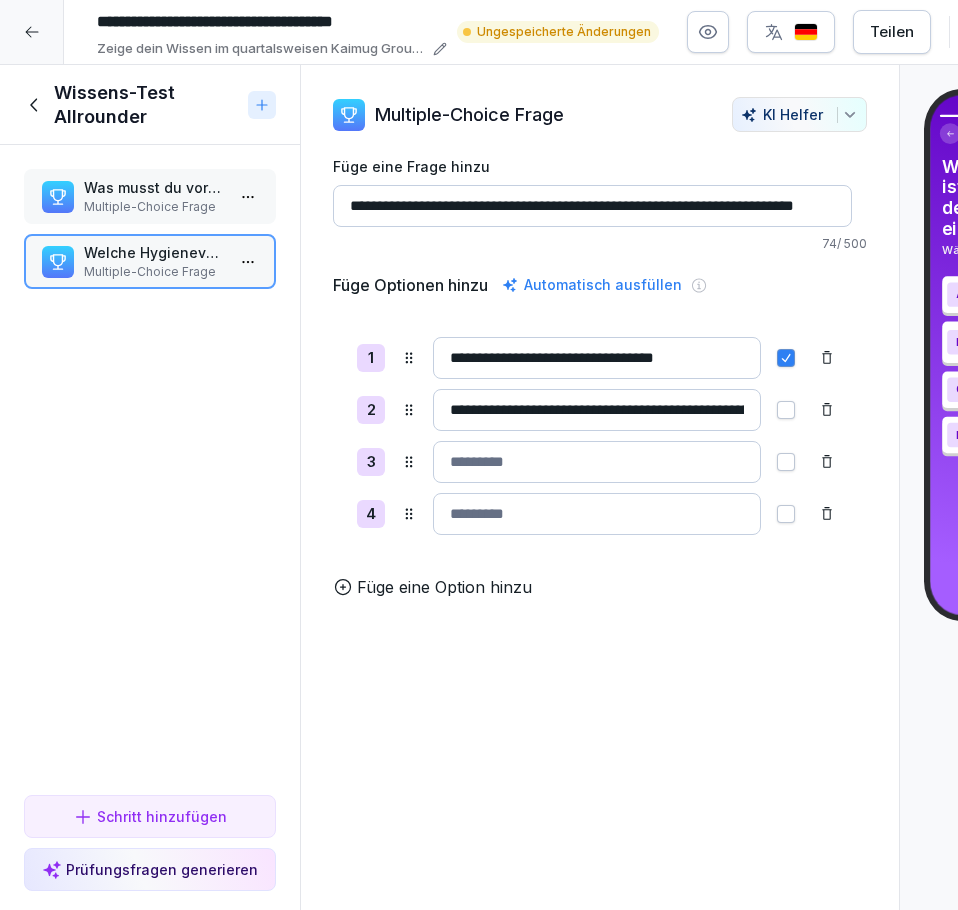 scroll, scrollTop: 0, scrollLeft: 197, axis: horizontal 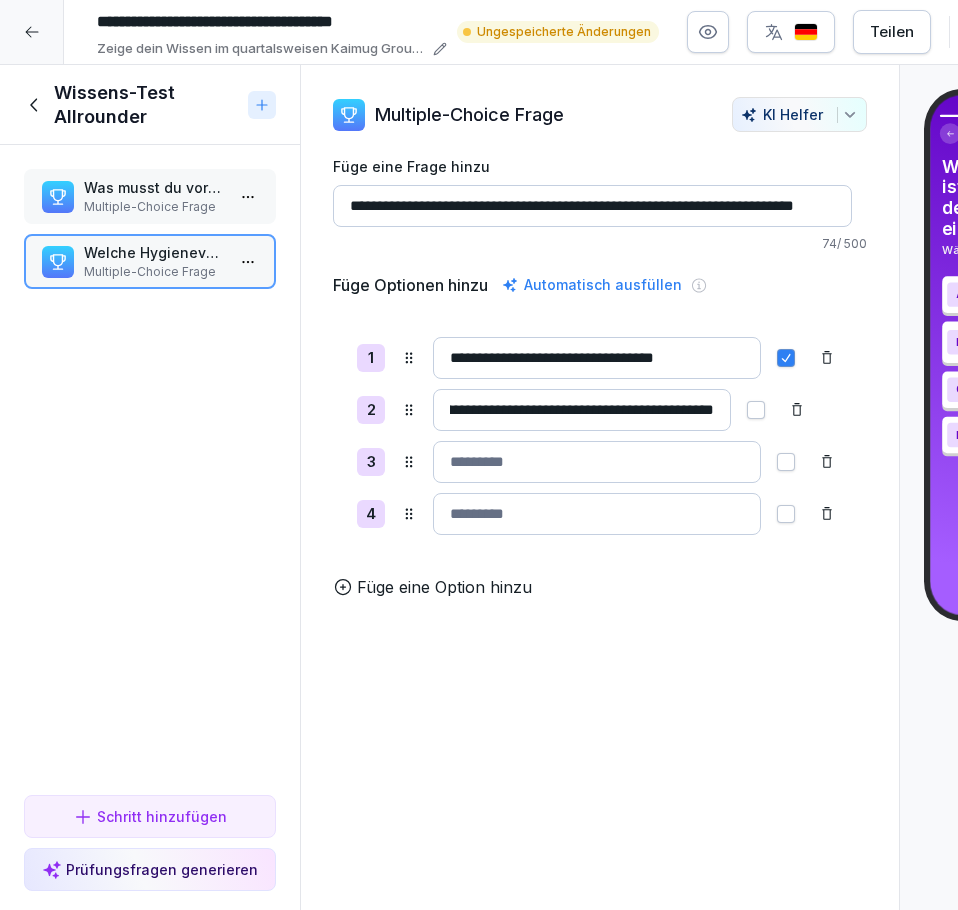 type on "**********" 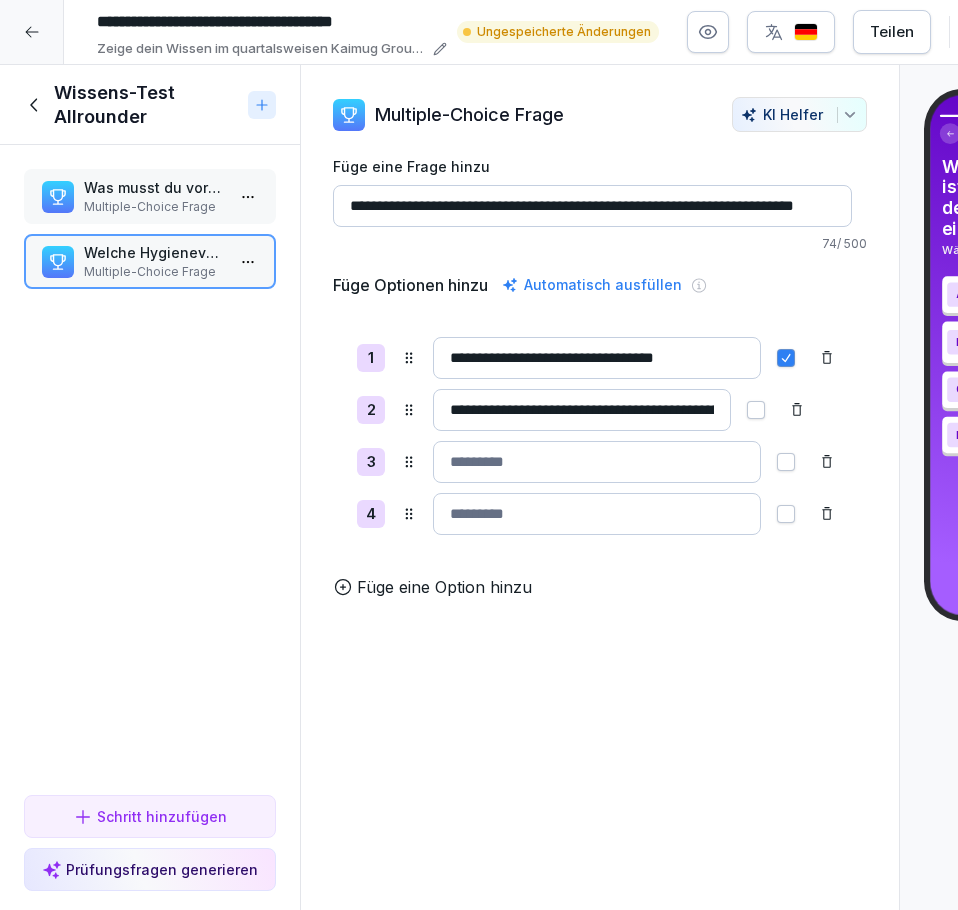 drag, startPoint x: 587, startPoint y: 468, endPoint x: 599, endPoint y: 469, distance: 12.0415945 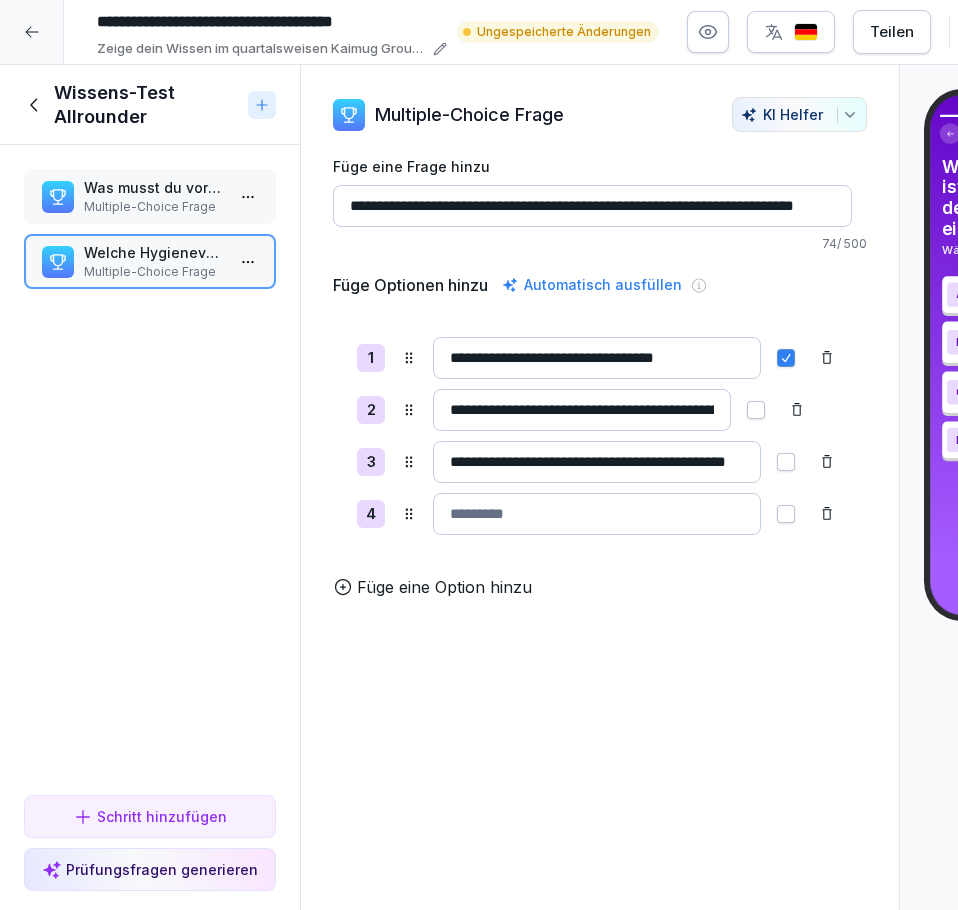 scroll, scrollTop: 0, scrollLeft: 82, axis: horizontal 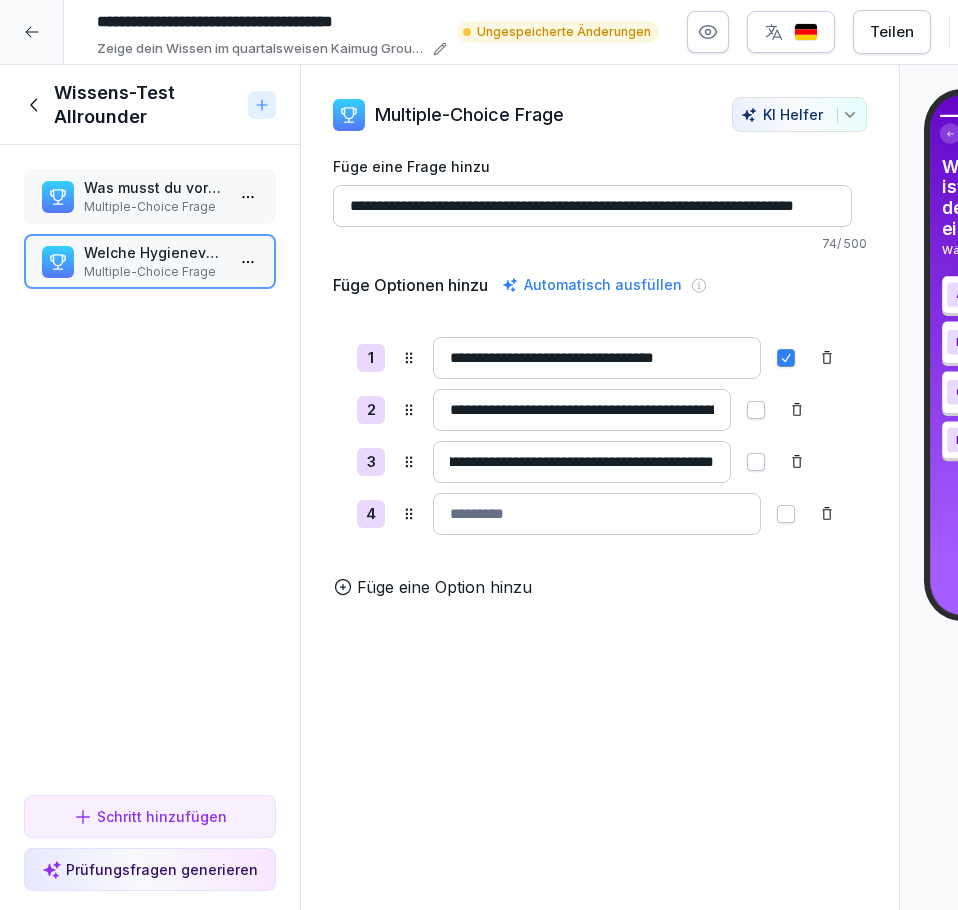 type on "**********" 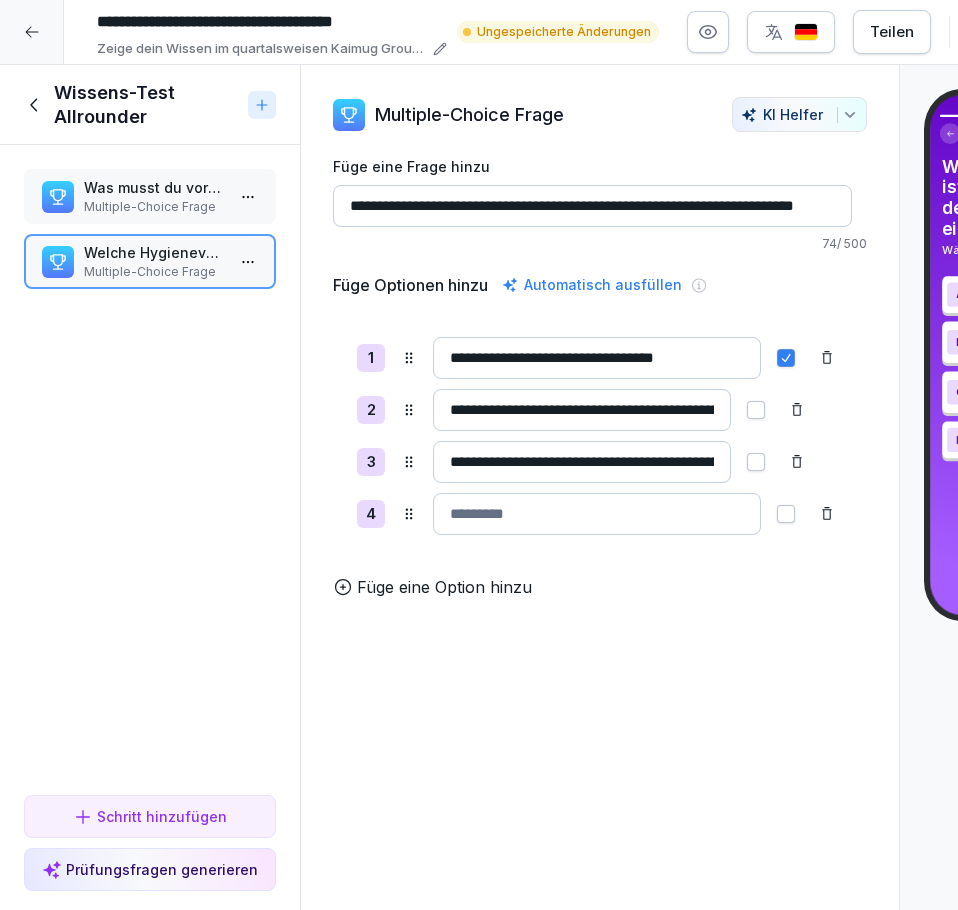 click at bounding box center (597, 514) 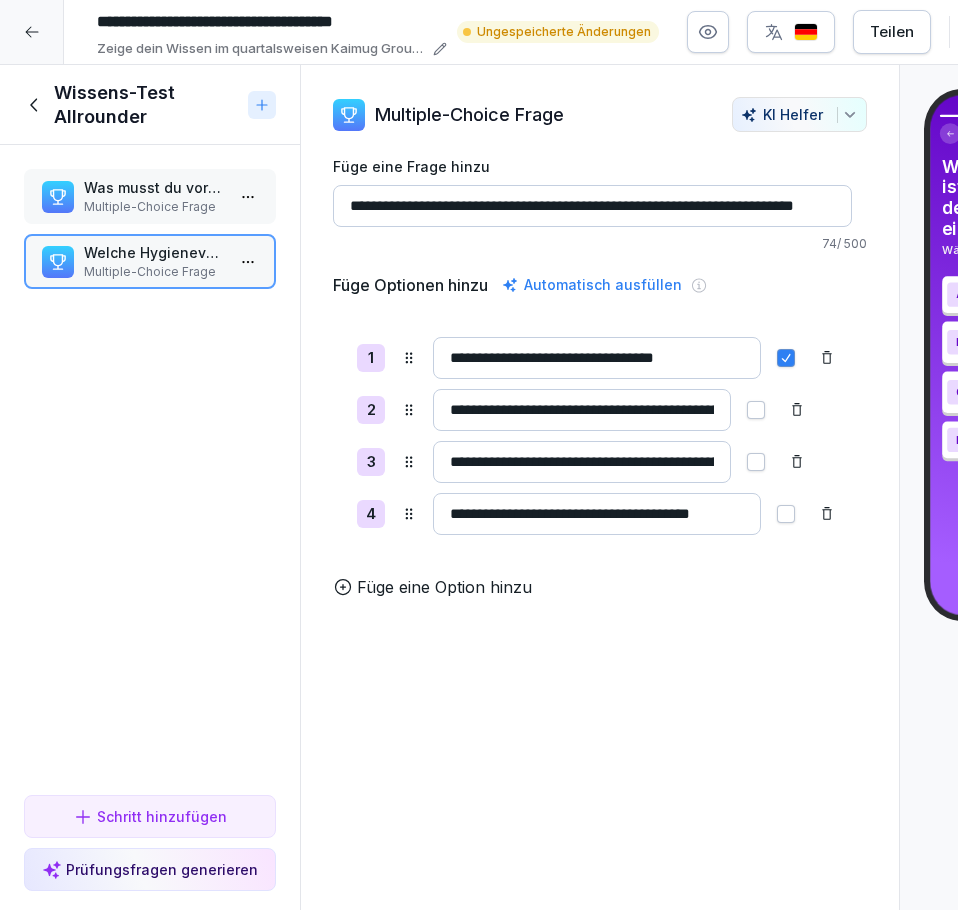 scroll, scrollTop: 0, scrollLeft: 29, axis: horizontal 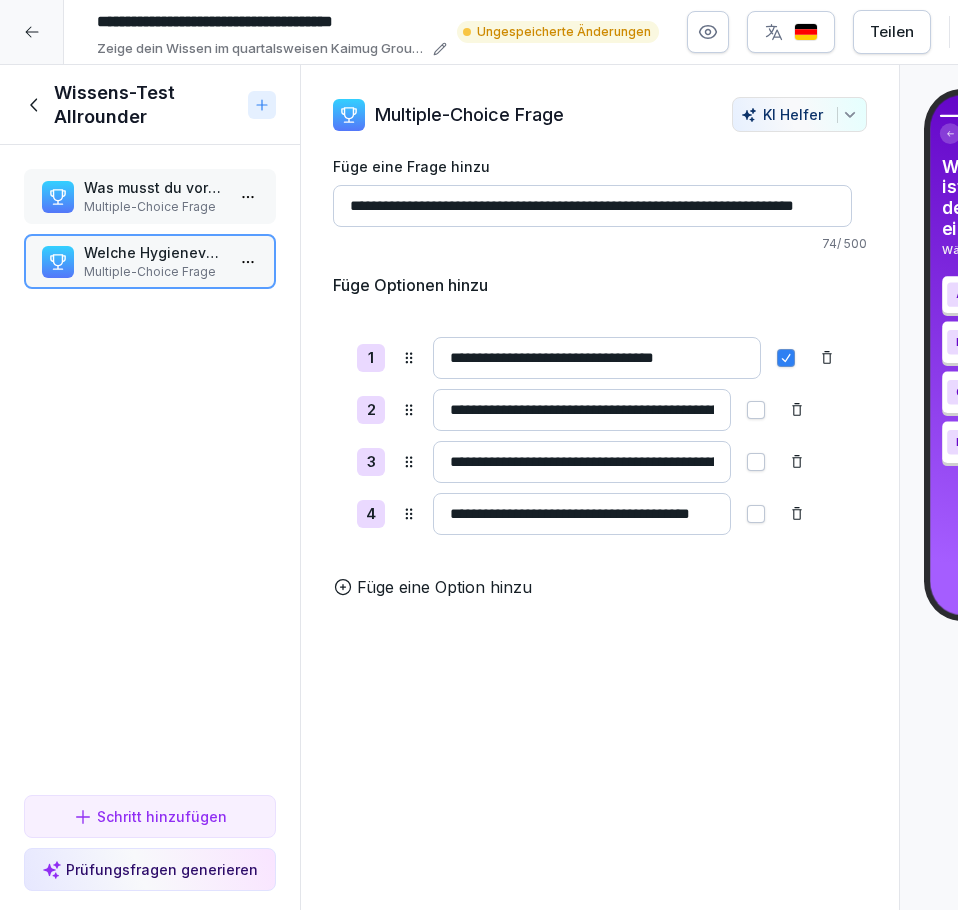 type on "**********" 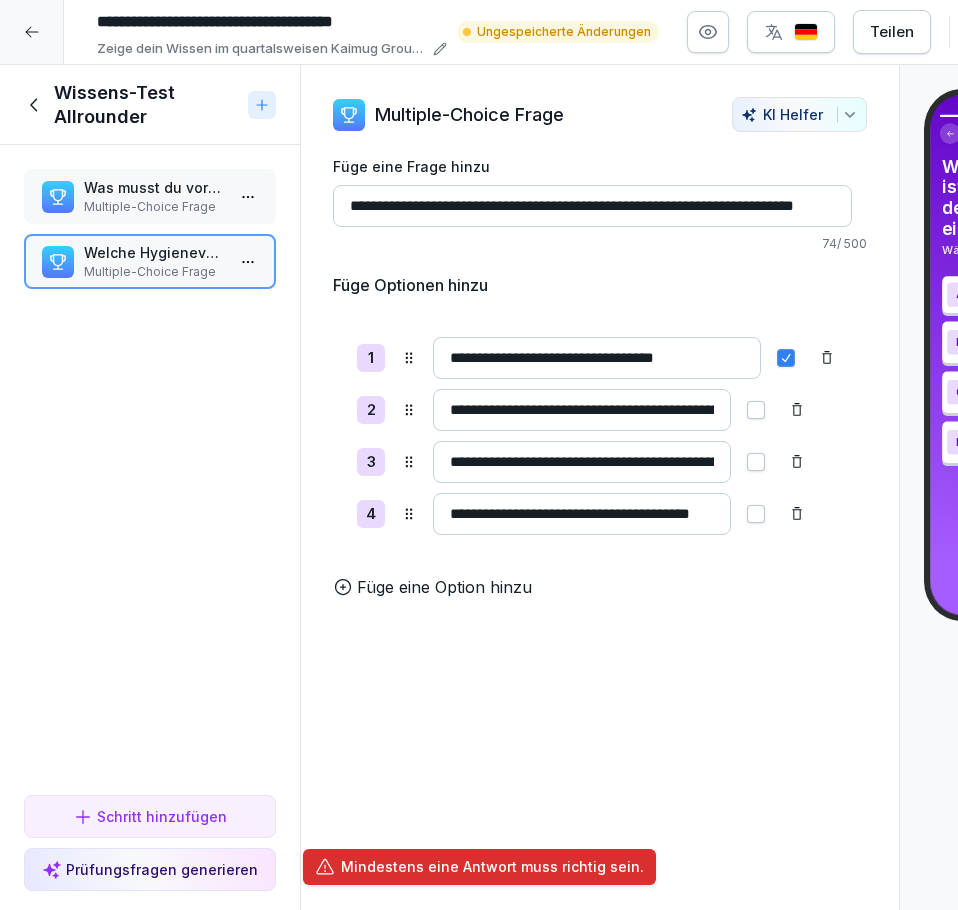 click at bounding box center [756, 410] 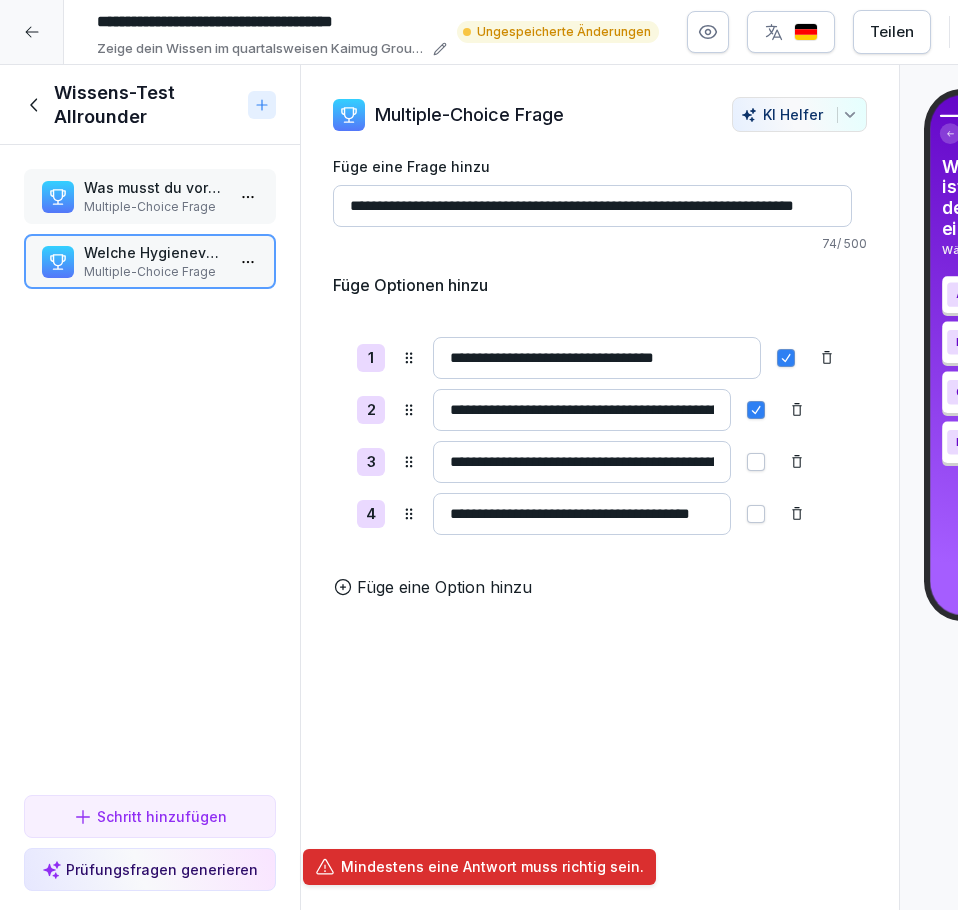 click at bounding box center [786, 358] 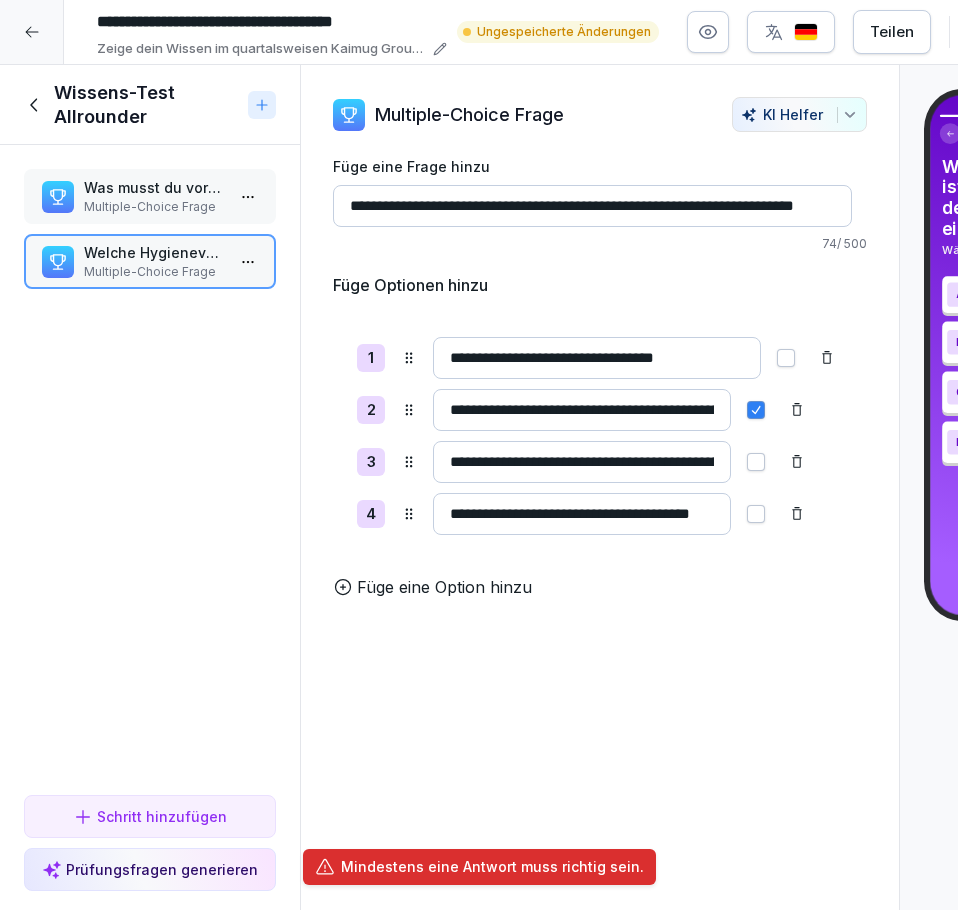 click on "Schritt hinzufügen" at bounding box center (150, 816) 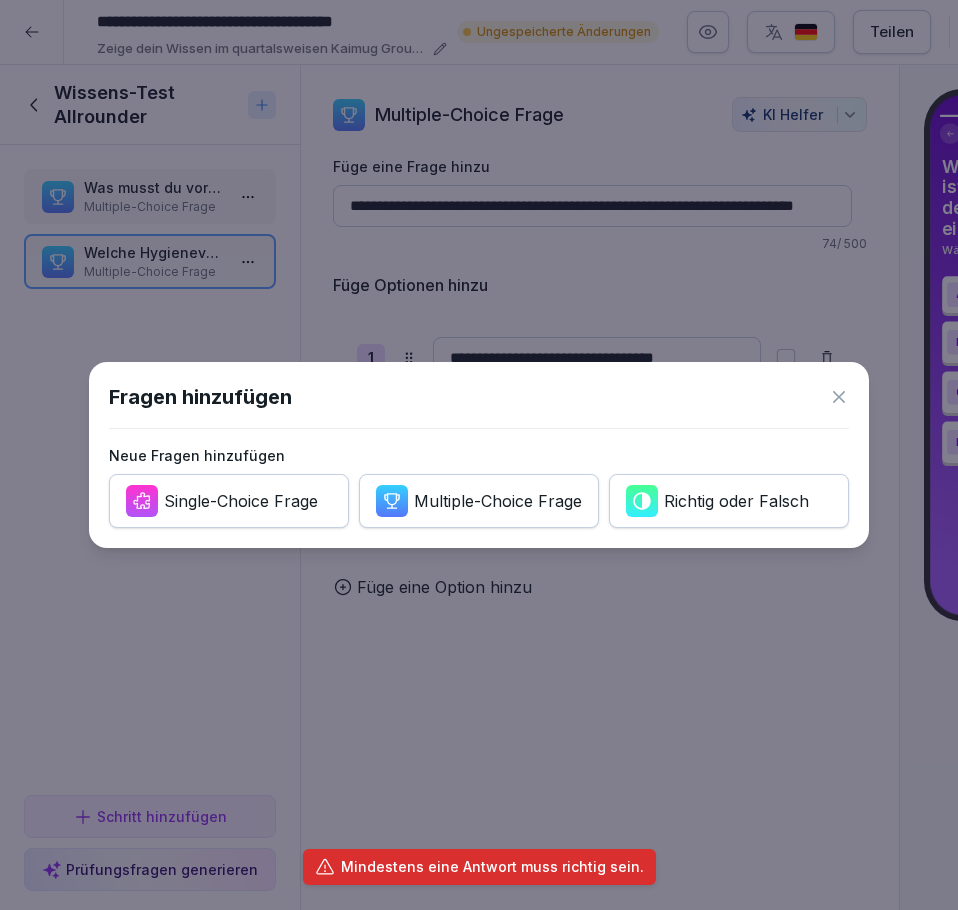 drag, startPoint x: 475, startPoint y: 488, endPoint x: 527, endPoint y: 493, distance: 52.23983 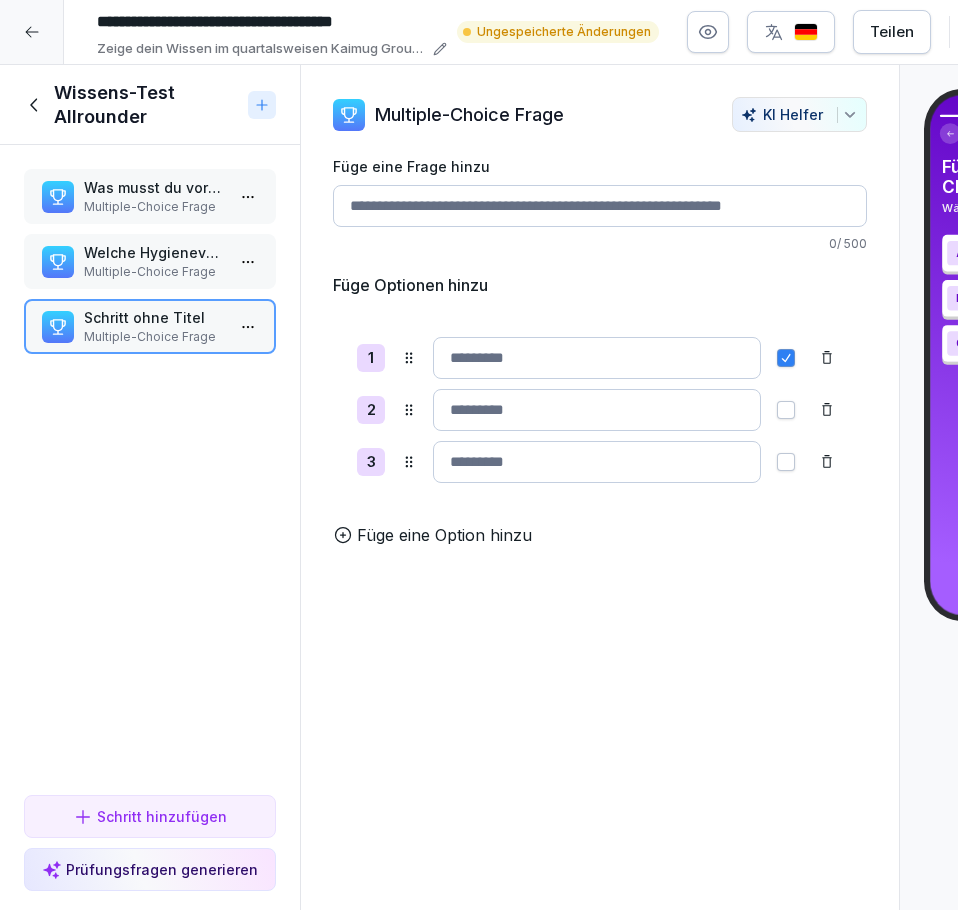 click on "Füge eine Option hinzu" at bounding box center (444, 535) 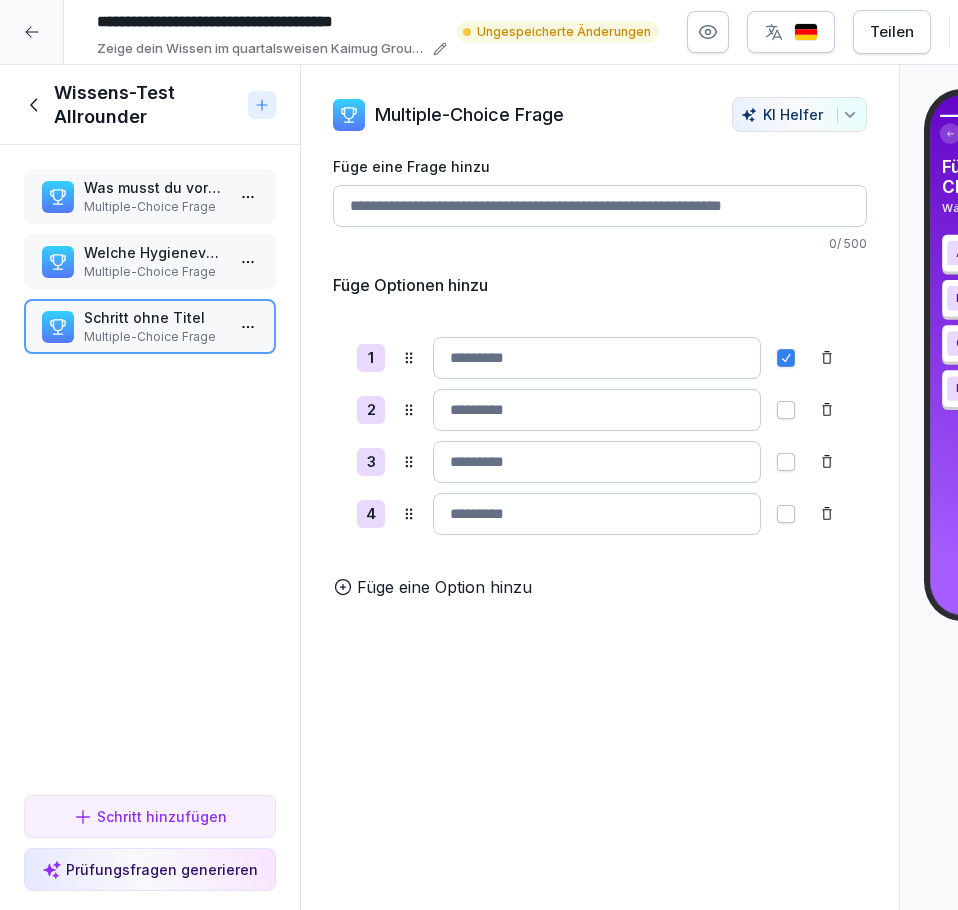 click on "Füge eine Frage hinzu" at bounding box center (600, 206) 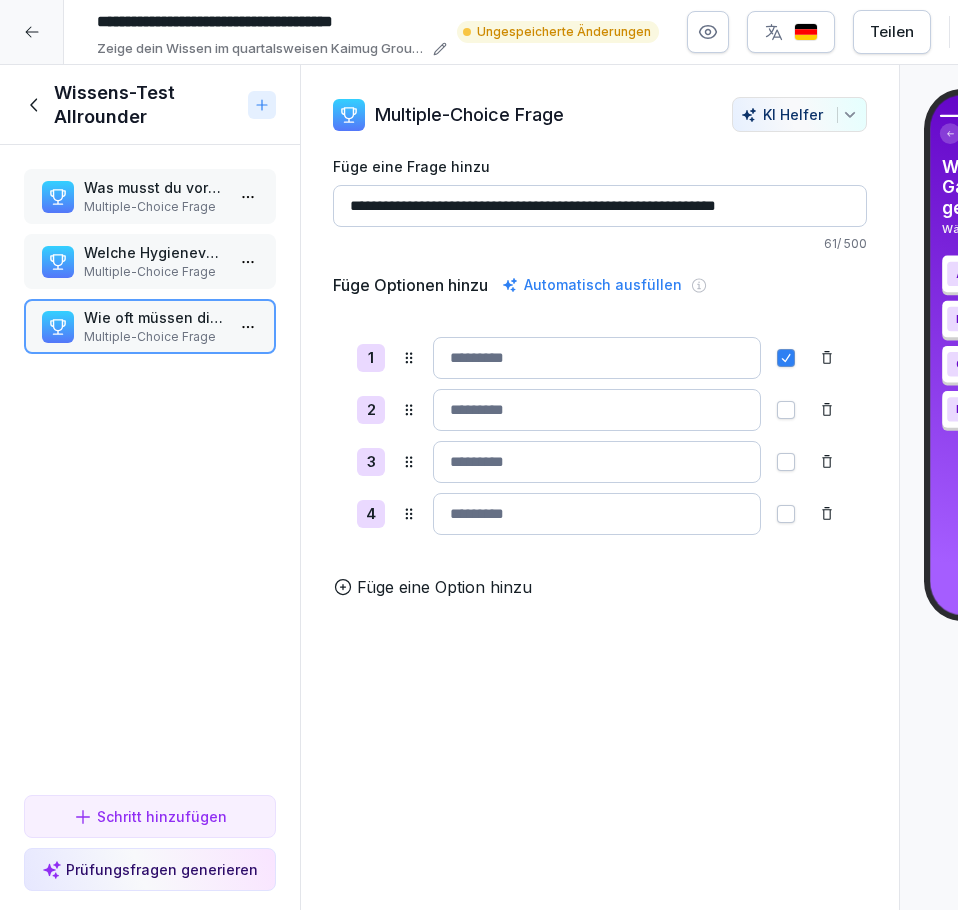 type on "**********" 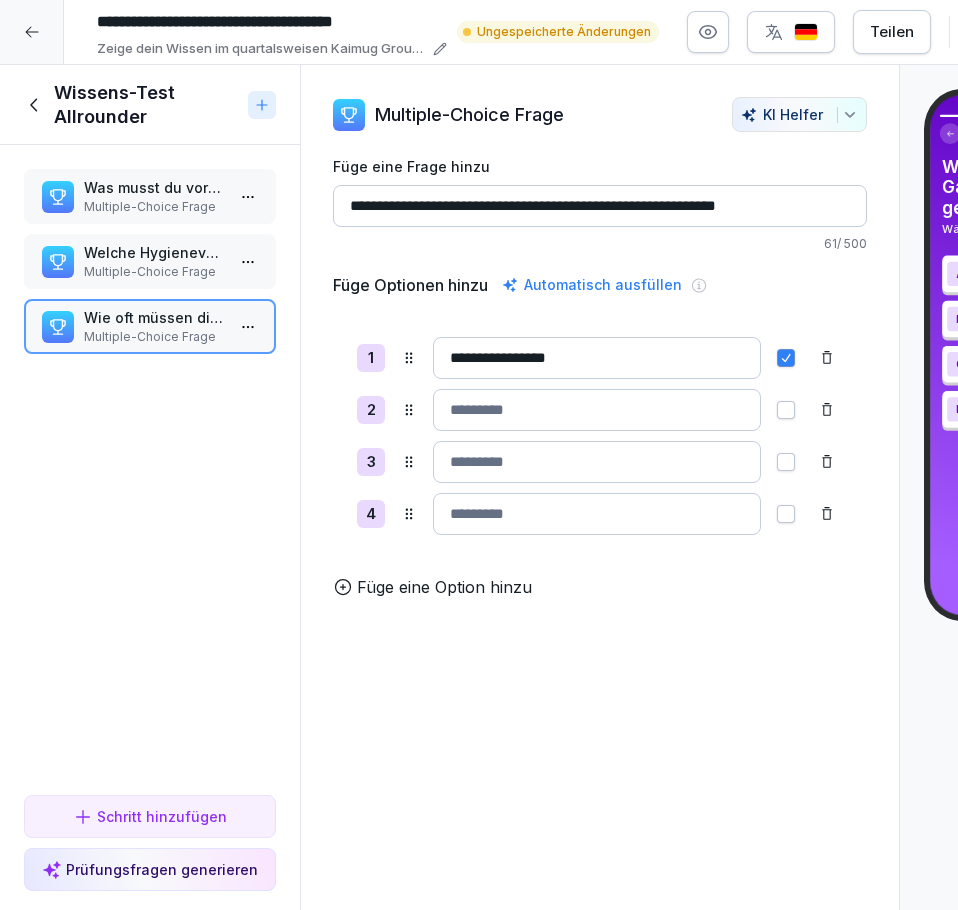 type on "**********" 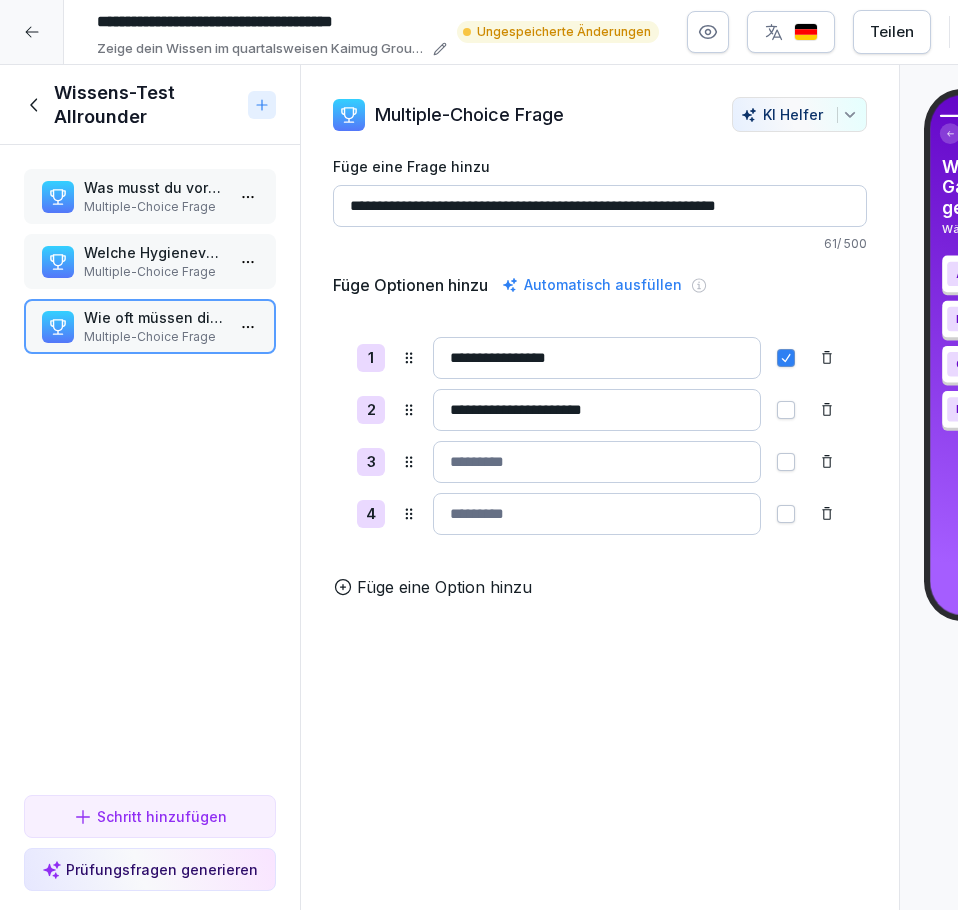 type on "**********" 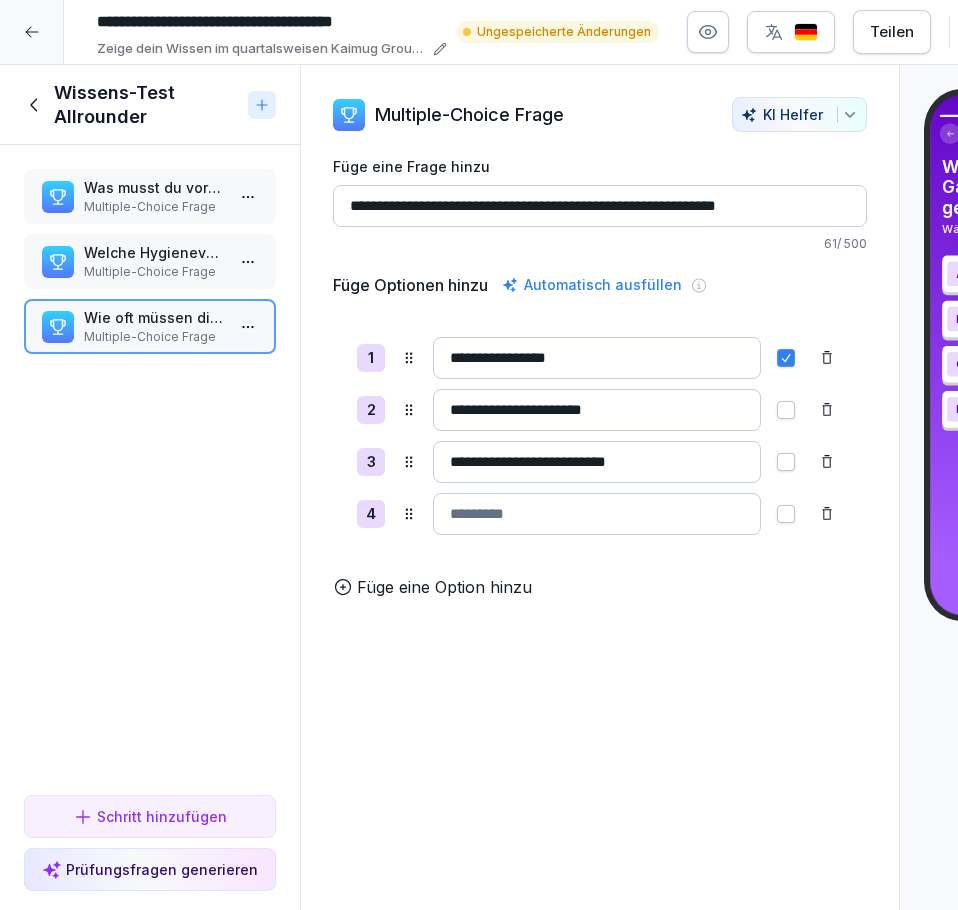 type on "**********" 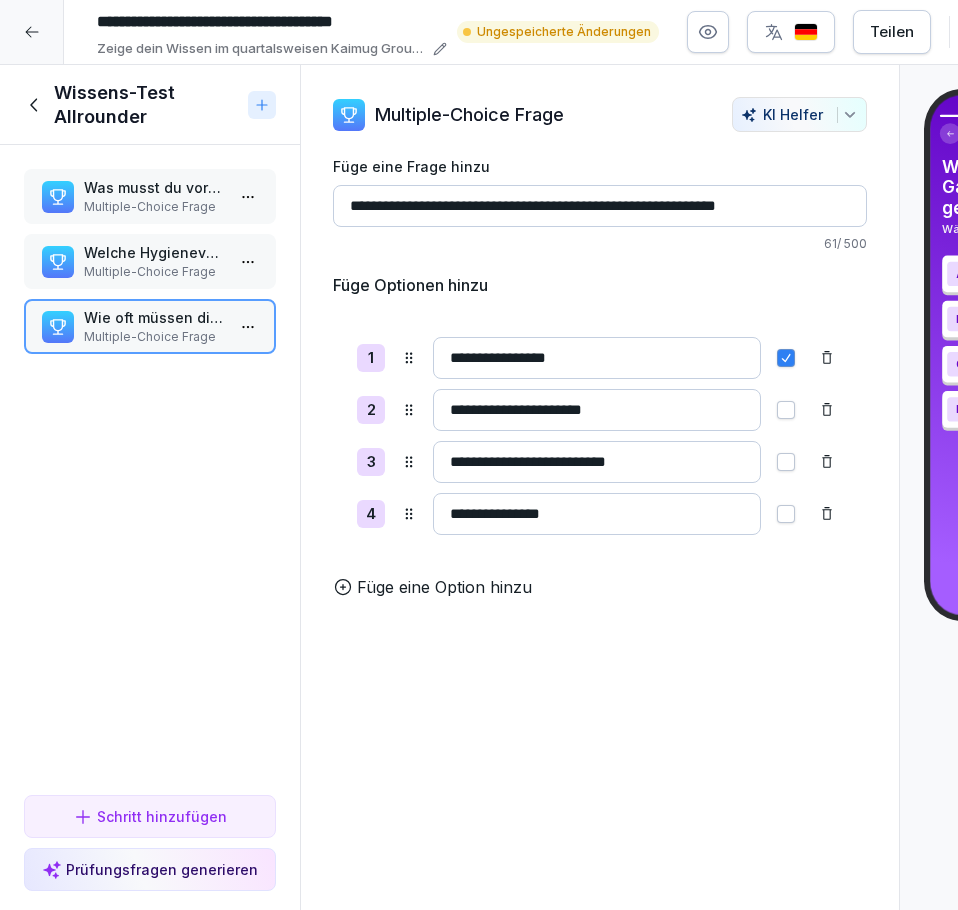 type on "**********" 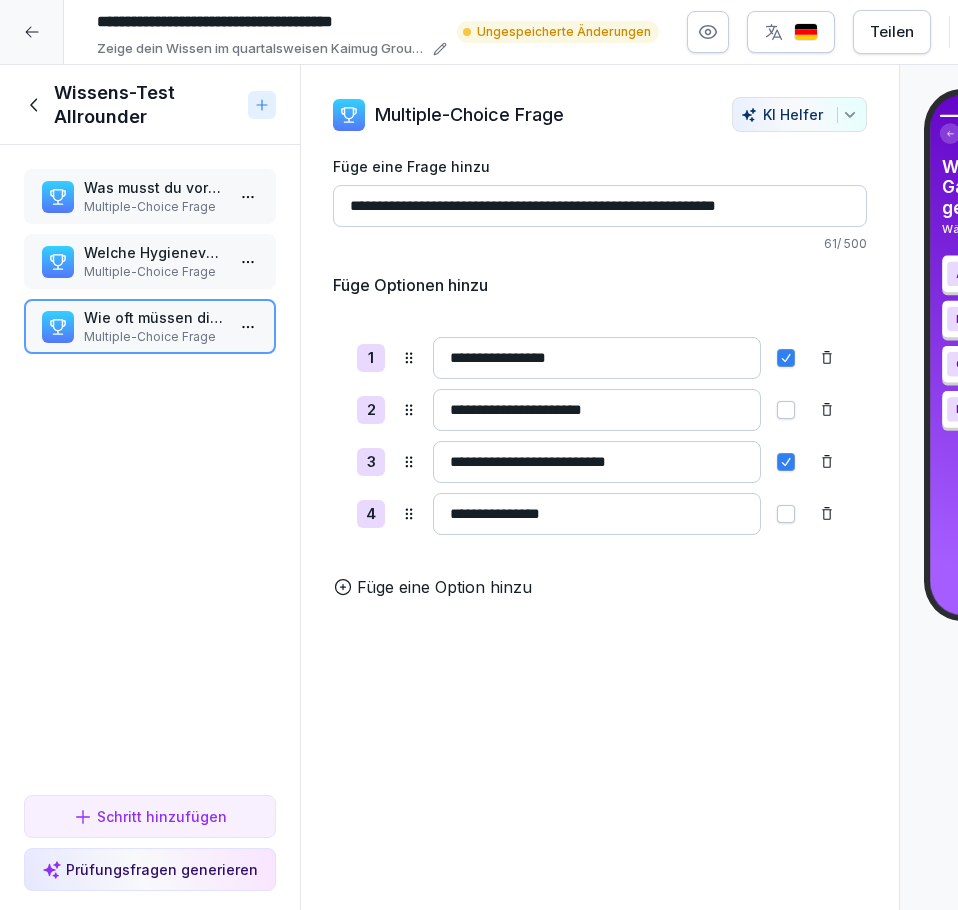 click at bounding box center [786, 358] 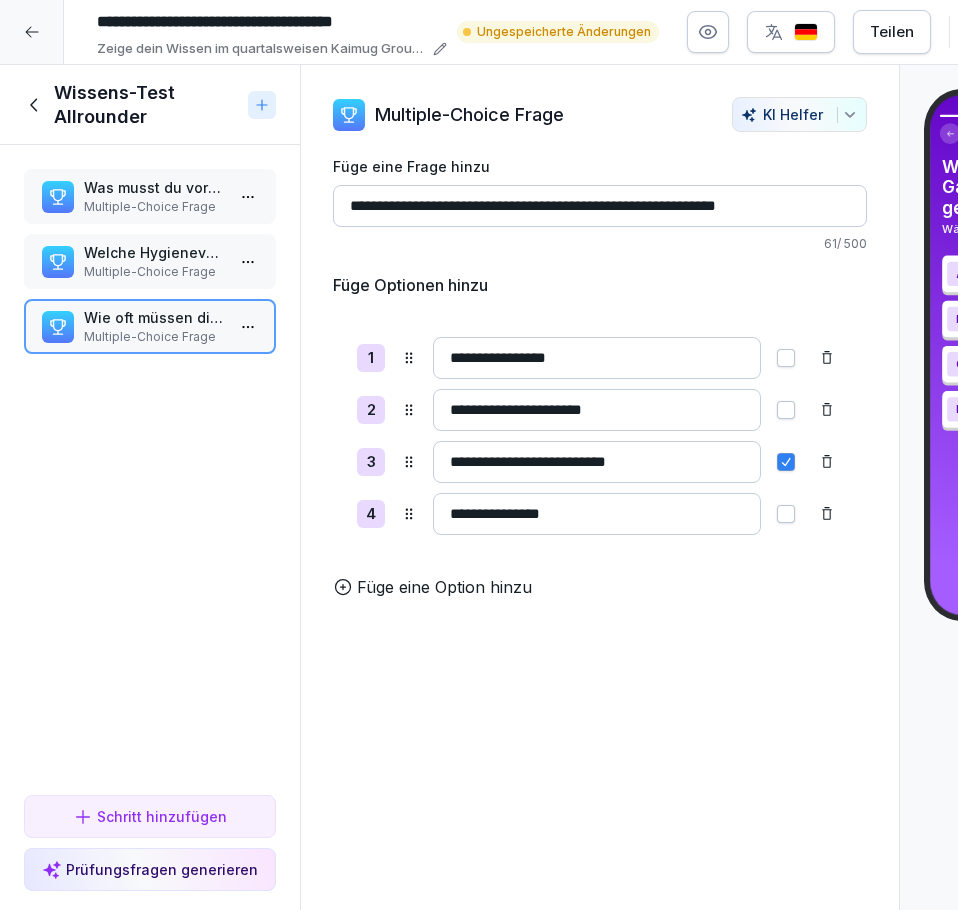 click on "Schritt hinzufügen" at bounding box center [150, 816] 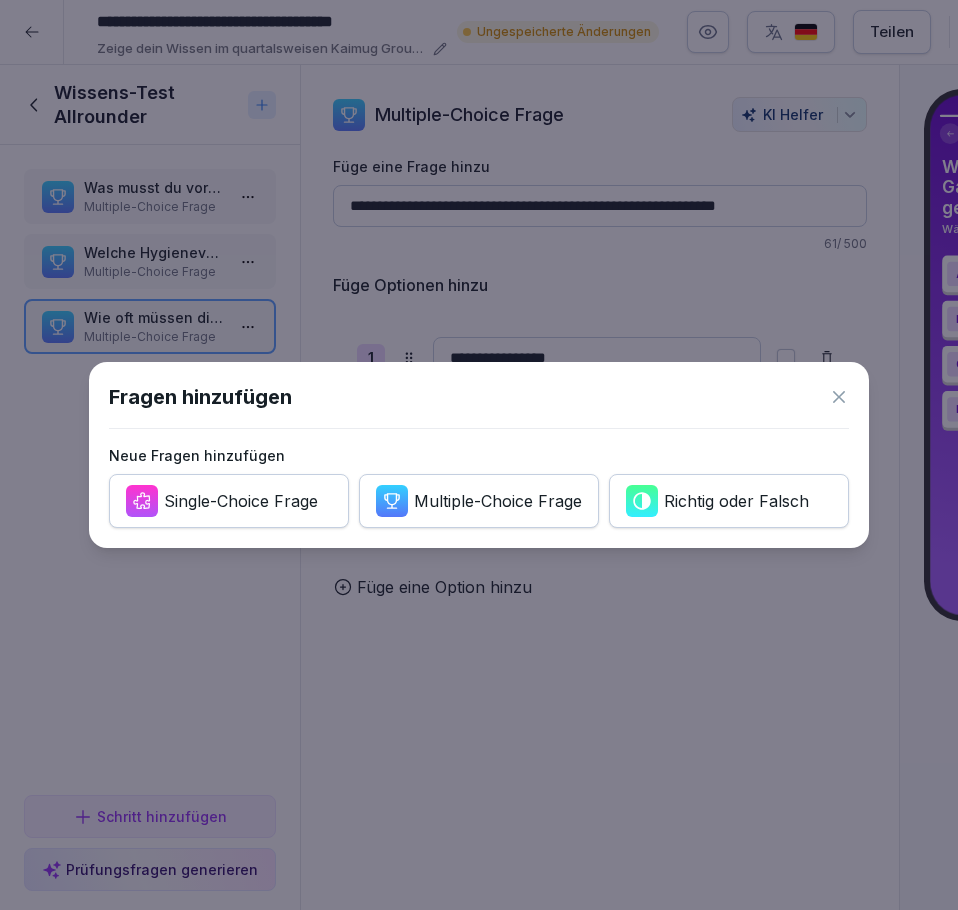 click on "Multiple-Choice Frage" at bounding box center (498, 501) 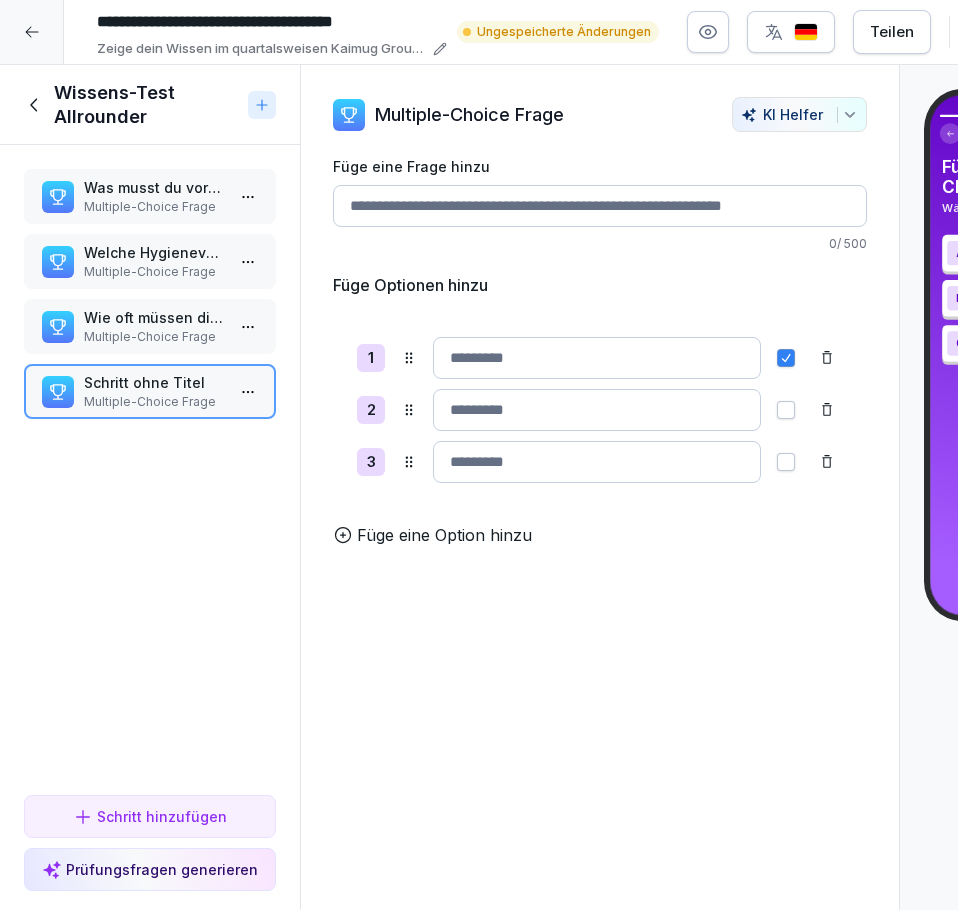 click on "Füge eine Option hinzu" at bounding box center [444, 535] 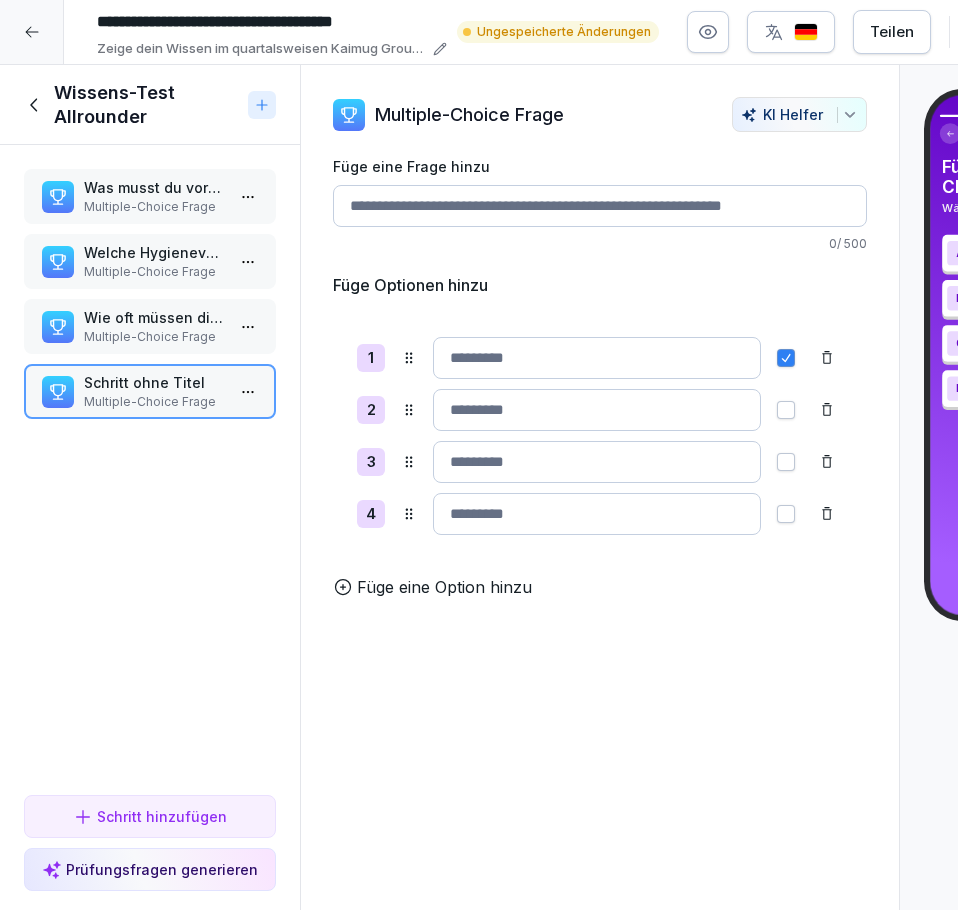 click on "Füge eine Frage hinzu" at bounding box center (600, 206) 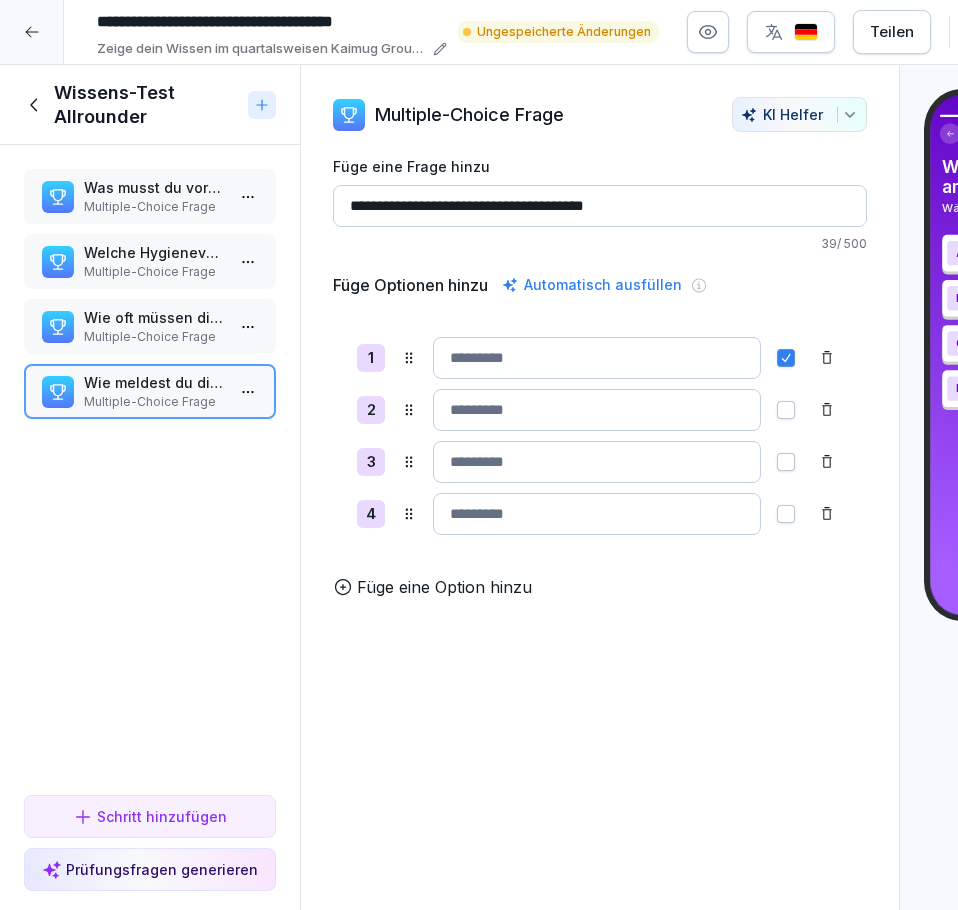 type on "**********" 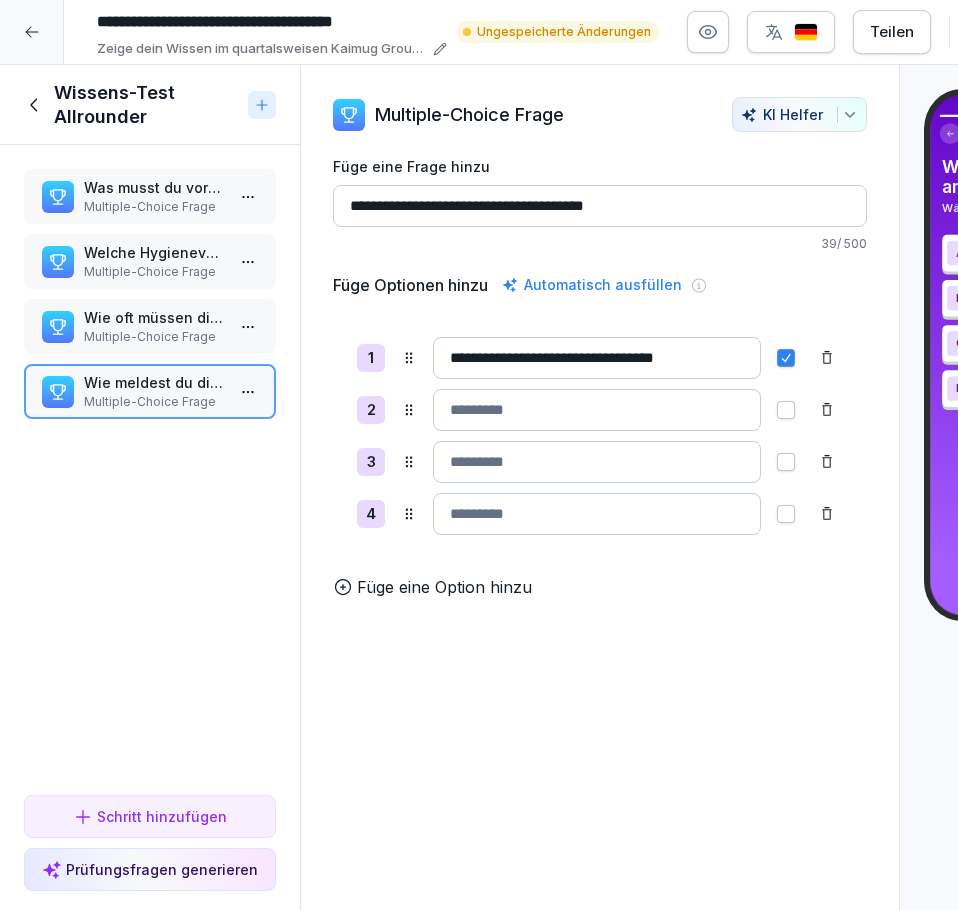 type on "**********" 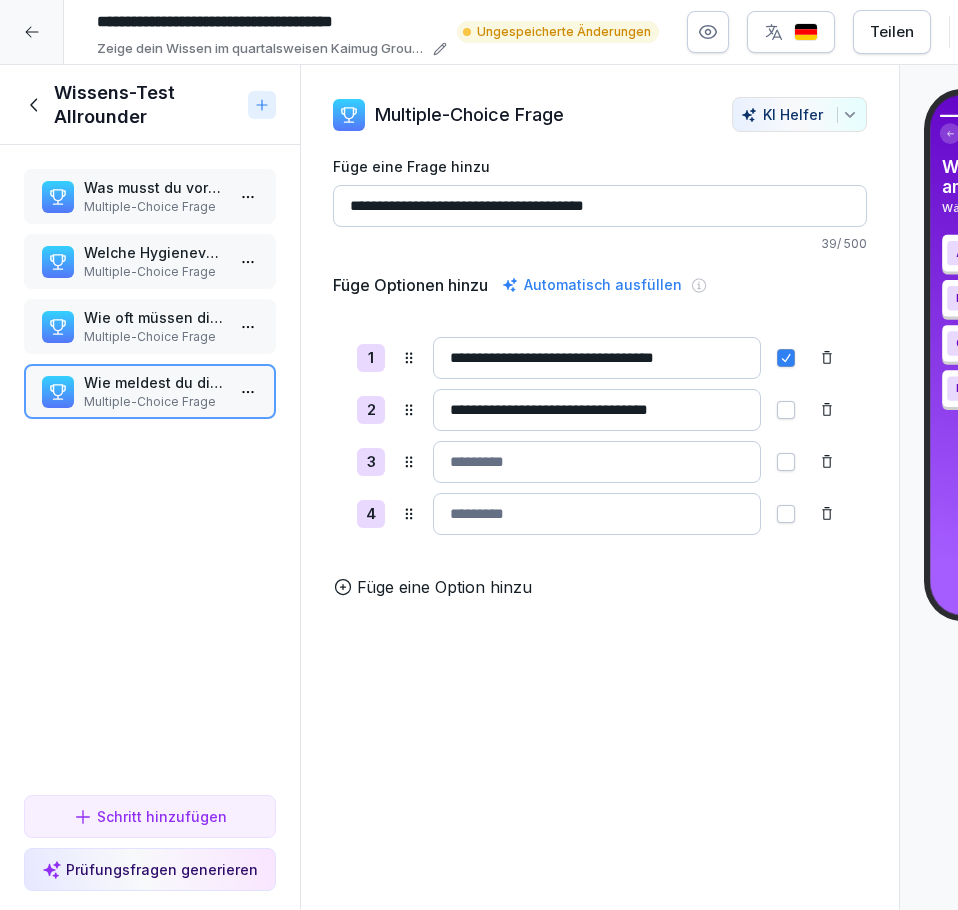 type on "**********" 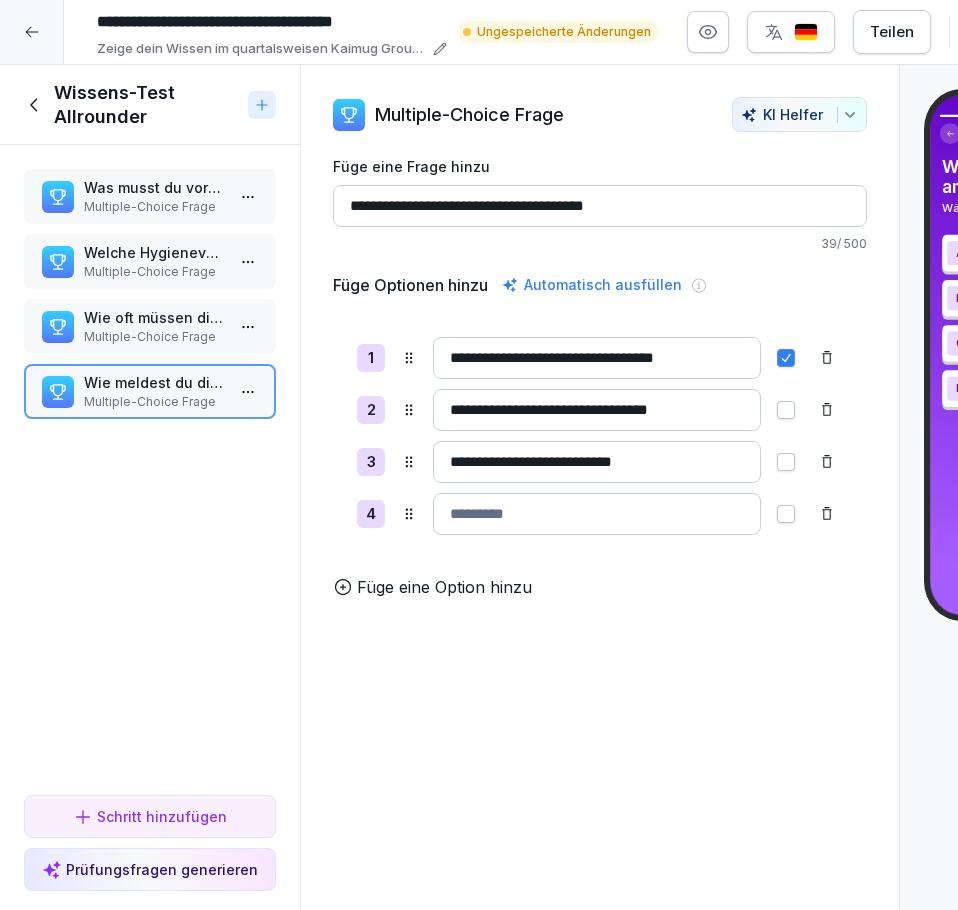 type on "**********" 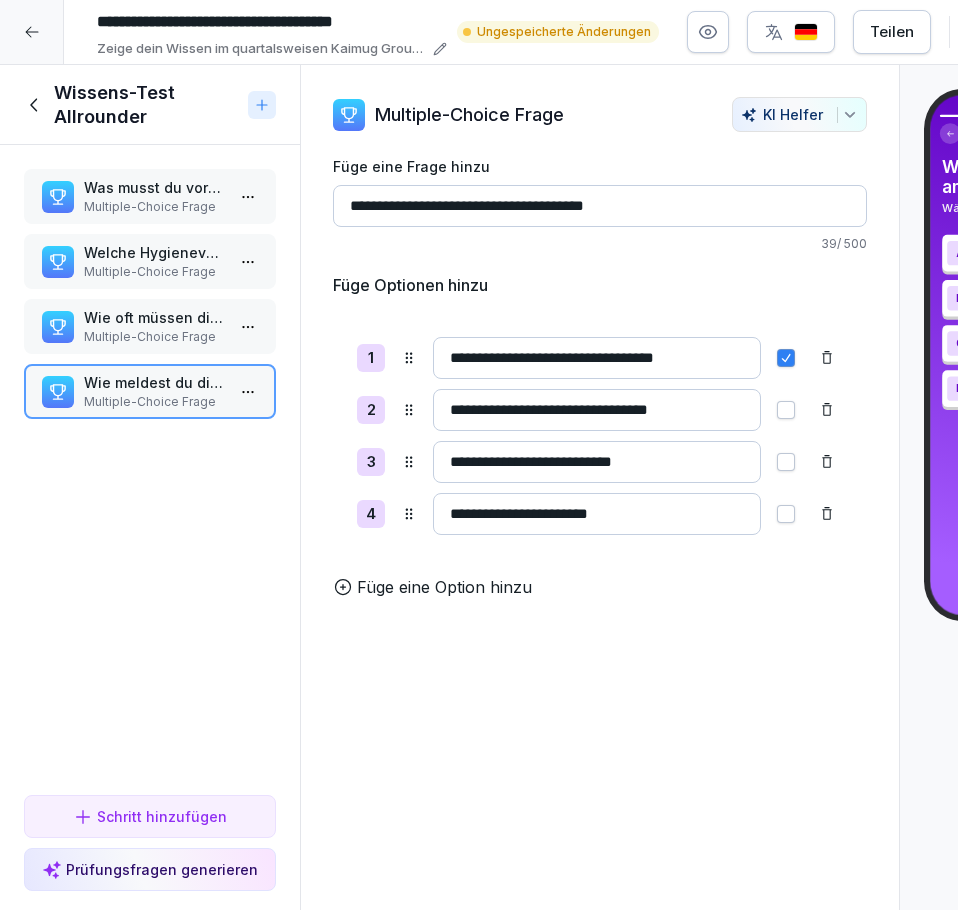 type on "**********" 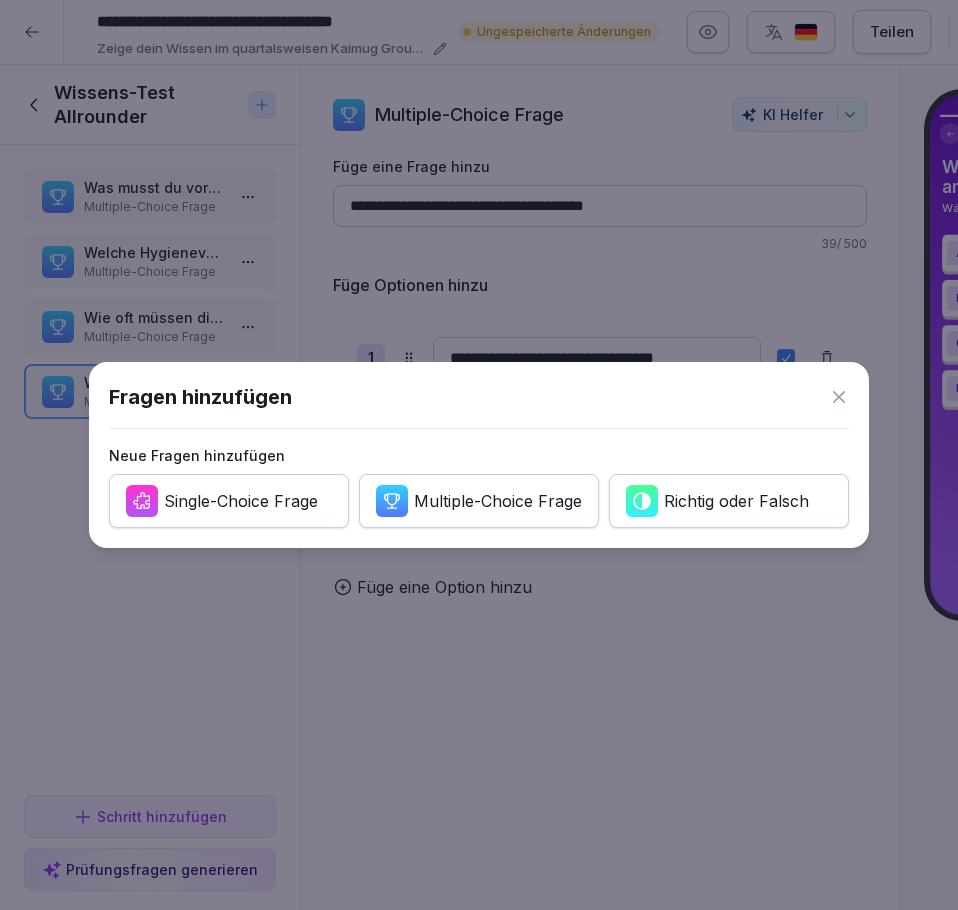 click on "Multiple-Choice Frage" at bounding box center [479, 501] 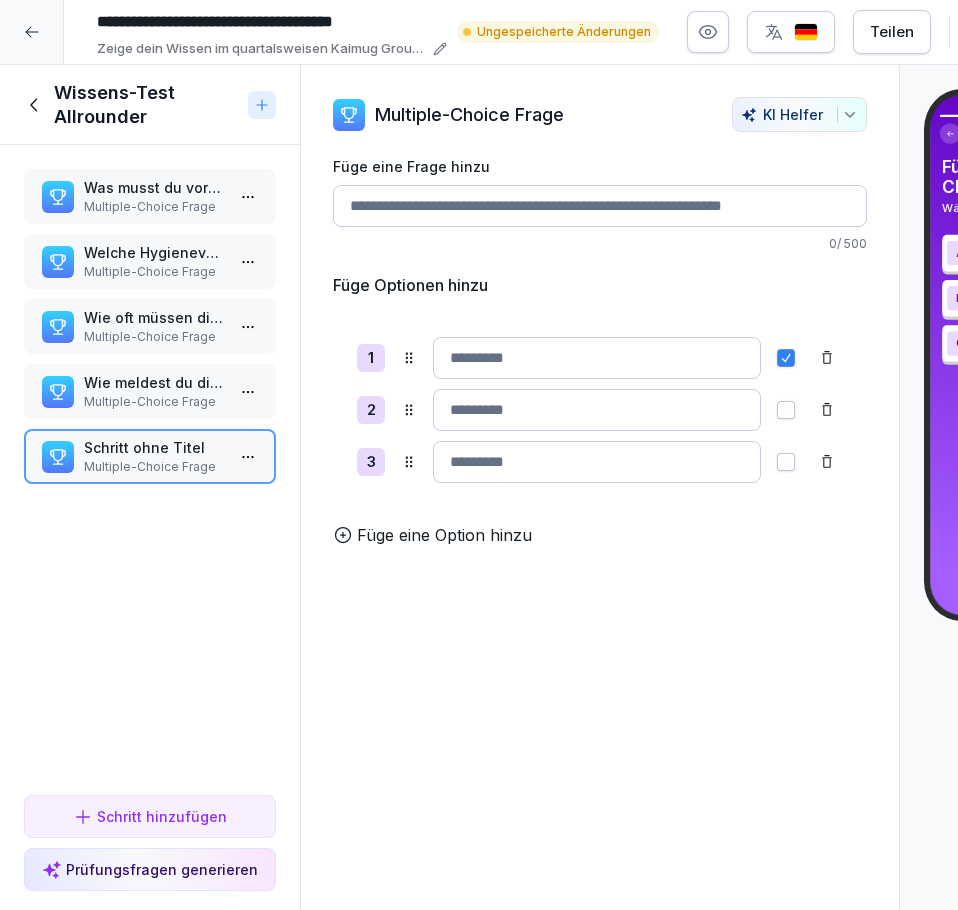 drag, startPoint x: 477, startPoint y: 549, endPoint x: 542, endPoint y: 238, distance: 317.72 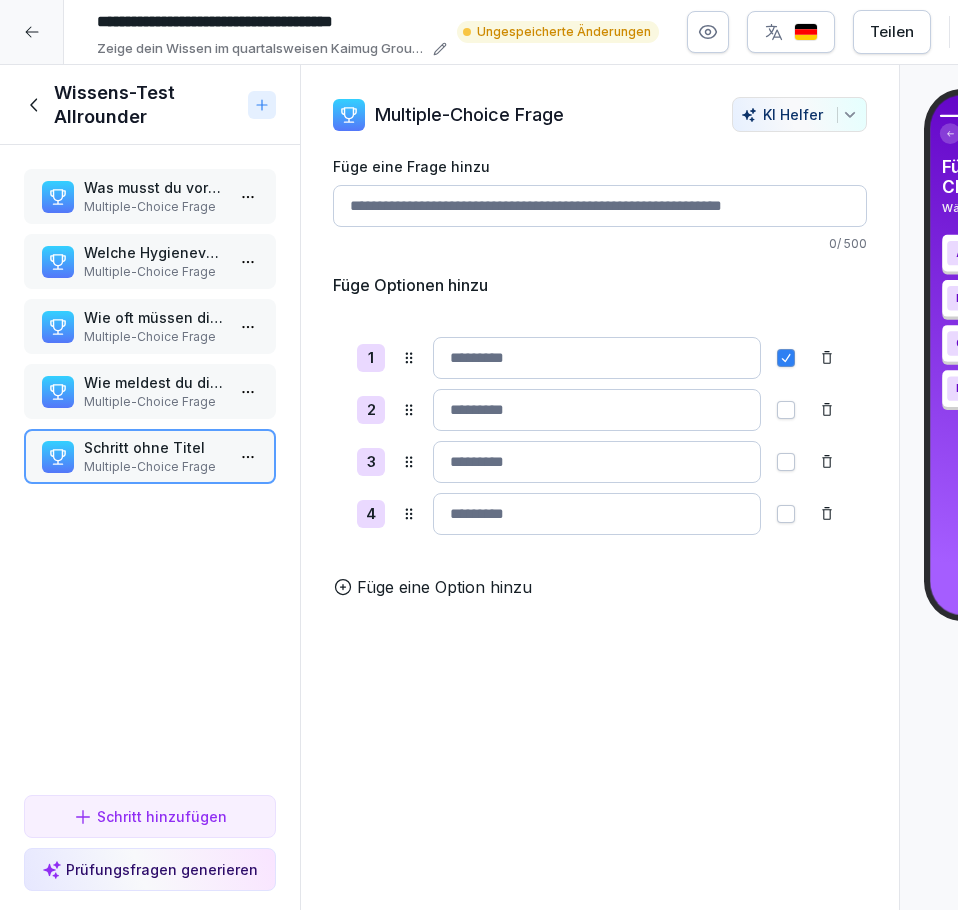 click on "Füge eine Frage hinzu" at bounding box center (600, 206) 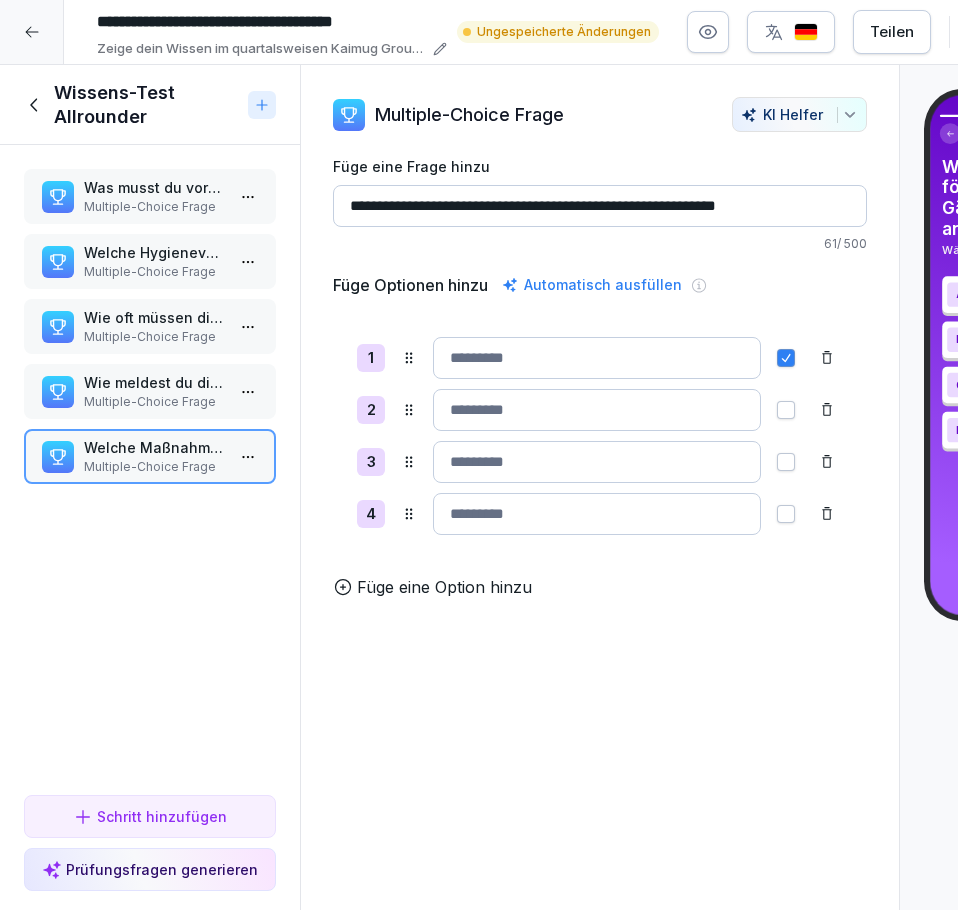 type on "**********" 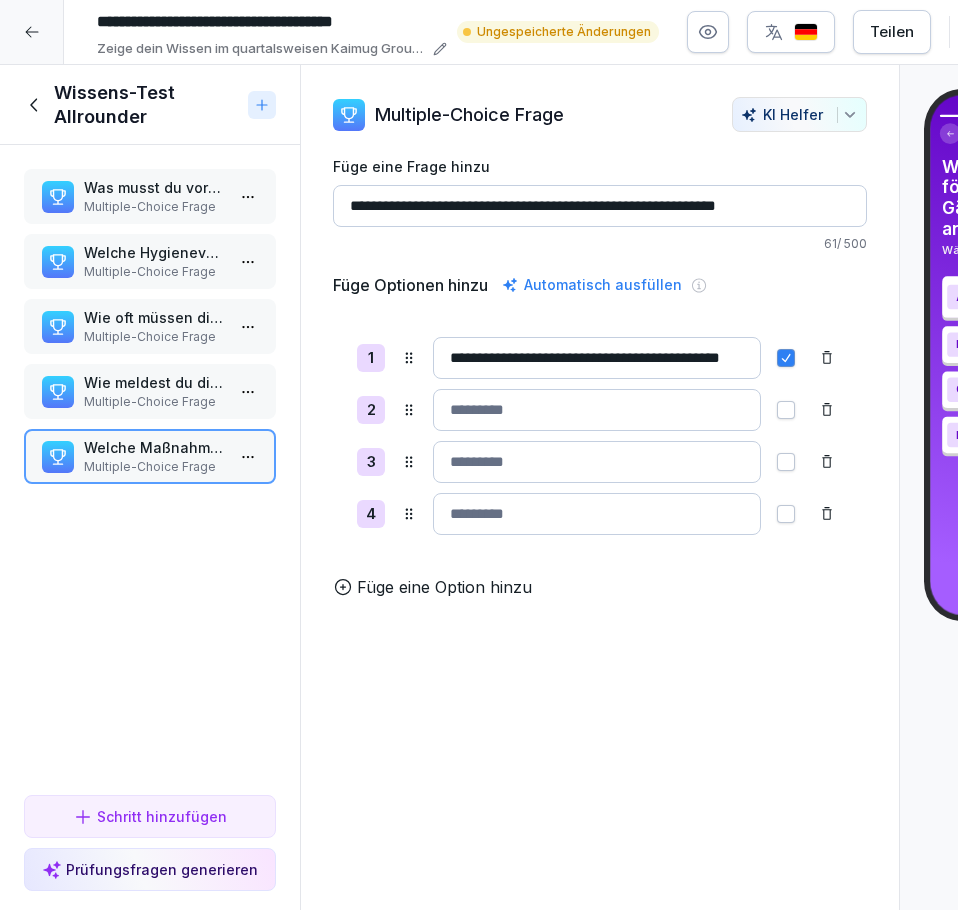 scroll, scrollTop: 0, scrollLeft: 89, axis: horizontal 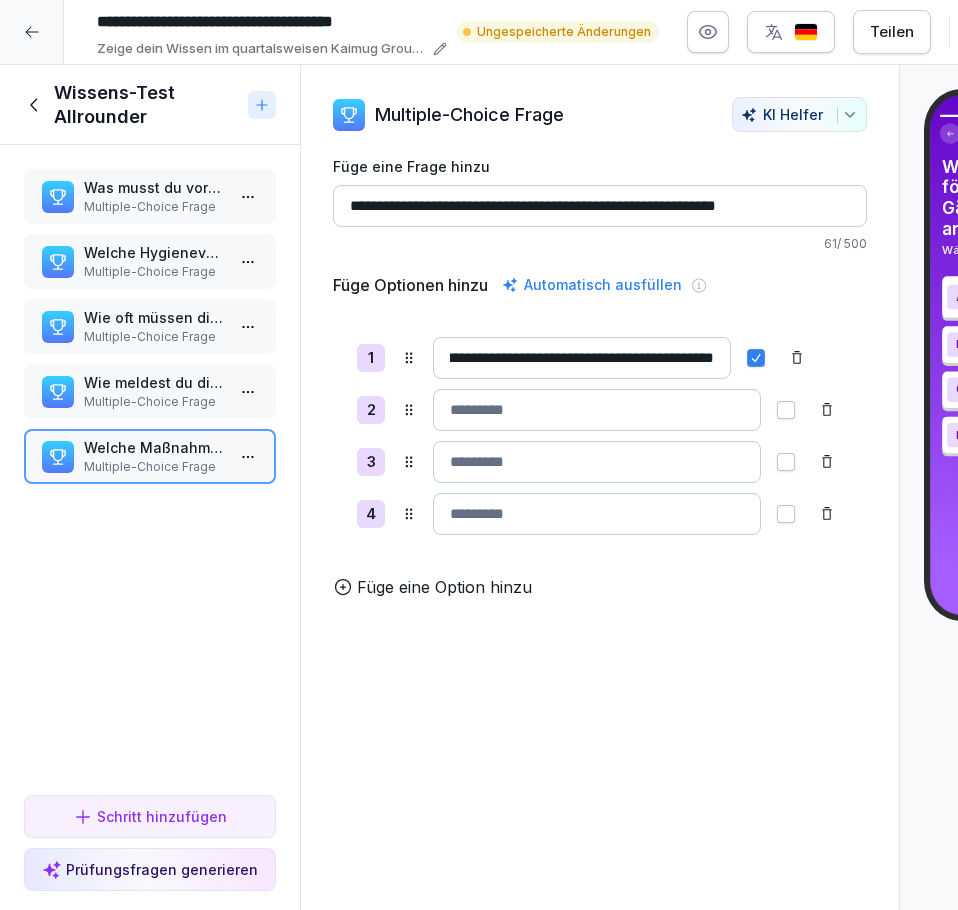 type on "**********" 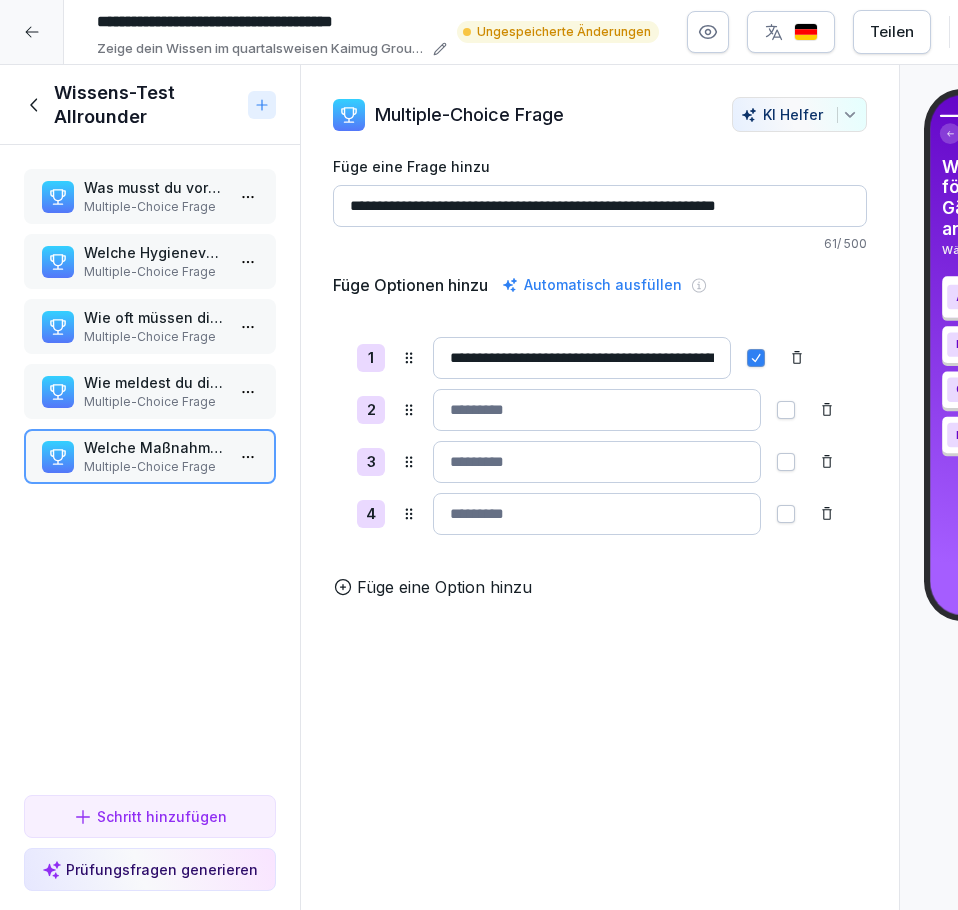 drag, startPoint x: 526, startPoint y: 450, endPoint x: 492, endPoint y: 421, distance: 44.687805 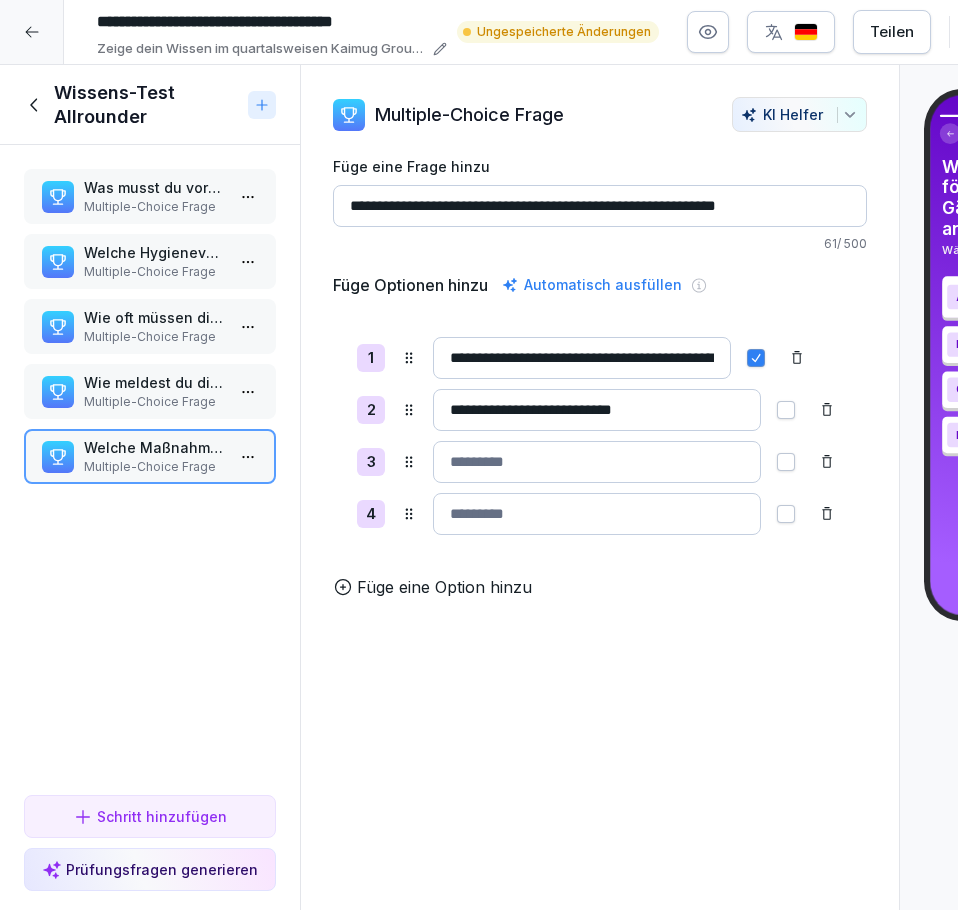type on "**********" 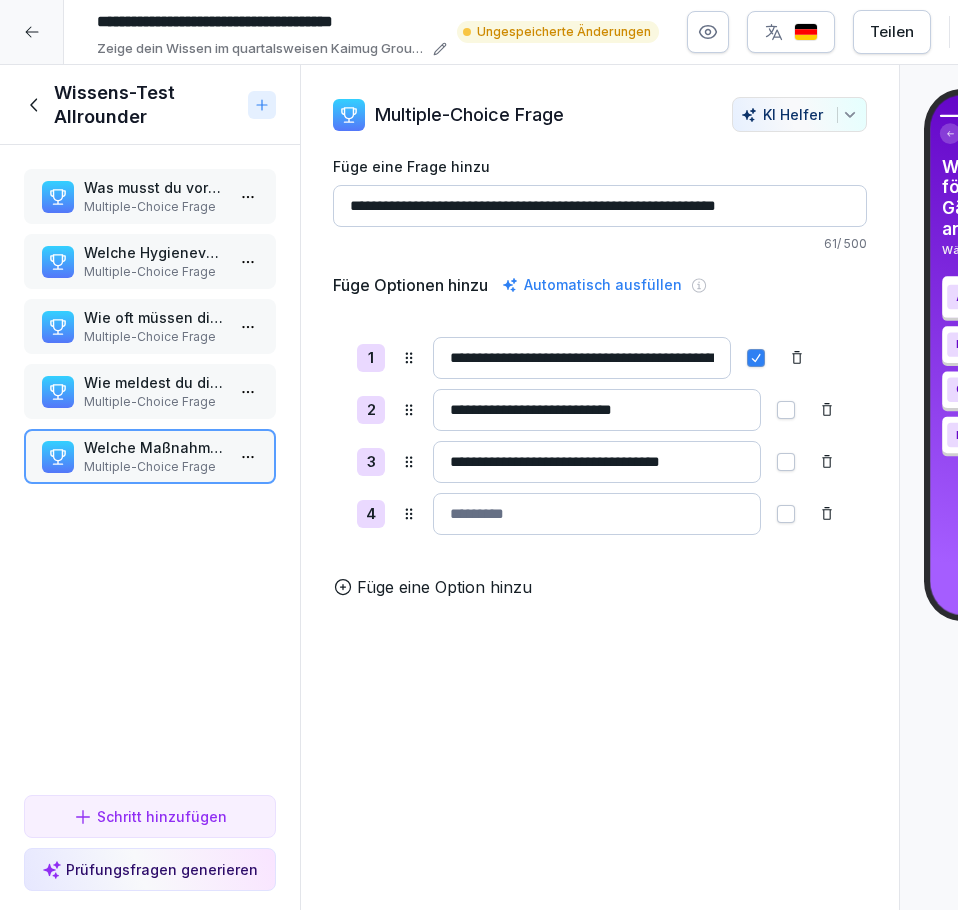 type on "**********" 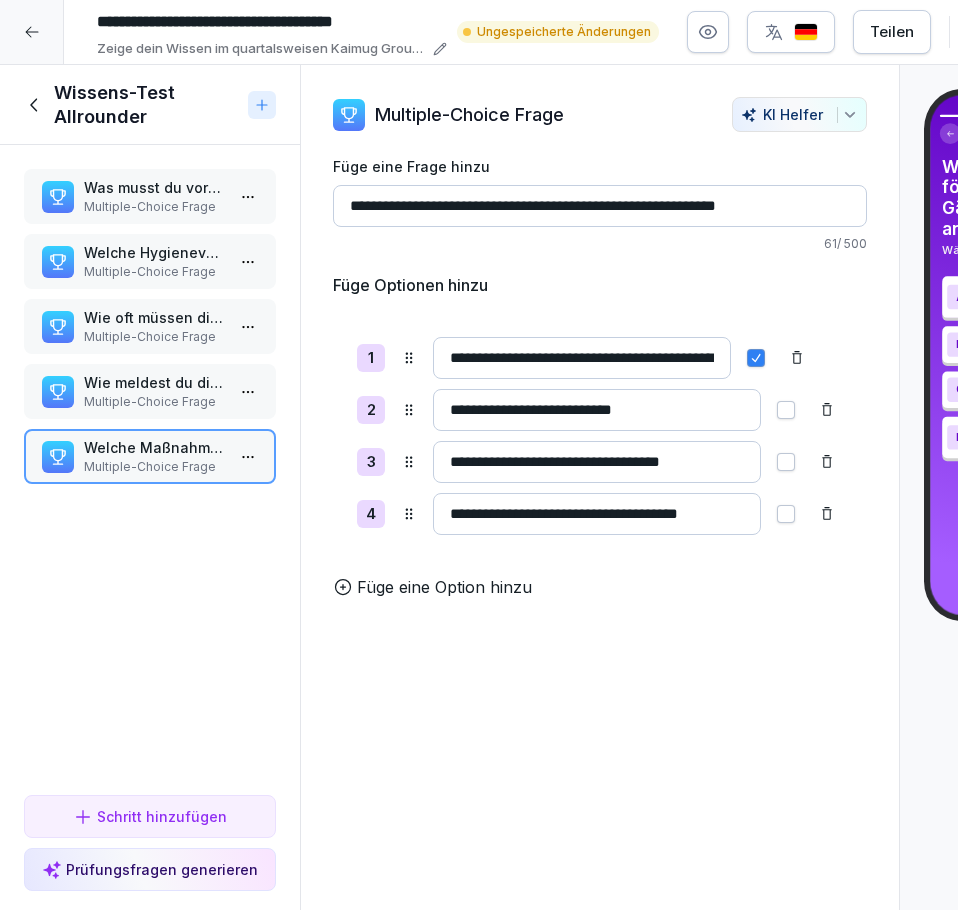 scroll, scrollTop: 0, scrollLeft: 33, axis: horizontal 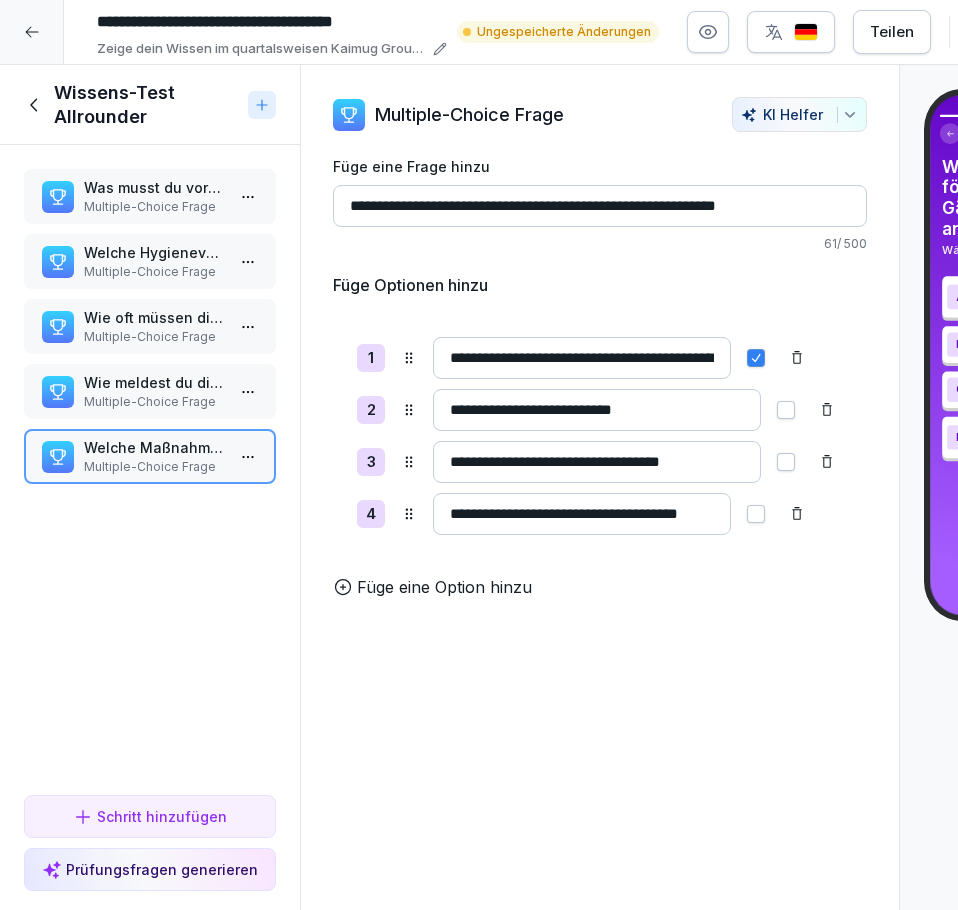 type on "**********" 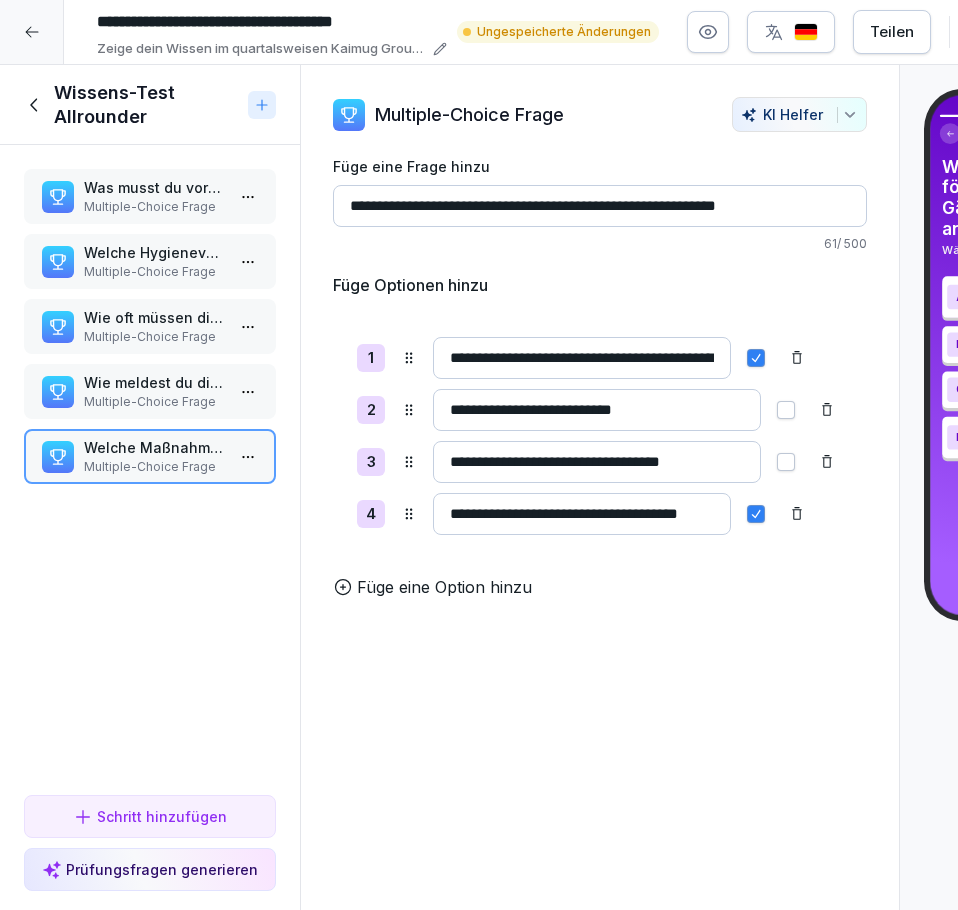 click on "Füge eine Option hinzu" at bounding box center (600, 587) 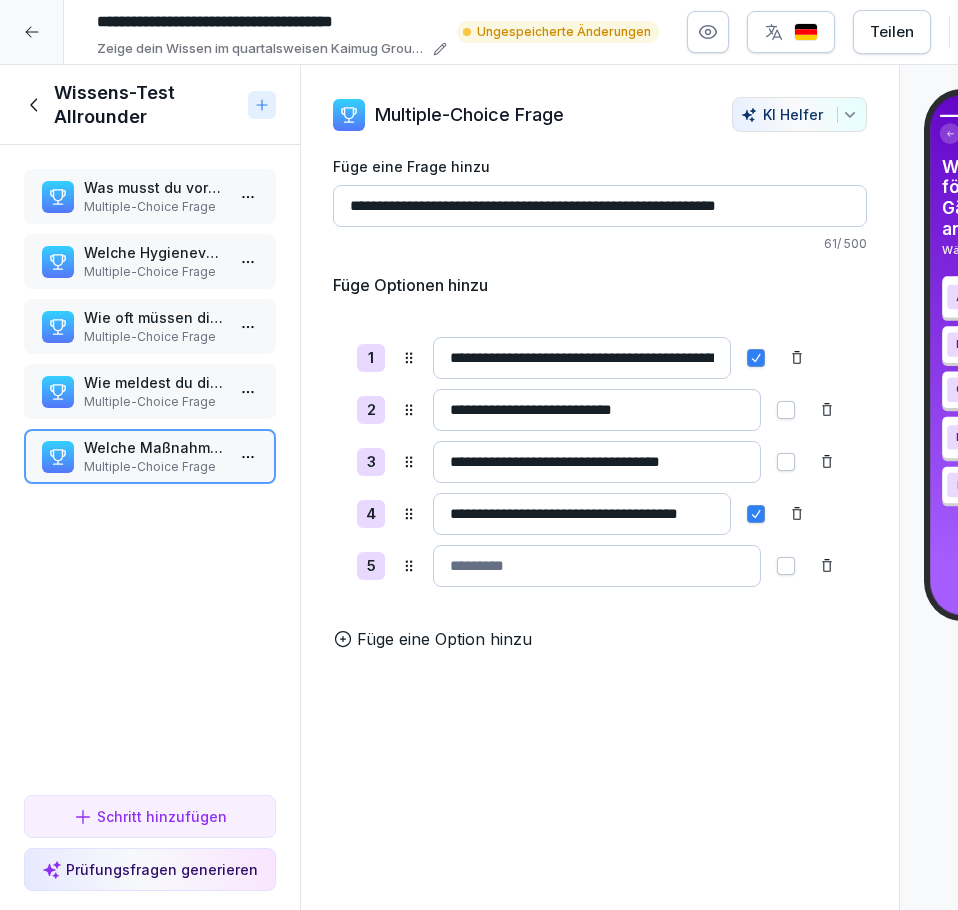 click 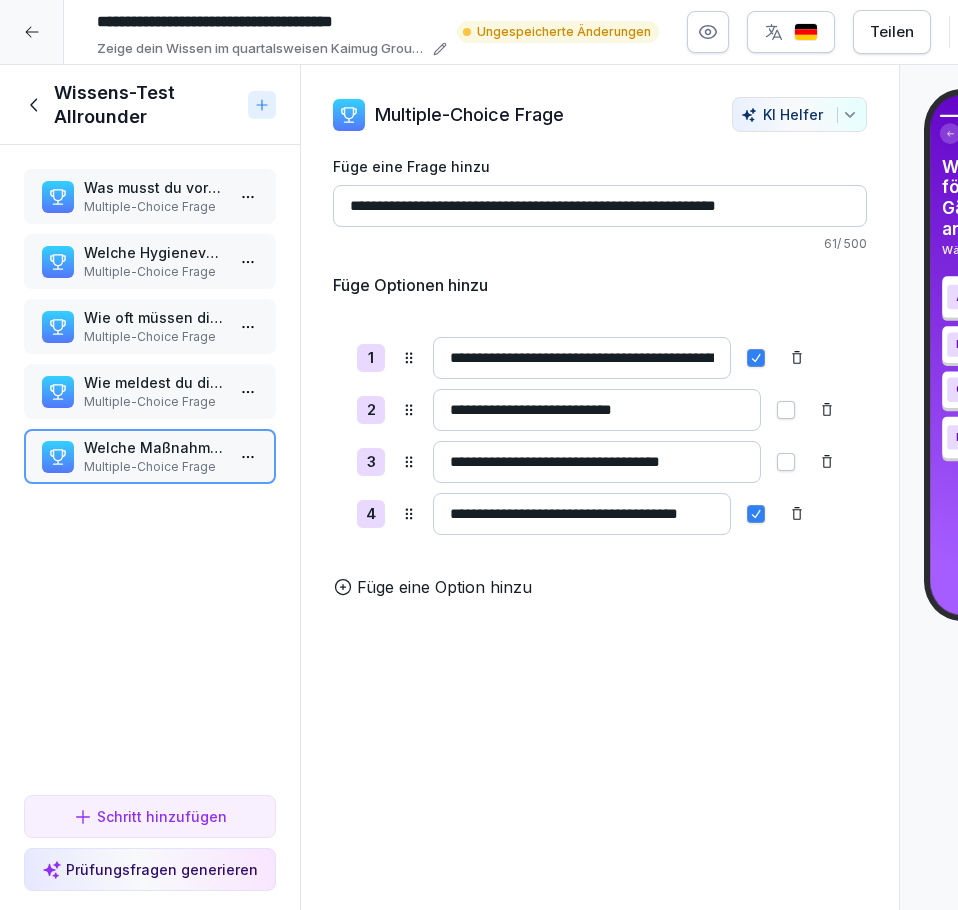 click on "Schritt hinzufügen" at bounding box center (150, 816) 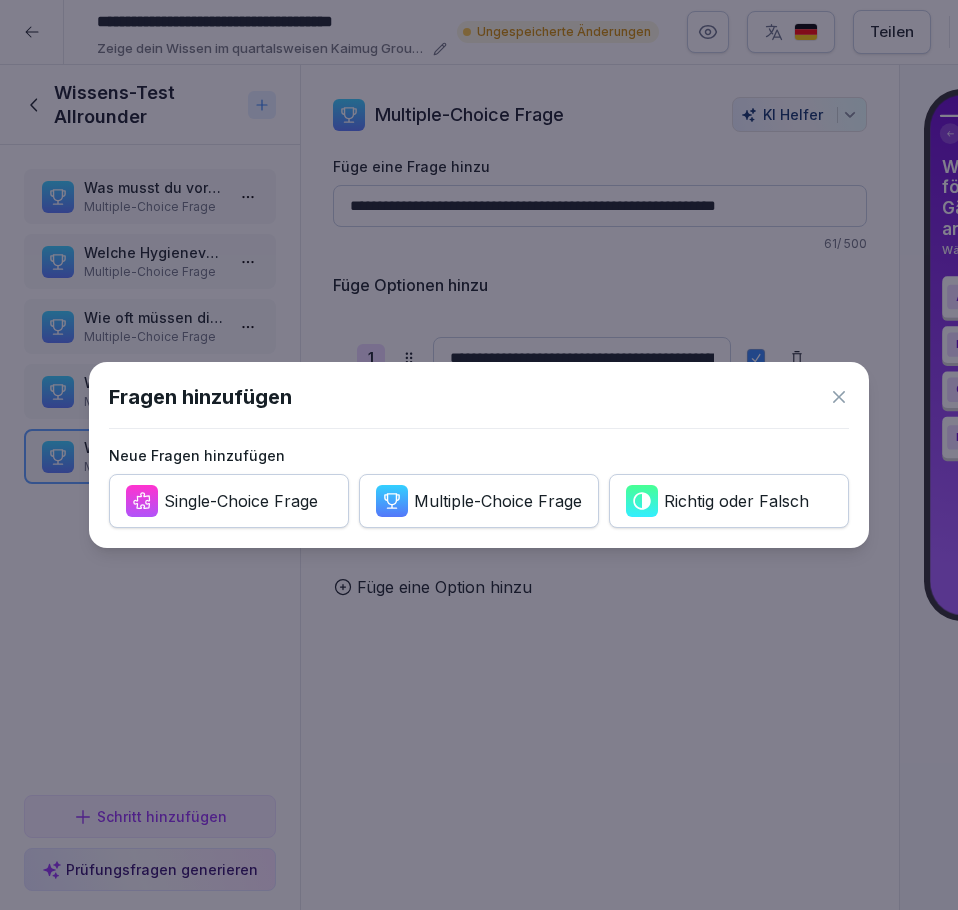 click on "Multiple-Choice Frage" at bounding box center [498, 501] 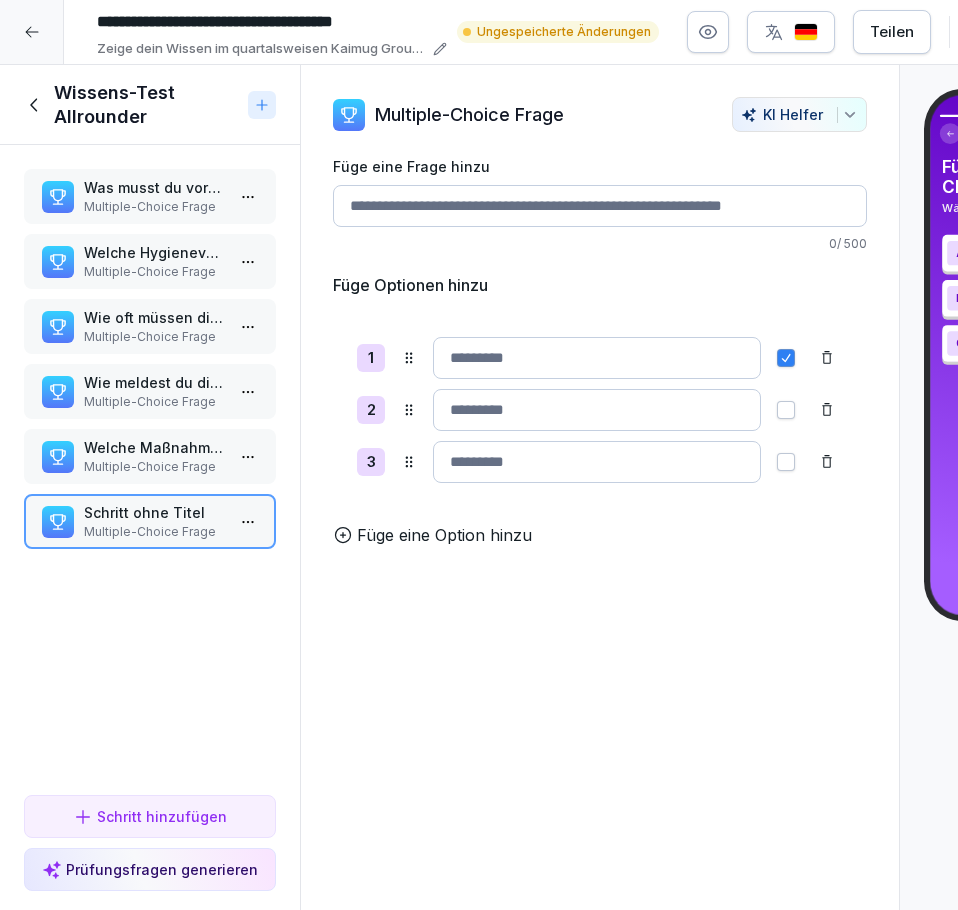 click on "Füge eine Frage hinzu" at bounding box center (600, 206) 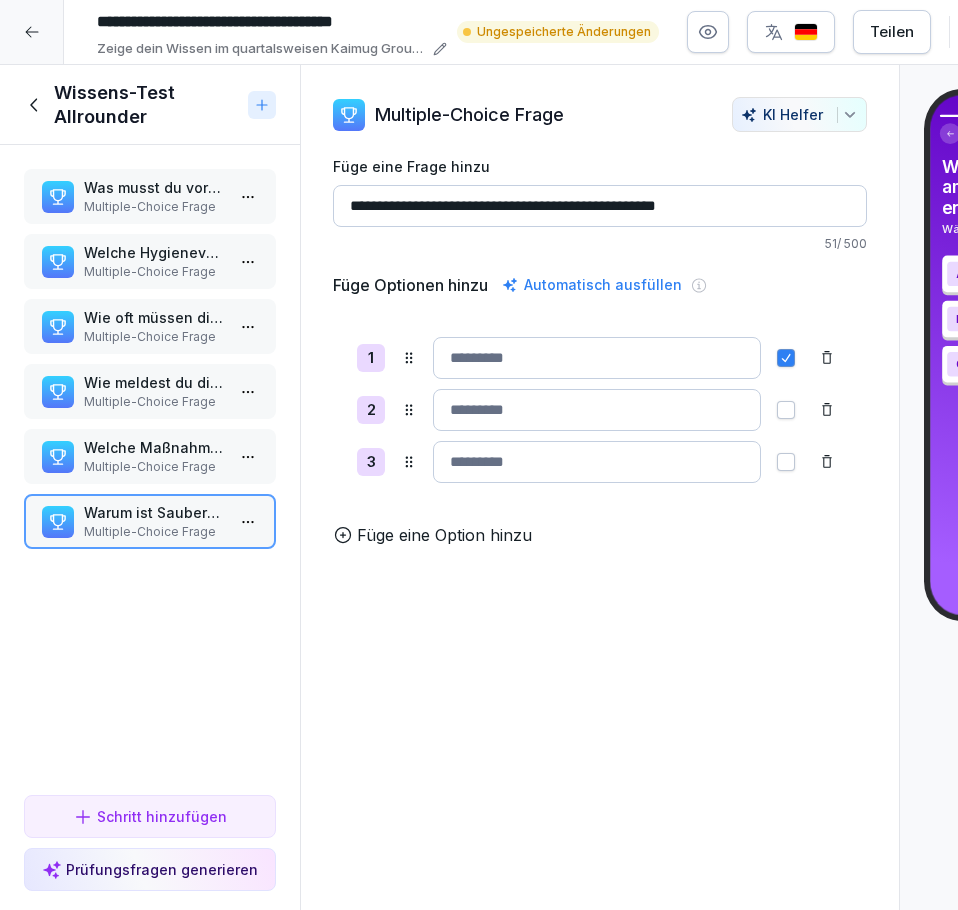 type on "**********" 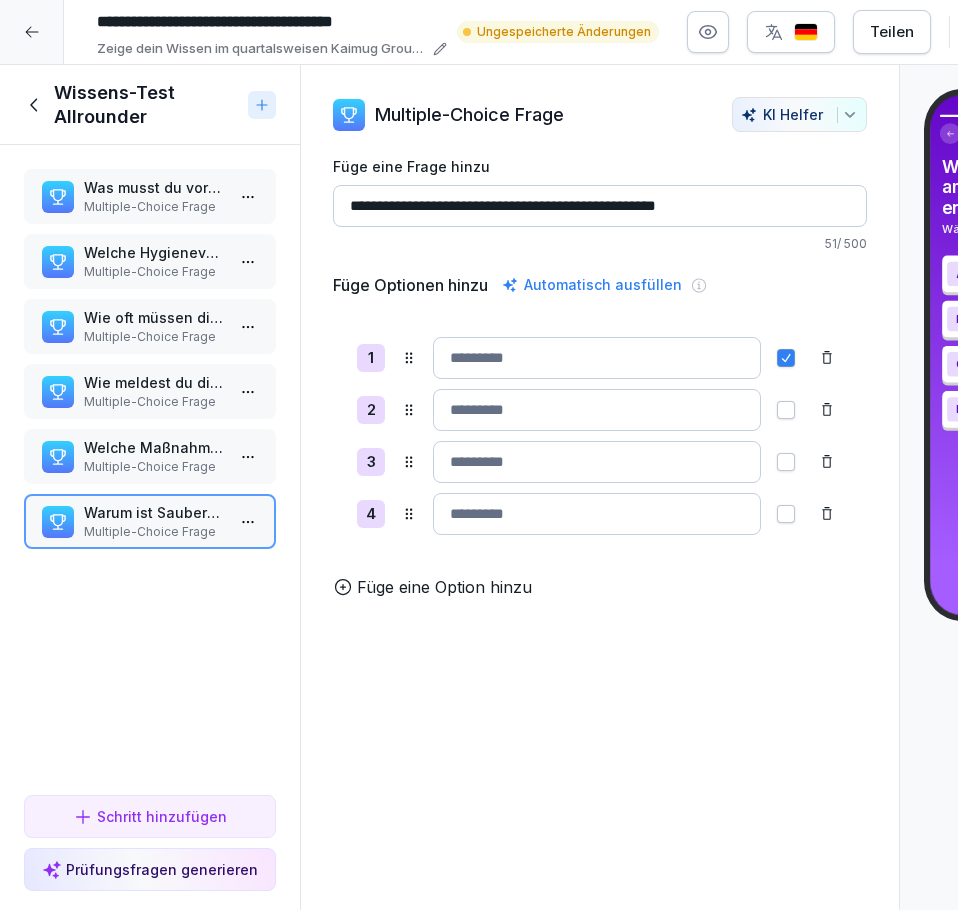 click at bounding box center [597, 358] 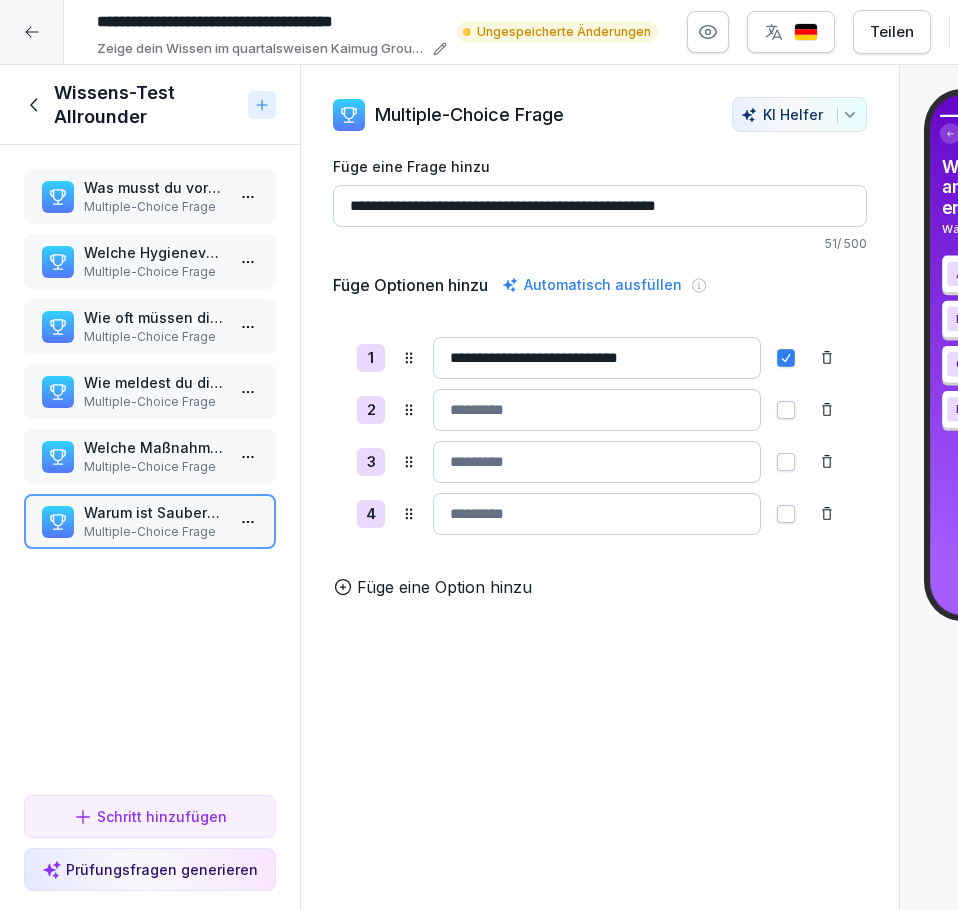 type on "**********" 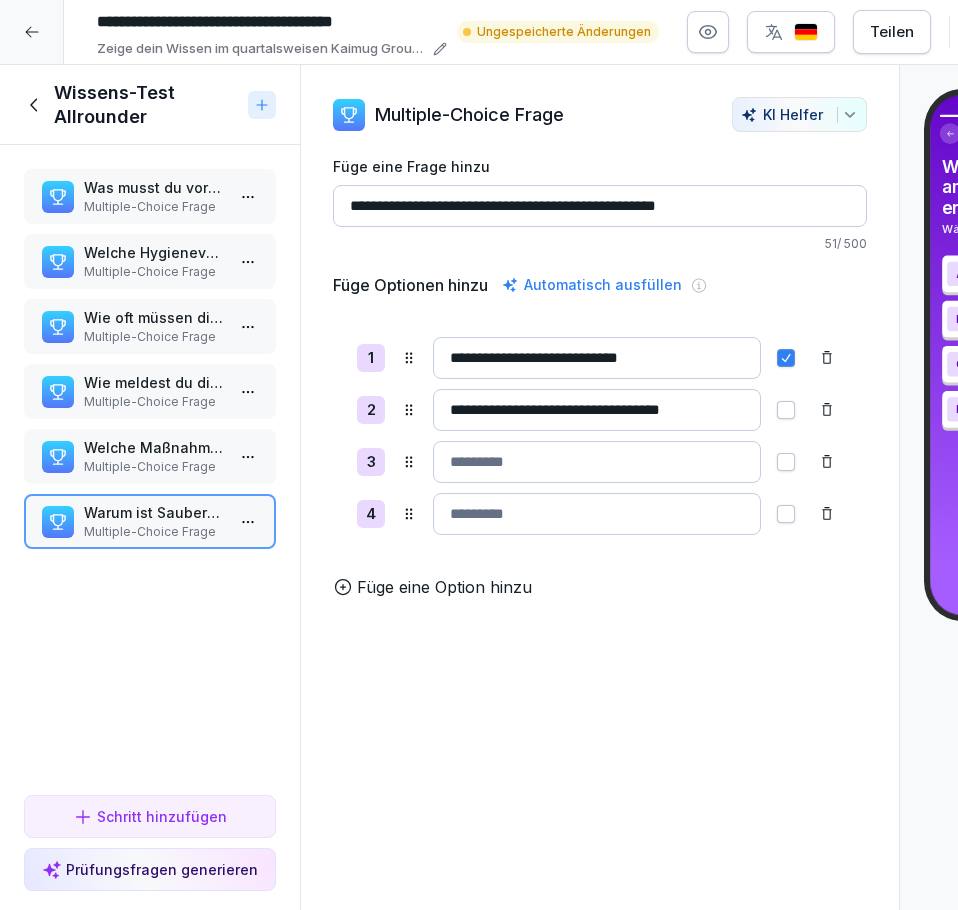 type on "**********" 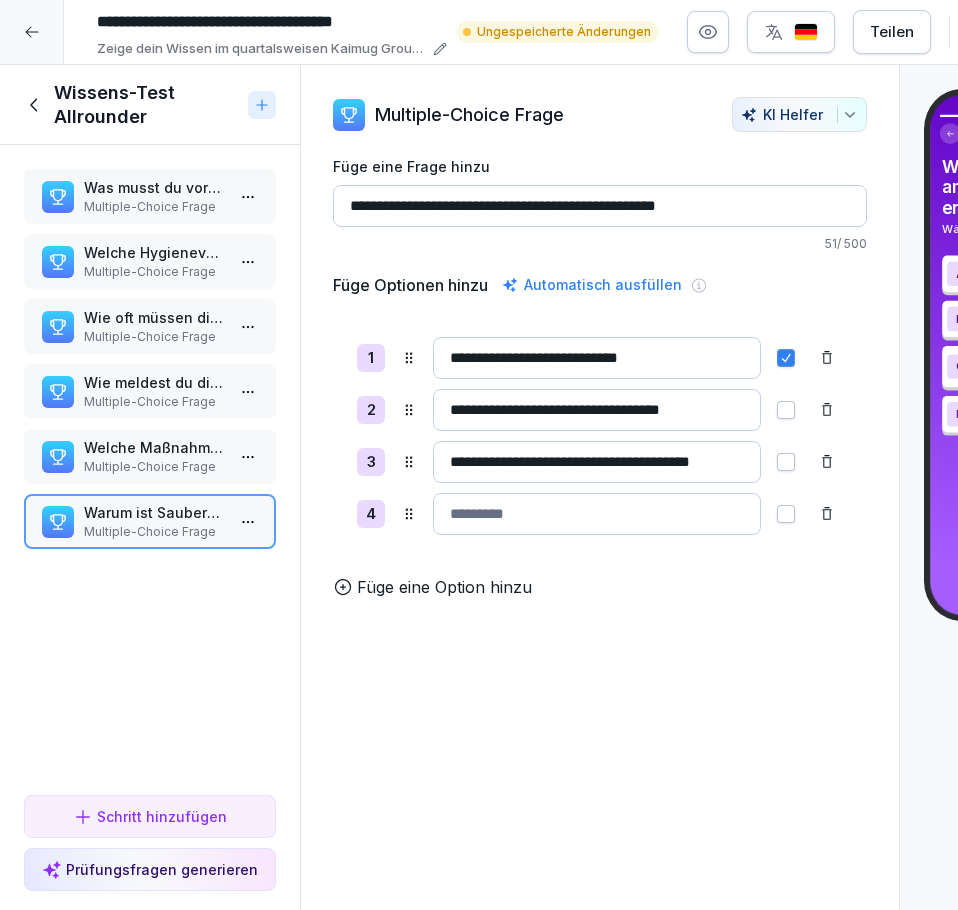 scroll, scrollTop: 0, scrollLeft: 32, axis: horizontal 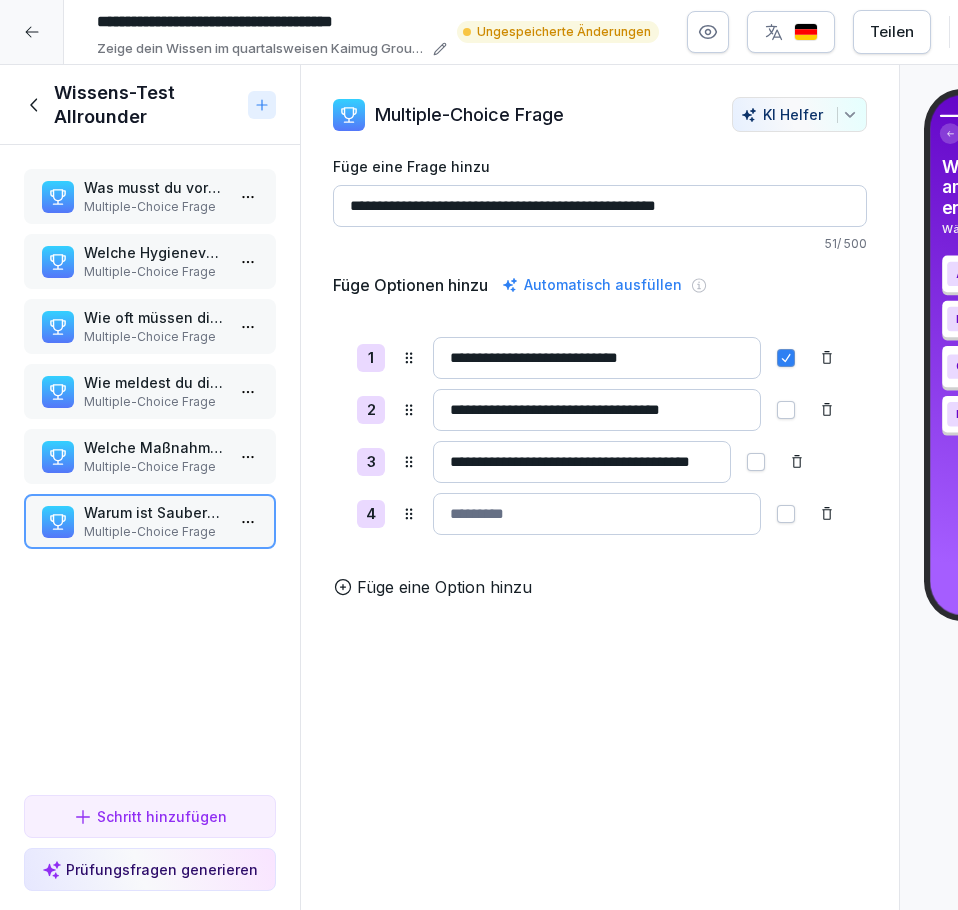 type on "**********" 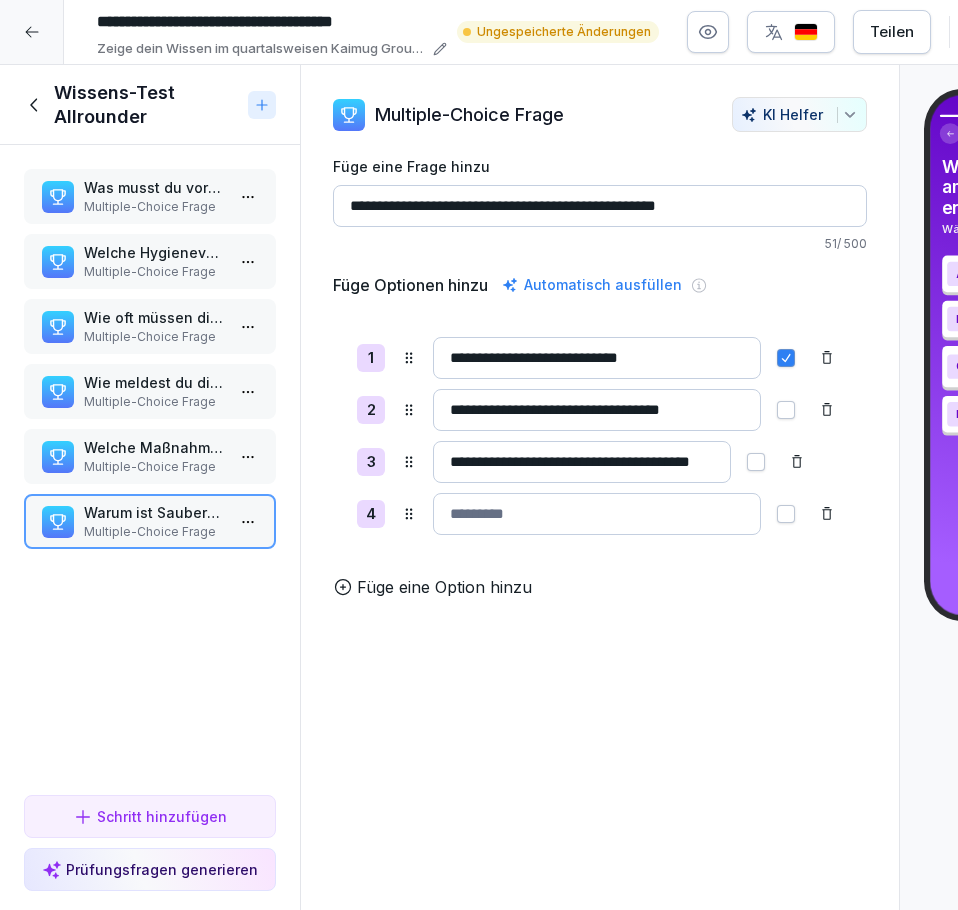 click at bounding box center [597, 514] 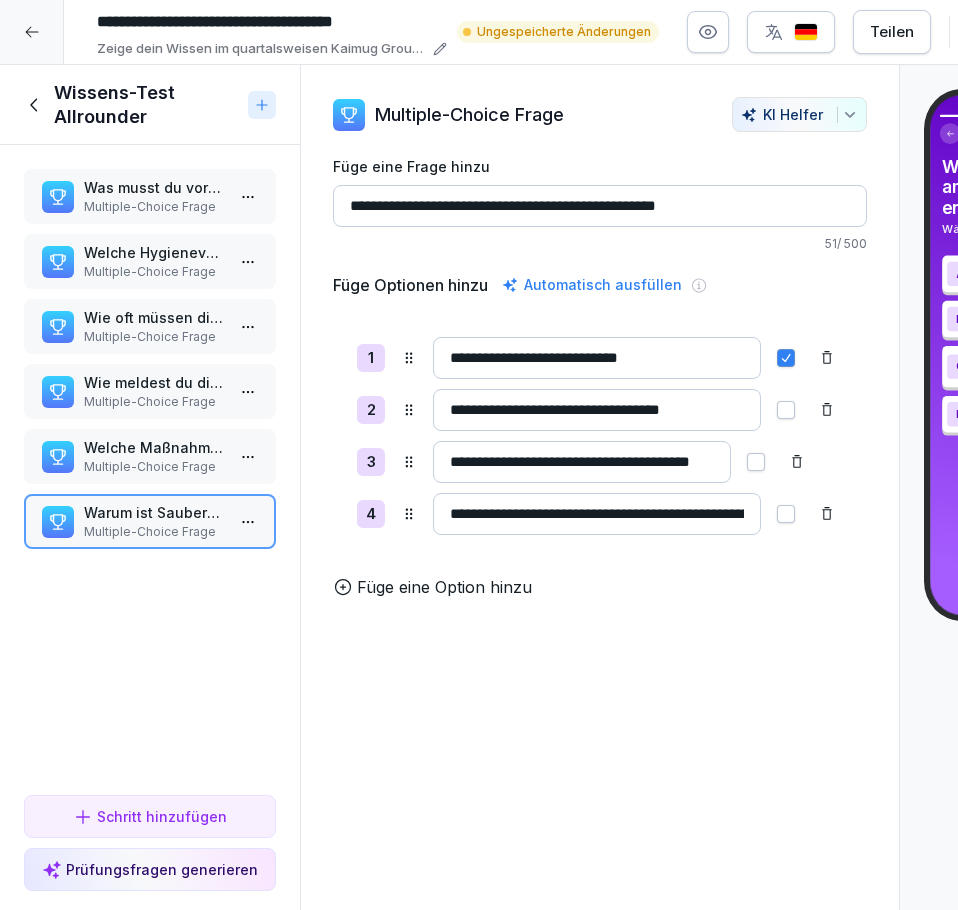 scroll, scrollTop: 0, scrollLeft: 347, axis: horizontal 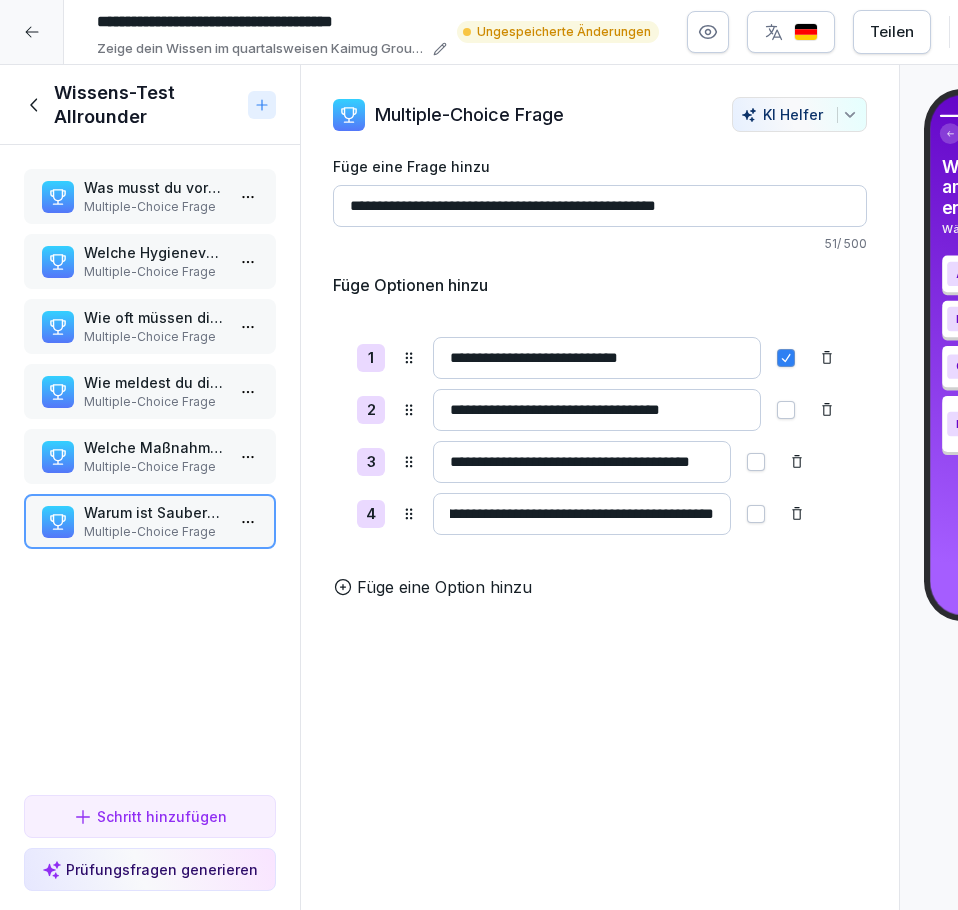 type on "**********" 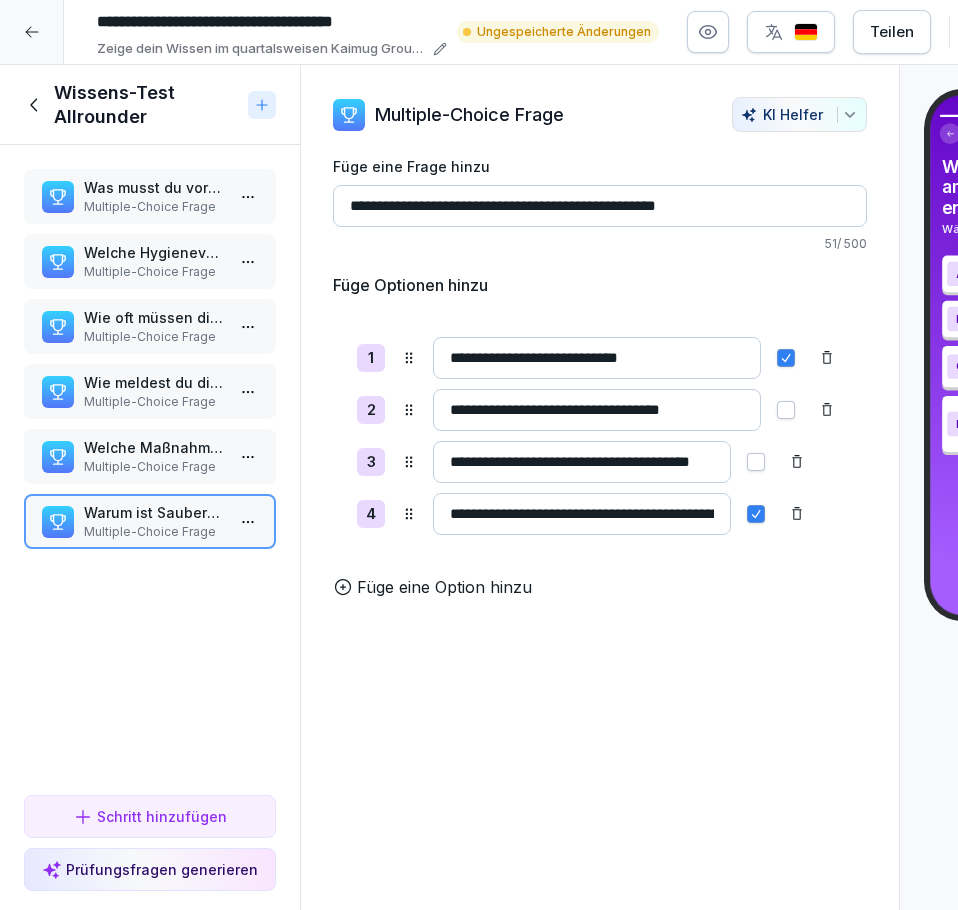 click at bounding box center (786, 358) 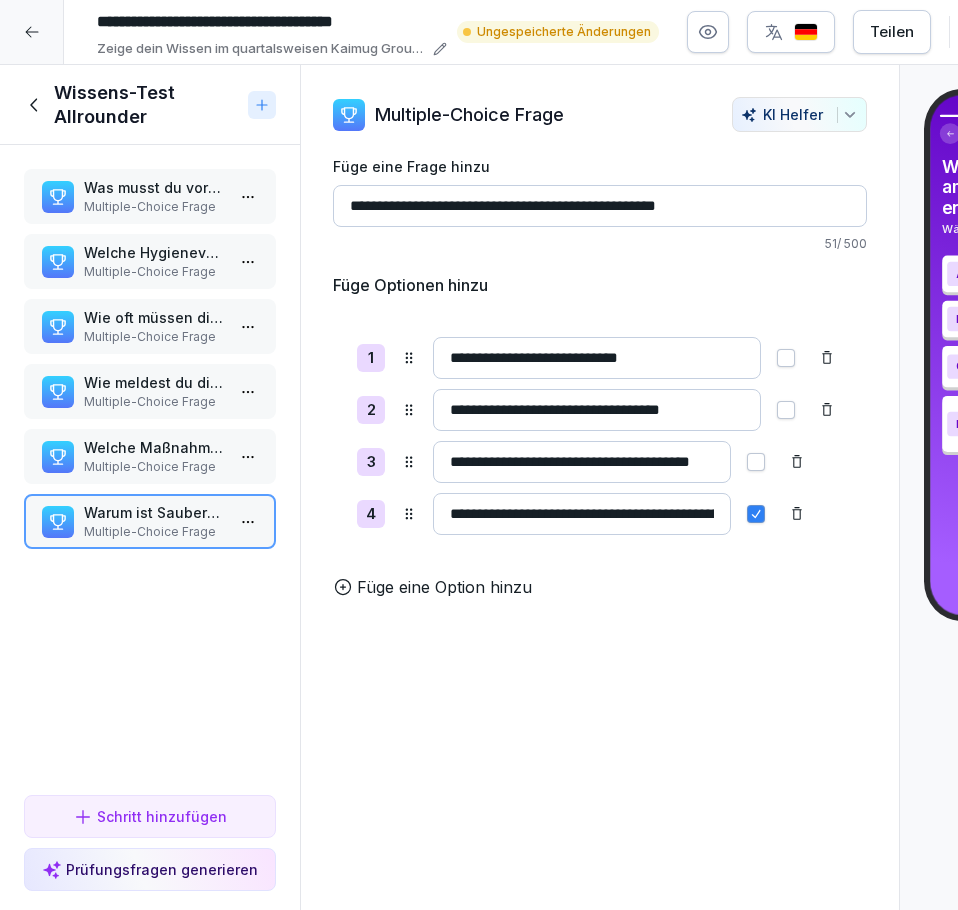 click on "Was musst du vor Schichtbeginn als Allrounder tun? Multiple-Choice Frage Welche Hygienevorschrift ist beim Betreten des Speisebereichs einzuhalten? Multiple-Choice Frage Wie oft müssen die Gastronormbehälter (GN) gewechselt werden? Multiple-Choice Frage Wie meldest du dich am Kassensystem an? Multiple-Choice Frage Welche Maßnahmen fördern die Gästezufriedenheit an der Kasse? Multiple-Choice Frage  Warum ist Sauberkeit am Arbeitsplatz entscheidend? Multiple-Choice Frage
To pick up a draggable item, press the space bar.
While dragging, use the arrow keys to move the item.
Press space again to drop the item in its new position, or press escape to cancel." at bounding box center (150, 466) 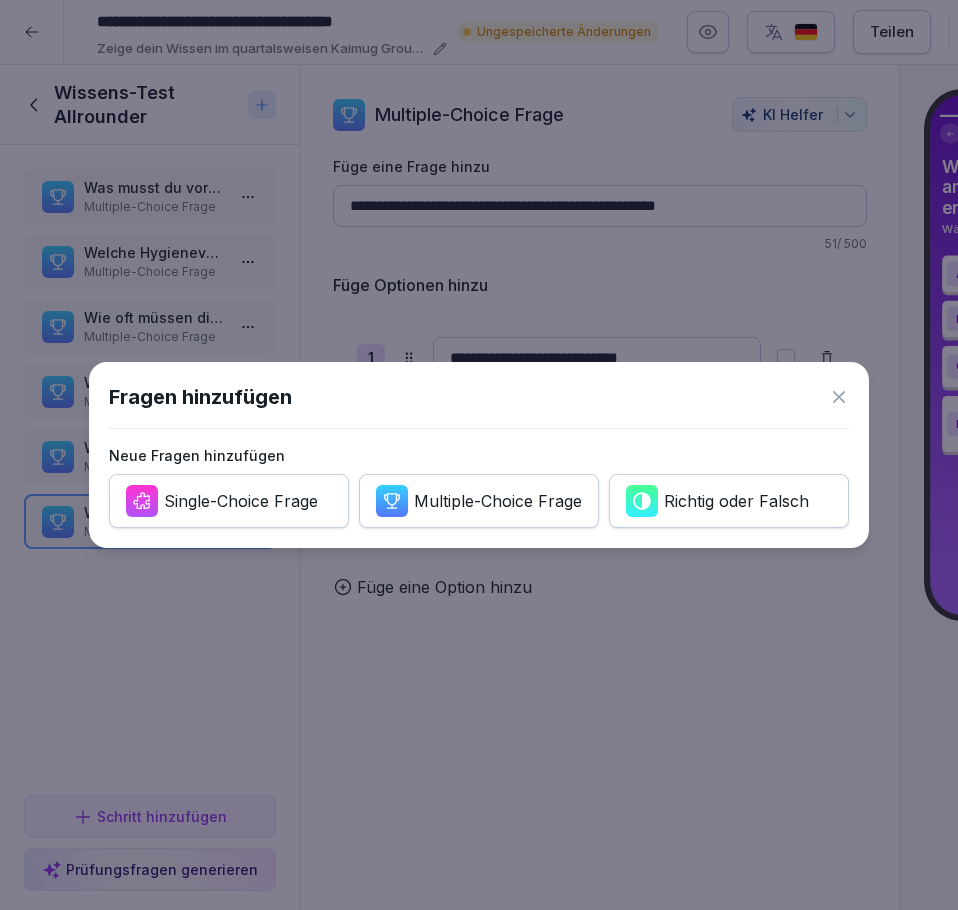 click on "Multiple-Choice Frage" at bounding box center (498, 501) 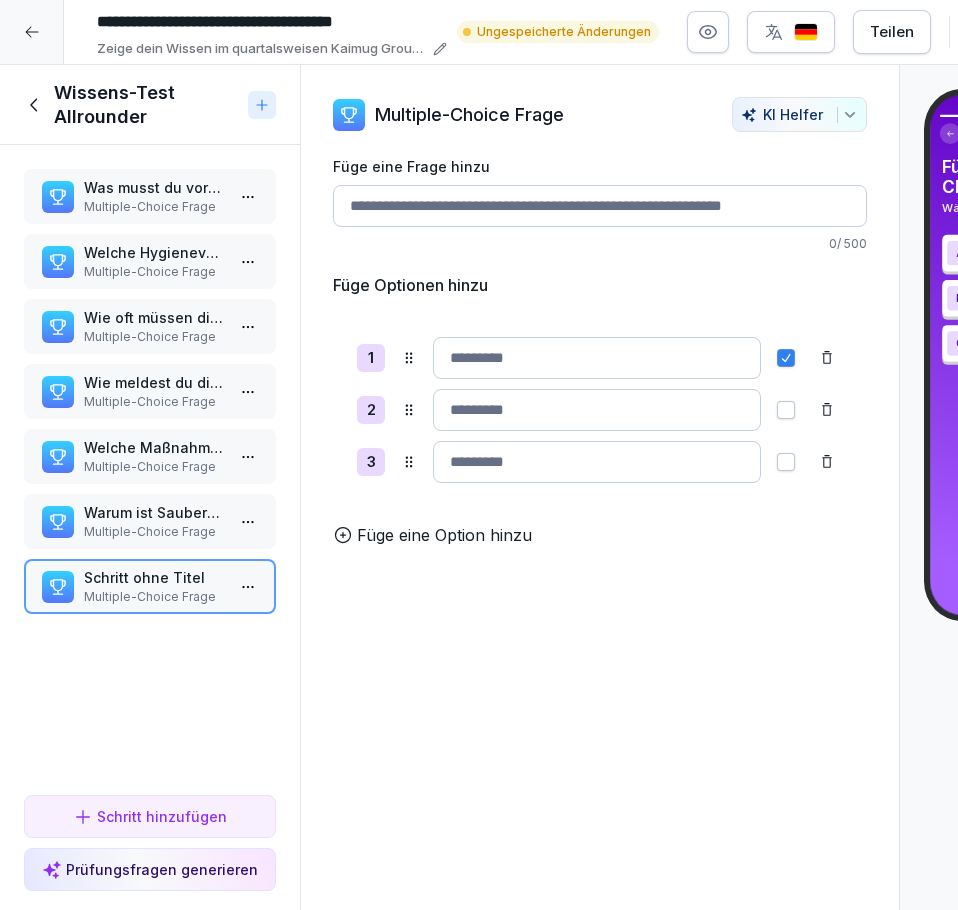 click on "Füge eine Frage hinzu 0  / 500" at bounding box center (600, 204) 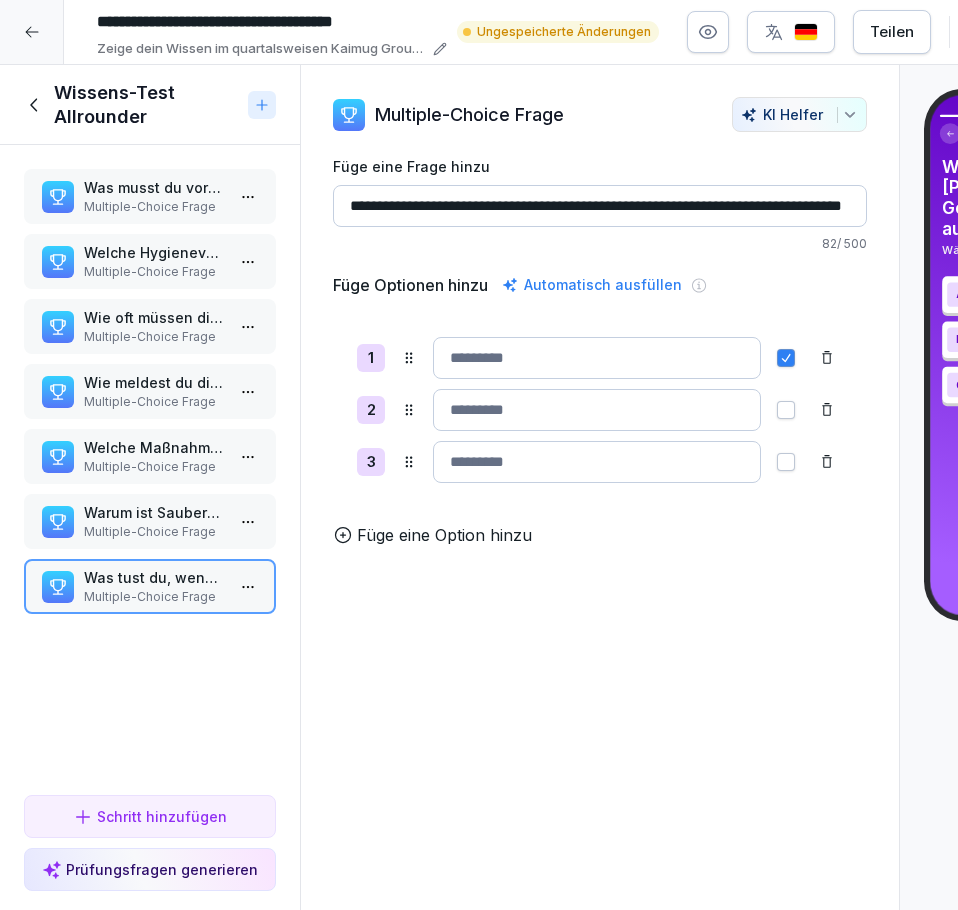 scroll, scrollTop: 0, scrollLeft: 81, axis: horizontal 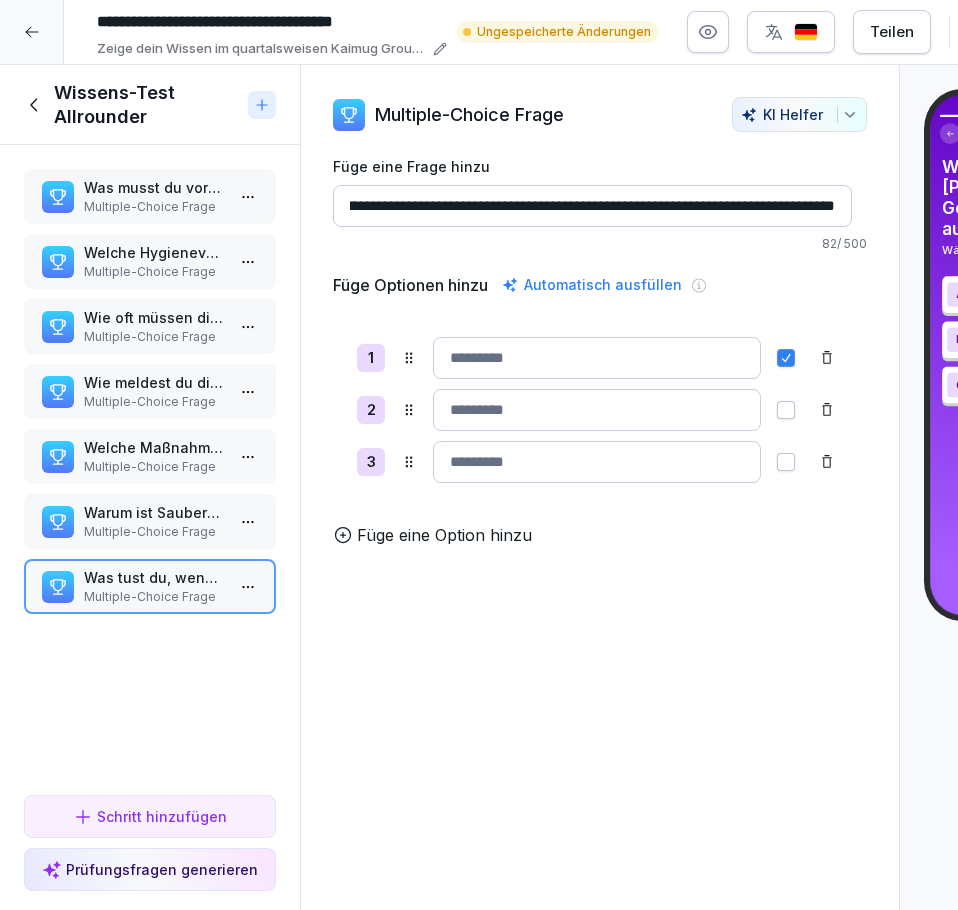type on "**********" 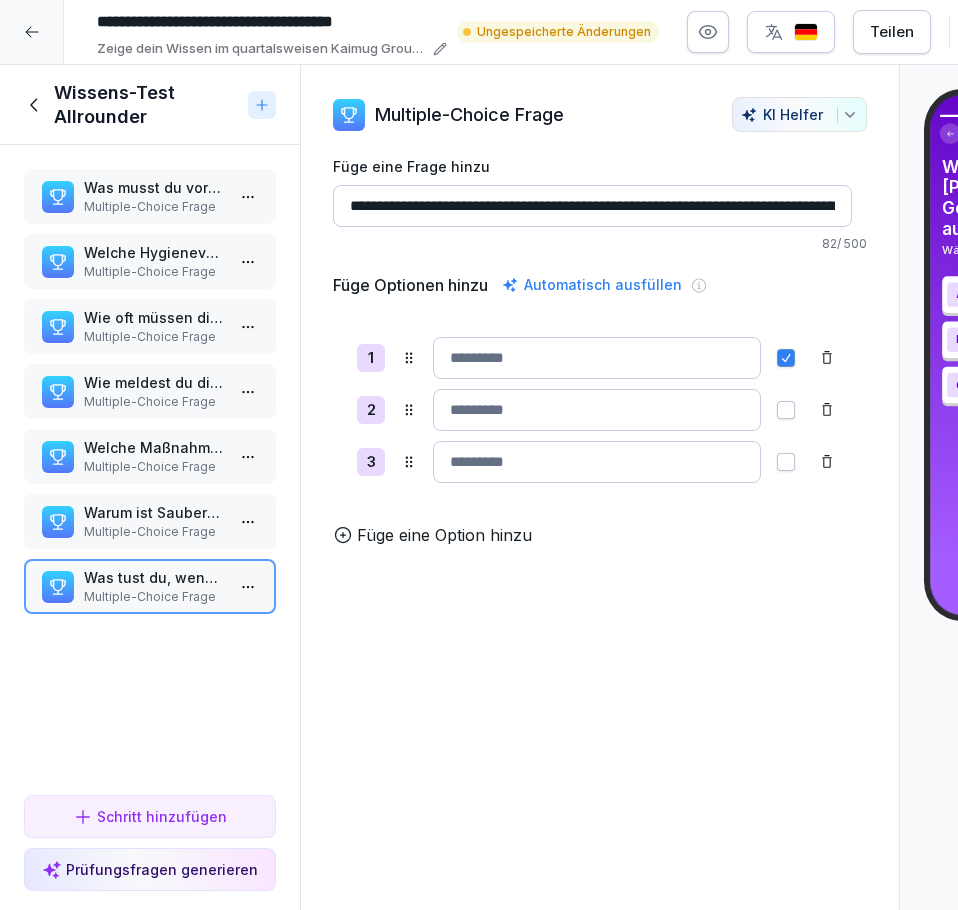 click at bounding box center [597, 358] 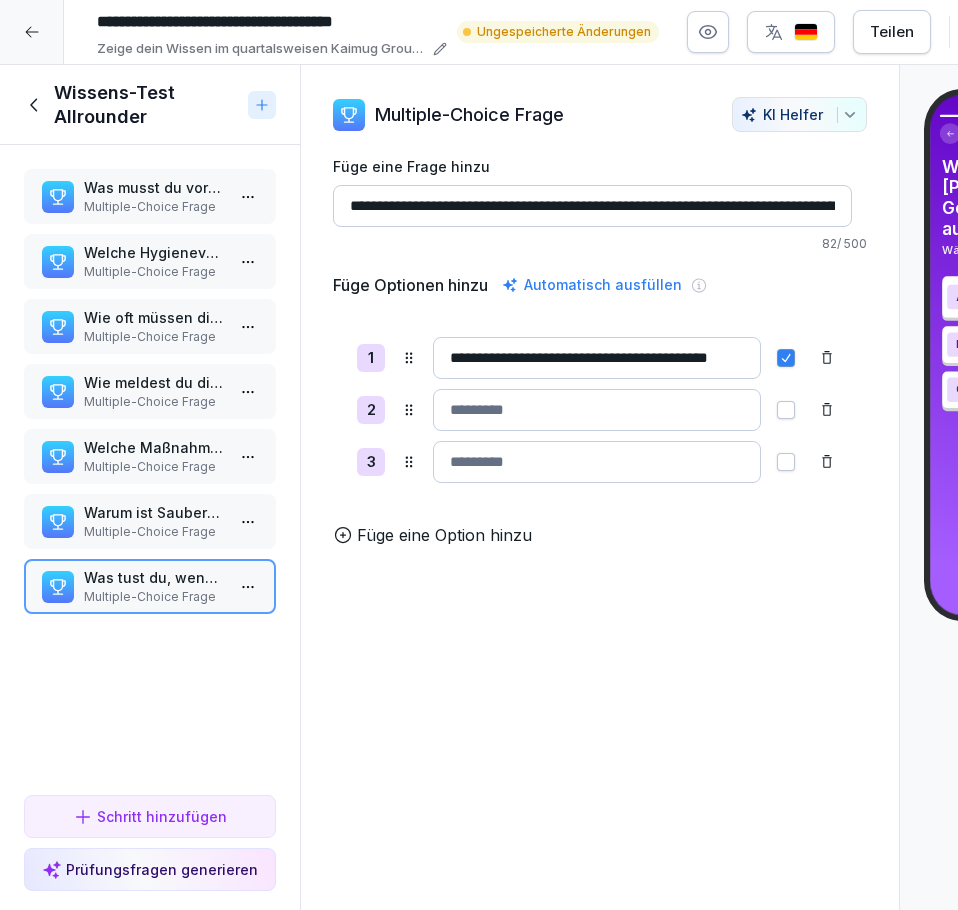 scroll, scrollTop: 0, scrollLeft: 42, axis: horizontal 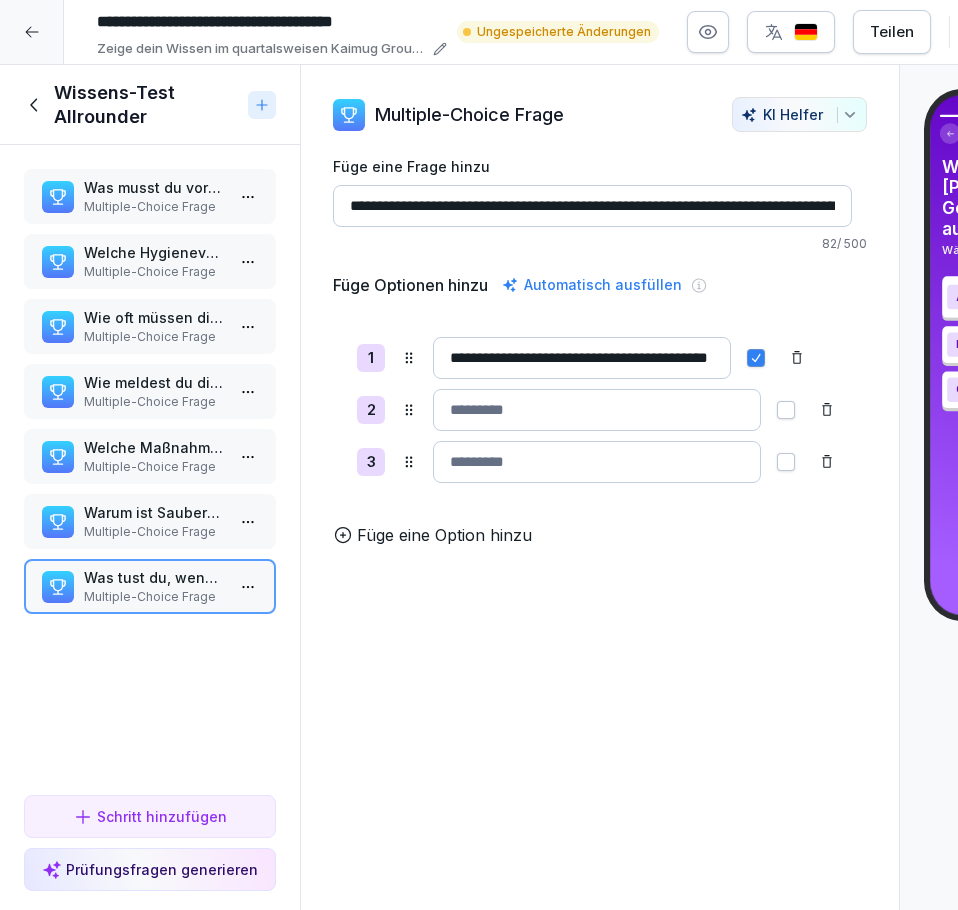 type on "**********" 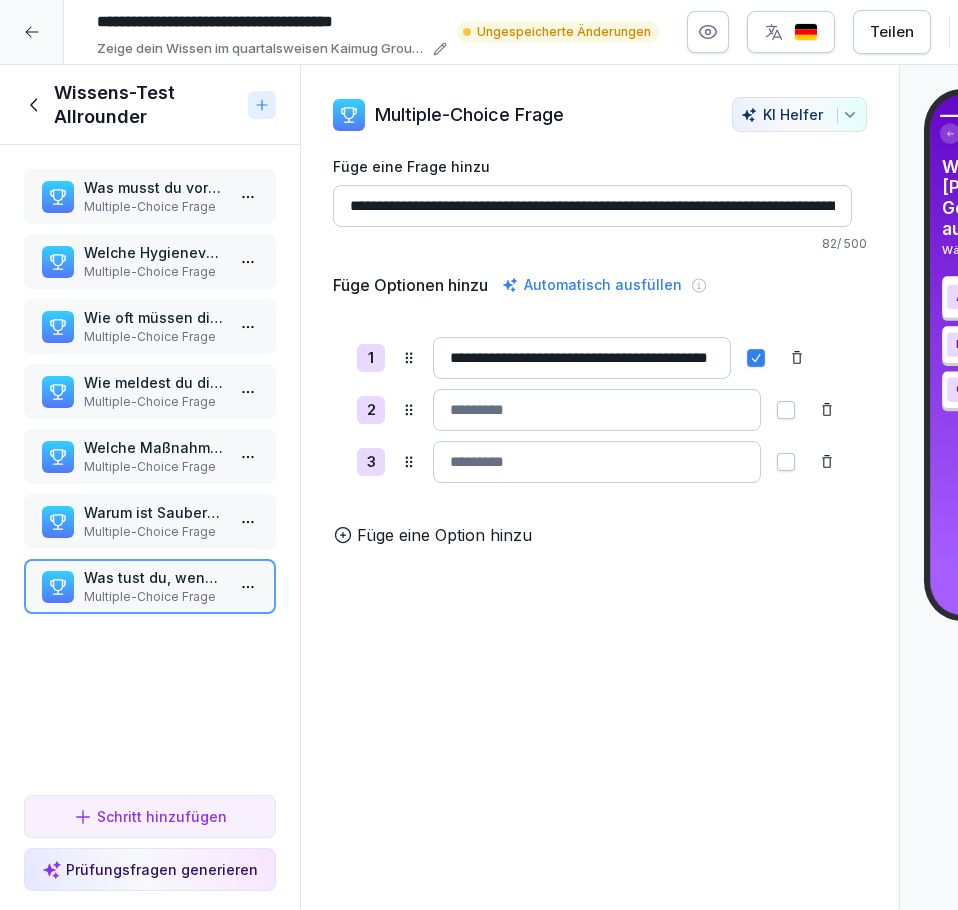 click at bounding box center (597, 410) 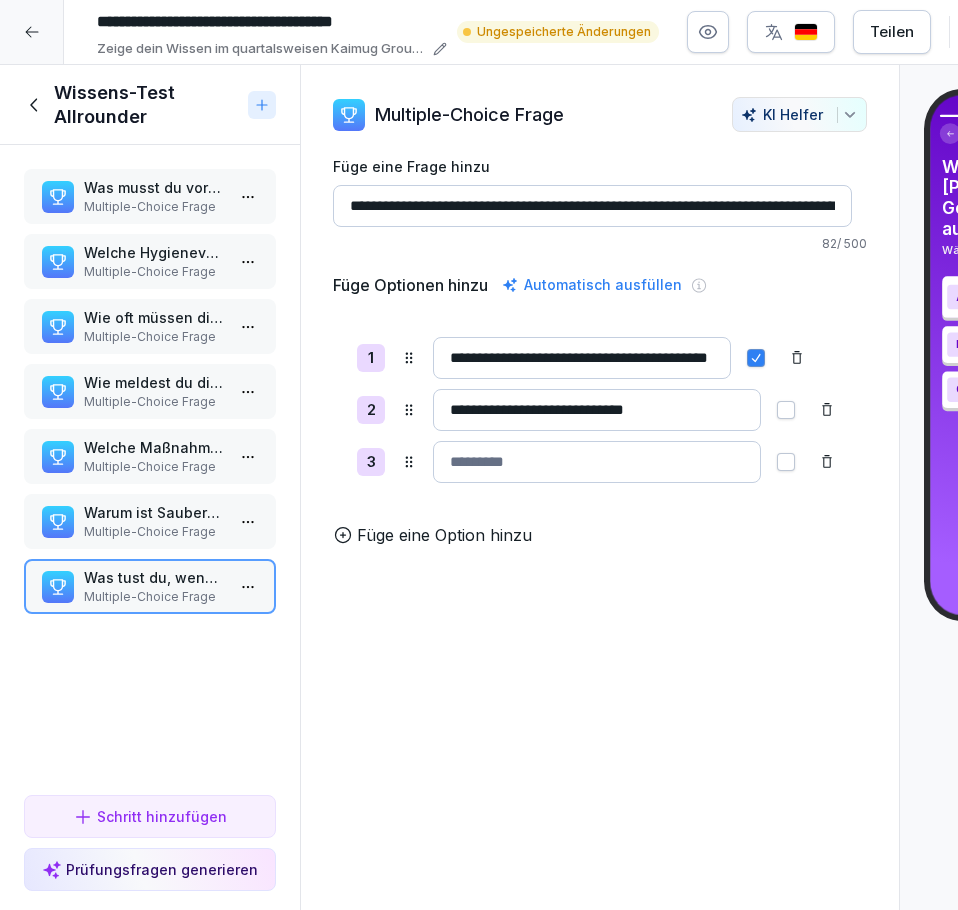 type on "**********" 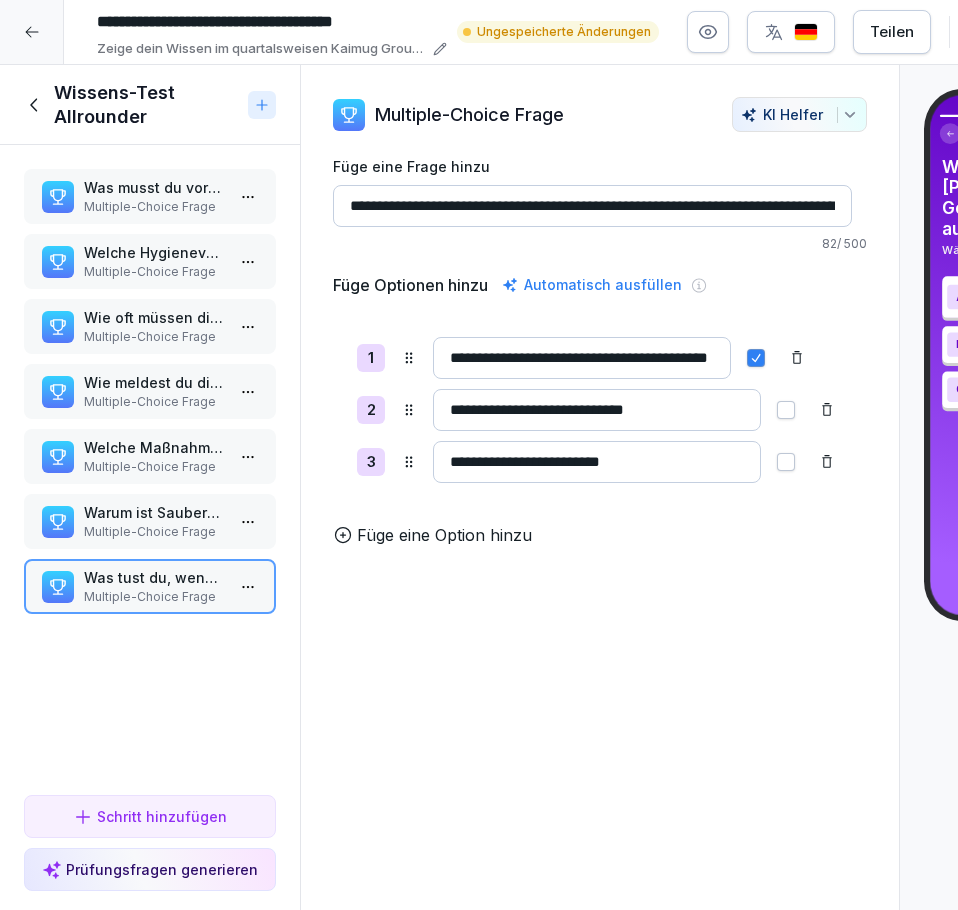 type on "**********" 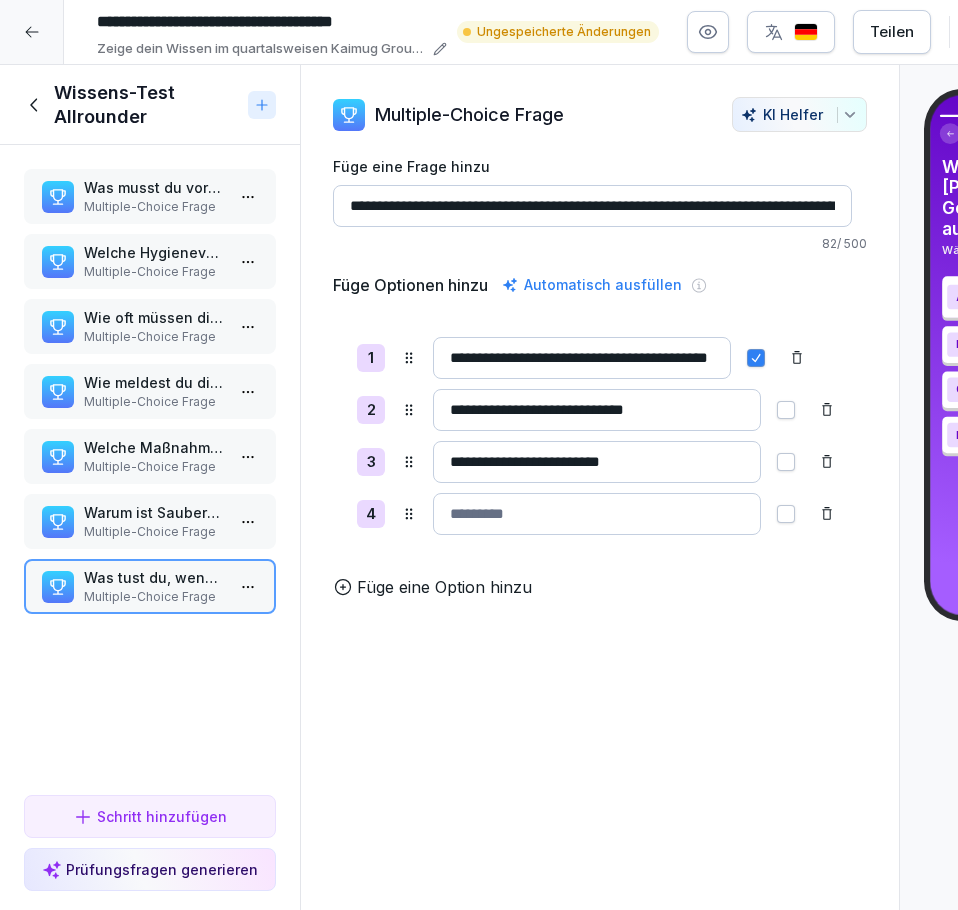 click at bounding box center (597, 514) 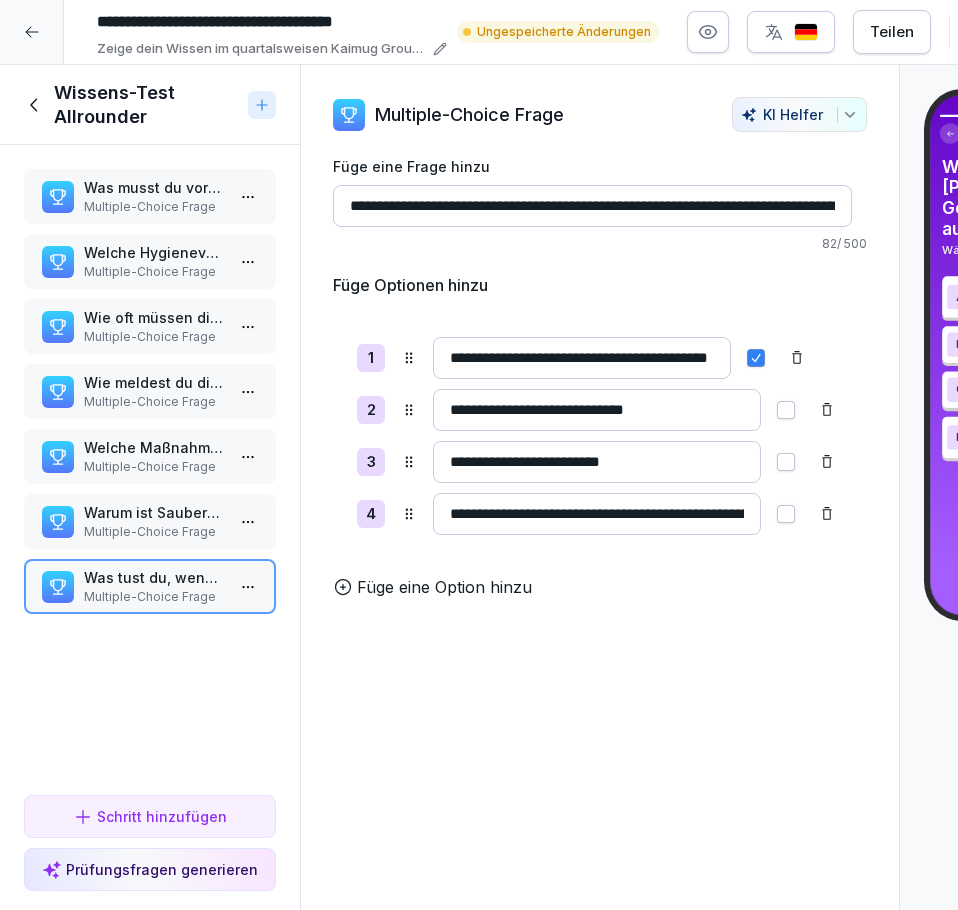 scroll, scrollTop: 0, scrollLeft: 209, axis: horizontal 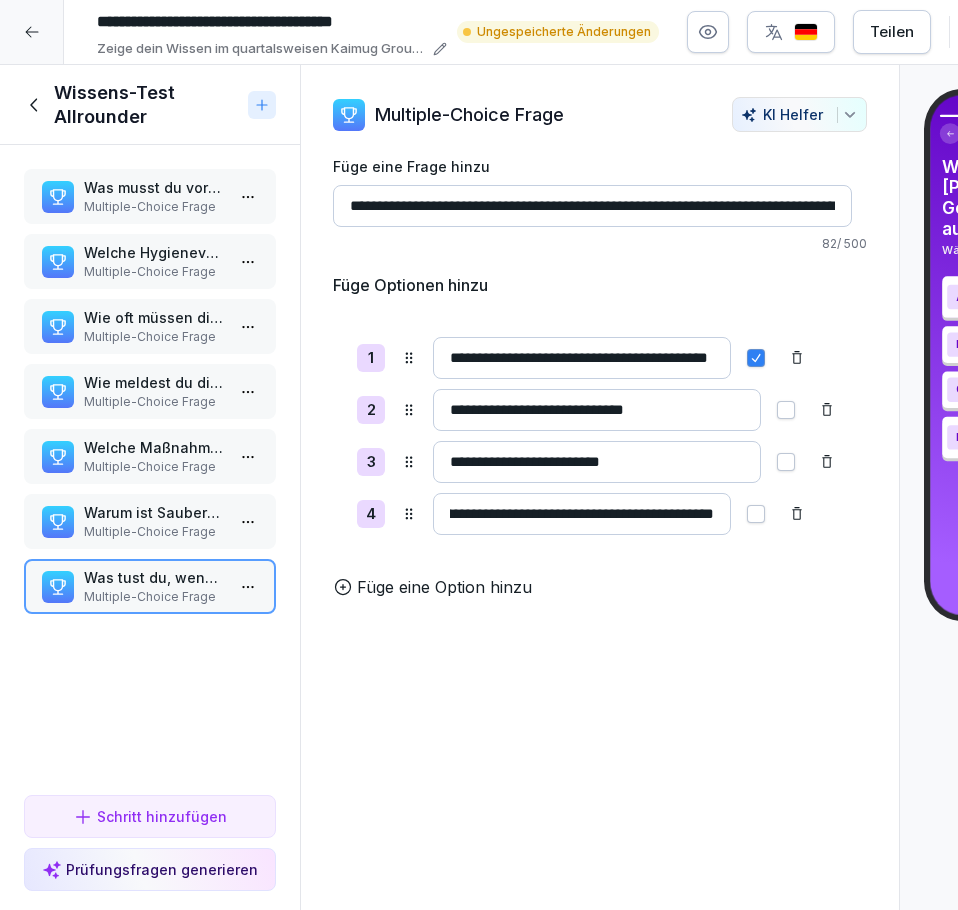 type on "**********" 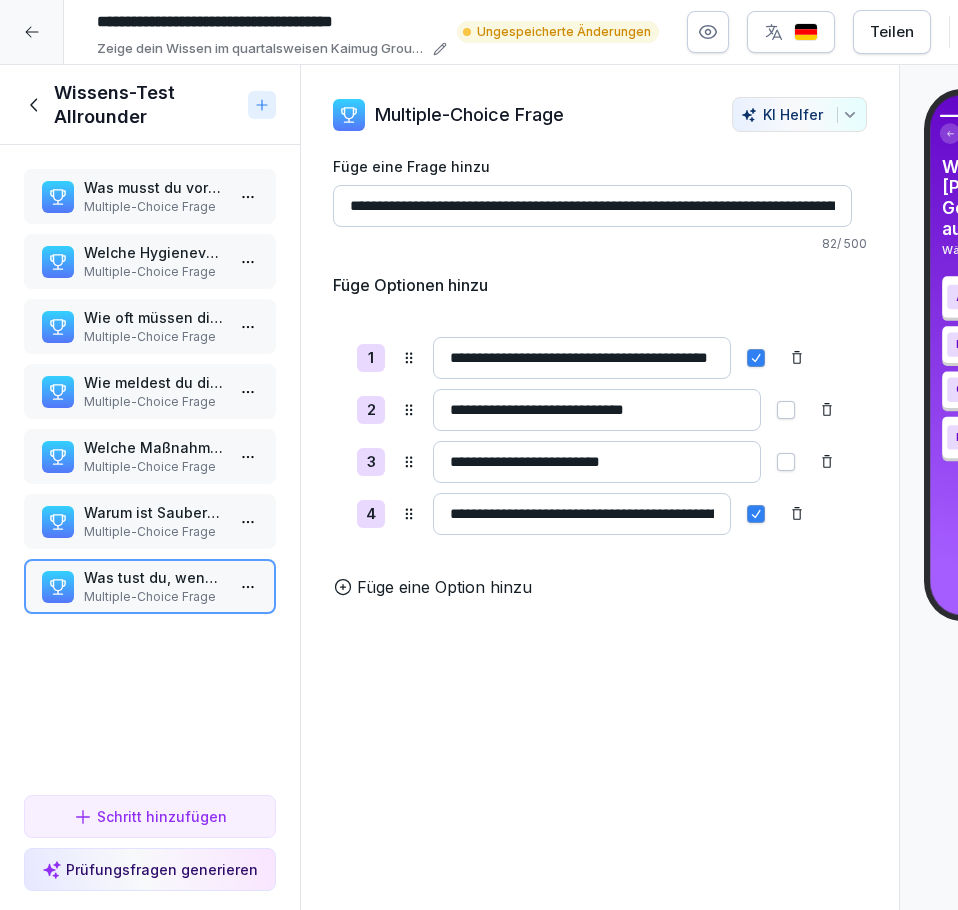 click at bounding box center [756, 358] 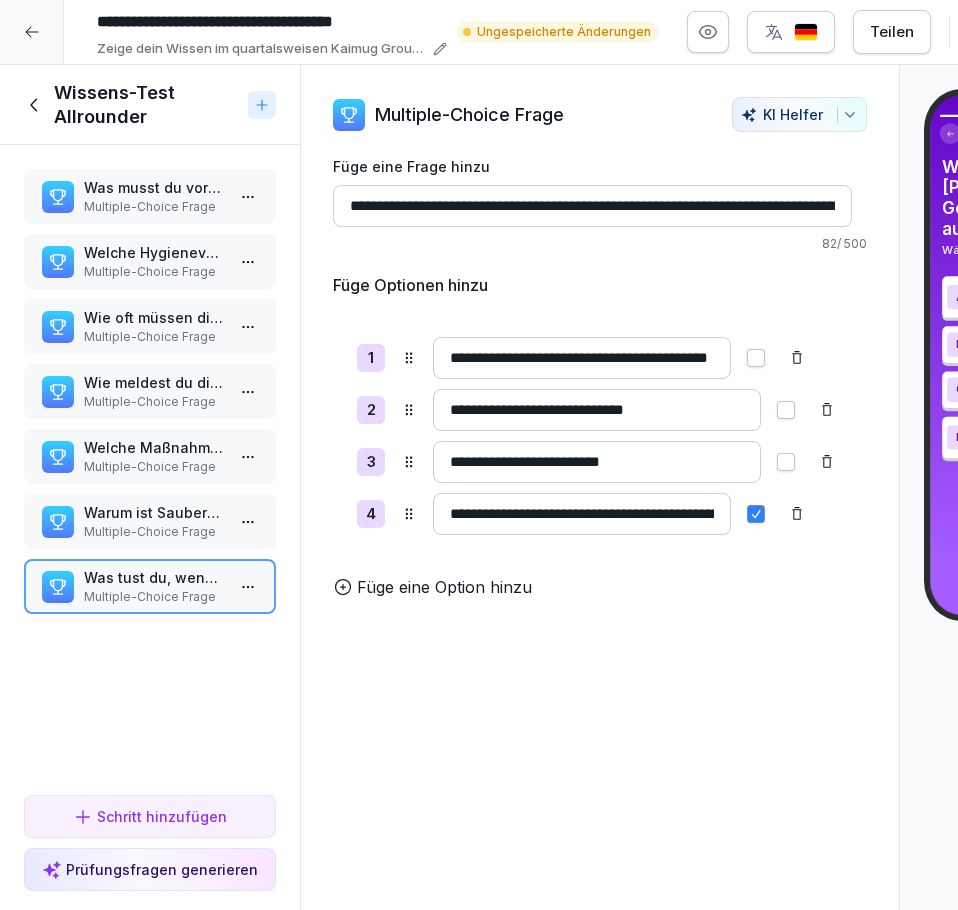 click on "Schritt hinzufügen" at bounding box center [150, 816] 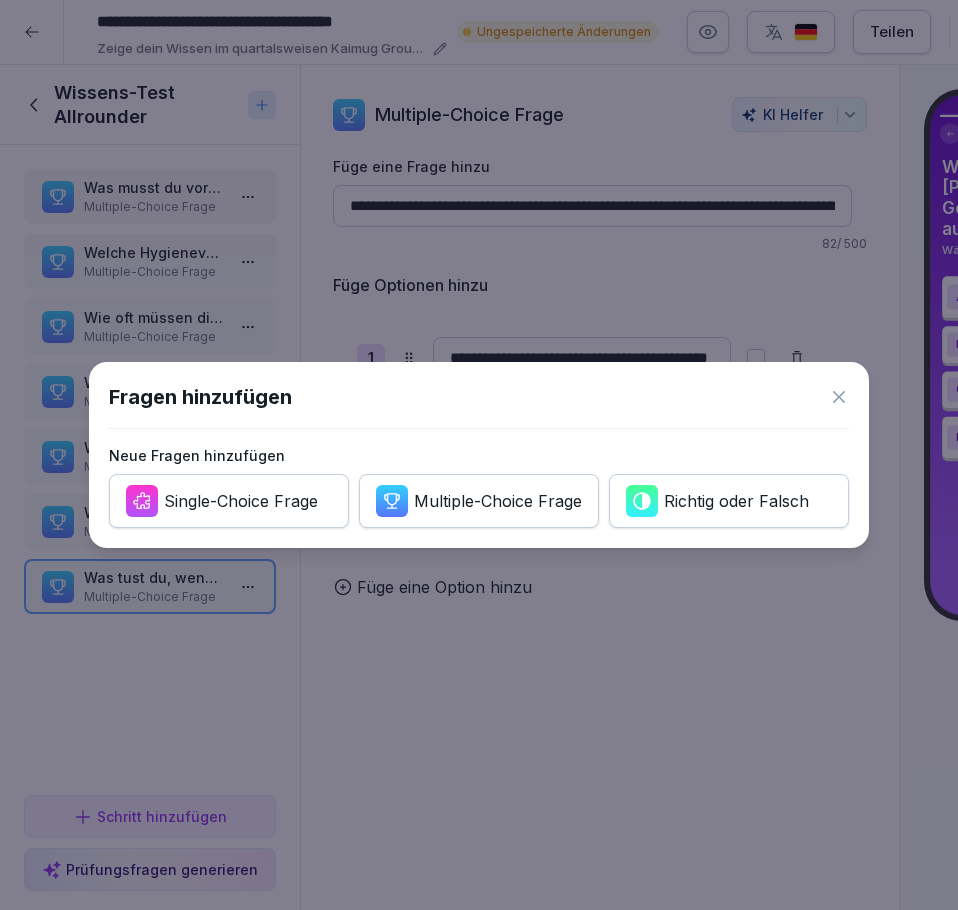 click on "Multiple-Choice Frage" at bounding box center [498, 501] 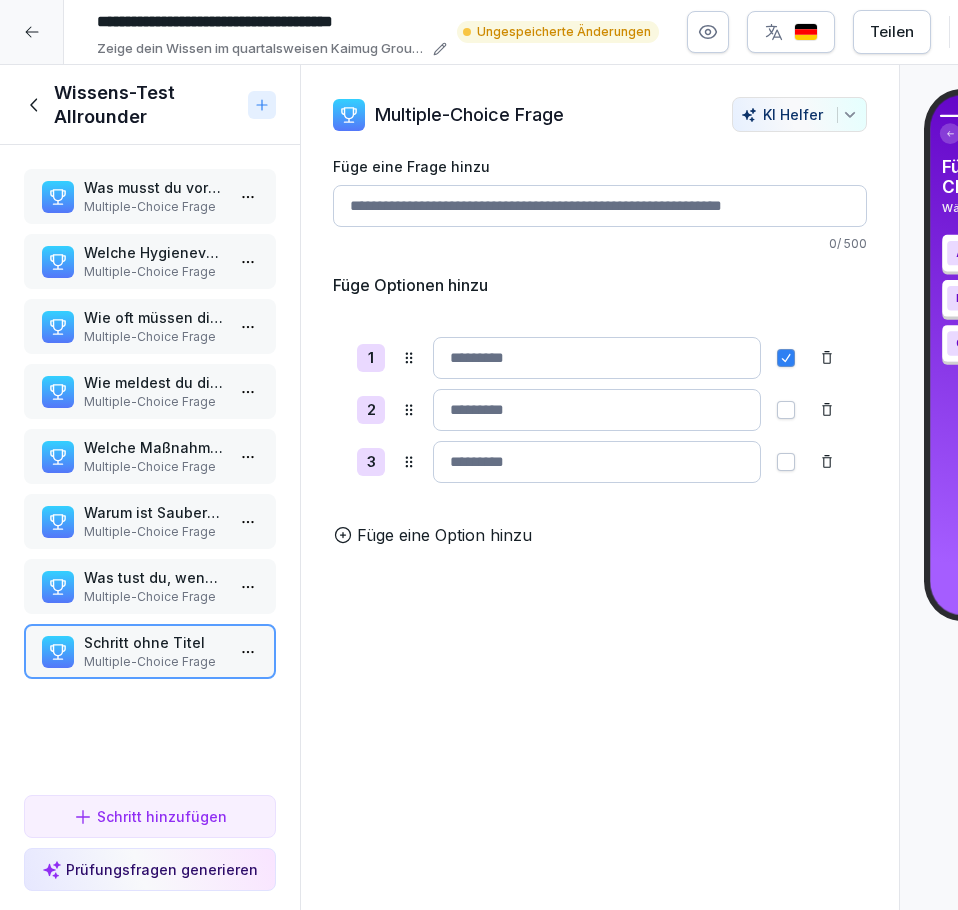click on "Füge eine Option hinzu" at bounding box center [444, 535] 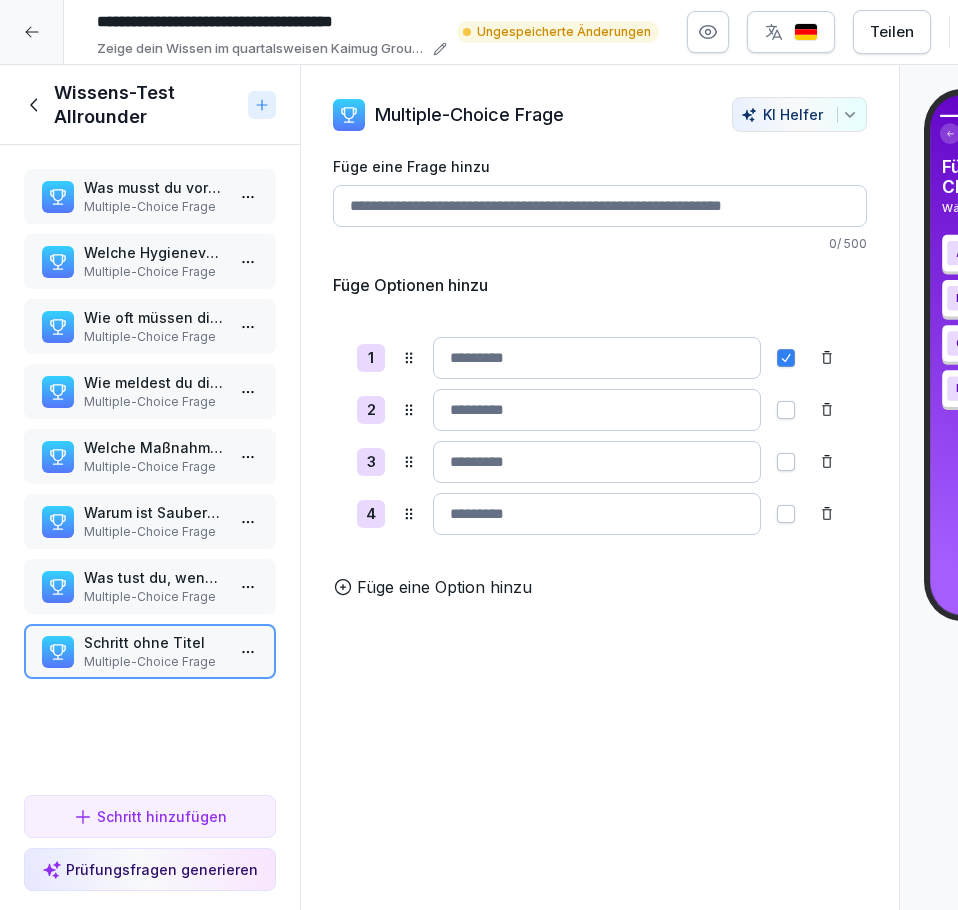 click on "Füge eine Frage hinzu" at bounding box center (600, 206) 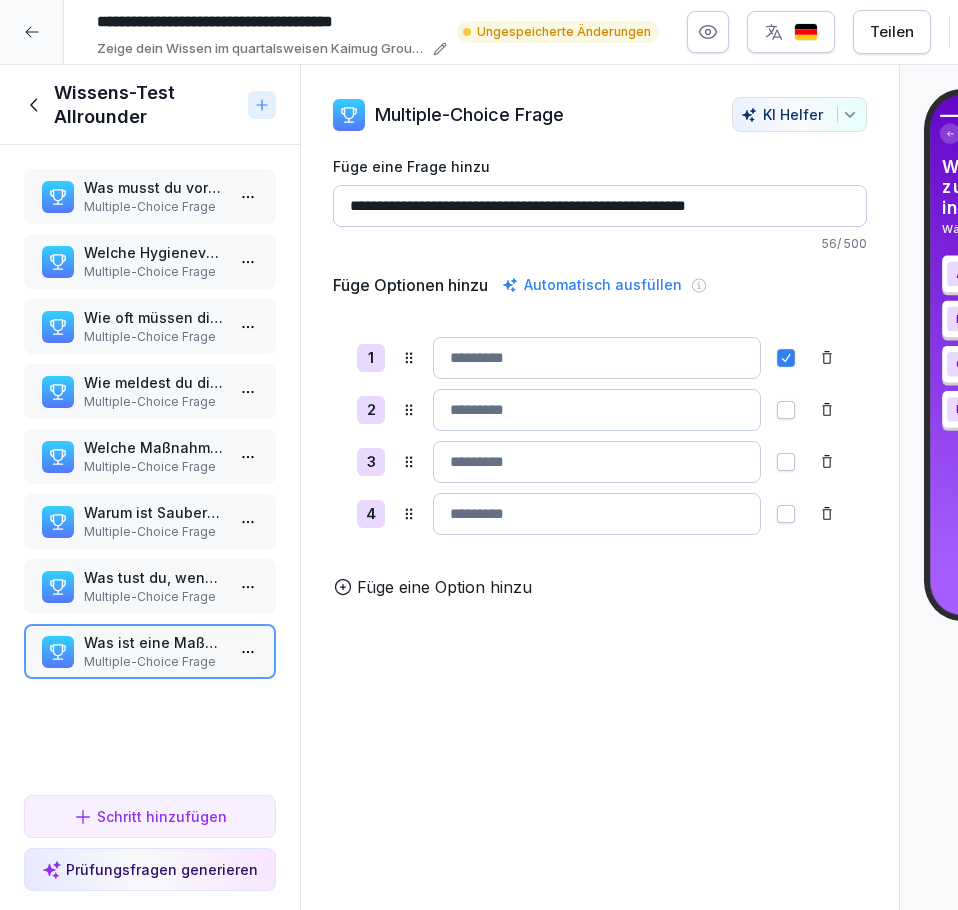 type on "**********" 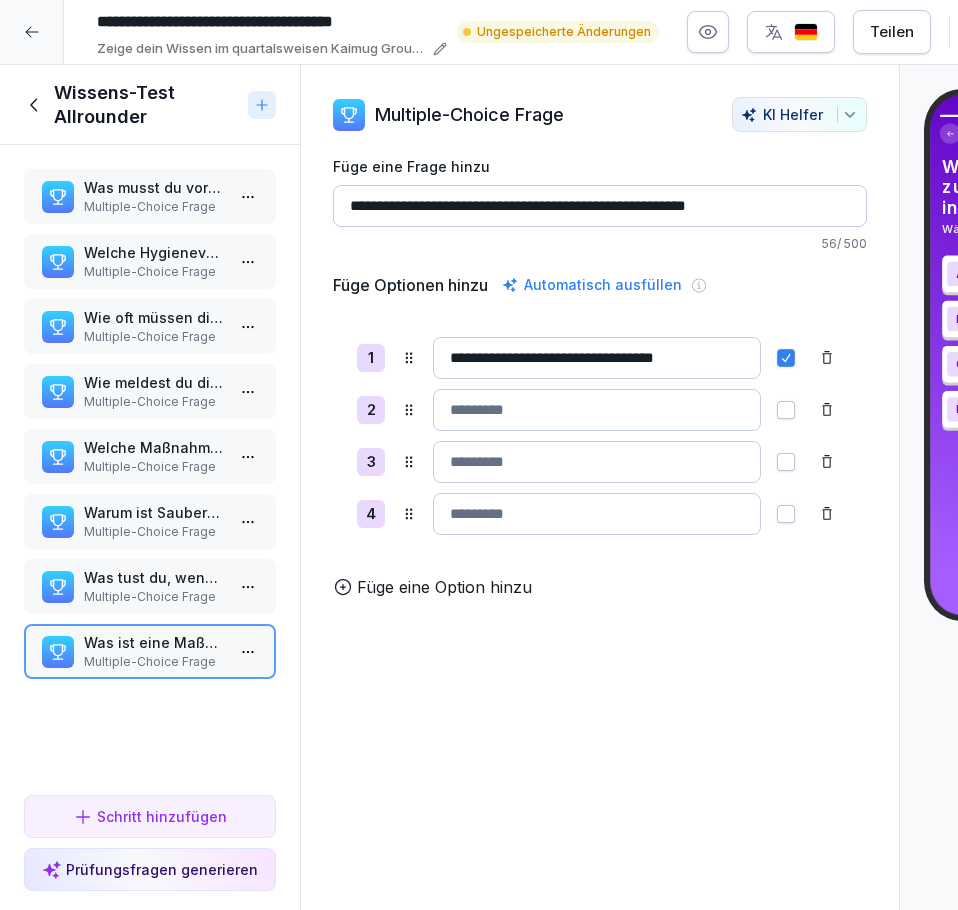 type on "**********" 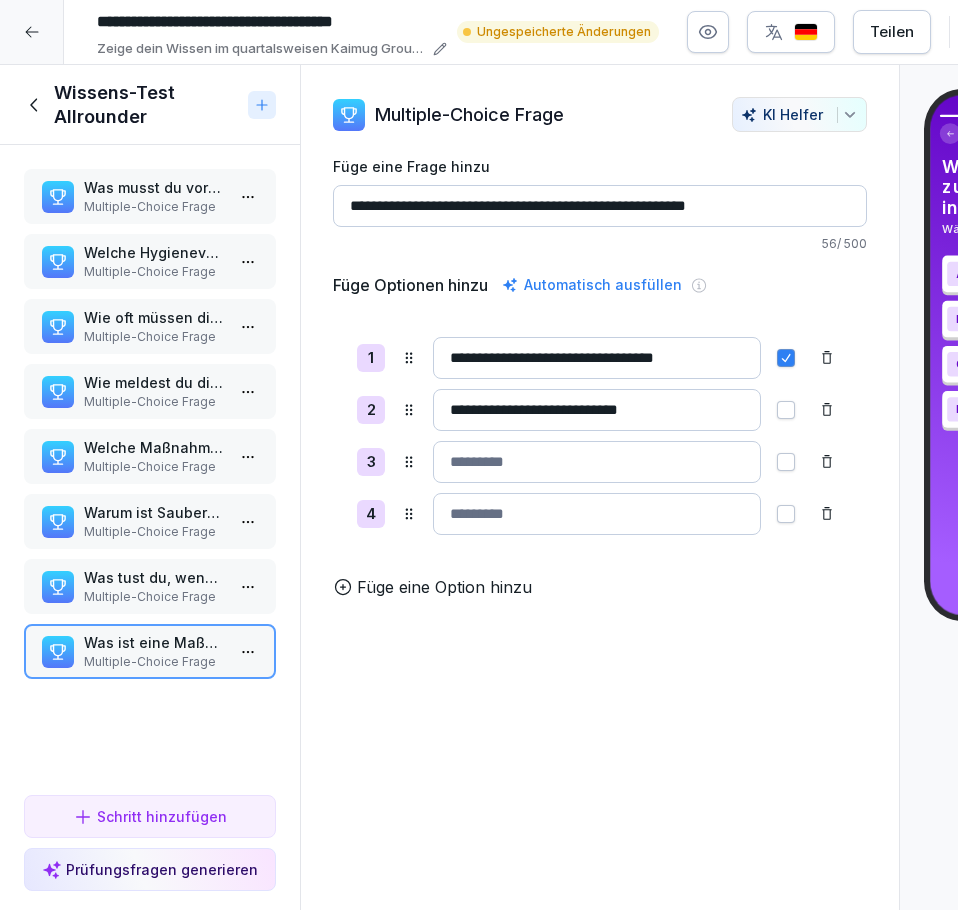 type on "**********" 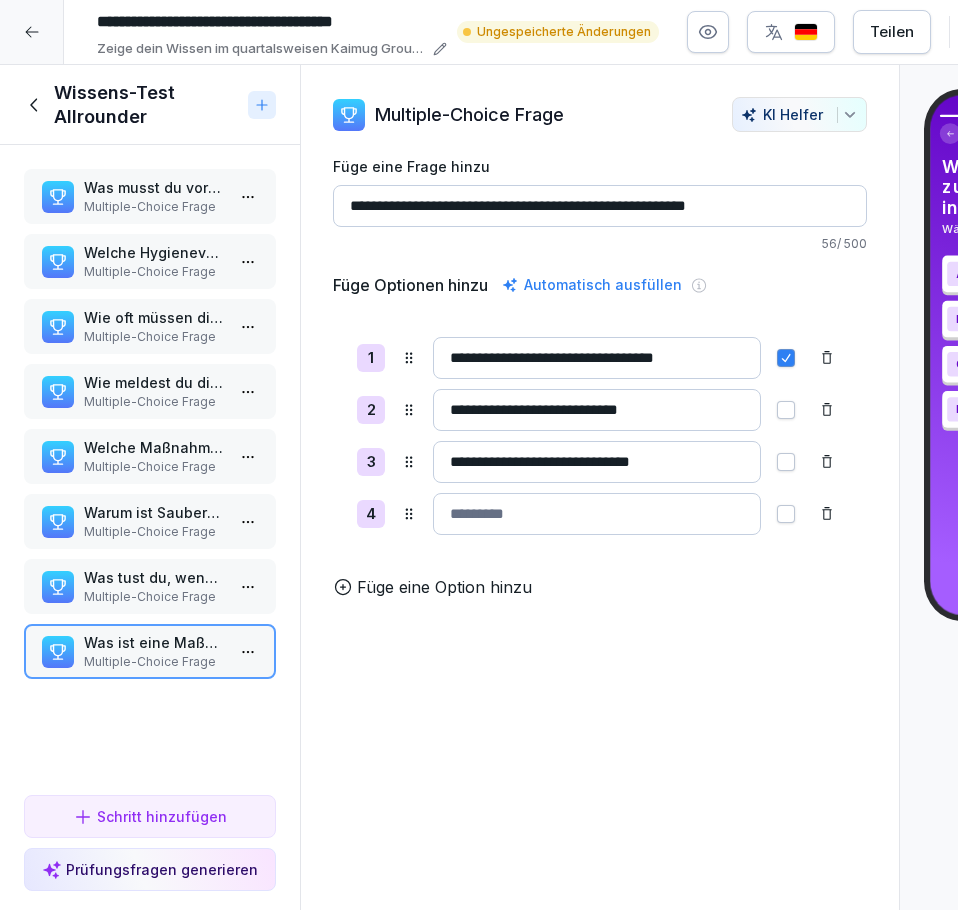 type on "**********" 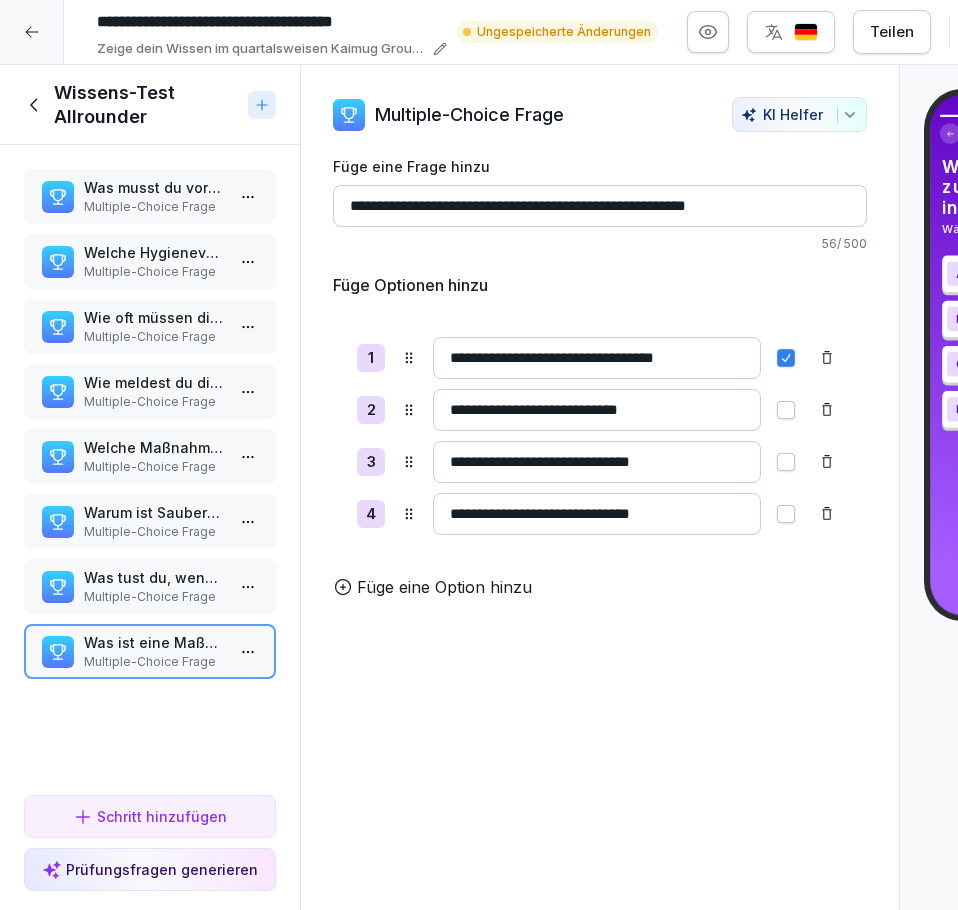 type on "**********" 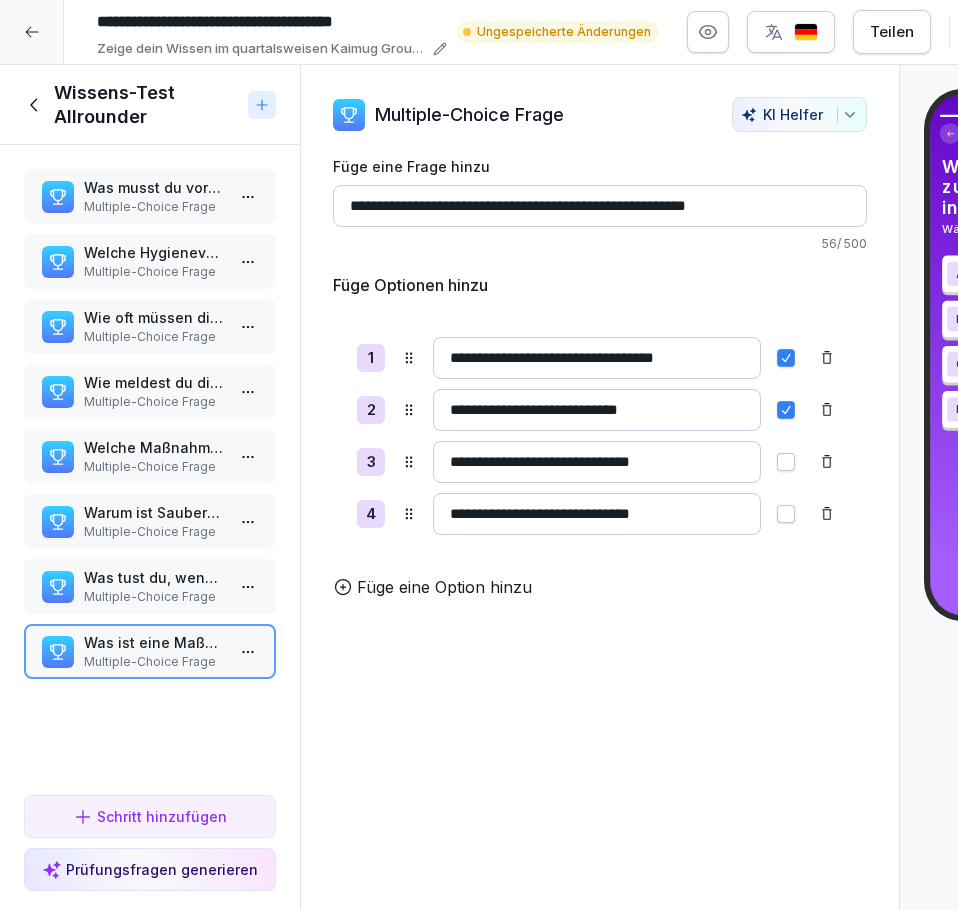 click at bounding box center (786, 358) 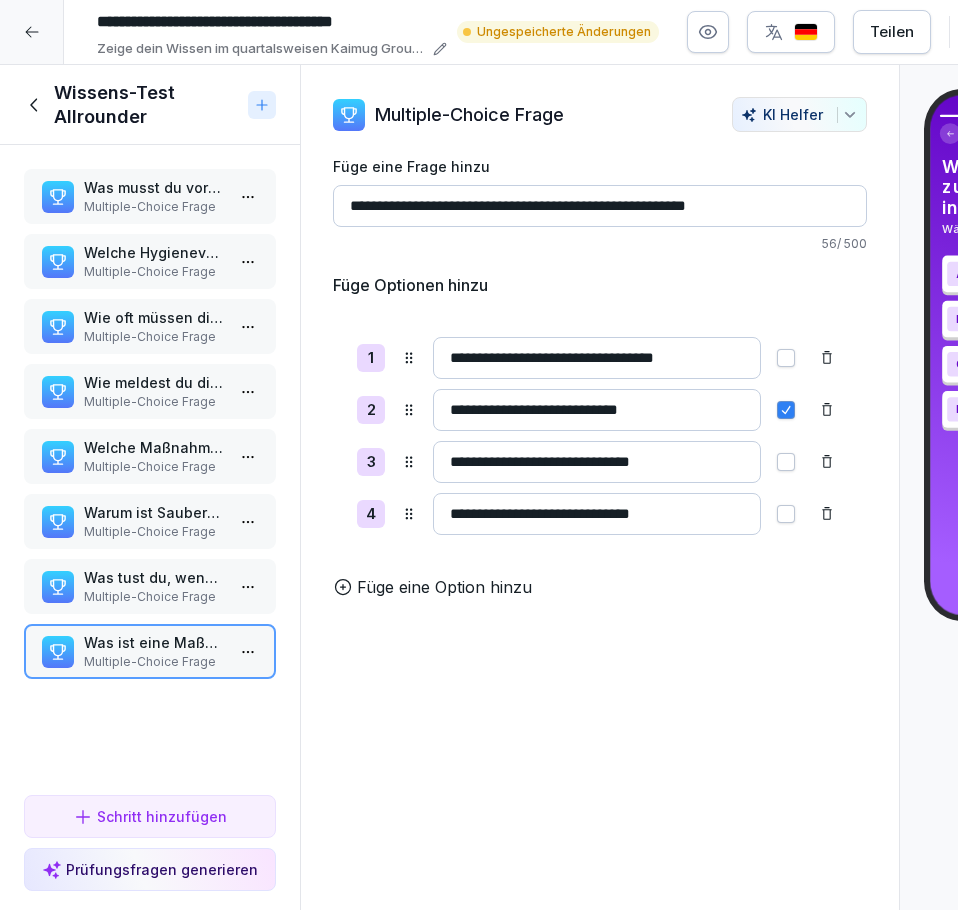 click on "Schritt hinzufügen" at bounding box center [150, 816] 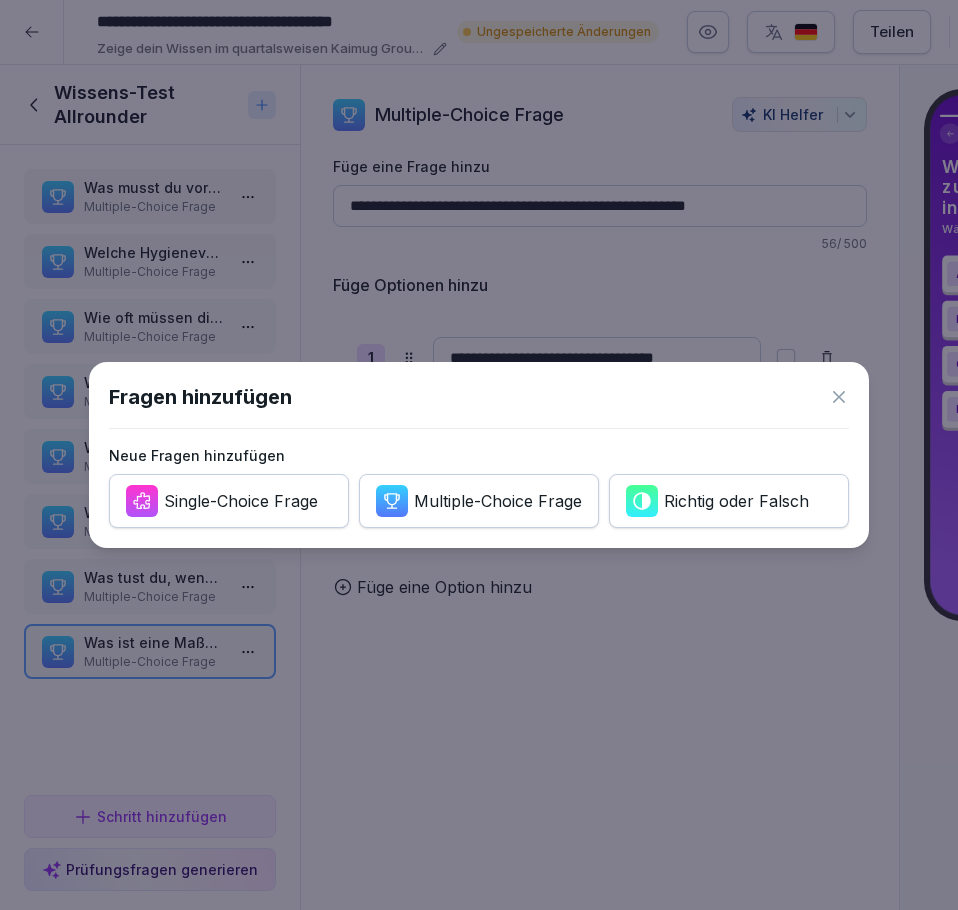 click on "Multiple-Choice Frage" at bounding box center (498, 501) 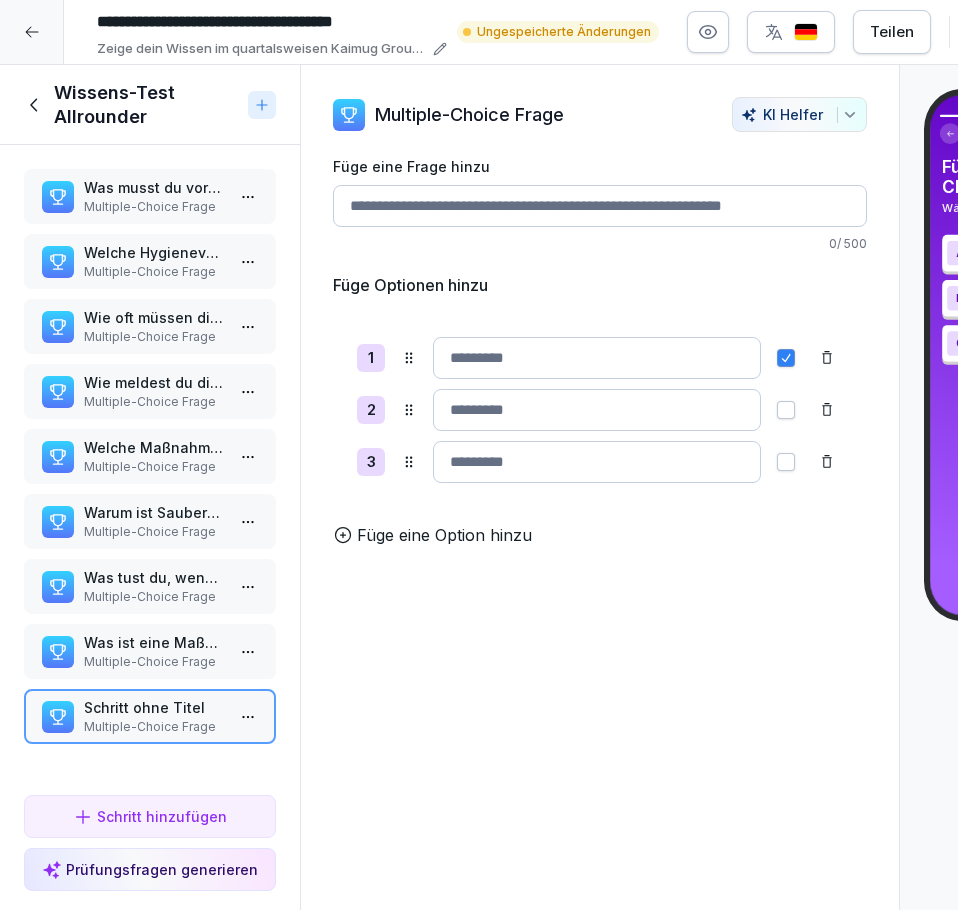 click on "Füge eine Option hinzu" at bounding box center [444, 535] 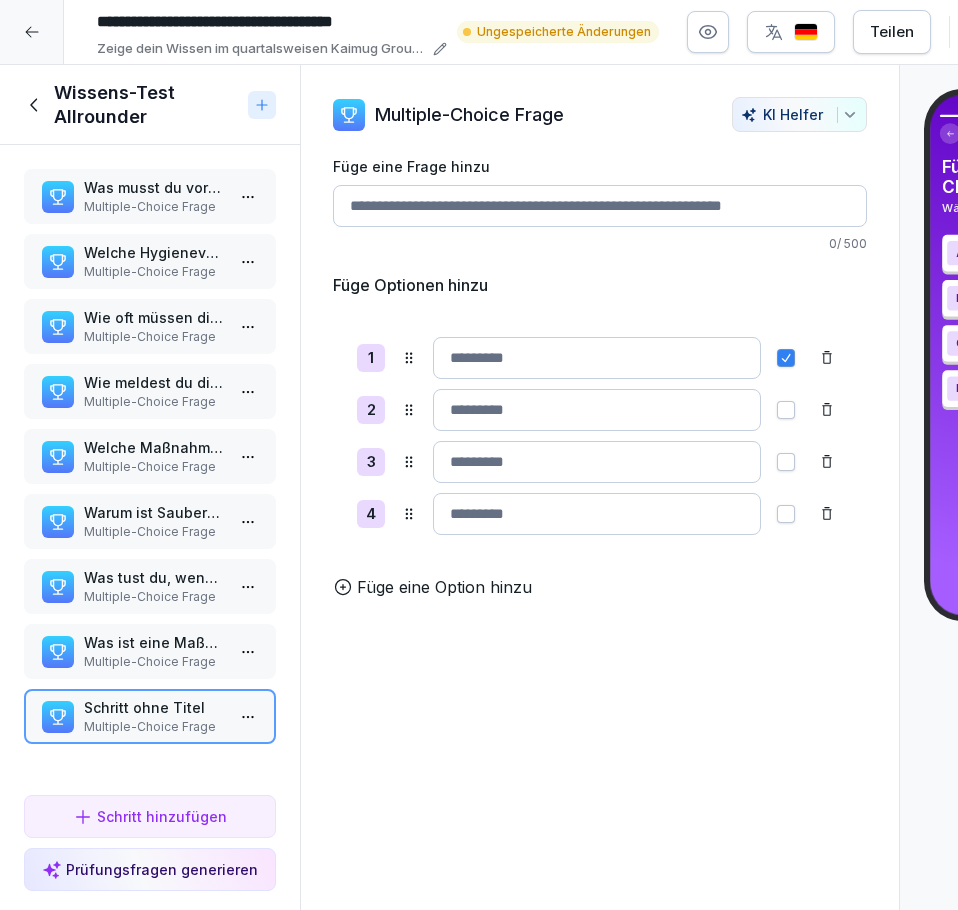 click on "Füge eine Frage hinzu" at bounding box center [600, 206] 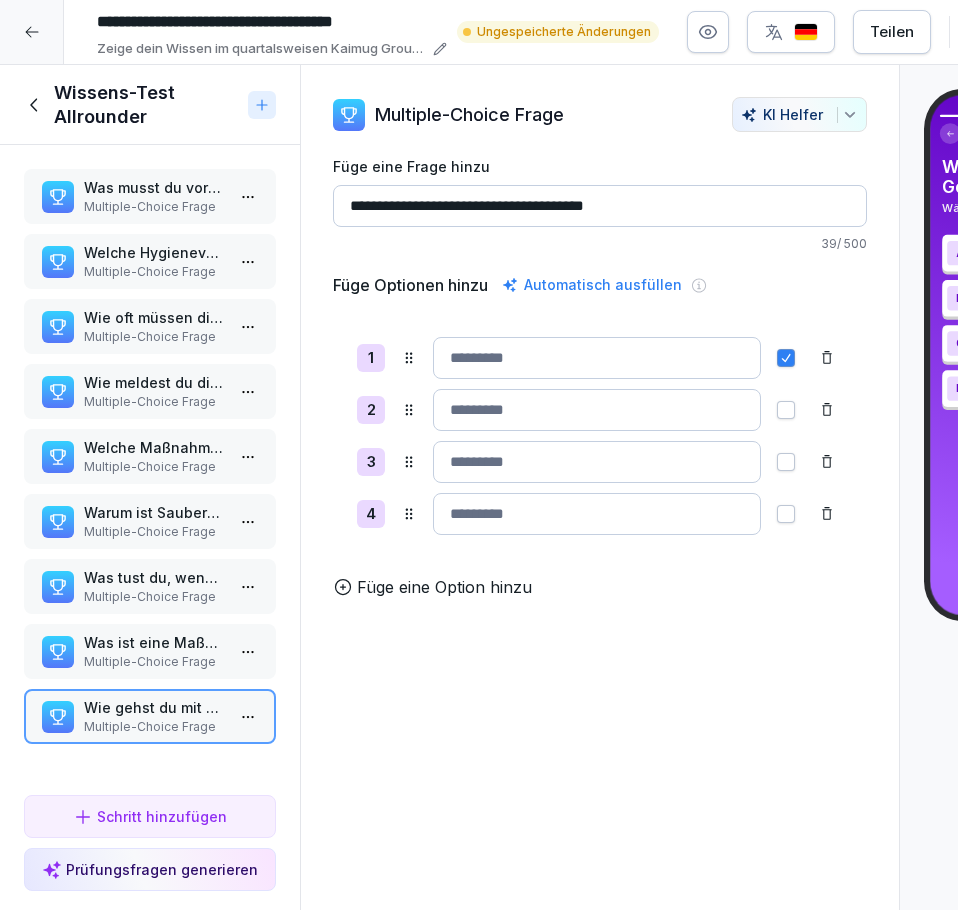 type on "**********" 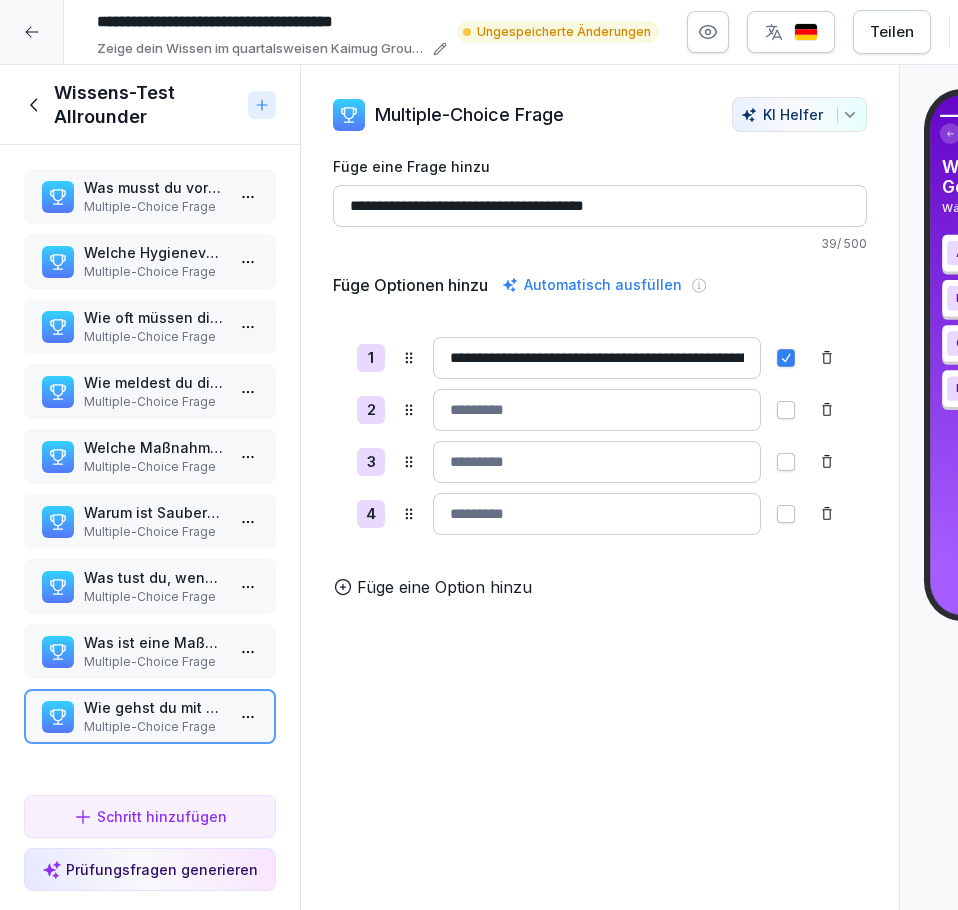 scroll, scrollTop: 0, scrollLeft: 139, axis: horizontal 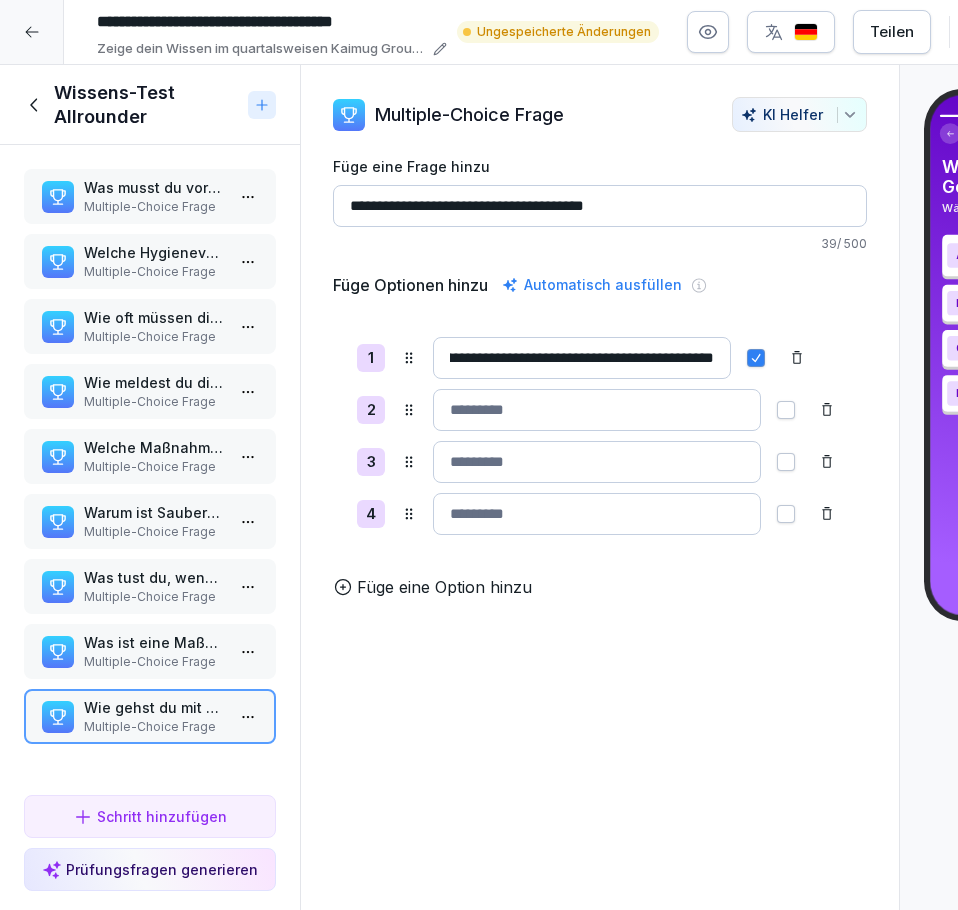 type on "**********" 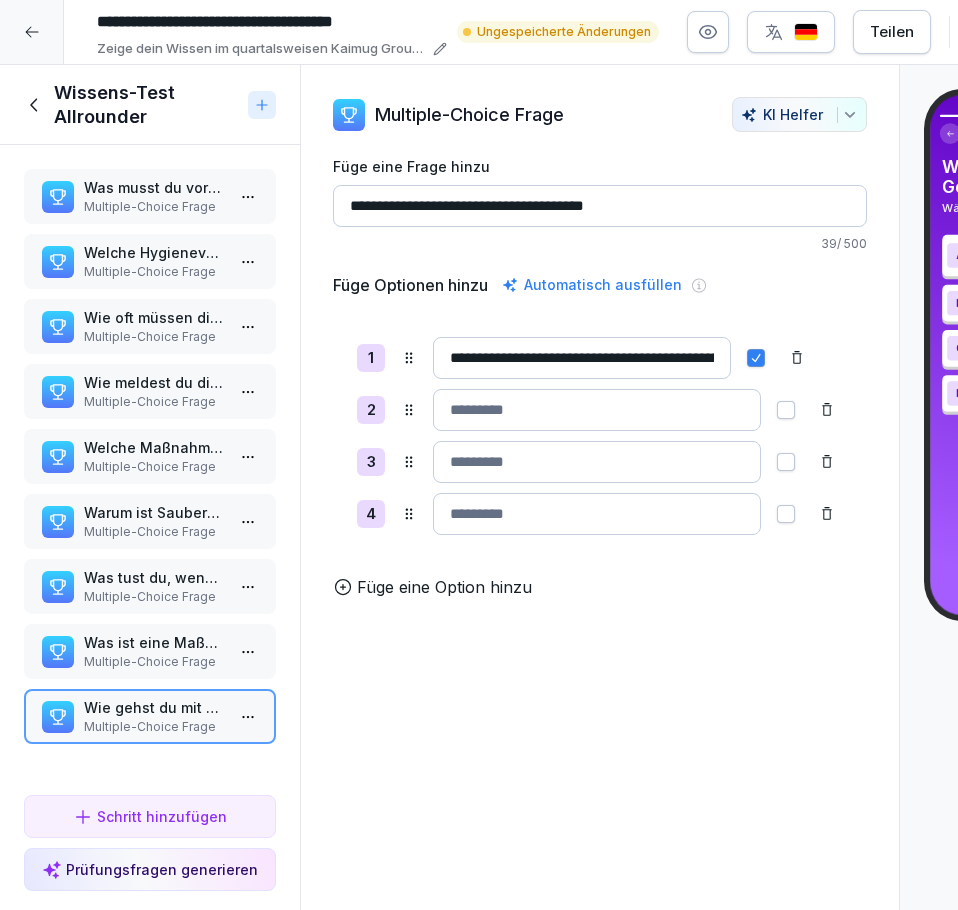 click at bounding box center [597, 410] 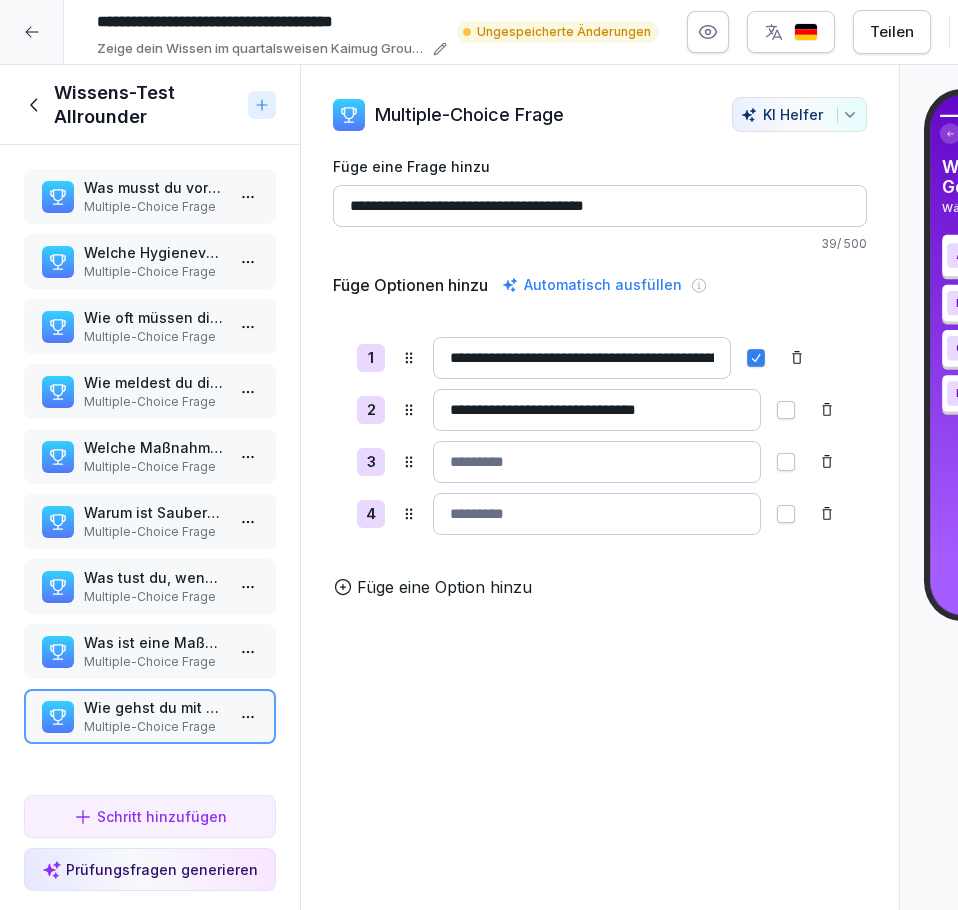 type on "**********" 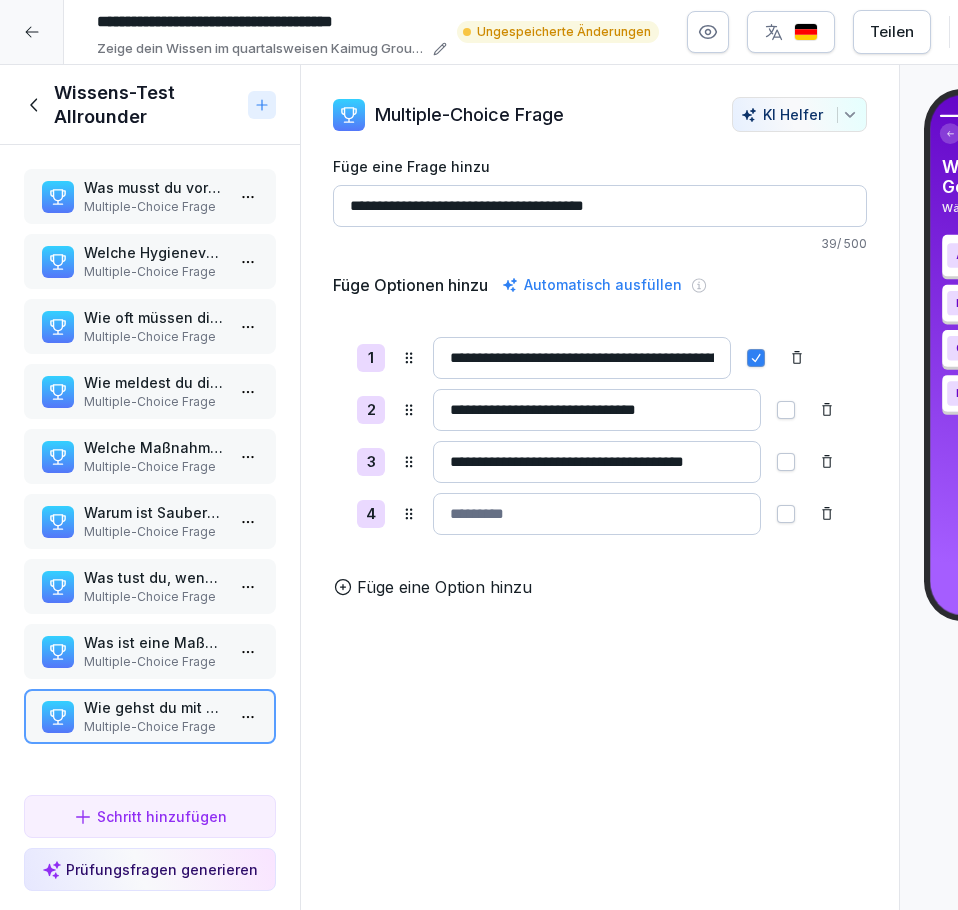 scroll, scrollTop: 0, scrollLeft: 22, axis: horizontal 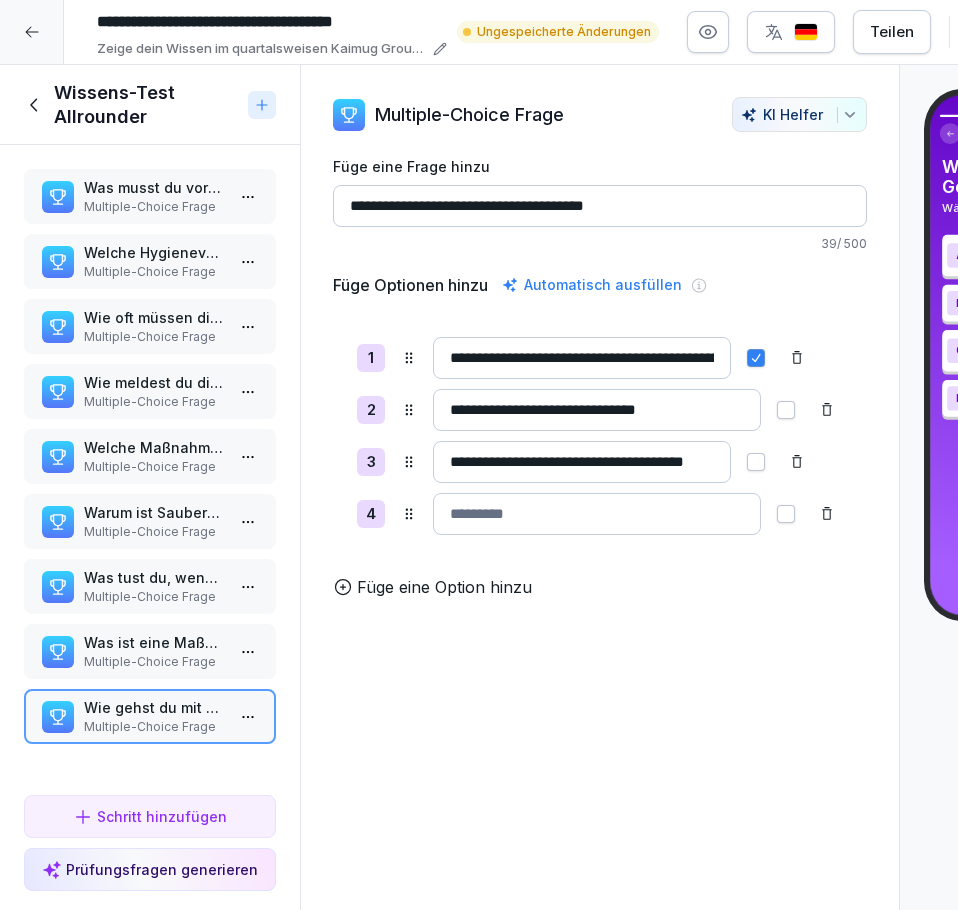 type on "**********" 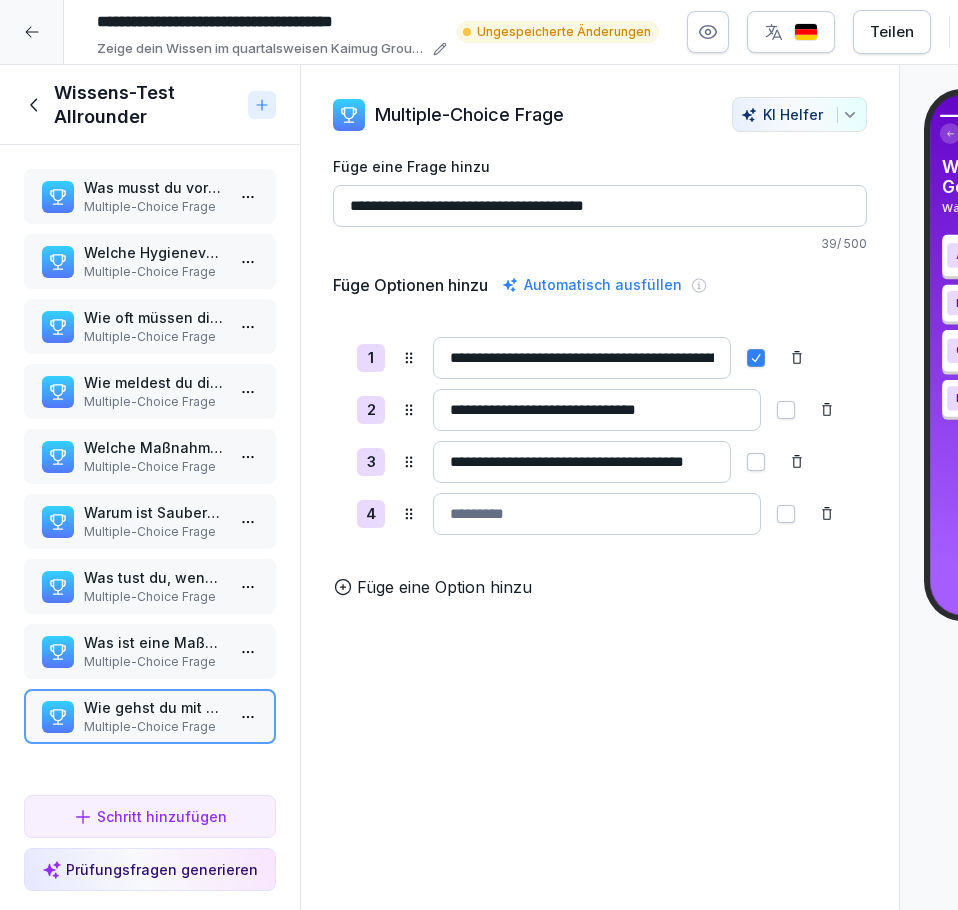 click at bounding box center (597, 514) 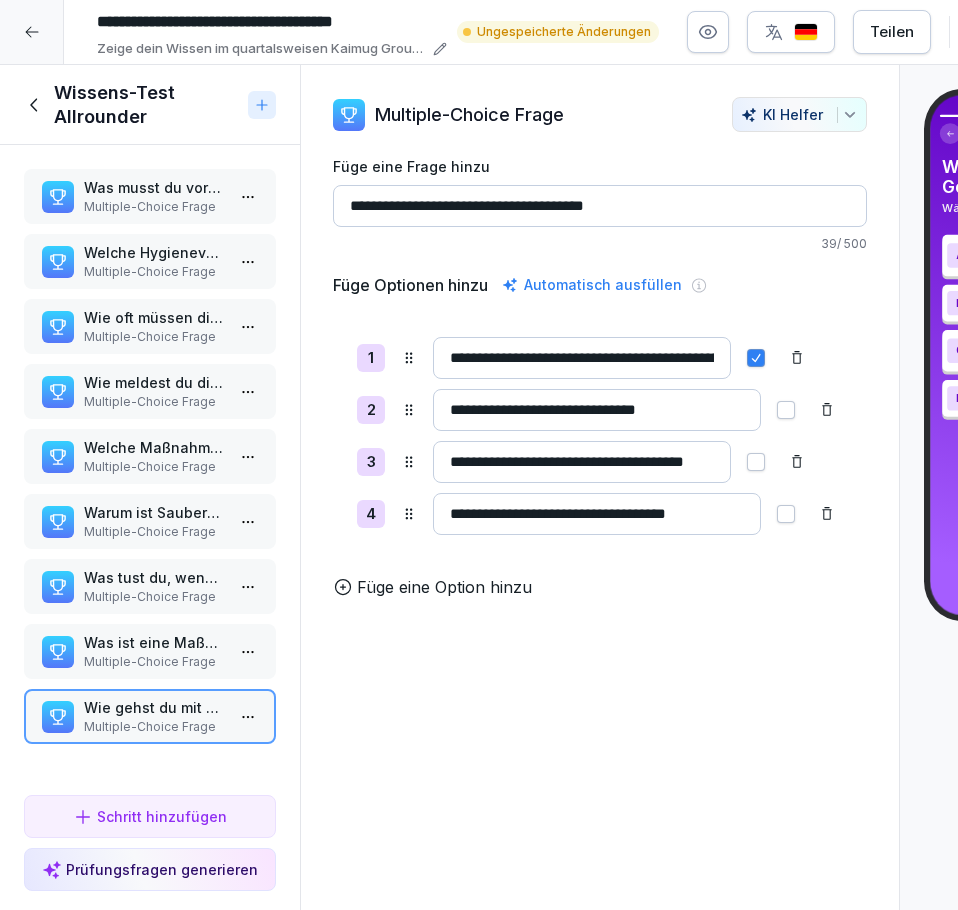 scroll, scrollTop: 0, scrollLeft: 2, axis: horizontal 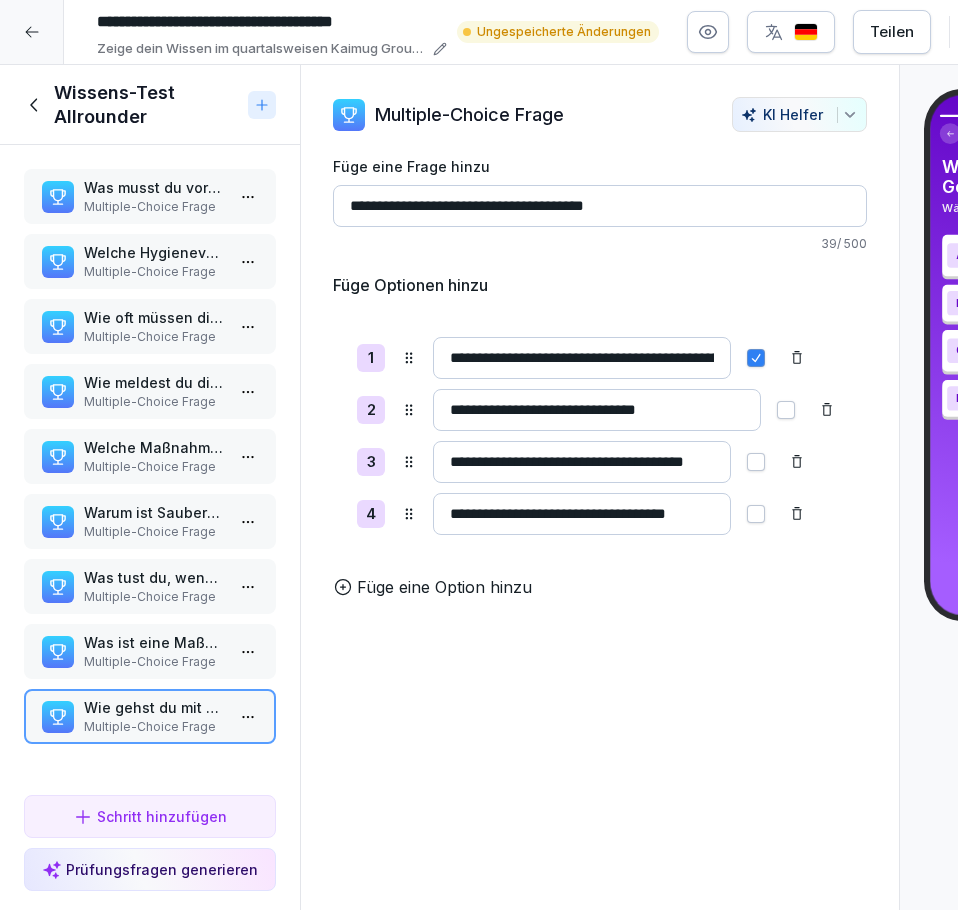 type on "**********" 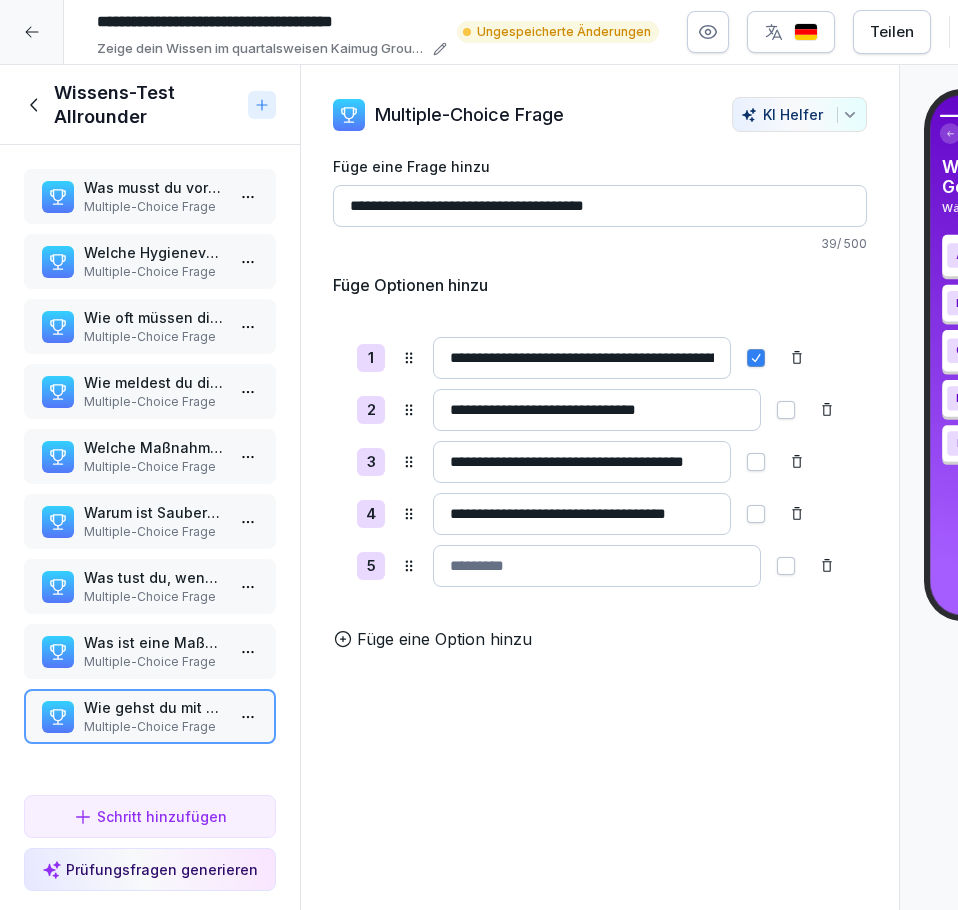scroll, scrollTop: 0, scrollLeft: 0, axis: both 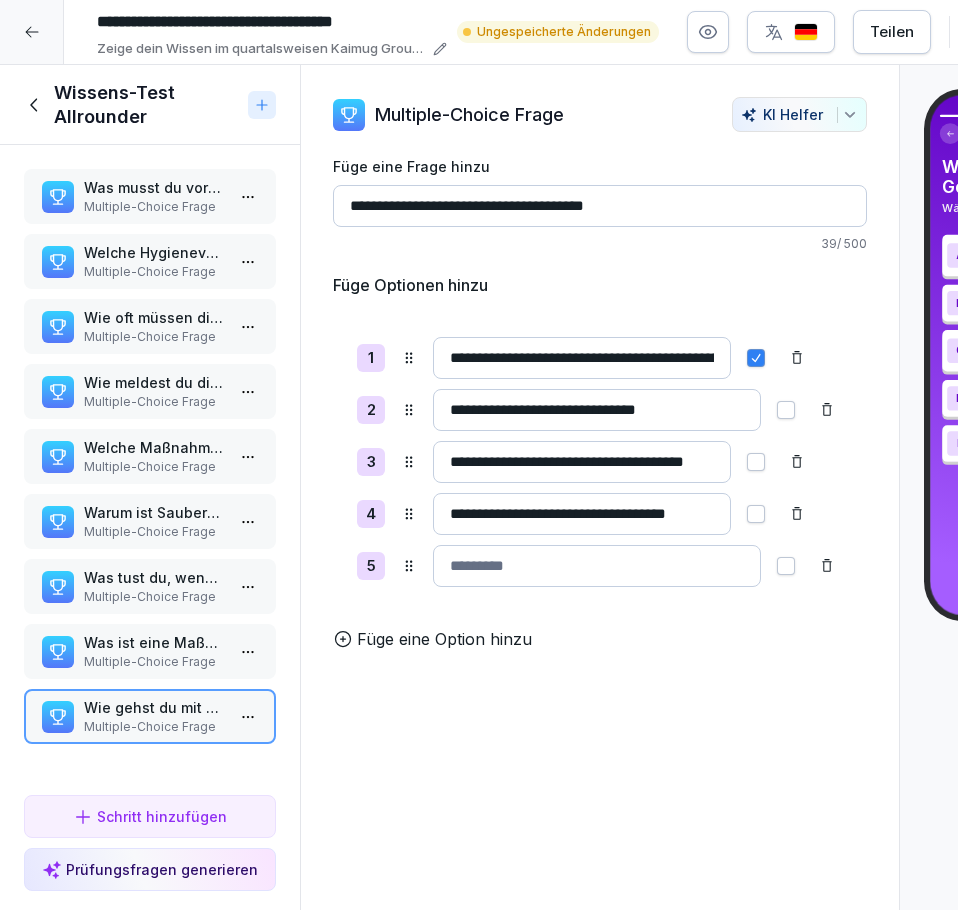 click on "Schritt hinzufügen" at bounding box center [150, 816] 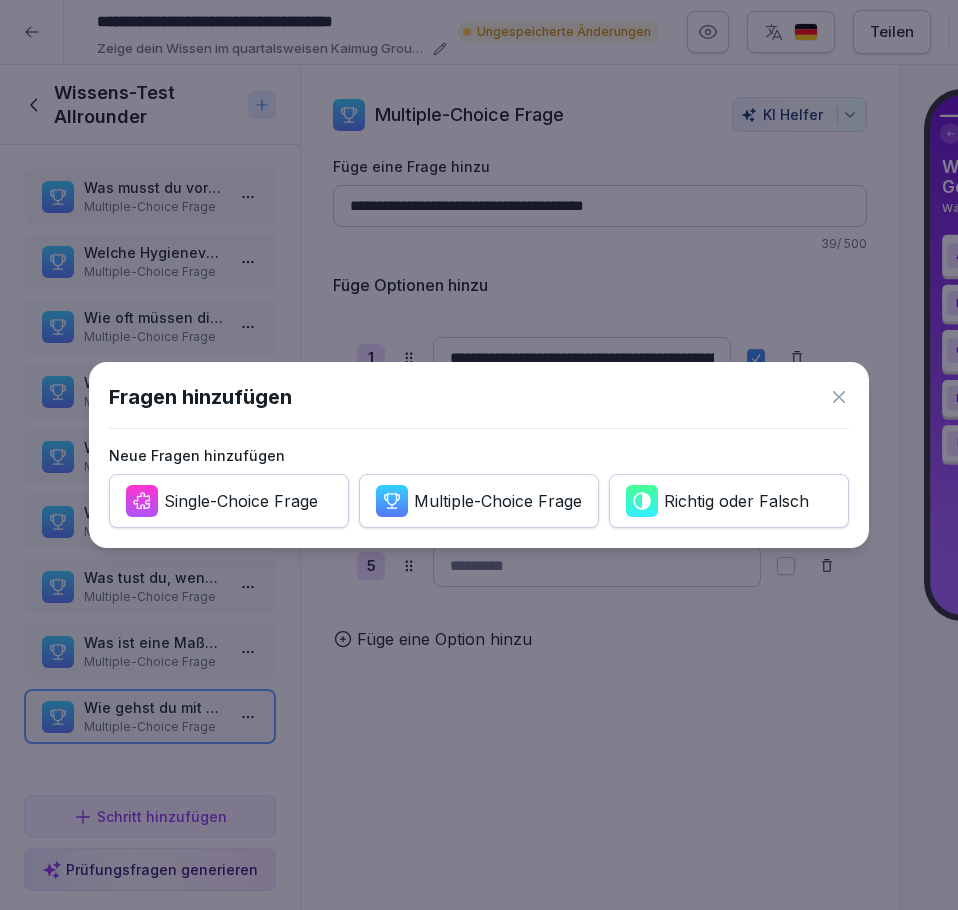 click on "Multiple-Choice Frage" at bounding box center (498, 501) 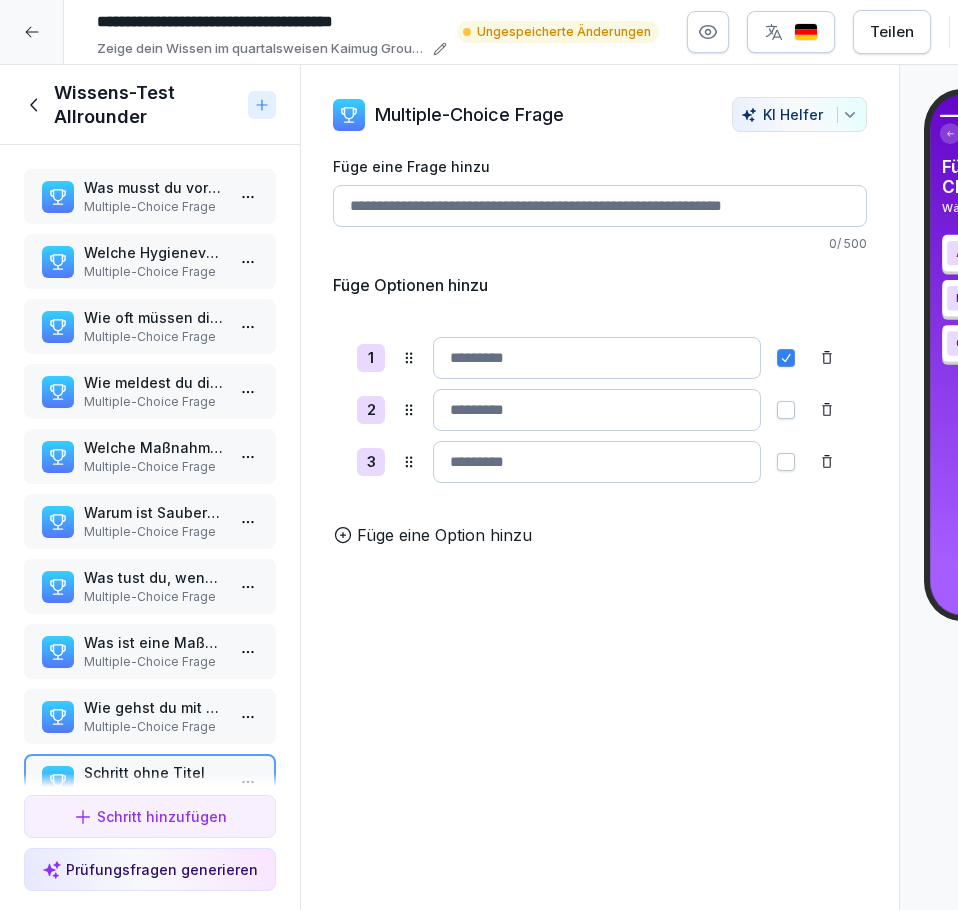 click on "Füge eine Frage hinzu" at bounding box center [600, 206] 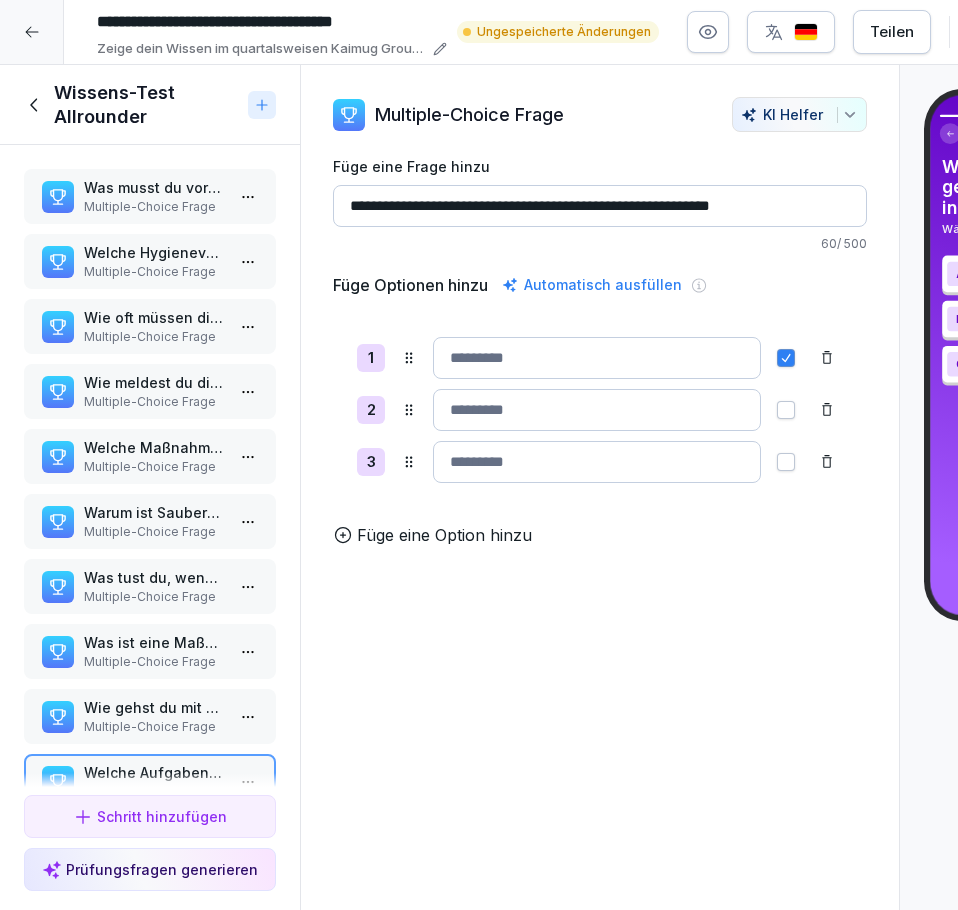 type on "**********" 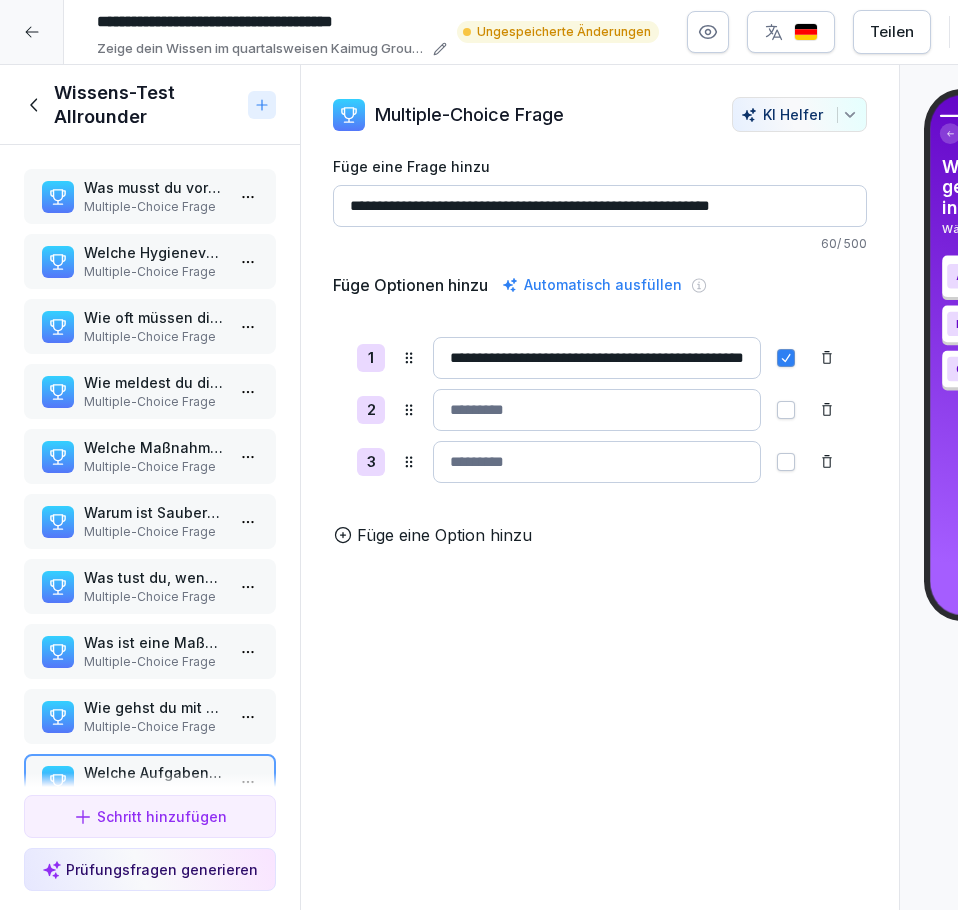 scroll, scrollTop: 0, scrollLeft: 79, axis: horizontal 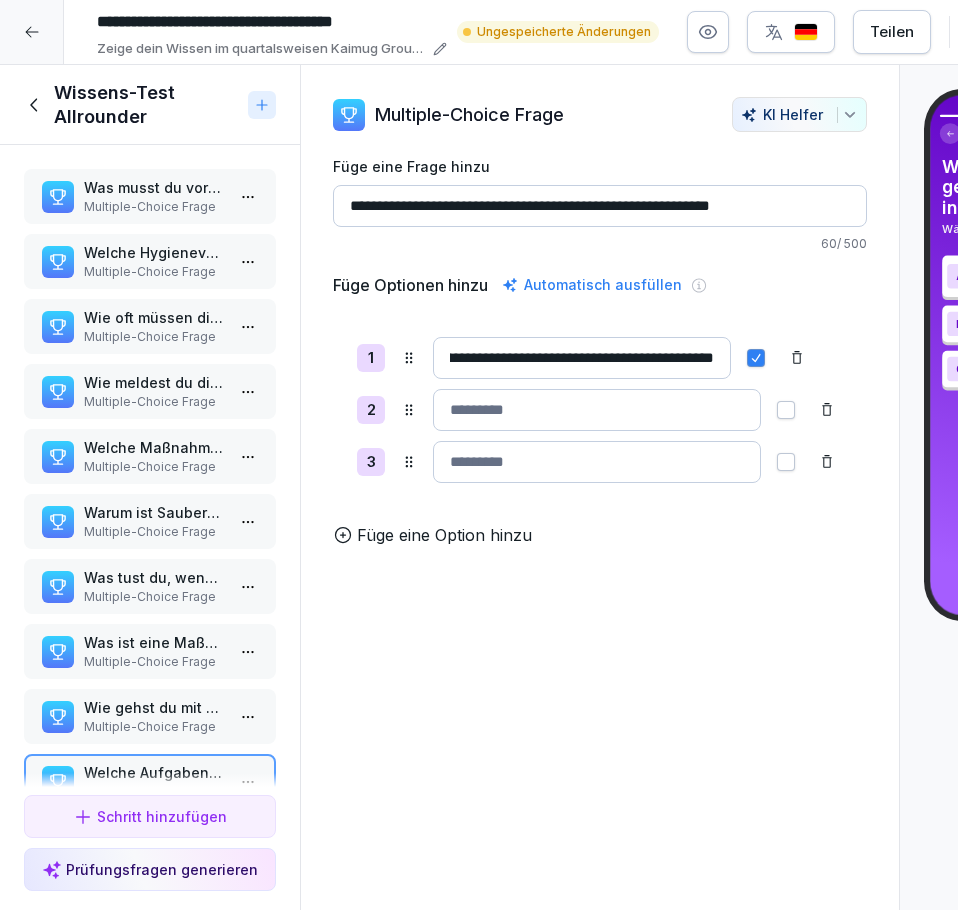 type on "**********" 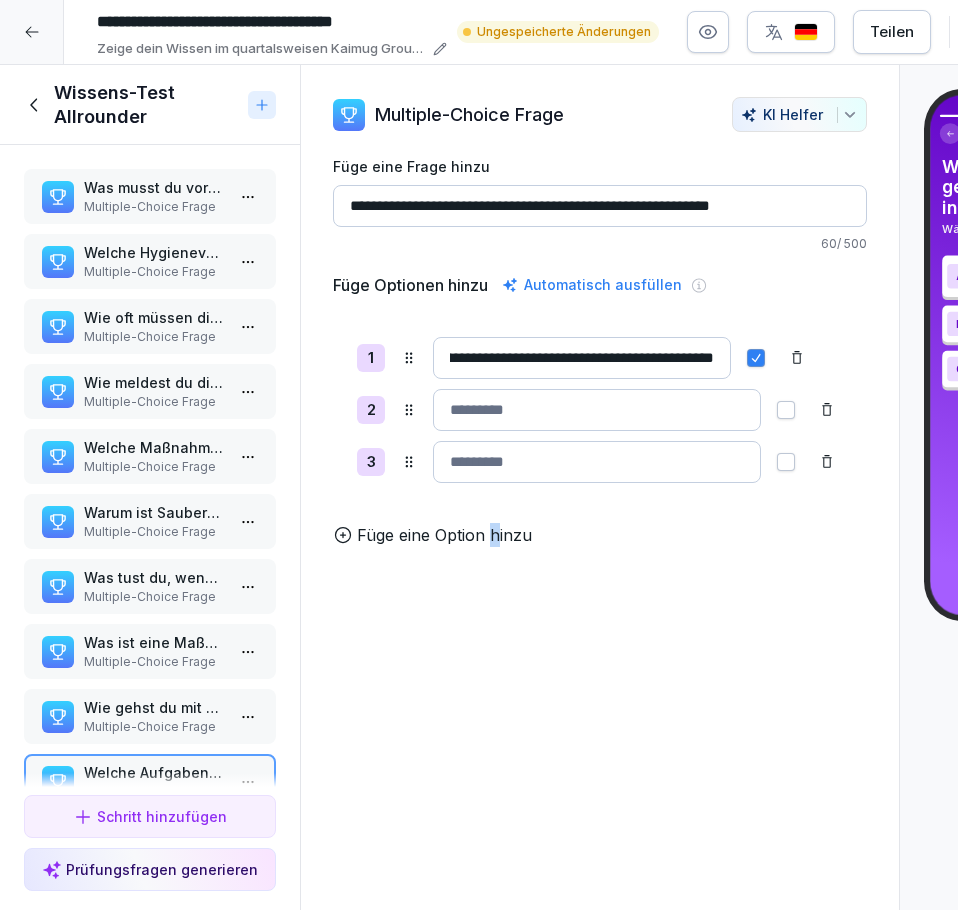 click on "Füge eine Option hinzu" at bounding box center (444, 535) 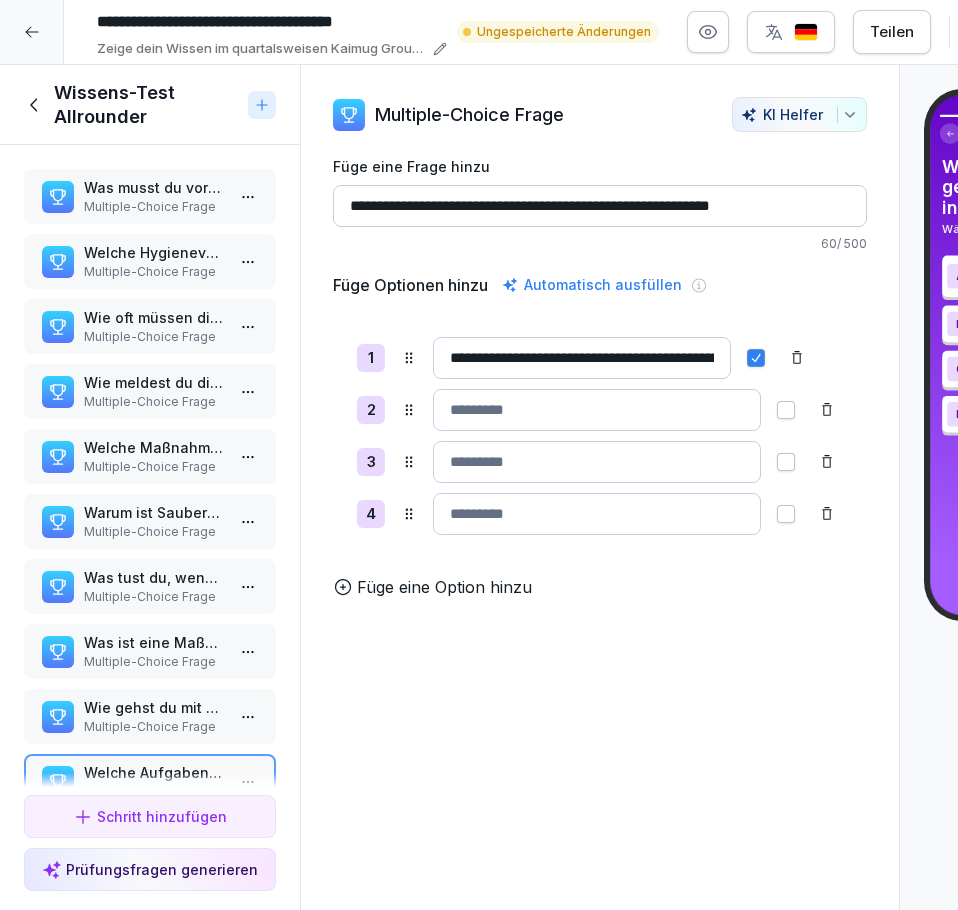 click at bounding box center [597, 410] 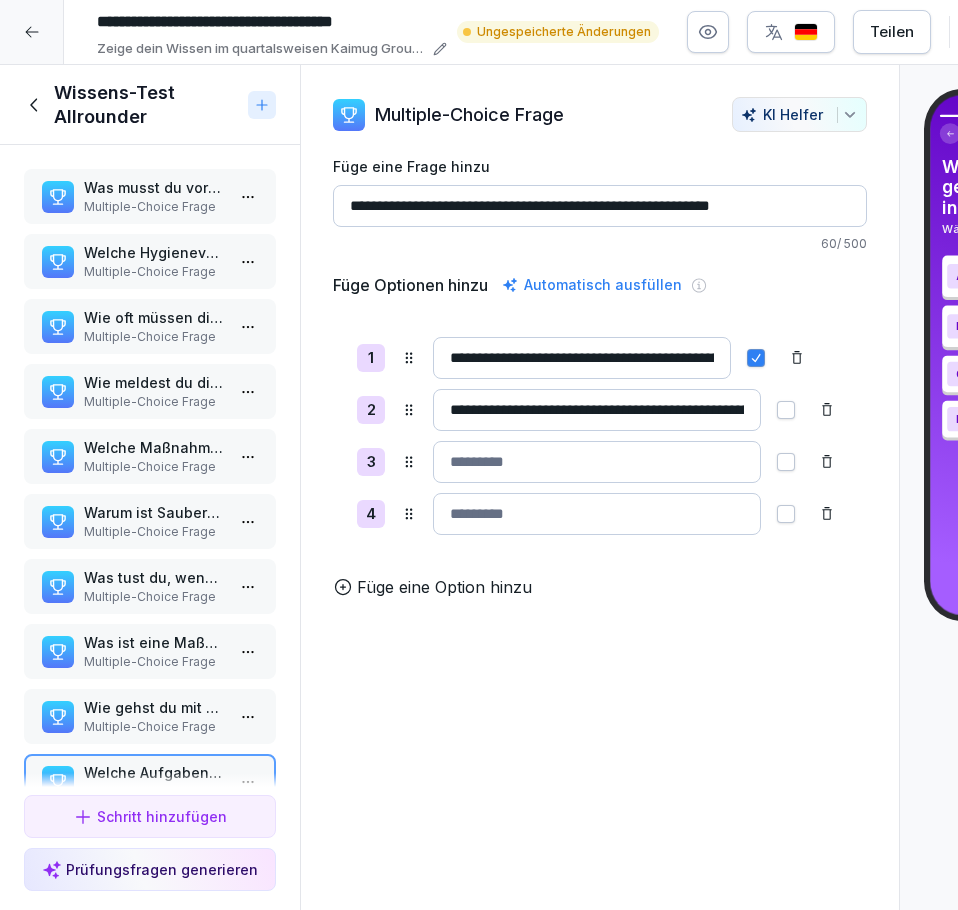 scroll, scrollTop: 0, scrollLeft: 138, axis: horizontal 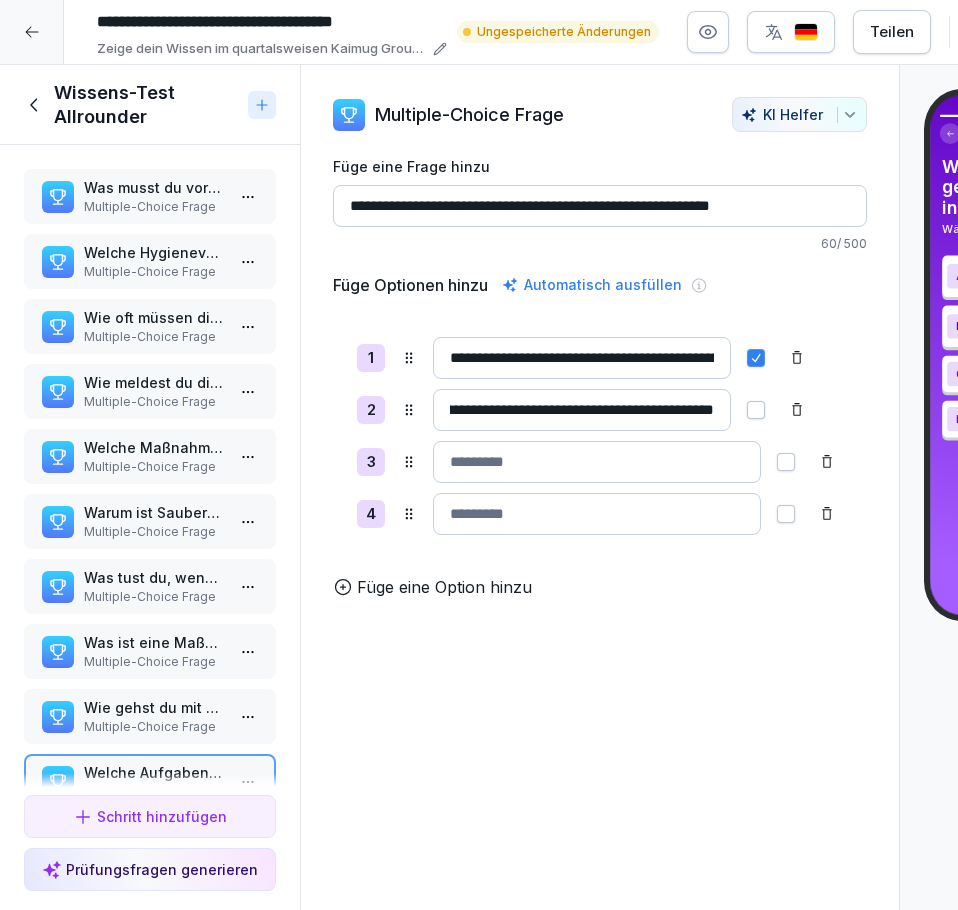 type on "**********" 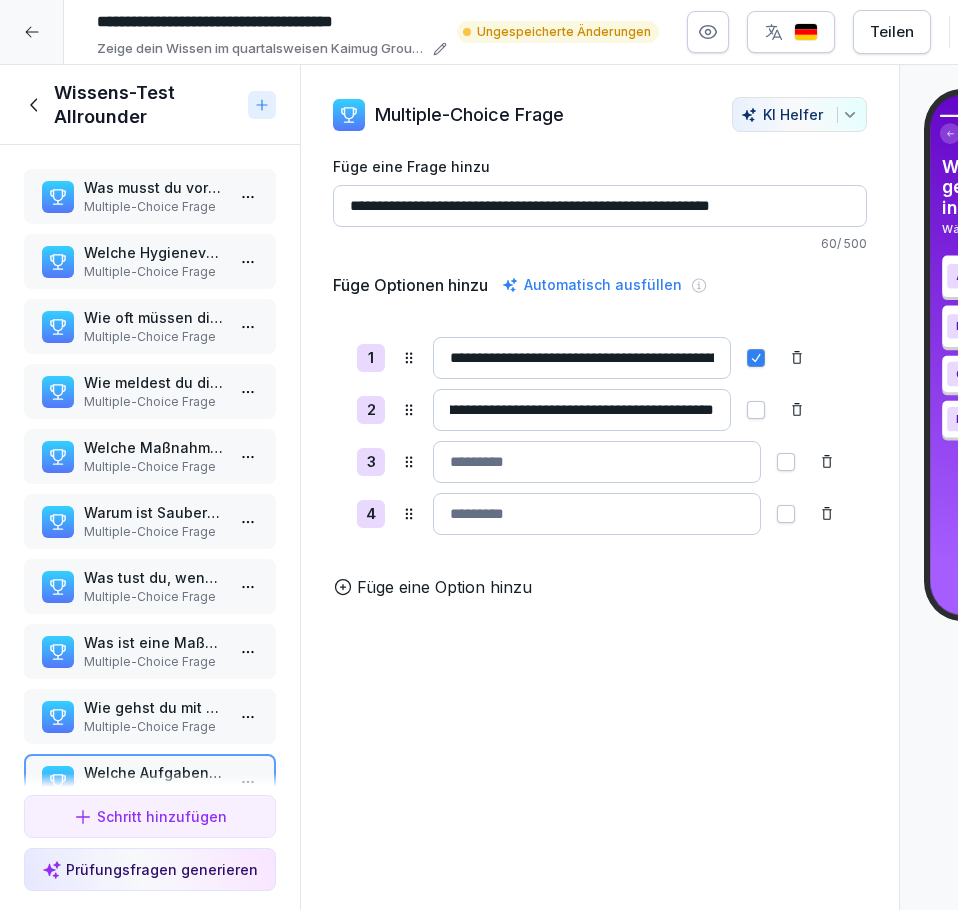 click on "Wie gehst du mit To-Go-Bestellungen um?" at bounding box center (154, 707) 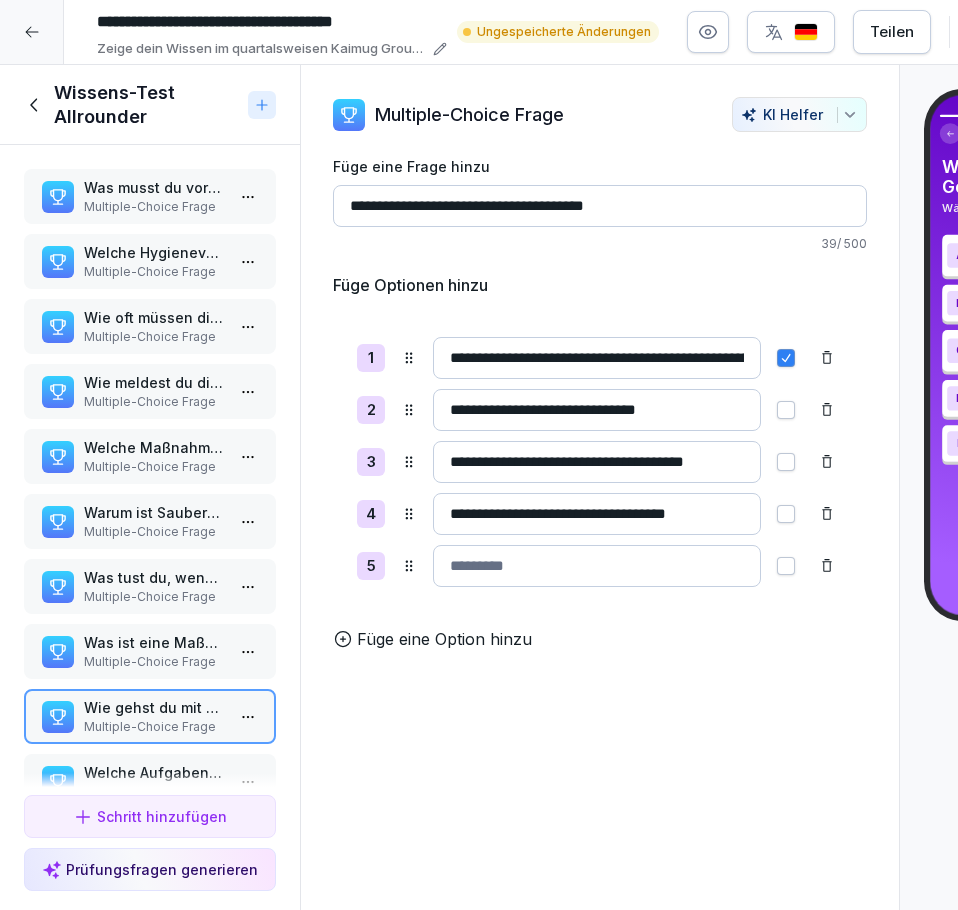 scroll, scrollTop: 61, scrollLeft: 0, axis: vertical 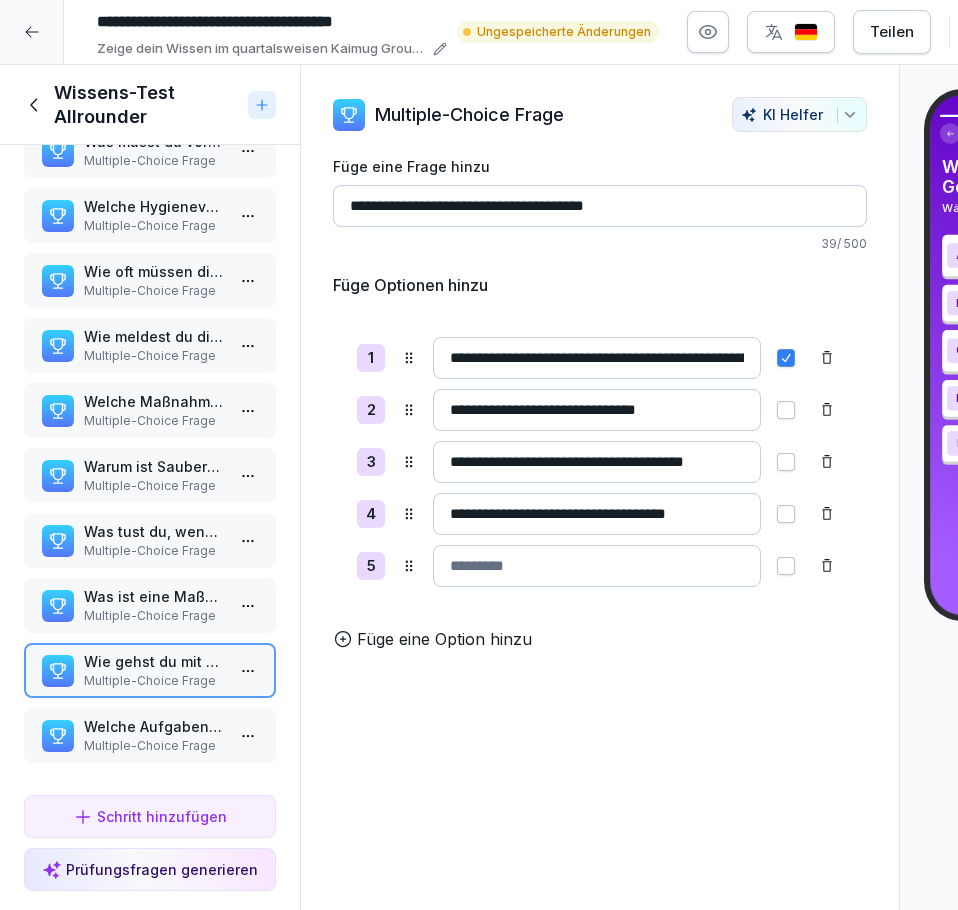 click 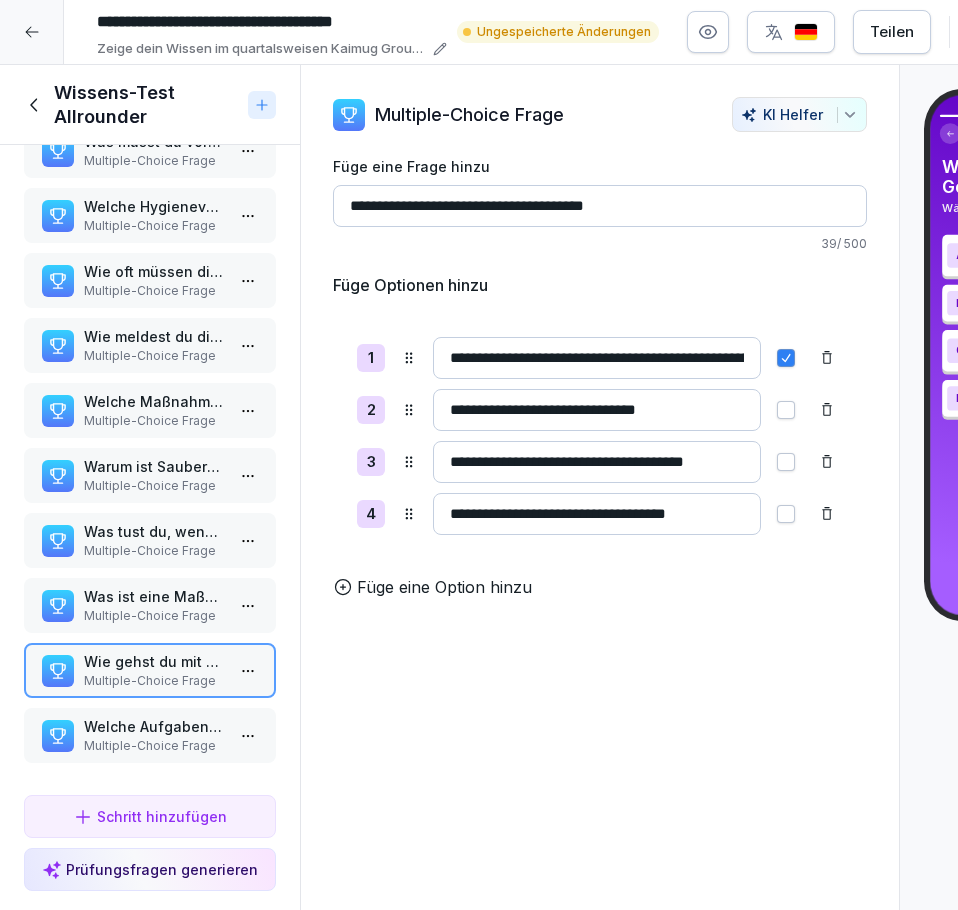 click on "Was ist eine Maßnahme zur Abfallvermeidung in der Küche?" at bounding box center (154, 596) 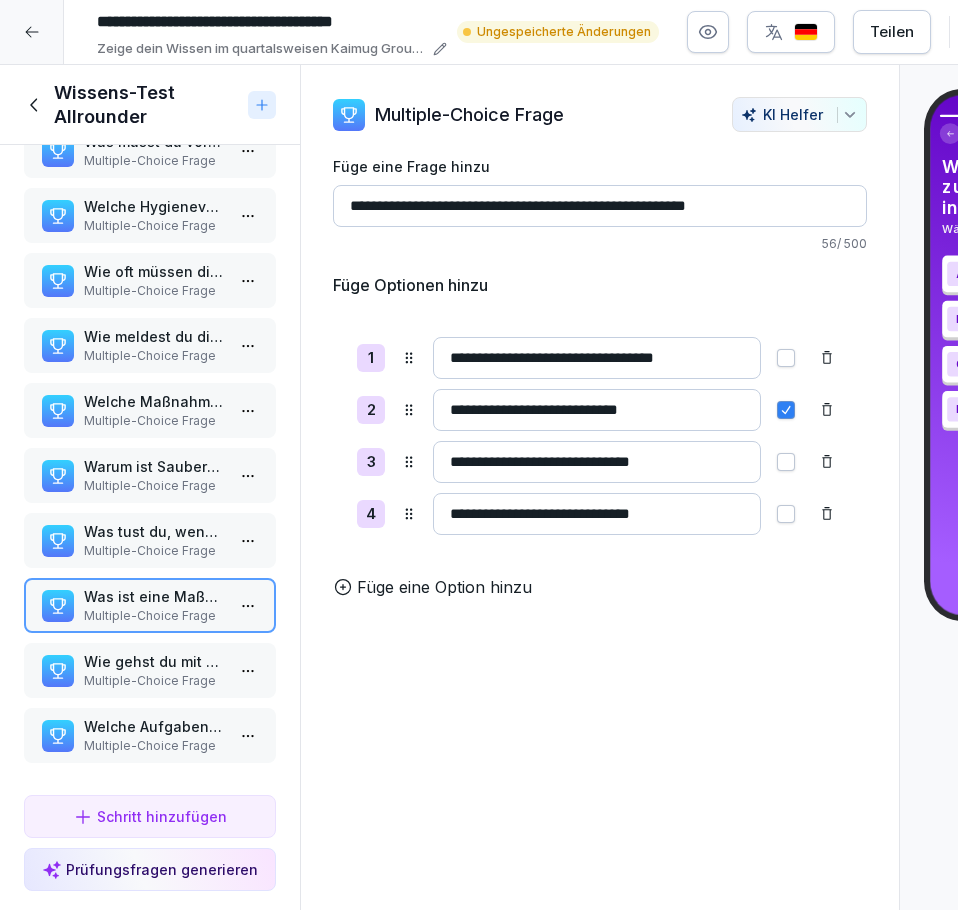 click on "Multiple-Choice Frage" at bounding box center (154, 681) 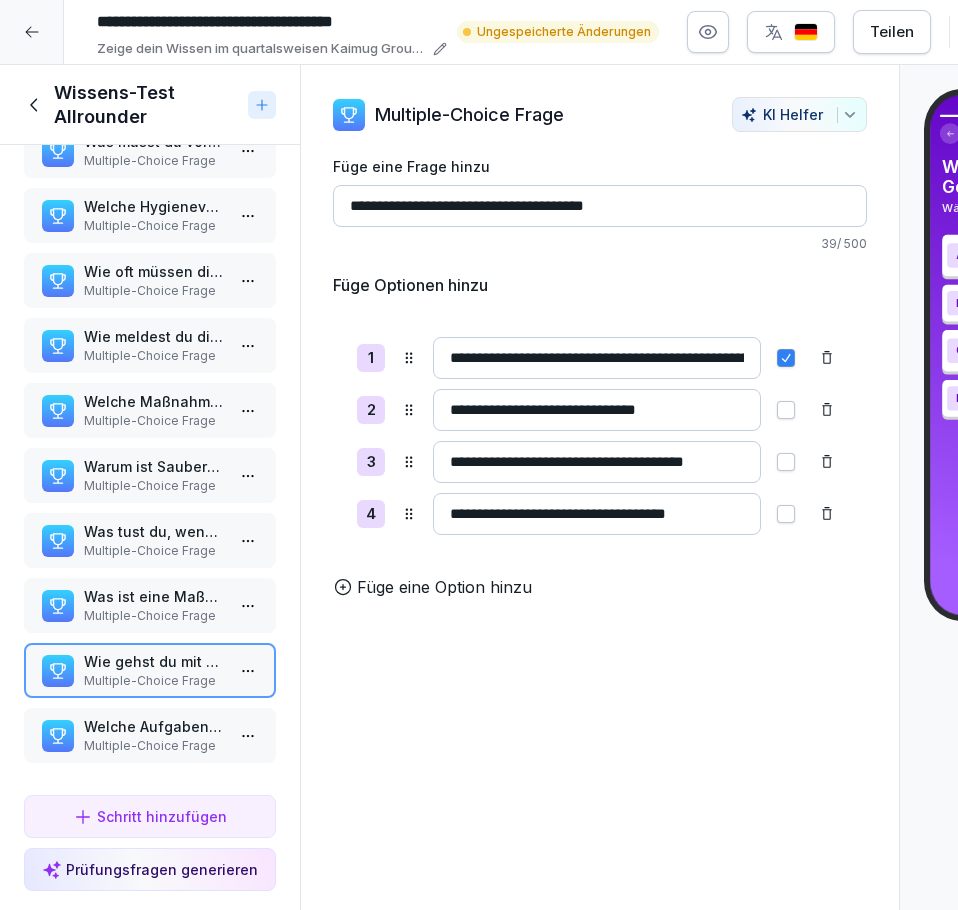 click on "Welche Aufgaben gehören zur Frühschicht in einem Restaurant?" at bounding box center (154, 726) 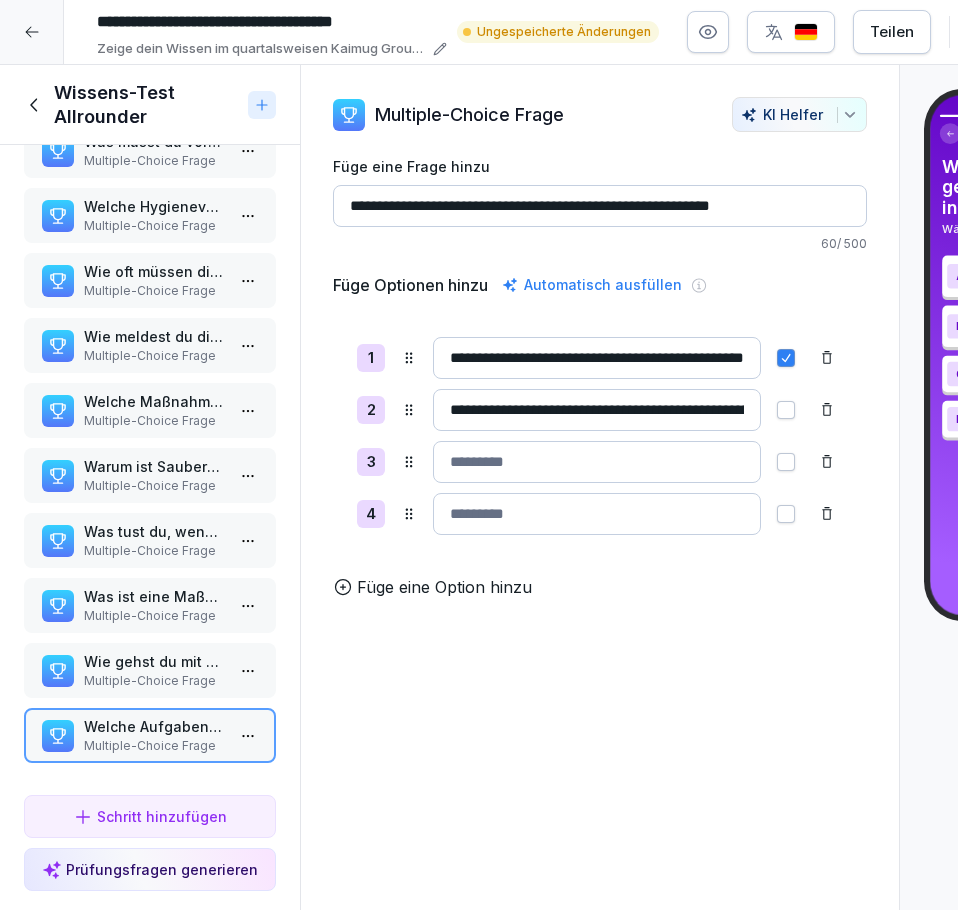 click on "**********" at bounding box center (597, 410) 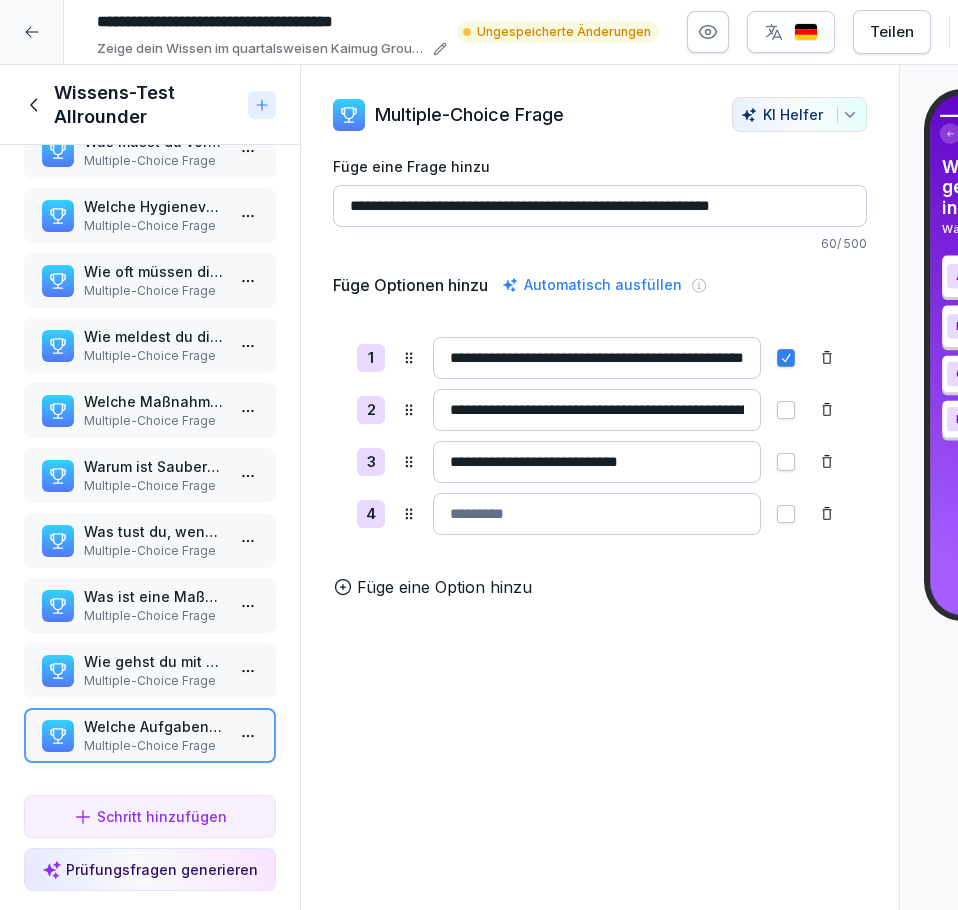 type on "**********" 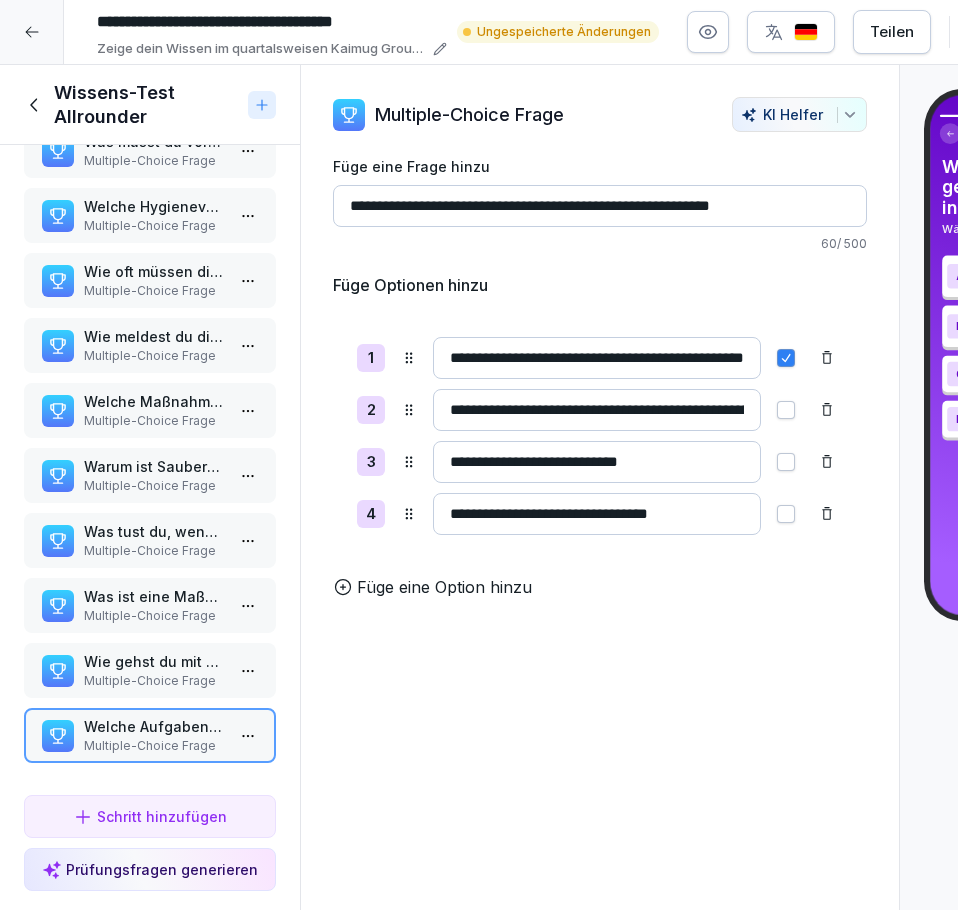 click at bounding box center (786, 410) 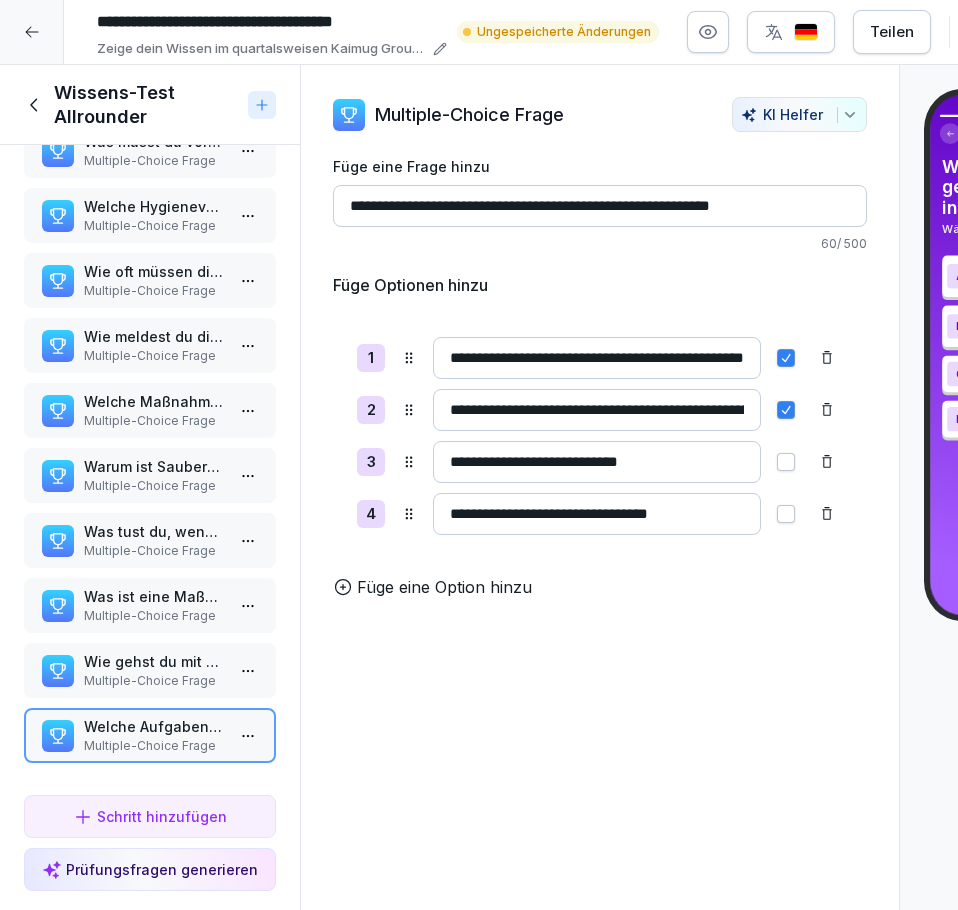 click on "**********" at bounding box center [600, 358] 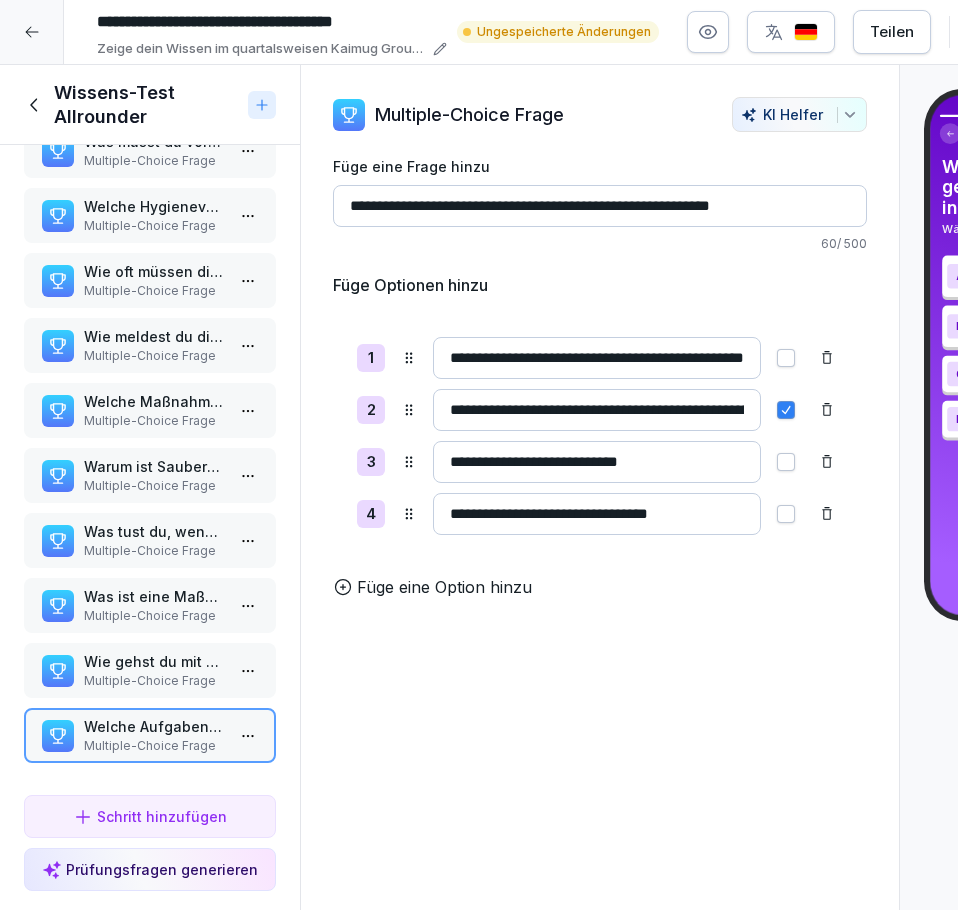 drag, startPoint x: 715, startPoint y: 515, endPoint x: 638, endPoint y: 499, distance: 78.64477 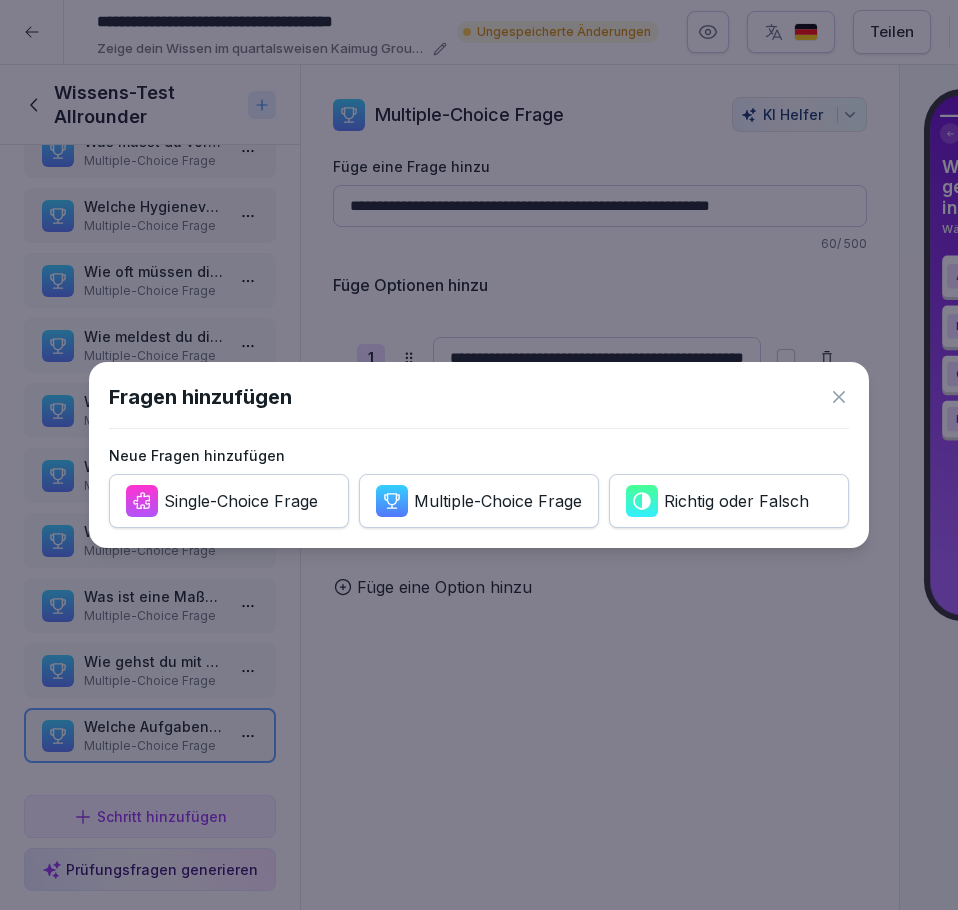 click on "Multiple-Choice Frage" at bounding box center (479, 501) 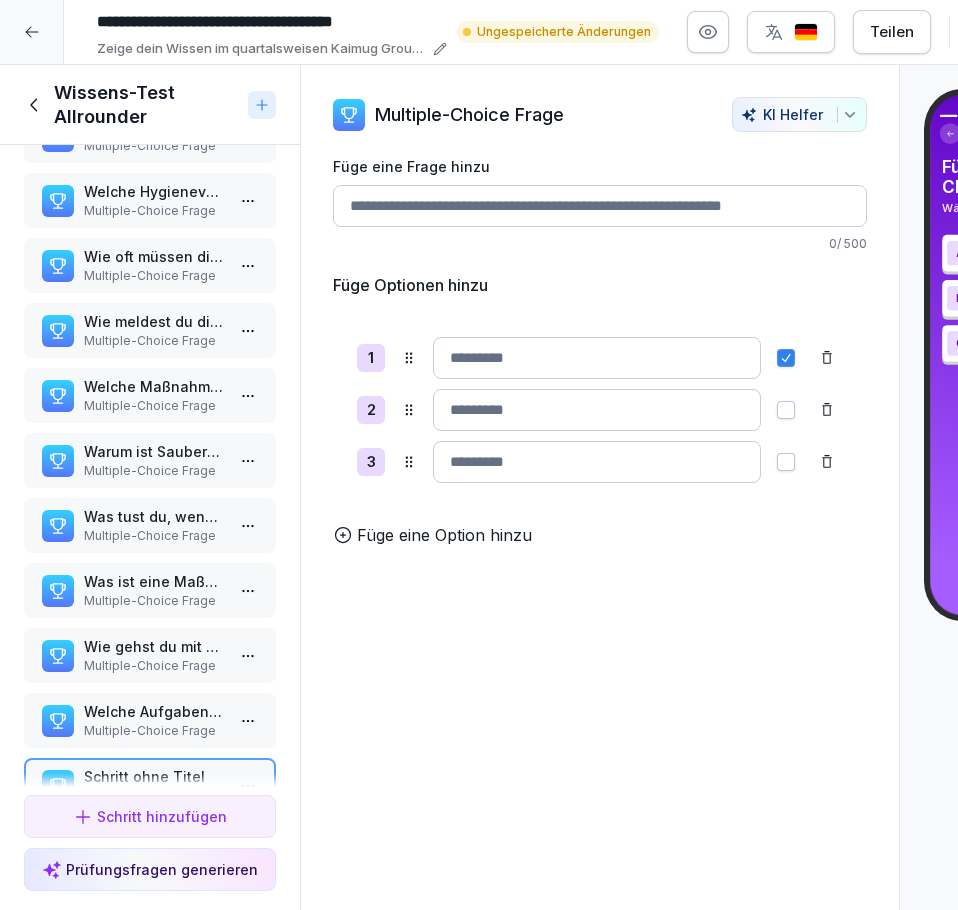click on "Füge eine Option hinzu" at bounding box center [444, 535] 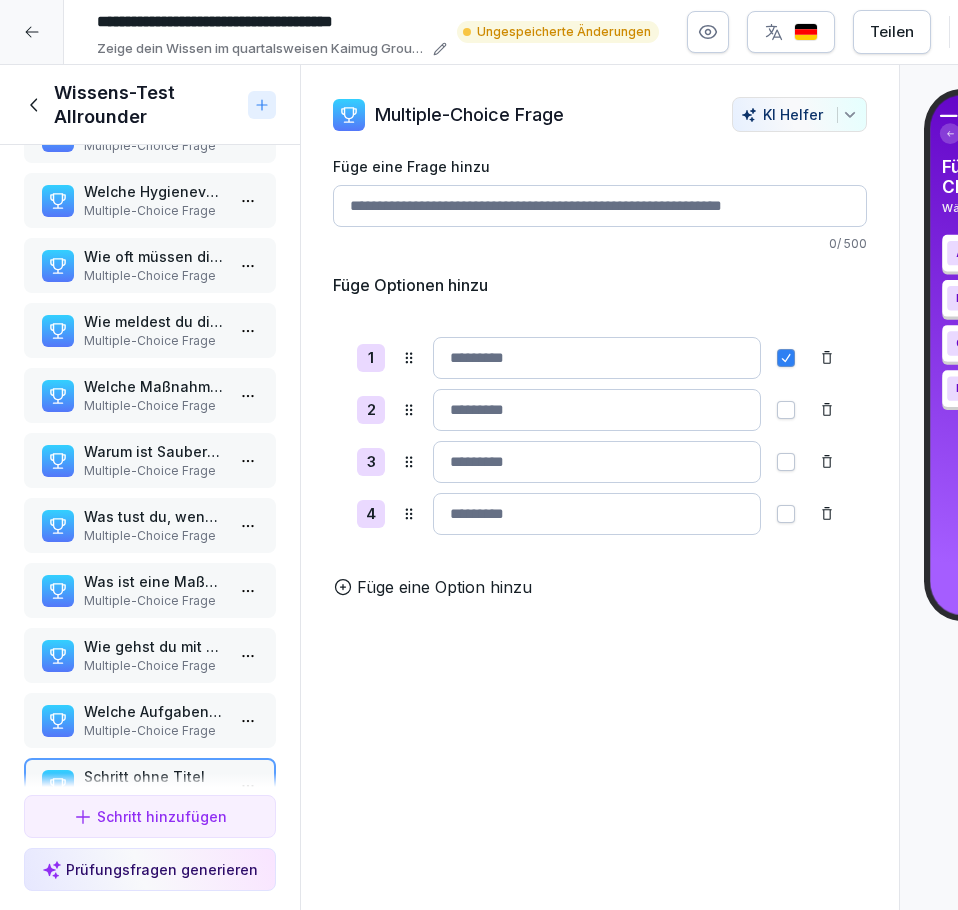 click on "Füge eine Frage hinzu" at bounding box center [600, 206] 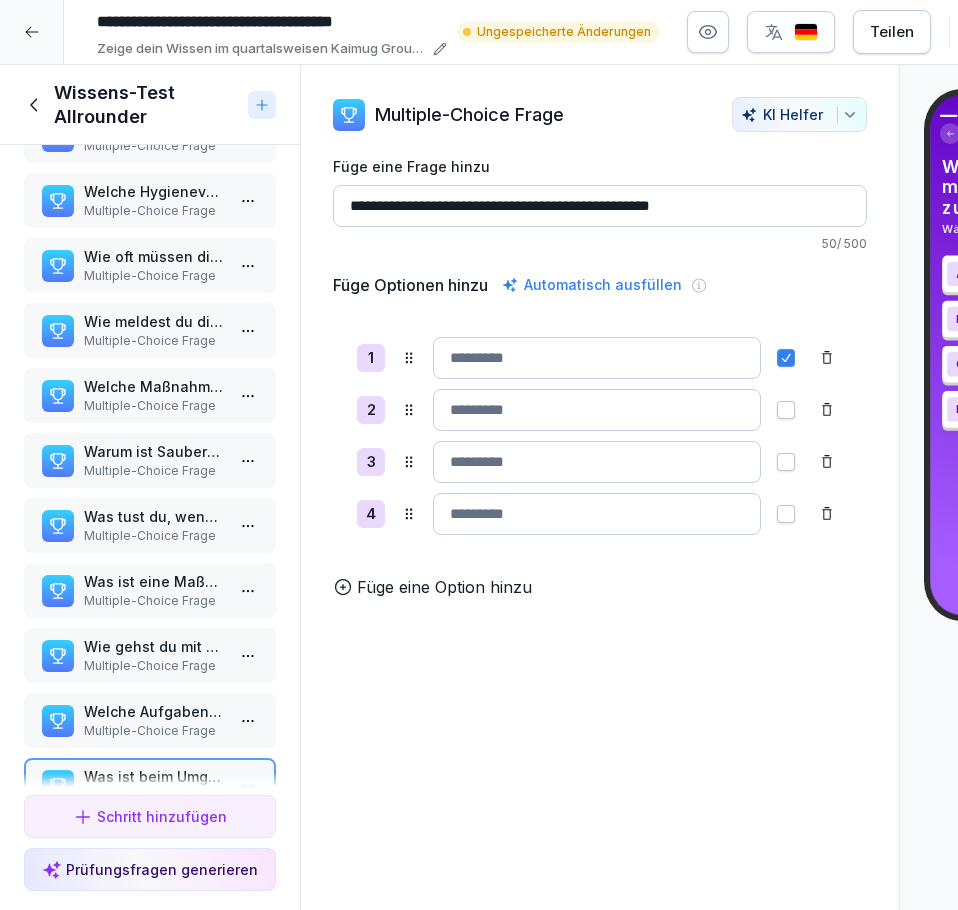type on "**********" 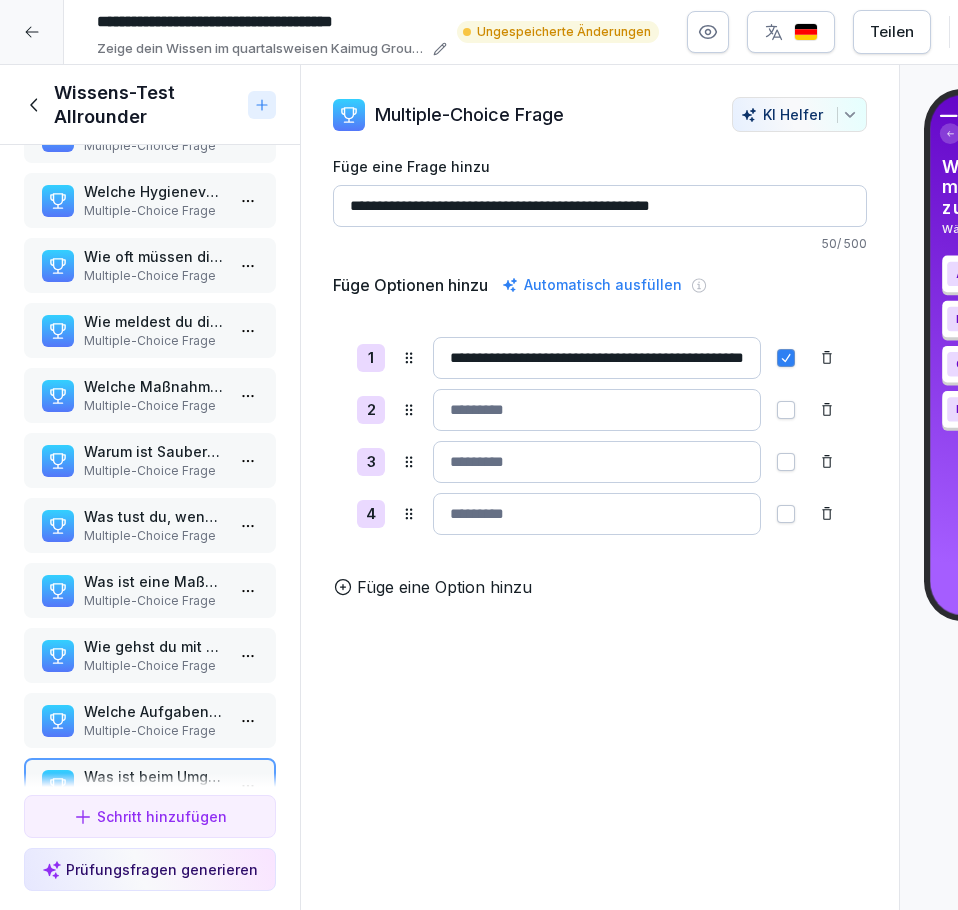 scroll, scrollTop: 0, scrollLeft: 87, axis: horizontal 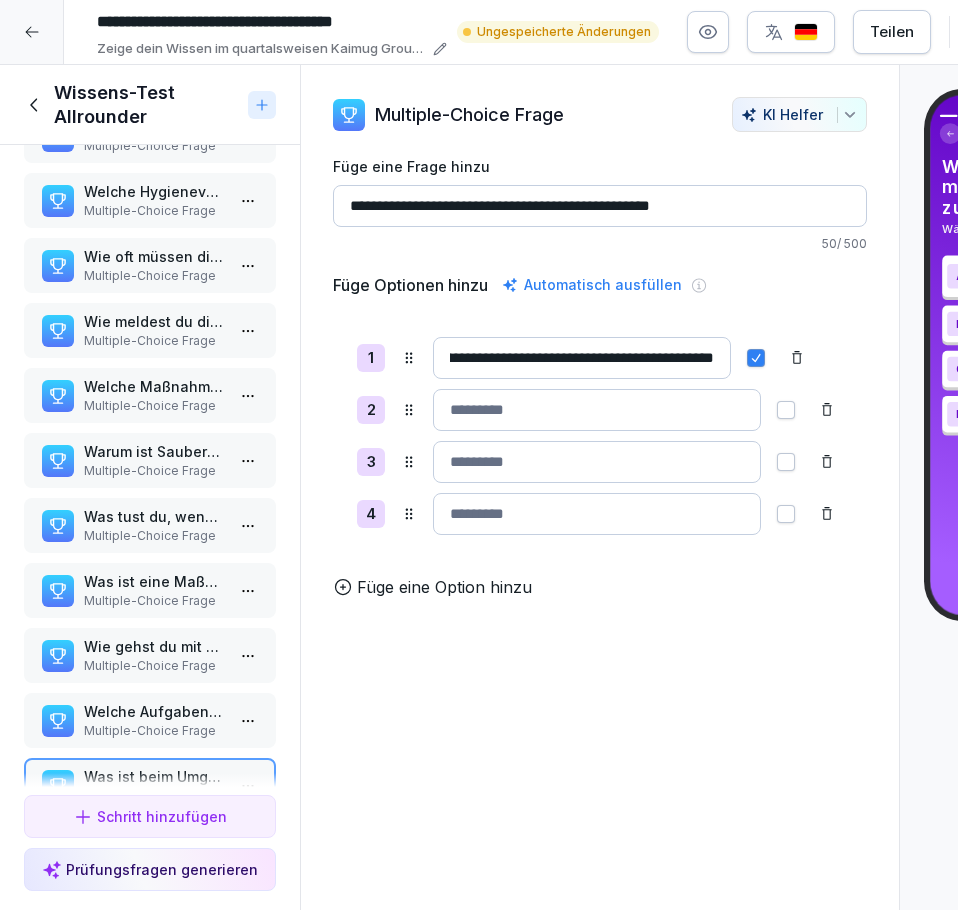 type on "**********" 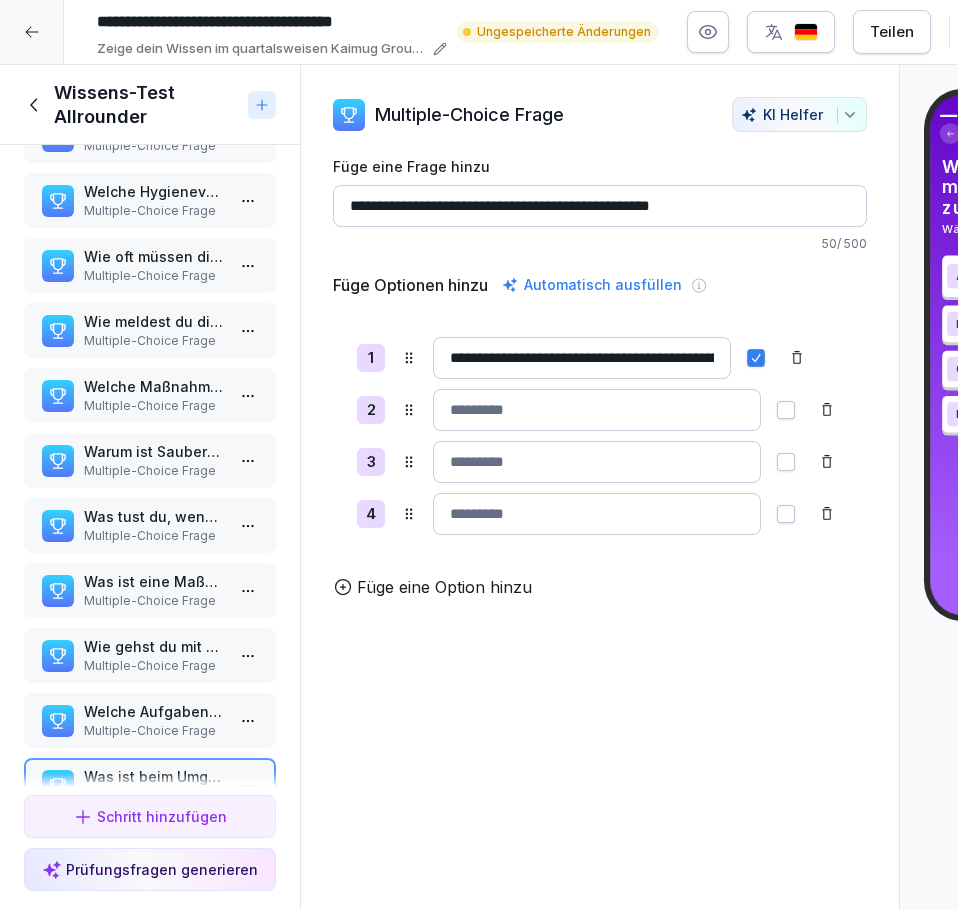 click at bounding box center [597, 410] 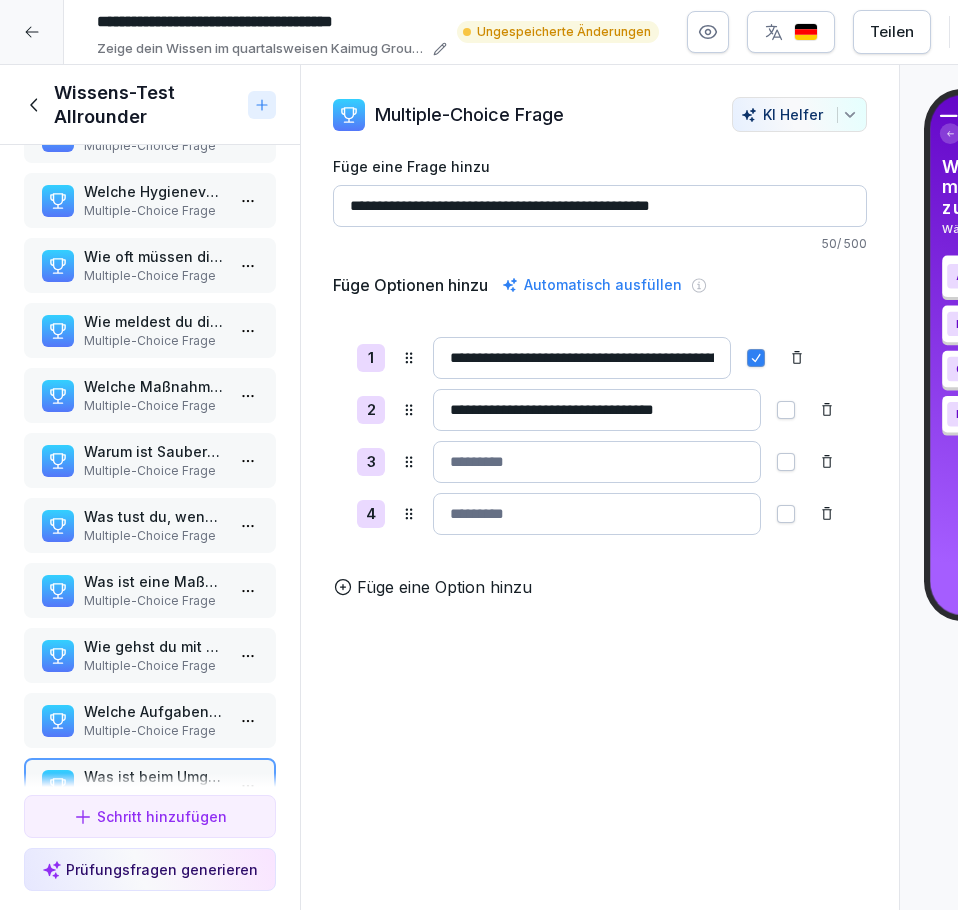 type on "**********" 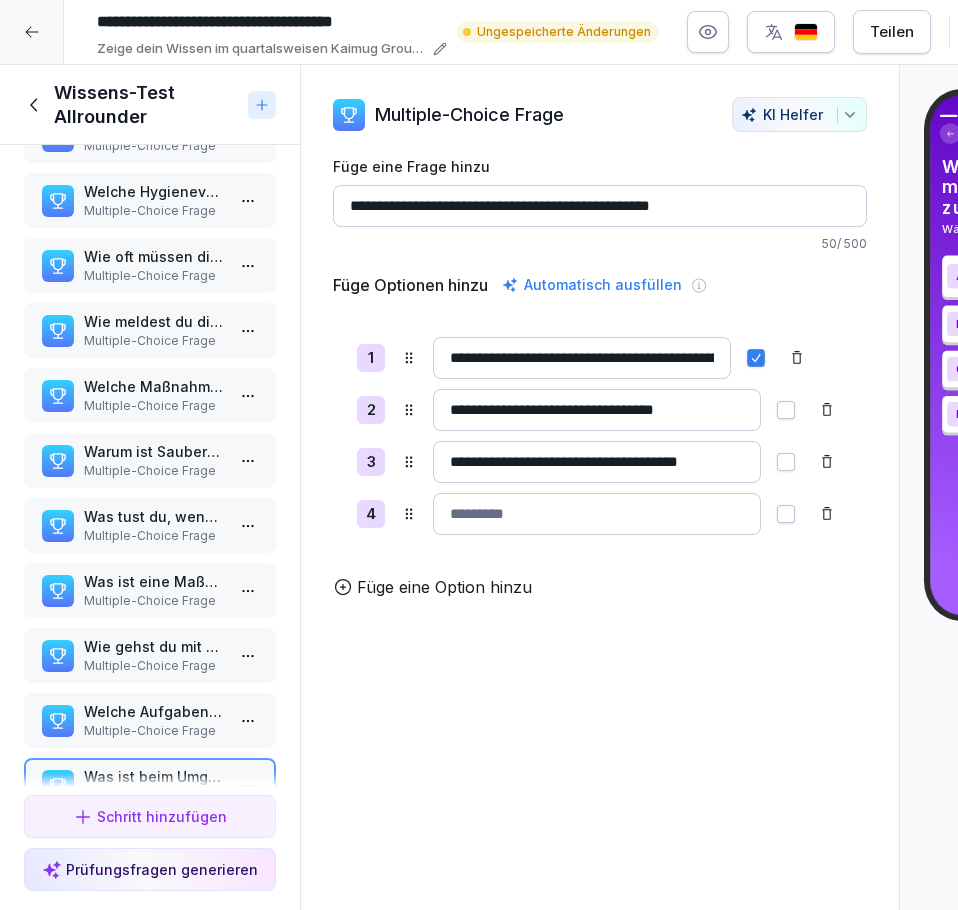 scroll, scrollTop: 0, scrollLeft: 18, axis: horizontal 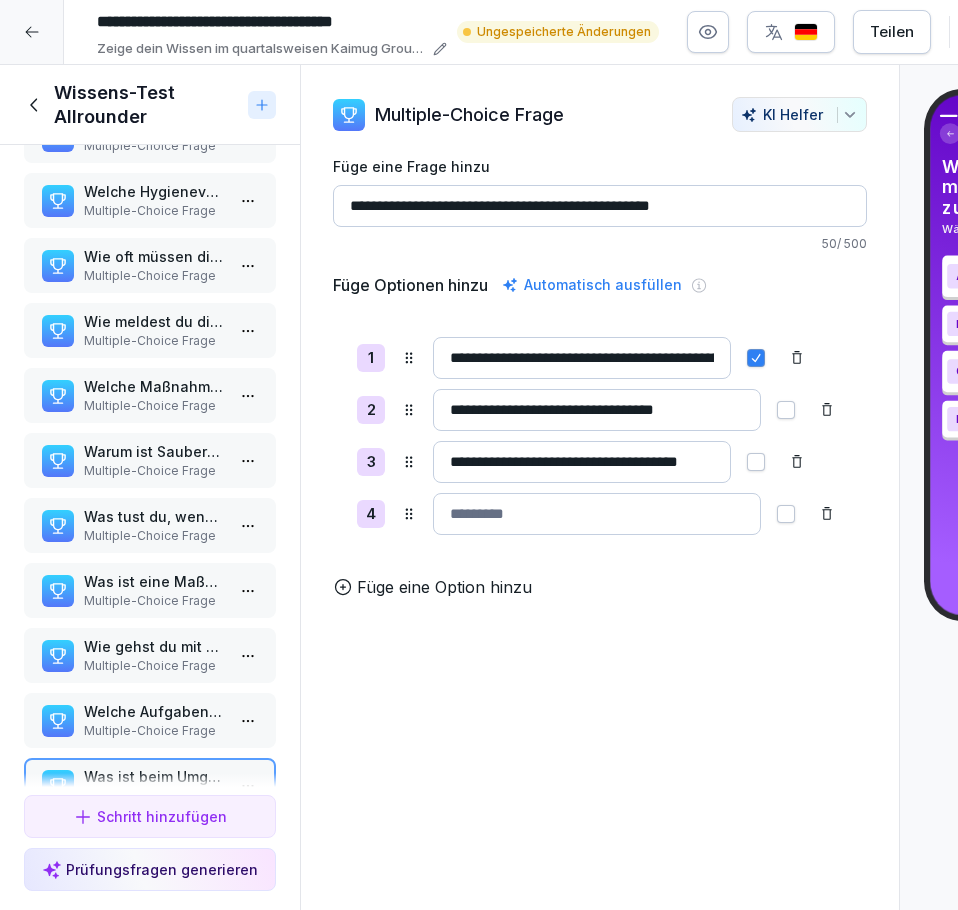 type on "**********" 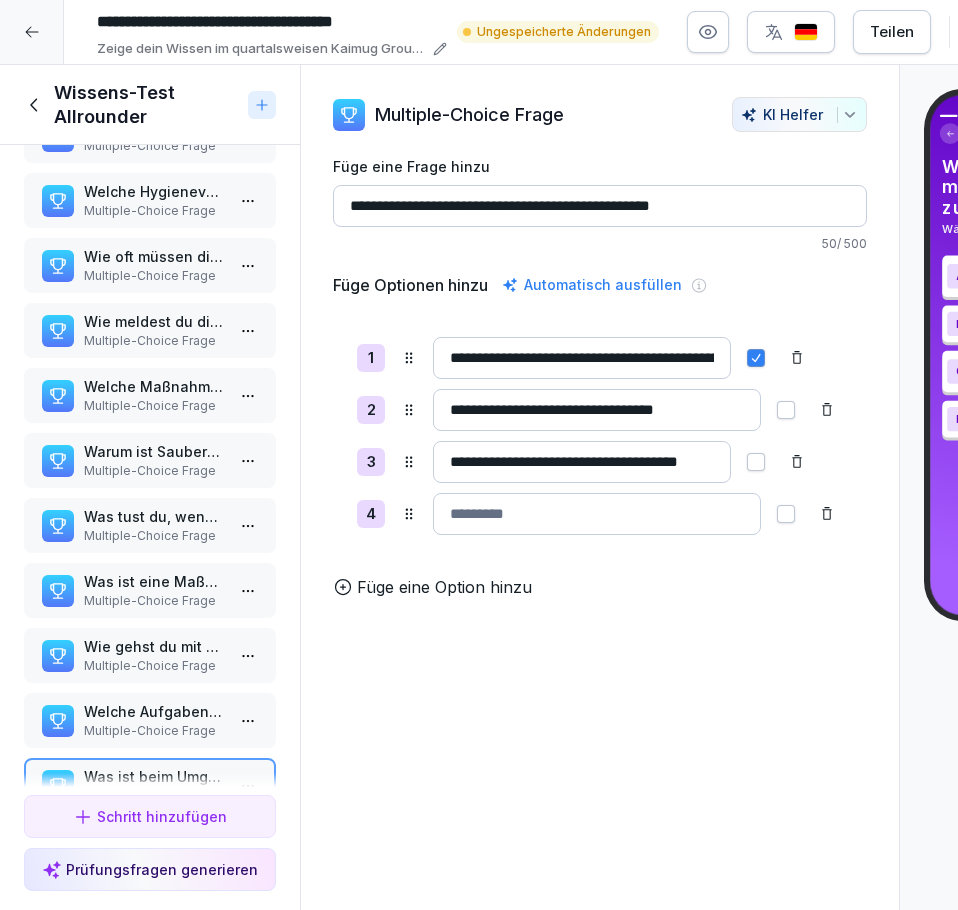 click at bounding box center [597, 514] 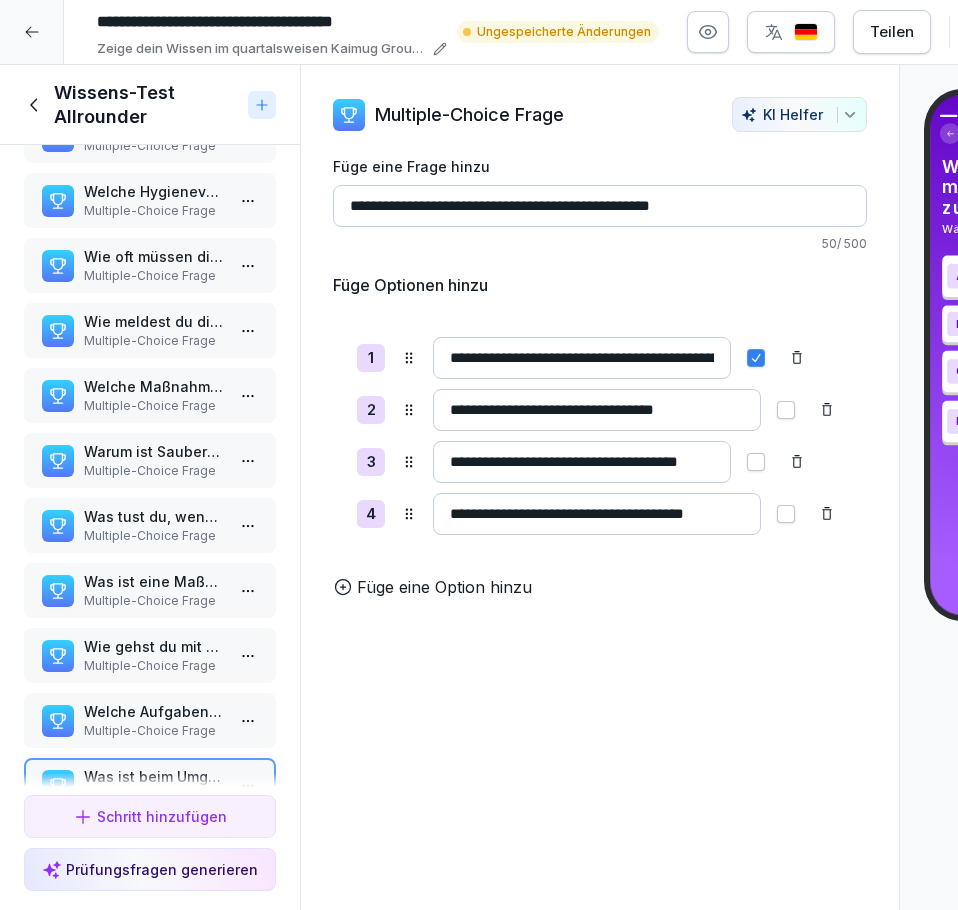 scroll, scrollTop: 0, scrollLeft: 48, axis: horizontal 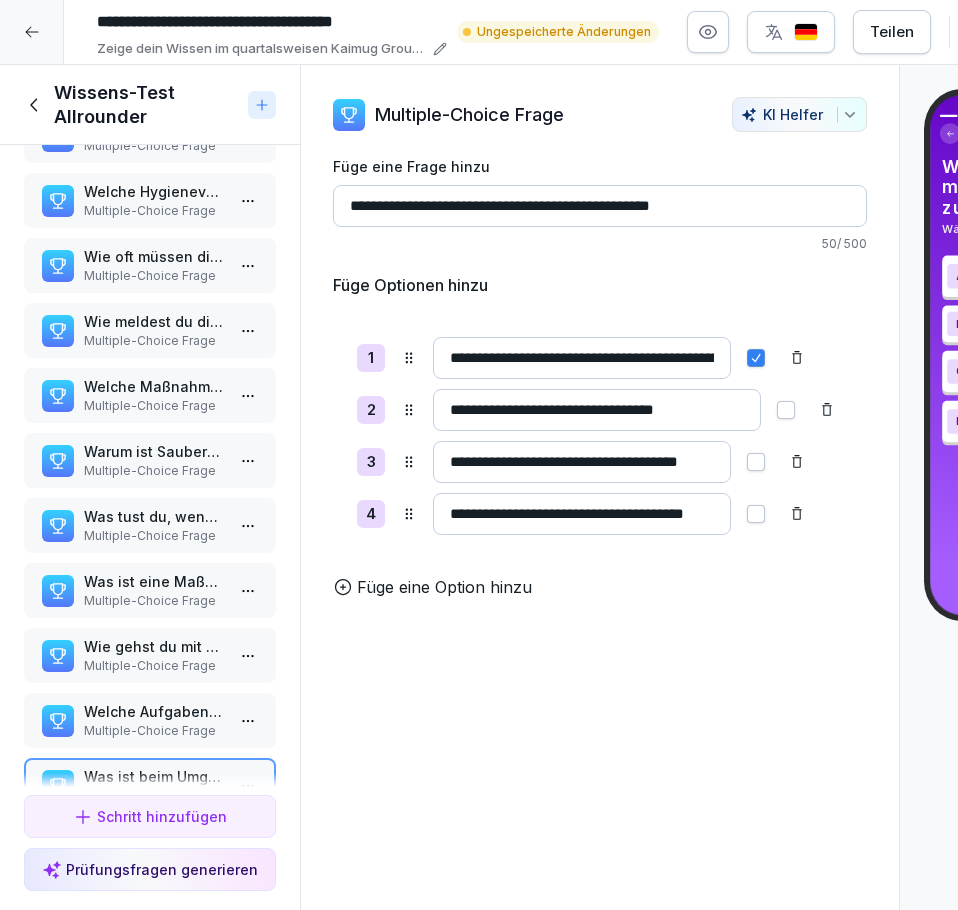 type on "**********" 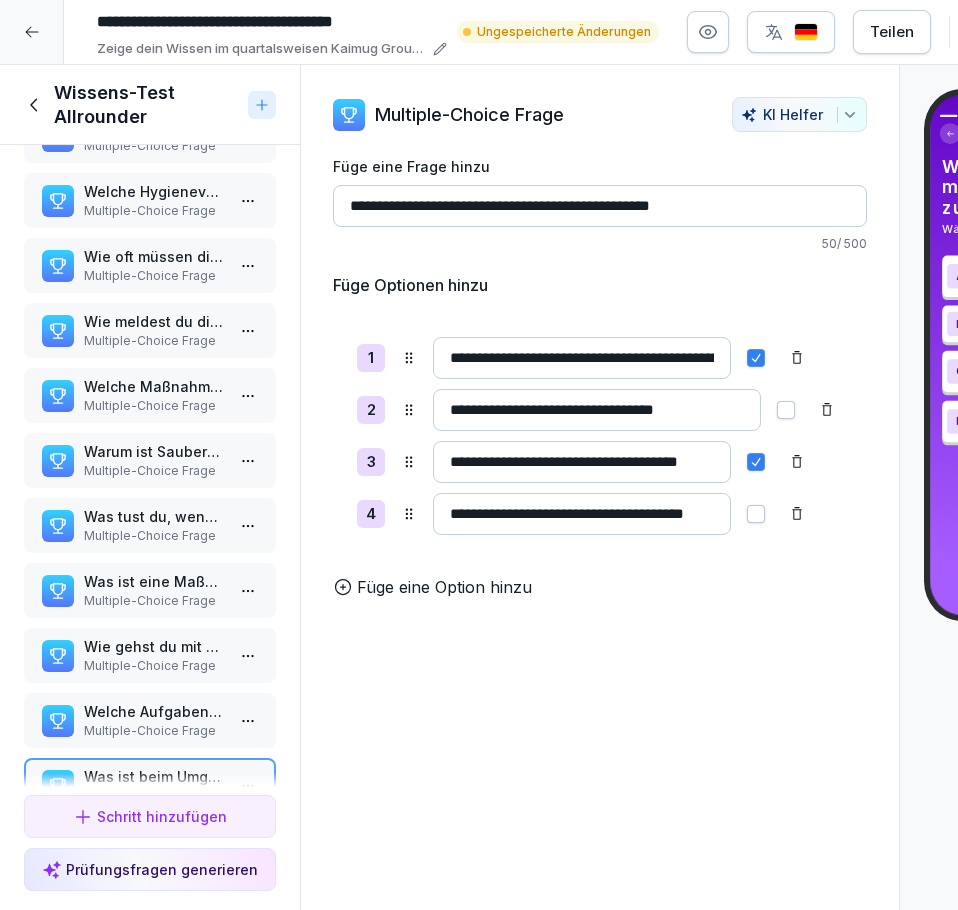 click at bounding box center [756, 358] 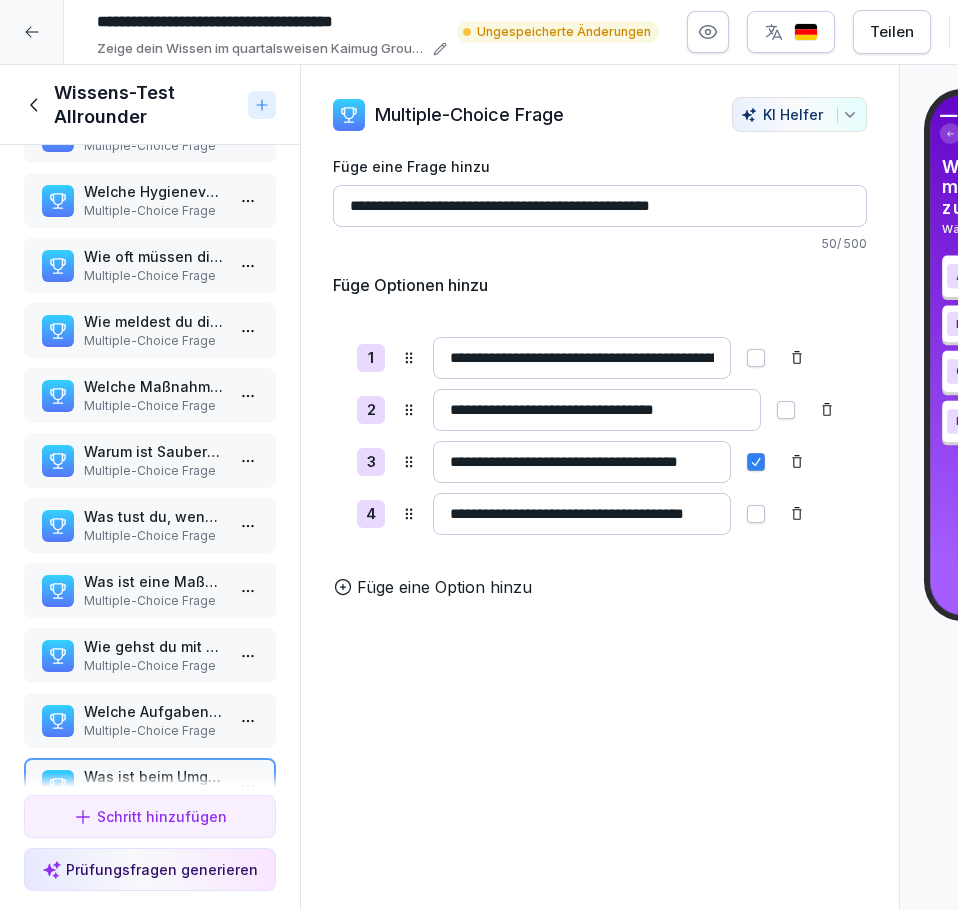 scroll, scrollTop: 126, scrollLeft: 0, axis: vertical 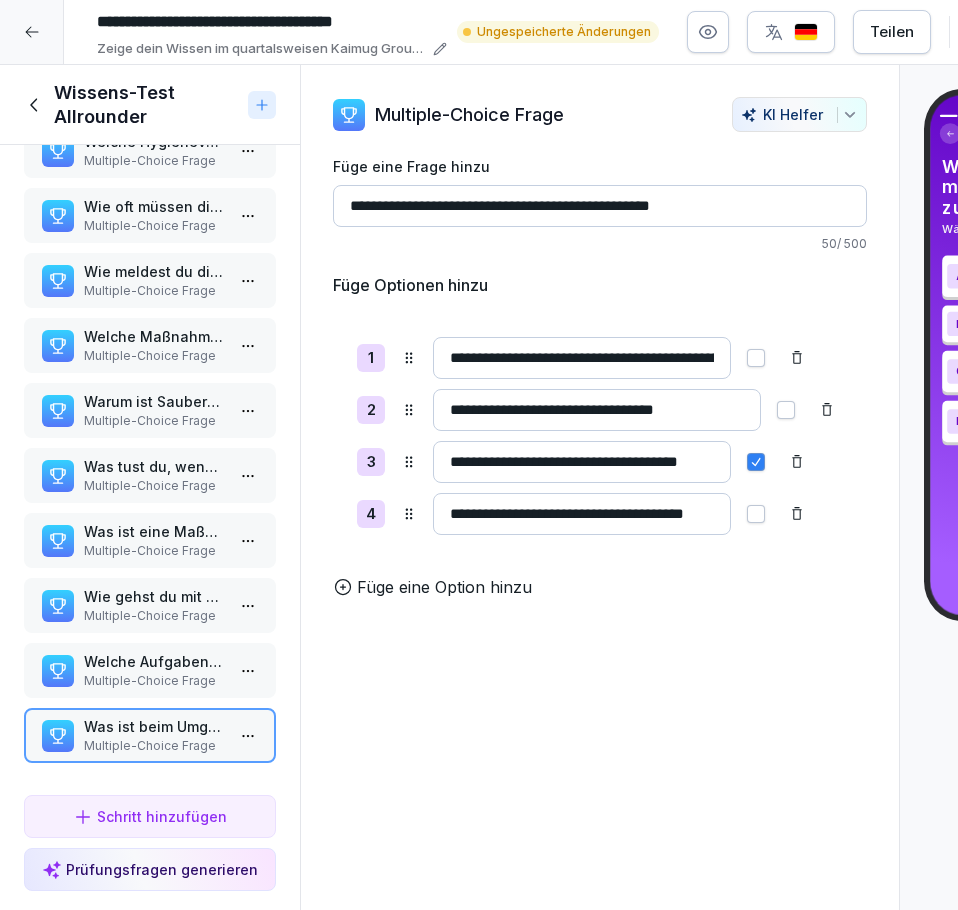 click on "Schritt hinzufügen" at bounding box center (150, 816) 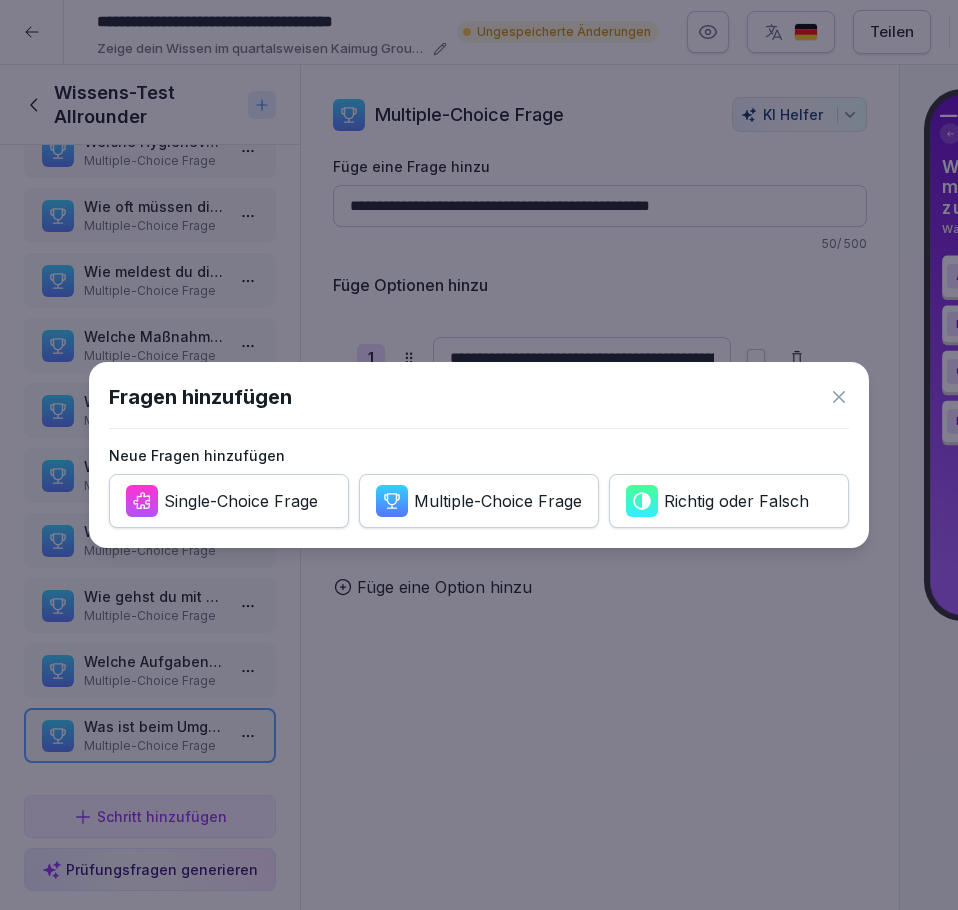 click on "Multiple-Choice Frage" at bounding box center [498, 501] 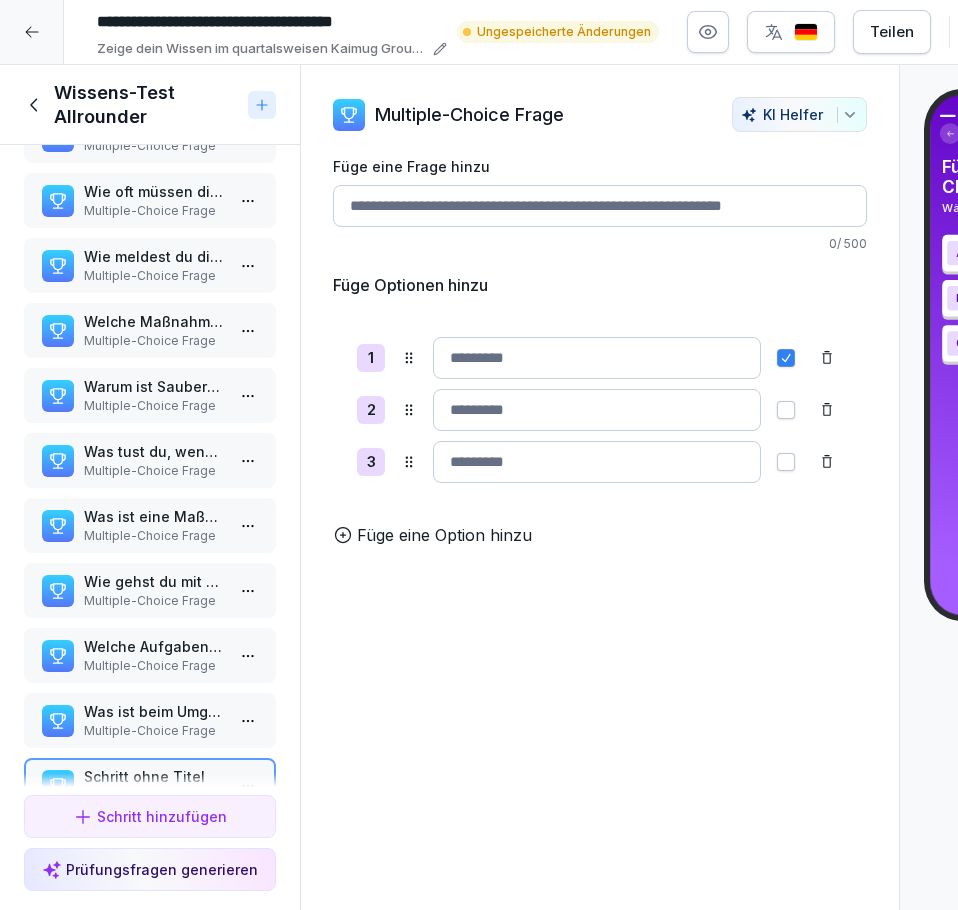click on "Füge eine Option hinzu" at bounding box center (444, 535) 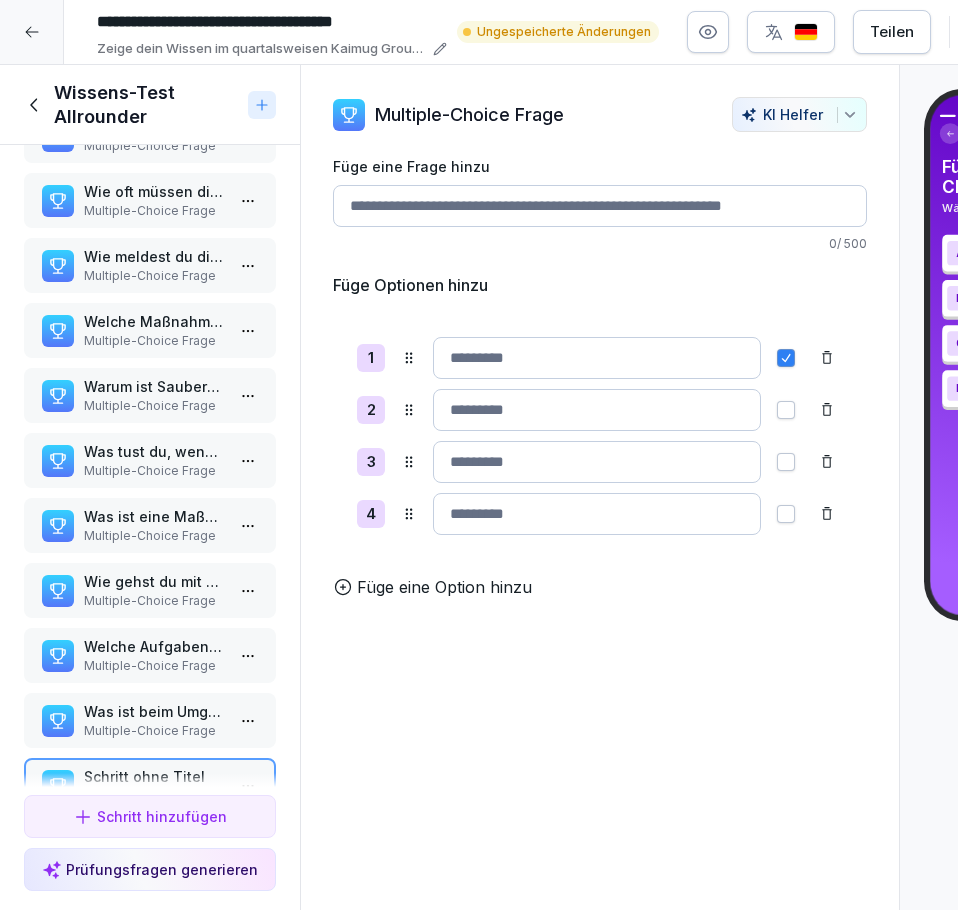 click on "Füge eine Frage hinzu" at bounding box center (600, 206) 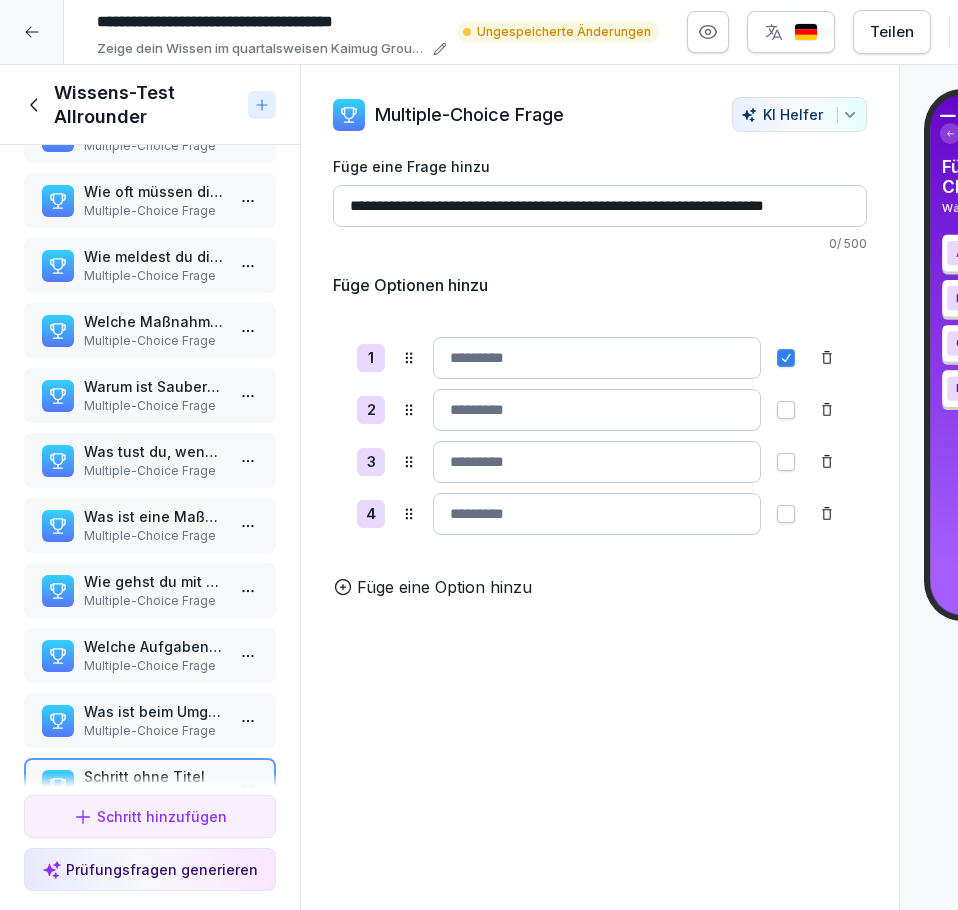 scroll, scrollTop: 0, scrollLeft: 39, axis: horizontal 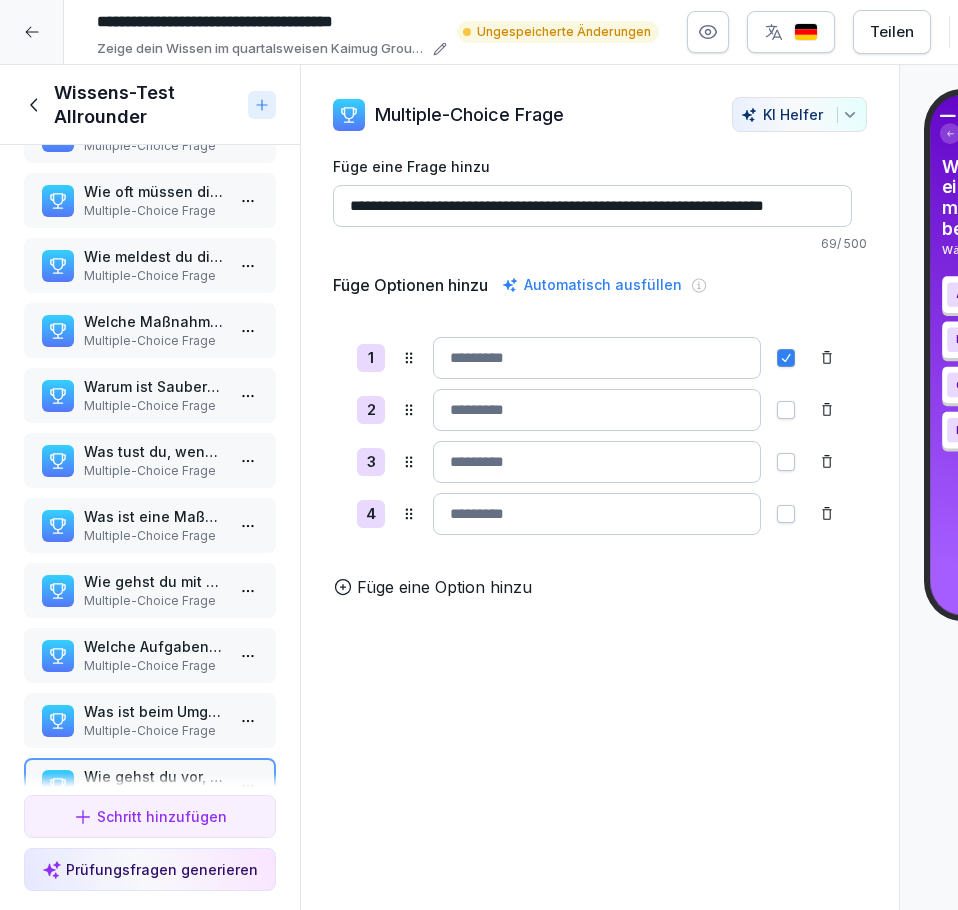 type on "**********" 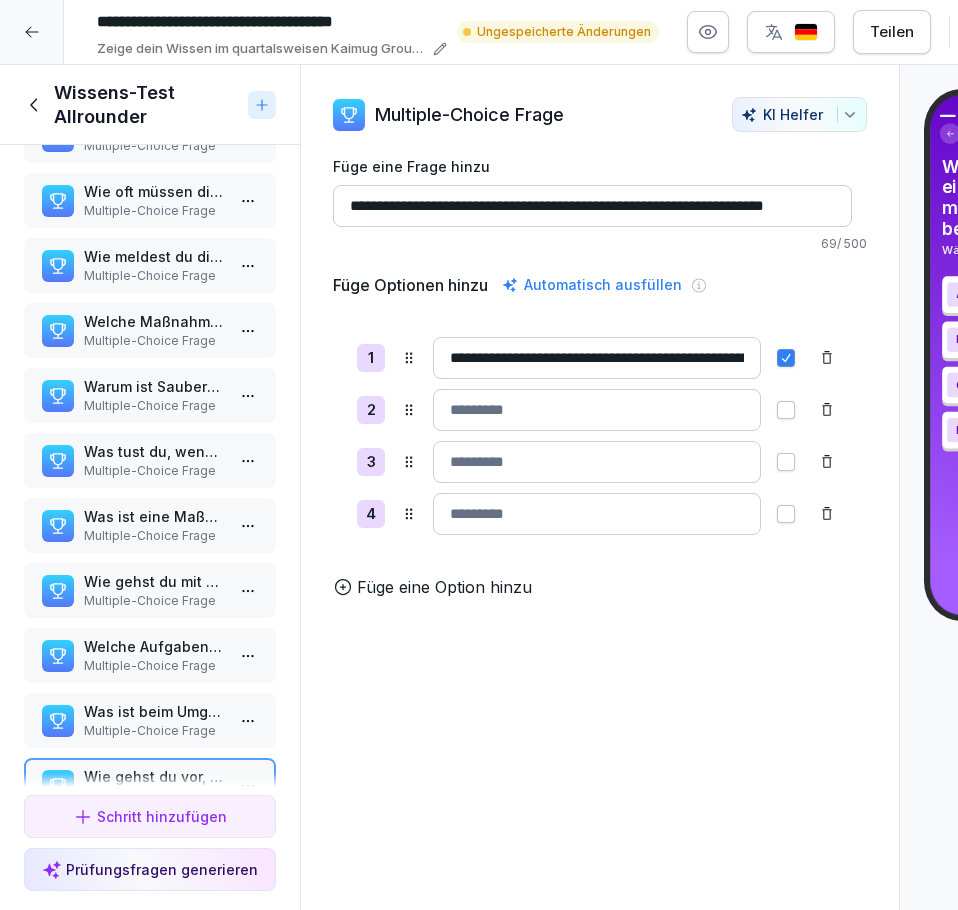 scroll, scrollTop: 0, scrollLeft: 265, axis: horizontal 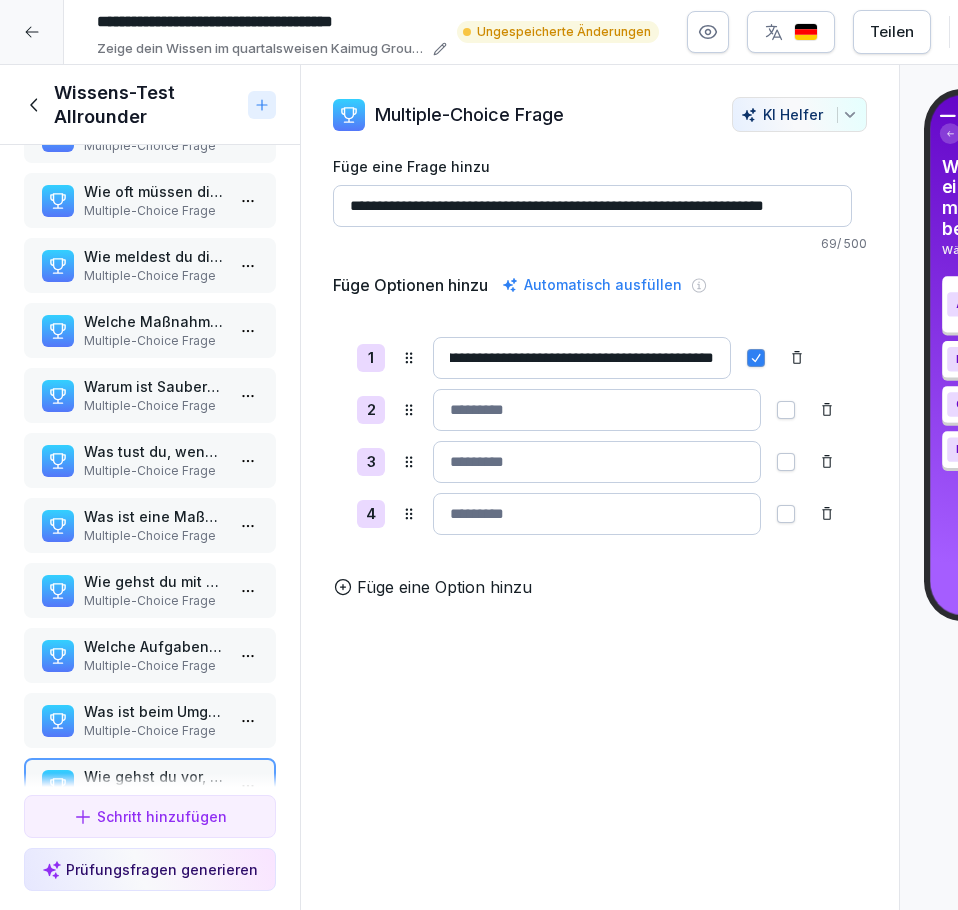 type on "**********" 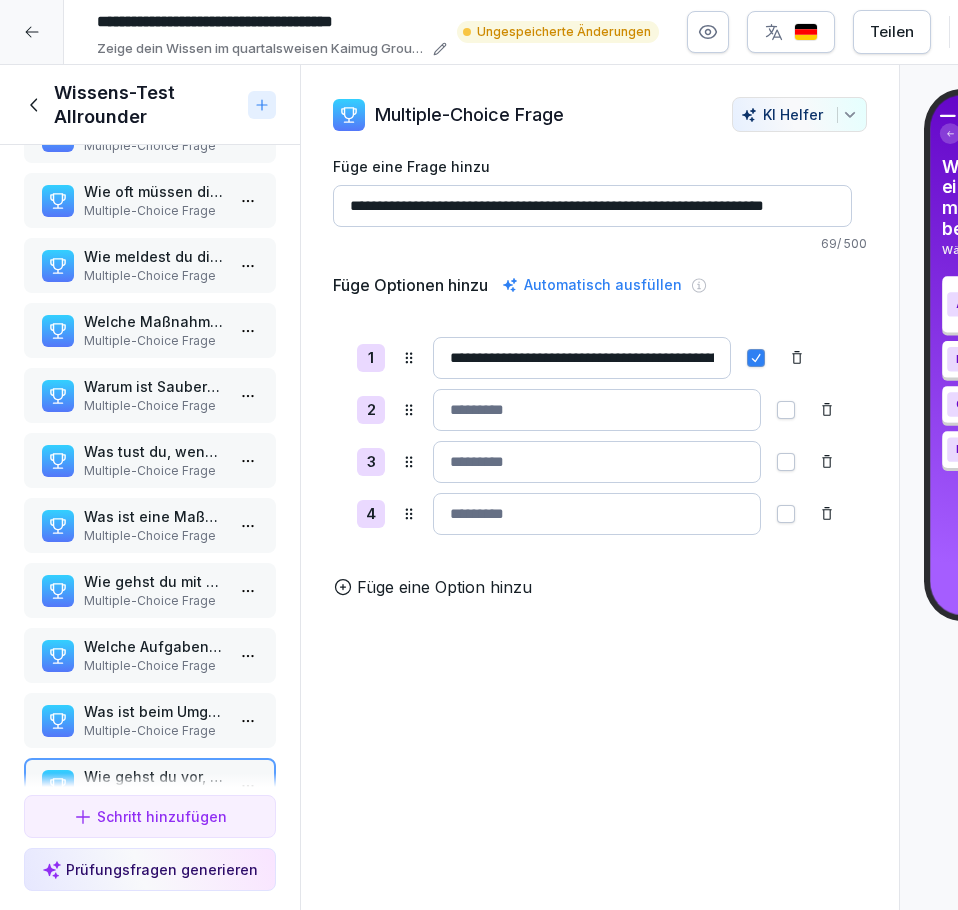 click at bounding box center (597, 410) 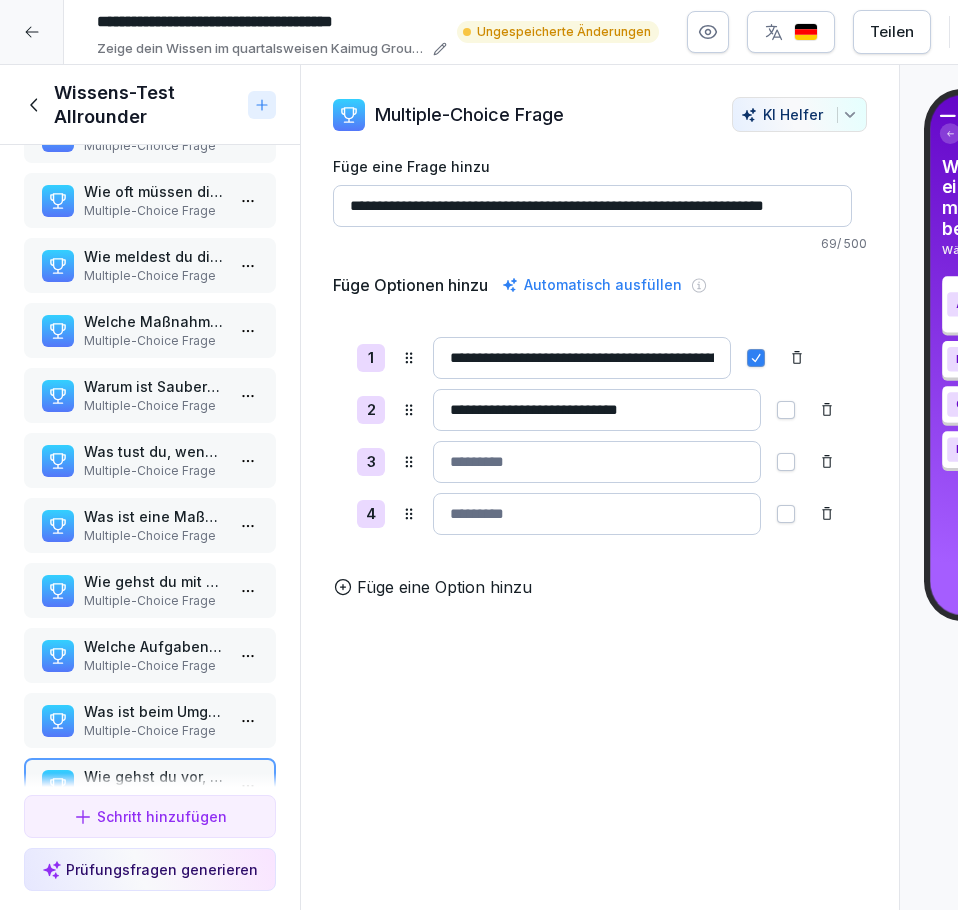 type on "**********" 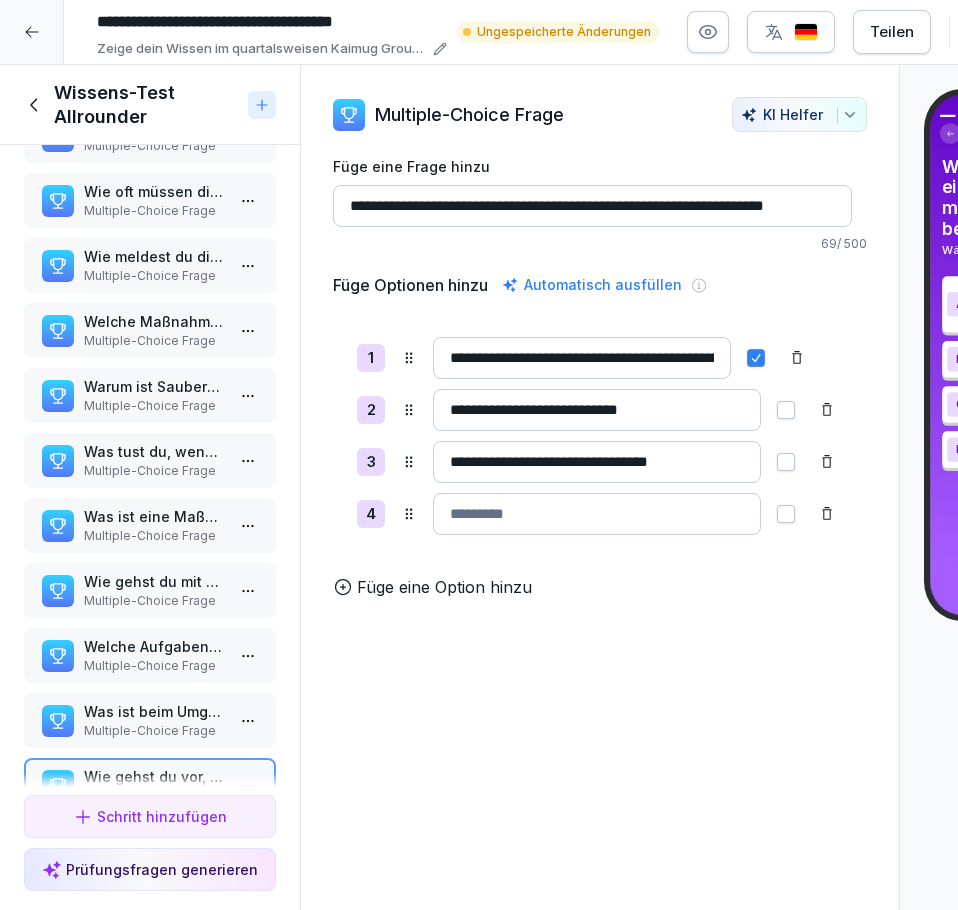 scroll, scrollTop: 0, scrollLeft: 3, axis: horizontal 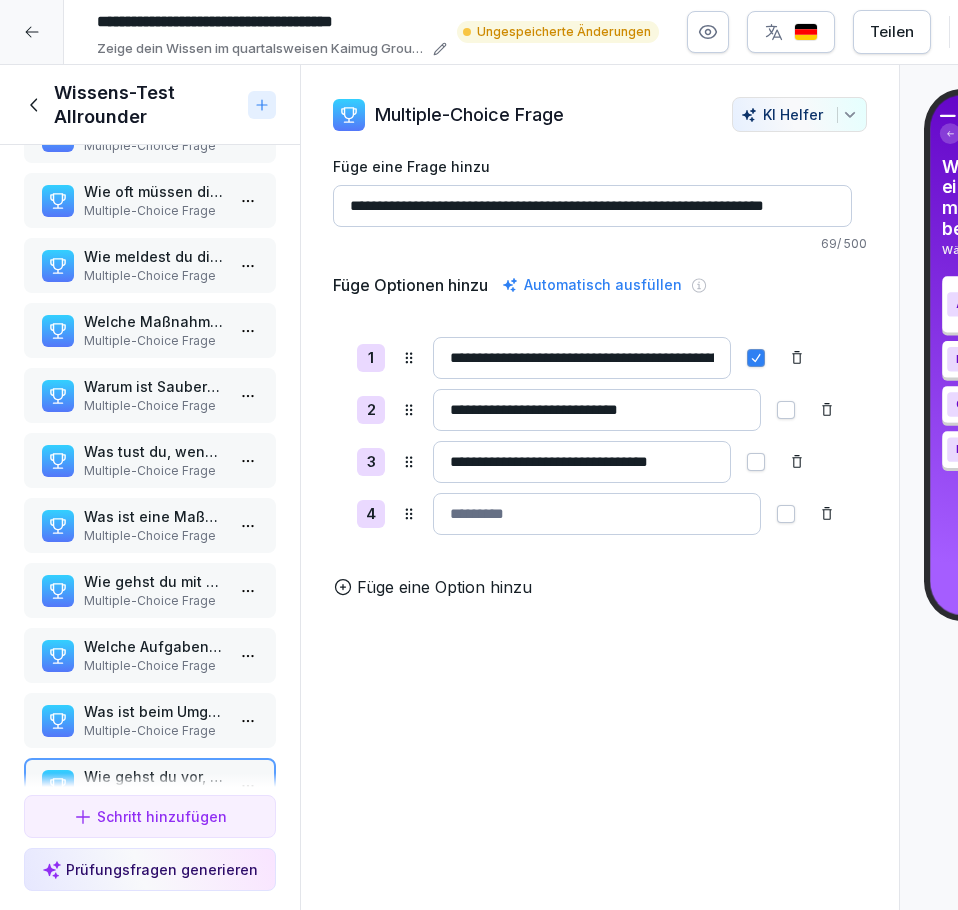 type on "**********" 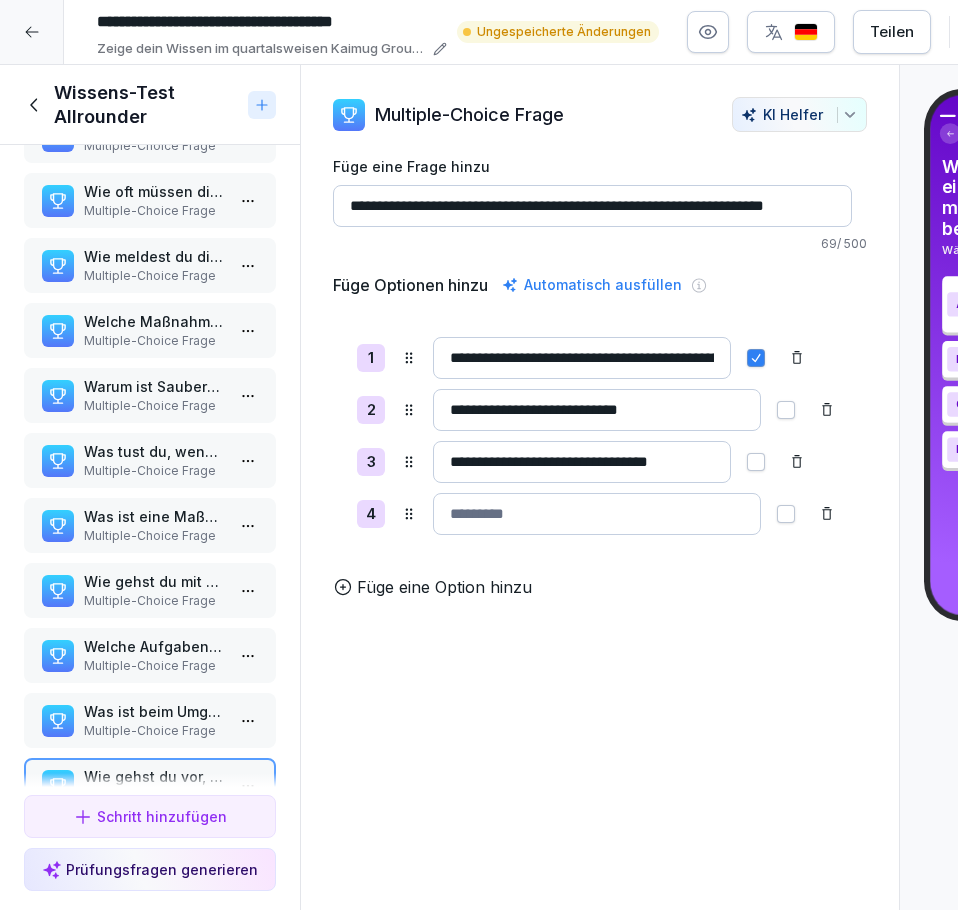 click at bounding box center (597, 514) 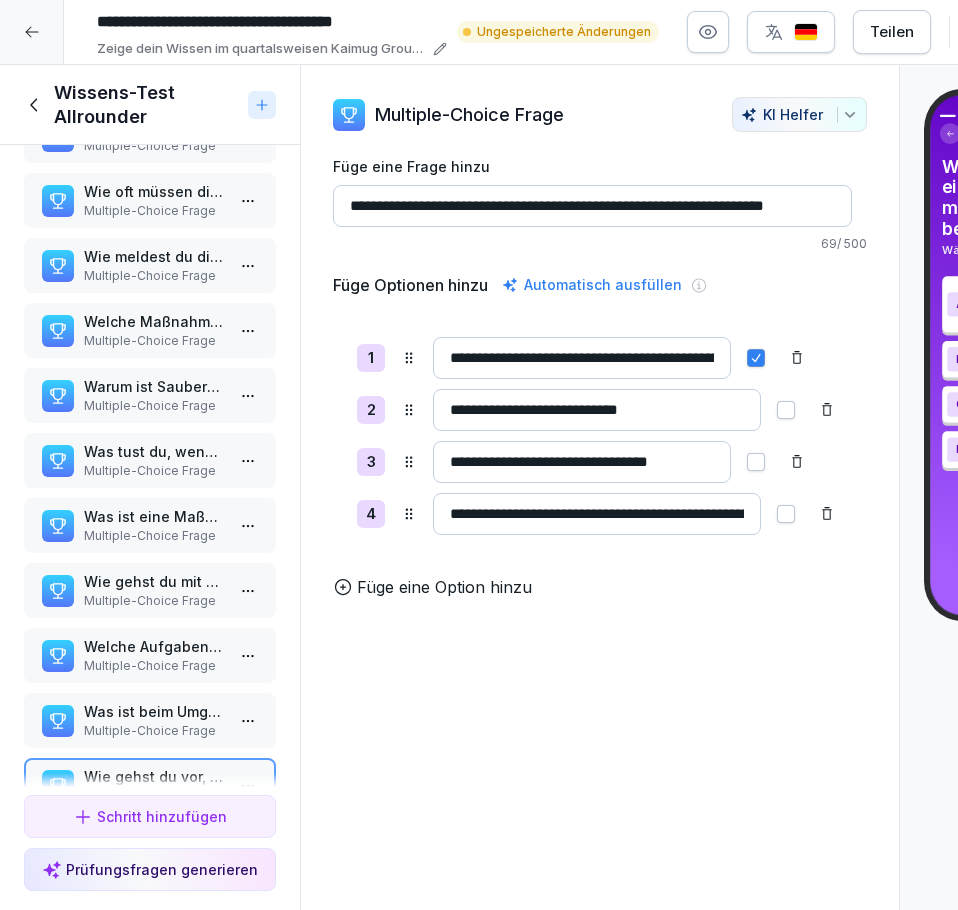 scroll, scrollTop: 0, scrollLeft: 130, axis: horizontal 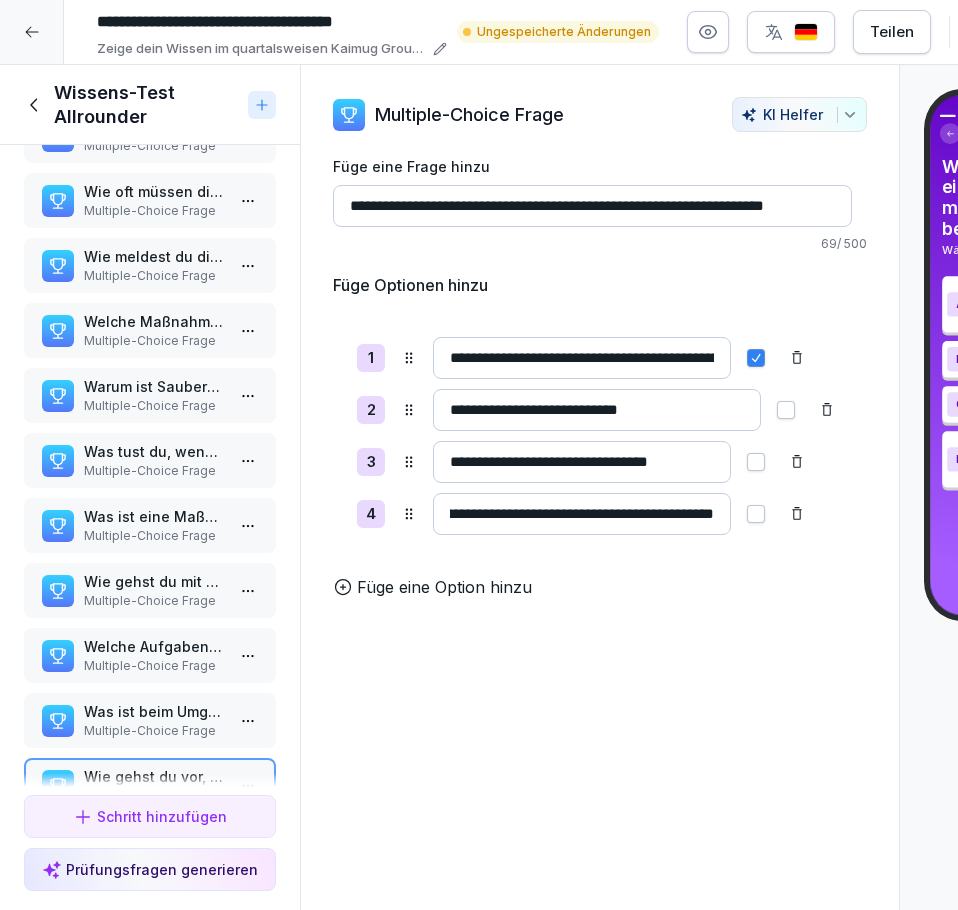 type on "**********" 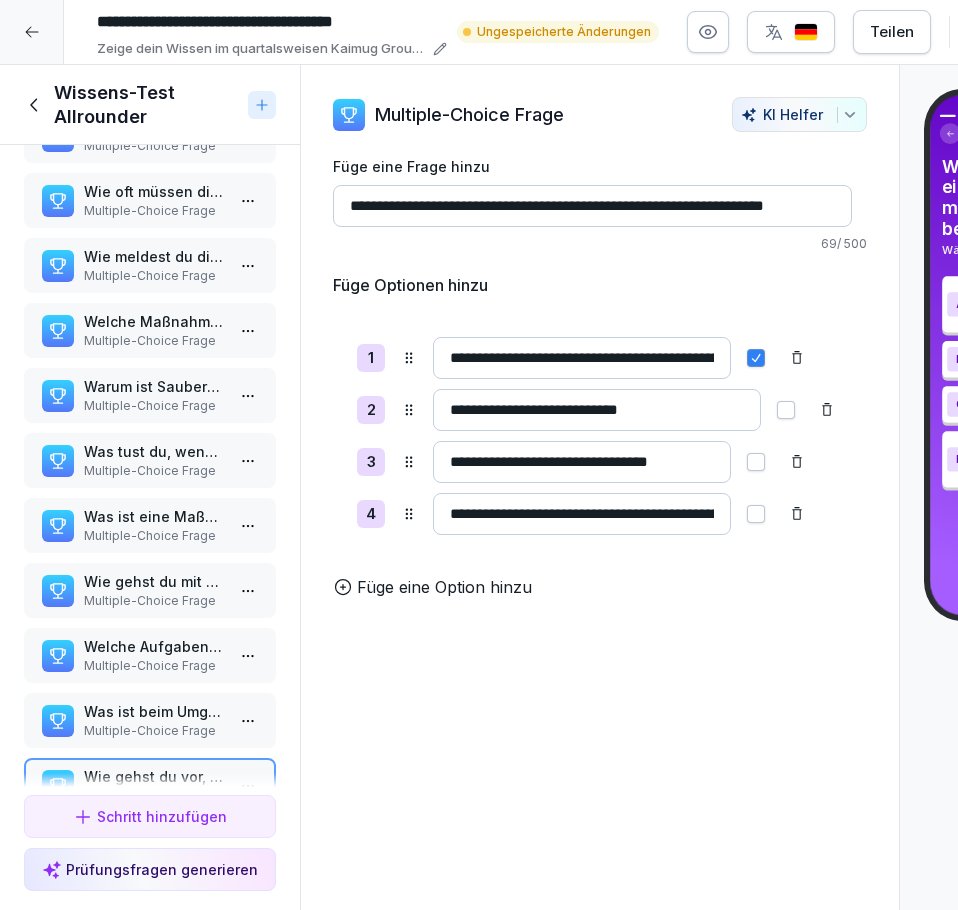 click on "Schritt hinzufügen" at bounding box center [150, 816] 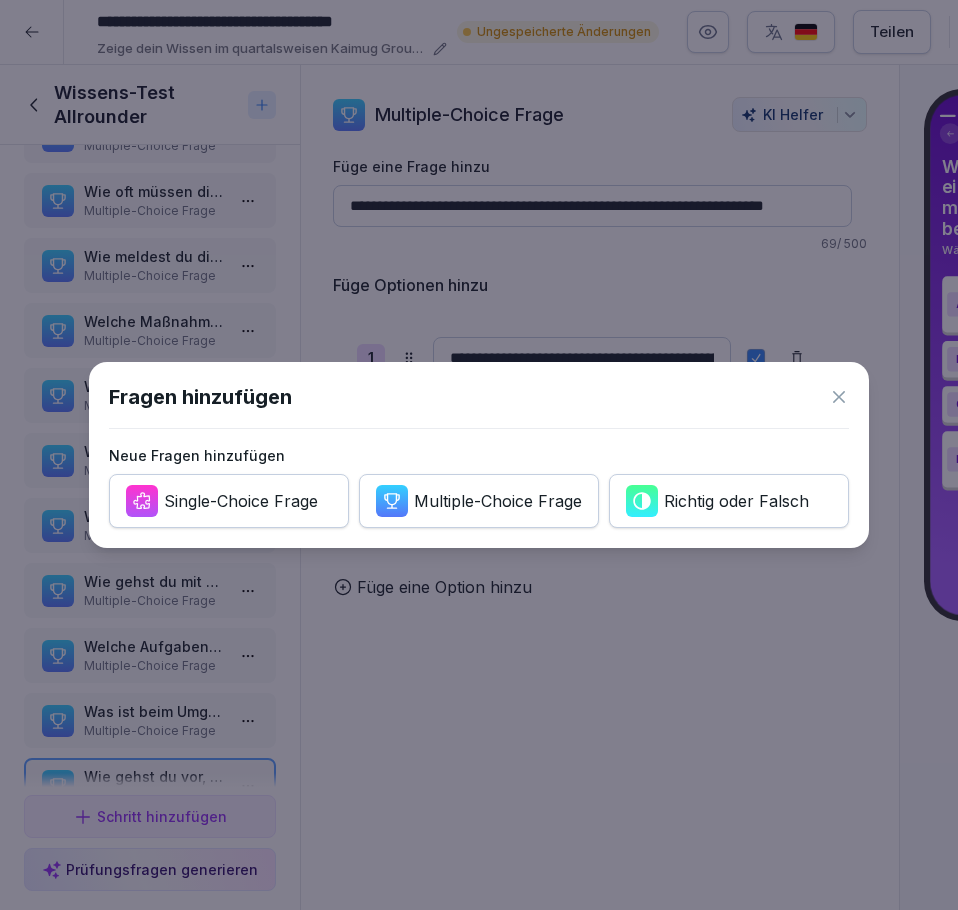 click on "Multiple-Choice Frage" at bounding box center (479, 501) 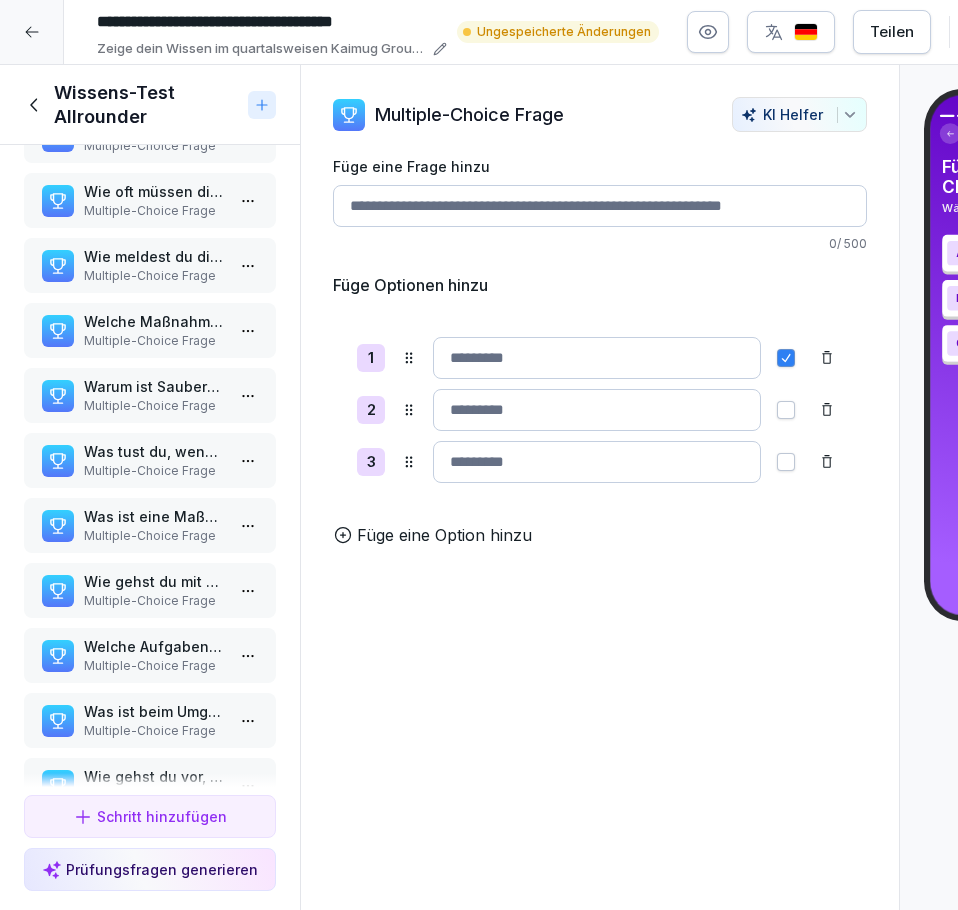 click on "Füge eine Option hinzu" at bounding box center [444, 535] 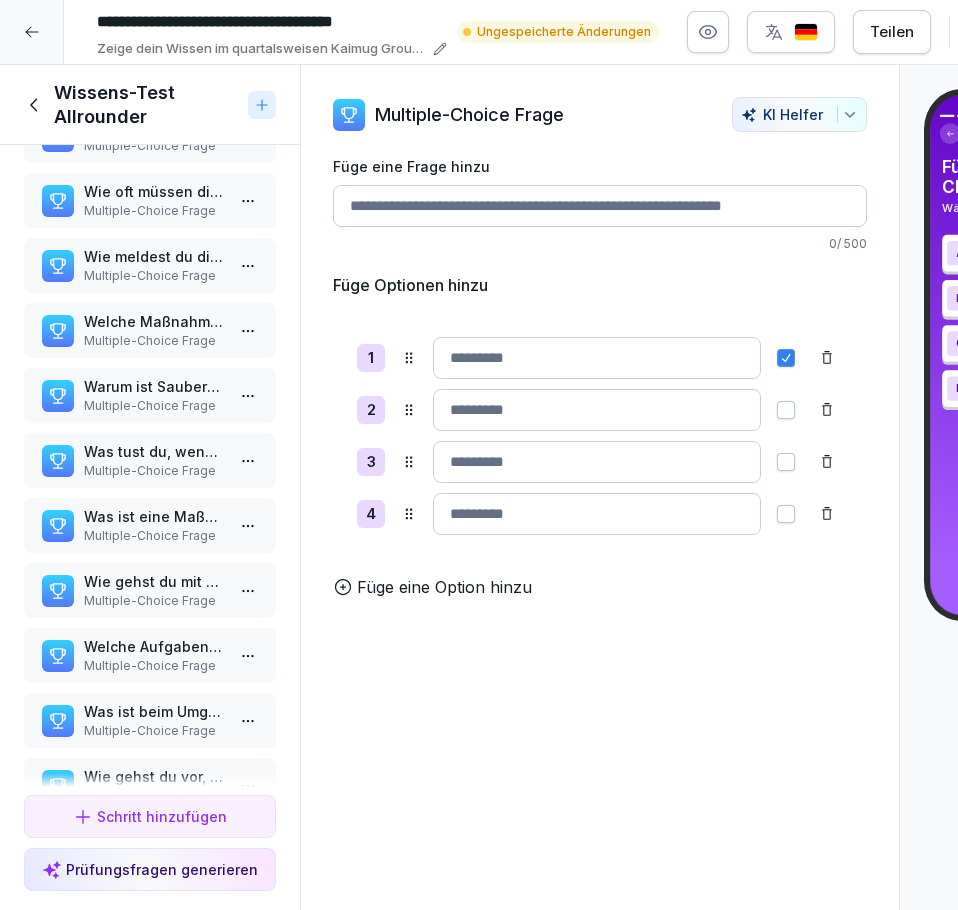 click on "Füge eine Frage hinzu" at bounding box center [600, 206] 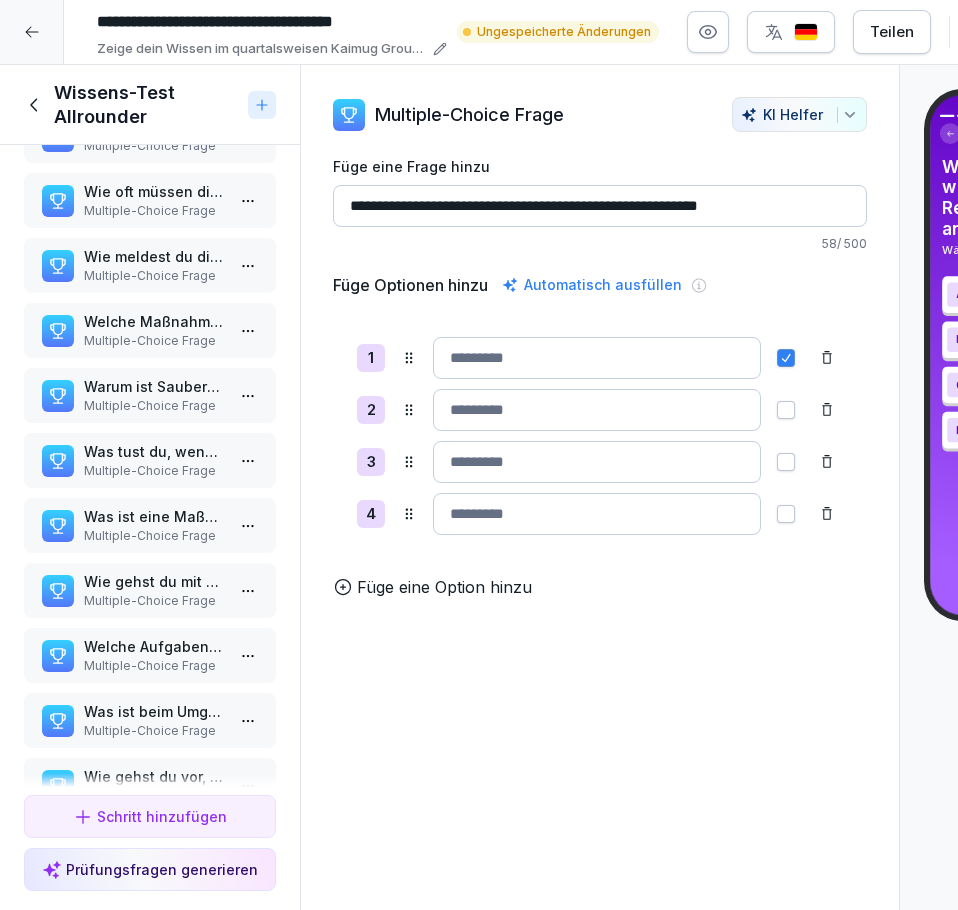 type on "**********" 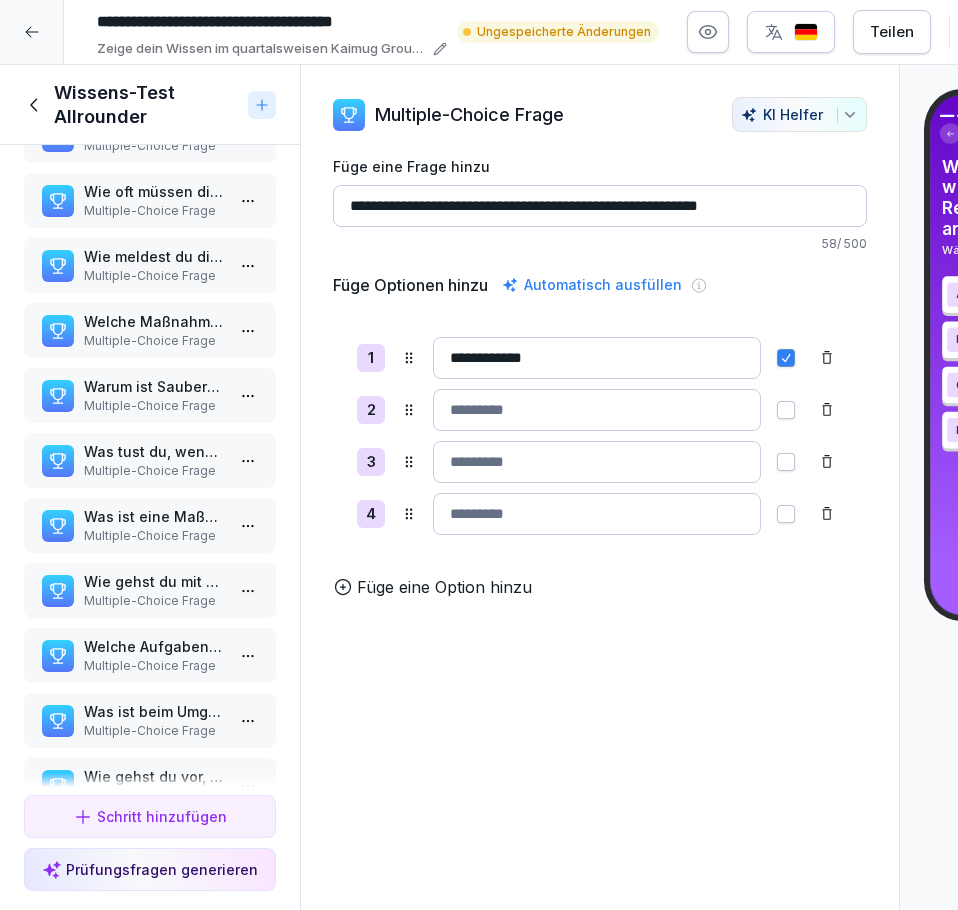 type on "**********" 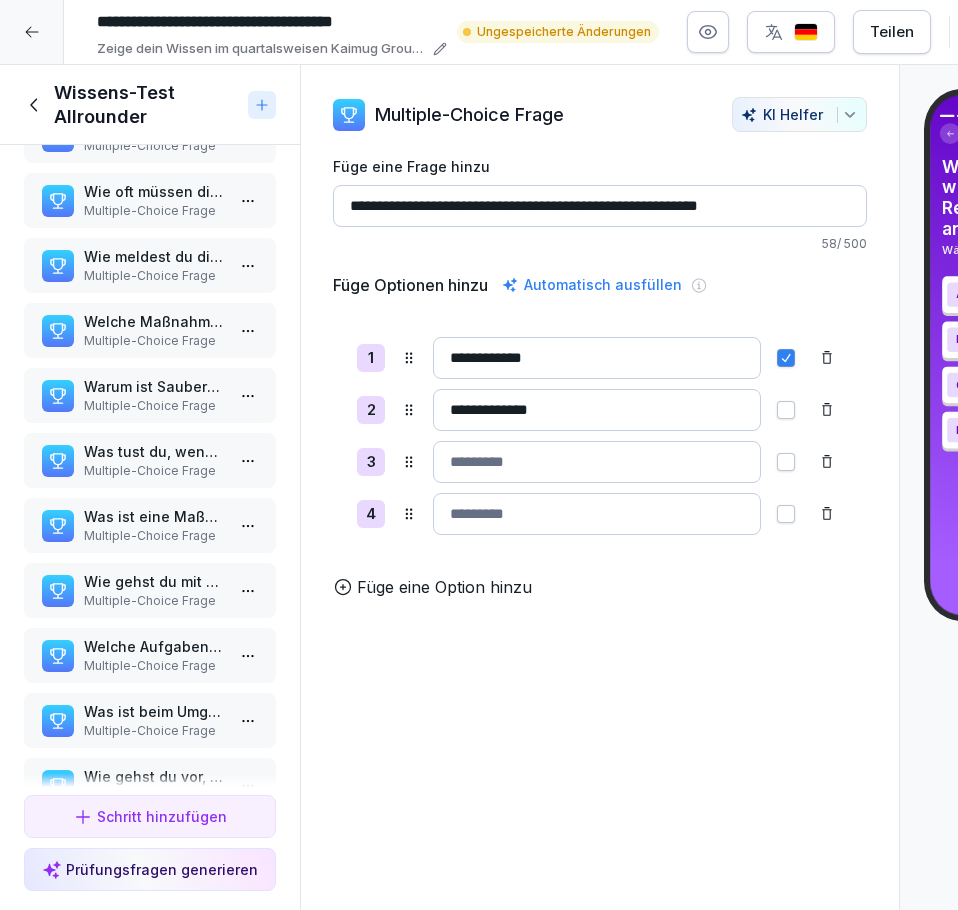 type on "**********" 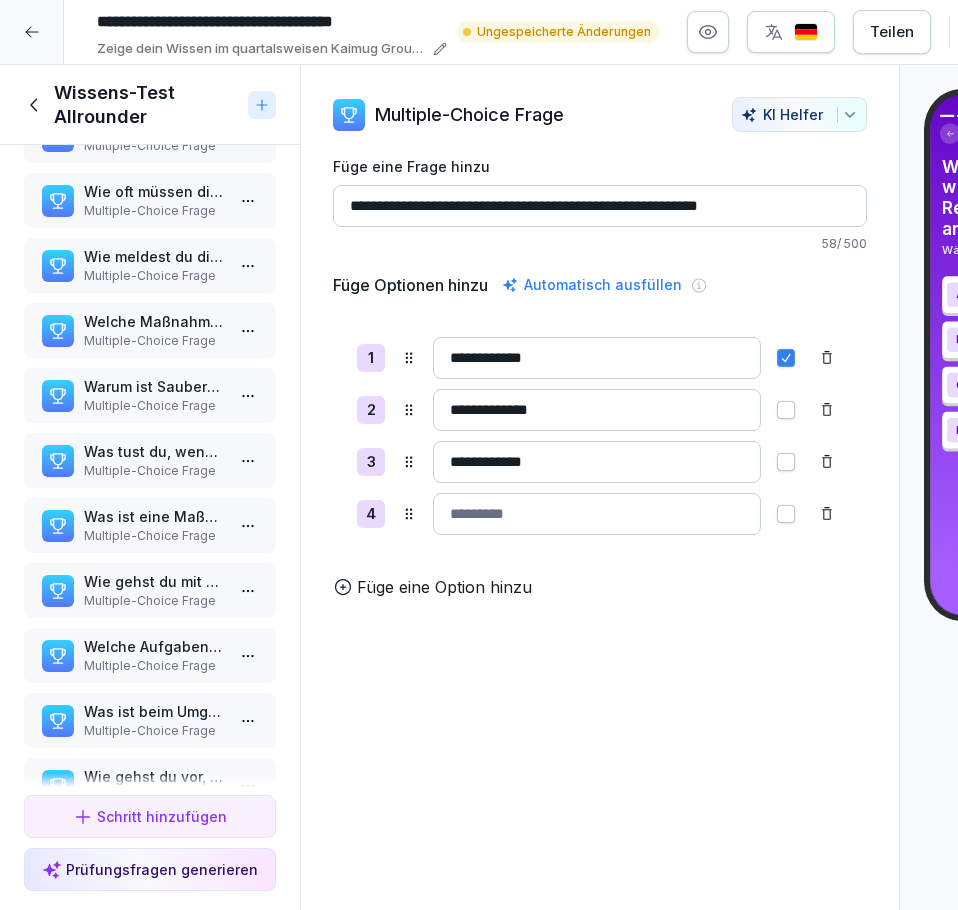 type on "**********" 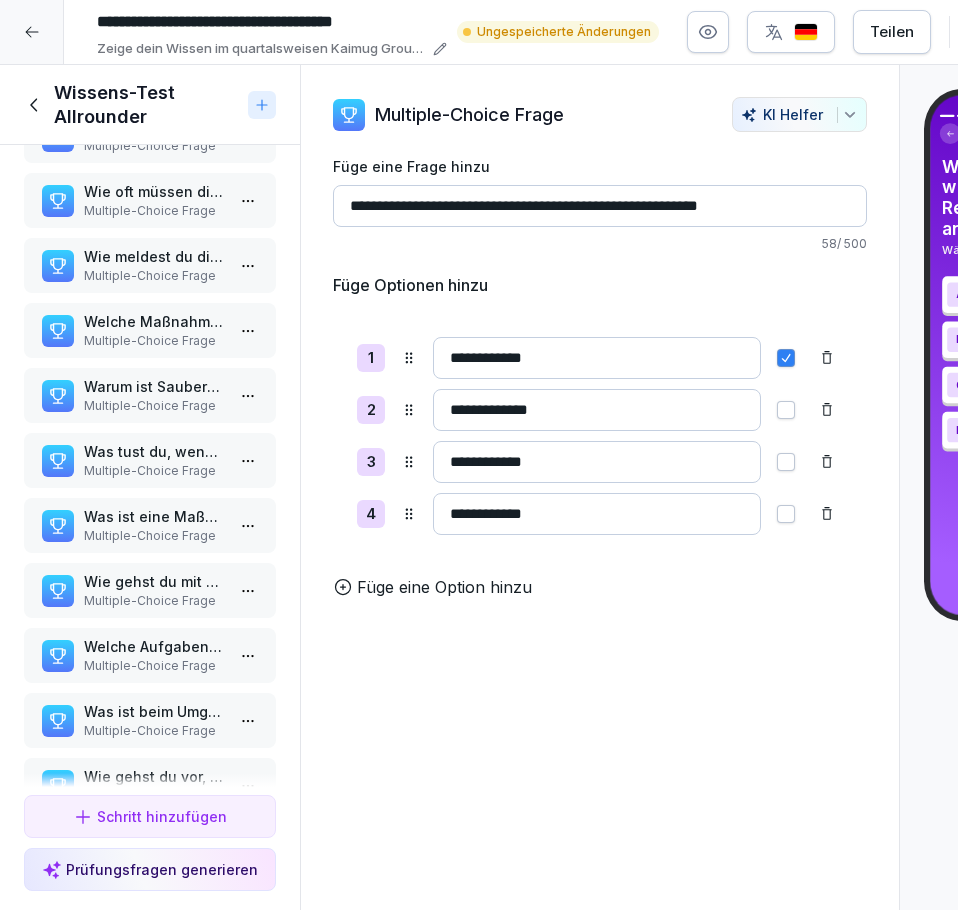 type on "**********" 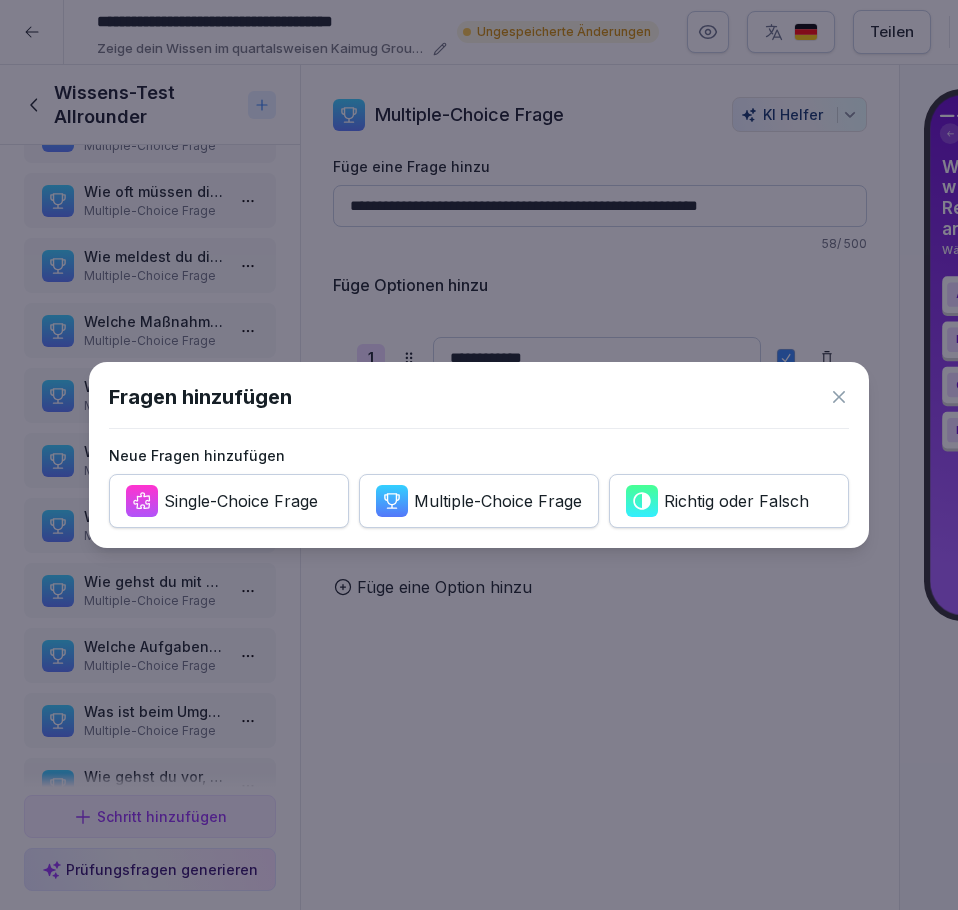 click on "Multiple-Choice Frage" at bounding box center [498, 501] 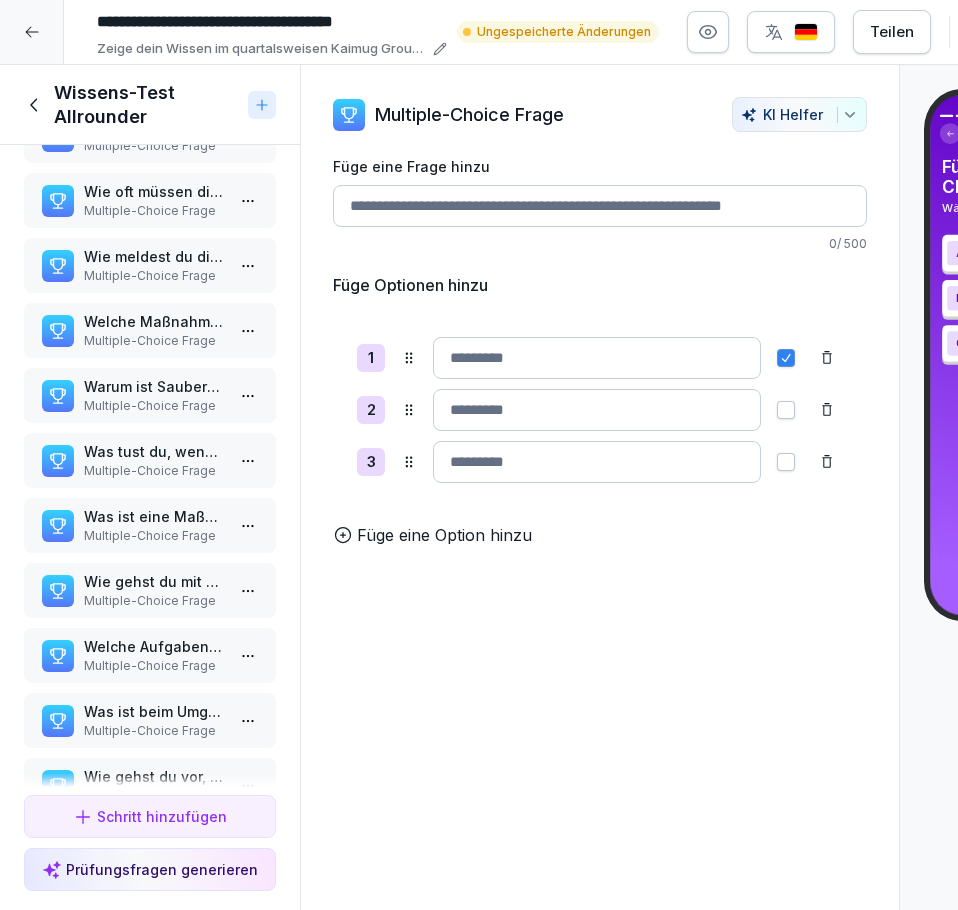click on "Füge eine Option hinzu" at bounding box center (444, 535) 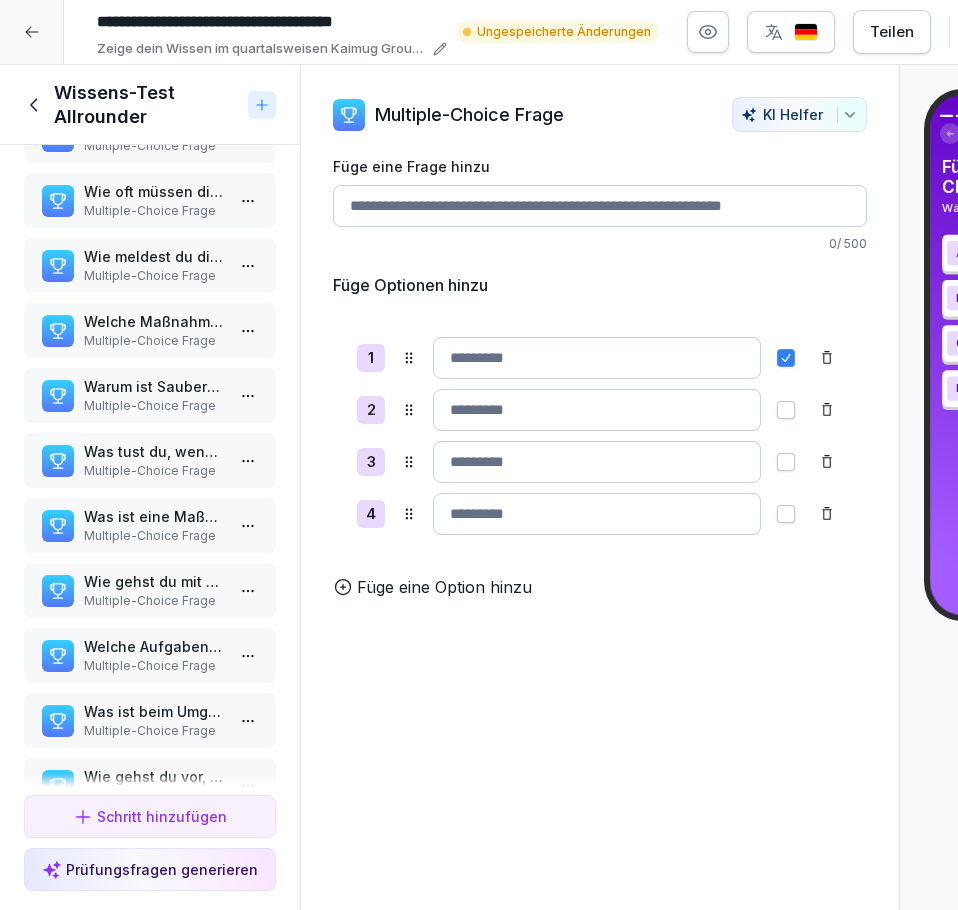 click on "Füge eine Frage hinzu" at bounding box center (600, 206) 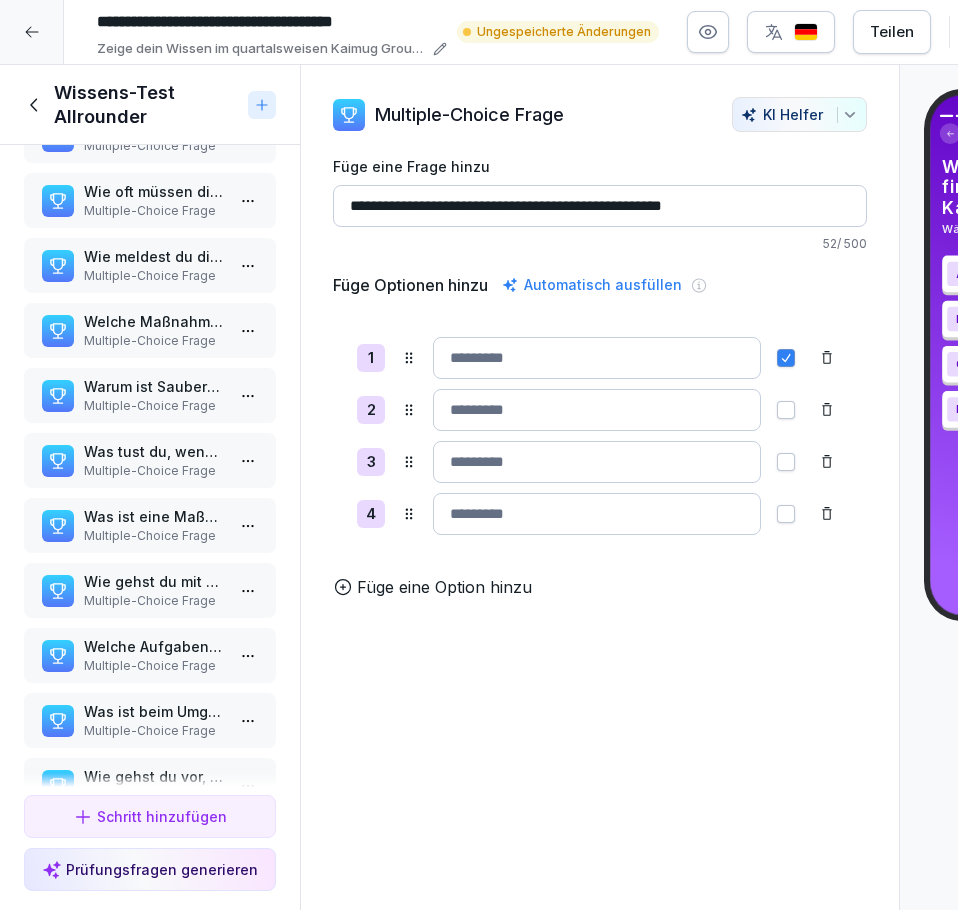type on "**********" 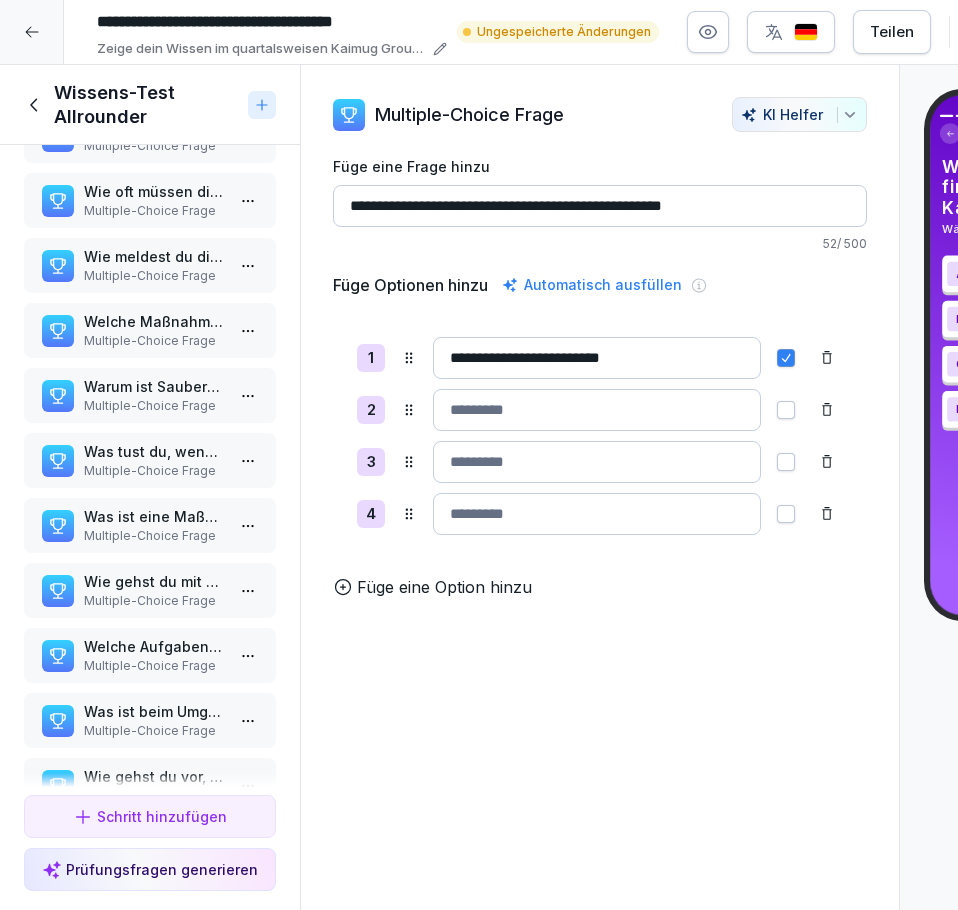 type on "**********" 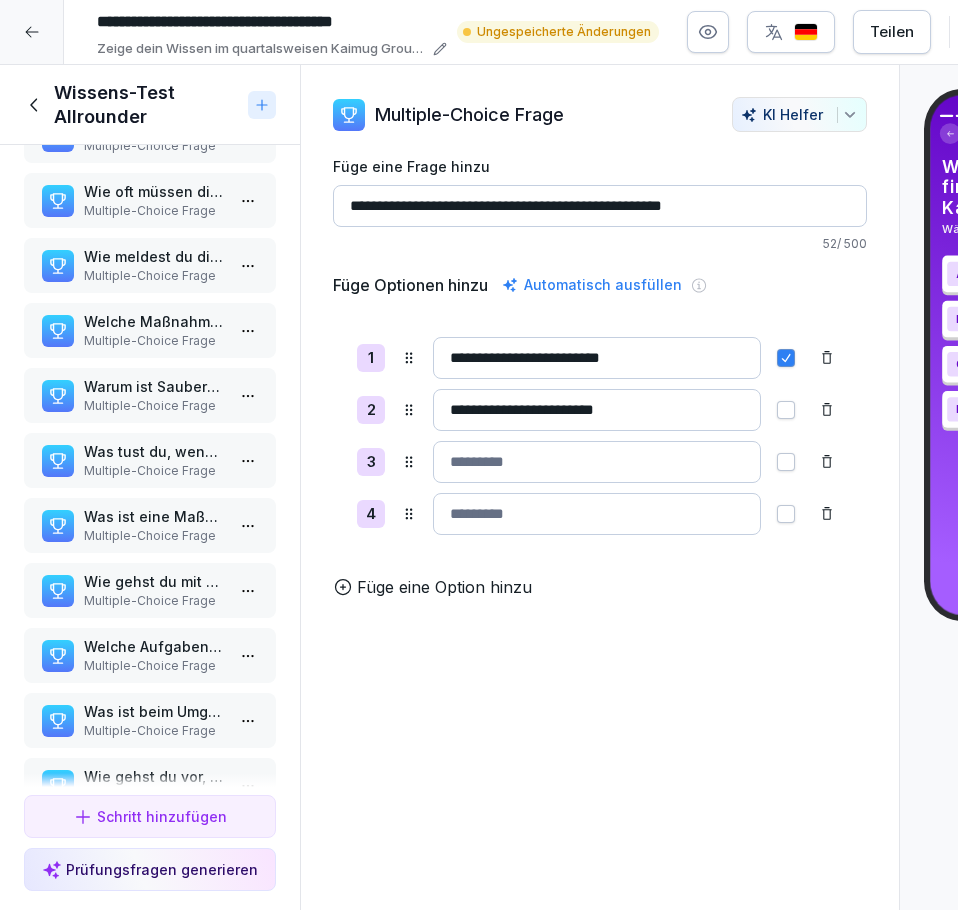 type on "**********" 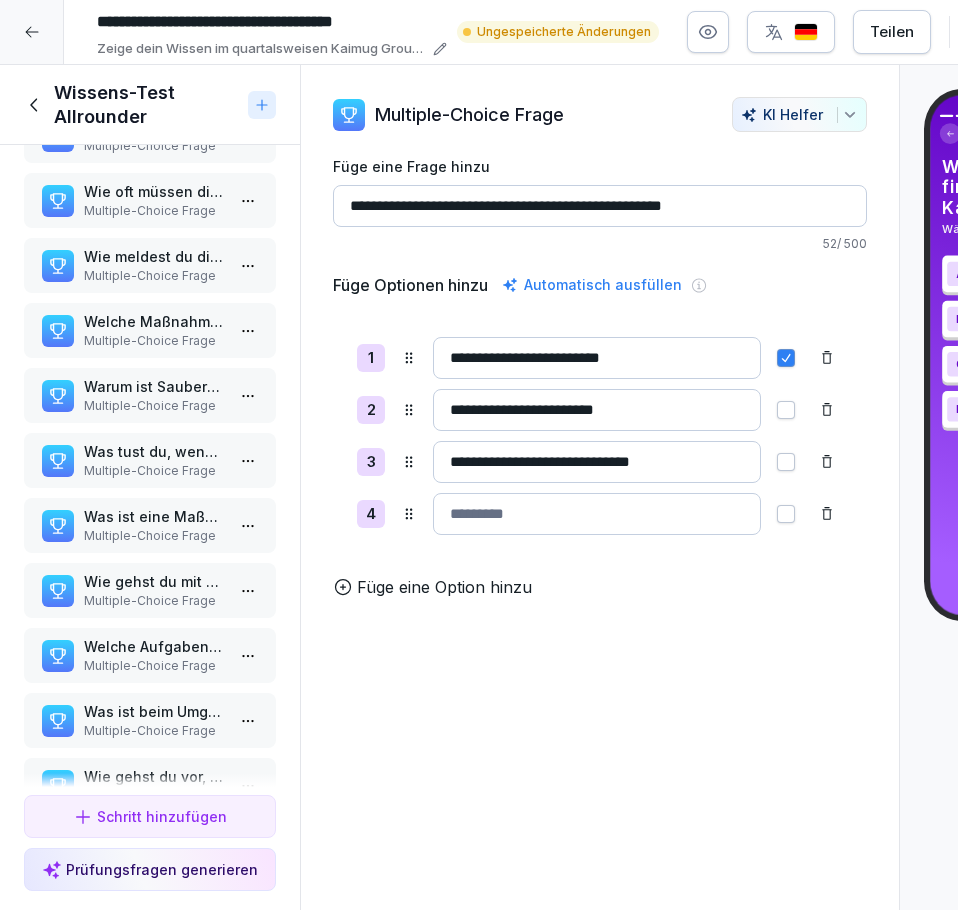 type on "**********" 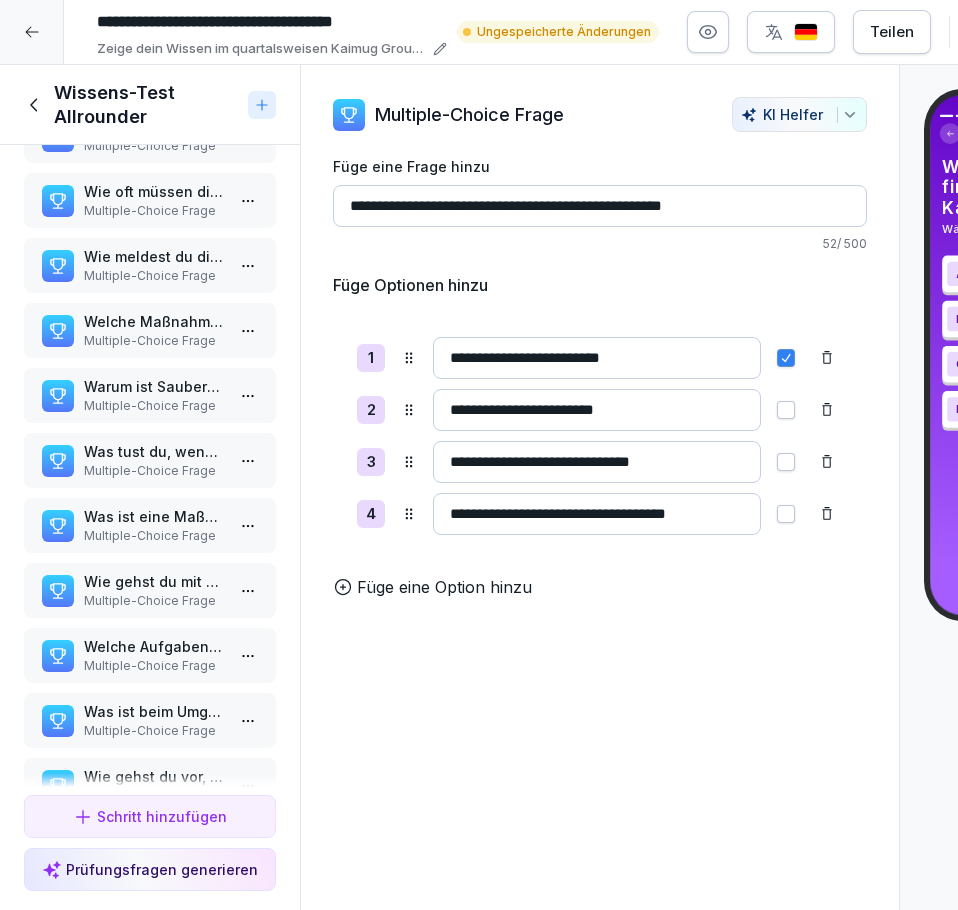 type on "**********" 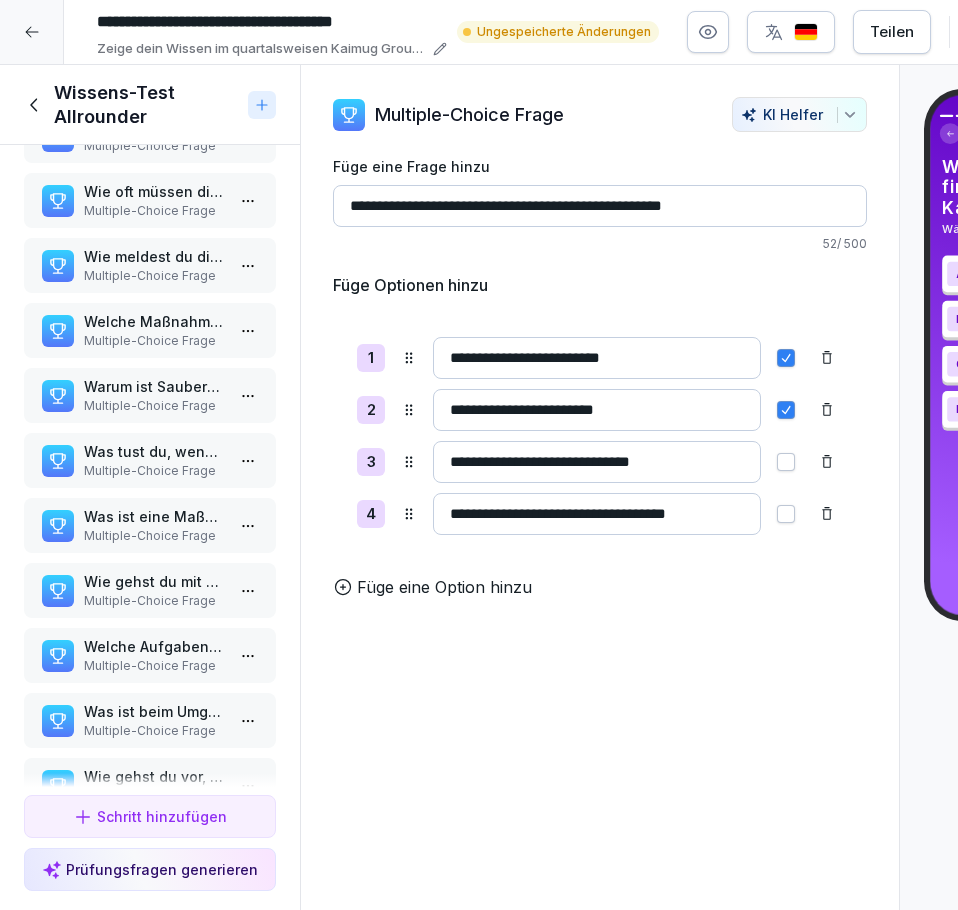 click on "**********" at bounding box center [600, 488] 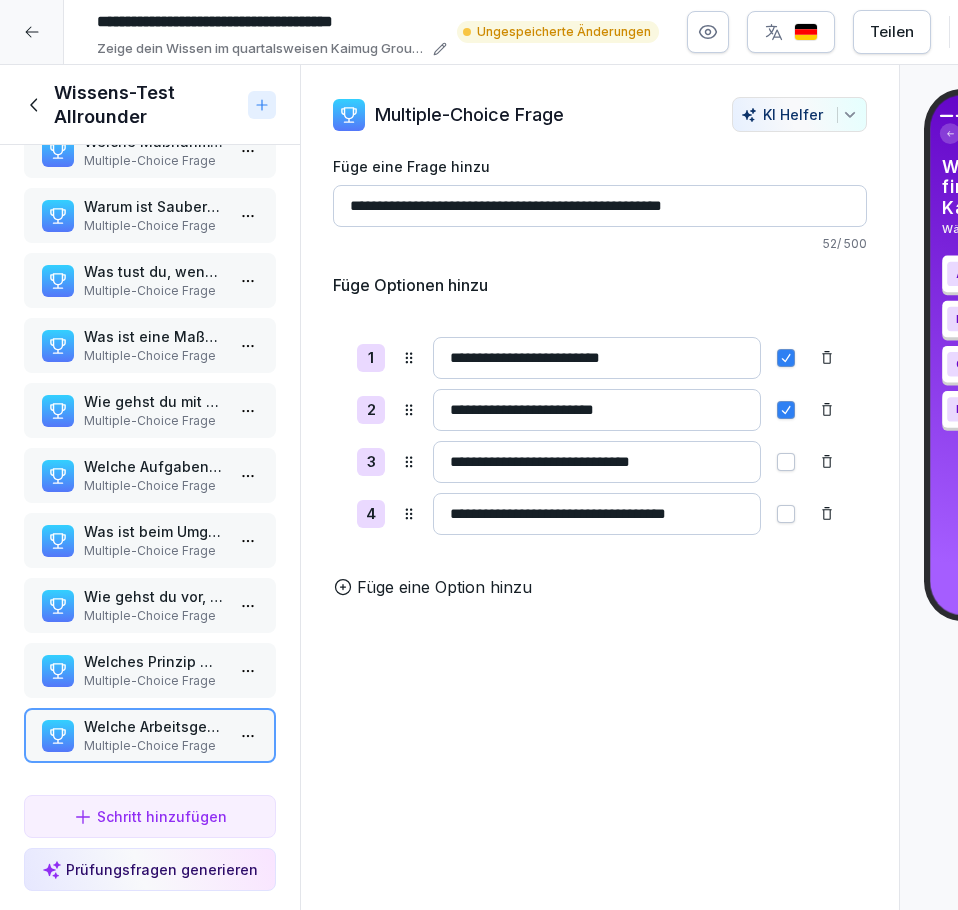 click on "Schritt hinzufügen" at bounding box center [150, 816] 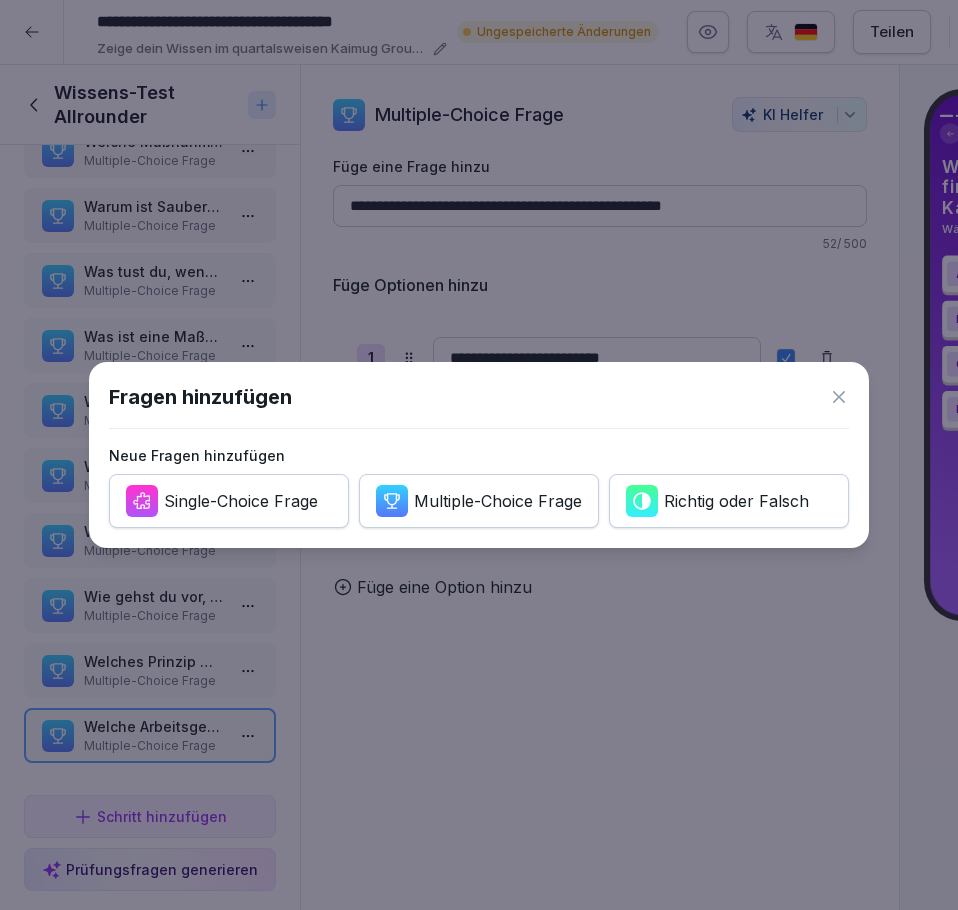 click on "Multiple-Choice Frage" at bounding box center [498, 501] 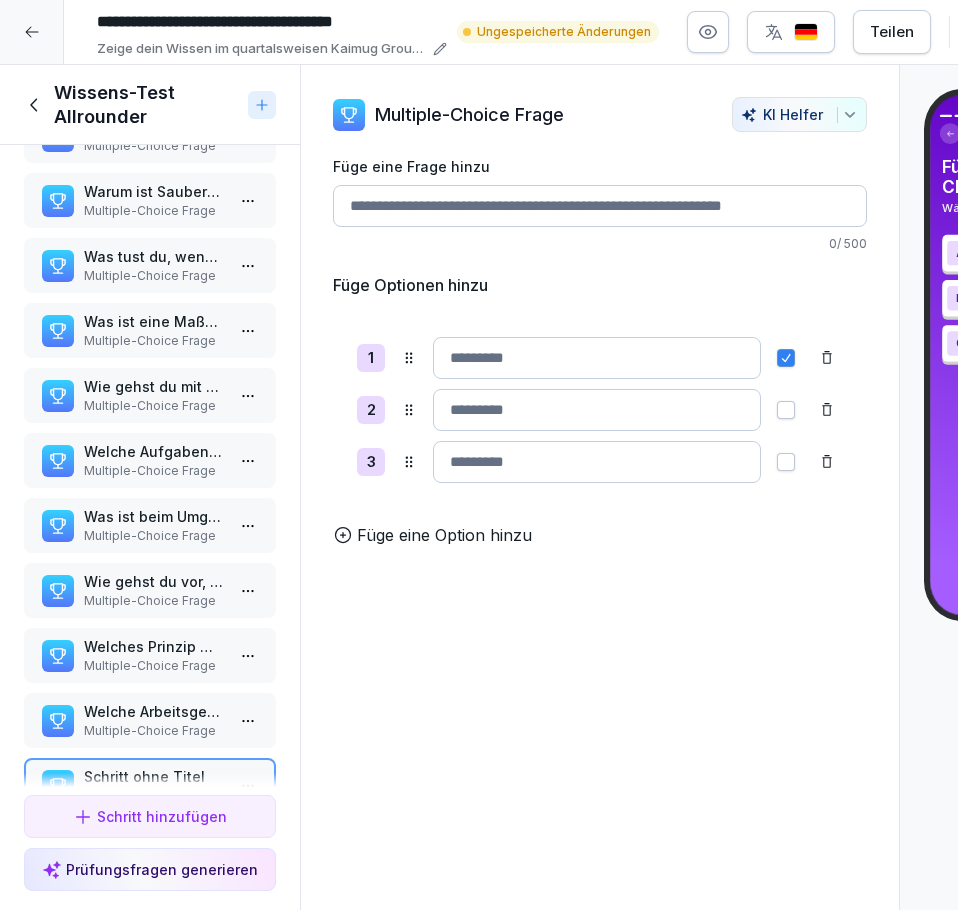 click on "Füge eine Option hinzu" at bounding box center (444, 535) 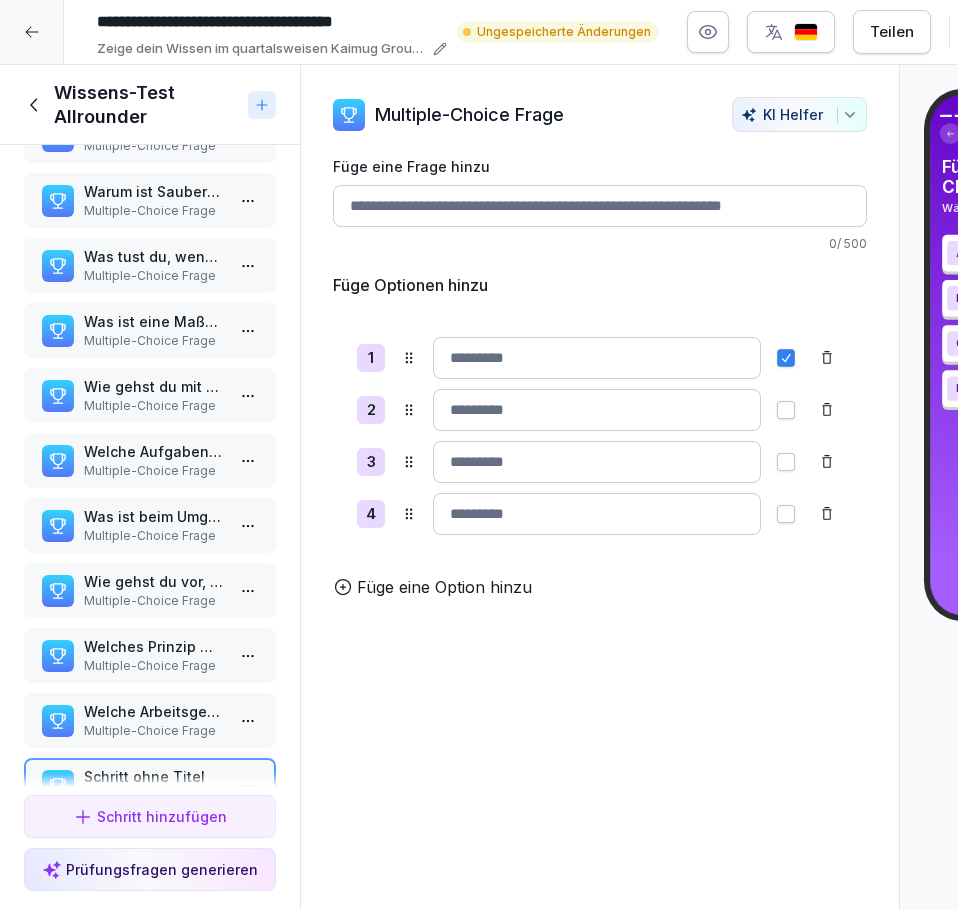 click on "Füge eine Frage hinzu" at bounding box center [600, 206] 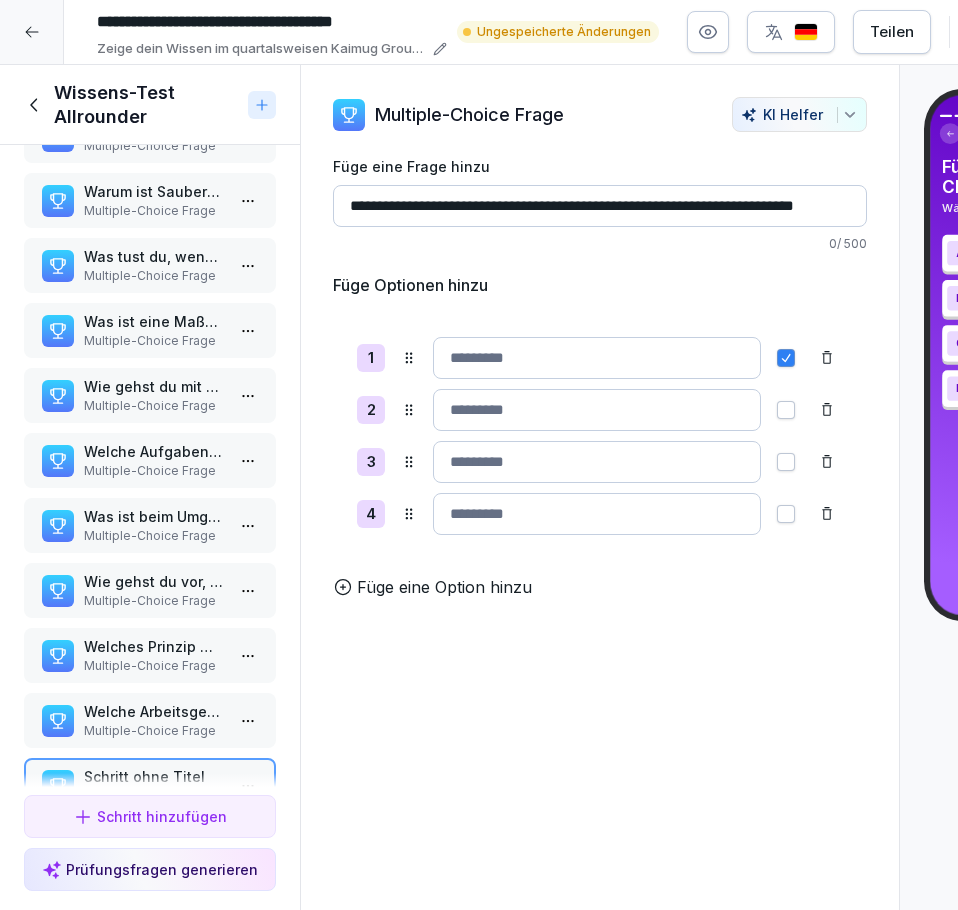 scroll, scrollTop: 0, scrollLeft: 71, axis: horizontal 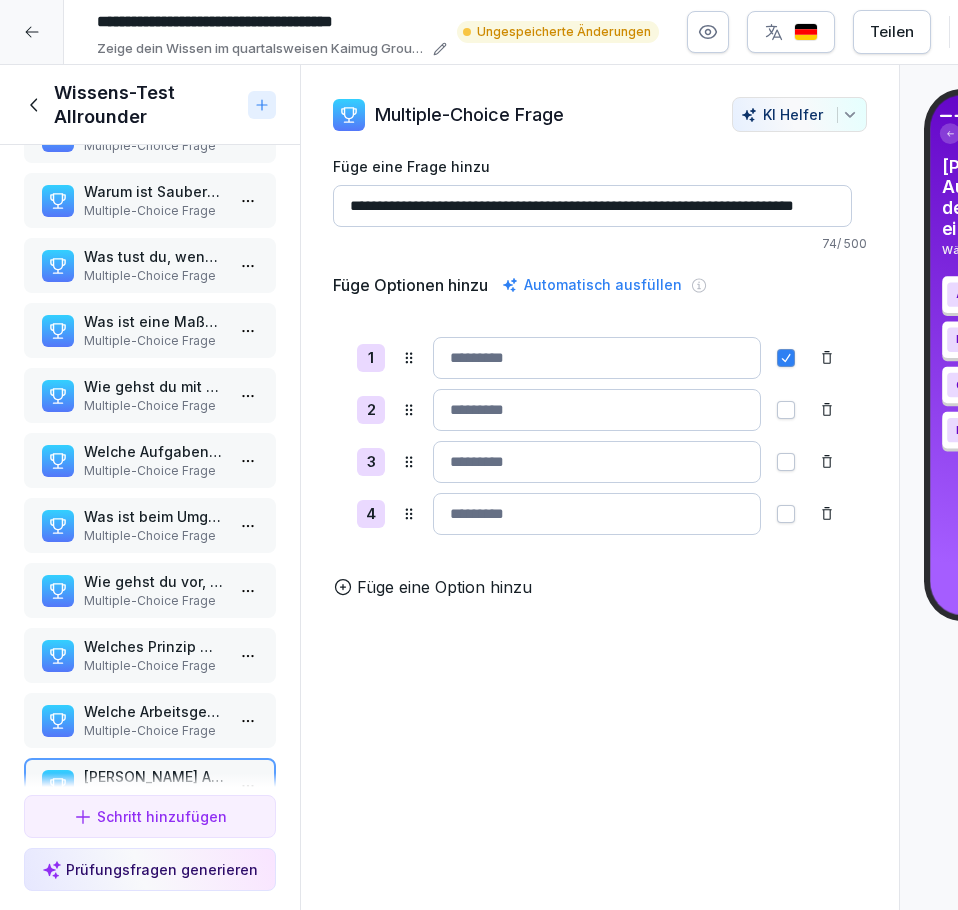 type on "**********" 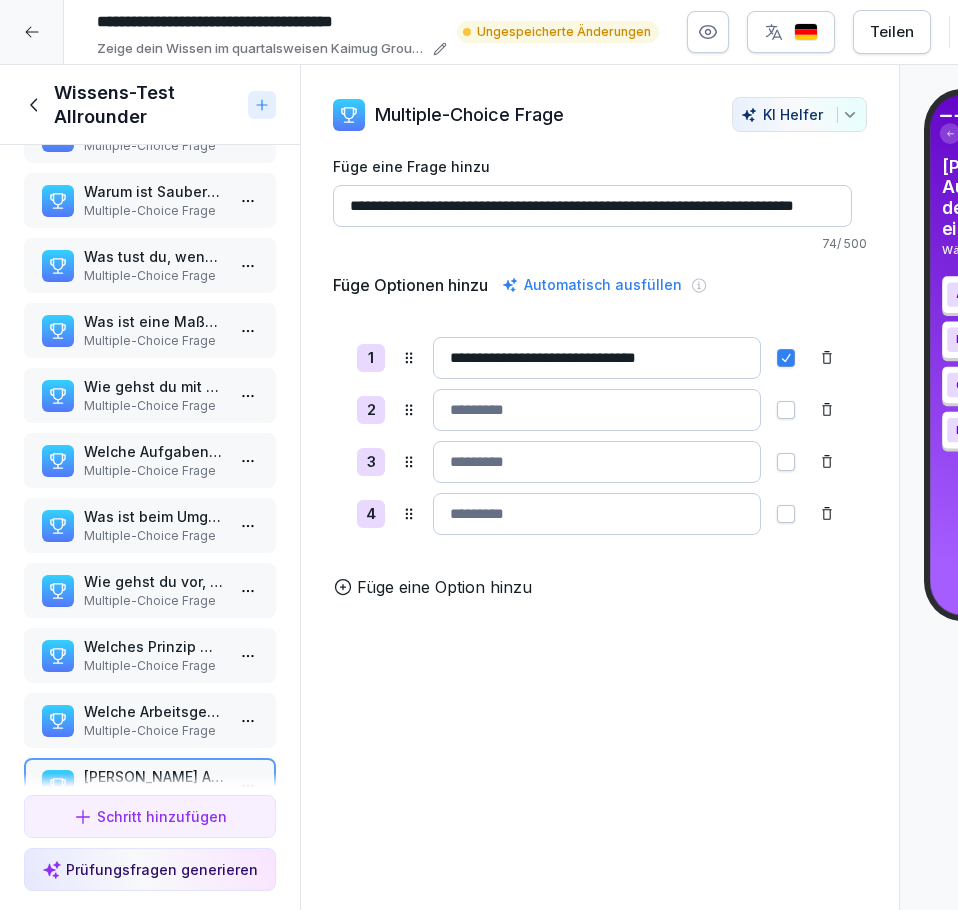 type on "**********" 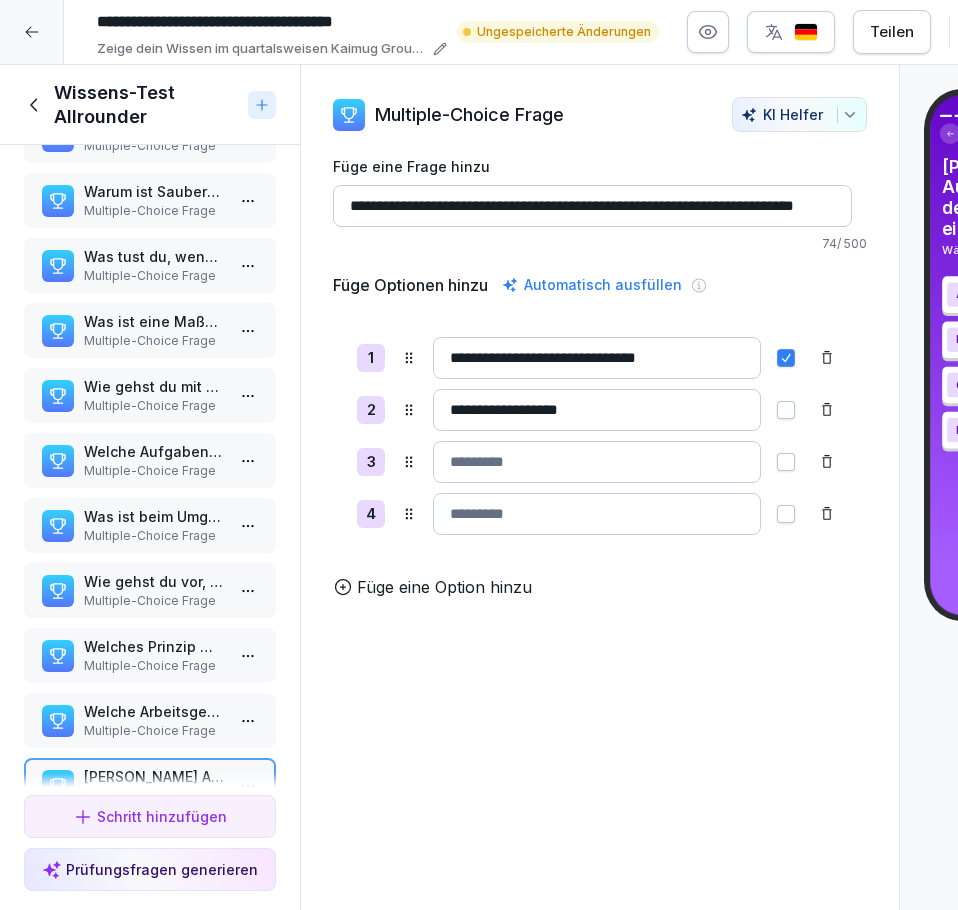 type on "**********" 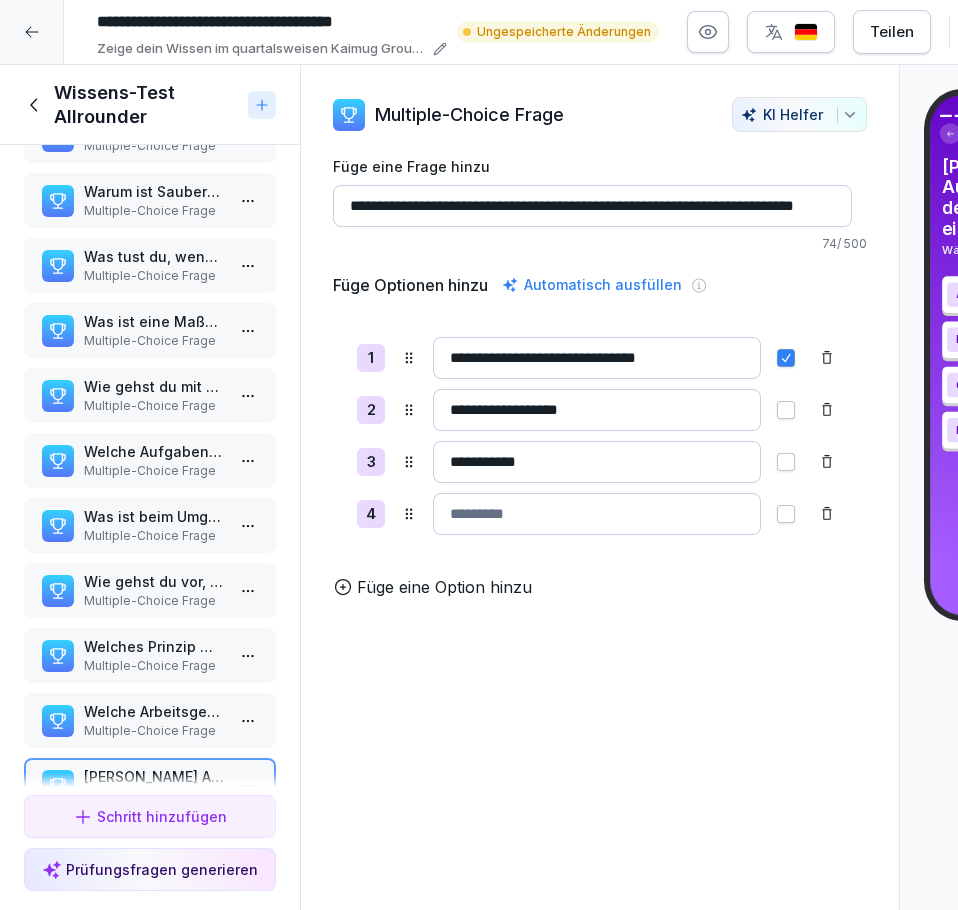 type on "**********" 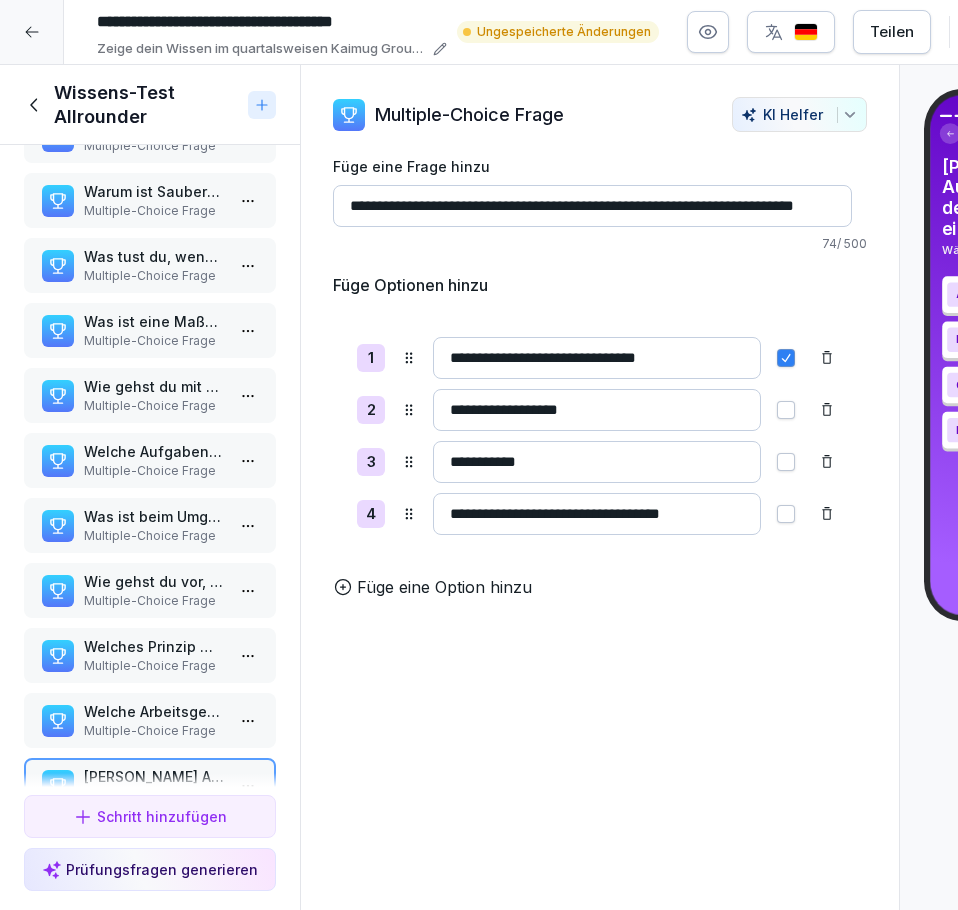 scroll, scrollTop: 0, scrollLeft: 3, axis: horizontal 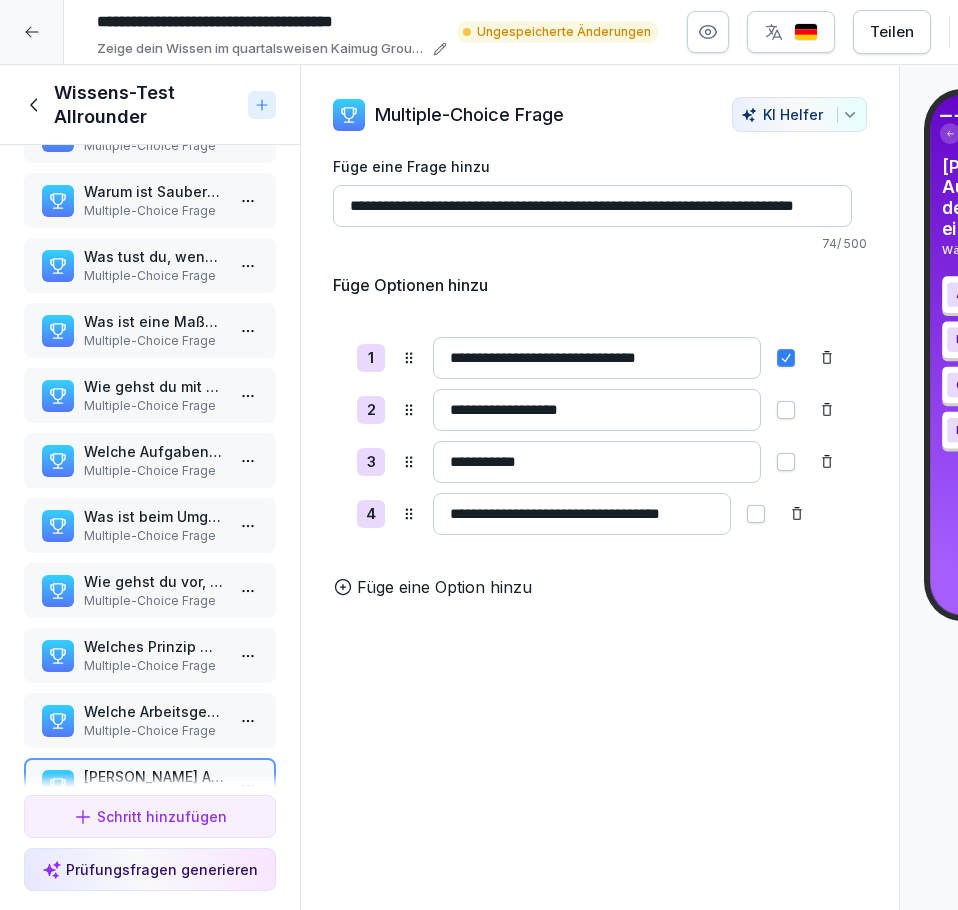 type on "**********" 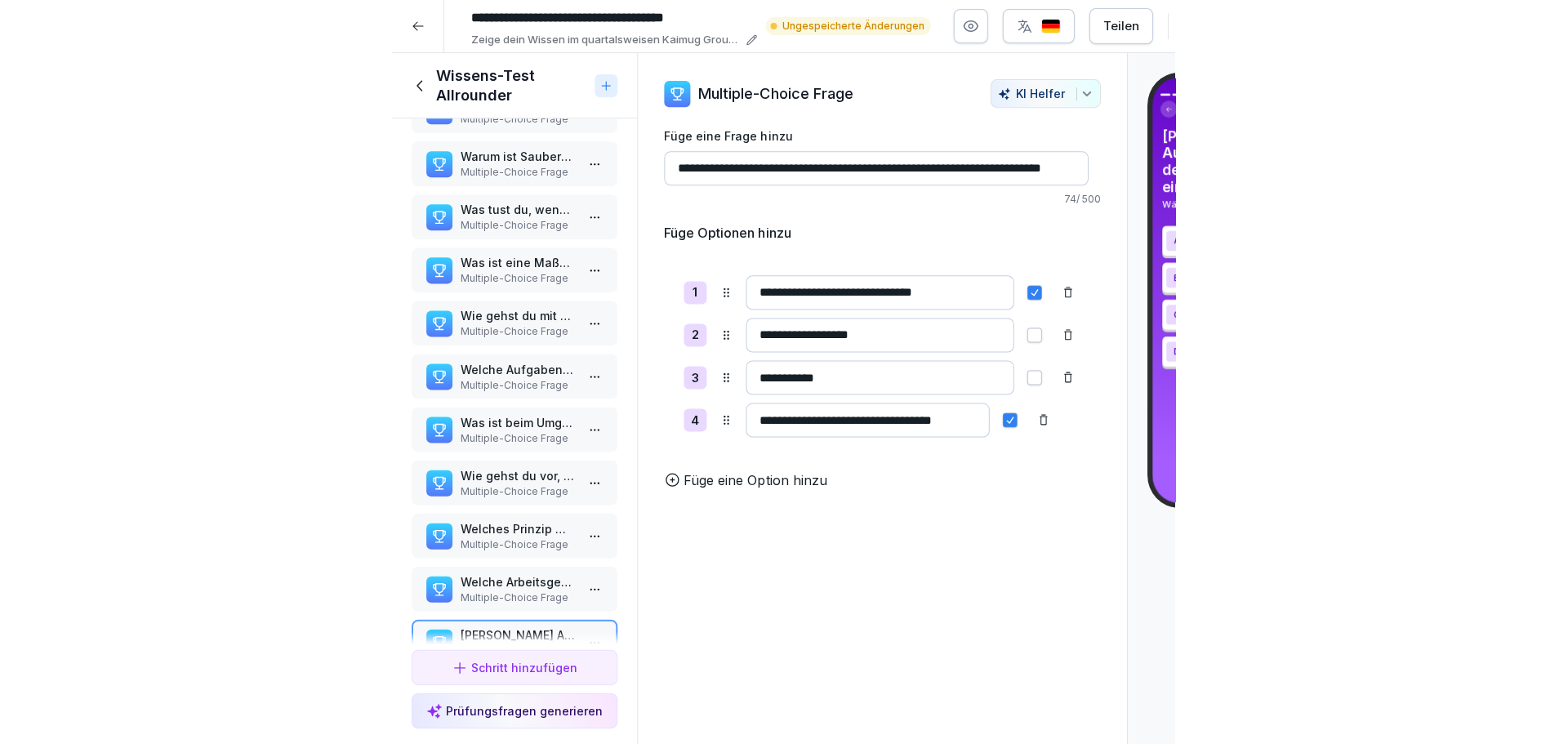 scroll, scrollTop: 0, scrollLeft: 0, axis: both 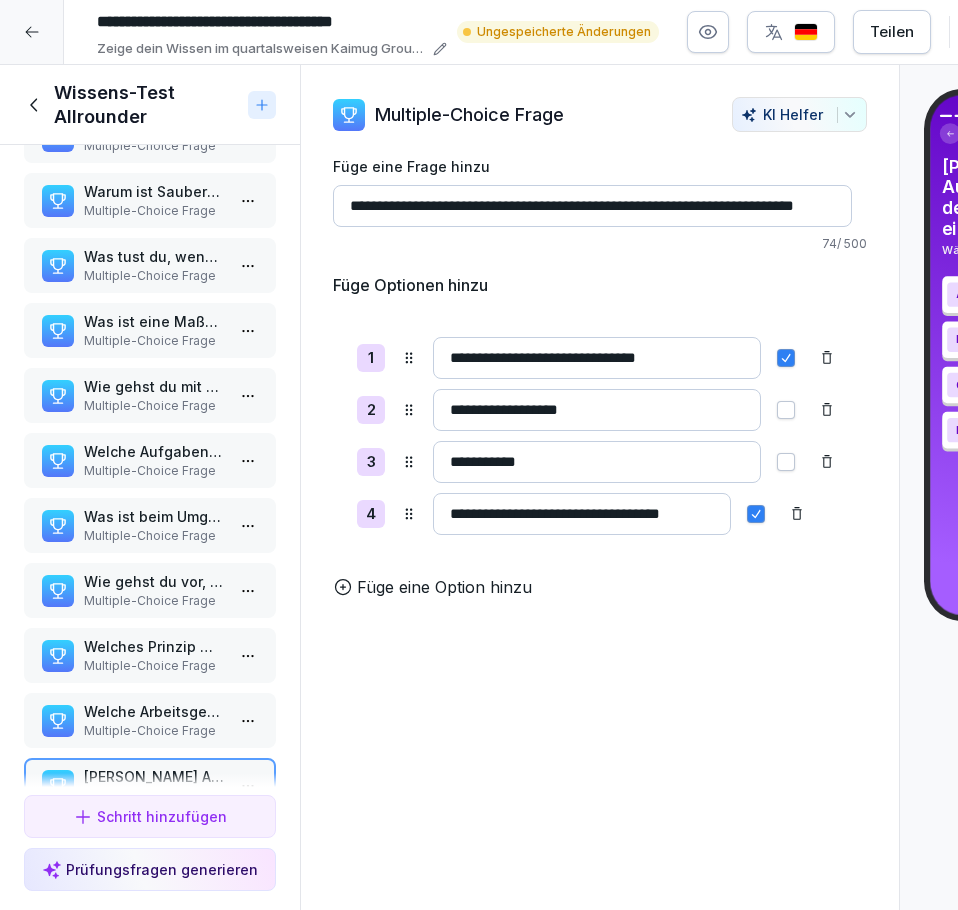 click at bounding box center (786, 358) 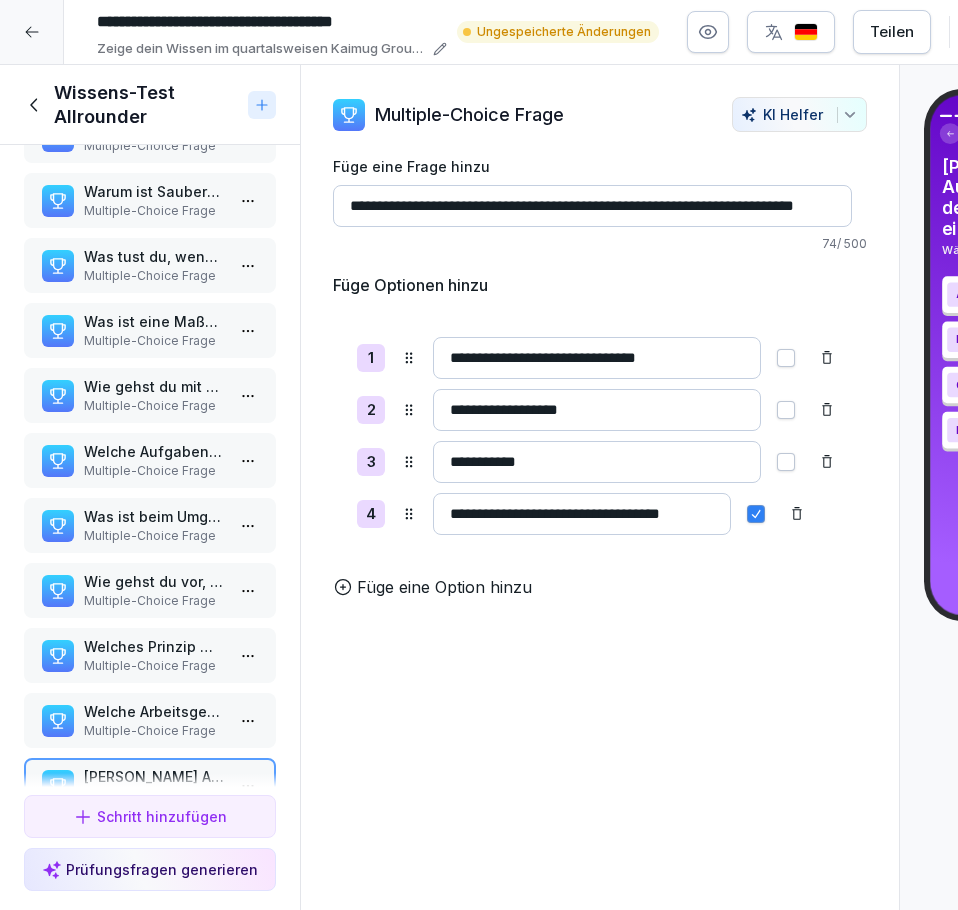 click on "**********" at bounding box center [600, 488] 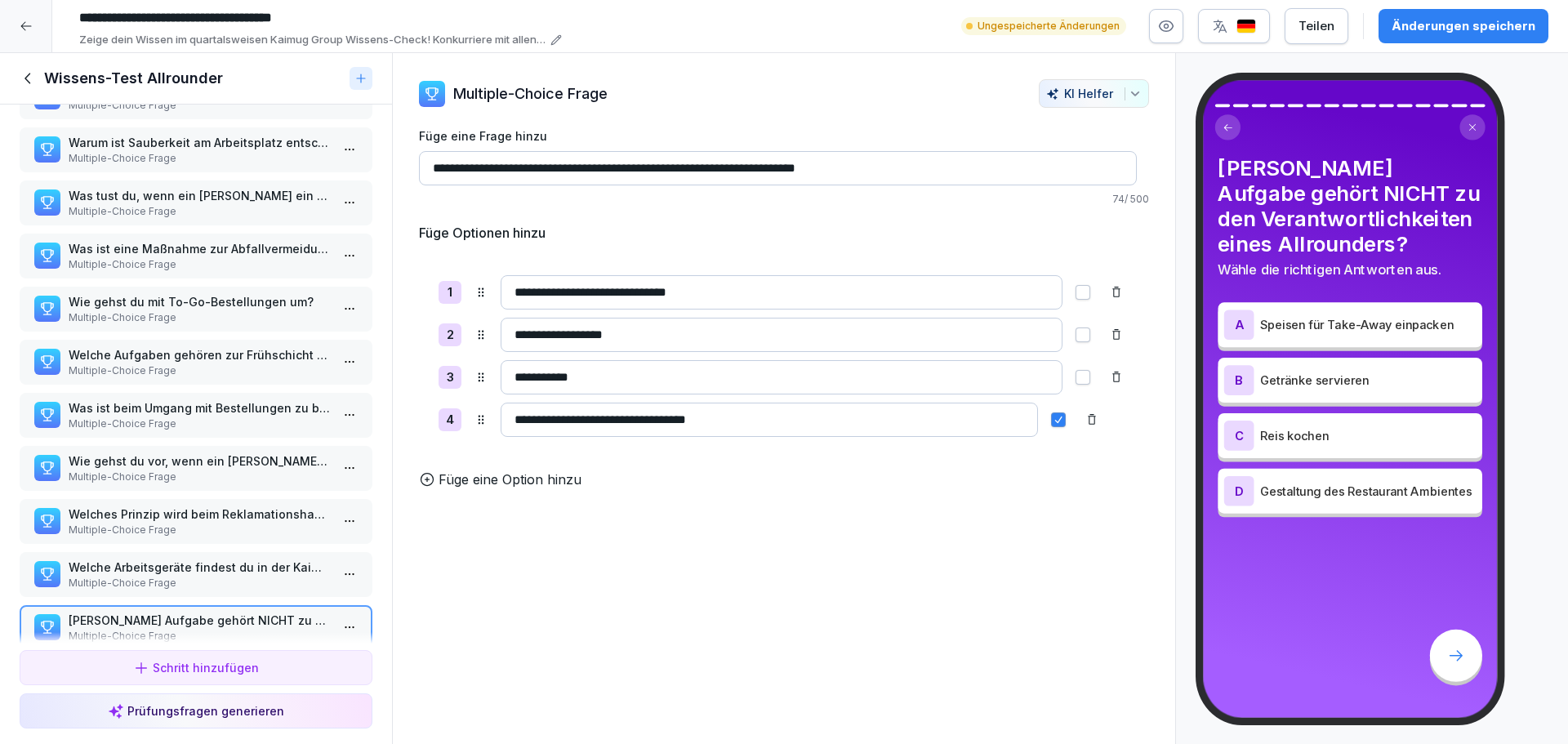 click on "Änderungen speichern" at bounding box center [1463, 26] 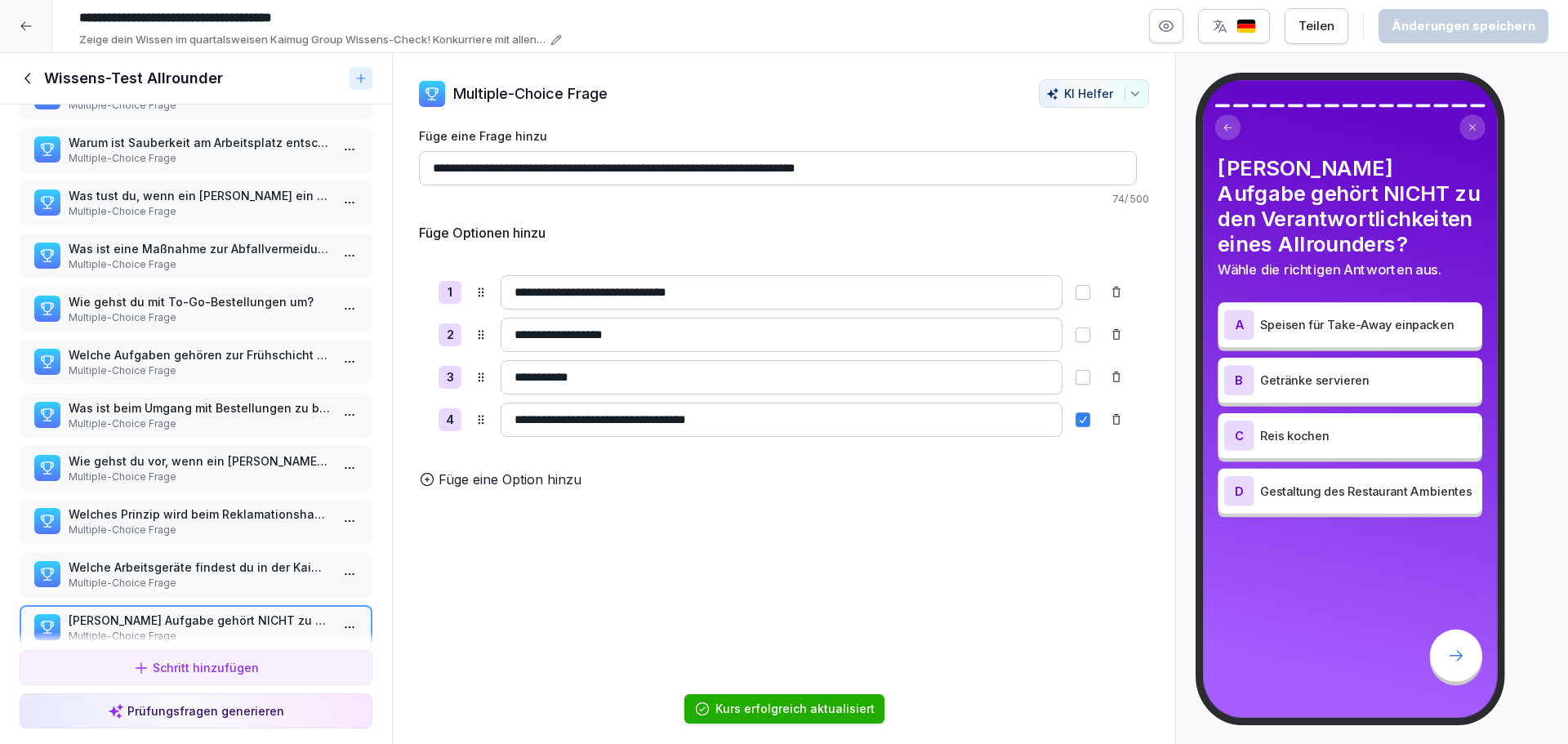click 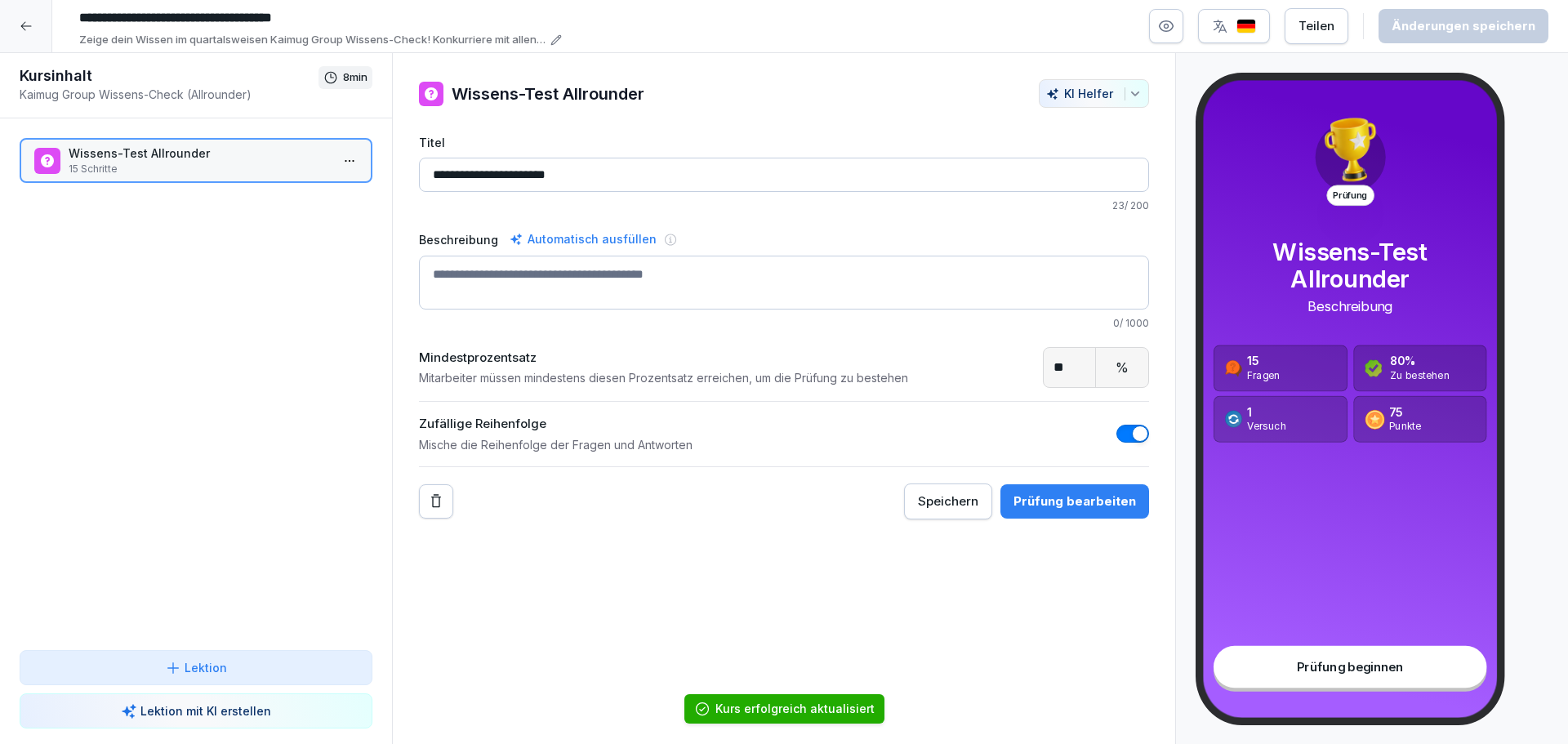 click at bounding box center [26, 26] 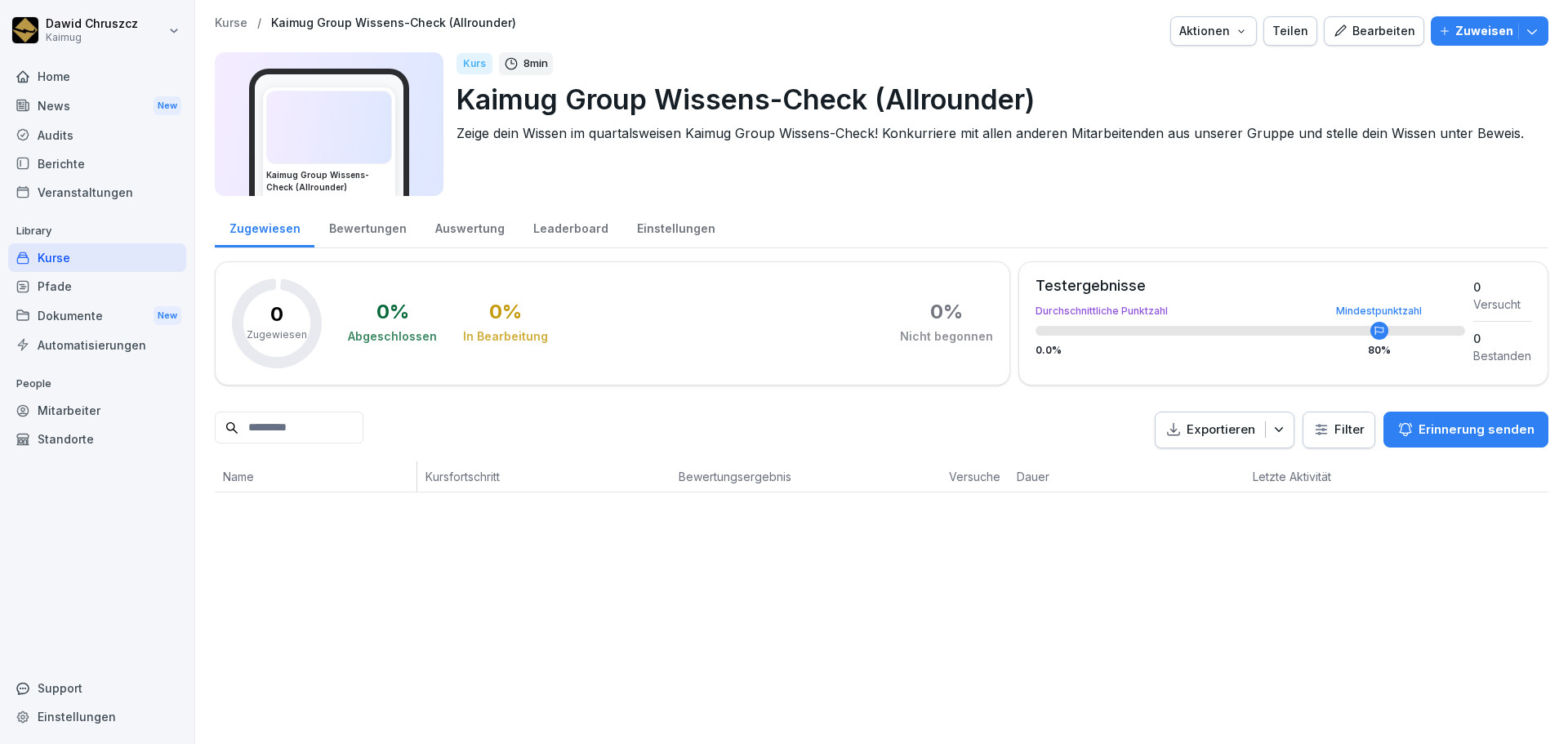 click on "Kurse" at bounding box center [97, 257] 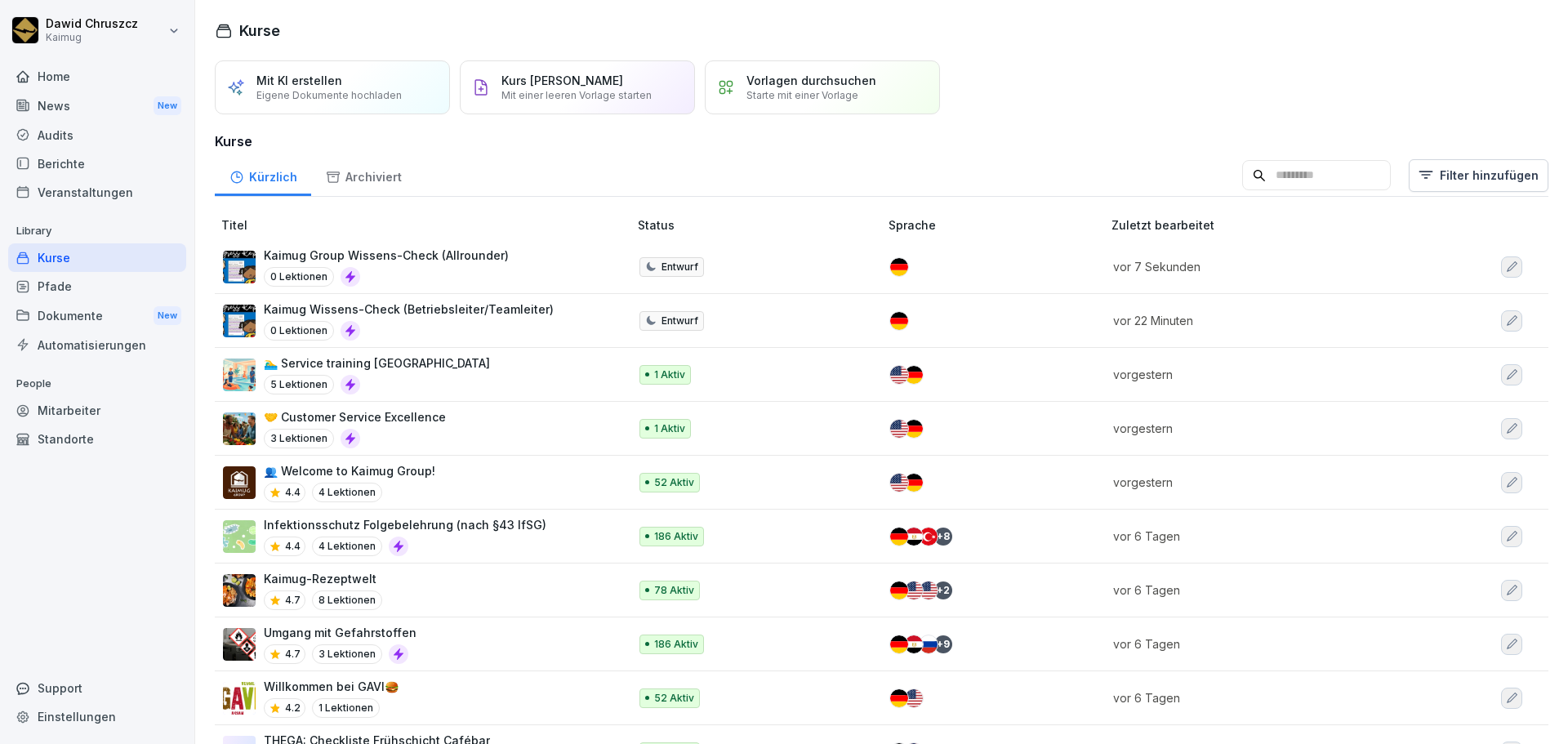 click on "Kaimug Wissens-Check (Betriebsleiter/Teamleiter) 0 Lektionen" at bounding box center (408, 320) 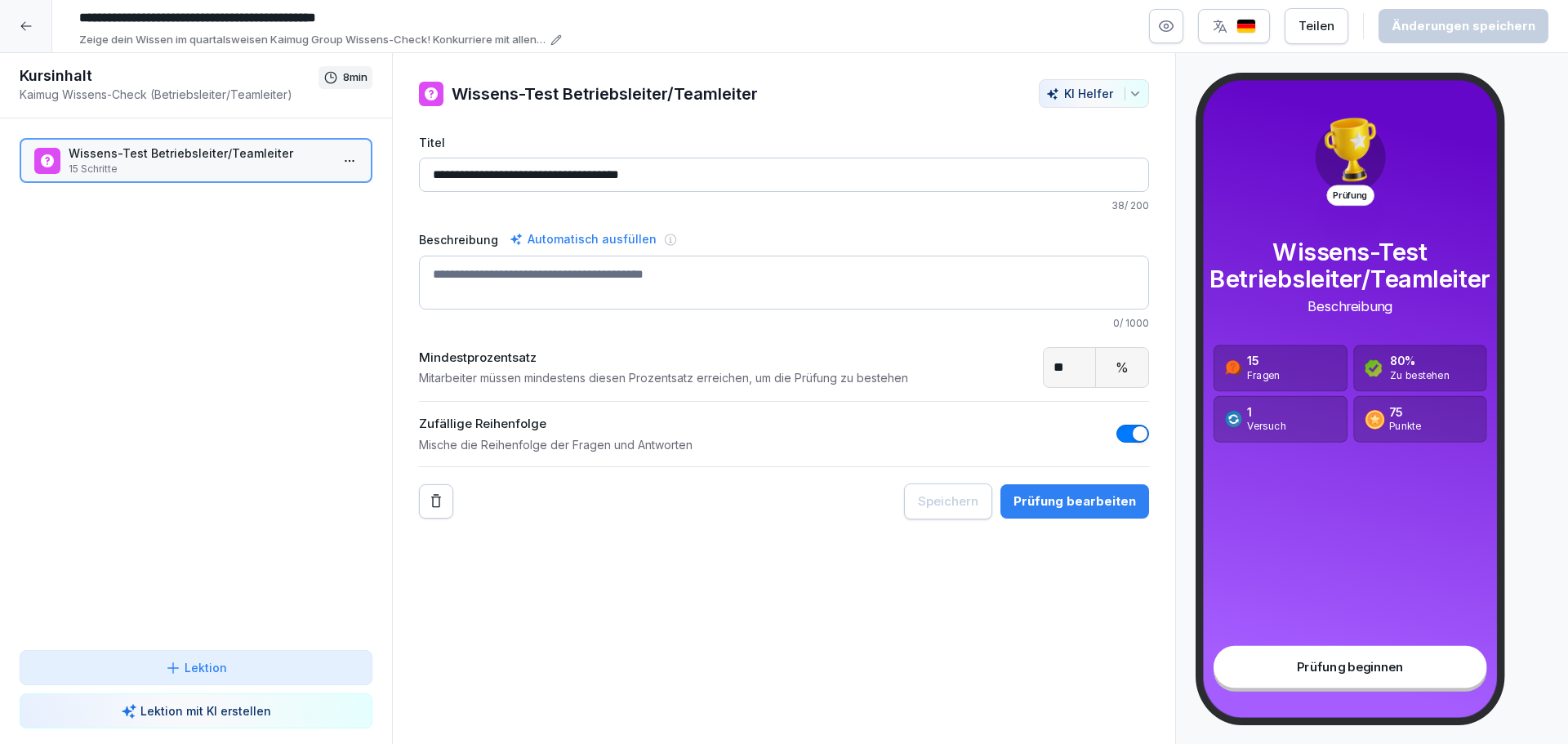 scroll, scrollTop: 0, scrollLeft: 0, axis: both 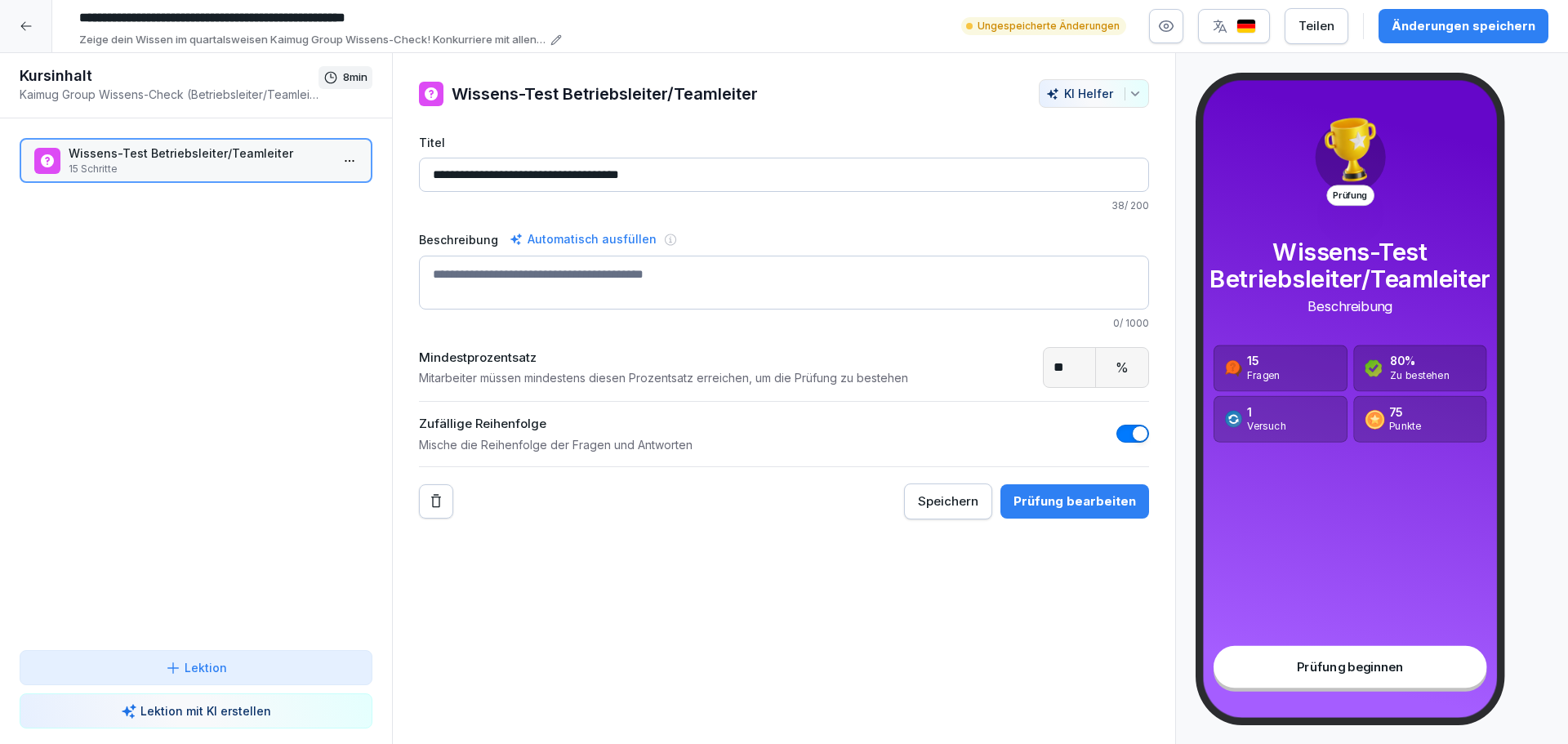 type on "**********" 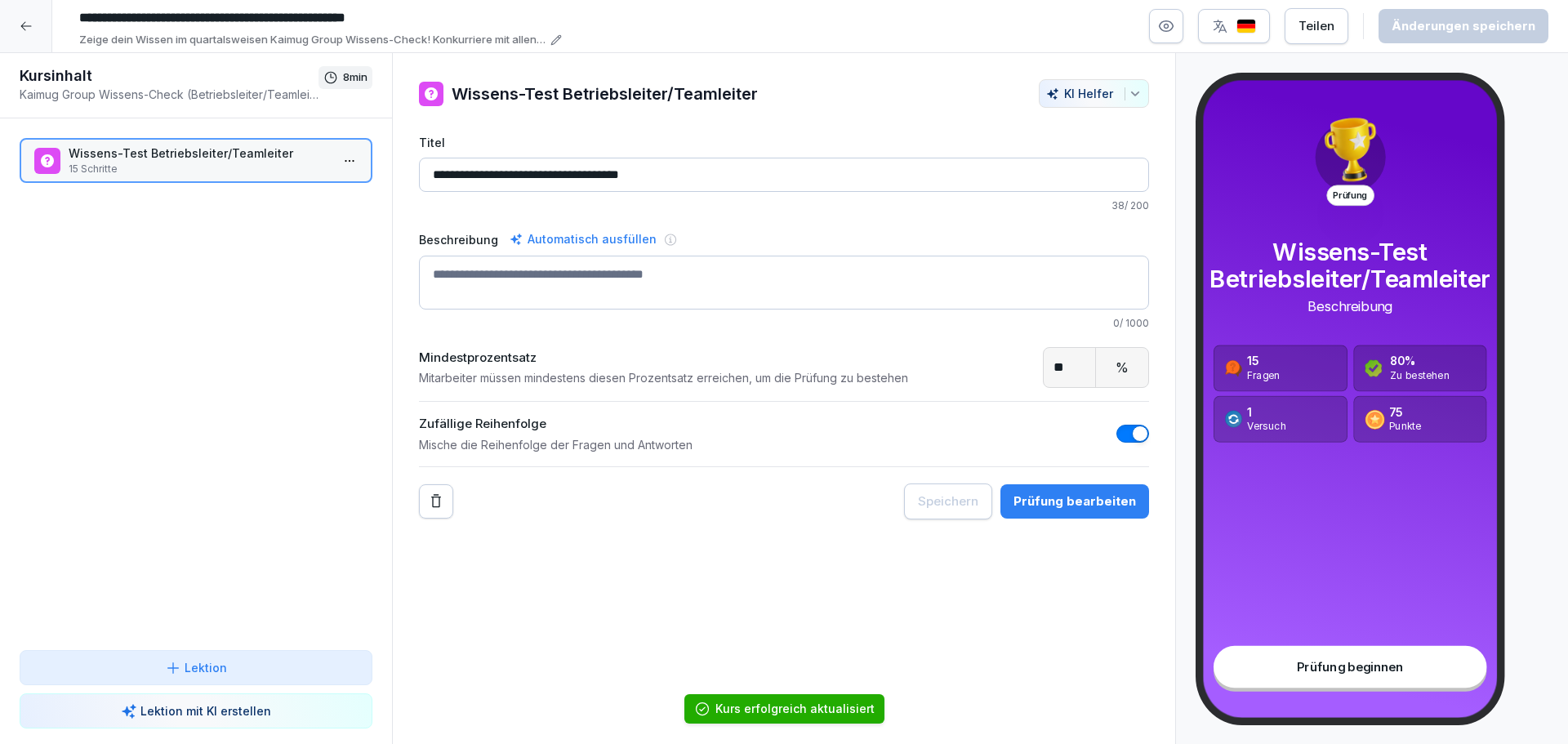 click at bounding box center [26, 26] 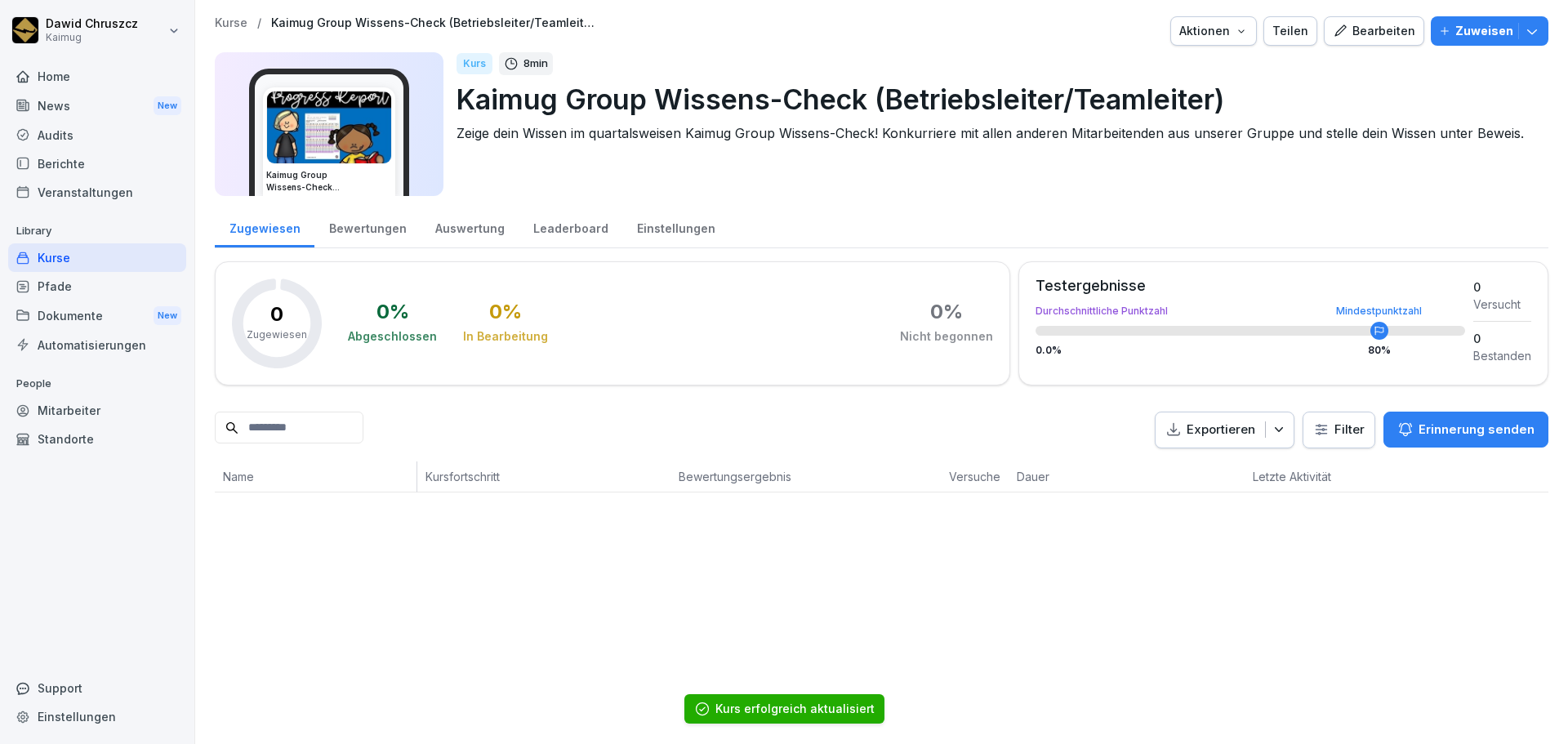 click on "Kurse" at bounding box center [97, 257] 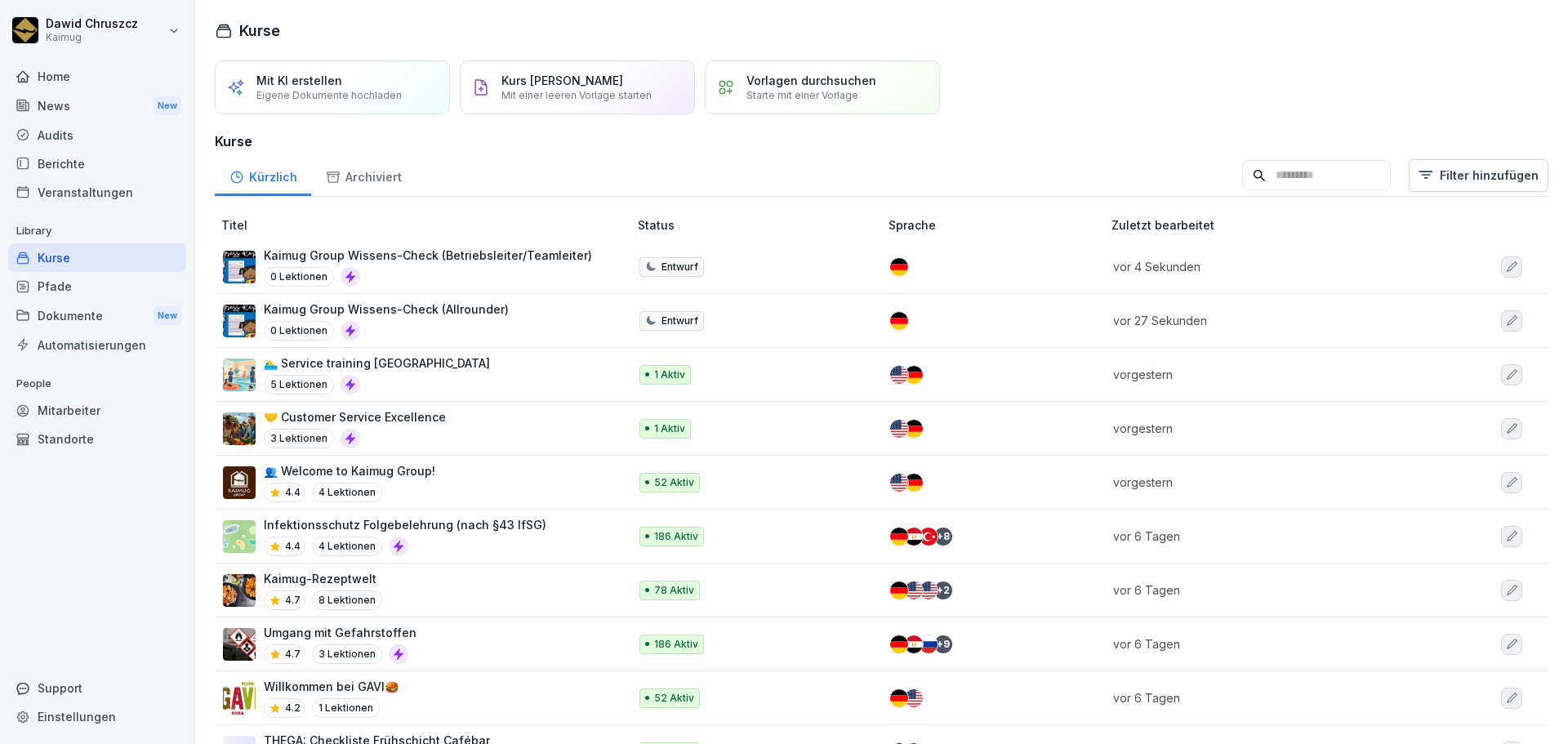 click on "Mit KI erstellen Eigene Dokumente hochladen Kurs manuell erstellen Mit einer leeren Vorlage starten Vorlagen durchsuchen Starte mit einer Vorlage Kurse Kürzlich Archiviert Filter hinzufügen Titel Status Sprache Zuletzt bearbeitet Kaimug Group Wissens-Check (Betriebsleiter/Teamleiter) 0 Lektionen Entwurf vor 4 Sekunden Kaimug Group Wissens-Check (Allrounder) 0 Lektionen Entwurf vor 27 Sekunden 🏊‍♂️ Service training Therme Euskirchen 5 Lektionen 1   Aktiv [DATE] 🤝 Customer Service Excellence 3 Lektionen 1   Aktiv [DATE] 👥 Welcome to Kaimug Group! 4.4 4 Lektionen 52   Aktiv [DATE] Infektionsschutz Folgebelehrung (nach §43 IfSG) 4.4 4 Lektionen 186   Aktiv + 8 [DATE] Kaimug-Rezeptwelt 4.7 8 Lektionen 78   Aktiv + 2 [DATE] Umgang mit Gefahrstoffen 4.7 3 Lektionen 186   Aktiv + 9 [DATE]  Willkommen bei GAVI🍔 4.2 1 Lektionen 52   Aktiv [DATE] THEGA: Checkliste Frühschicht Cafébar  5.0 8 Lektionen 25   Aktiv [DATE] THEGA: Checkliste Spätschicht Cafébar 5.0" at bounding box center [881, 1315] 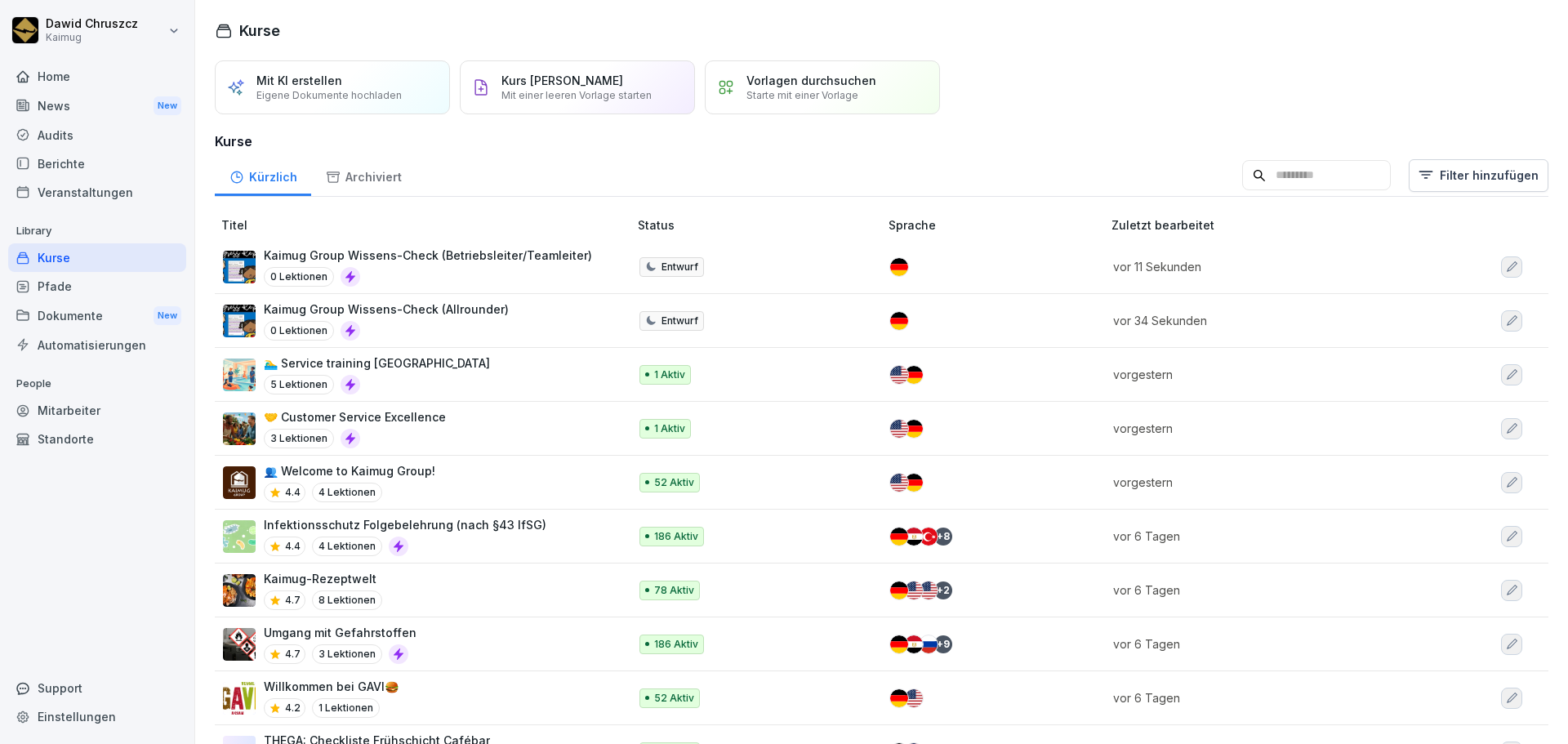 scroll, scrollTop: 0, scrollLeft: 0, axis: both 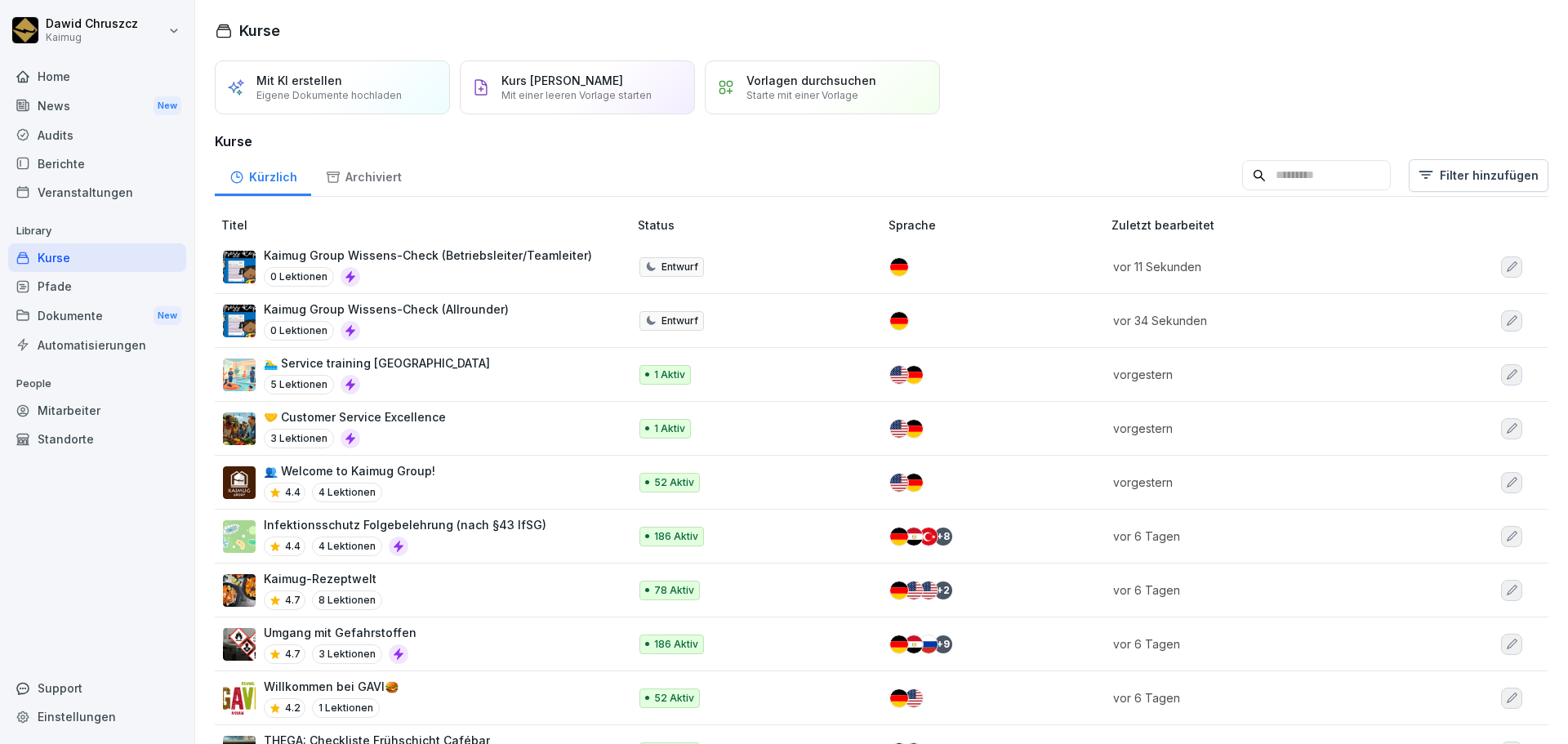 drag, startPoint x: 1187, startPoint y: 125, endPoint x: 872, endPoint y: 24, distance: 330.796 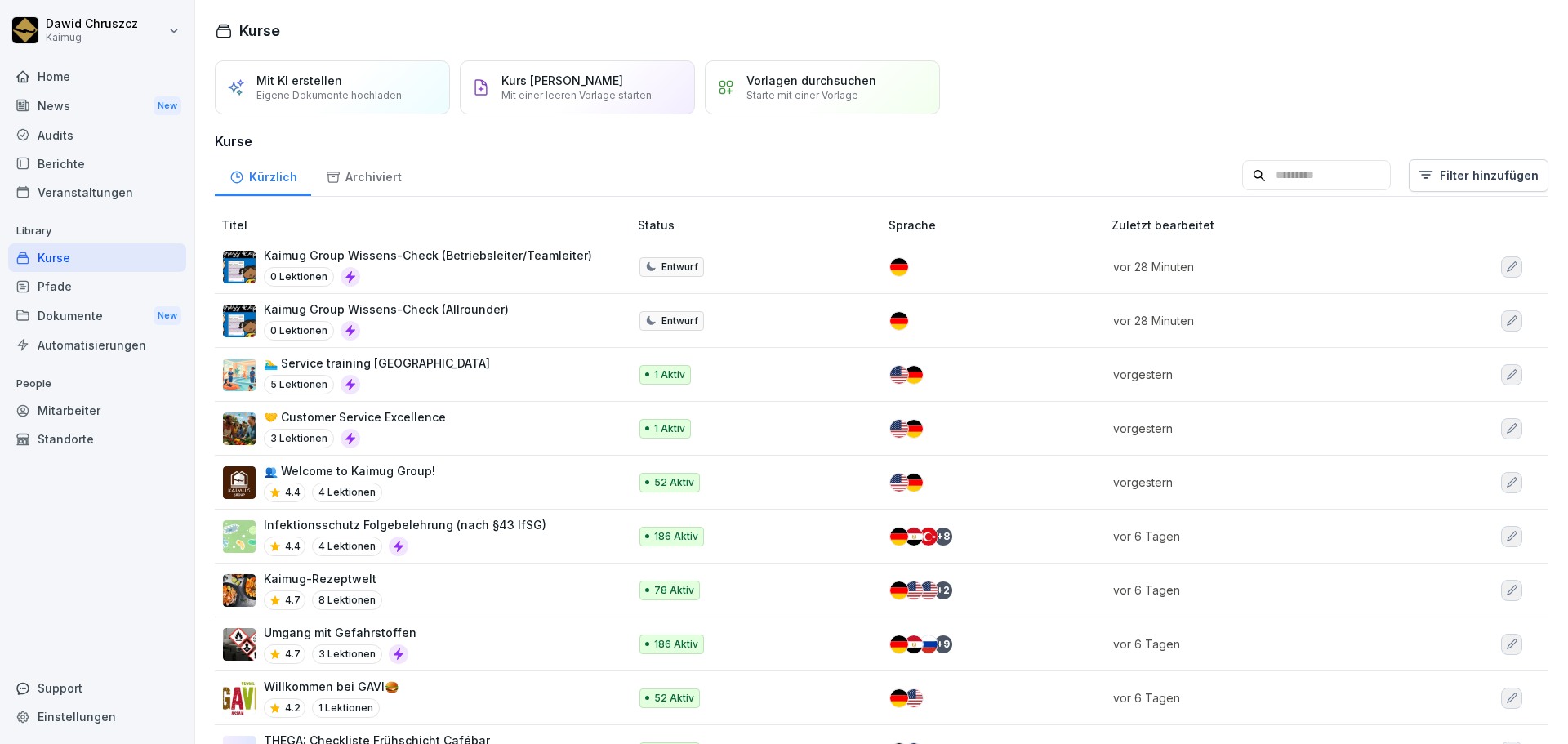 scroll, scrollTop: 0, scrollLeft: 0, axis: both 